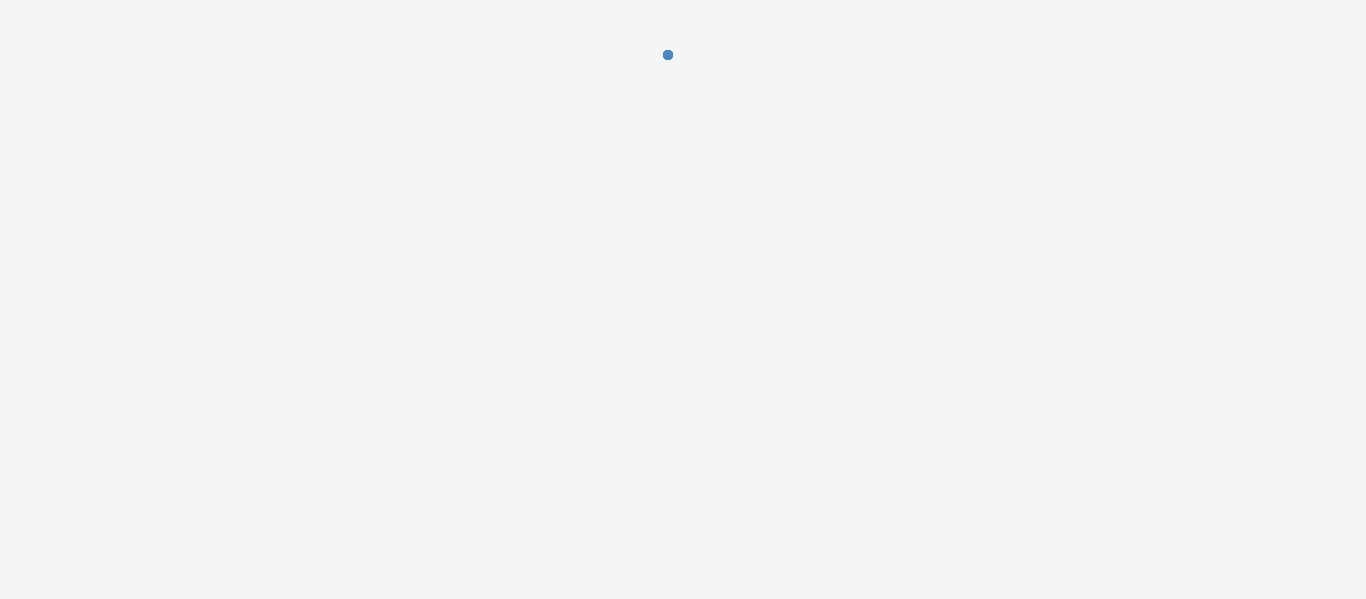 scroll, scrollTop: 0, scrollLeft: 0, axis: both 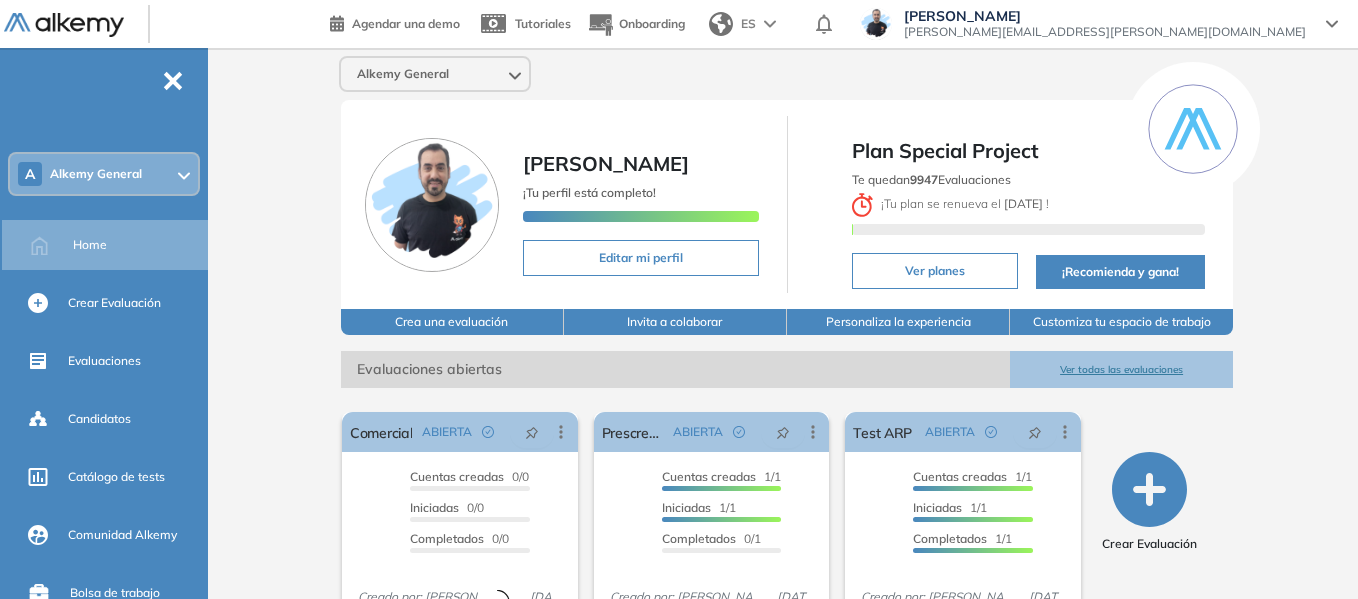 click 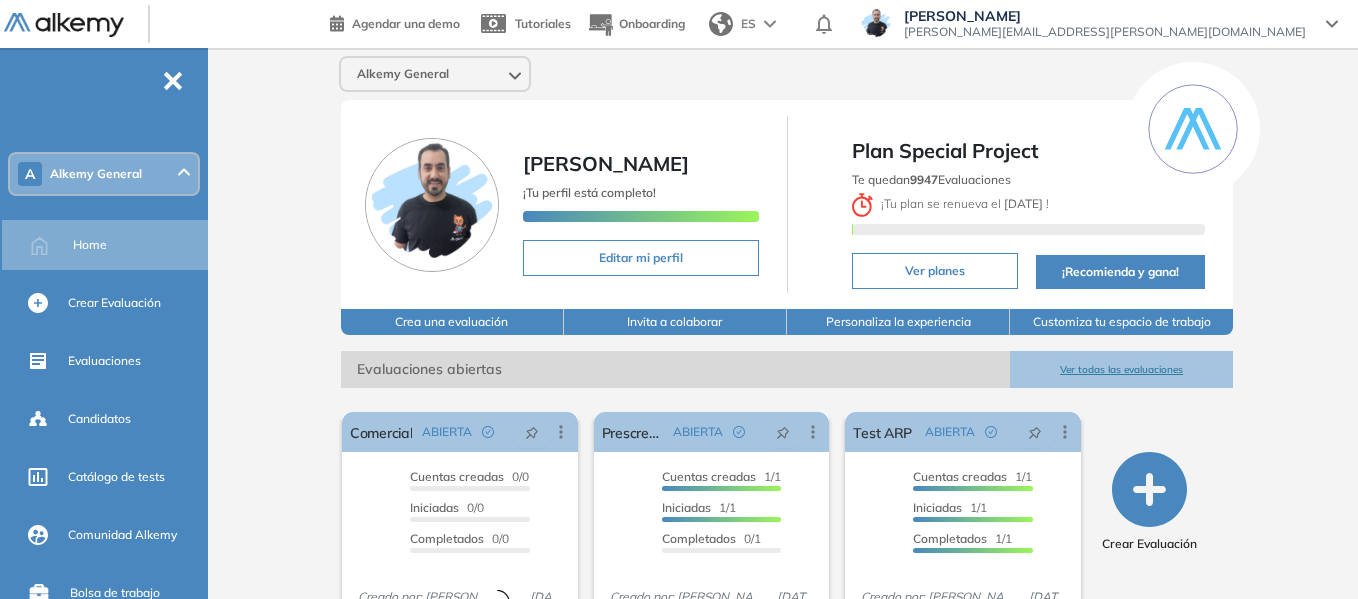 drag, startPoint x: 290, startPoint y: 251, endPoint x: 282, endPoint y: 218, distance: 33.955853 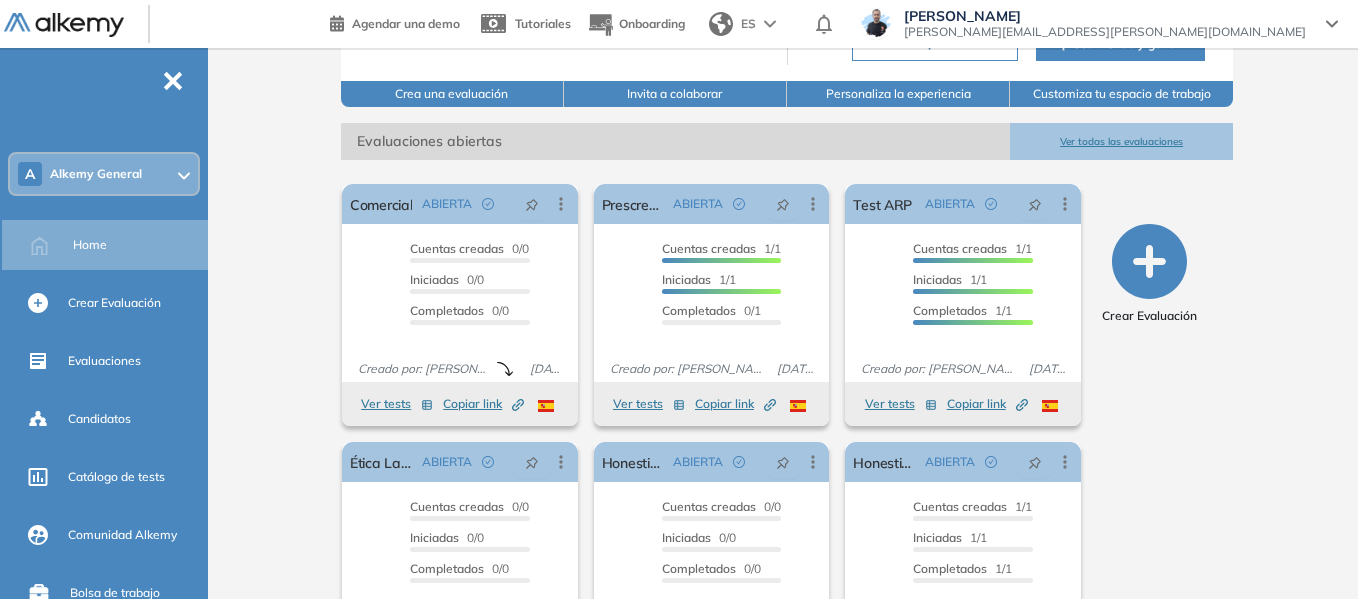 scroll, scrollTop: 337, scrollLeft: 0, axis: vertical 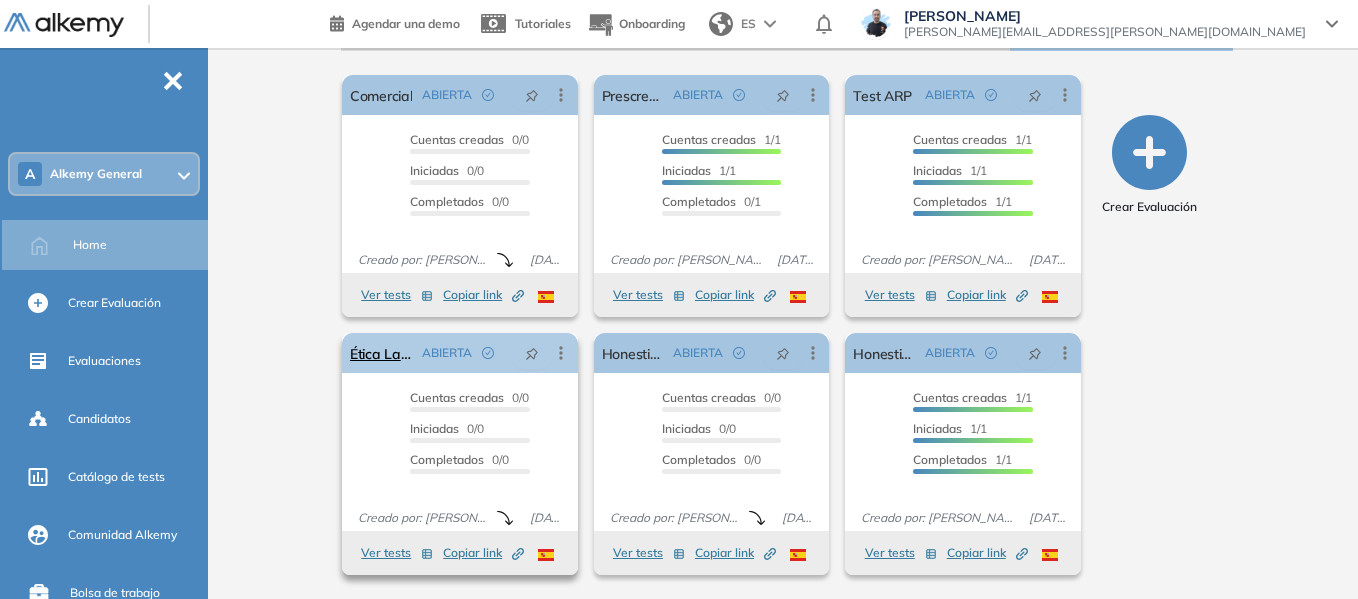 click 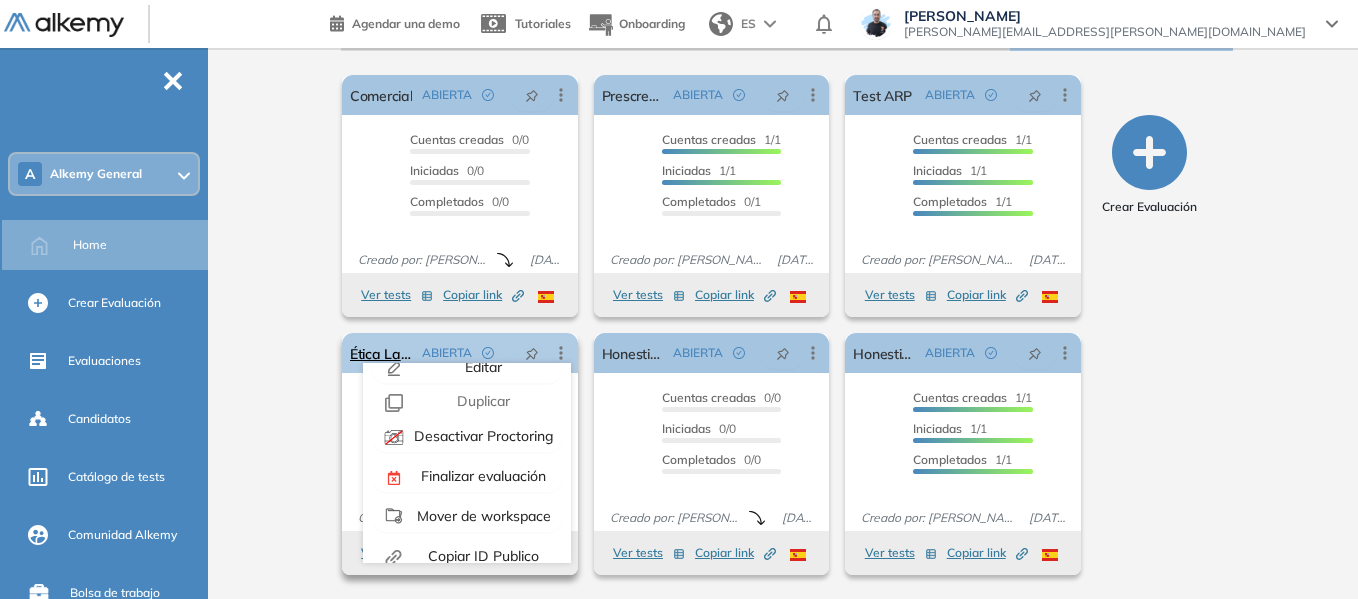 scroll, scrollTop: 45, scrollLeft: 0, axis: vertical 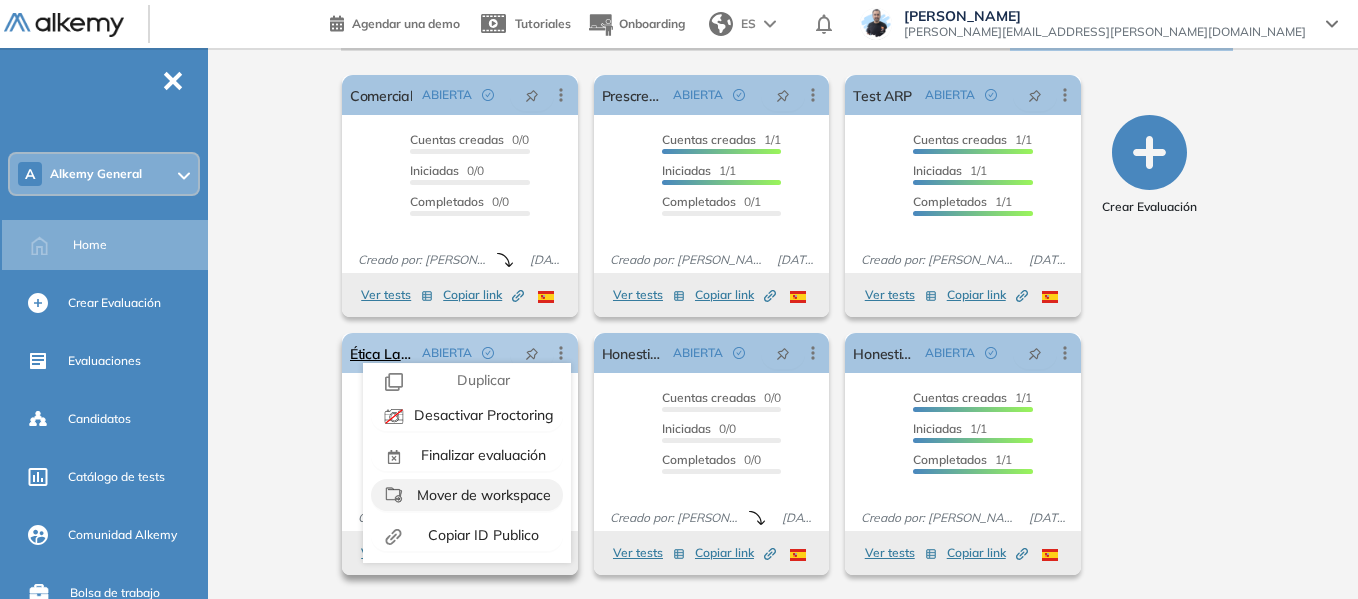 click on "Mover de workspace" at bounding box center (482, 495) 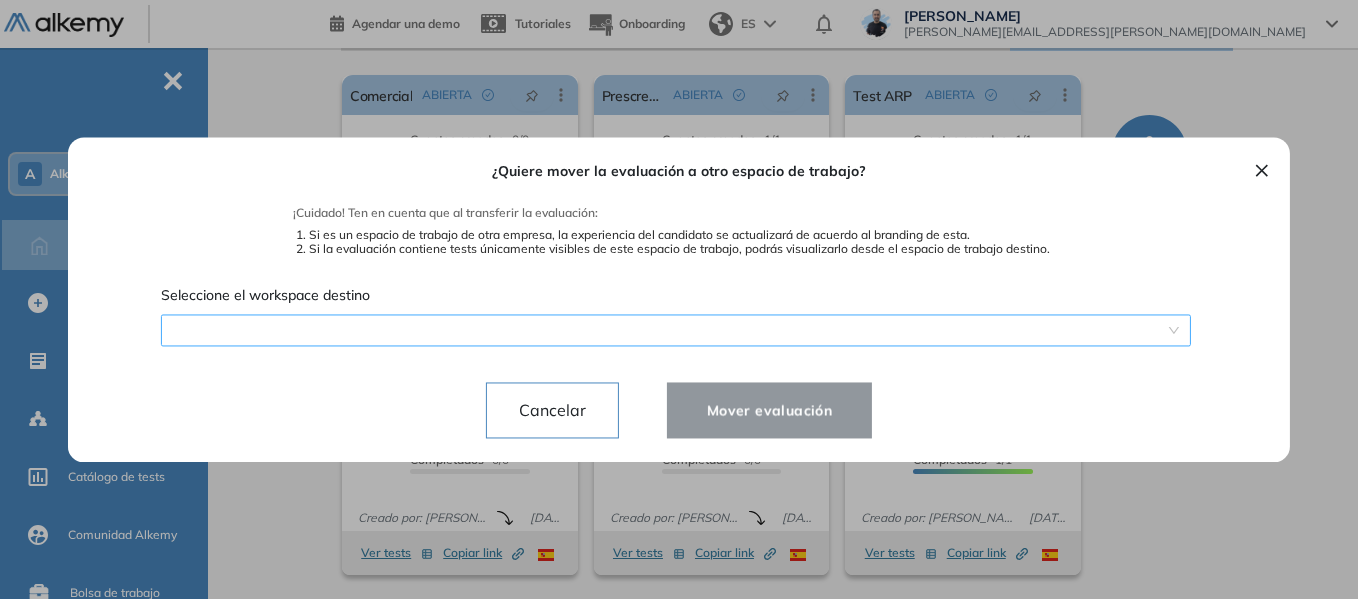 click on "¿Quiere mover la evaluación a otro espacio de trabajo? ¡Cuidado! Ten en cuenta que al transferir la evaluación: Si es un espacio de trabajo de otra empresa, la experiencia del candidato se actualizará de acuerdo al branding de esta. Si la evaluación contiene tests únicamente visibles de este espacio de trabajo, podrás visualizarlo desde el espacio de trabajo destino. Seleccione el workspace destino Cancelar Mover evaluación 300 308 S Strata Analytics   | Strata Analytics V Veritran   | Veritran T Teclab Instituto   | Teclab Instituto F Fundación Compromiso   | Fundación Compromiso I IbisDev   | IbisDev T TextilCom   | TextilCom G Gosur   | Wellet C Codeicus   | Codeicus I IncluiT   | IncluiT I Inclu IT   | Inclu IT" at bounding box center [679, 299] 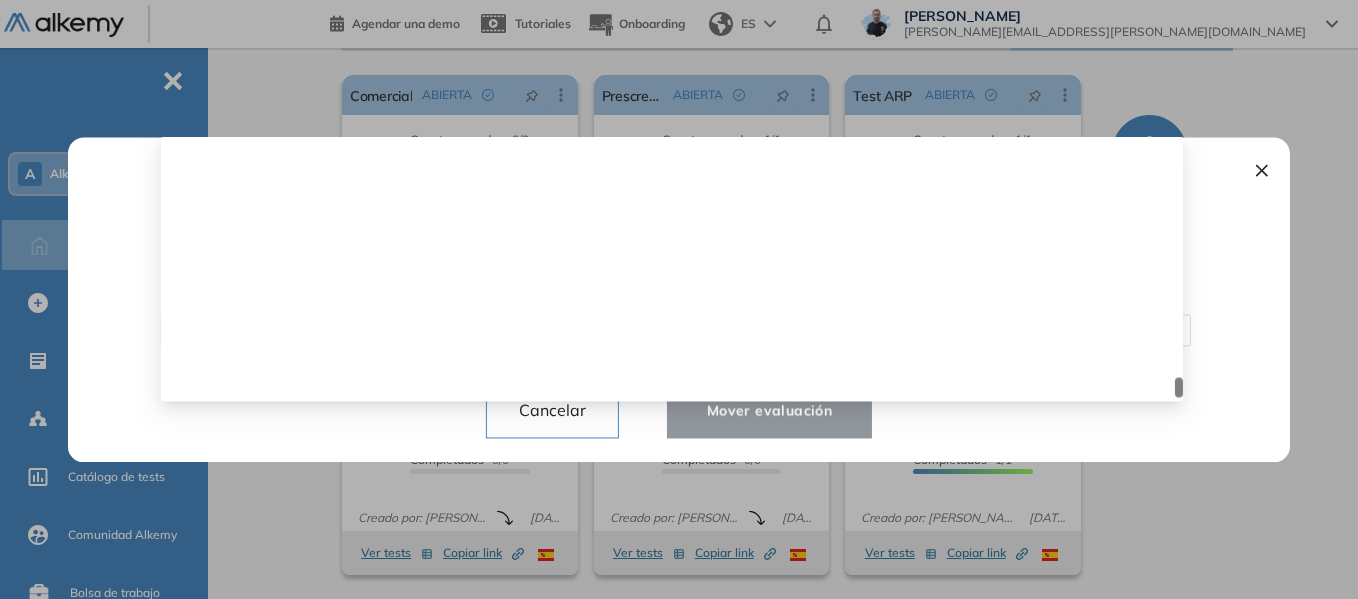 scroll, scrollTop: 4800, scrollLeft: 0, axis: vertical 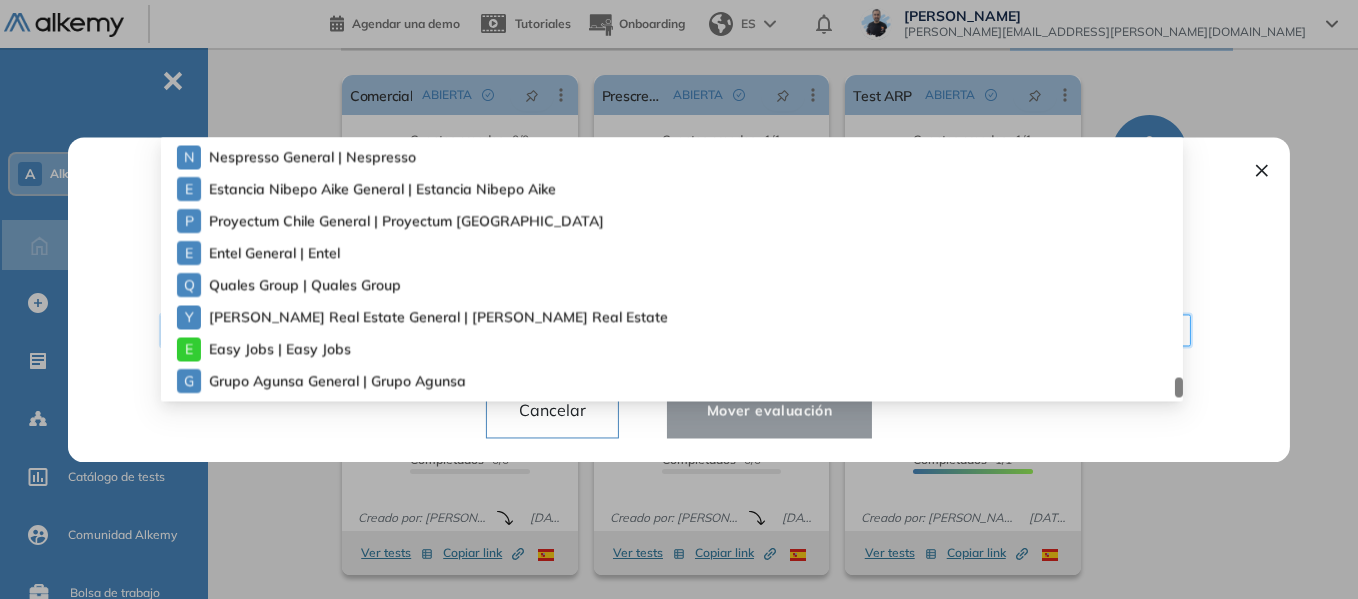 click on "Grupo Agunsa General   | Grupo Agunsa" at bounding box center [317, 381] 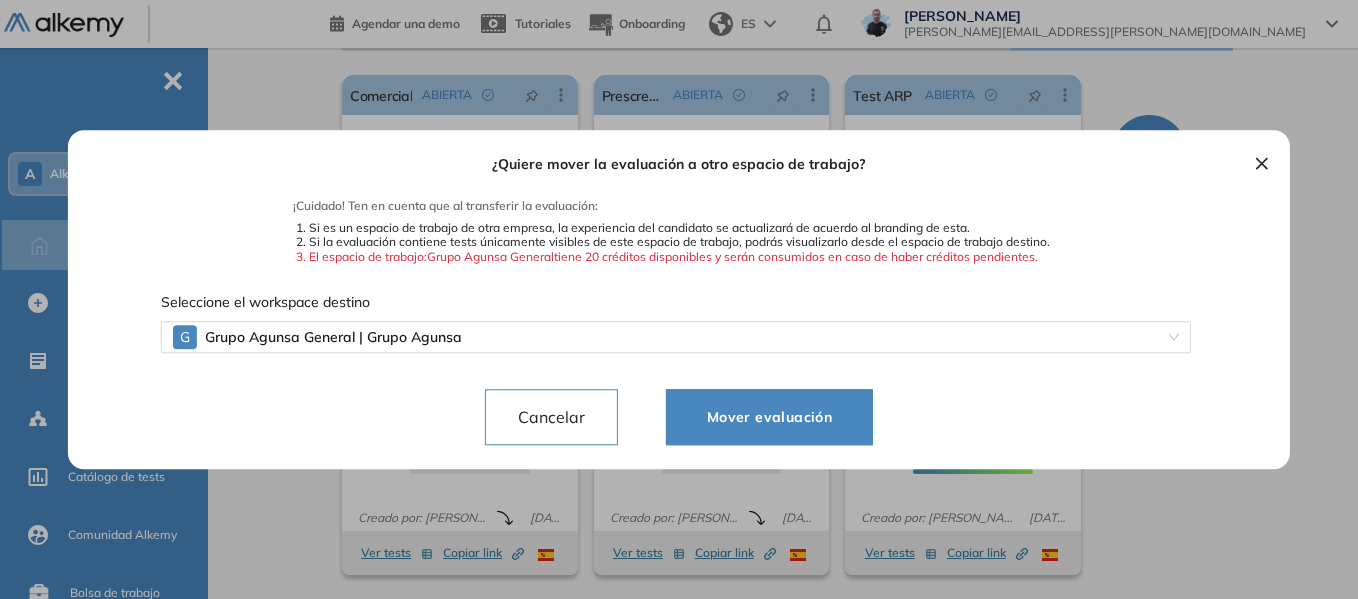 click on "Mover evaluación" at bounding box center [769, 417] 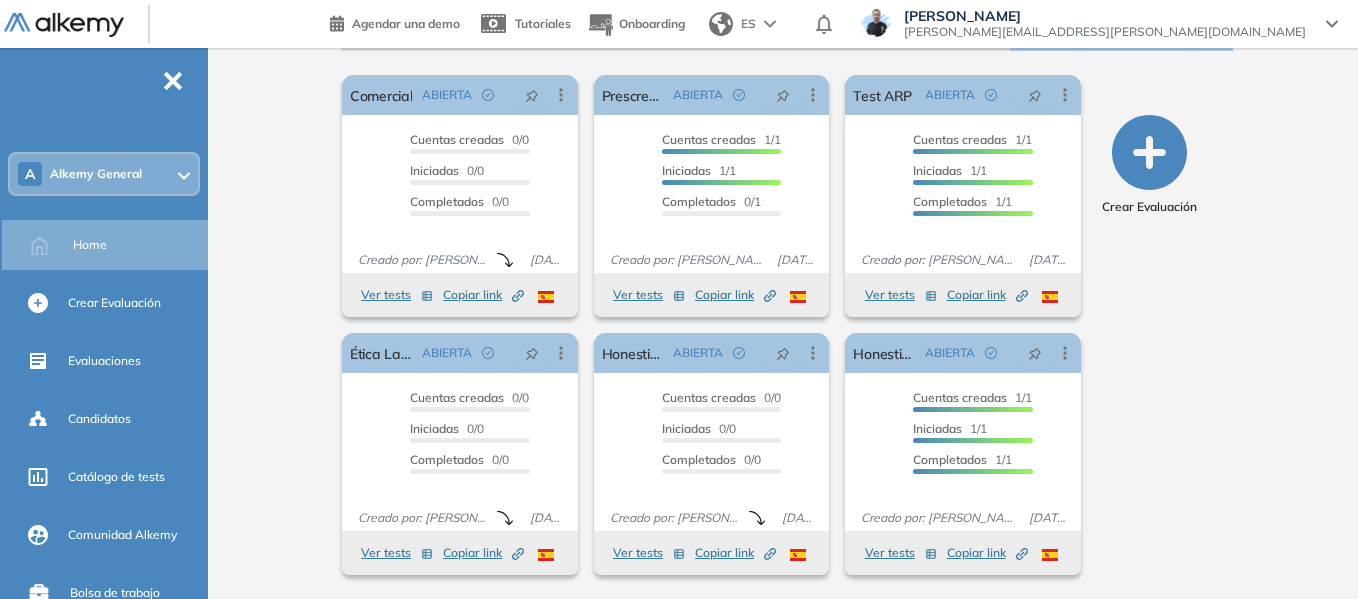 click on "Alkemy General" at bounding box center (96, 174) 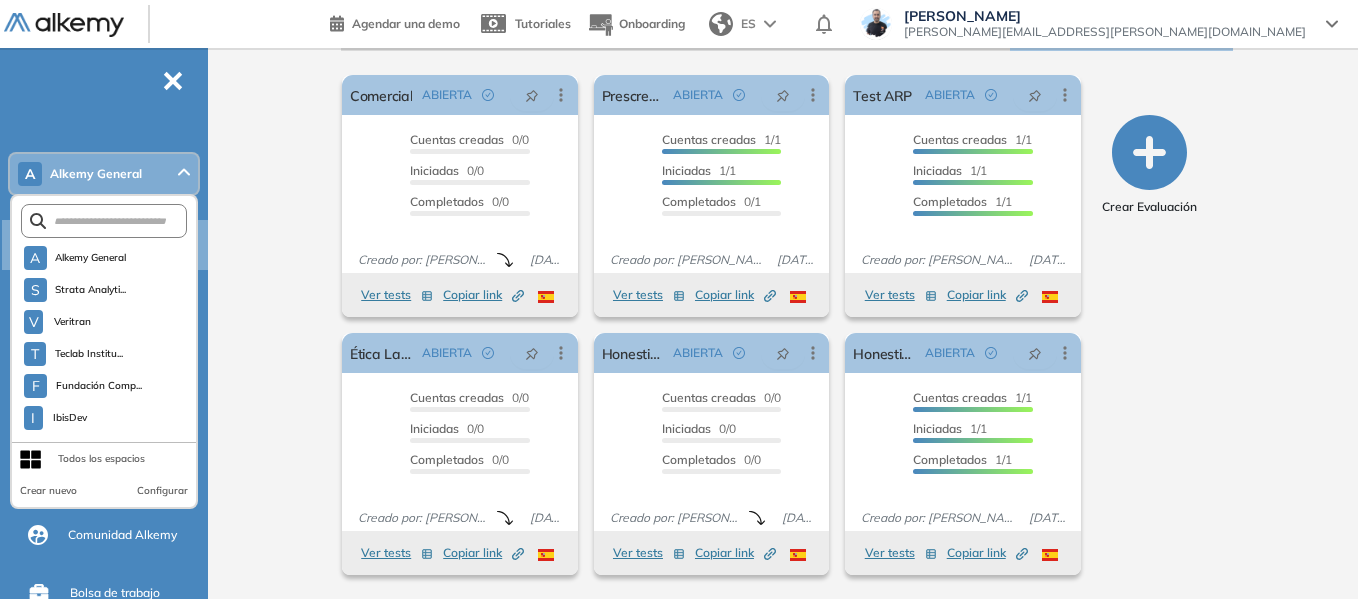 scroll, scrollTop: 4965, scrollLeft: 0, axis: vertical 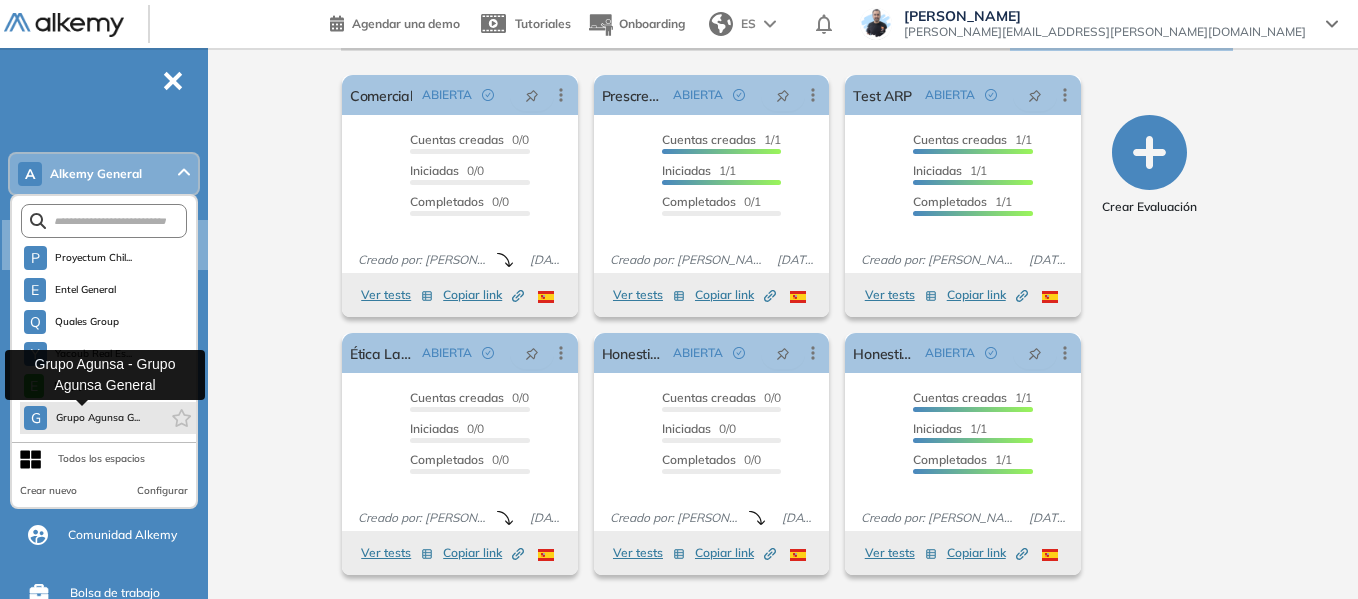 click on "Grupo Agunsa G..." at bounding box center [97, 418] 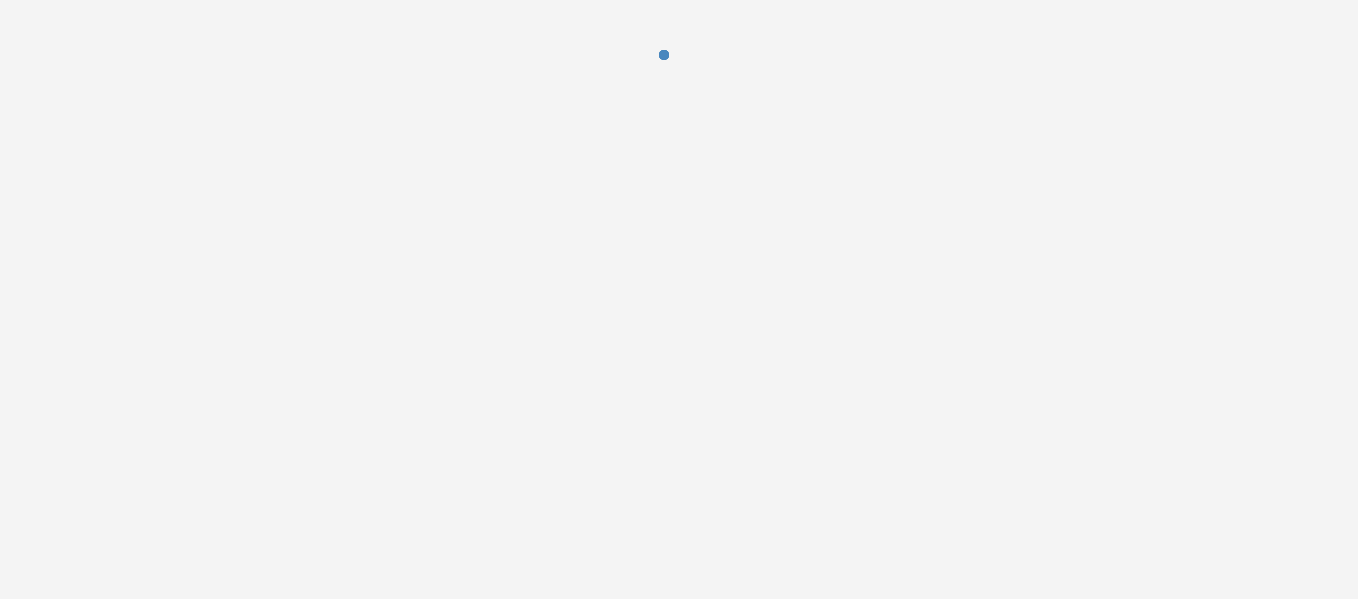 scroll, scrollTop: 0, scrollLeft: 0, axis: both 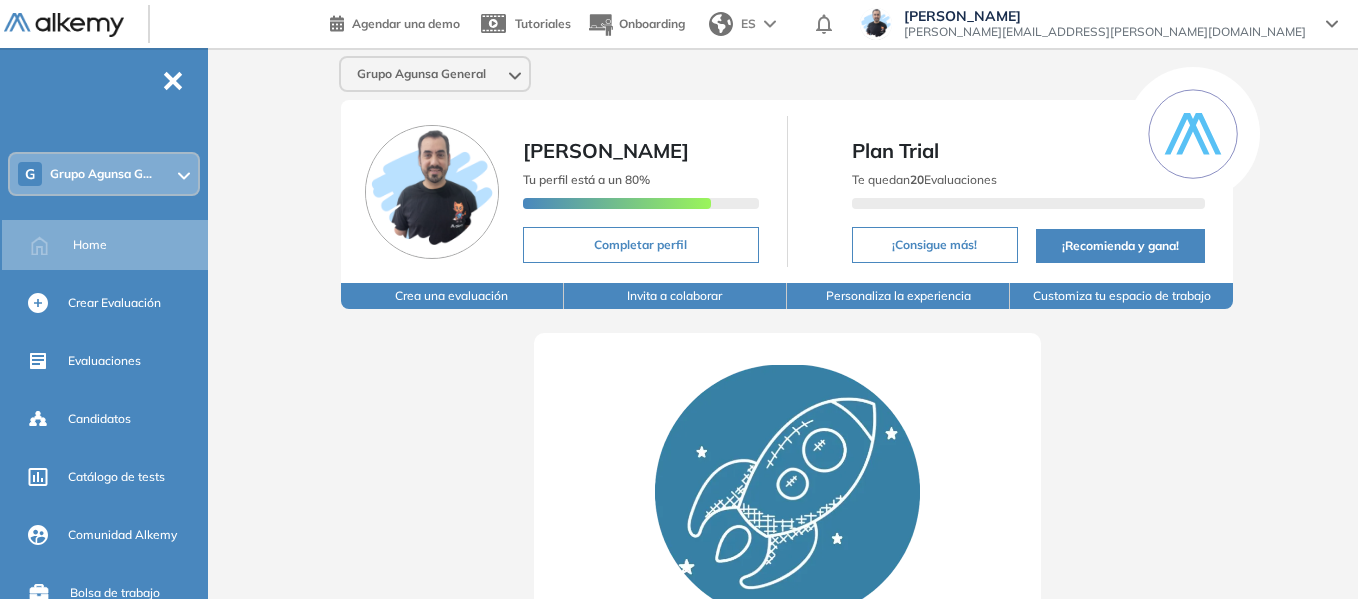 click on "Crea una evaluación" at bounding box center (452, 296) 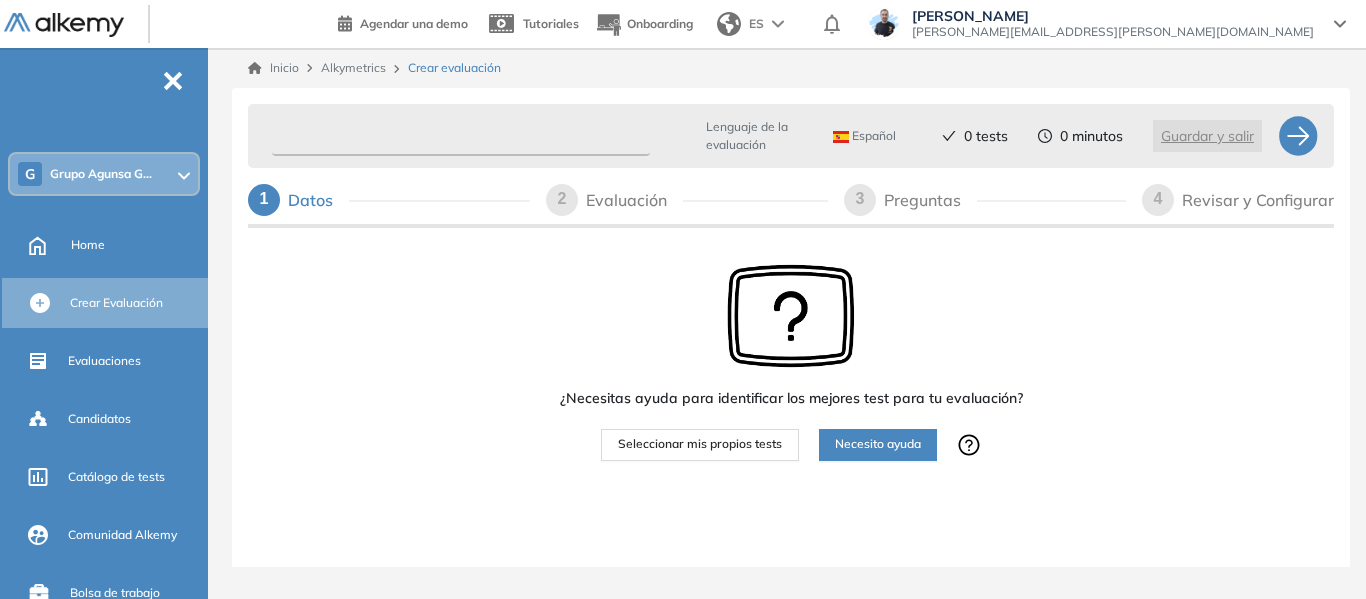 click at bounding box center (461, 136) 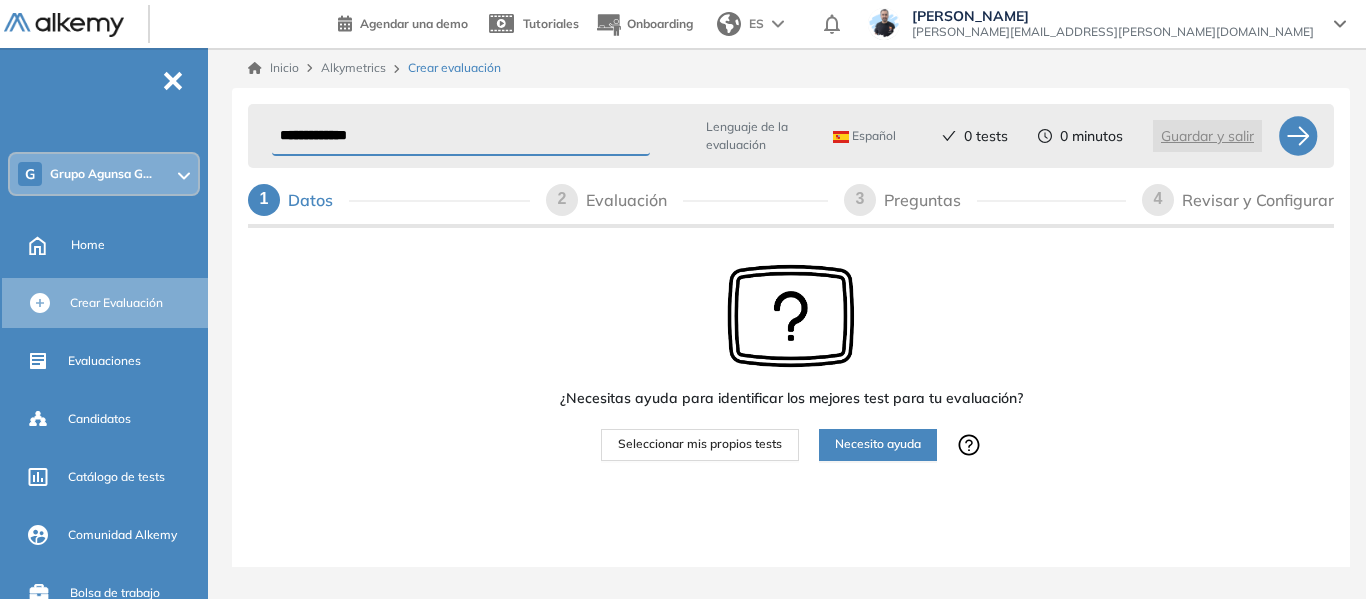 type on "**********" 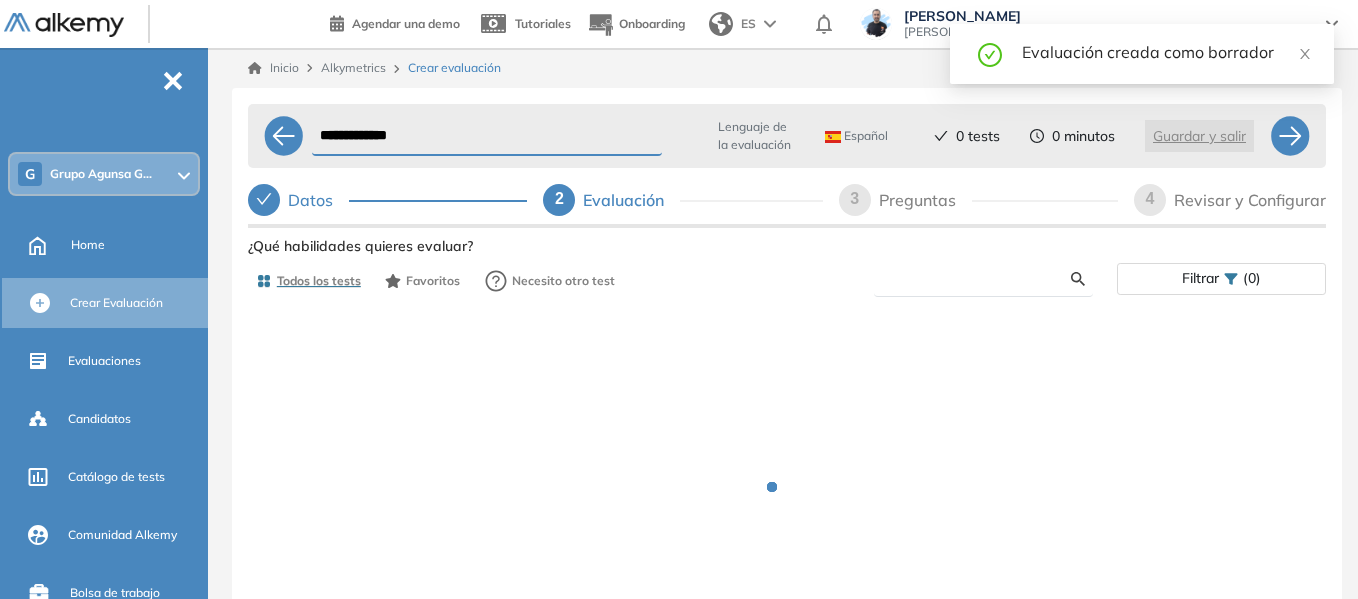 click at bounding box center (980, 279) 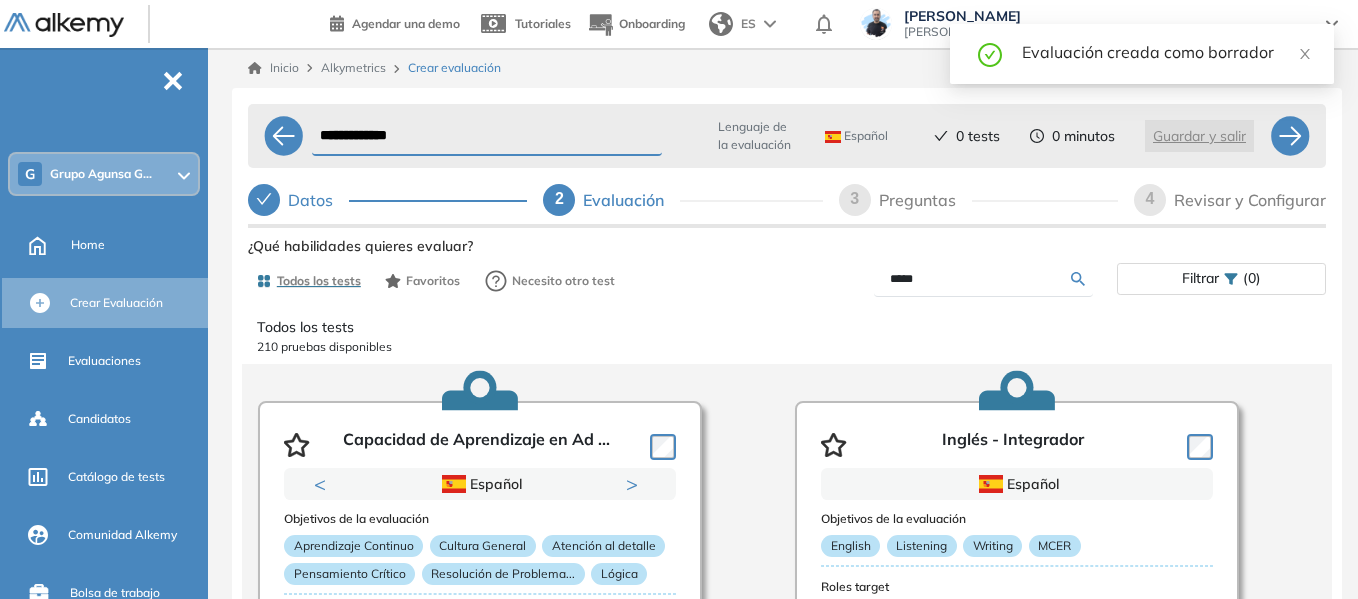 type on "*****" 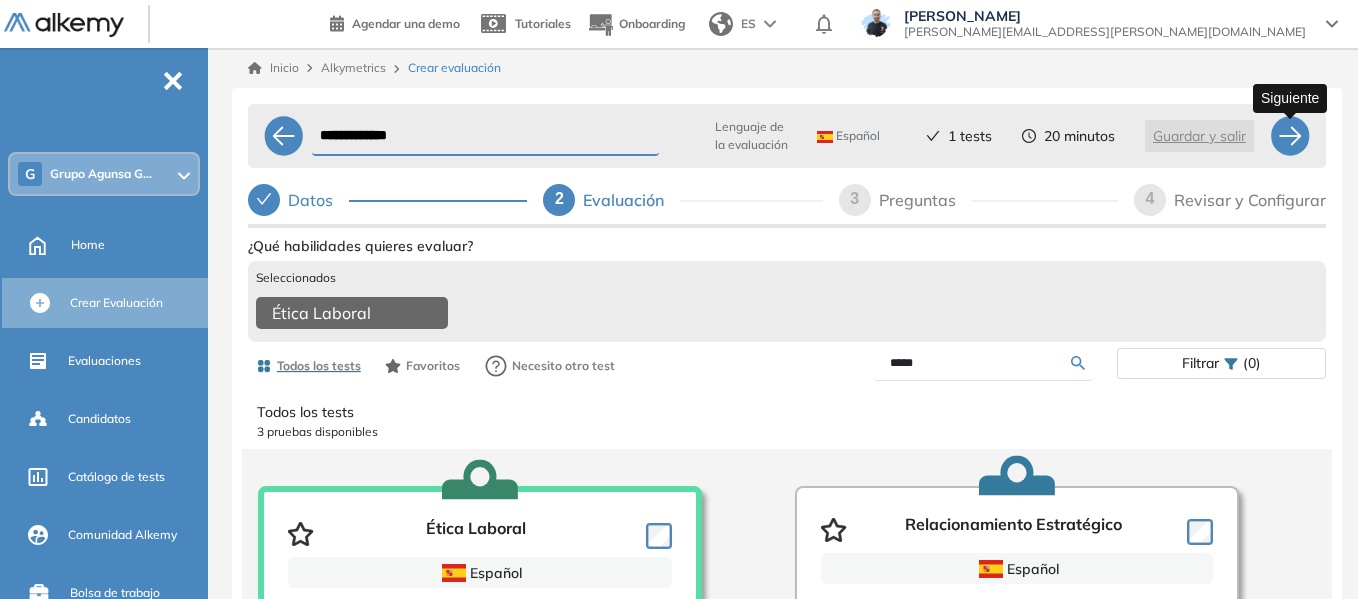 click at bounding box center (1290, 136) 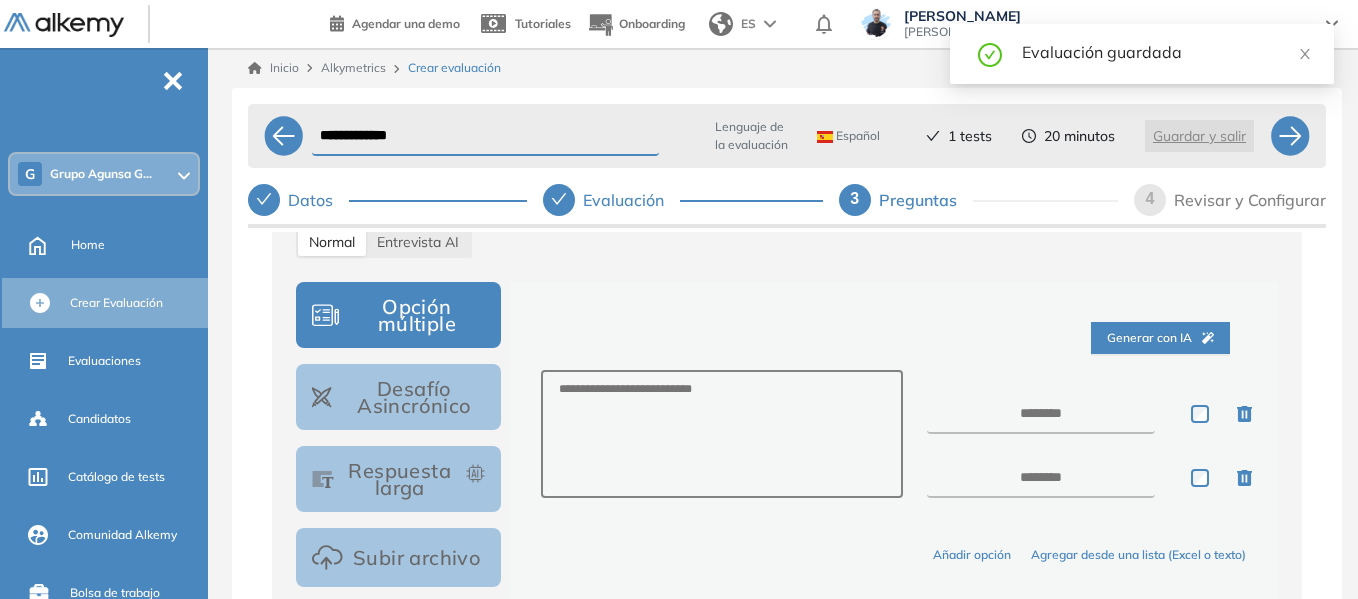 scroll, scrollTop: 400, scrollLeft: 0, axis: vertical 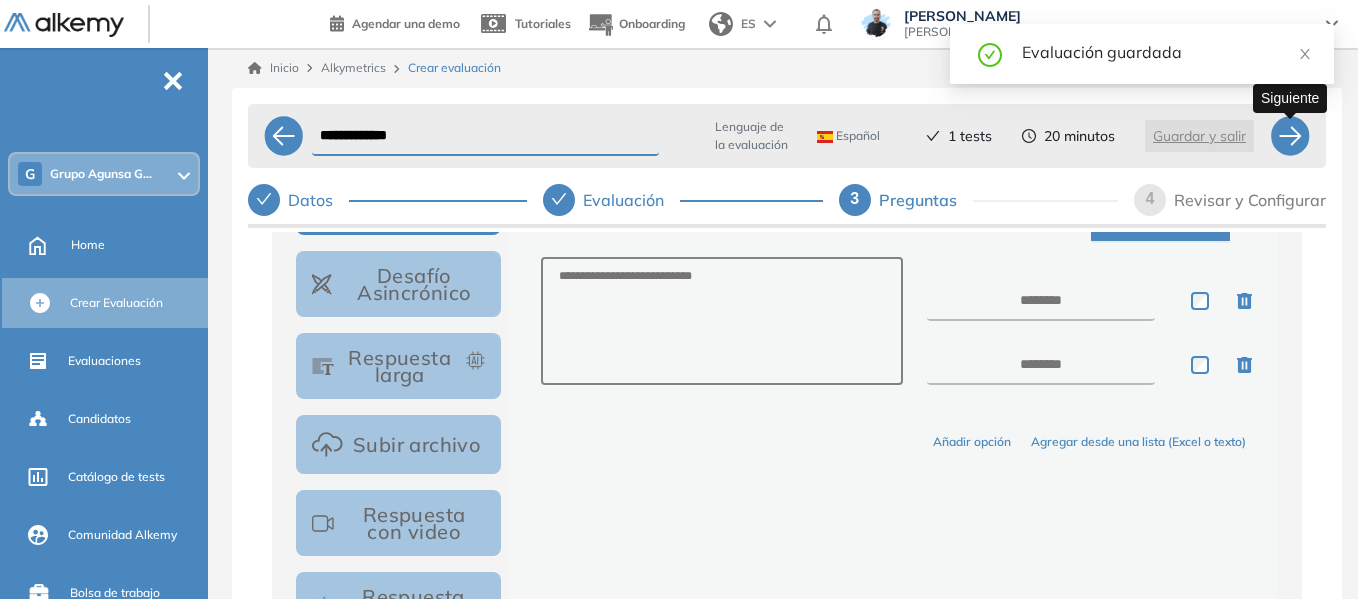 click at bounding box center (1290, 136) 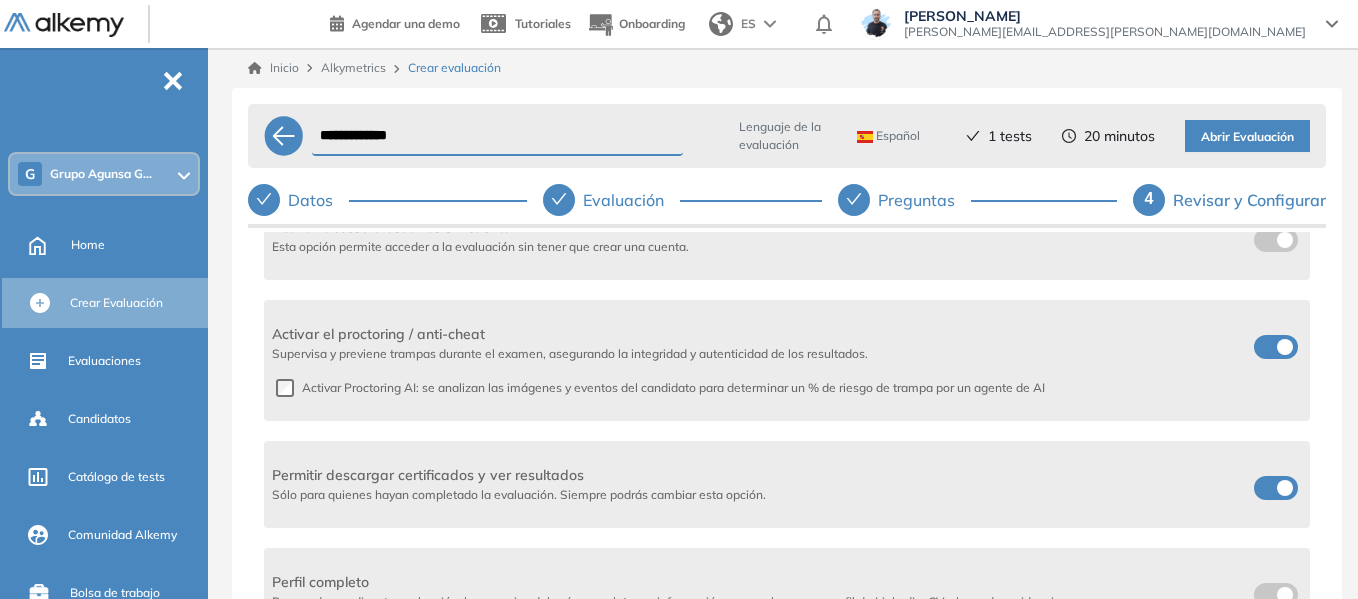 scroll, scrollTop: 600, scrollLeft: 0, axis: vertical 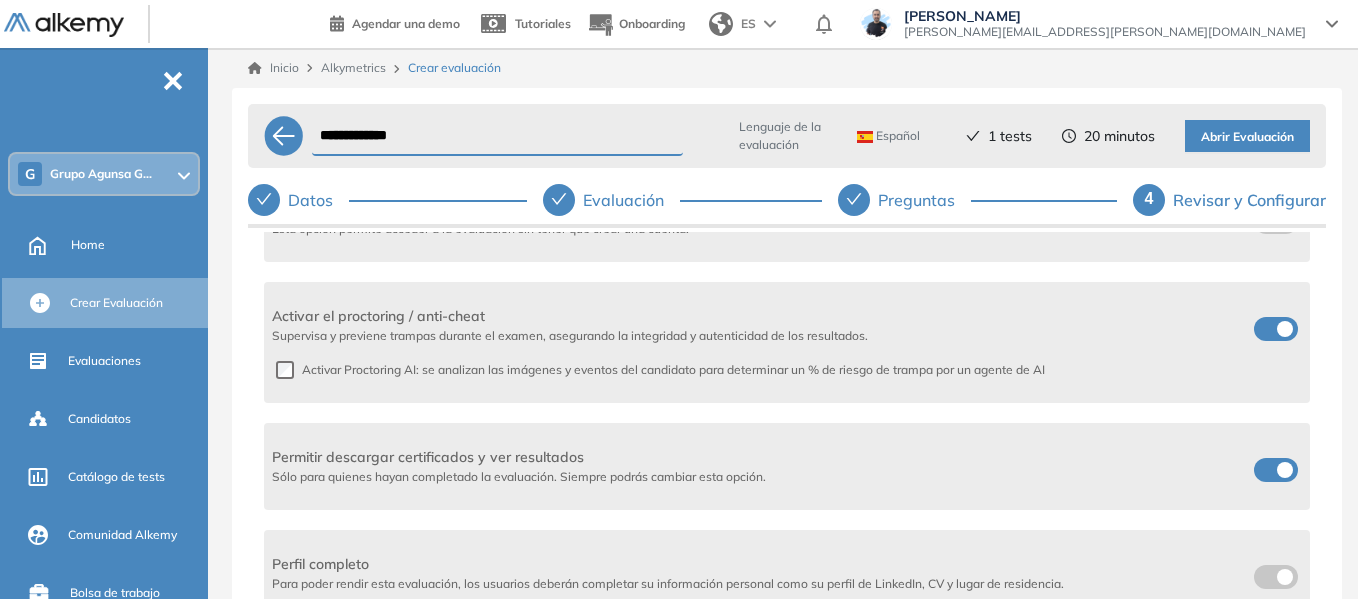 click at bounding box center [1262, 466] 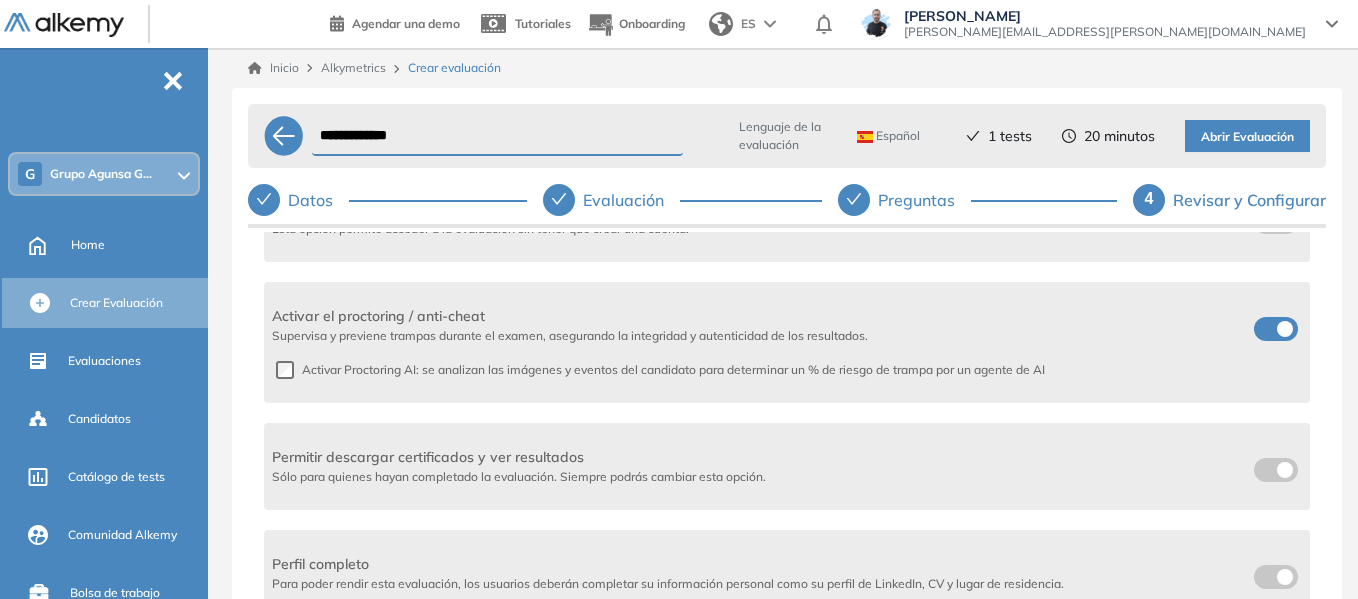 click on "Abrir Evaluación" at bounding box center (1247, 137) 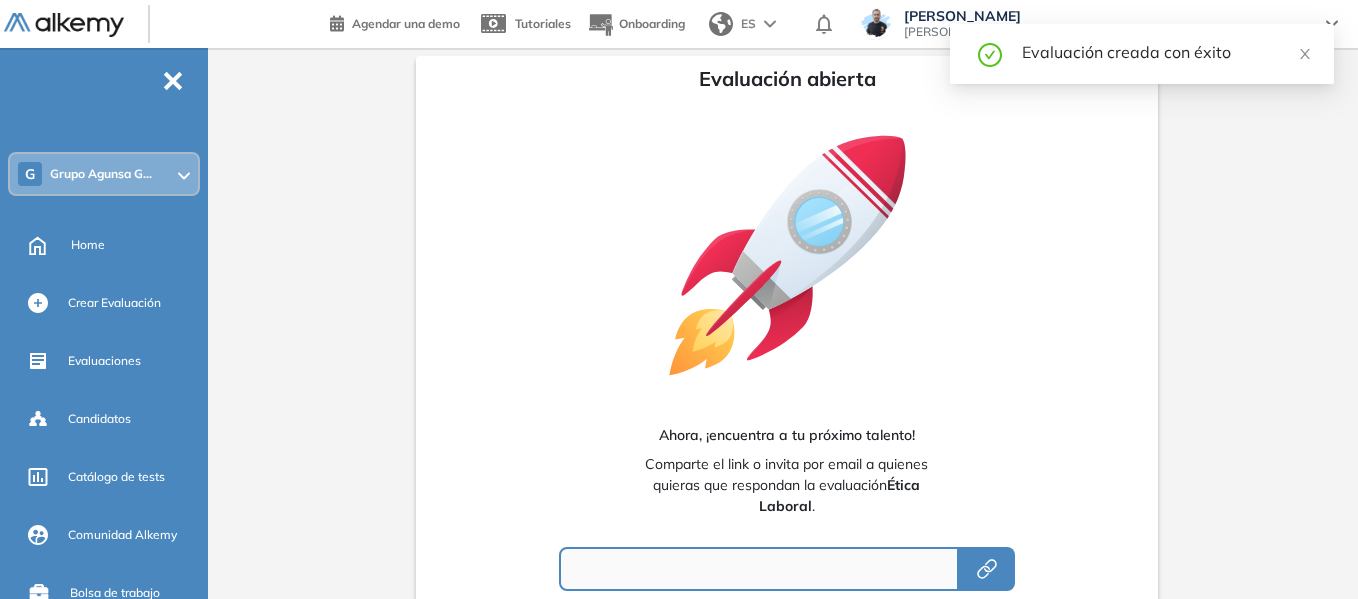 type on "**********" 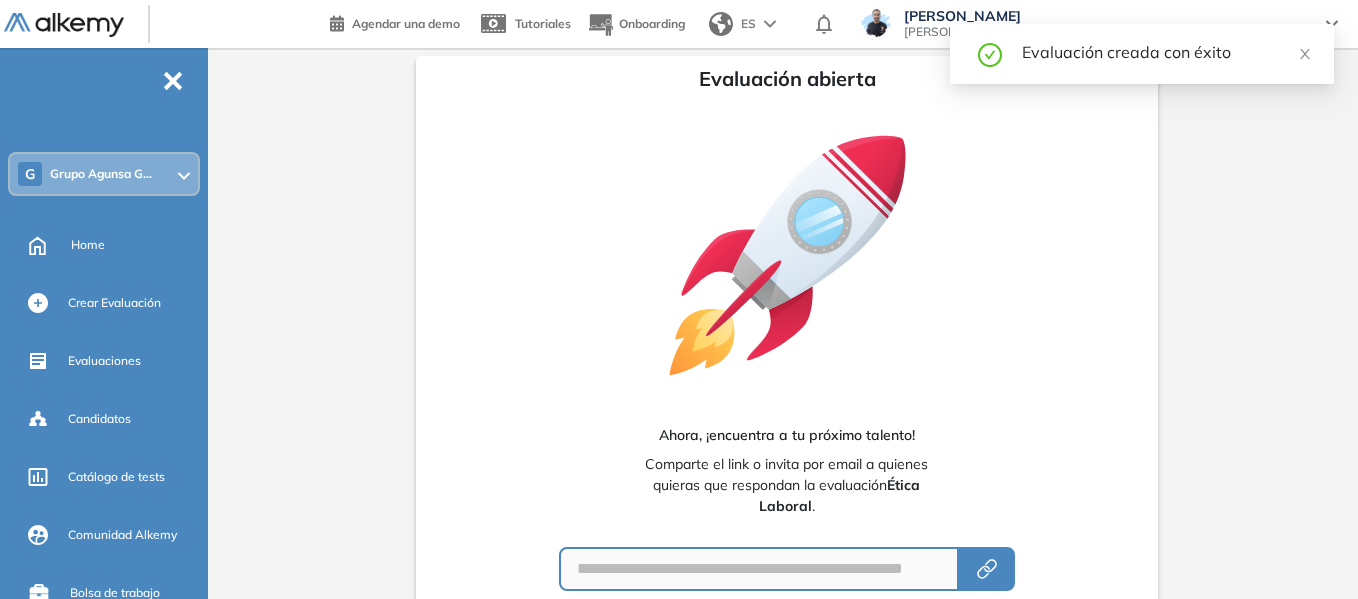 click on "Grupo Agunsa G..." at bounding box center [101, 174] 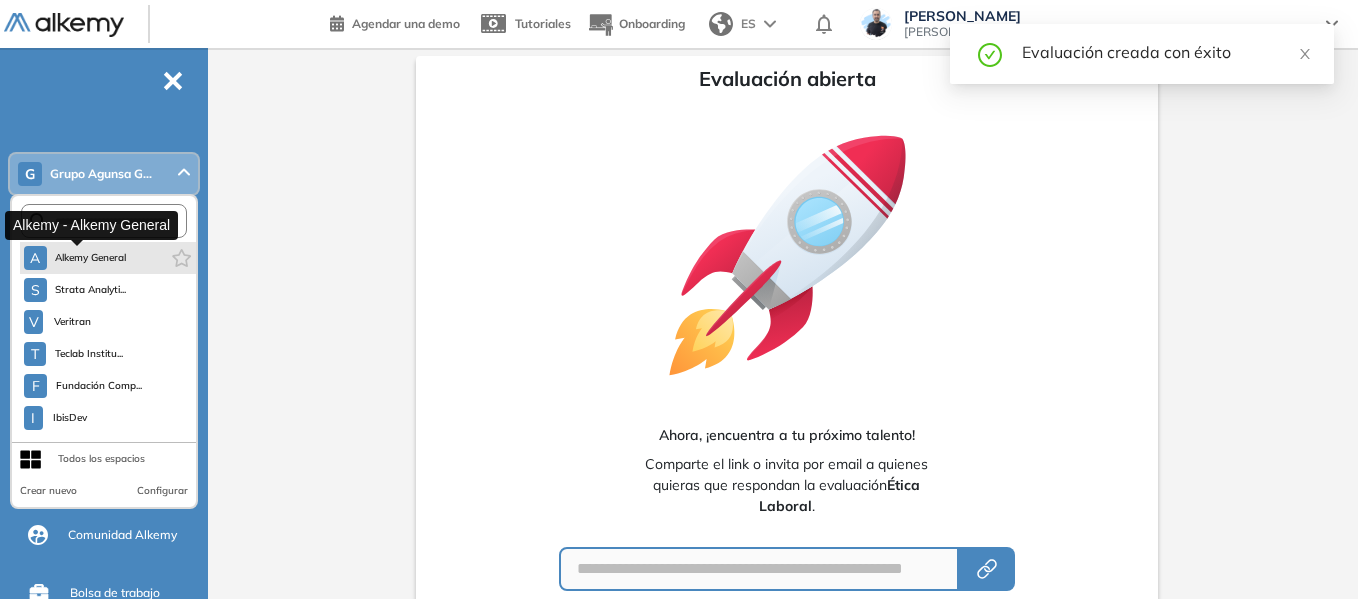 click on "Alkemy General" at bounding box center (91, 258) 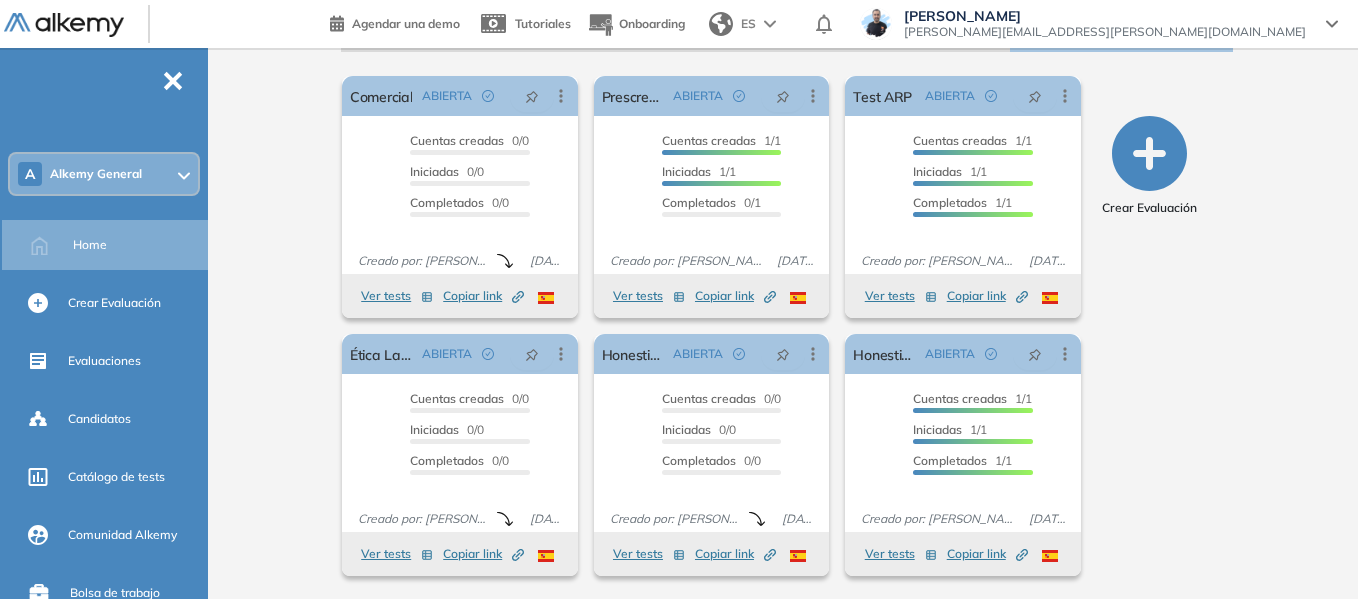 scroll, scrollTop: 337, scrollLeft: 0, axis: vertical 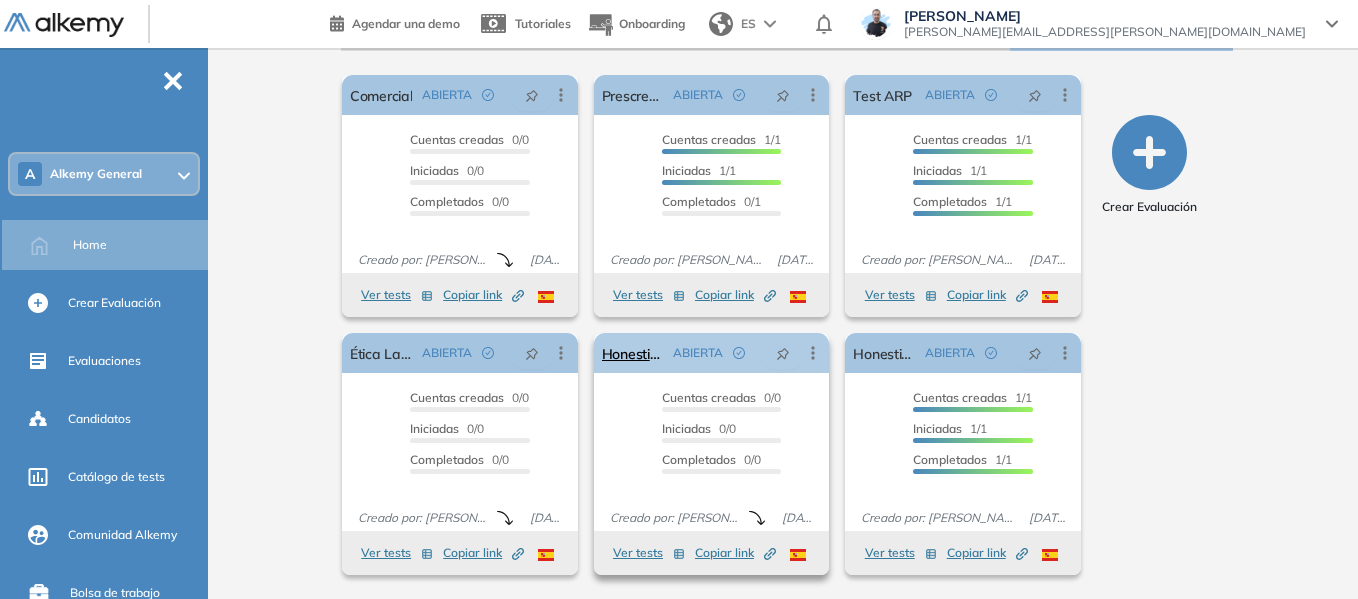 click 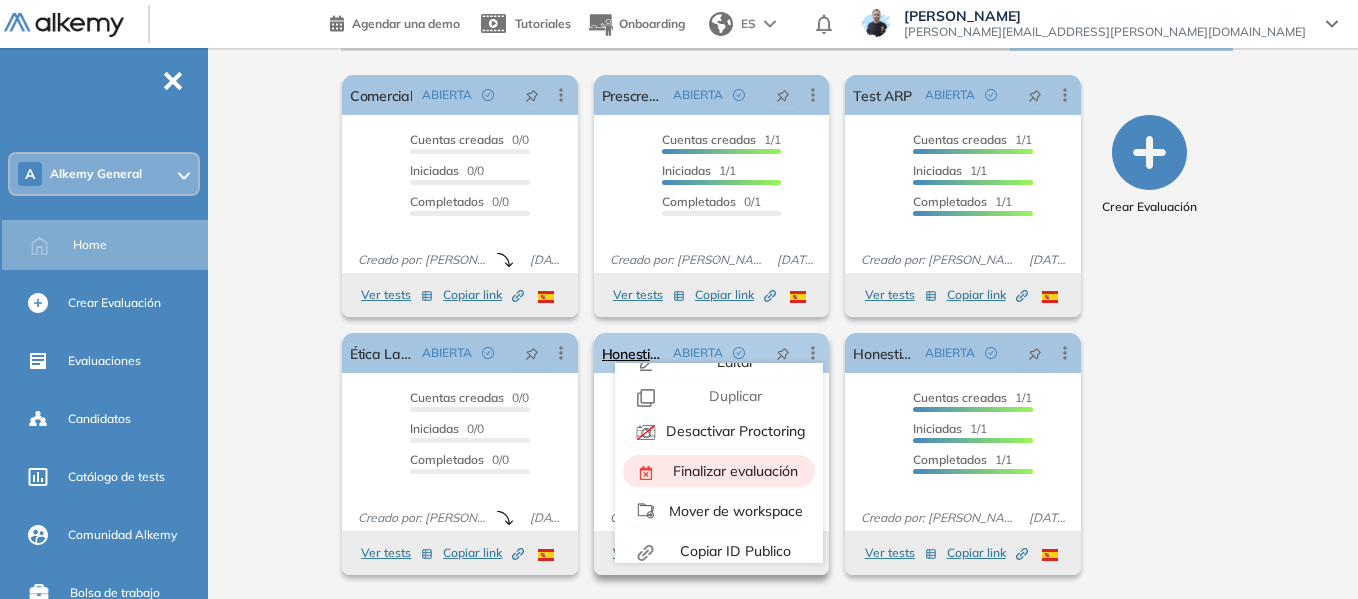 scroll, scrollTop: 45, scrollLeft: 0, axis: vertical 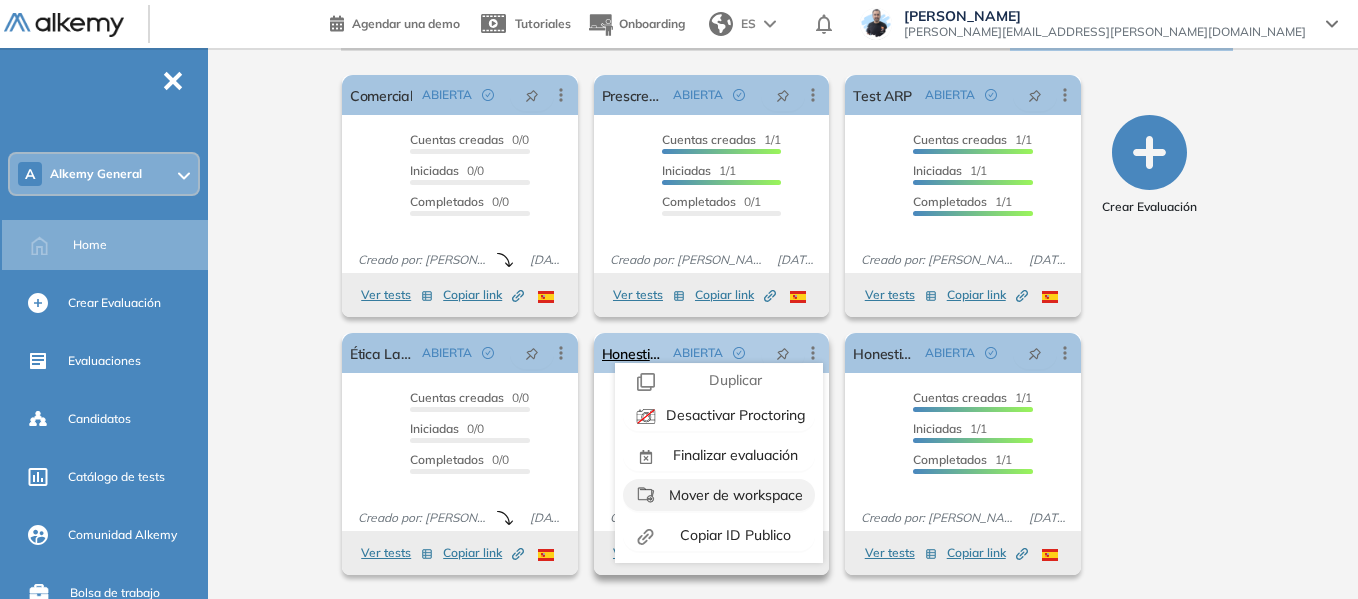click on "Mover de workspace" at bounding box center [734, 495] 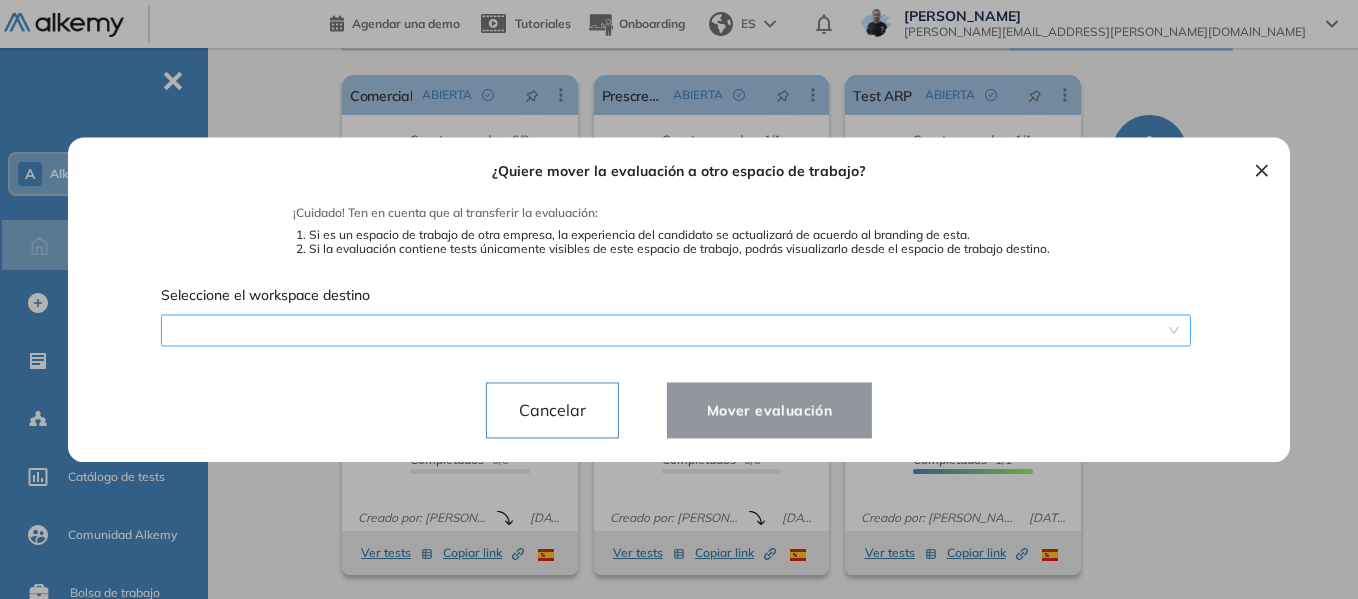 click on "¿Quiere mover la evaluación a otro espacio de trabajo? ¡Cuidado! Ten en cuenta que al transferir la evaluación: Si es un espacio de trabajo de otra empresa, la experiencia del candidato se actualizará de acuerdo al branding de esta. Si la evaluación contiene tests únicamente visibles de este espacio de trabajo, podrás visualizarlo desde el espacio de trabajo destino. Seleccione el workspace destino Cancelar Mover evaluación 300 308 S Strata Analytics   | Strata Analytics V Veritran   | Veritran T Teclab Instituto   | Teclab Instituto F Fundación Compromiso   | Fundación Compromiso I IbisDev   | IbisDev T TextilCom   | TextilCom G Gosur   | Wellet C Codeicus   | Codeicus I IncluiT   | IncluiT I Inclu IT   | Inclu IT" at bounding box center (679, 299) 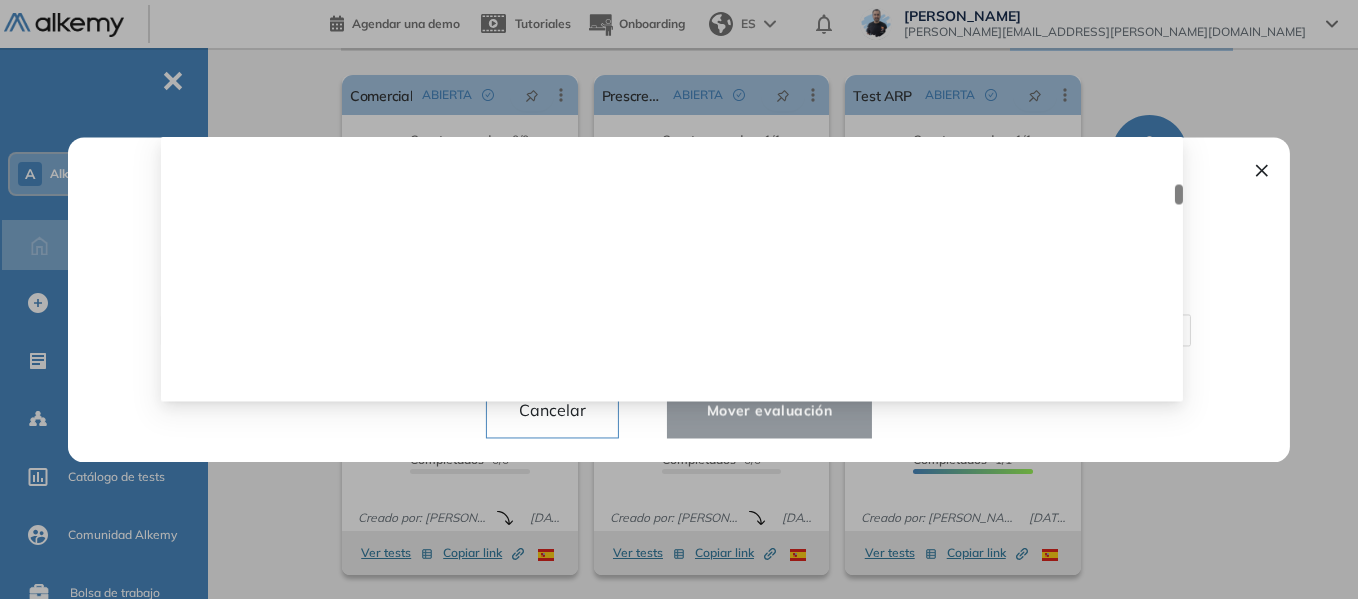 scroll, scrollTop: 4424, scrollLeft: 0, axis: vertical 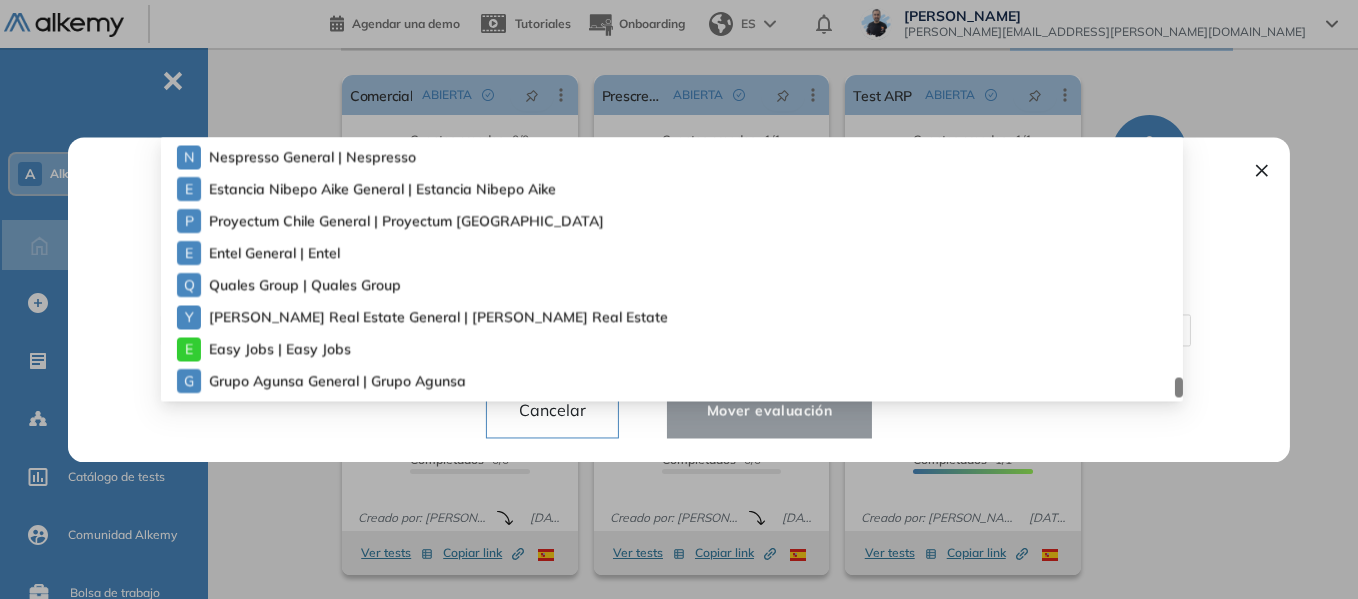 drag, startPoint x: 1181, startPoint y: 148, endPoint x: 1187, endPoint y: 406, distance: 258.06976 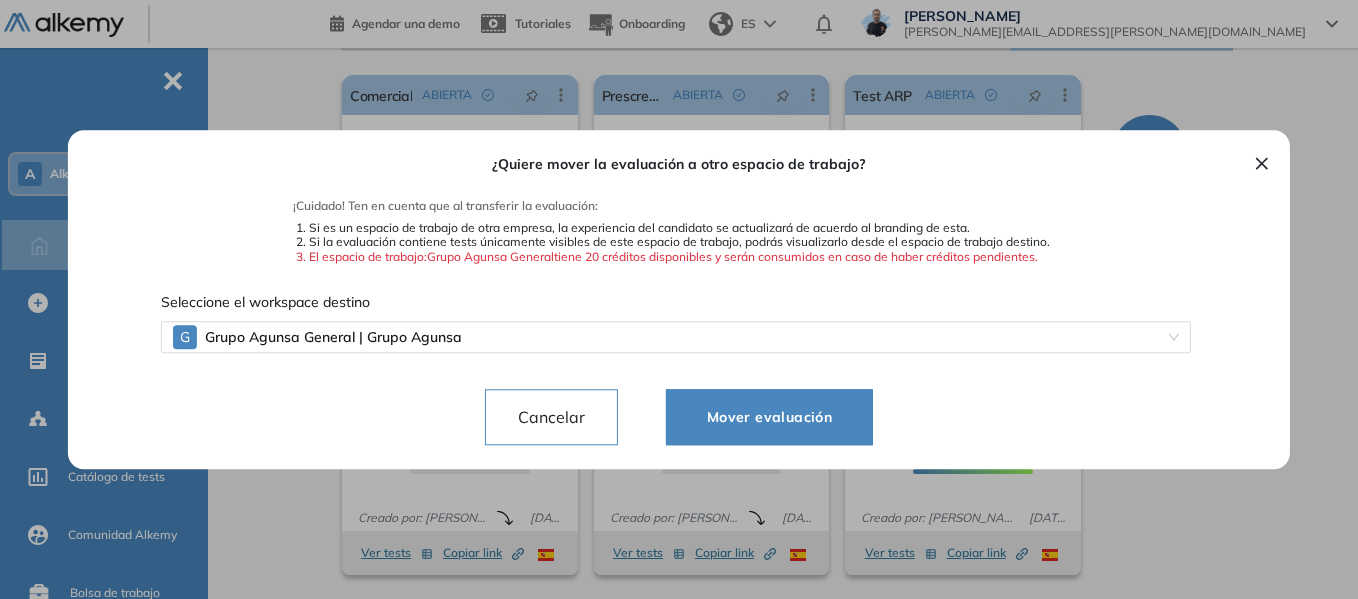 click on "Mover evaluación" at bounding box center [769, 417] 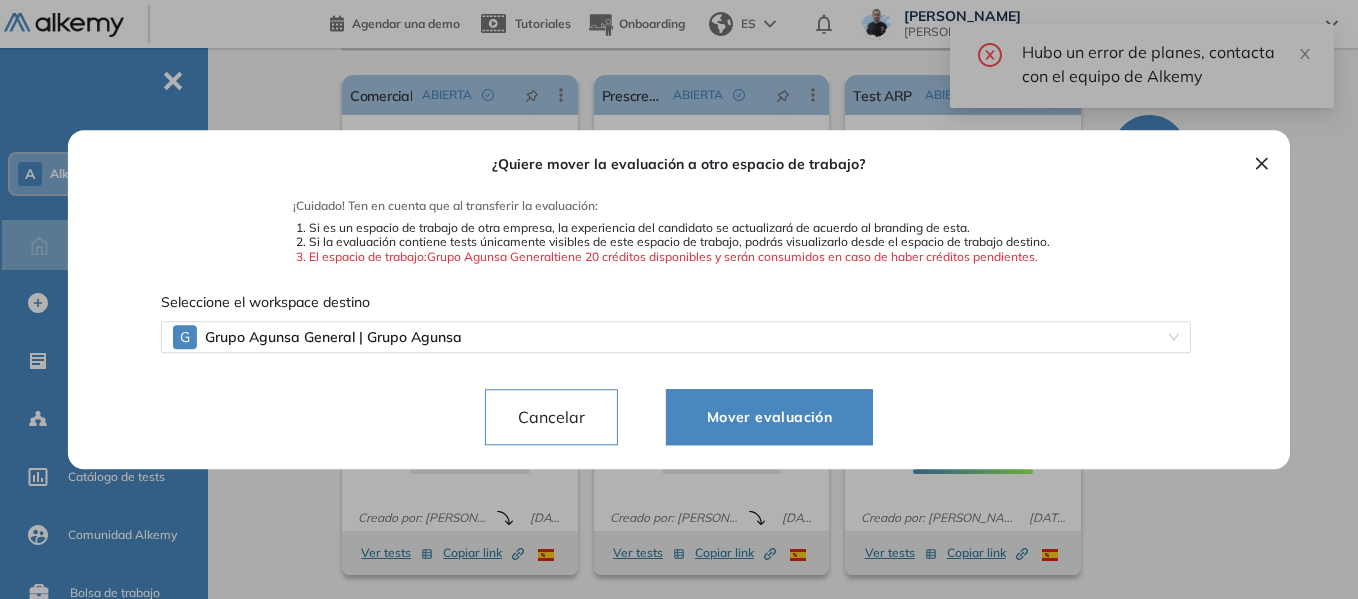 click on "× ¿Quiere mover la evaluación a otro espacio de trabajo? ¡Cuidado! Ten en cuenta que al transferir la evaluación: Si es un espacio de trabajo de otra empresa, la experiencia del candidato se actualizará de acuerdo al branding de esta. Si la evaluación contiene tests únicamente visibles de este espacio de trabajo, podrás visualizarlo desde el espacio de trabajo destino. El espacio de trabajo:  Grupo Agunsa General  tiene 20 créditos disponibles y serán consumidos en caso de haber créditos pendientes. Seleccione el workspace destino G Grupo Agunsa General   | Grupo Agunsa Cancelar Mover evaluación 1423 1738 N NEXU General   | NEXU N Nespresso General   | Nespresso E Estancia Nibepo Aike General   | Estancia Nibepo Aike P Proyectum Chile General   | Proyectum Chile E Entel General   | Entel Q Quales Group   | Quales Group Y Yacoub Real Estate General   | Yacoub Real Estate E Easy Jobs   | Easy Jobs G Grupo Agunsa General   | Grupo Agunsa" at bounding box center [679, 299] 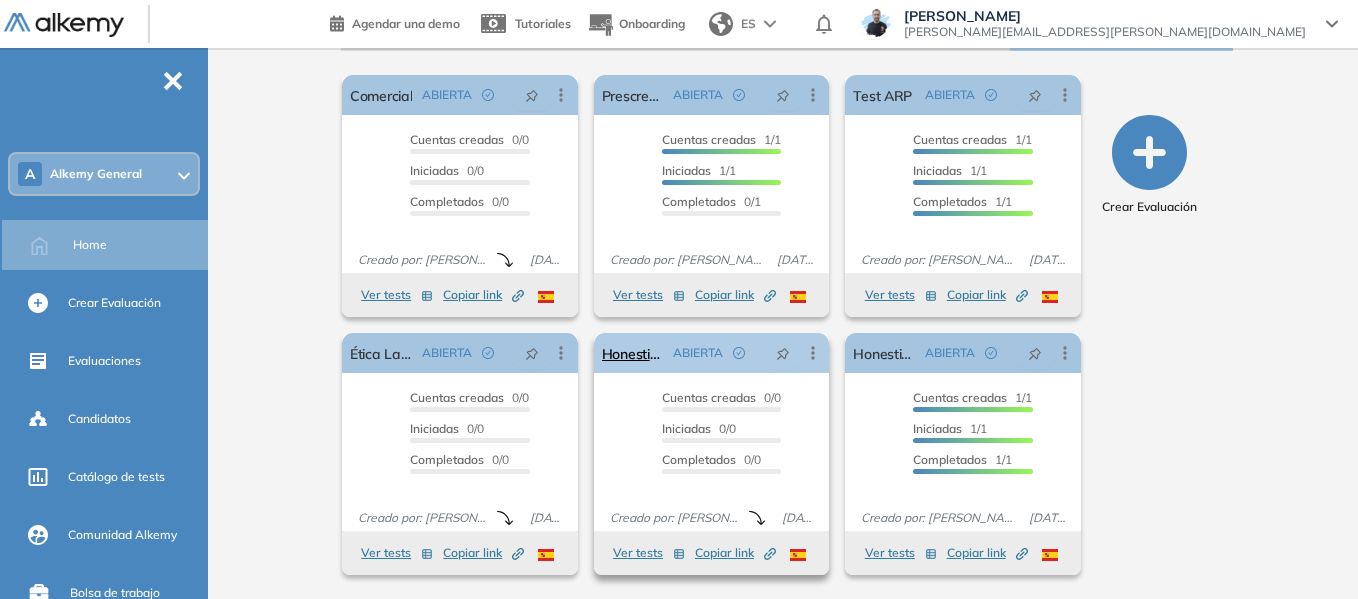 click 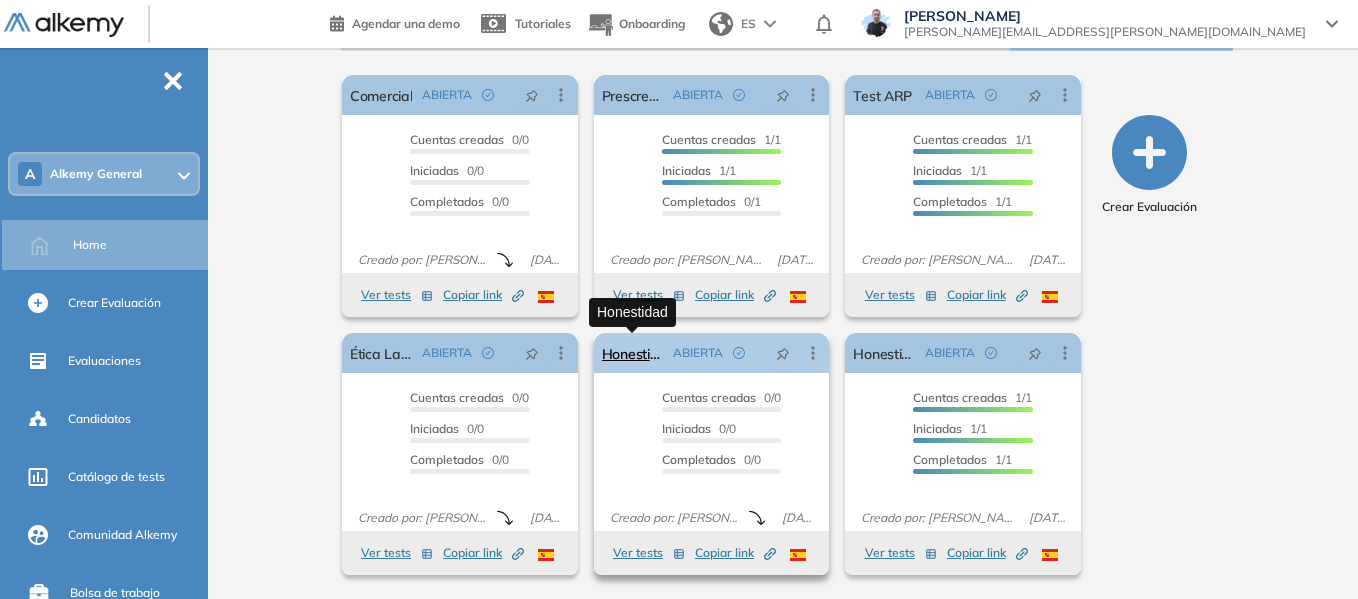 click on "Honestidad" at bounding box center (634, 353) 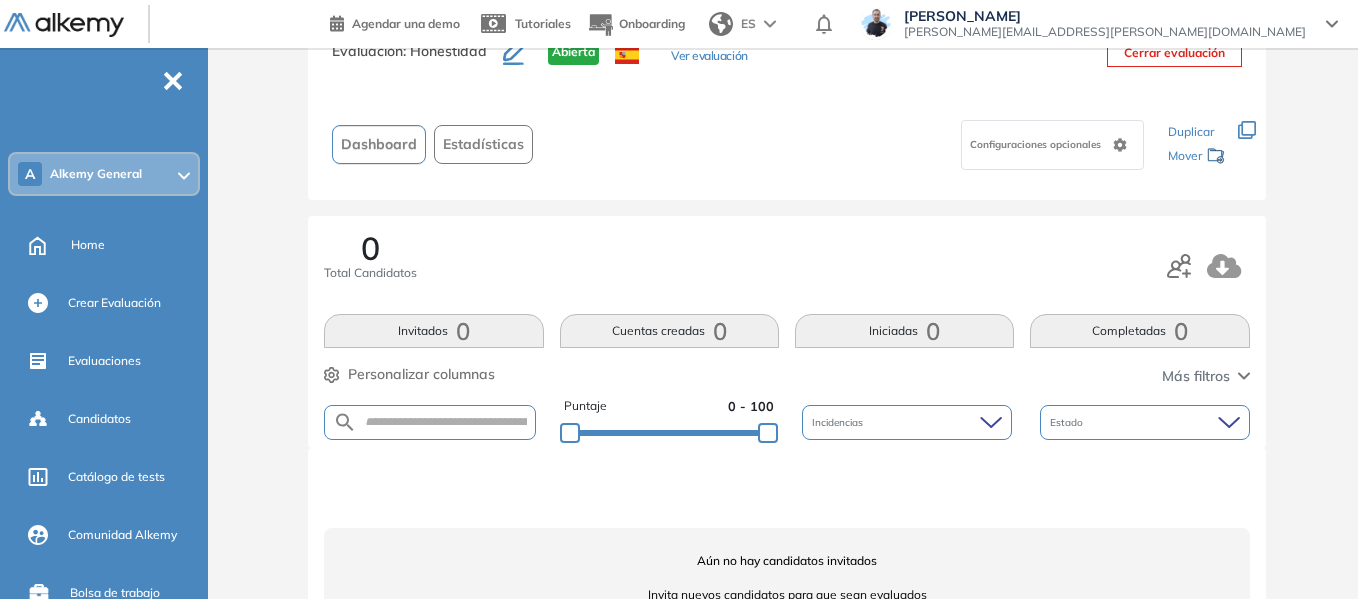 scroll, scrollTop: 0, scrollLeft: 0, axis: both 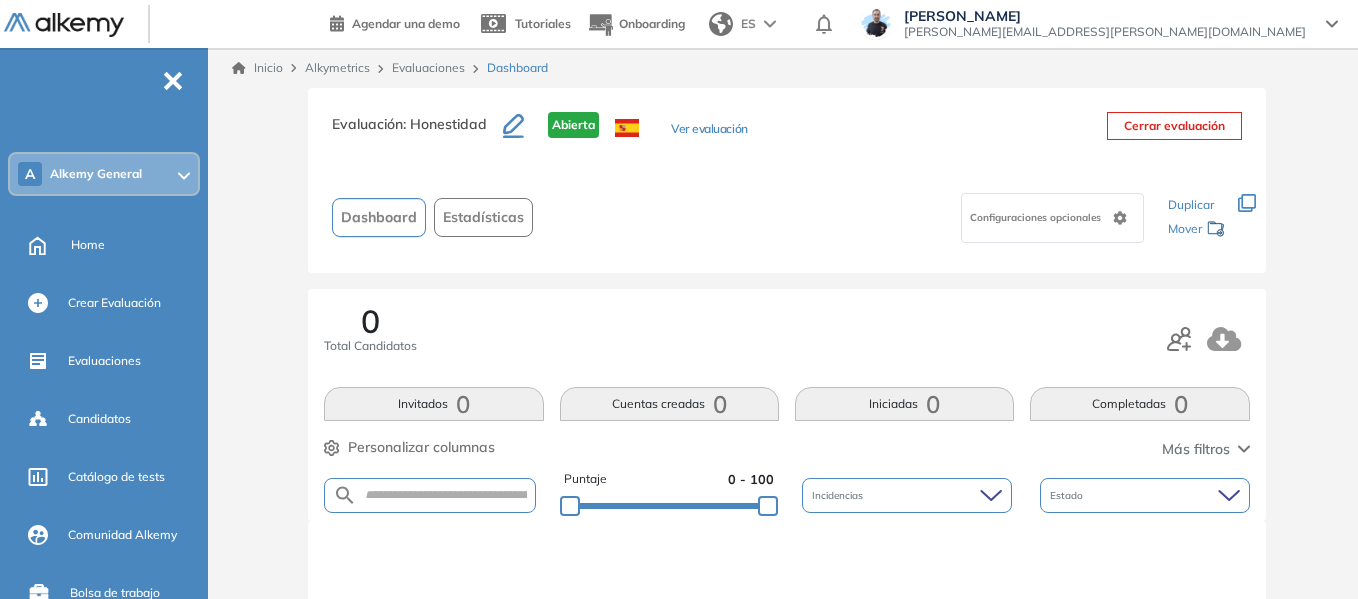 click on "Evaluaciones" at bounding box center [428, 67] 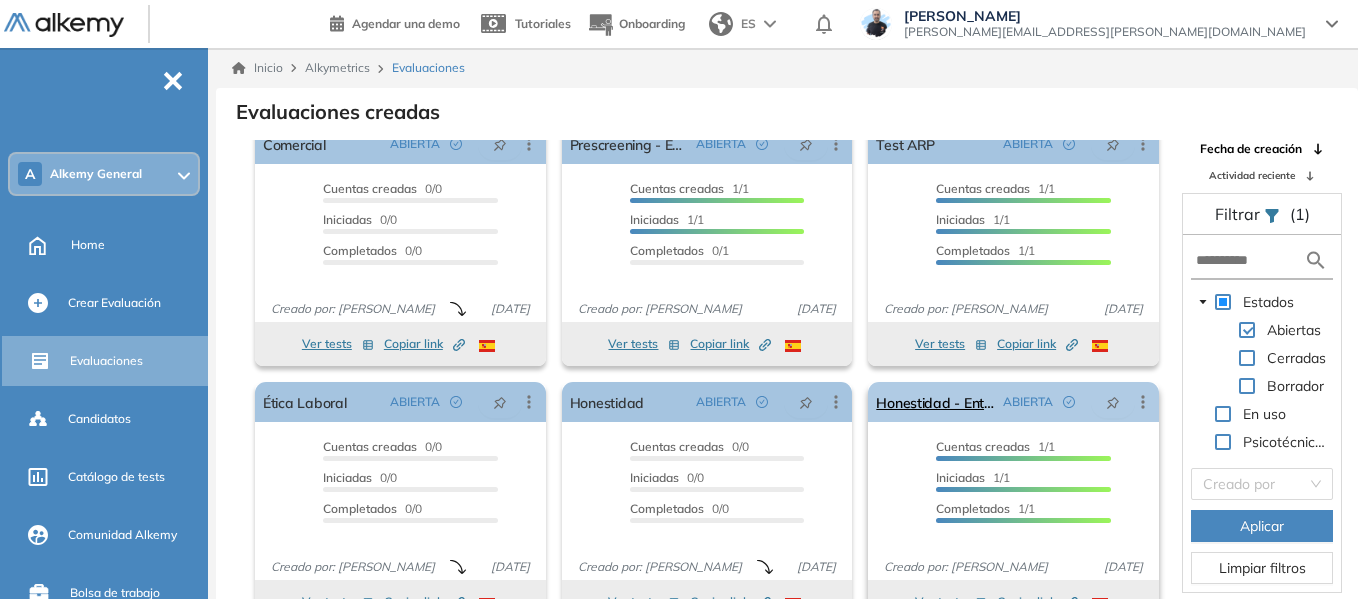 scroll, scrollTop: 37, scrollLeft: 0, axis: vertical 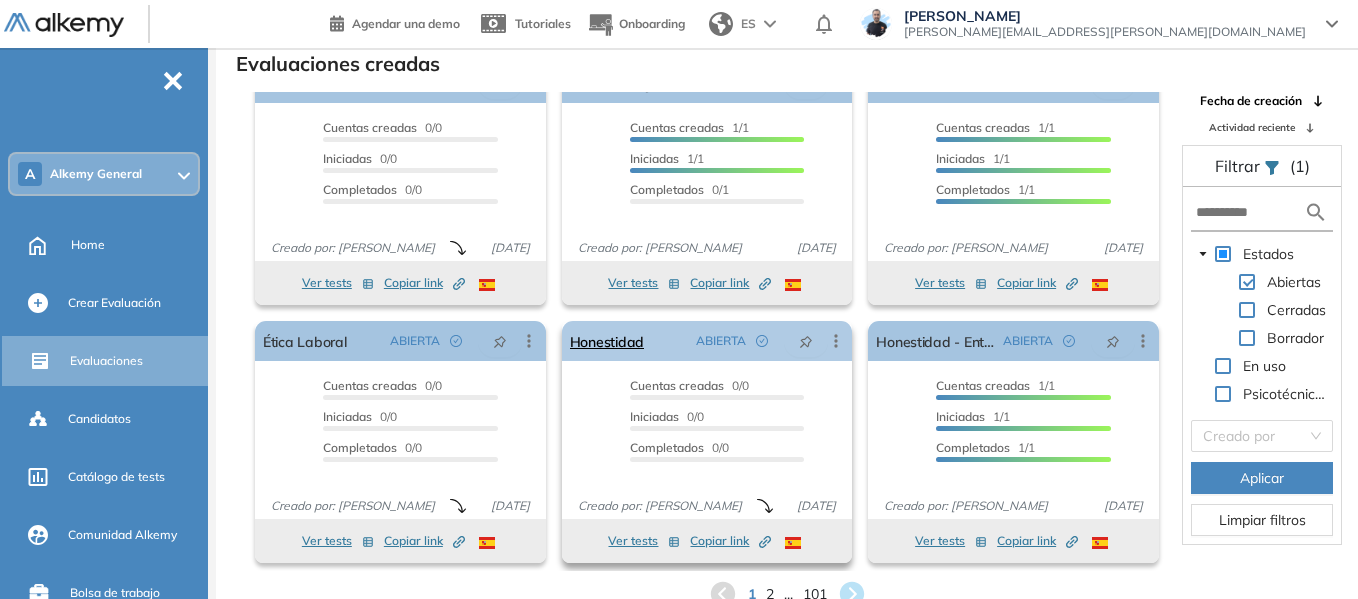 click 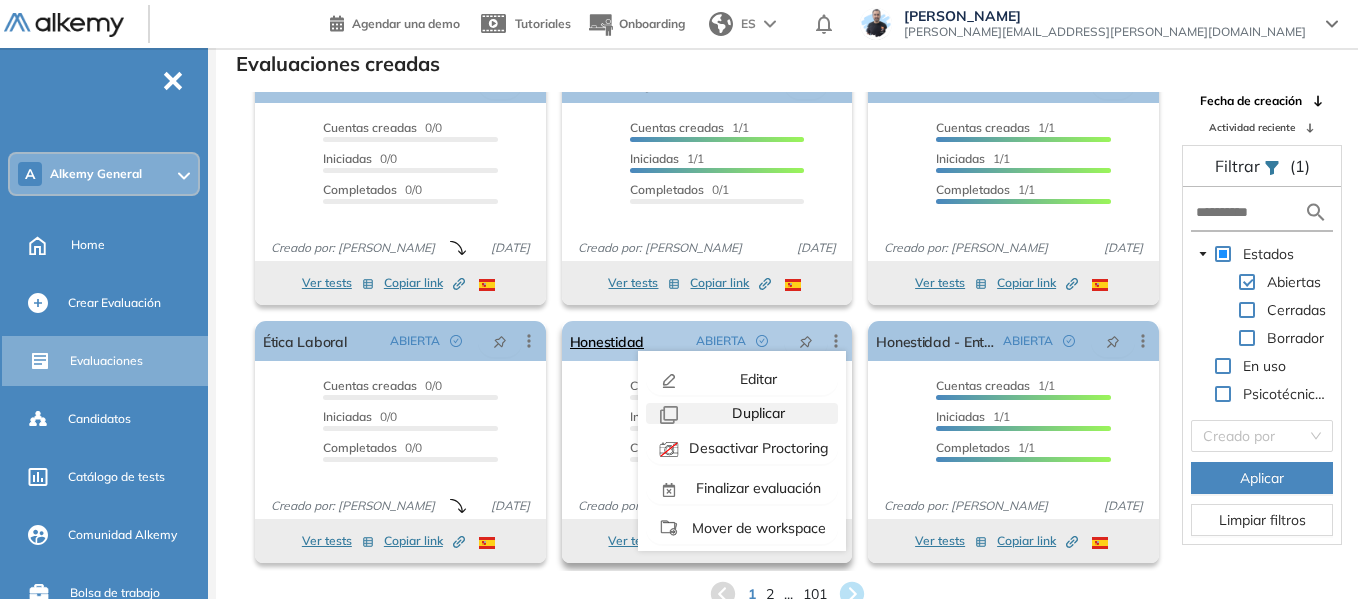 scroll, scrollTop: 45, scrollLeft: 0, axis: vertical 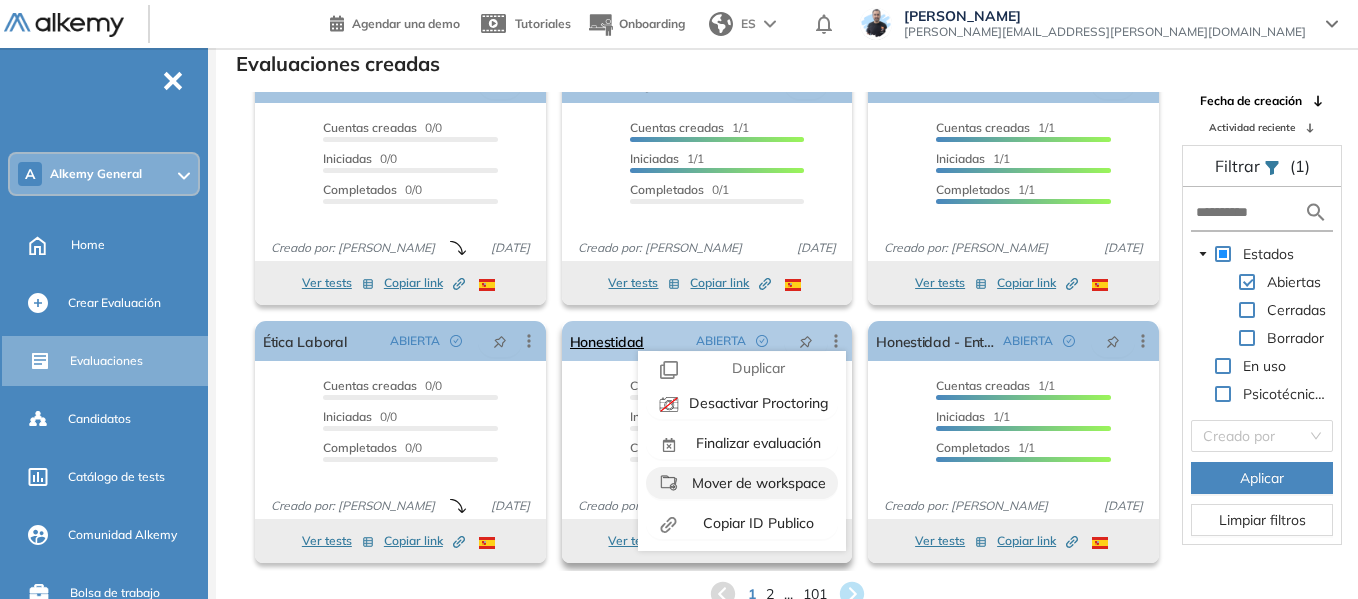 click on "Mover de workspace" at bounding box center [757, 483] 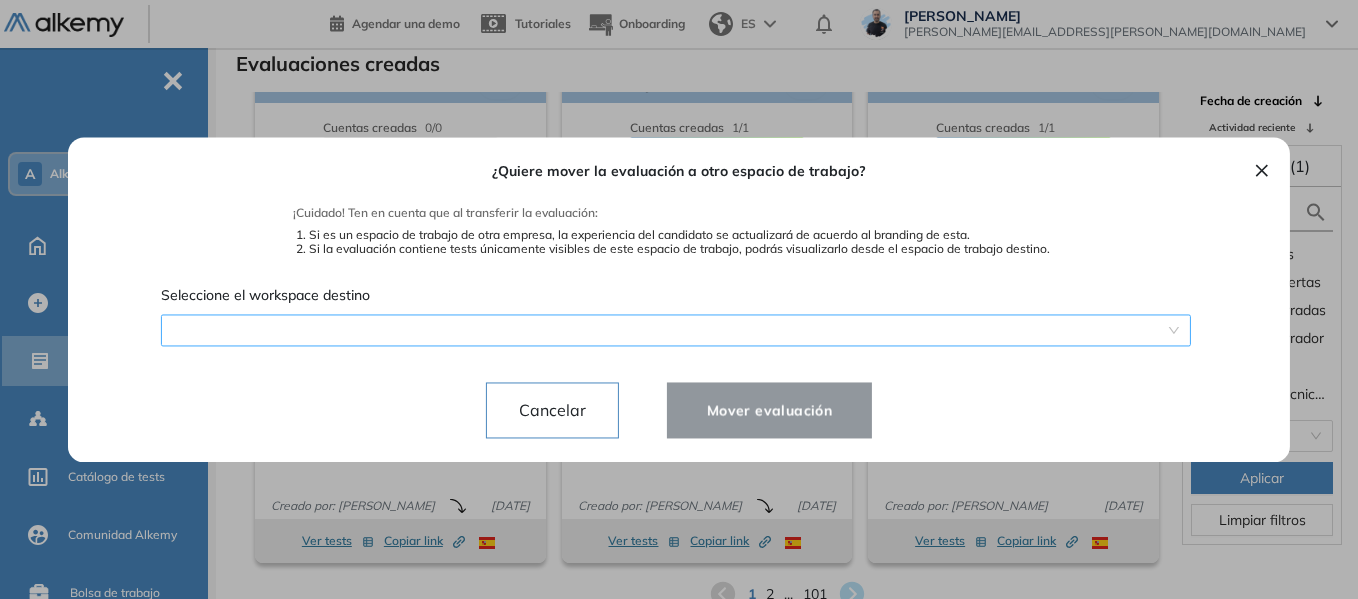 click on "¿Quiere mover la evaluación a otro espacio de trabajo? ¡Cuidado! Ten en cuenta que al transferir la evaluación: Si es un espacio de trabajo de otra empresa, la experiencia del candidato se actualizará de acuerdo al branding de esta. Si la evaluación contiene tests únicamente visibles de este espacio de trabajo, podrás visualizarlo desde el espacio de trabajo destino. Seleccione el workspace destino Cancelar Mover evaluación 300 308 S Strata Analytics   | Strata Analytics V Veritran   | Veritran T Teclab Instituto   | Teclab Instituto F Fundación Compromiso   | Fundación Compromiso I IbisDev   | IbisDev T TextilCom   | TextilCom G Gosur   | Wellet C Codeicus   | Codeicus I IncluiT   | IncluiT I Inclu IT   | Inclu IT" at bounding box center (679, 299) 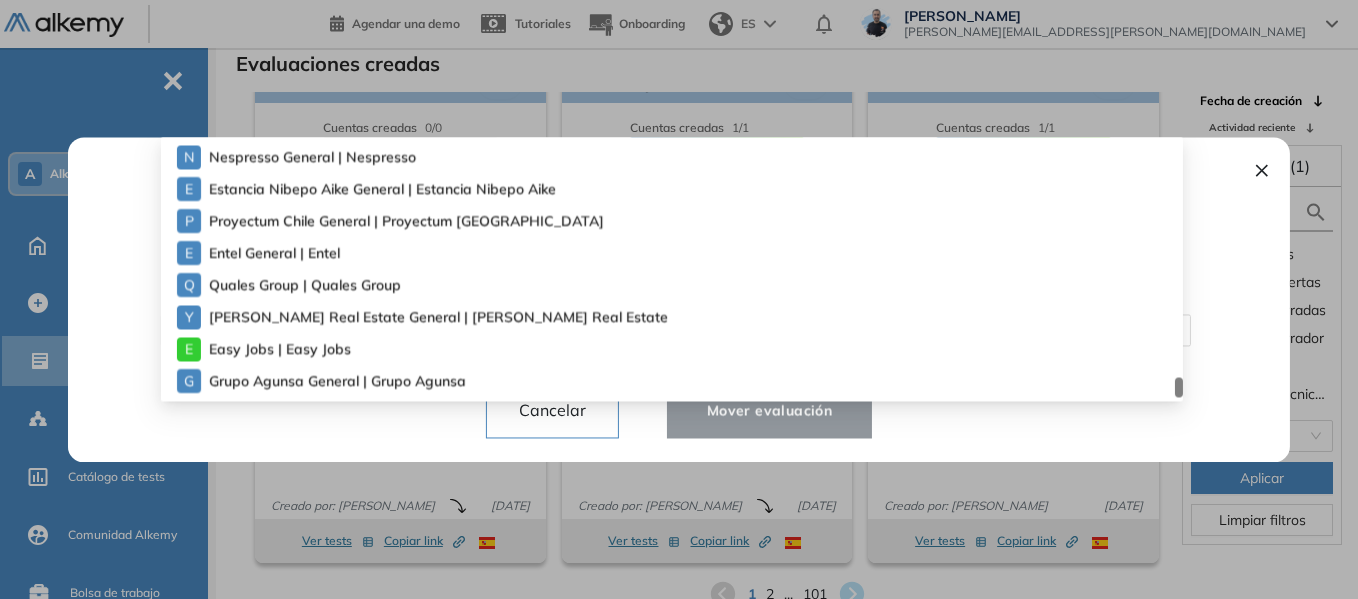 scroll, scrollTop: 4392, scrollLeft: 0, axis: vertical 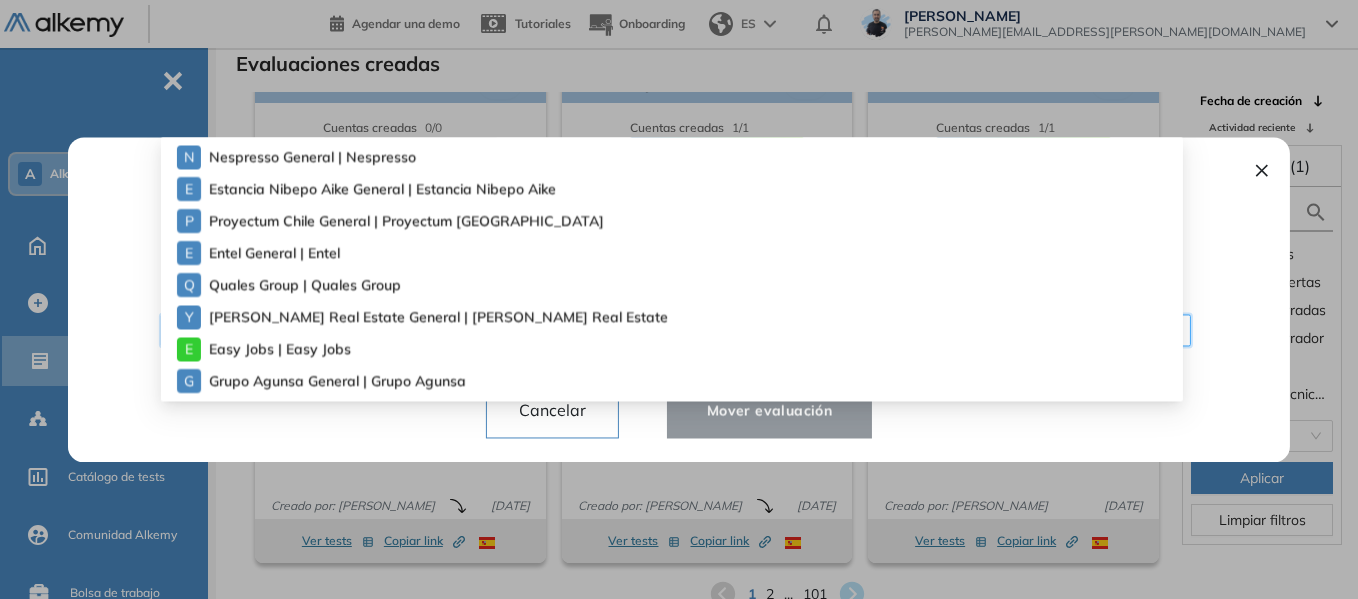 click on "Grupo Agunsa General   | Grupo Agunsa" at bounding box center [317, 381] 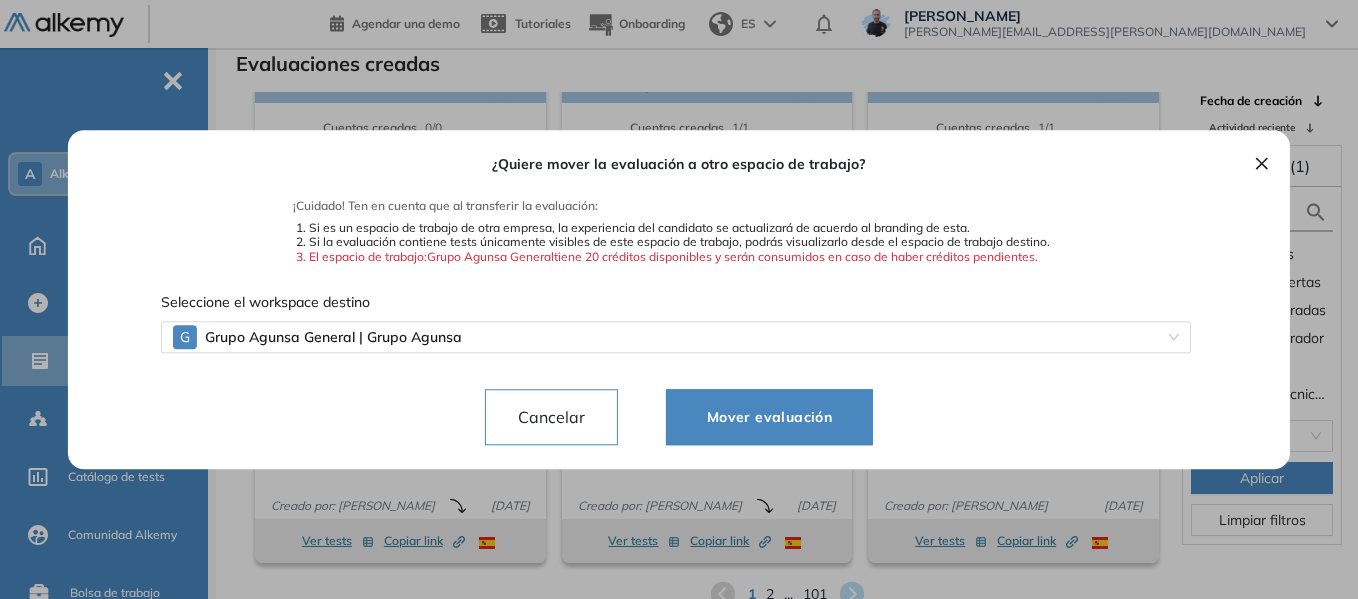 click on "Mover evaluación" at bounding box center (769, 417) 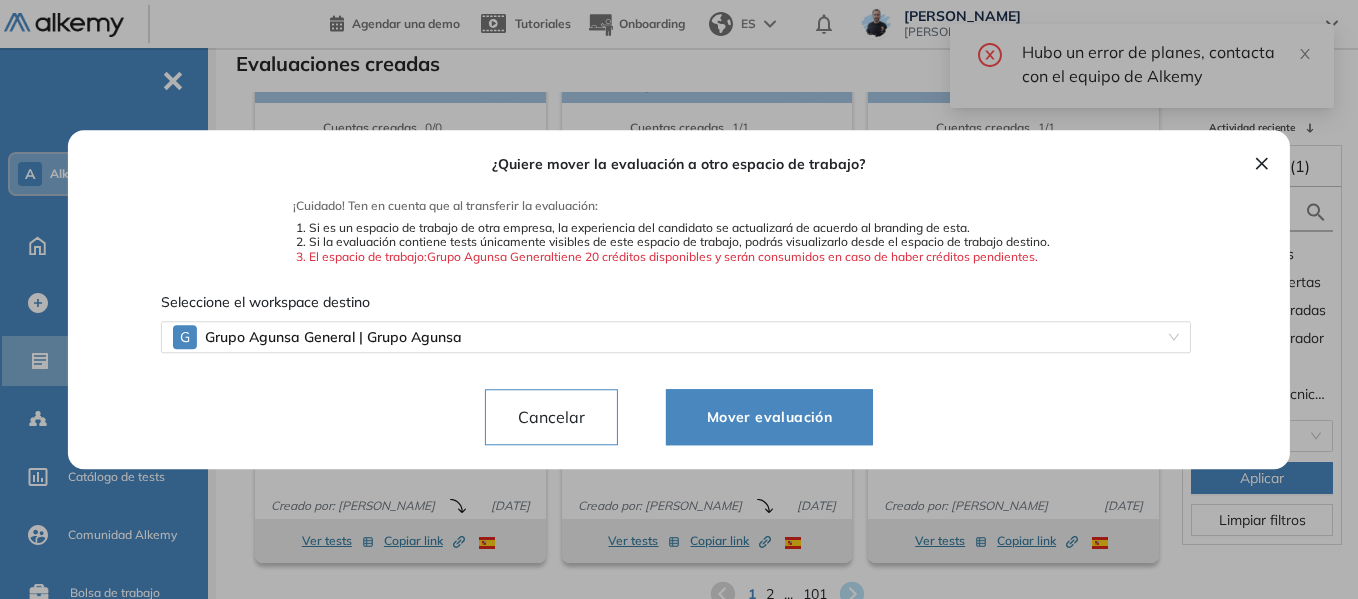 click on "×" at bounding box center (1262, 162) 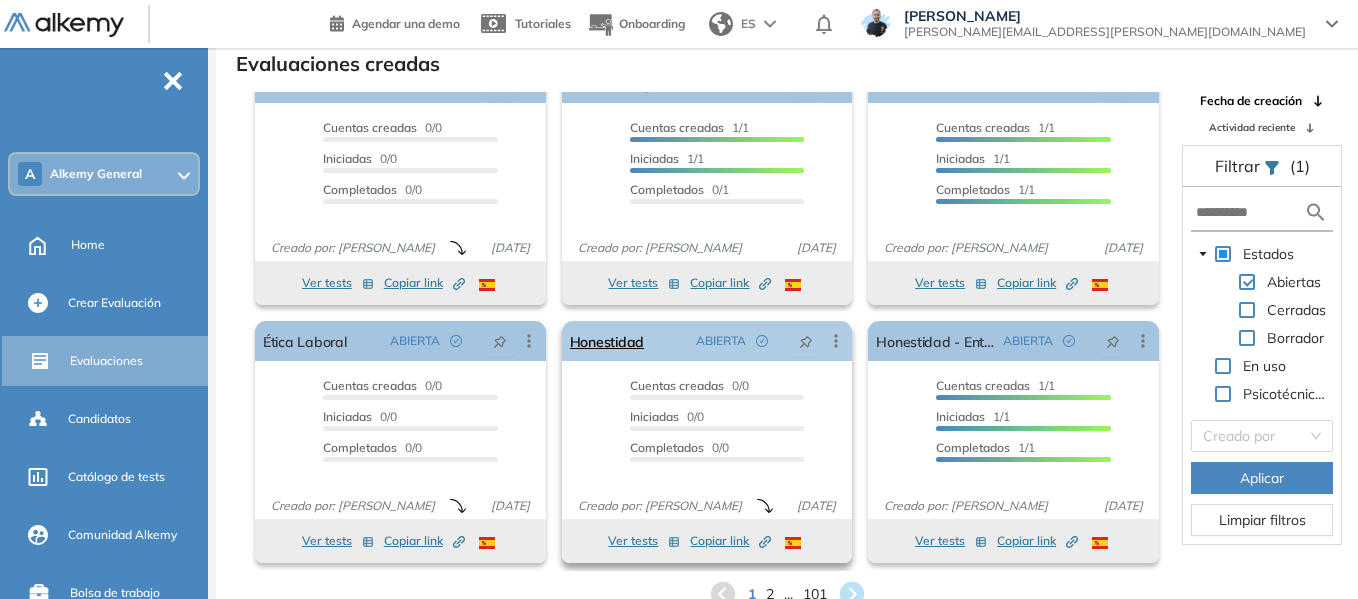 click 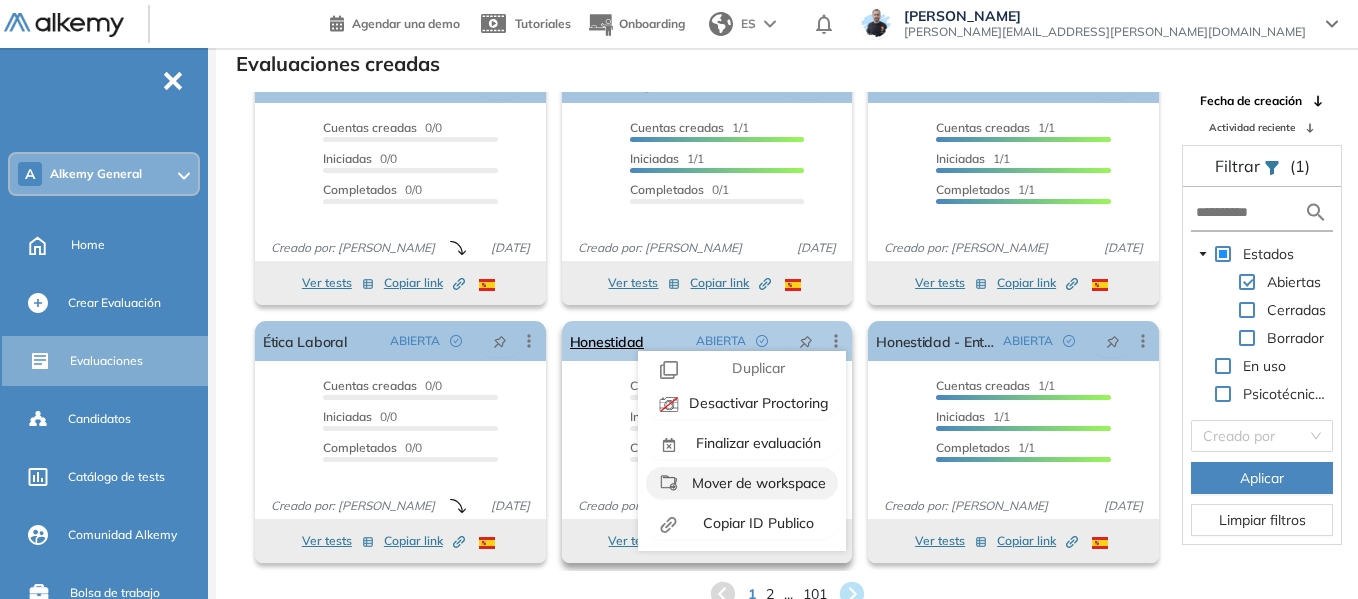 click on "Mover de workspace" at bounding box center (757, 483) 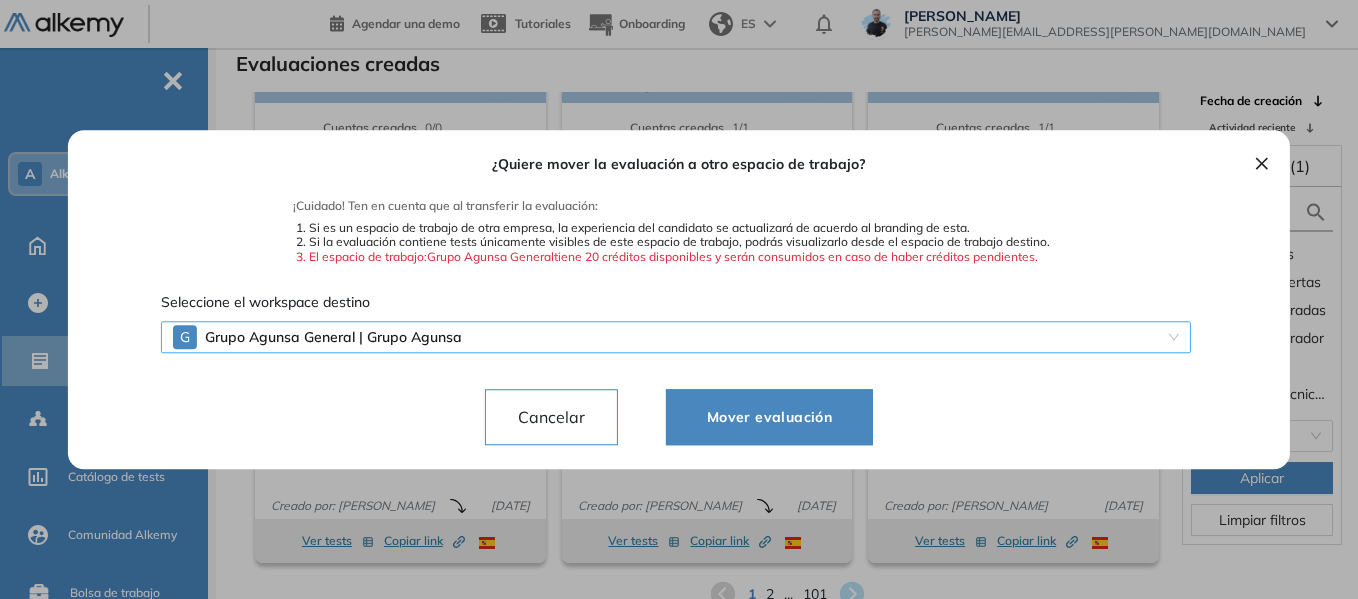 click on "¿Quiere mover la evaluación a otro espacio de trabajo? ¡Cuidado! Ten en cuenta que al transferir la evaluación: Si es un espacio de trabajo de otra empresa, la experiencia del candidato se actualizará de acuerdo al branding de esta. Si la evaluación contiene tests únicamente visibles de este espacio de trabajo, podrás visualizarlo desde el espacio de trabajo destino. El espacio de trabajo:  Grupo Agunsa General  tiene 20 créditos disponibles y serán consumidos en caso de haber créditos pendientes. Seleccione el workspace destino G Grupo Agunsa General   | Grupo Agunsa Cancelar Mover evaluación" at bounding box center [679, 299] 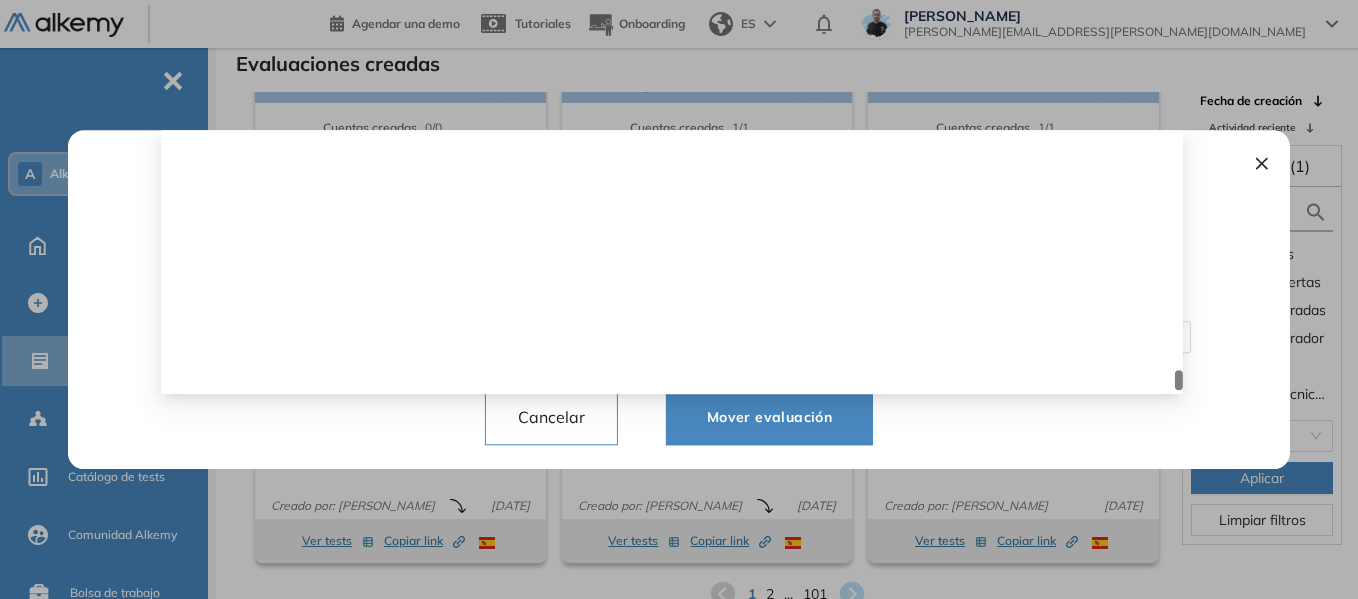 scroll, scrollTop: 3720, scrollLeft: 0, axis: vertical 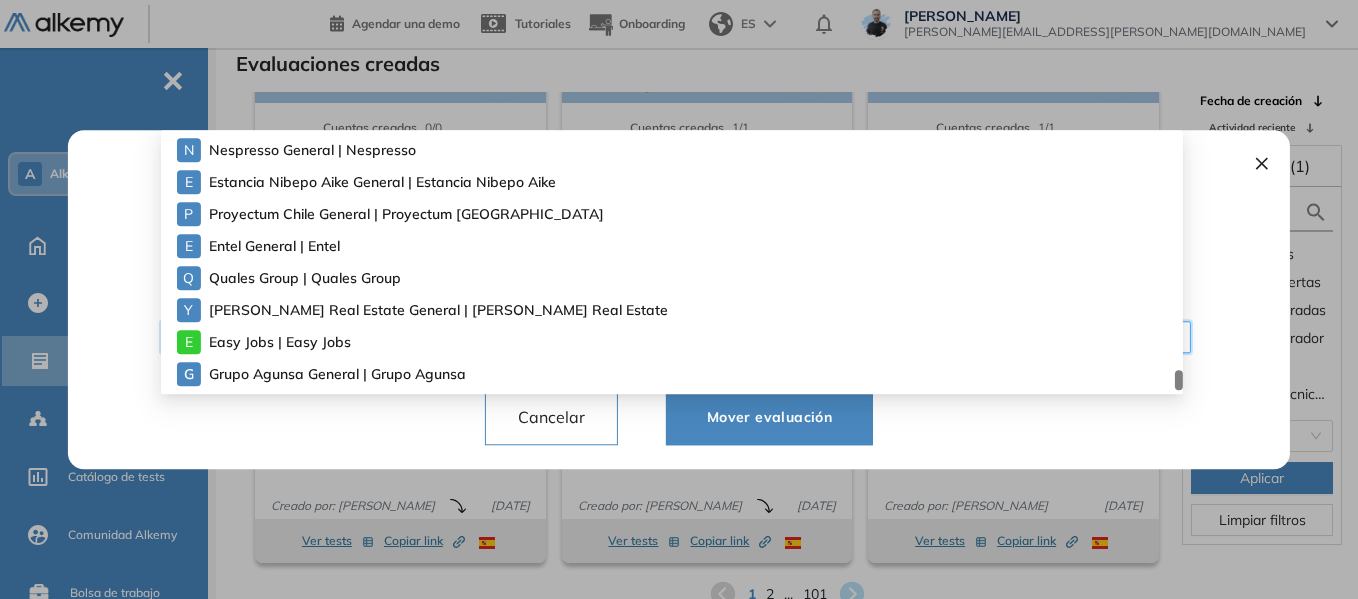 click on "Grupo Agunsa General   | Grupo Agunsa" at bounding box center [317, 374] 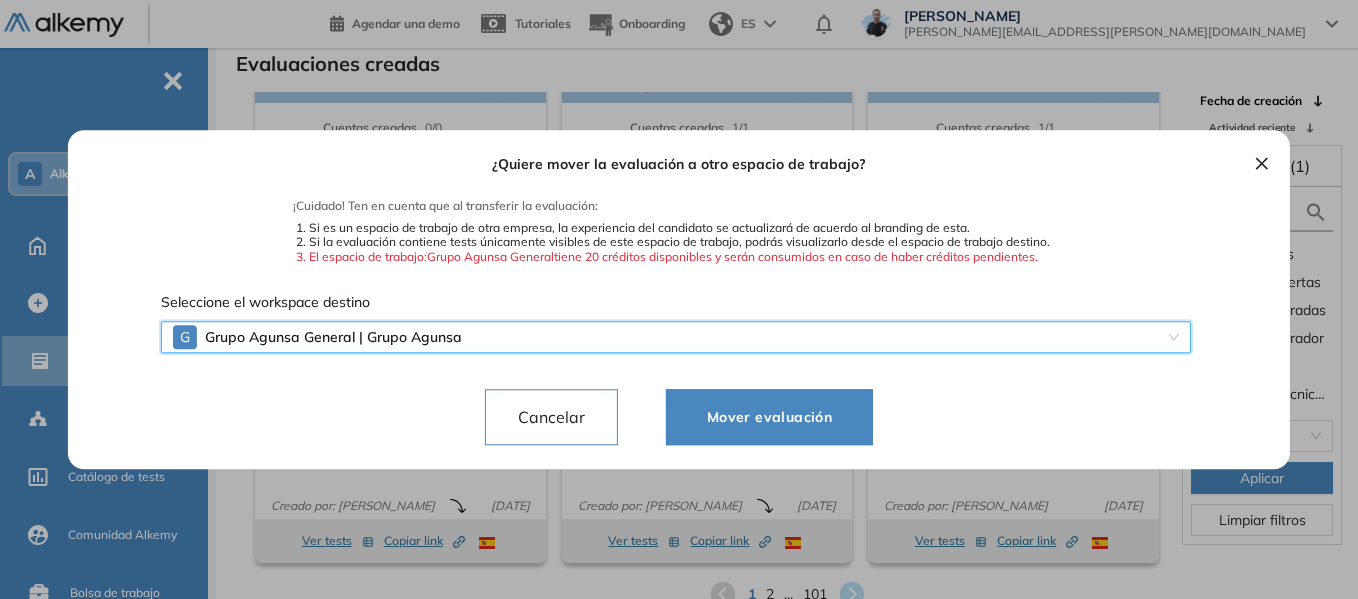 click on "Mover evaluación" at bounding box center [769, 417] 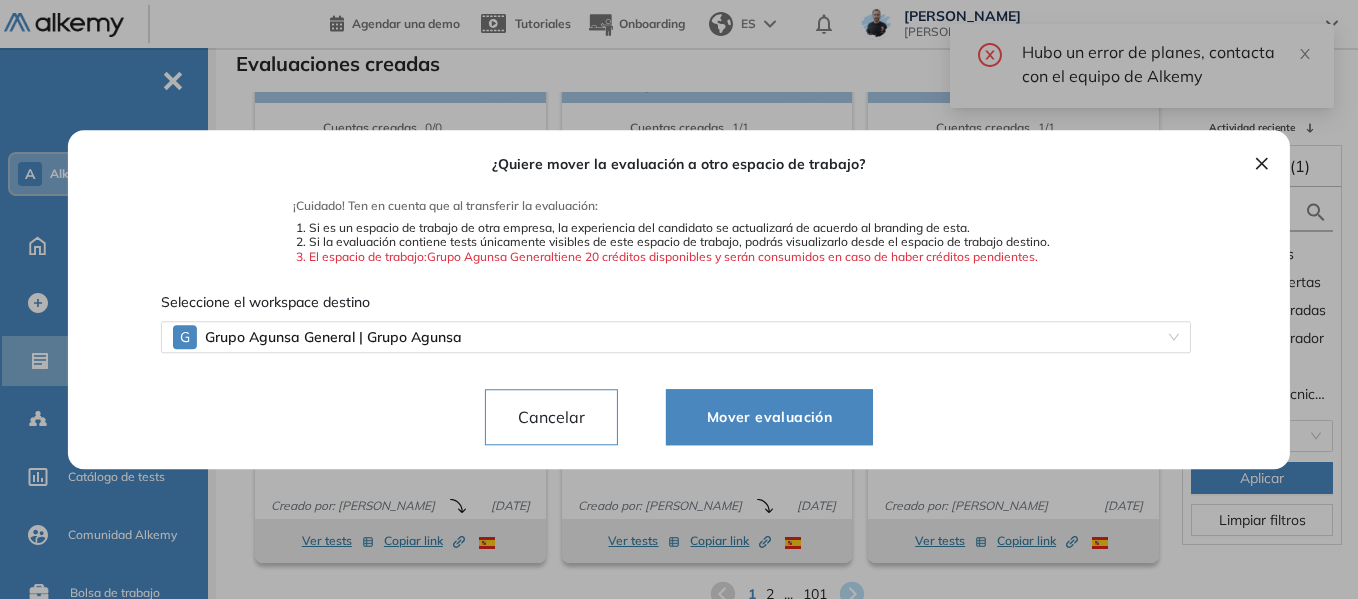 click on "×" at bounding box center (1262, 162) 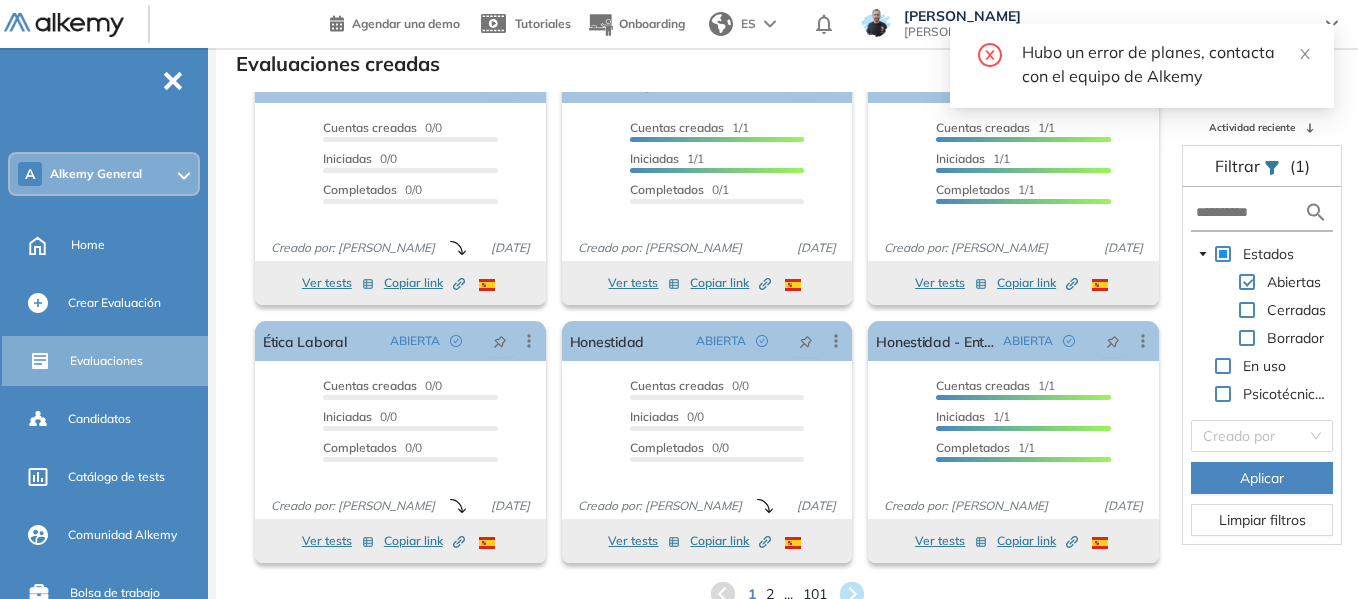 click on "Alkemy General" at bounding box center (96, 174) 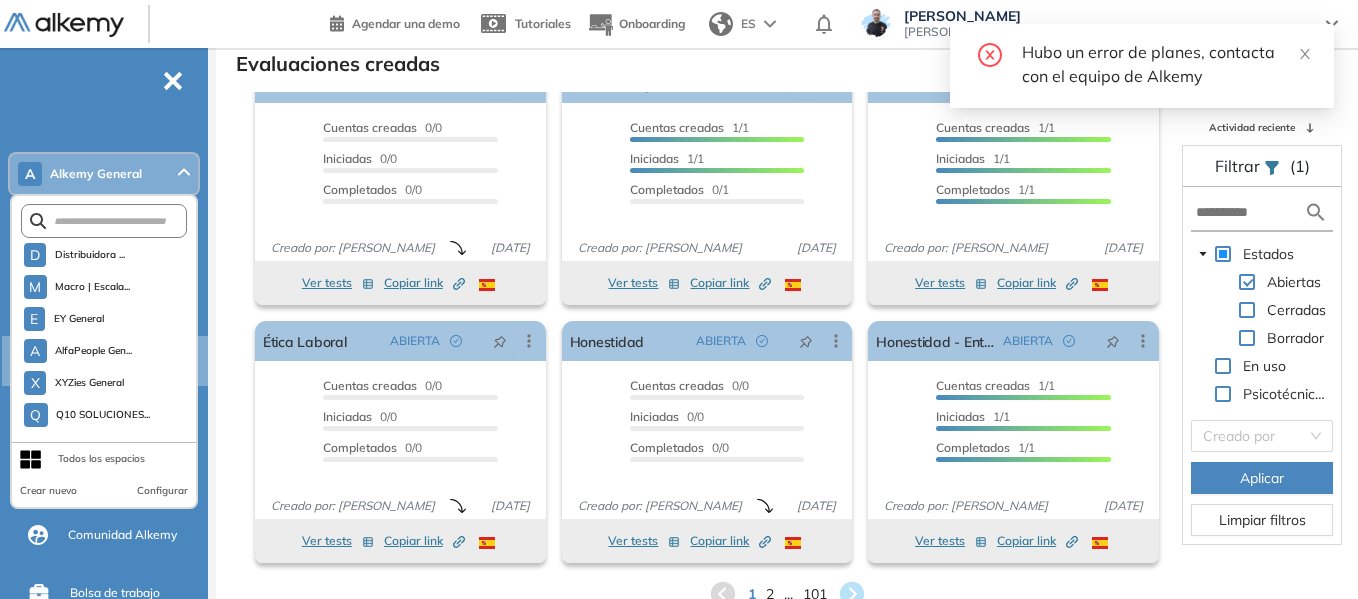 scroll, scrollTop: 4965, scrollLeft: 0, axis: vertical 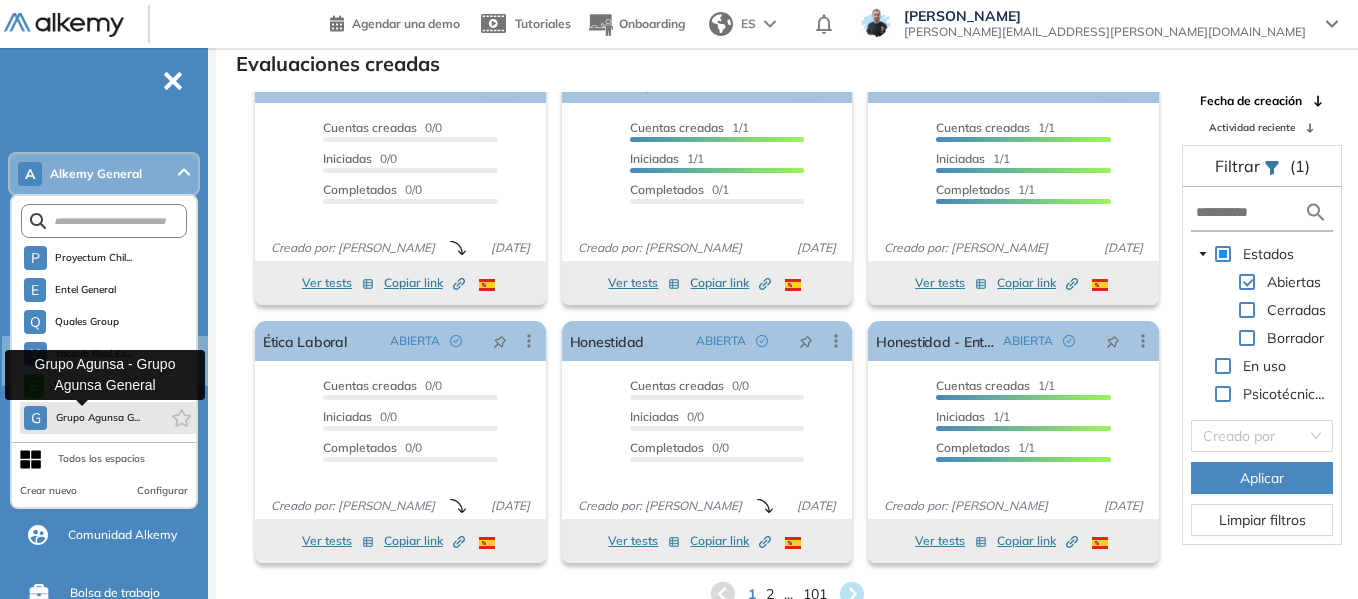 click on "Grupo Agunsa G..." at bounding box center (97, 418) 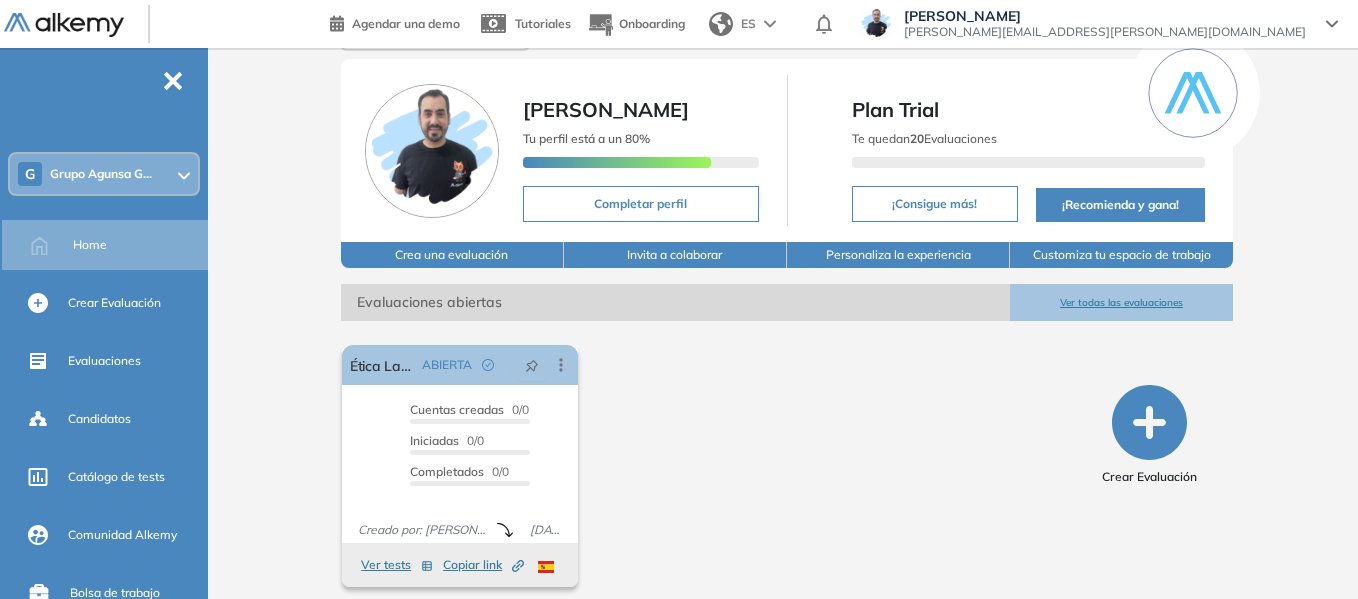 scroll, scrollTop: 53, scrollLeft: 0, axis: vertical 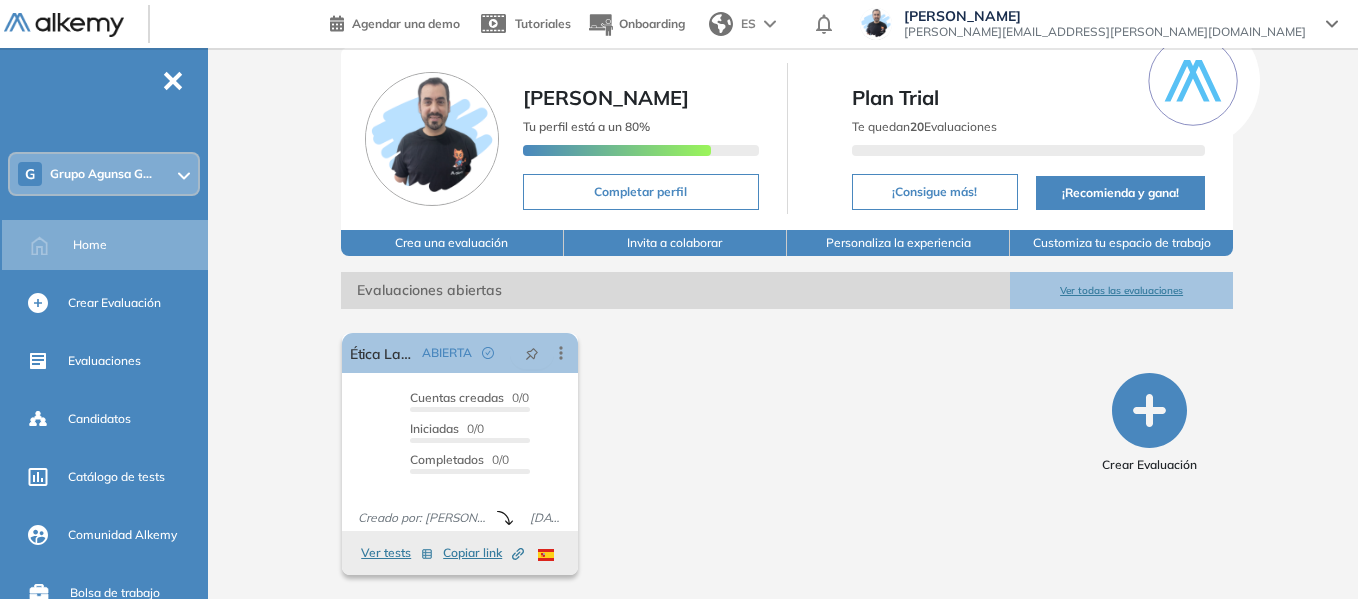 click on "Grupo Agunsa G..." at bounding box center [101, 174] 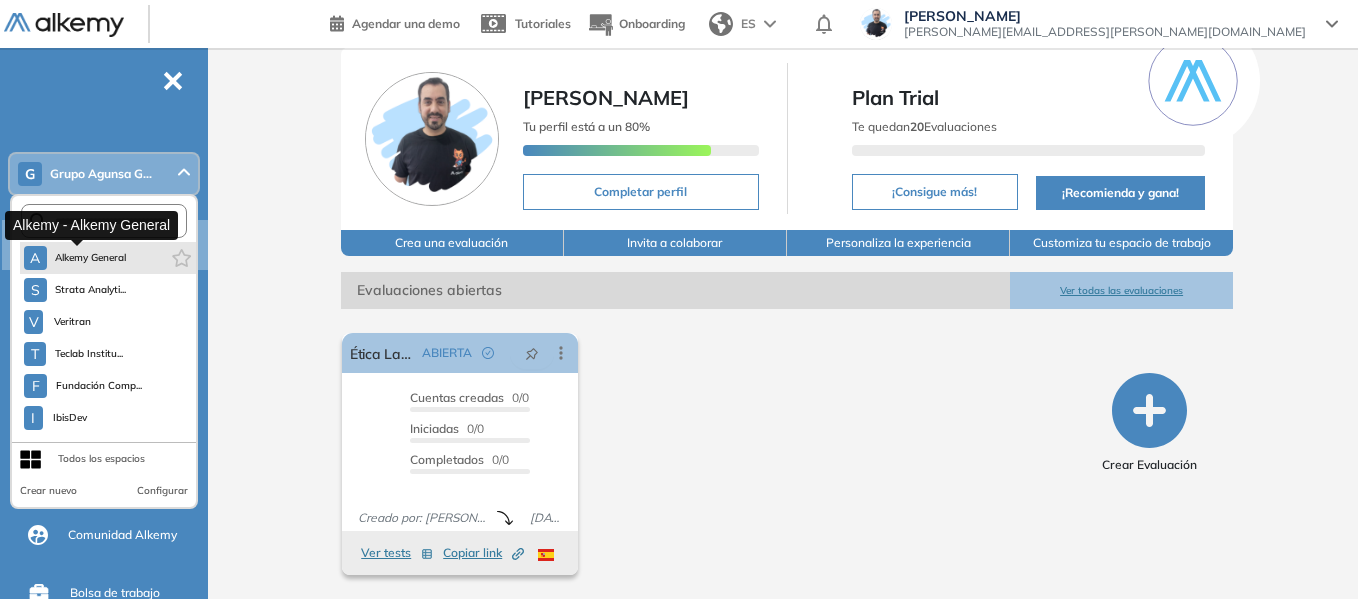click on "Alkemy General" at bounding box center [91, 258] 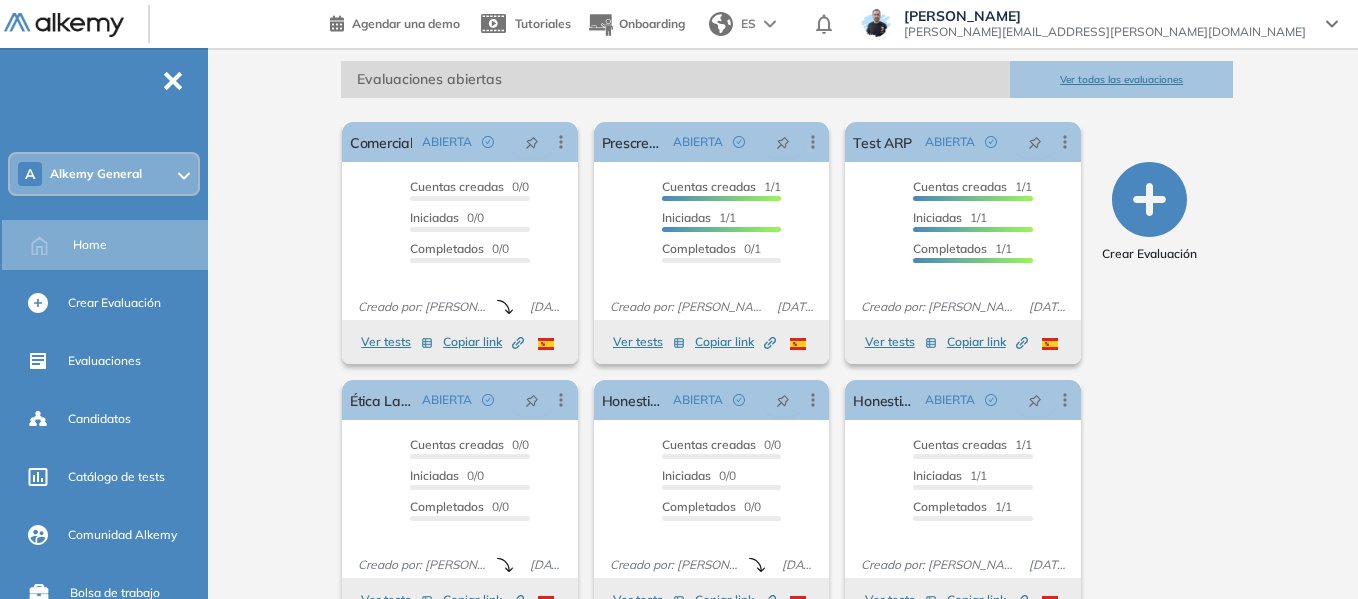 scroll, scrollTop: 337, scrollLeft: 0, axis: vertical 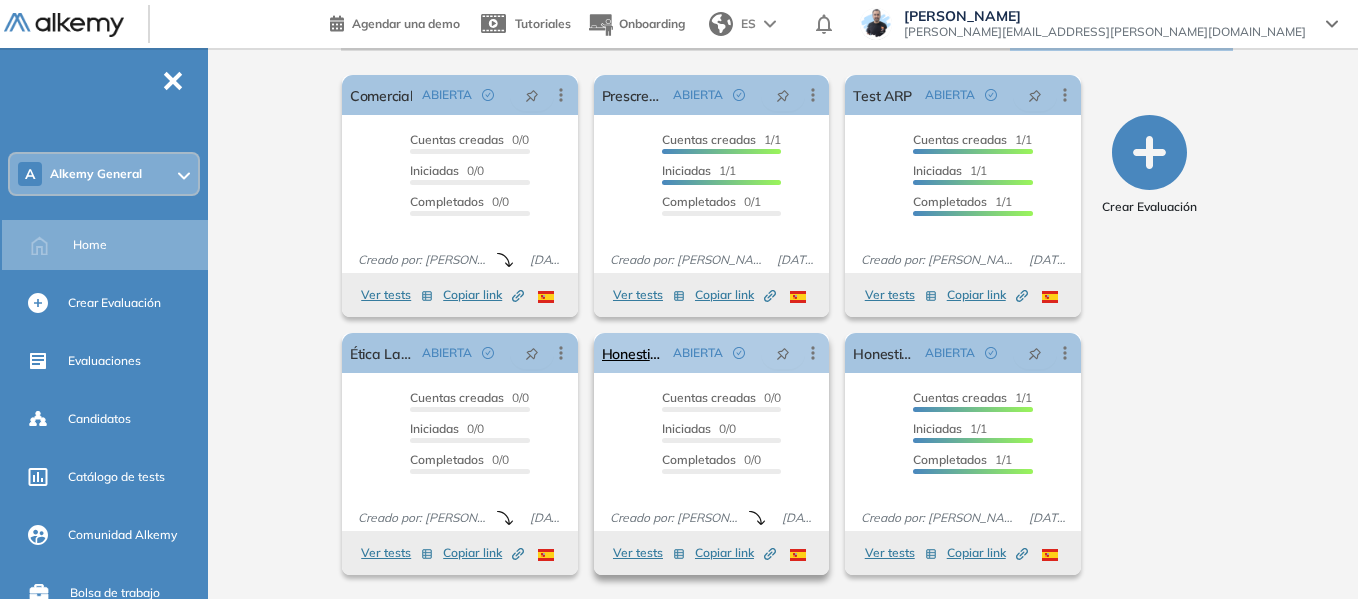 click 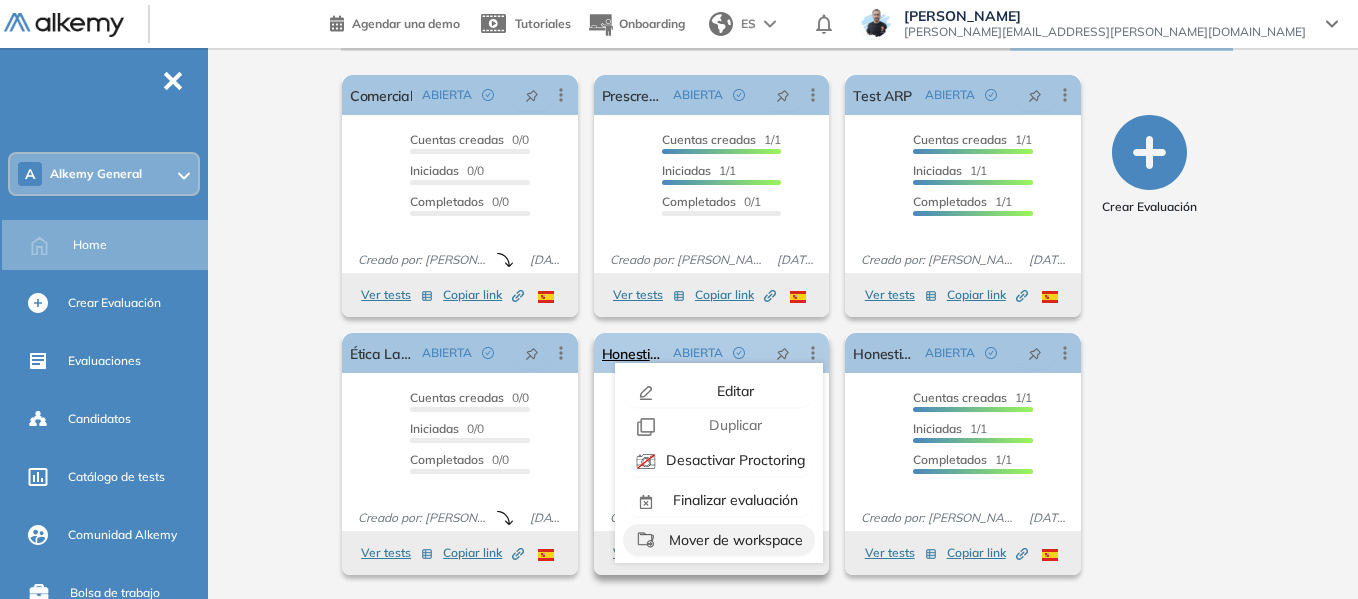 click on "Mover de workspace" at bounding box center [734, 540] 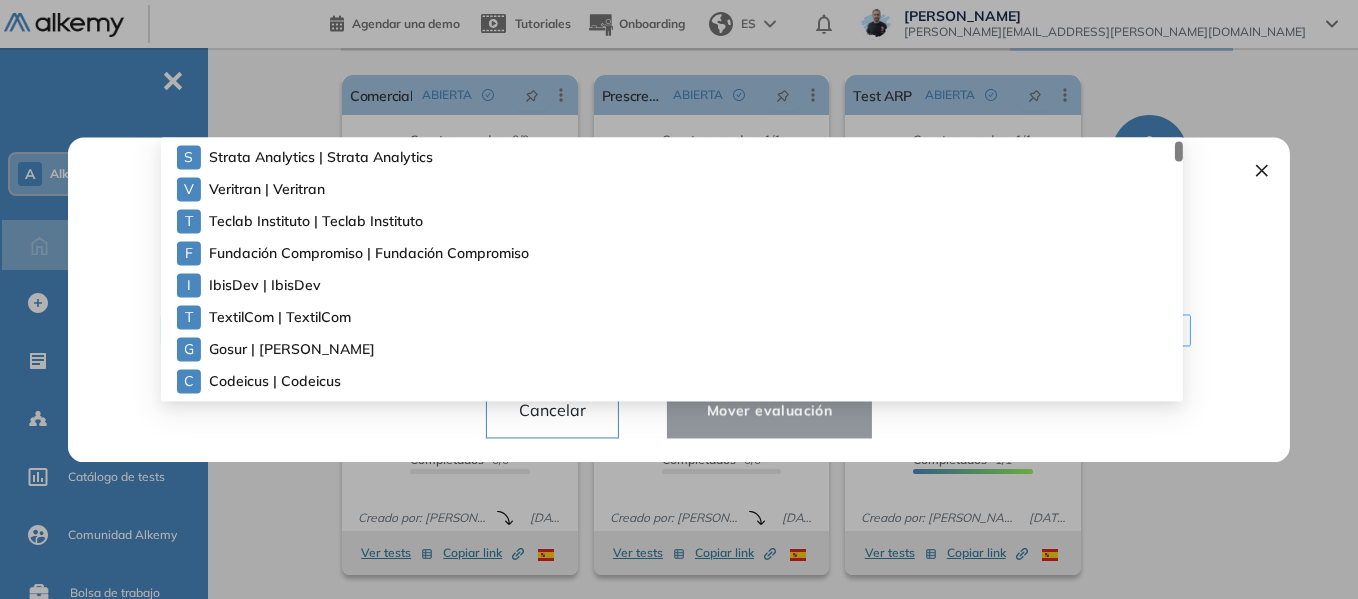 click on "¿Quiere mover la evaluación a otro espacio de trabajo? ¡Cuidado! Ten en cuenta que al transferir la evaluación: Si es un espacio de trabajo de otra empresa, la experiencia del candidato se actualizará de acuerdo al branding de esta. Si la evaluación contiene tests únicamente visibles de este espacio de trabajo, podrás visualizarlo desde el espacio de trabajo destino. Seleccione el workspace destino Cancelar Mover evaluación 300 308 S Strata Analytics   | Strata Analytics V Veritran   | Veritran T Teclab Instituto   | Teclab Instituto F Fundación Compromiso   | Fundación Compromiso I IbisDev   | IbisDev T TextilCom   | TextilCom G Gosur   | Wellet C Codeicus   | Codeicus I IncluiT   | IncluiT I Inclu IT   | Inclu IT" at bounding box center [679, 299] 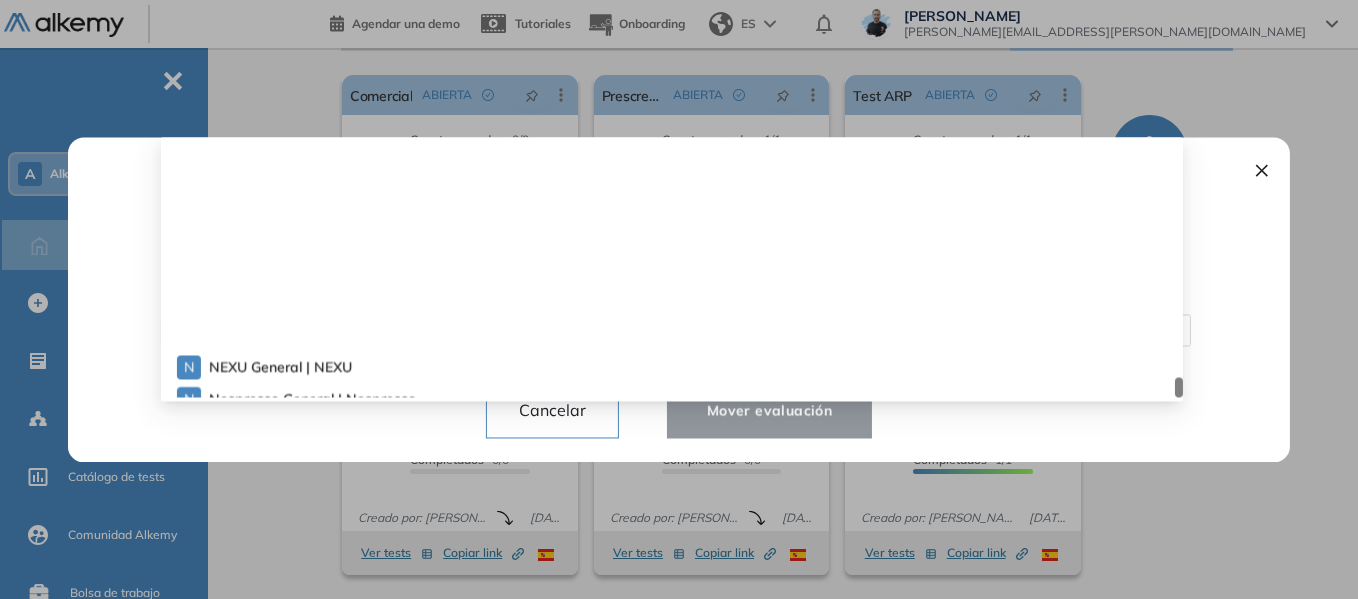 scroll, scrollTop: 4648, scrollLeft: 0, axis: vertical 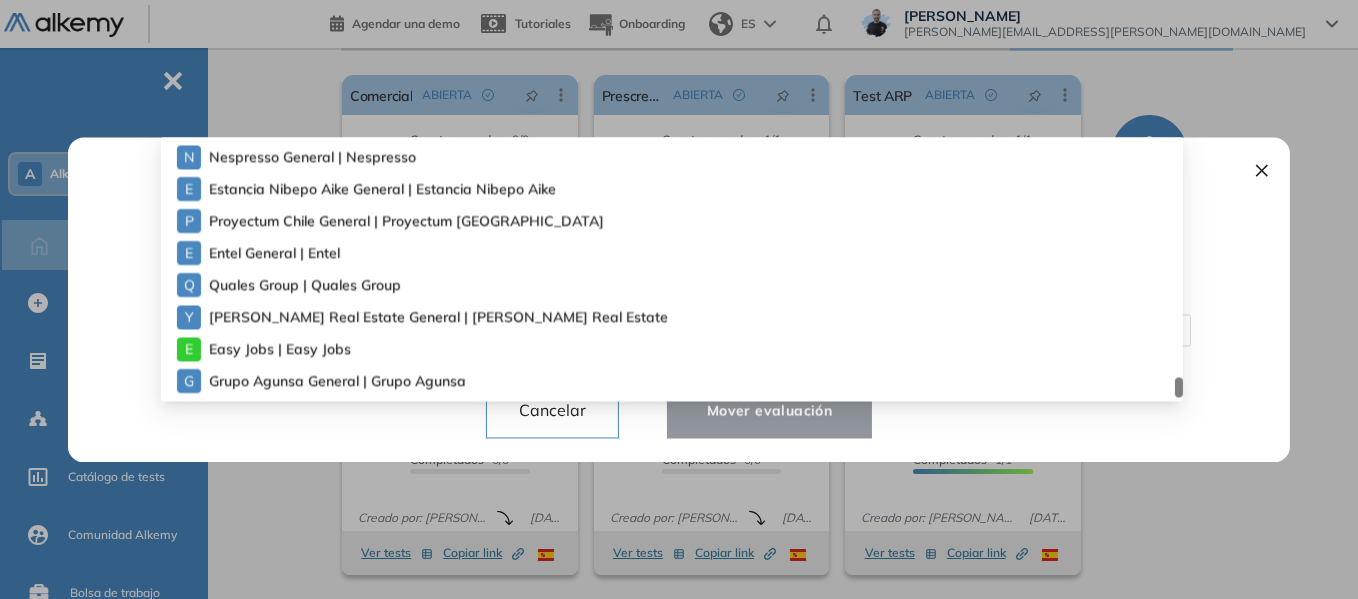 drag, startPoint x: 1182, startPoint y: 145, endPoint x: 1169, endPoint y: 419, distance: 274.30823 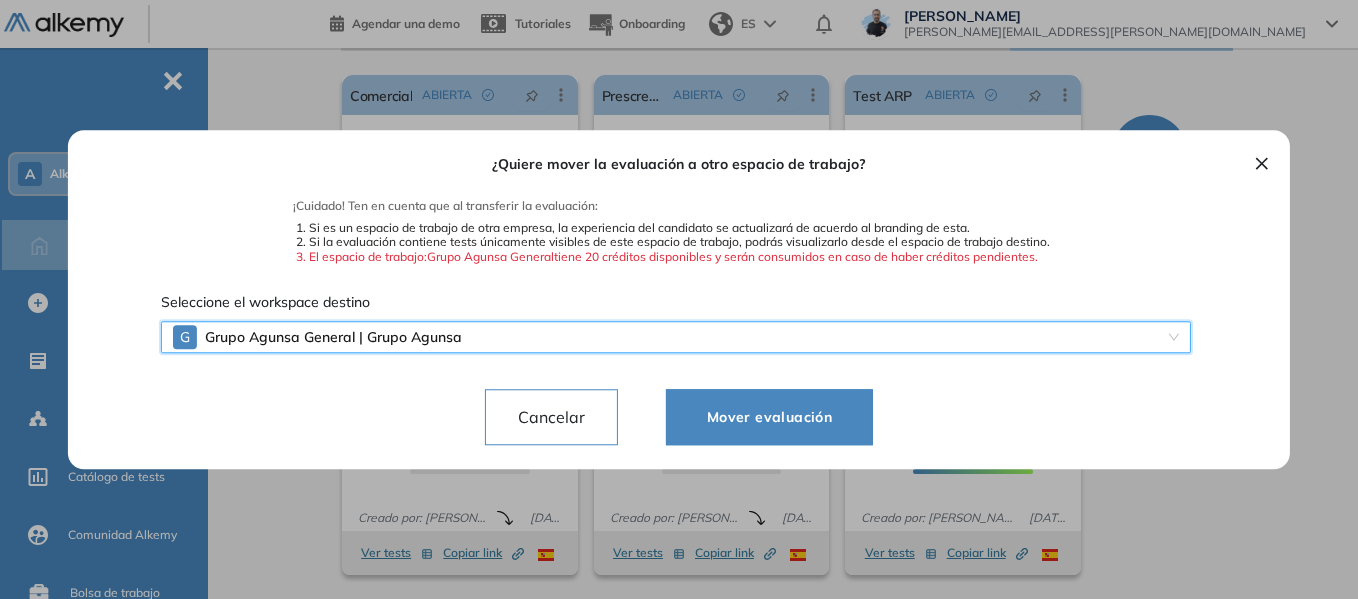 click on "Mover evaluación" at bounding box center (769, 417) 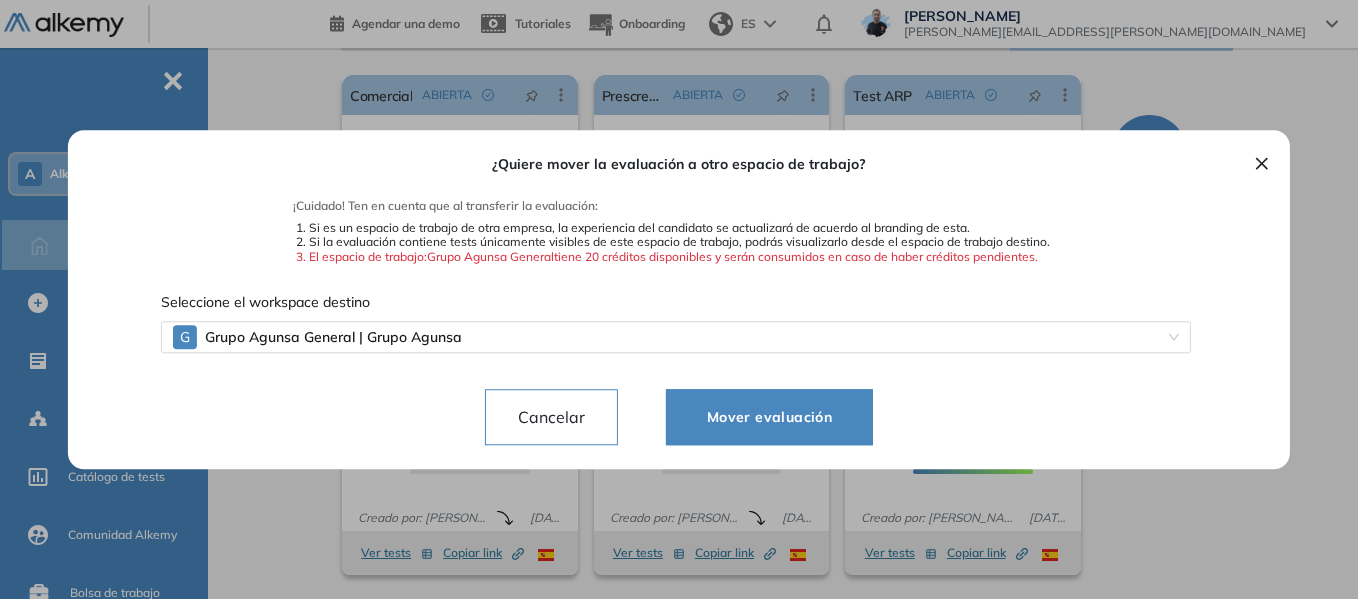 click on "×" at bounding box center [1262, 162] 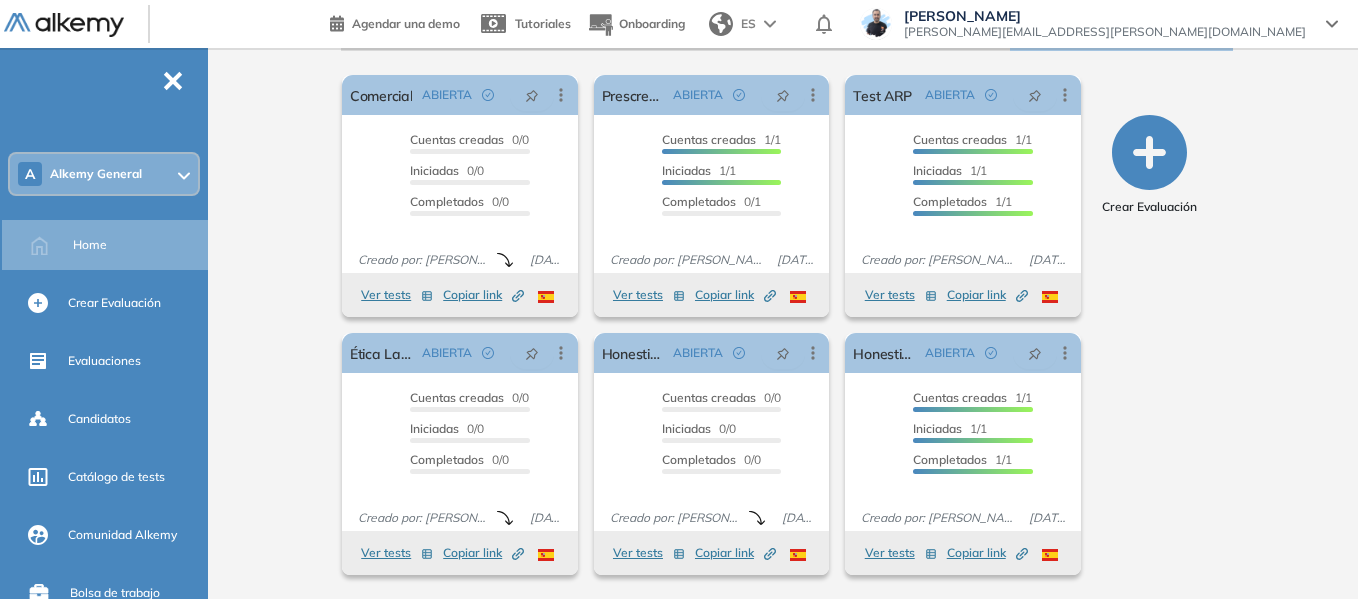click on "Crear Evaluación" at bounding box center (1149, 325) 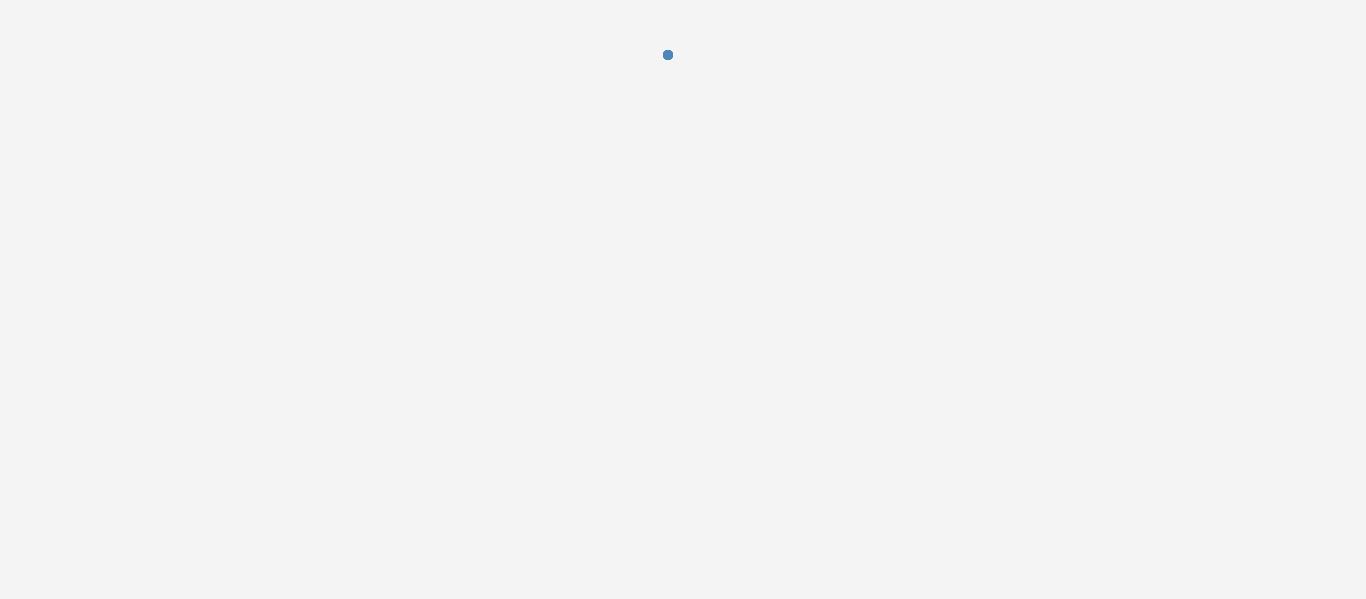 scroll, scrollTop: 0, scrollLeft: 0, axis: both 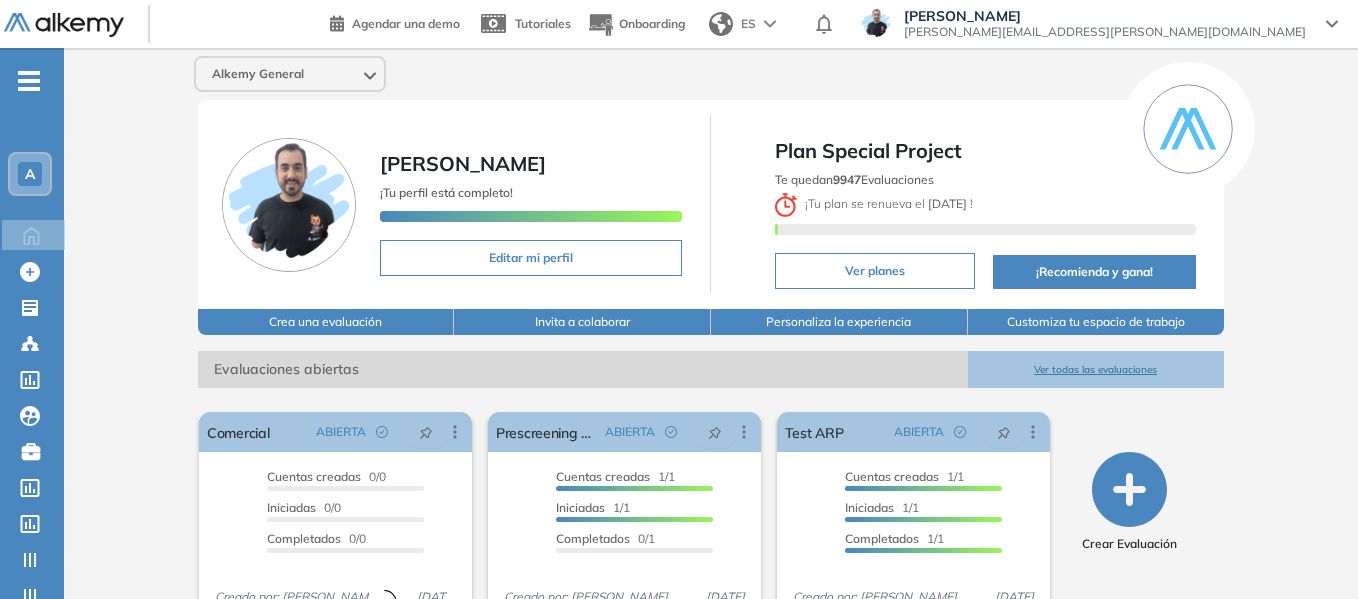 click on "Crea una evaluación" at bounding box center (326, 322) 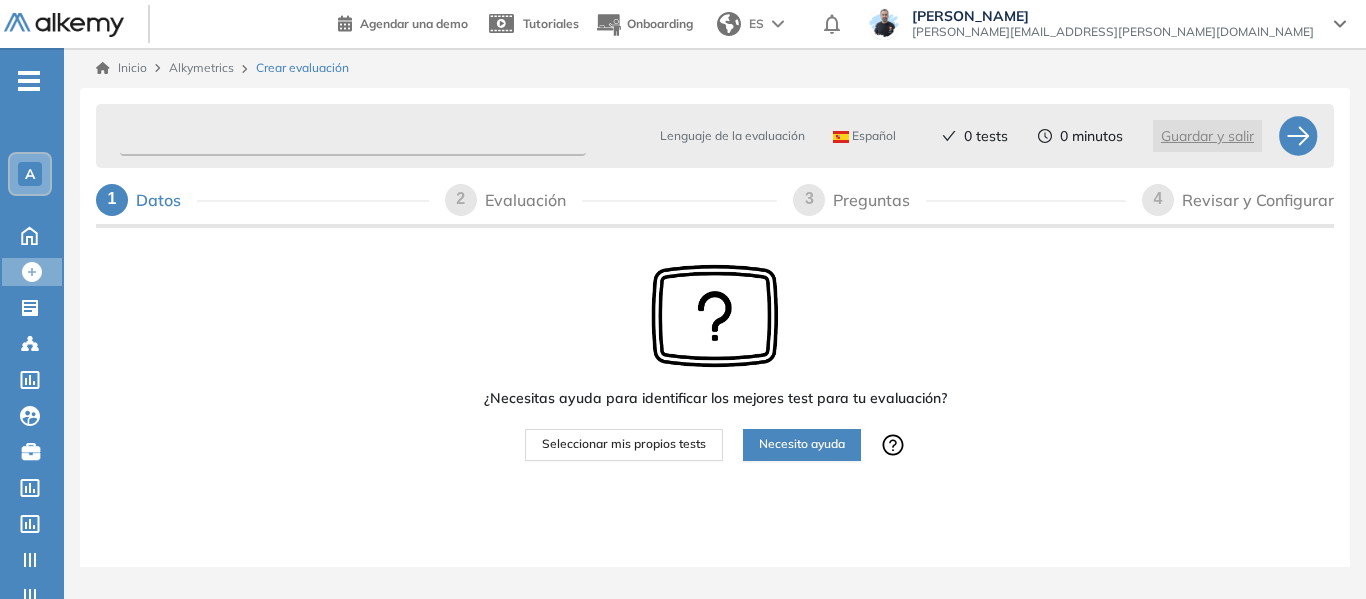 click at bounding box center [353, 136] 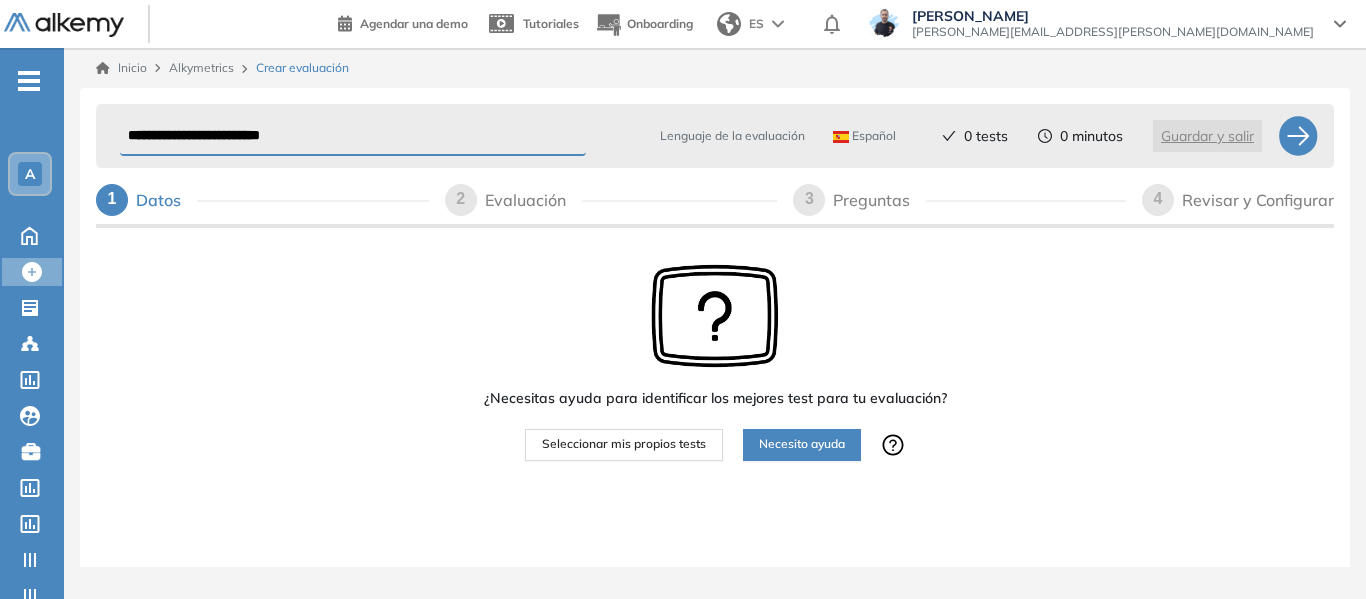 type on "**********" 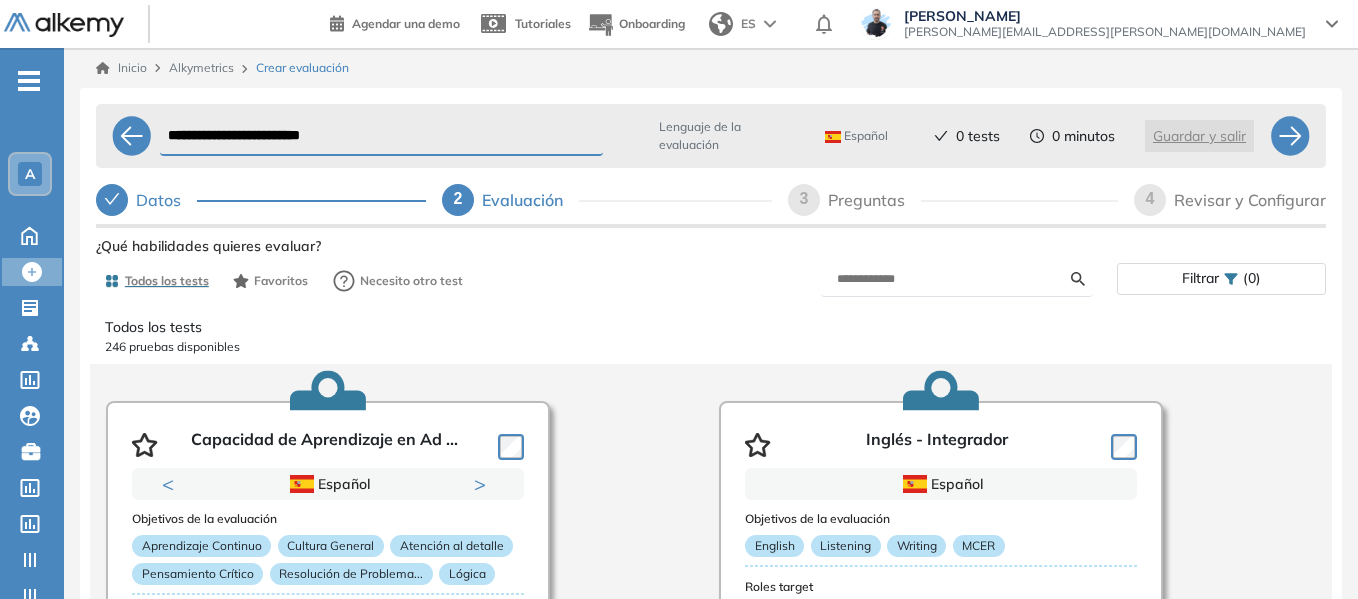 click on "Preguntas" at bounding box center [874, 200] 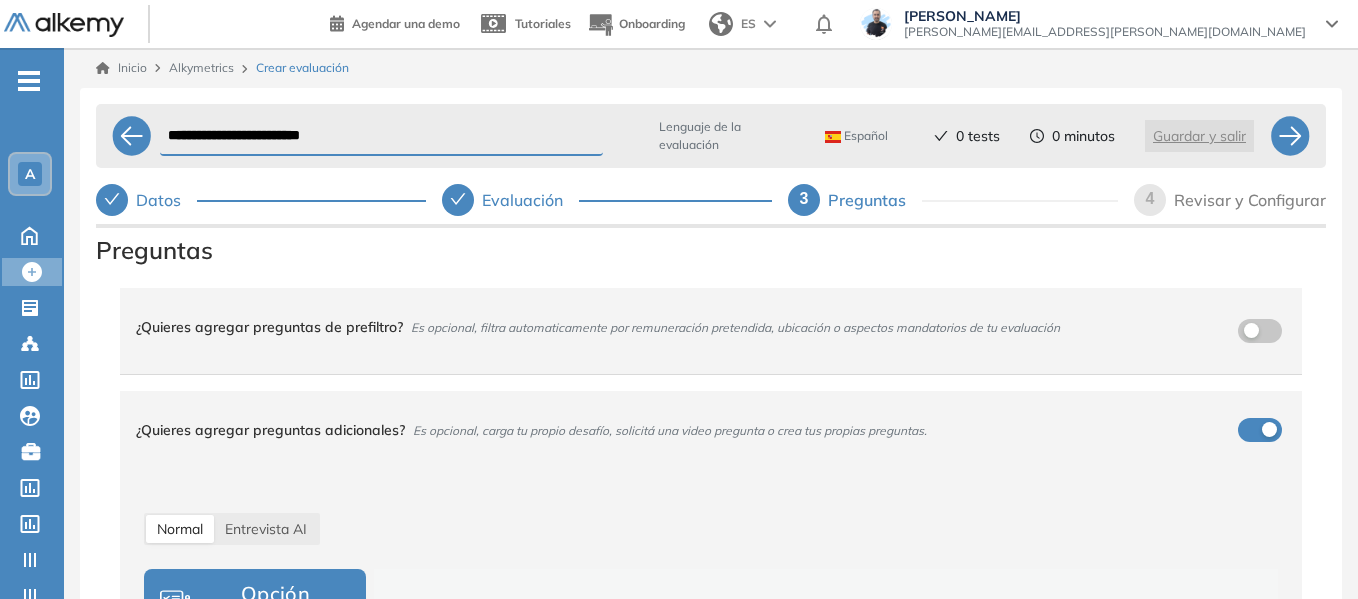 click on "¿Quieres agregar preguntas de prefiltro? Es opcional, filtra automaticamente por remuneración pretendida, ubicación o aspectos mandatorios de tu evaluación" at bounding box center (699, 327) 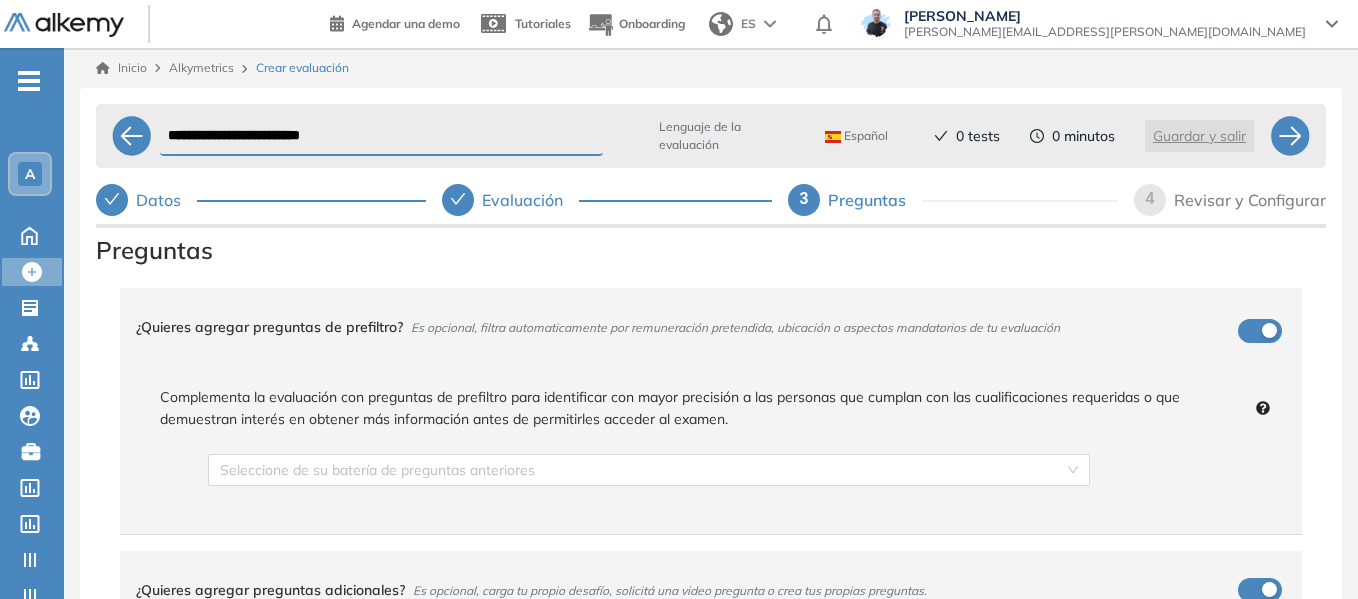scroll, scrollTop: 100, scrollLeft: 0, axis: vertical 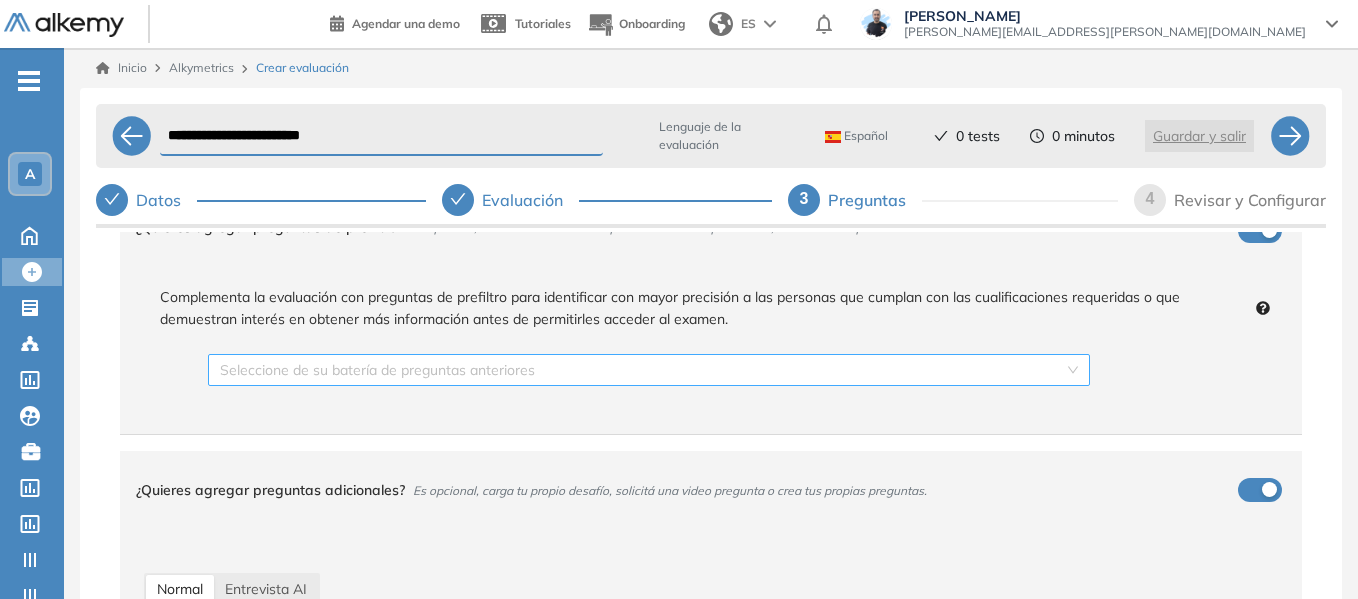 click at bounding box center [642, 370] 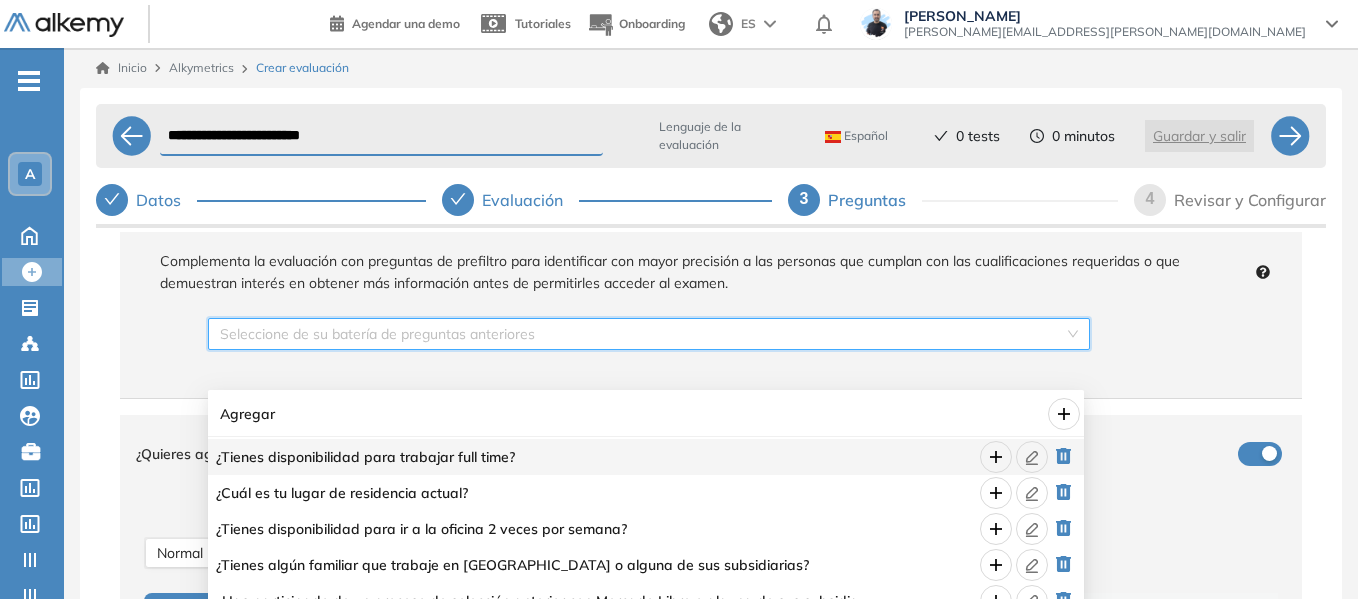 scroll, scrollTop: 100, scrollLeft: 0, axis: vertical 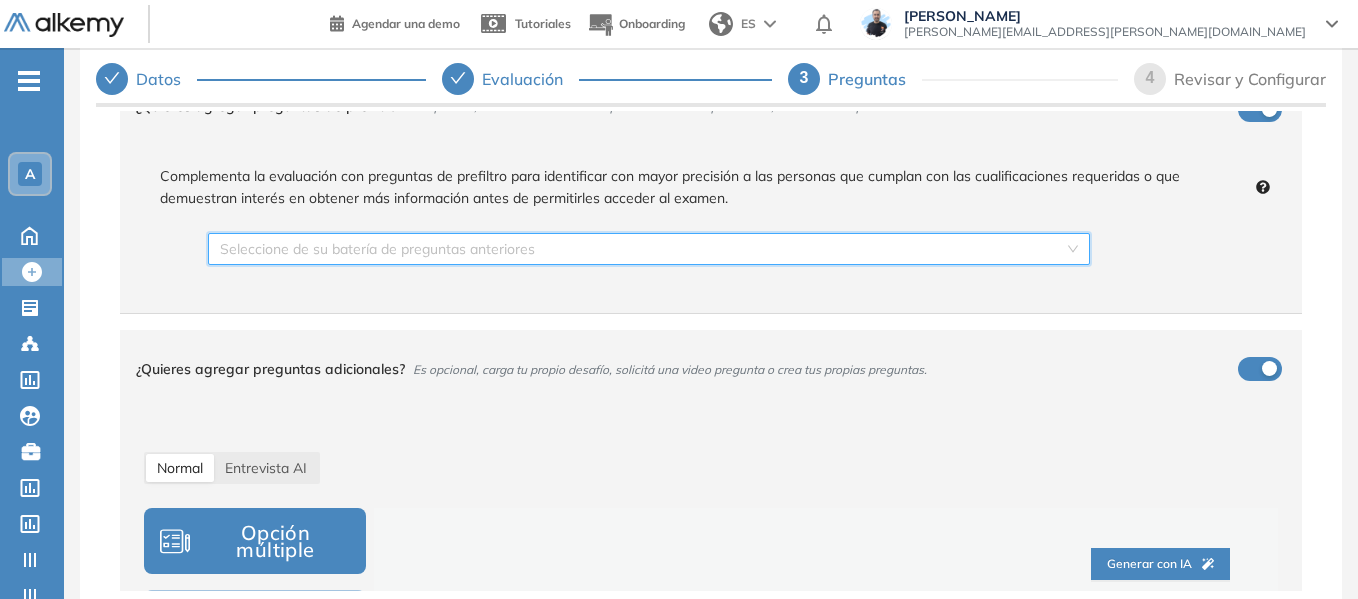 click at bounding box center [642, 249] 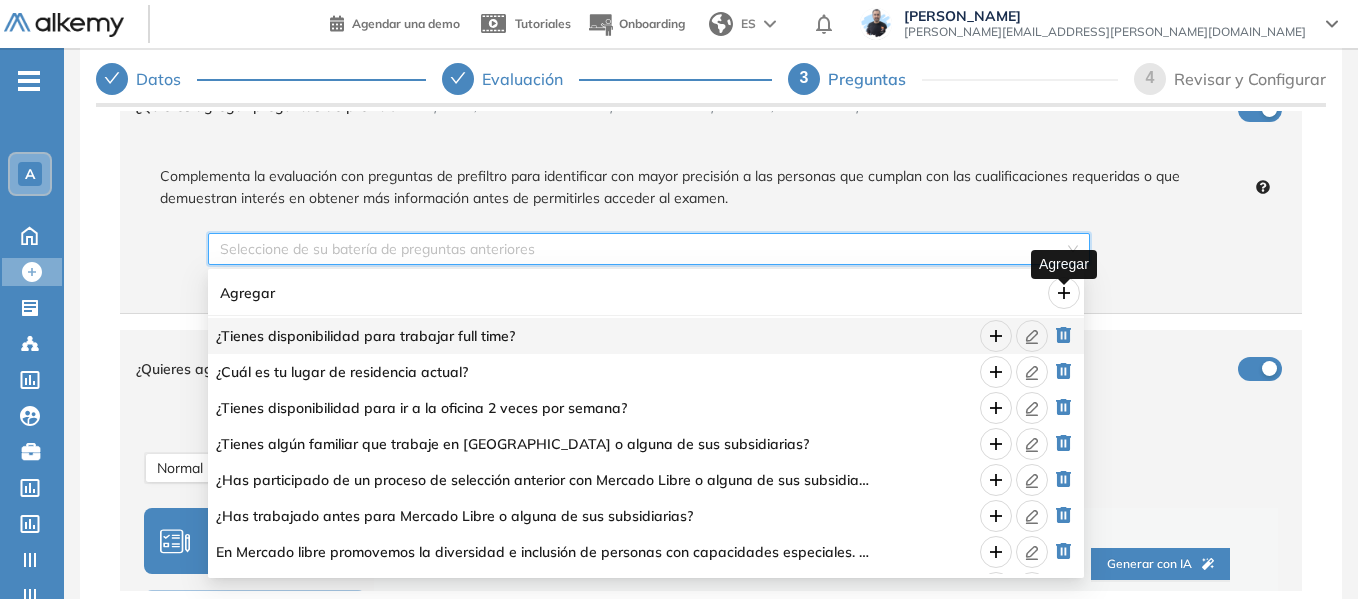 click 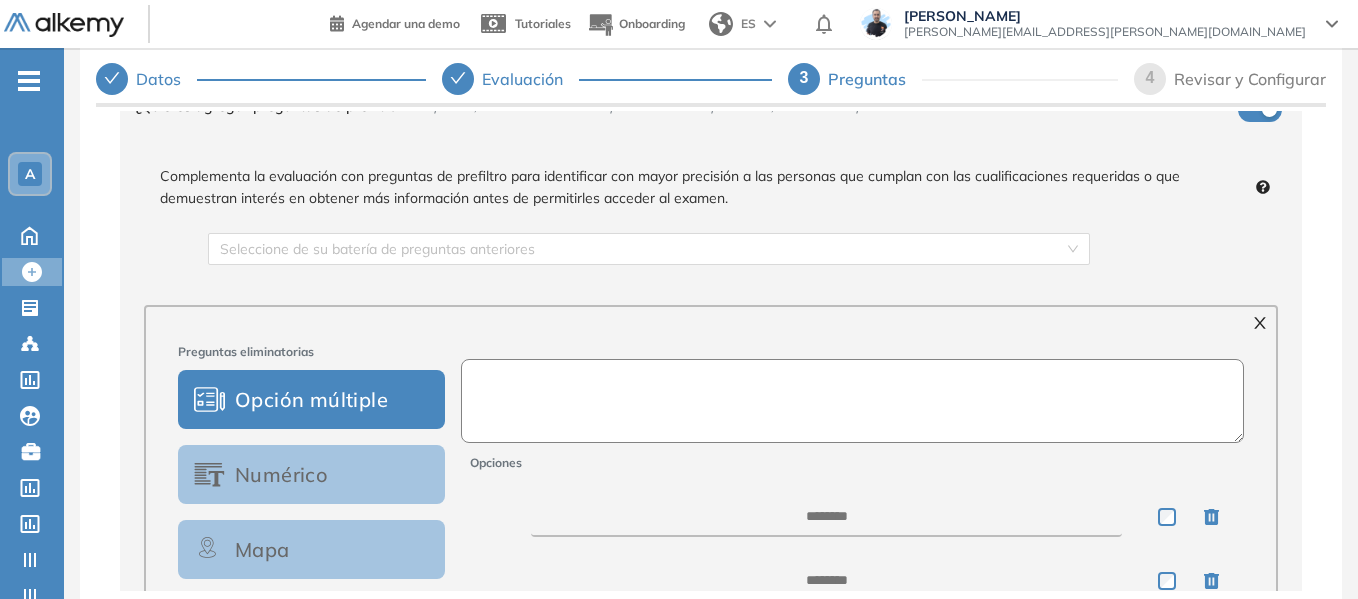 click at bounding box center (853, 401) 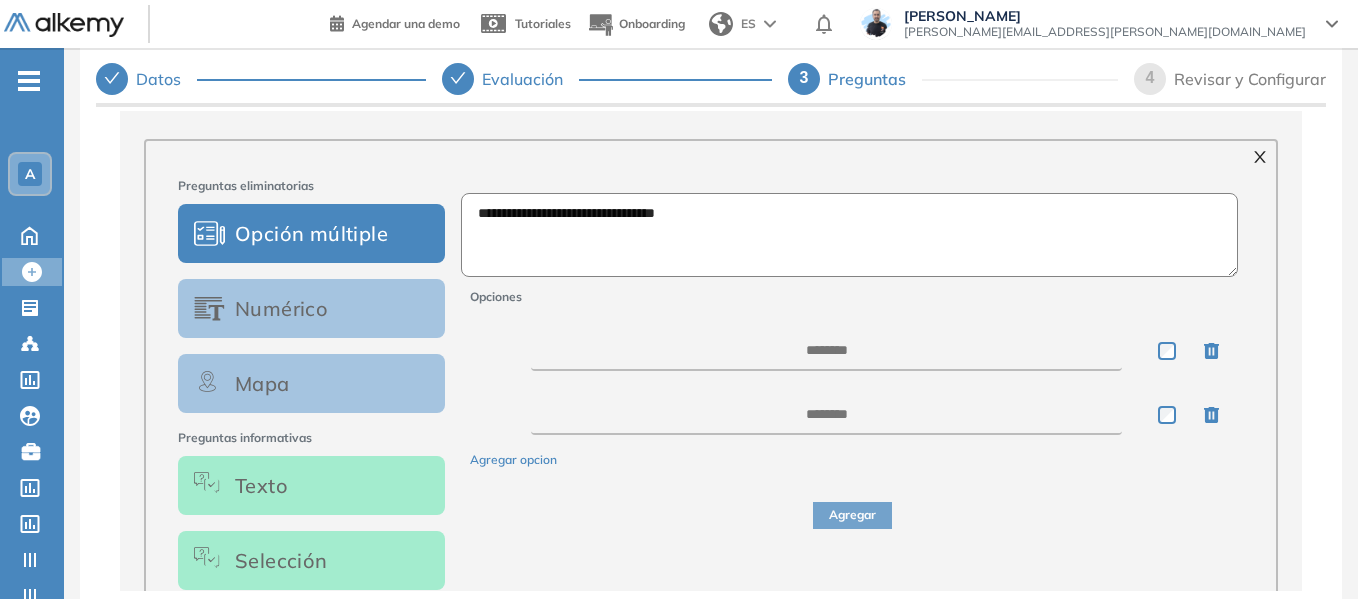 scroll, scrollTop: 300, scrollLeft: 0, axis: vertical 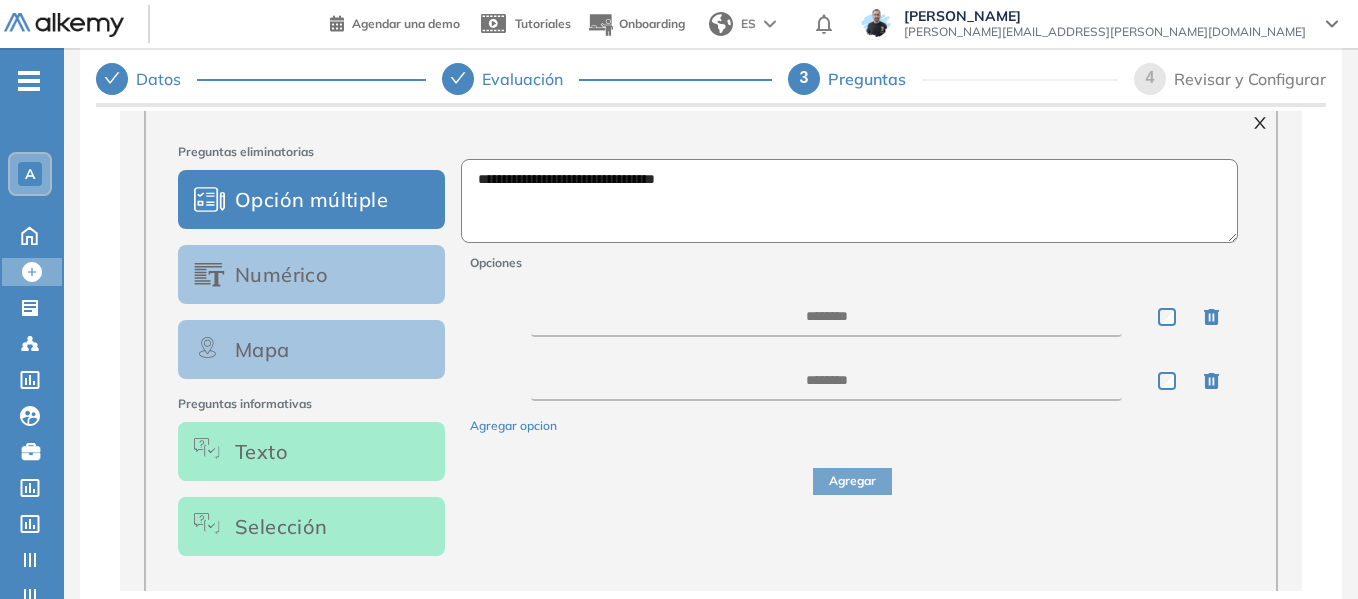 type on "**********" 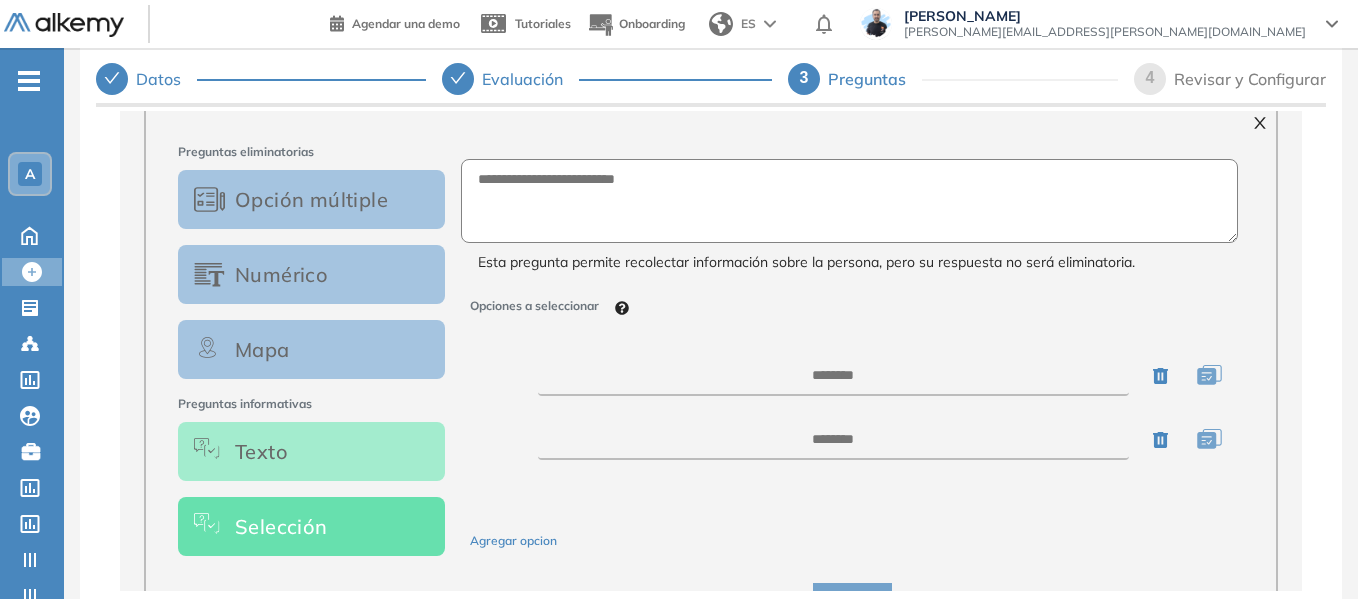 click on "Opción múltiple" at bounding box center (311, 199) 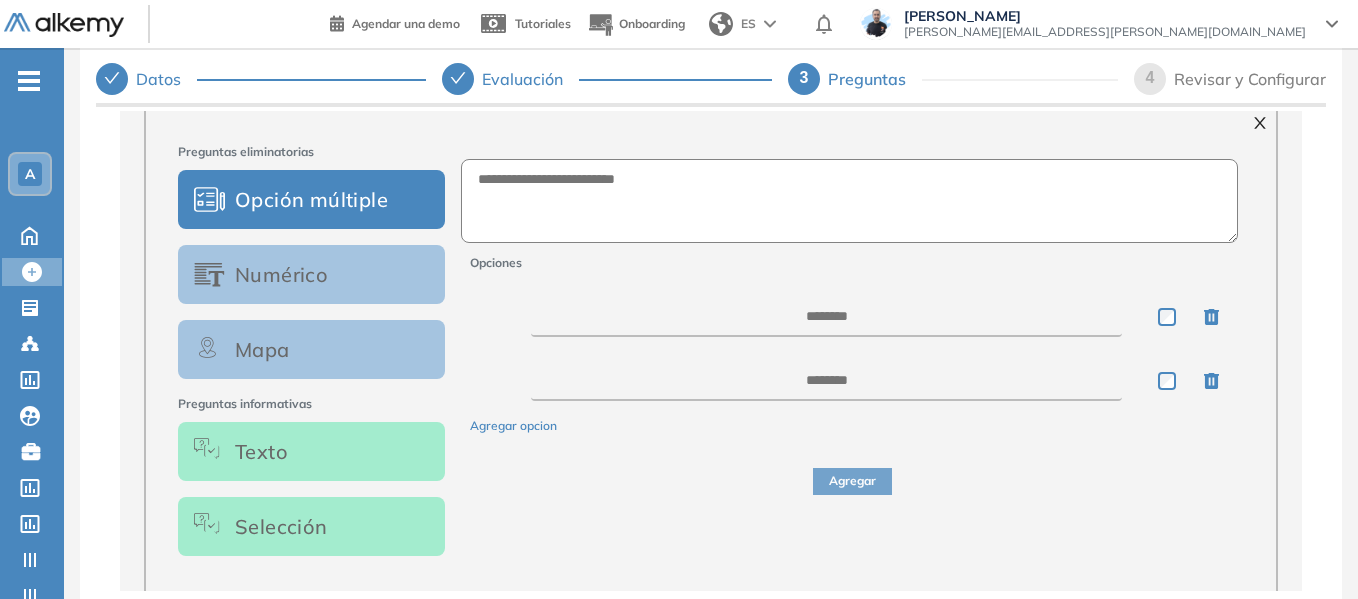 click on "Selección" at bounding box center [311, 526] 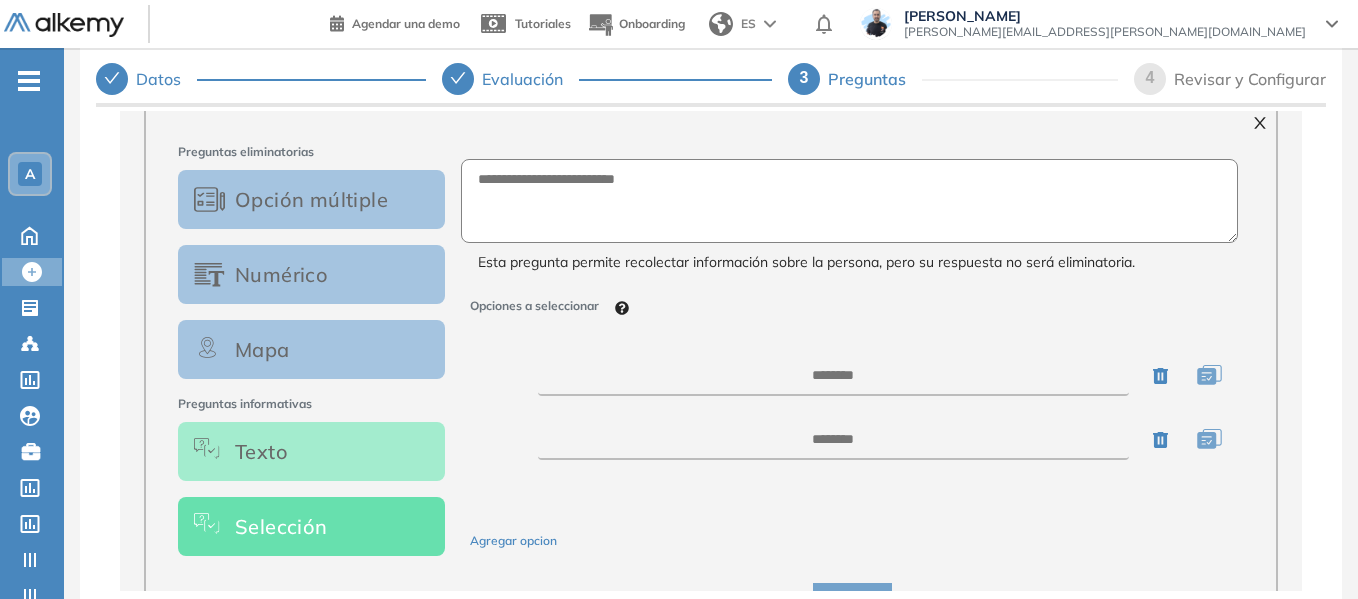 click on "Texto" at bounding box center (311, 451) 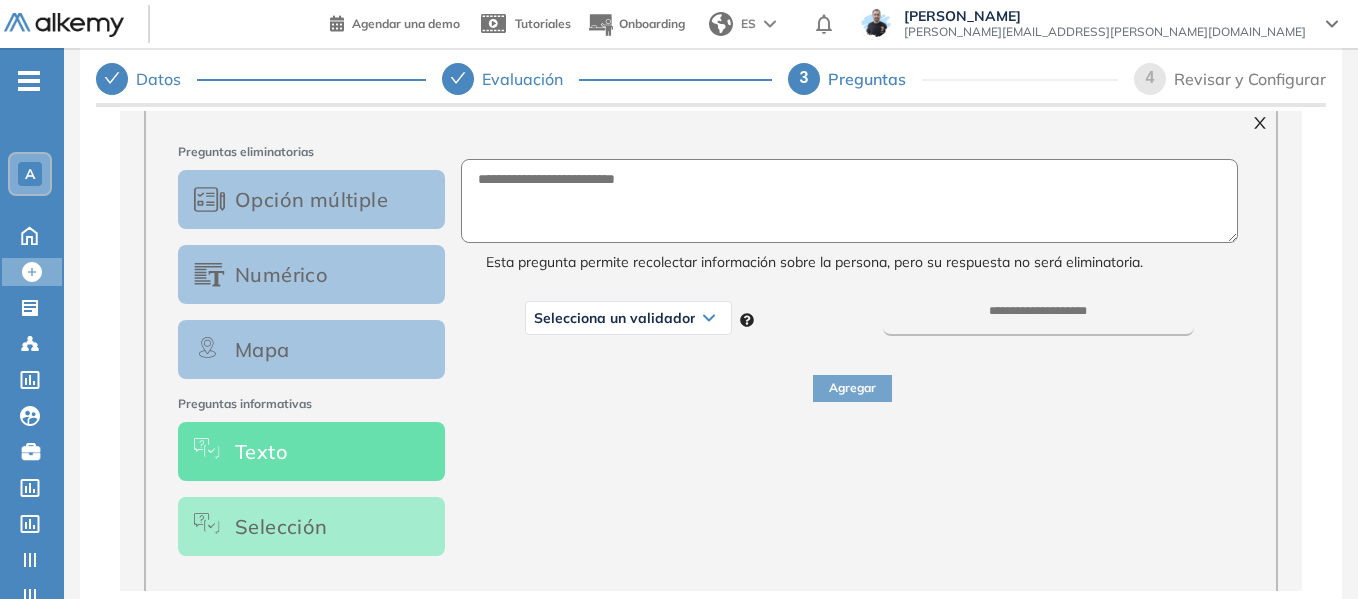 click 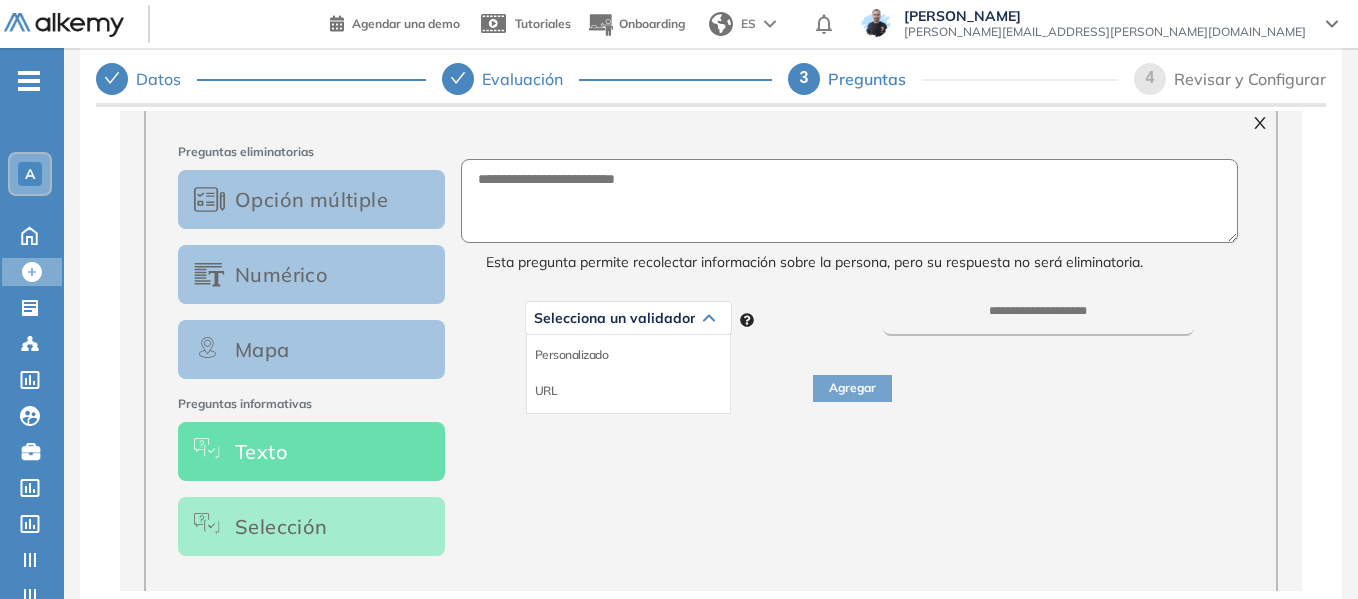 scroll, scrollTop: 118, scrollLeft: 0, axis: vertical 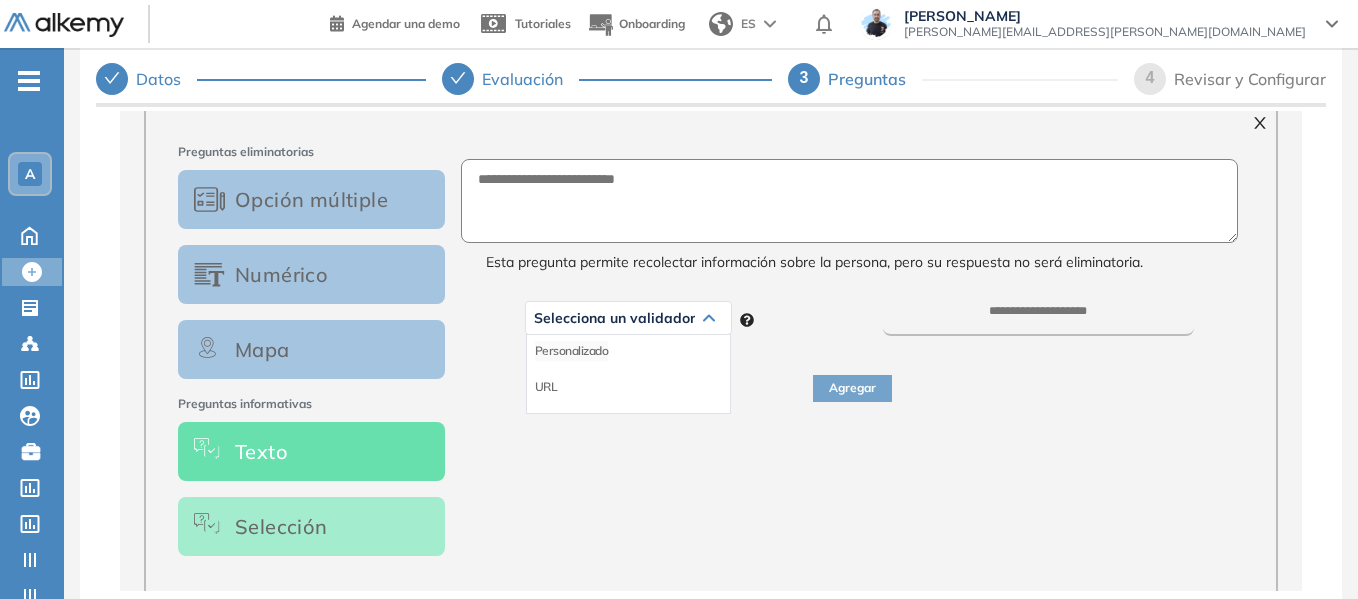 click on "Personalizado" at bounding box center (572, 351) 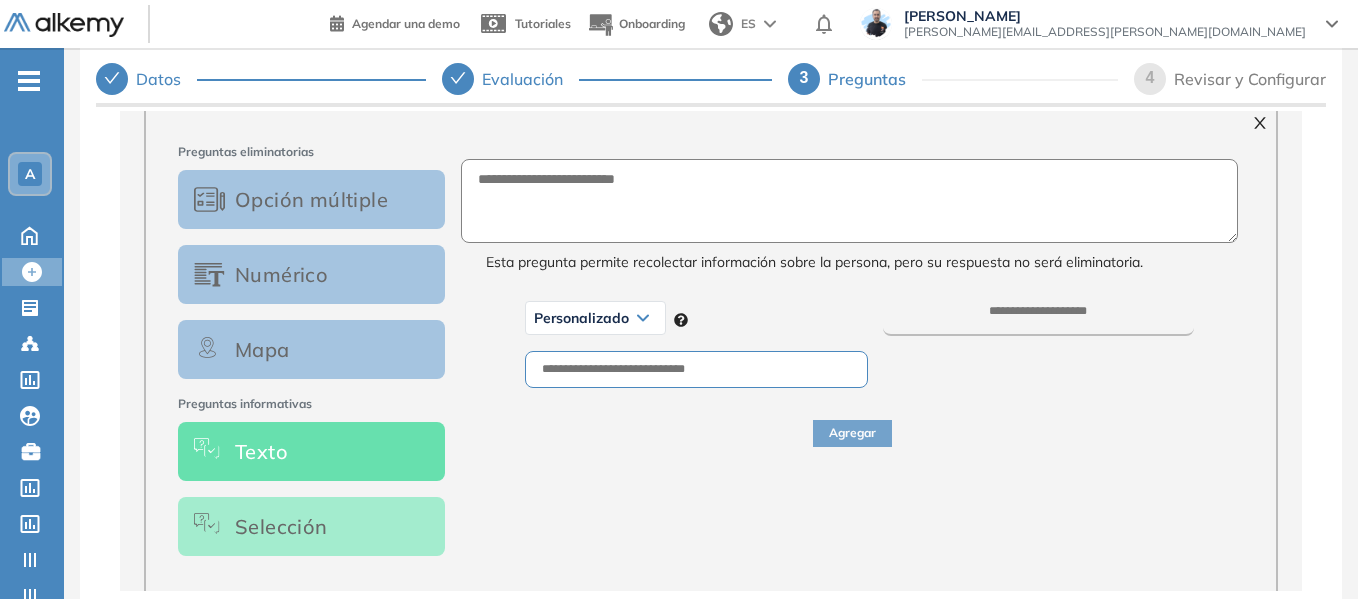 click on "Personalizado" at bounding box center (595, 318) 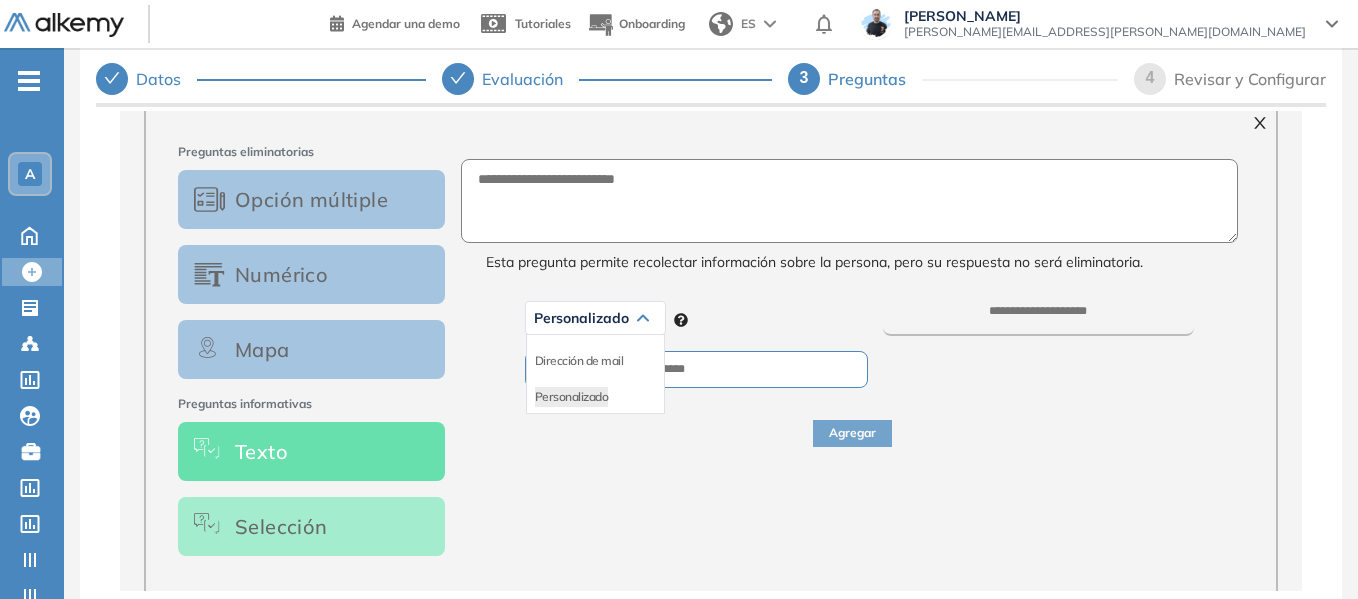 scroll, scrollTop: 0, scrollLeft: 0, axis: both 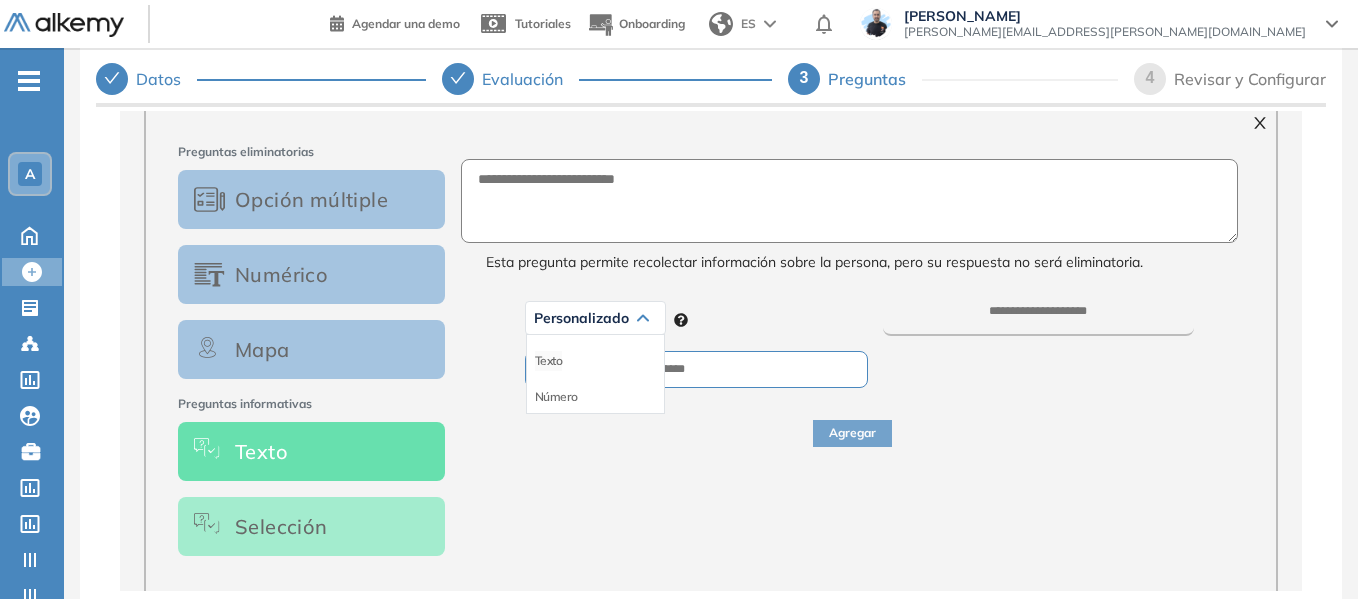 click on "Texto" at bounding box center [549, 361] 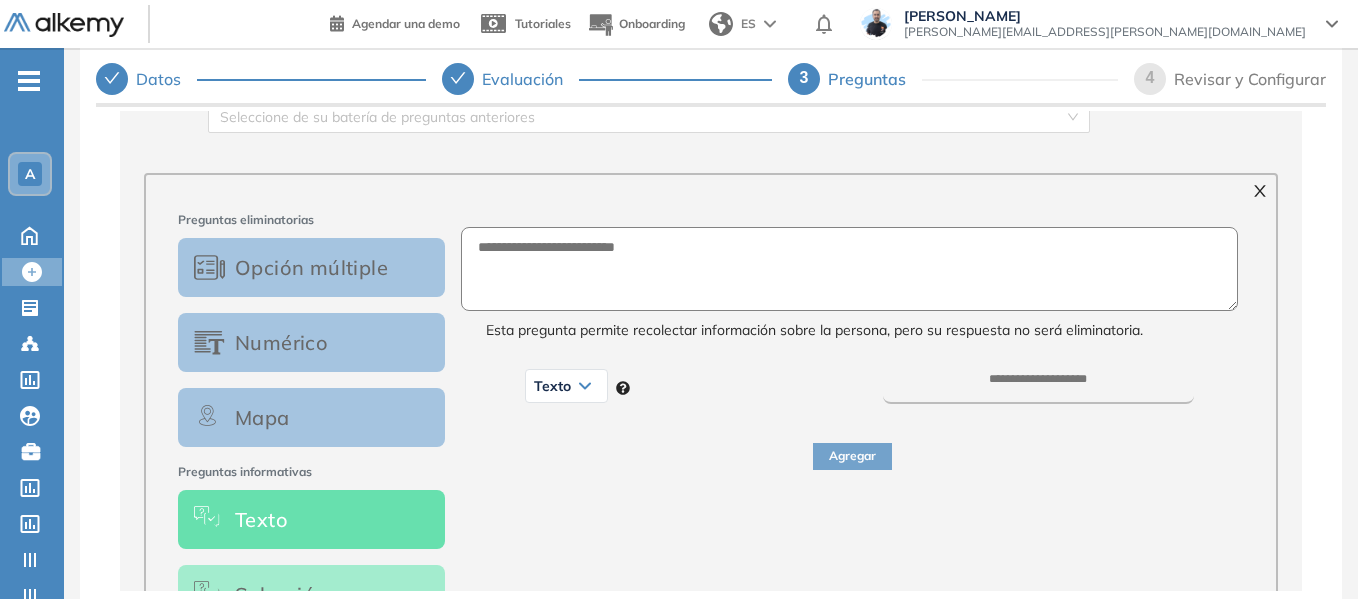 scroll, scrollTop: 200, scrollLeft: 0, axis: vertical 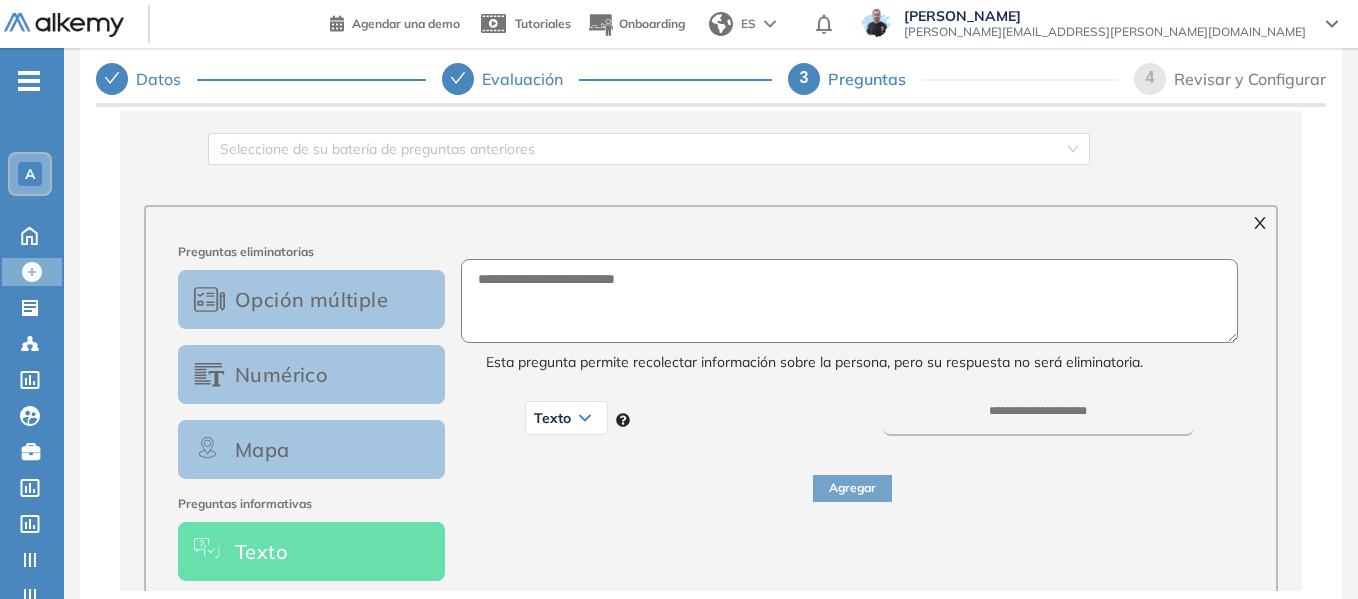 click on "Numérico" at bounding box center [311, 374] 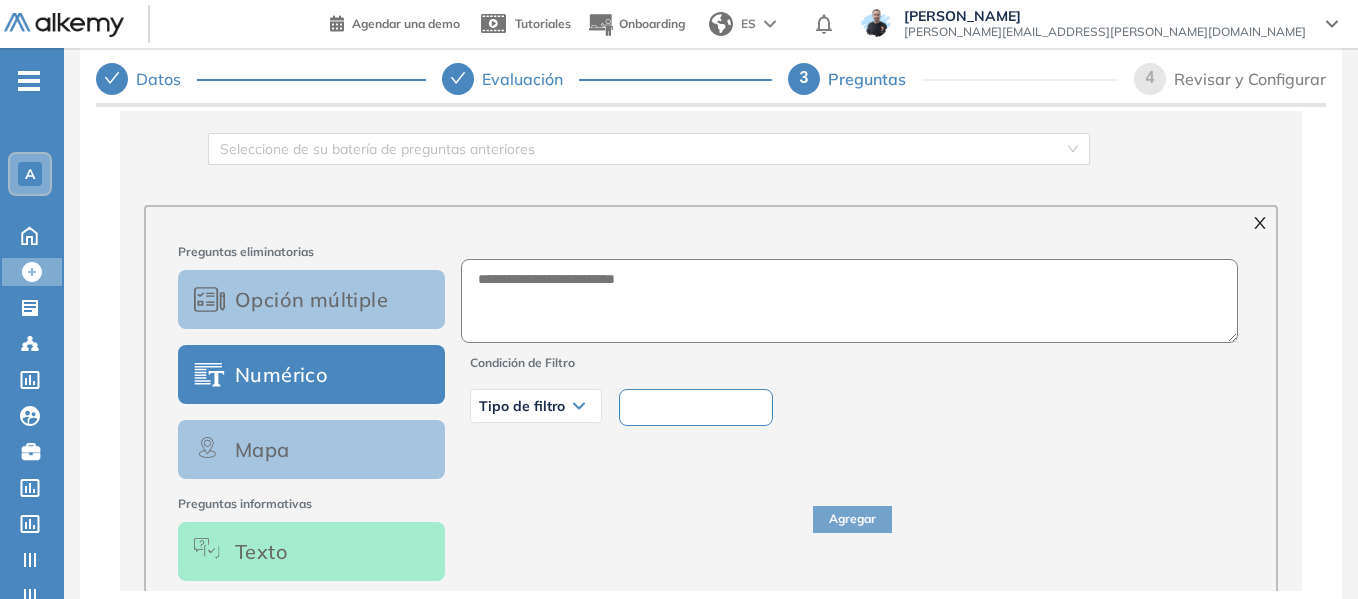 click 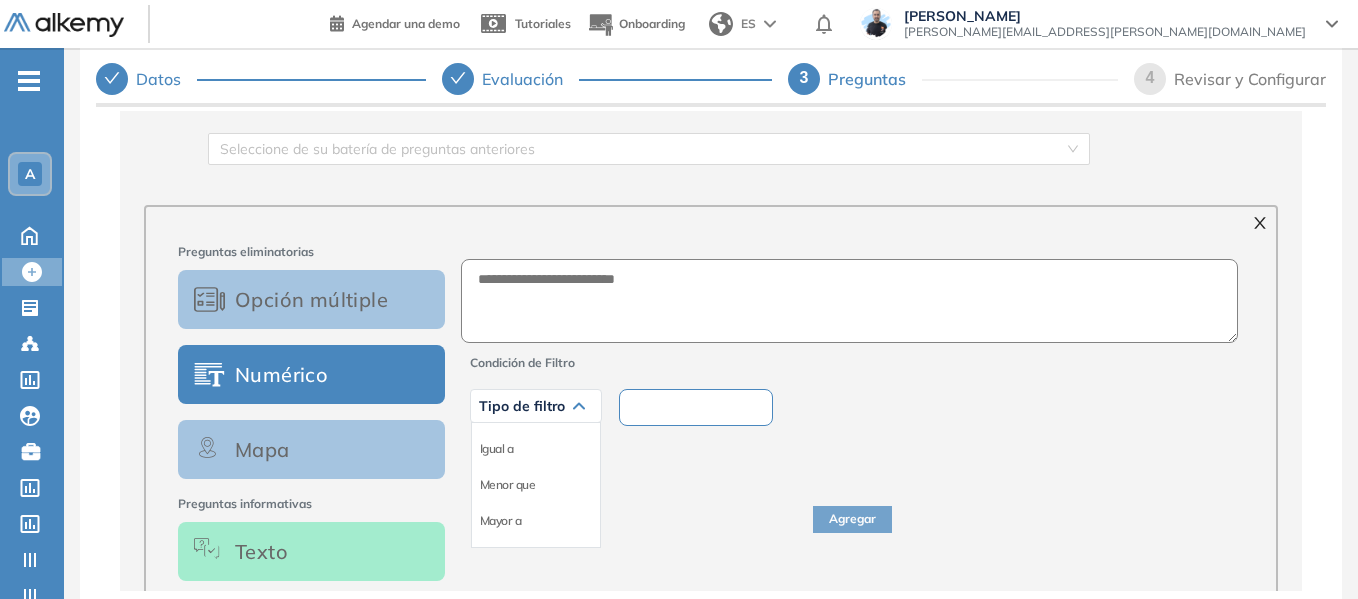 click on "Opción múltiple" at bounding box center [311, 299] 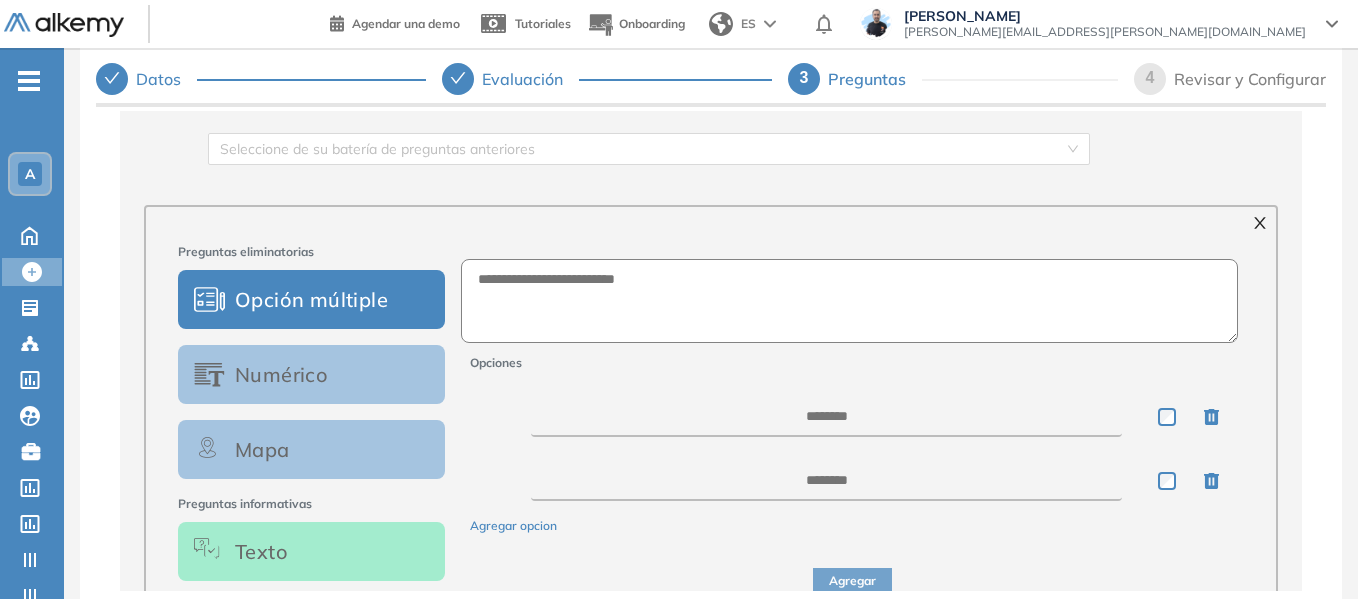 scroll, scrollTop: 300, scrollLeft: 0, axis: vertical 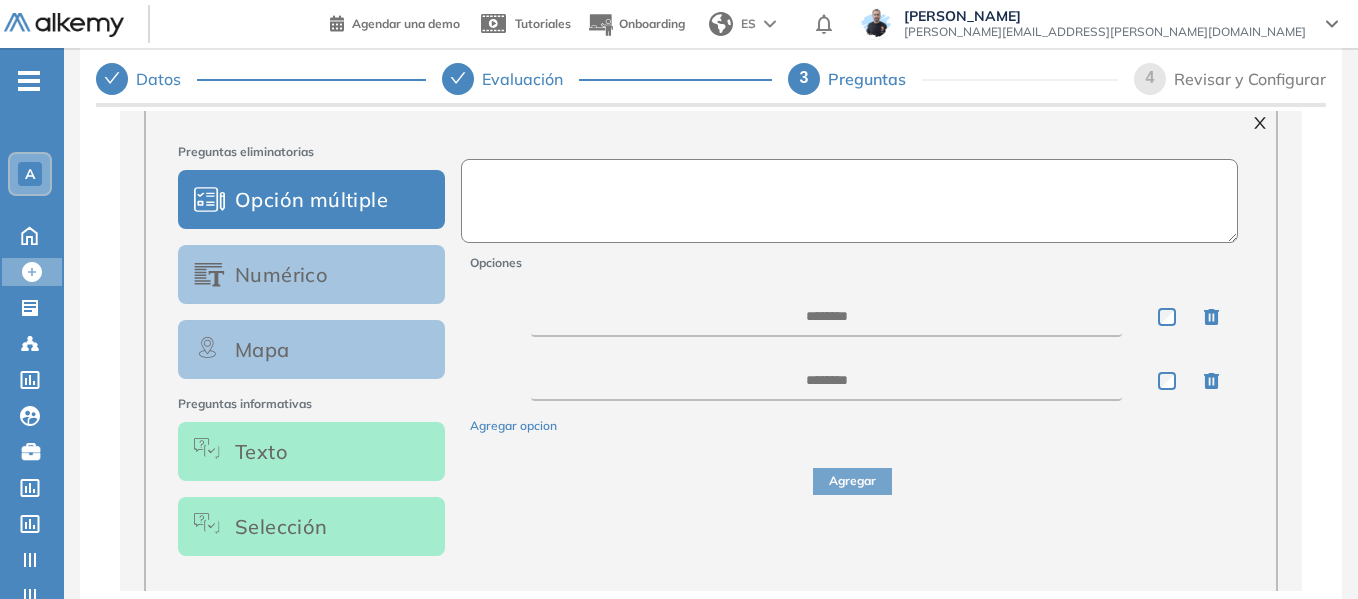 click at bounding box center (850, 201) 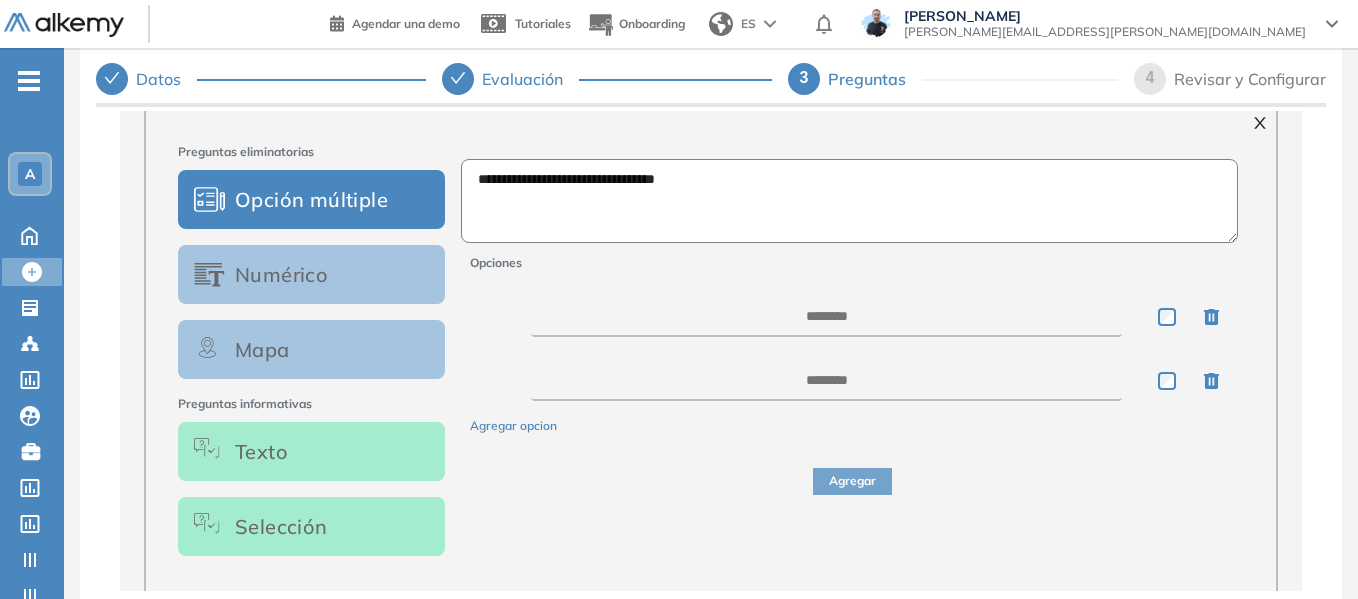type on "**********" 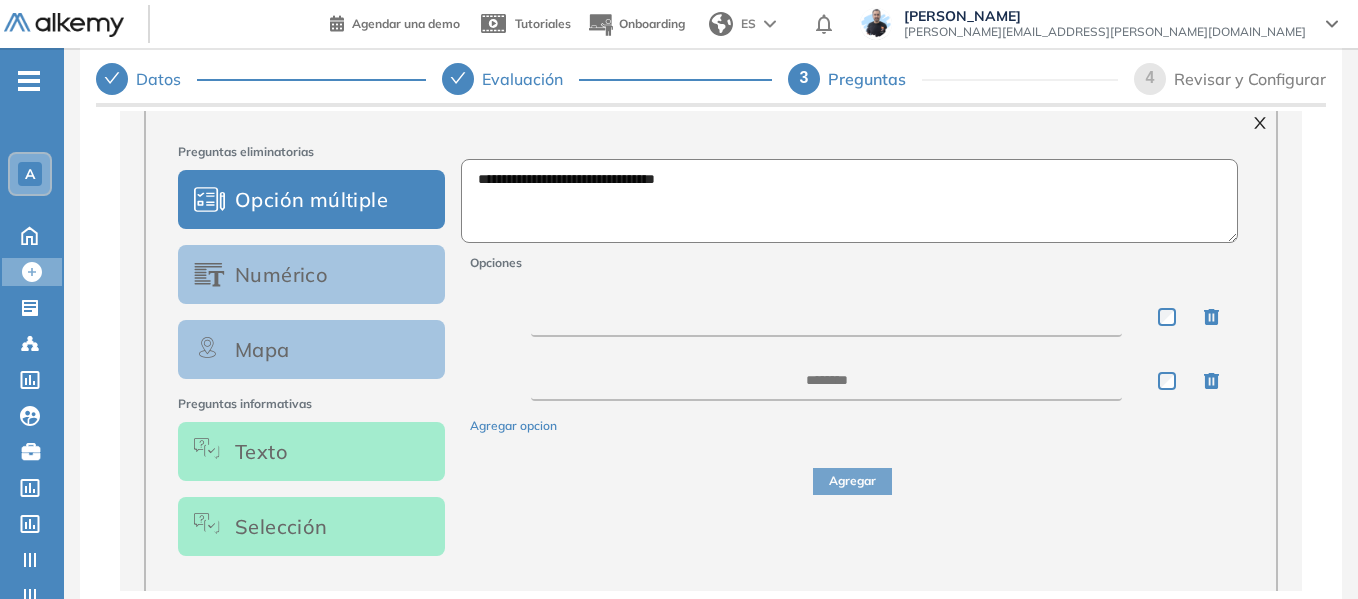 click at bounding box center [826, 317] 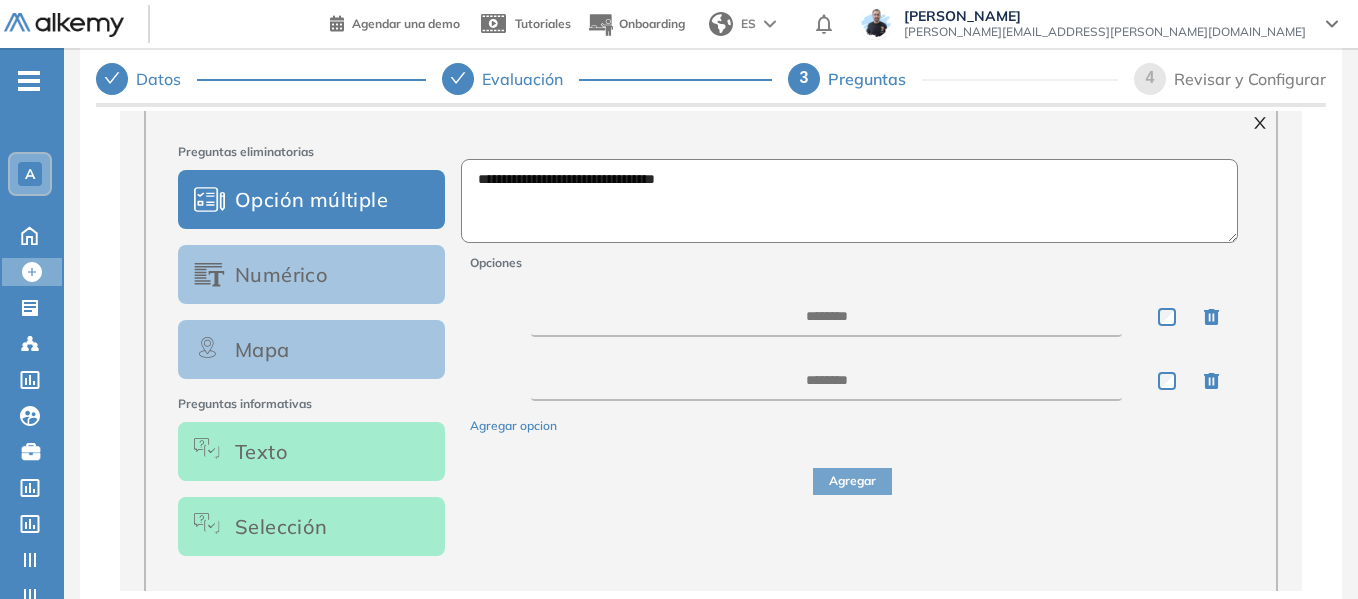 drag, startPoint x: 738, startPoint y: 177, endPoint x: 351, endPoint y: 219, distance: 389.2724 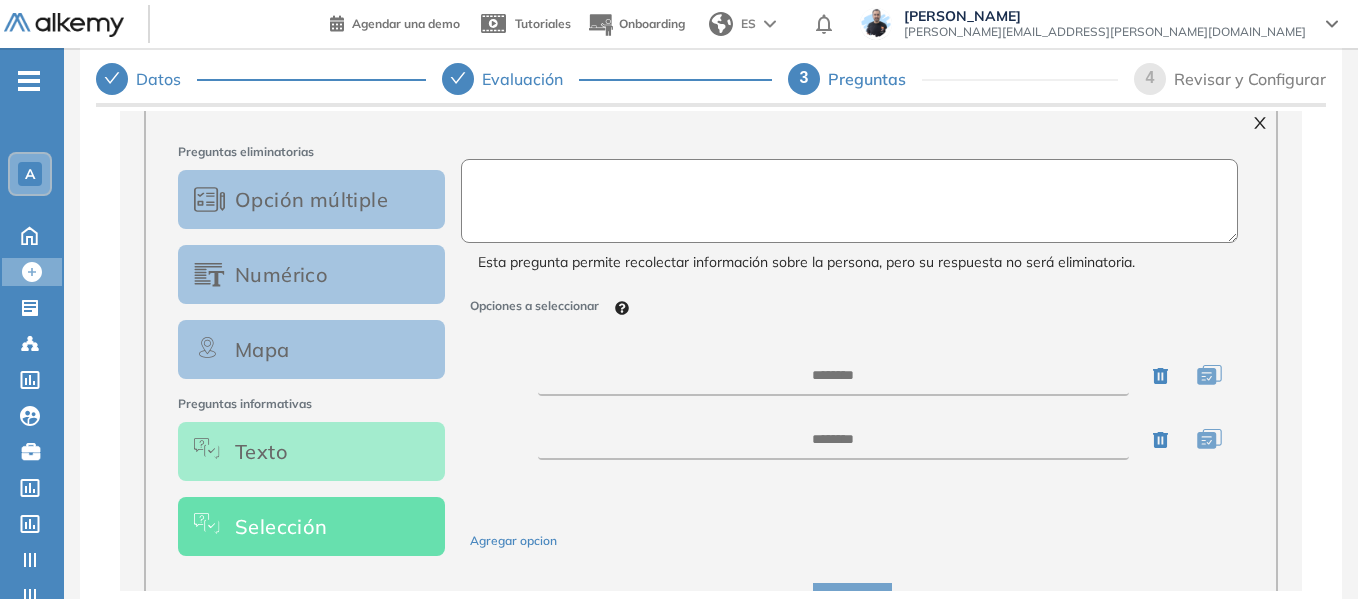 click at bounding box center [850, 201] 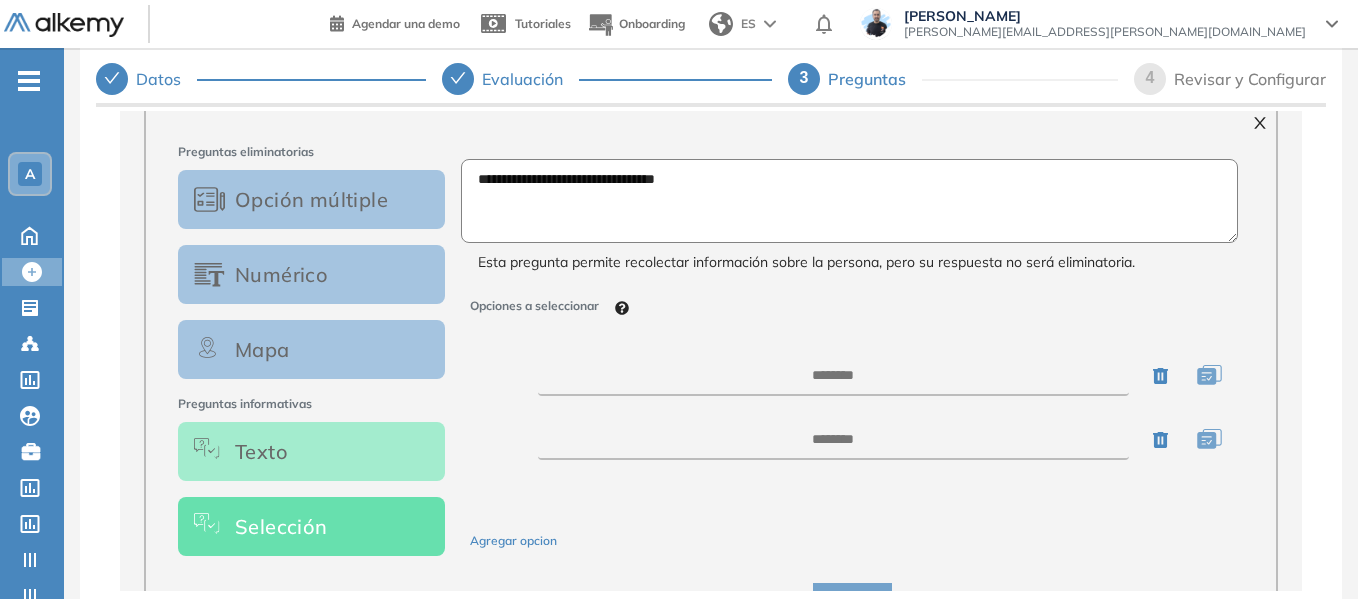 type on "**********" 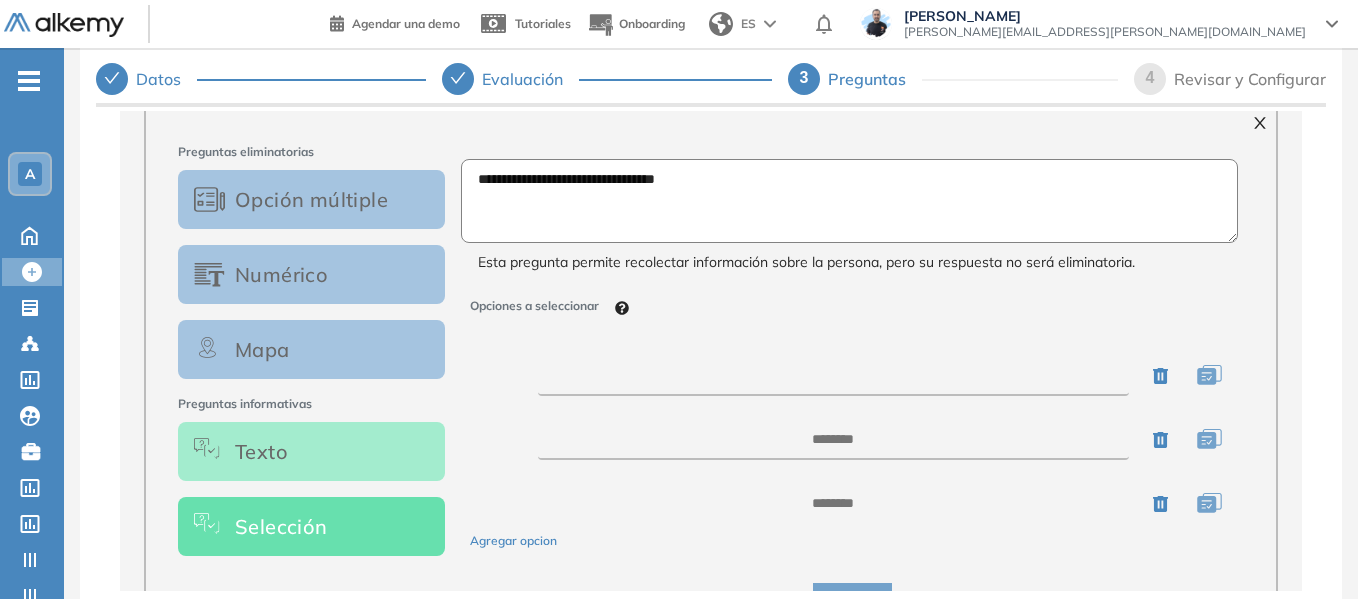 click at bounding box center (833, 376) 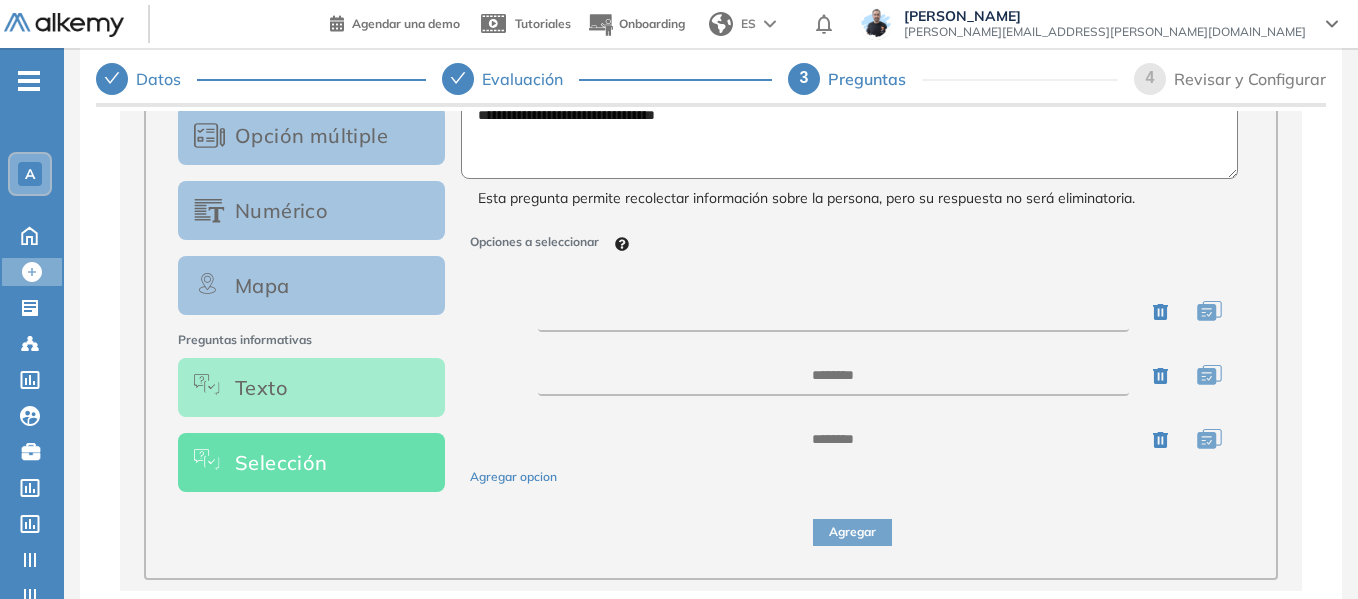 scroll, scrollTop: 400, scrollLeft: 0, axis: vertical 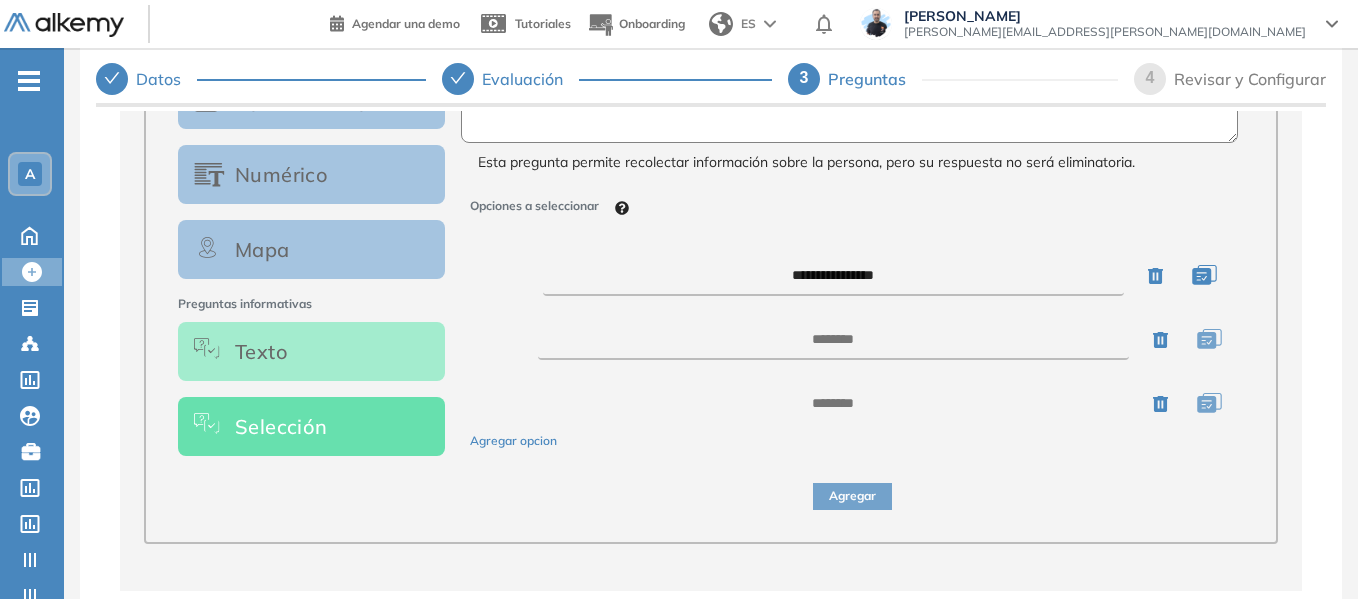 type on "**********" 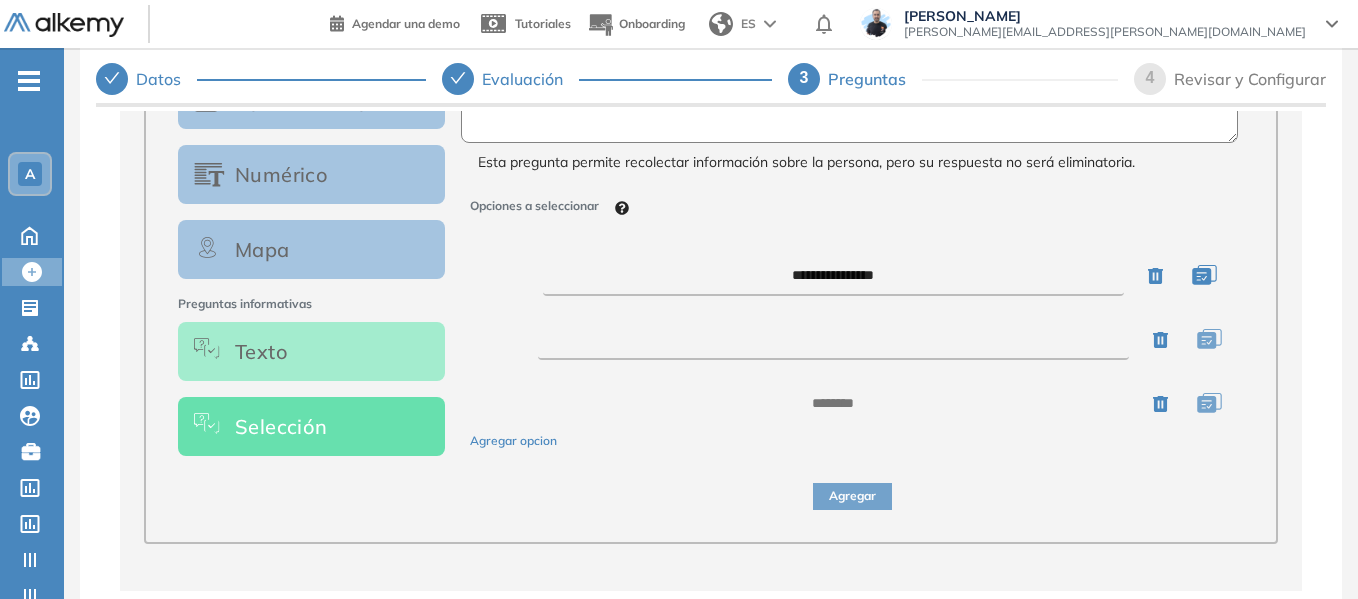 click at bounding box center (833, 340) 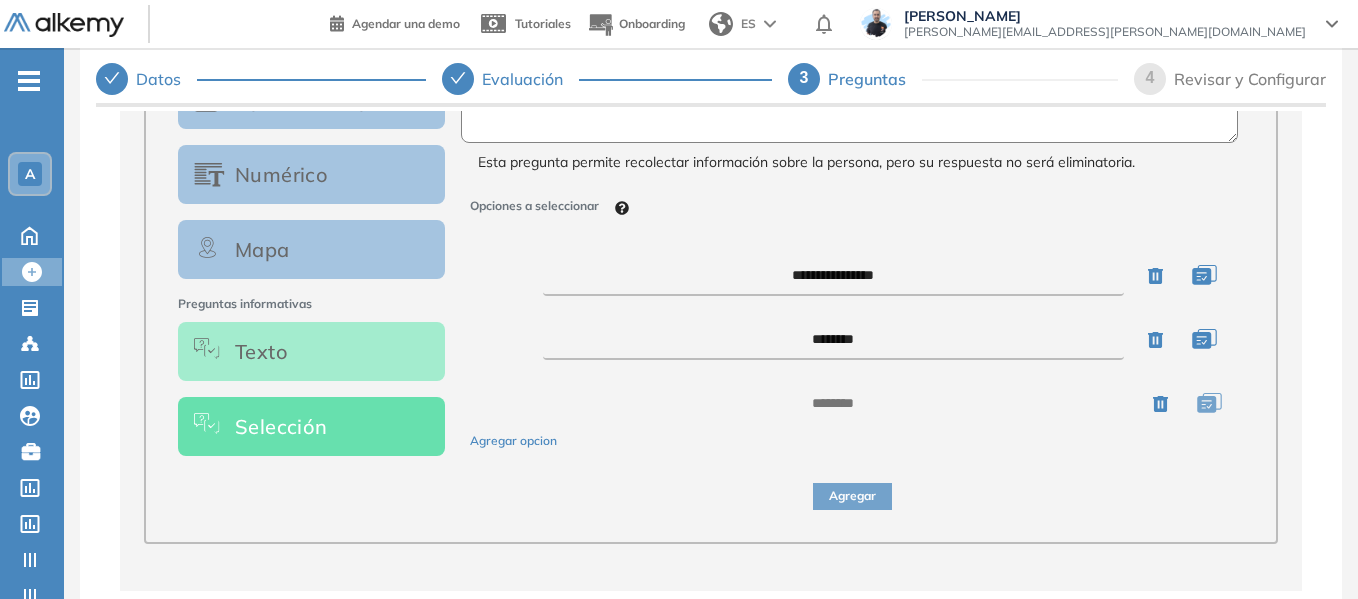 type on "*******" 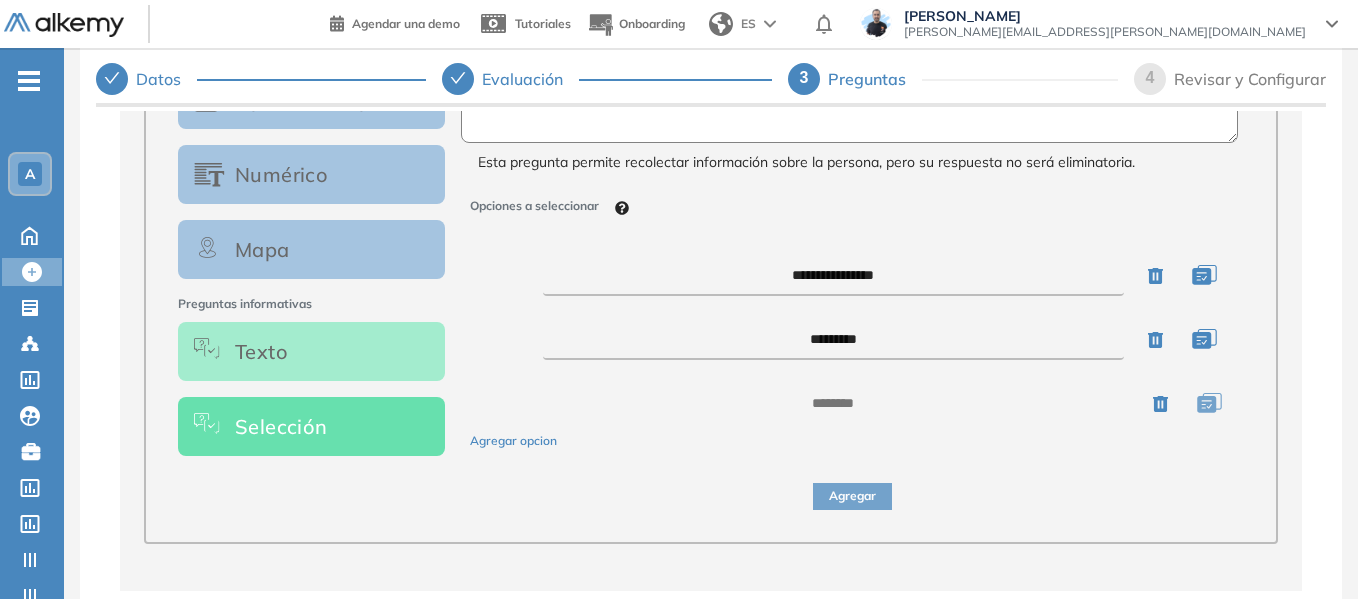 click on "*******" at bounding box center [833, 340] 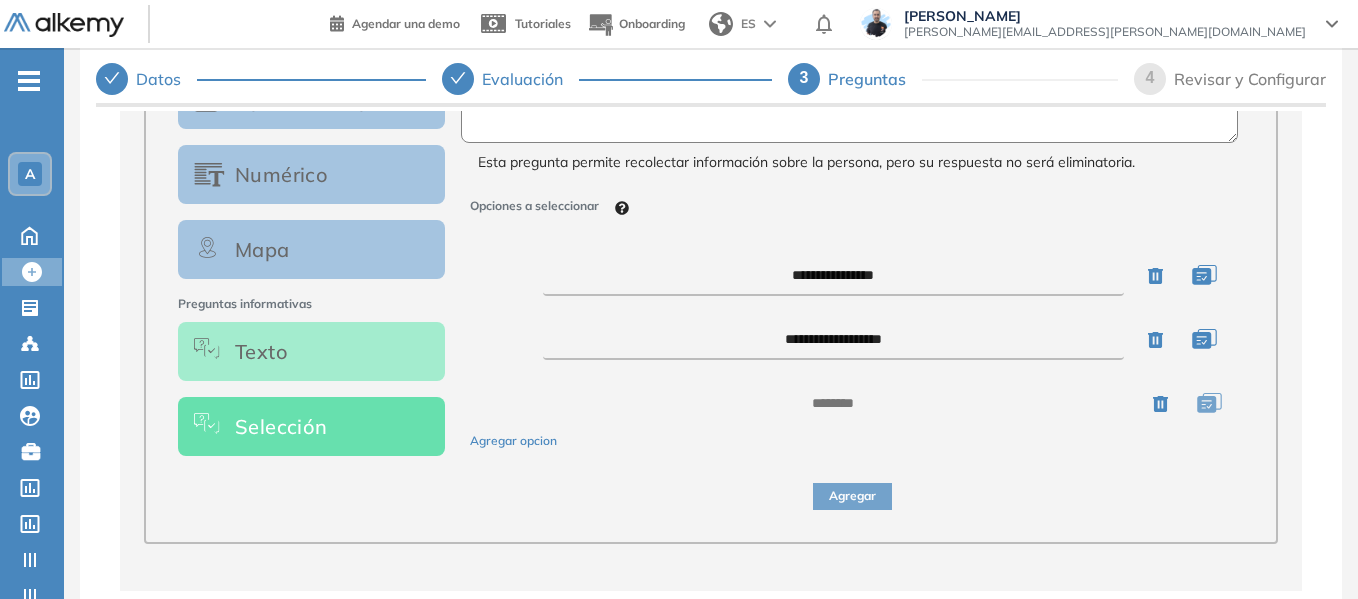 type on "**********" 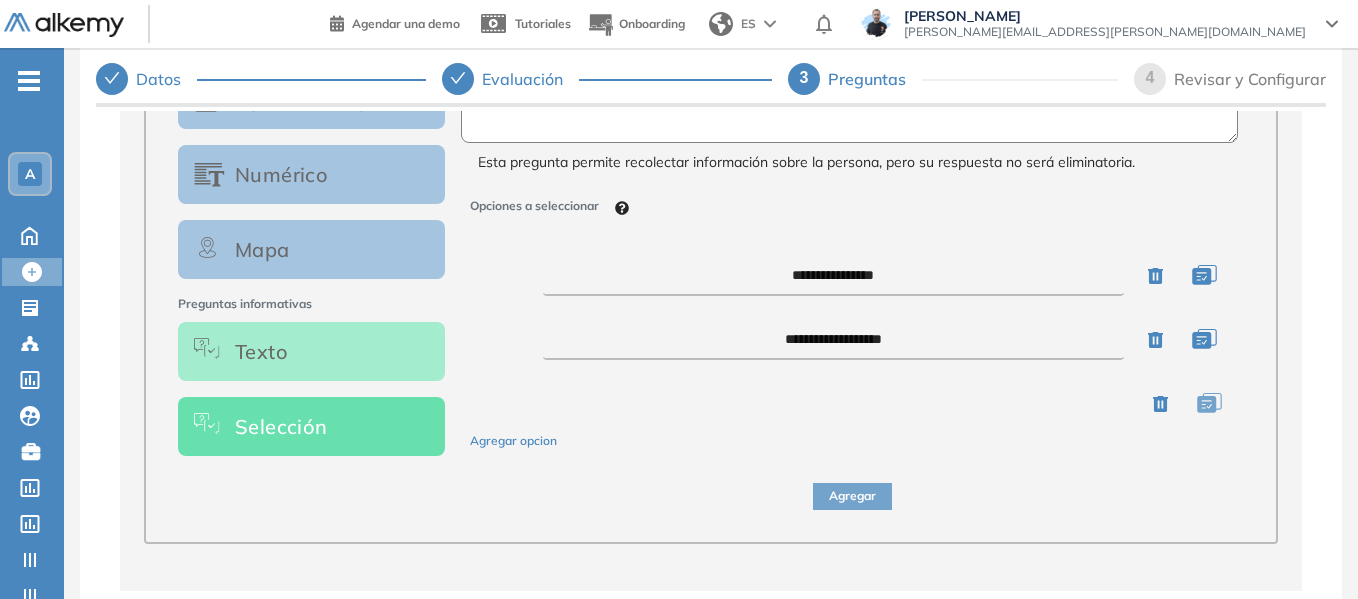 click at bounding box center [833, 404] 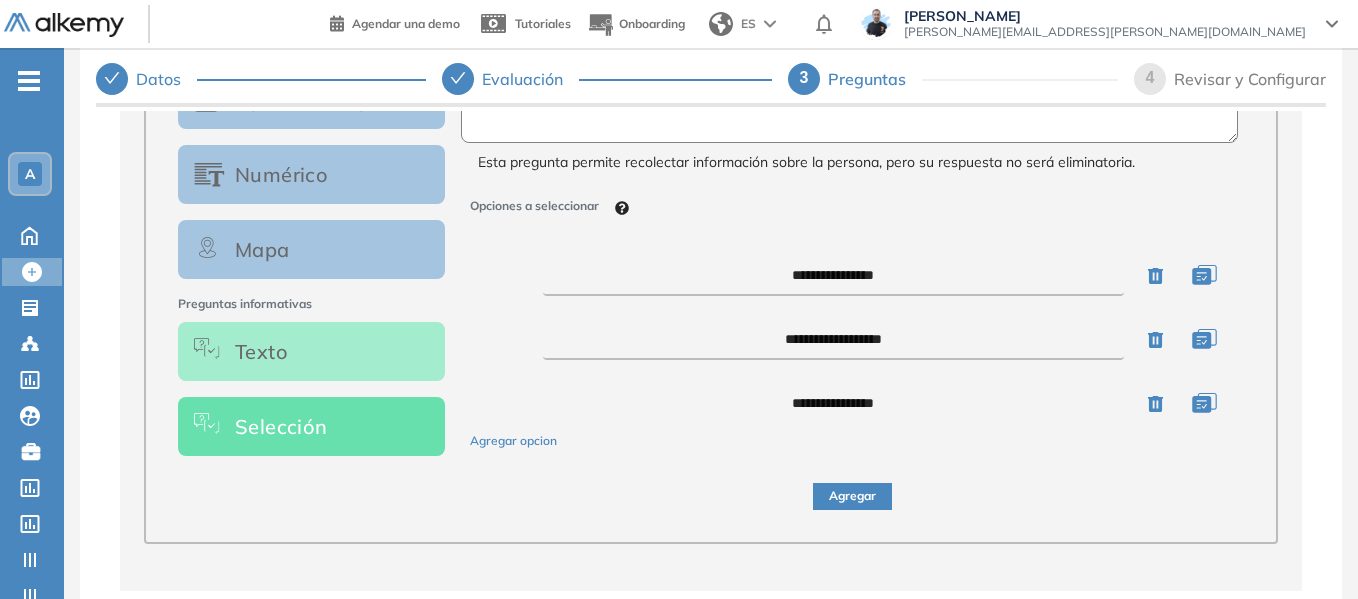type on "**********" 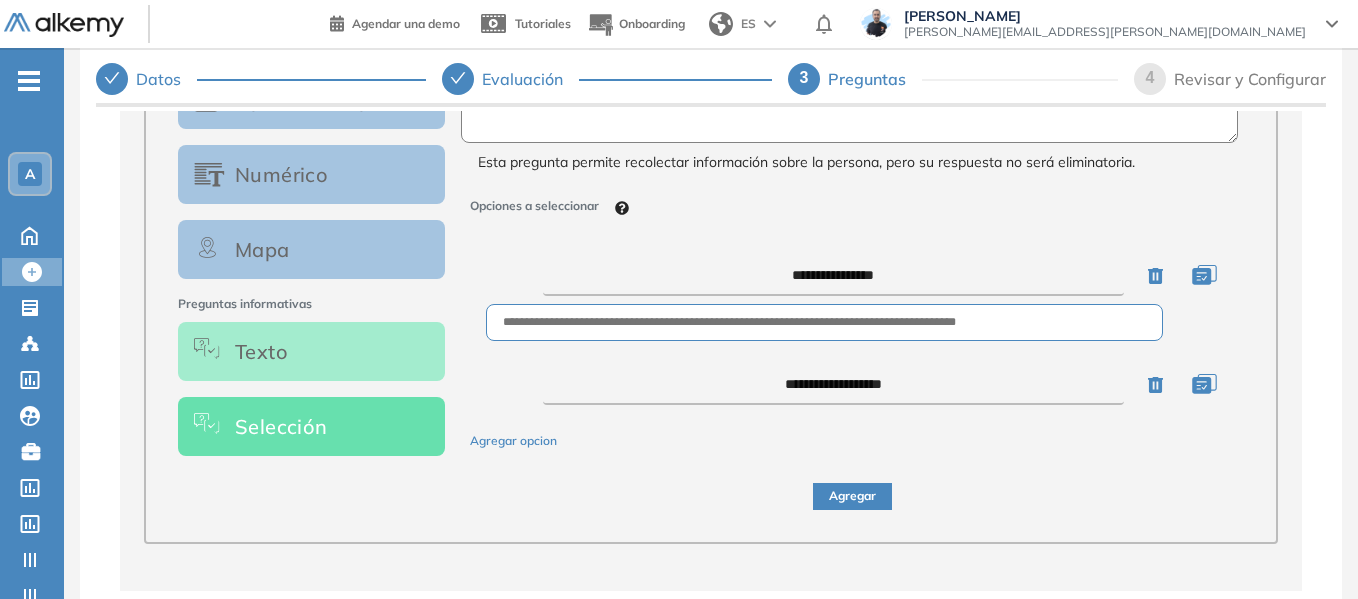 click 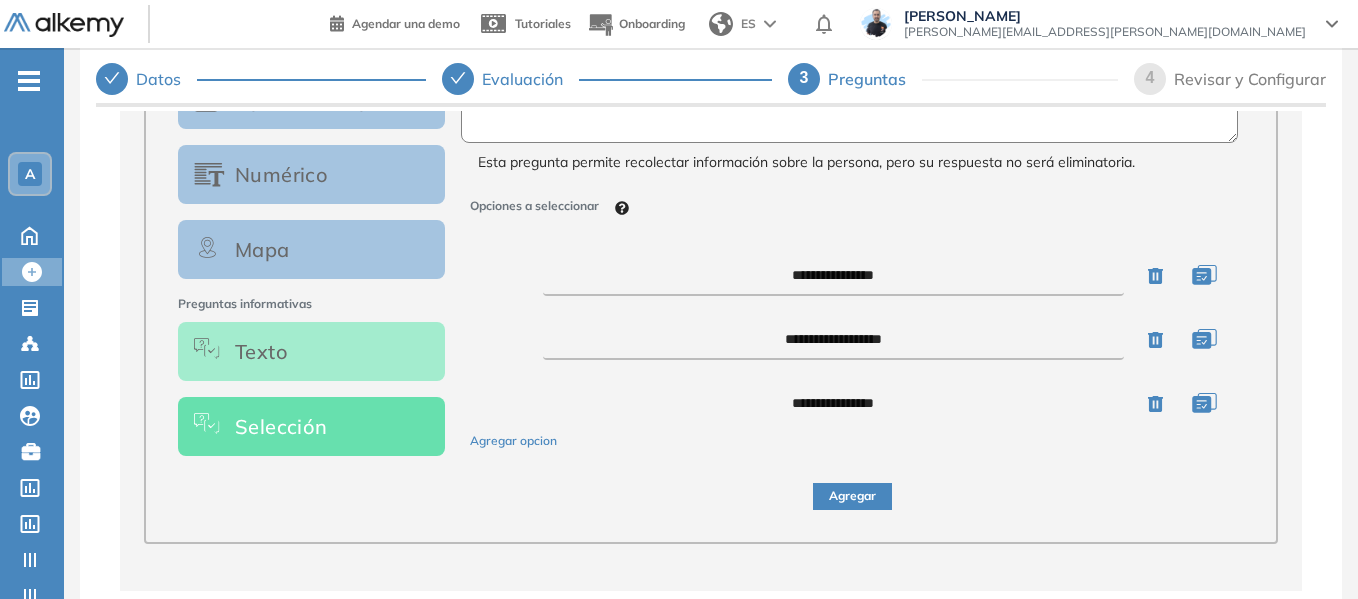 click on "Agregar" at bounding box center [852, 496] 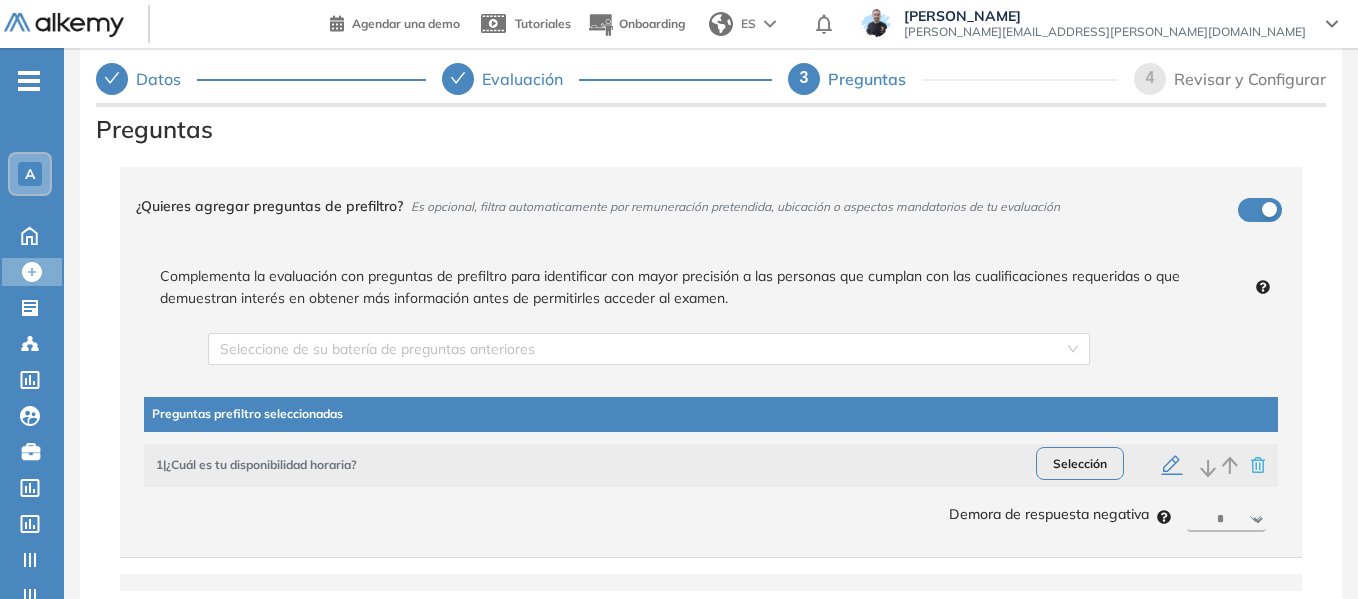 scroll, scrollTop: 100, scrollLeft: 0, axis: vertical 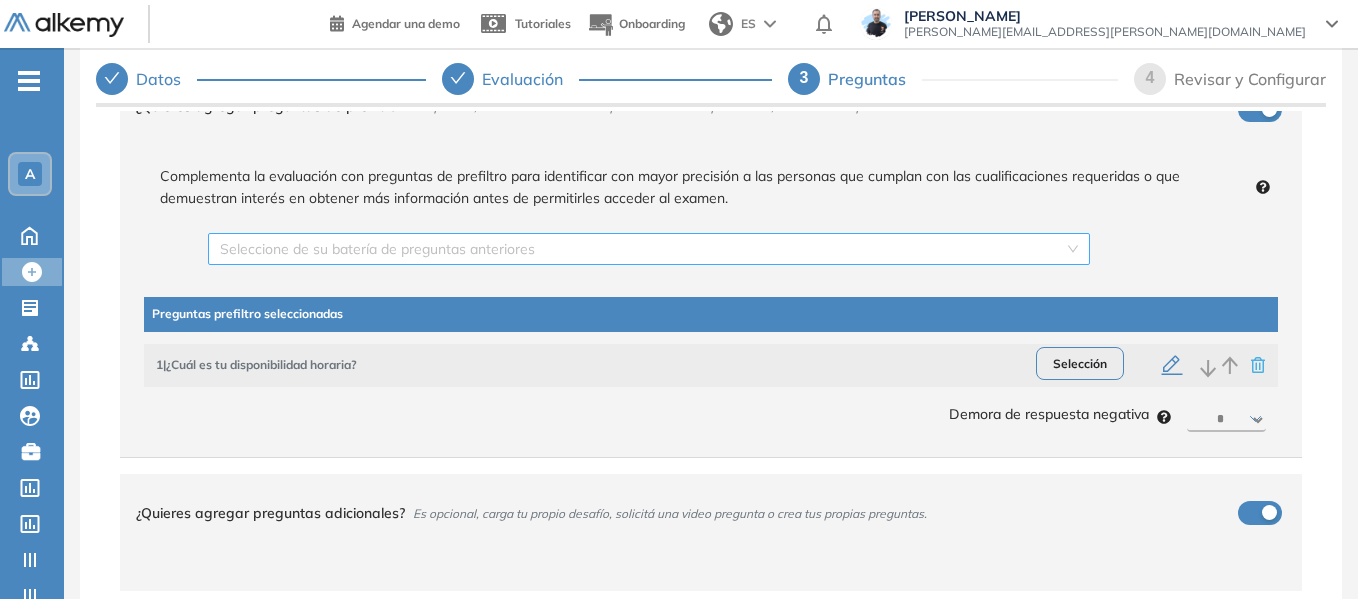 click at bounding box center (642, 249) 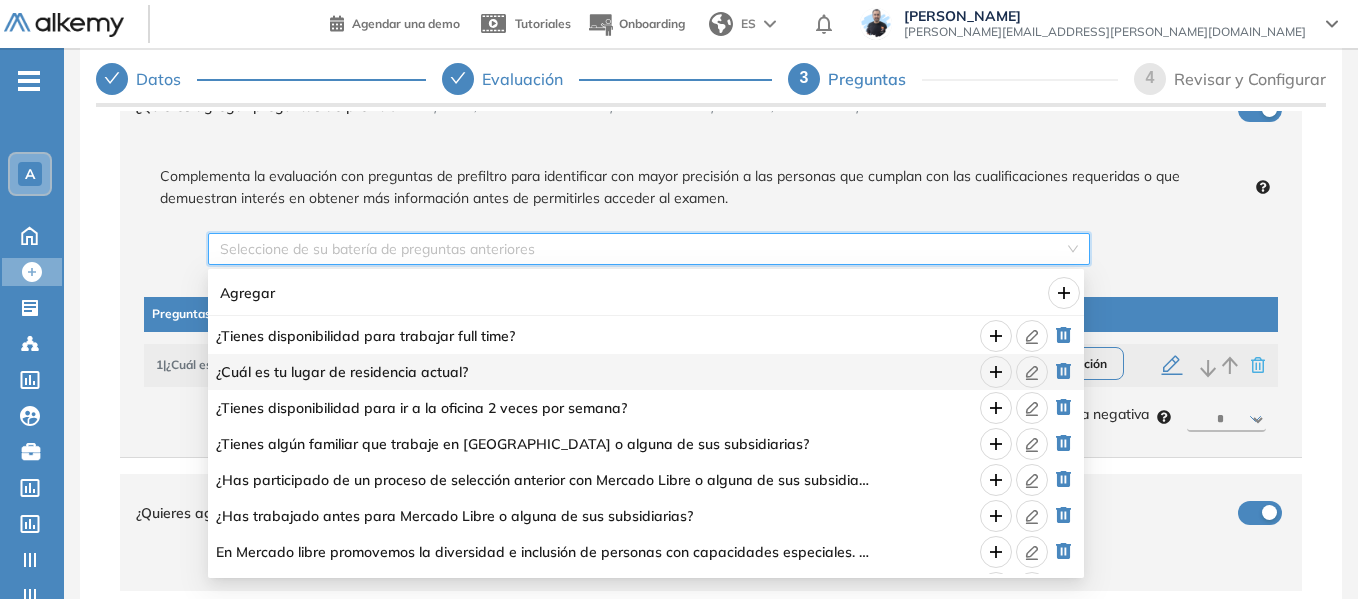 click on "¿Cuál es tu lugar de residencia actual?" at bounding box center (544, 372) 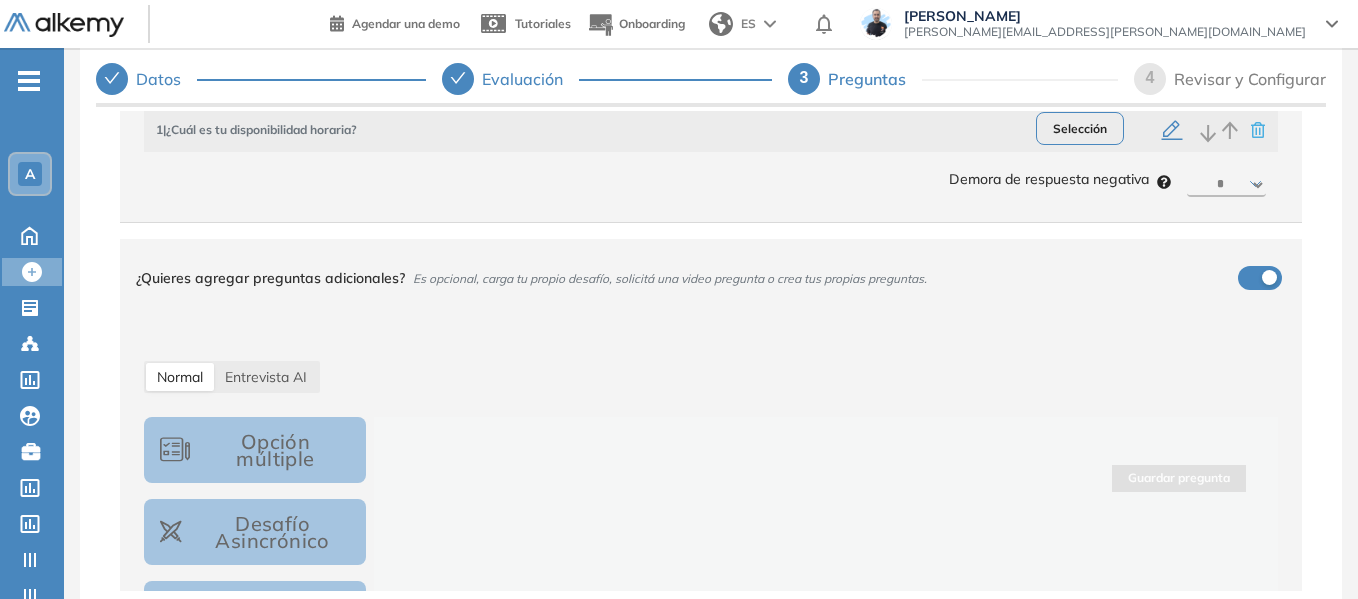 scroll, scrollTop: 300, scrollLeft: 0, axis: vertical 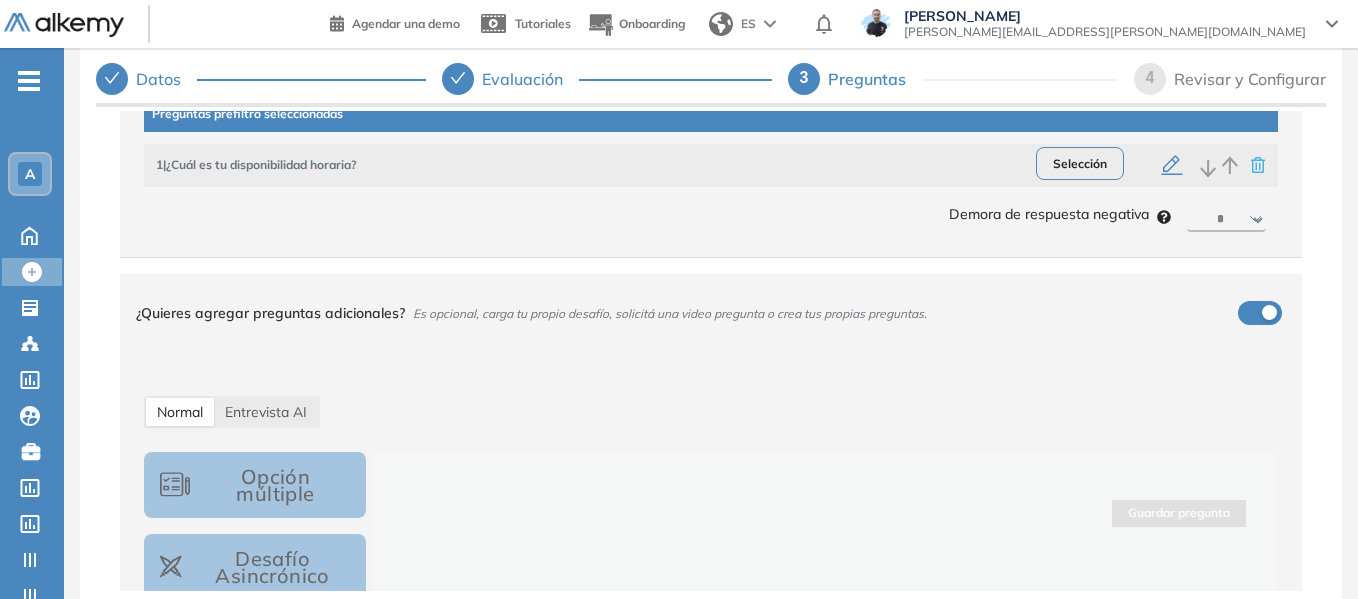 click on "********* ****** ****** ****** ******" at bounding box center [1226, 220] 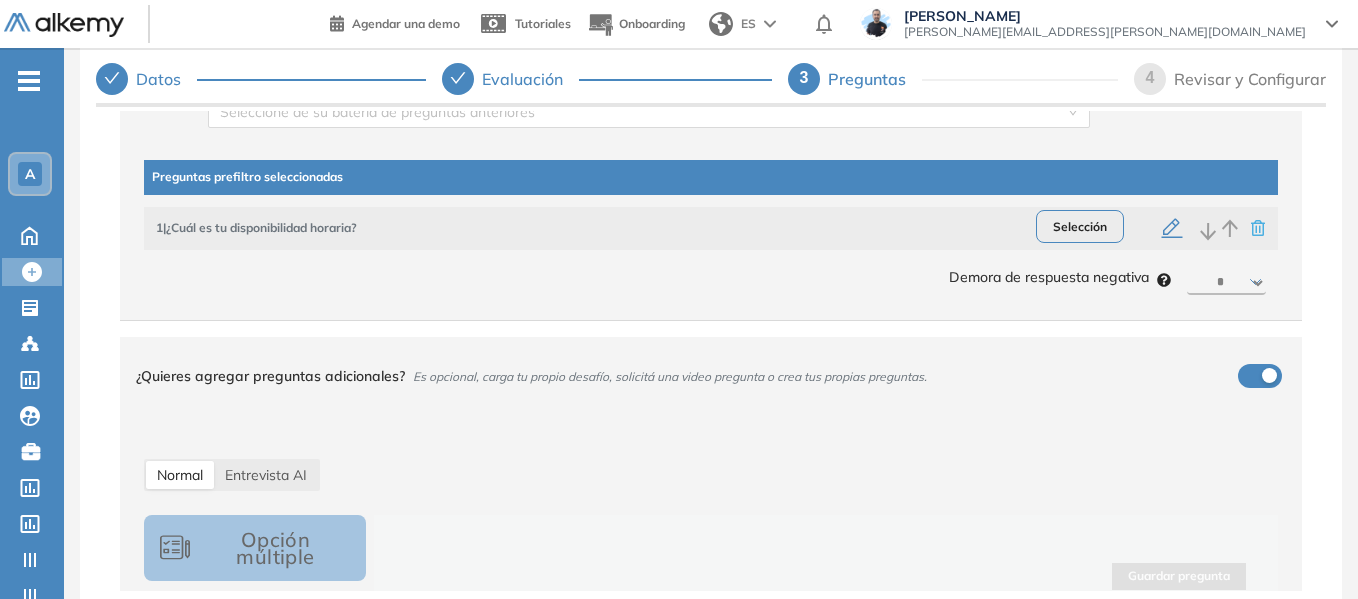 scroll, scrollTop: 100, scrollLeft: 0, axis: vertical 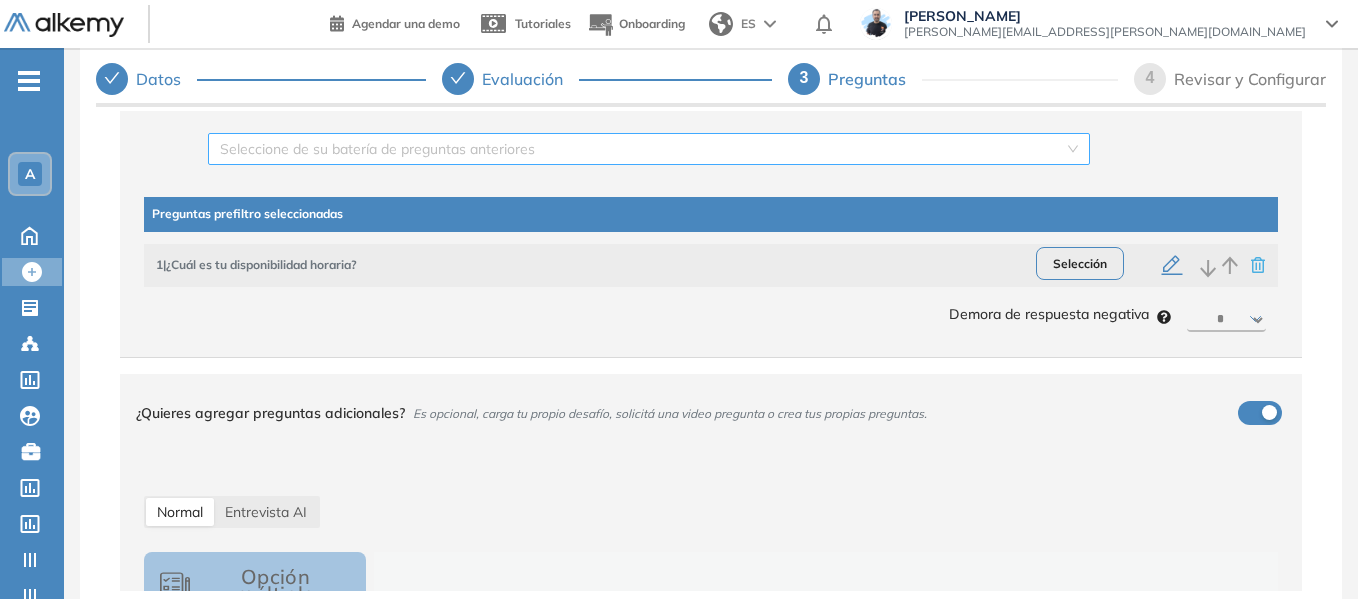click on "Seleccione de su batería de preguntas anteriores" at bounding box center [649, 149] 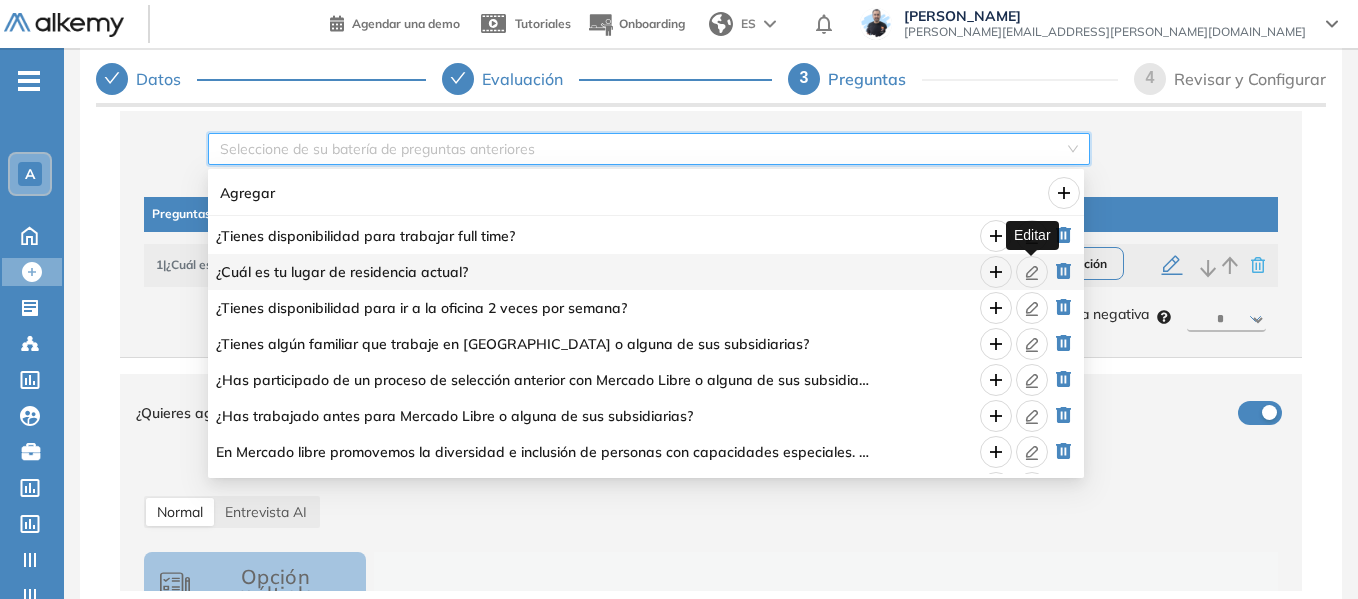 click 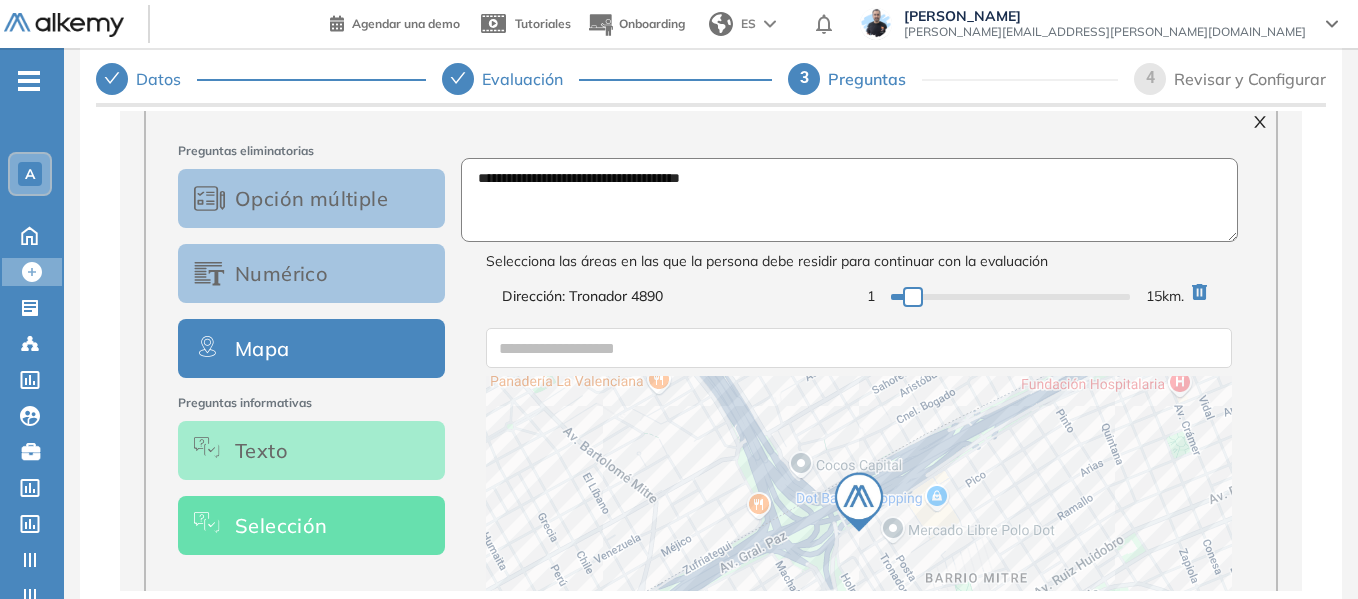 scroll, scrollTop: 300, scrollLeft: 0, axis: vertical 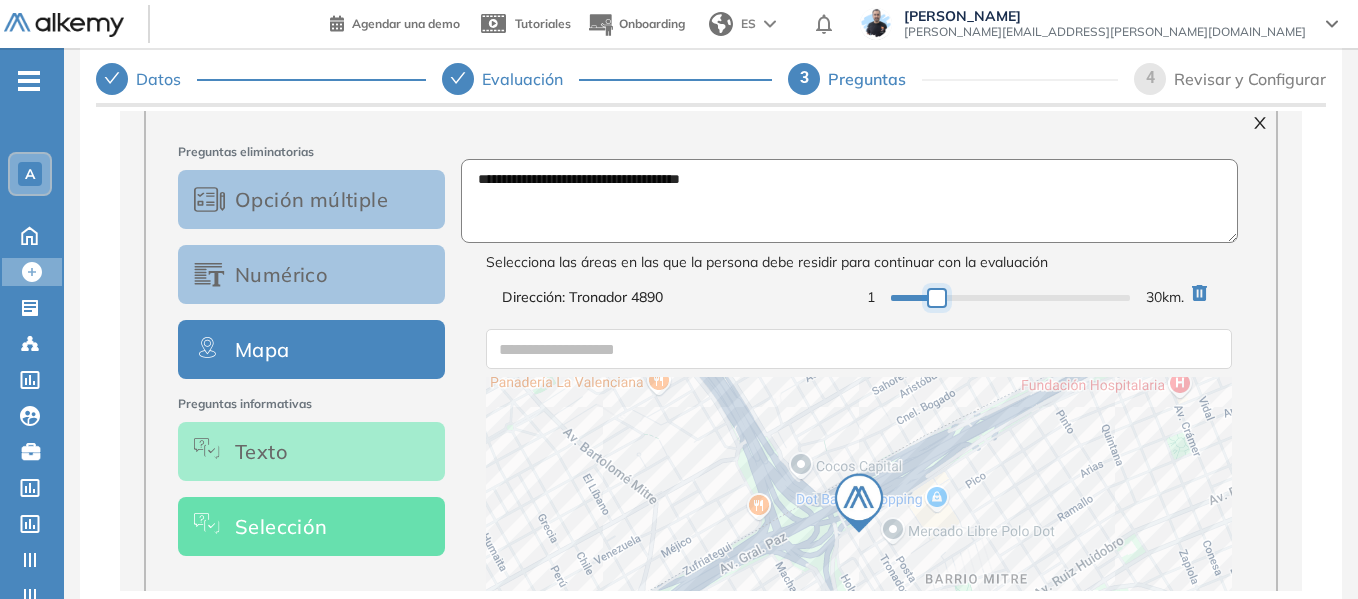 drag, startPoint x: 904, startPoint y: 293, endPoint x: 928, endPoint y: 293, distance: 24 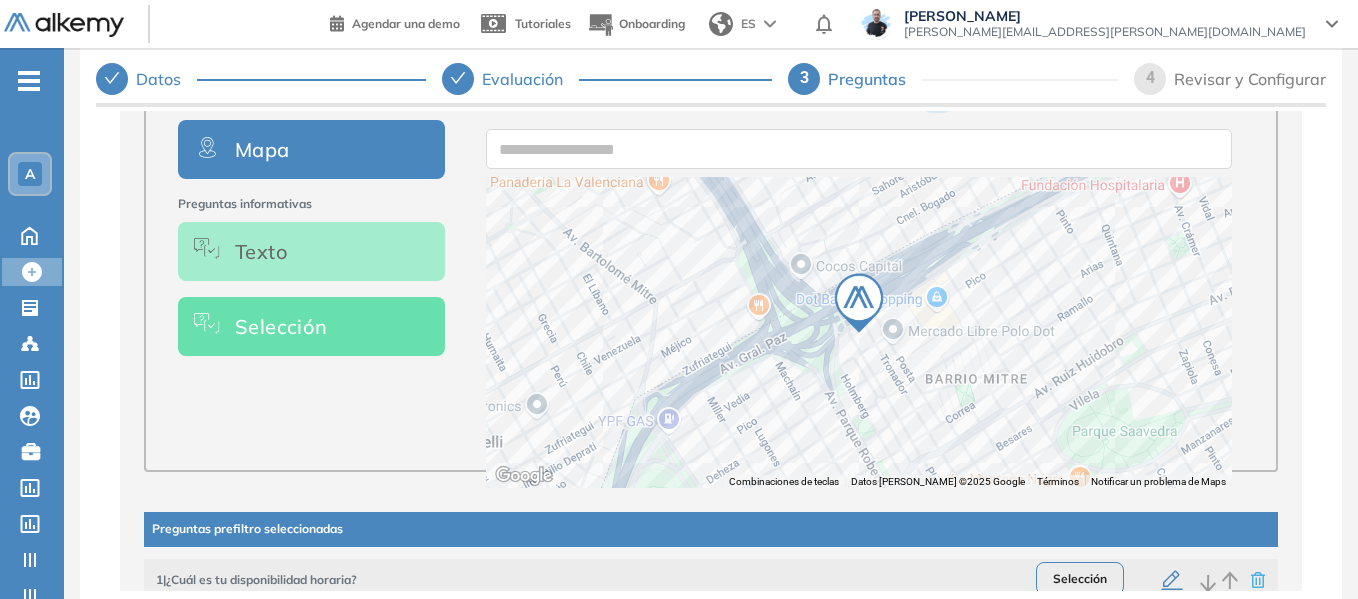 scroll, scrollTop: 600, scrollLeft: 0, axis: vertical 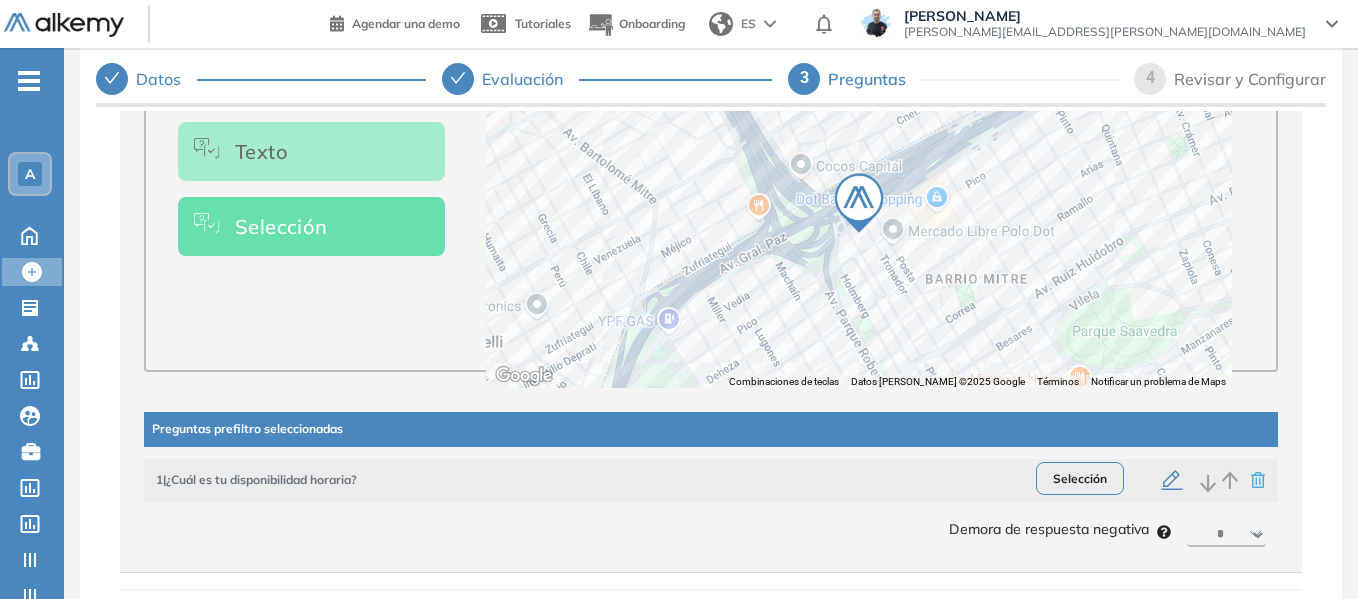 click on "**********" at bounding box center [711, 112] 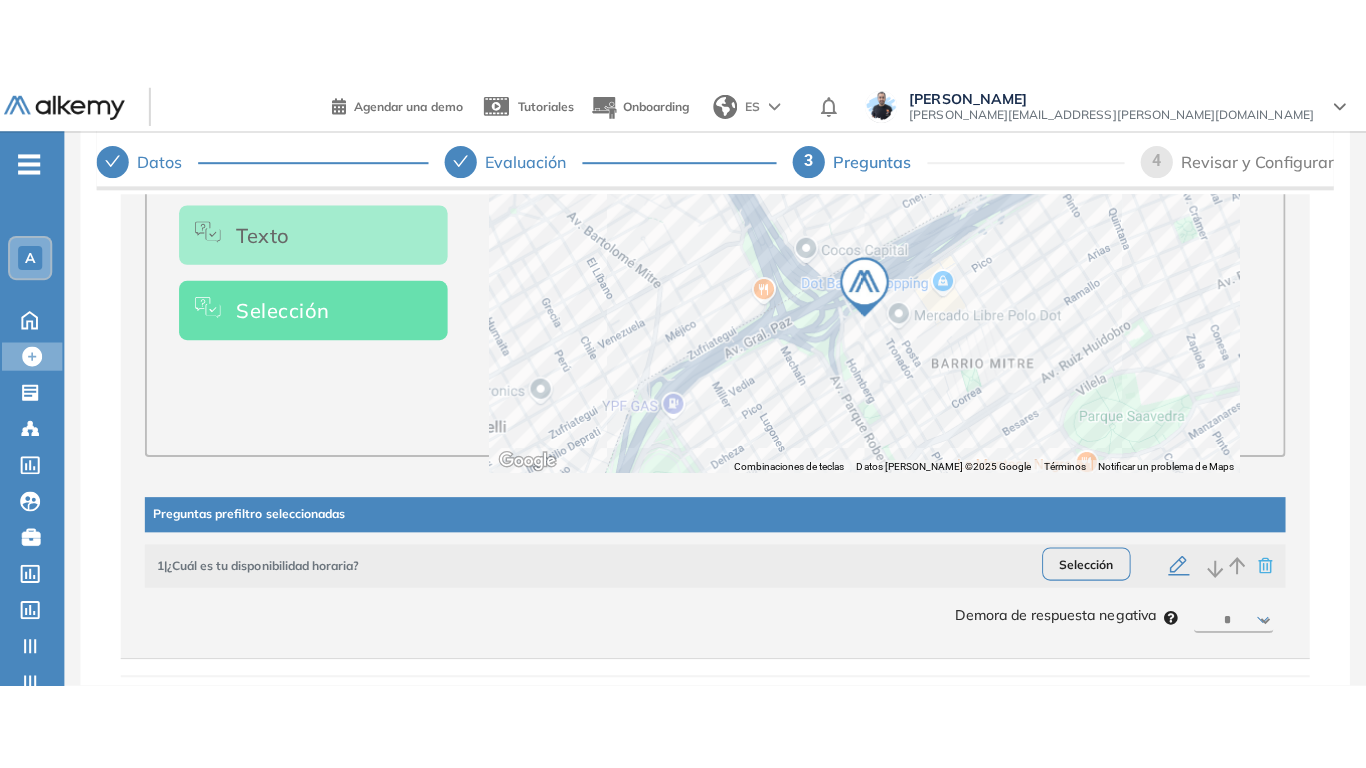 scroll, scrollTop: 0, scrollLeft: 0, axis: both 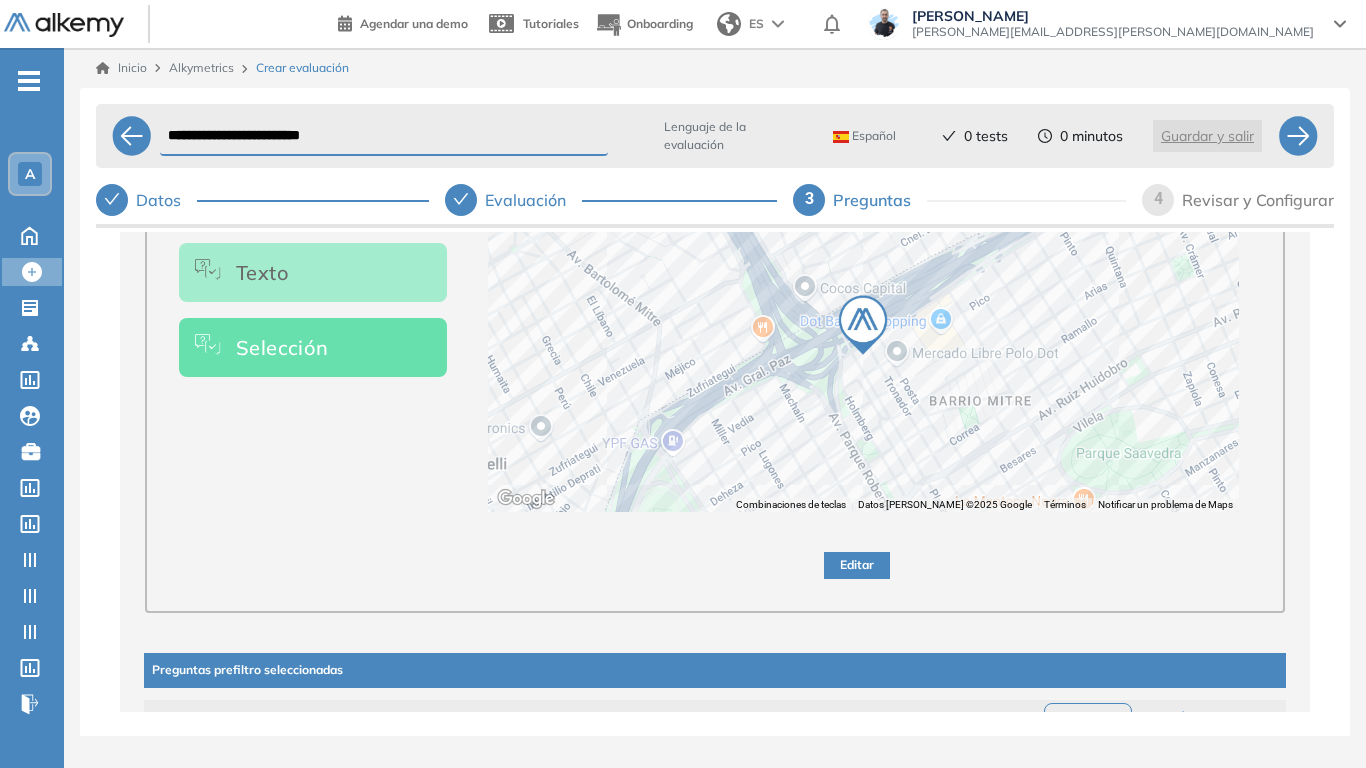 click on "Editar" at bounding box center (857, 565) 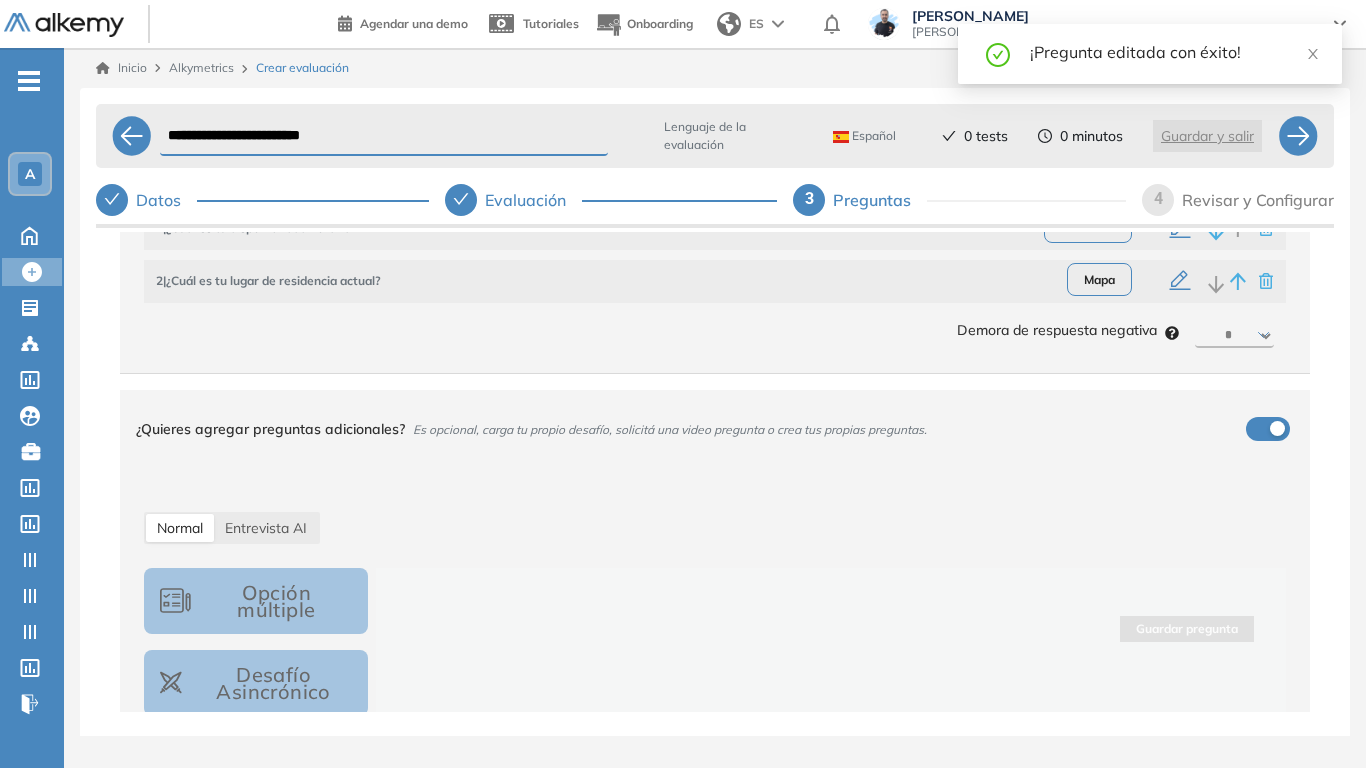 scroll, scrollTop: 359, scrollLeft: 0, axis: vertical 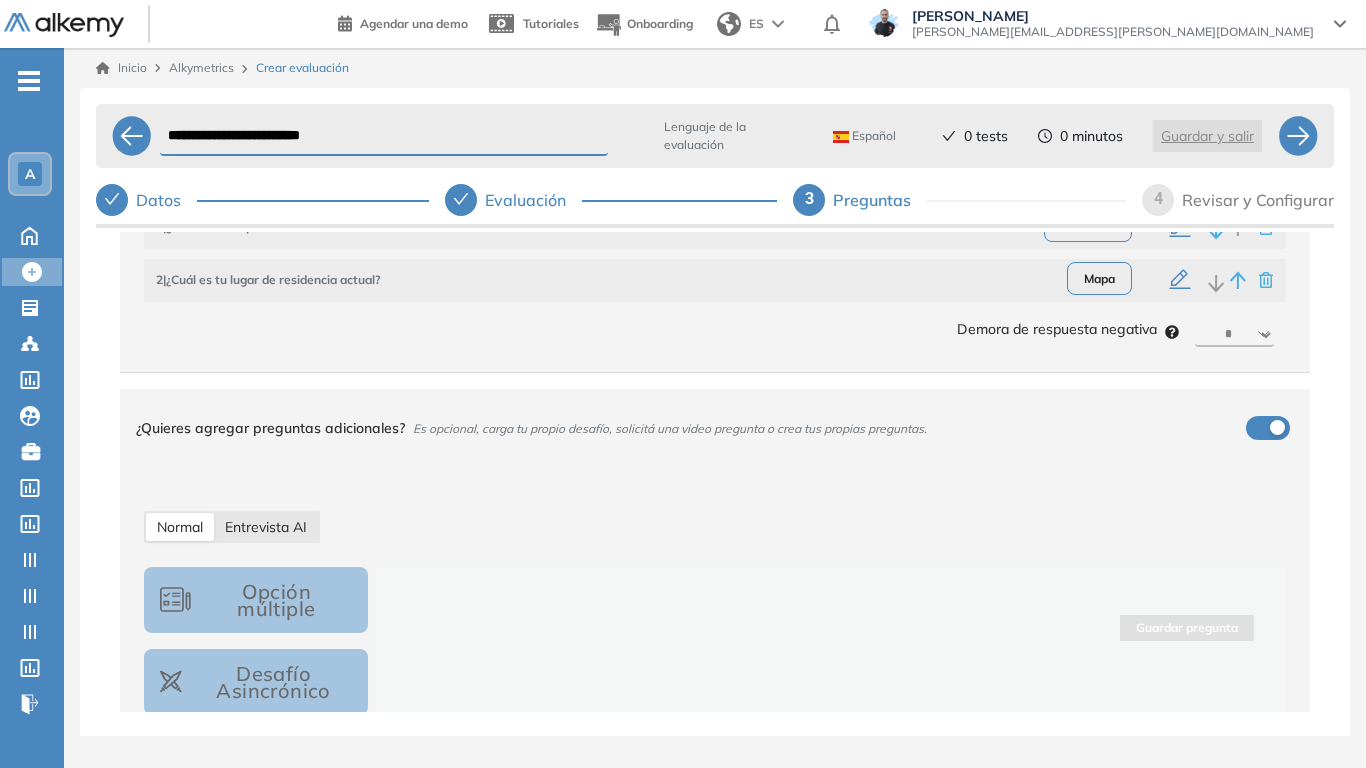 click on "Entrevista AI" at bounding box center [266, 527] 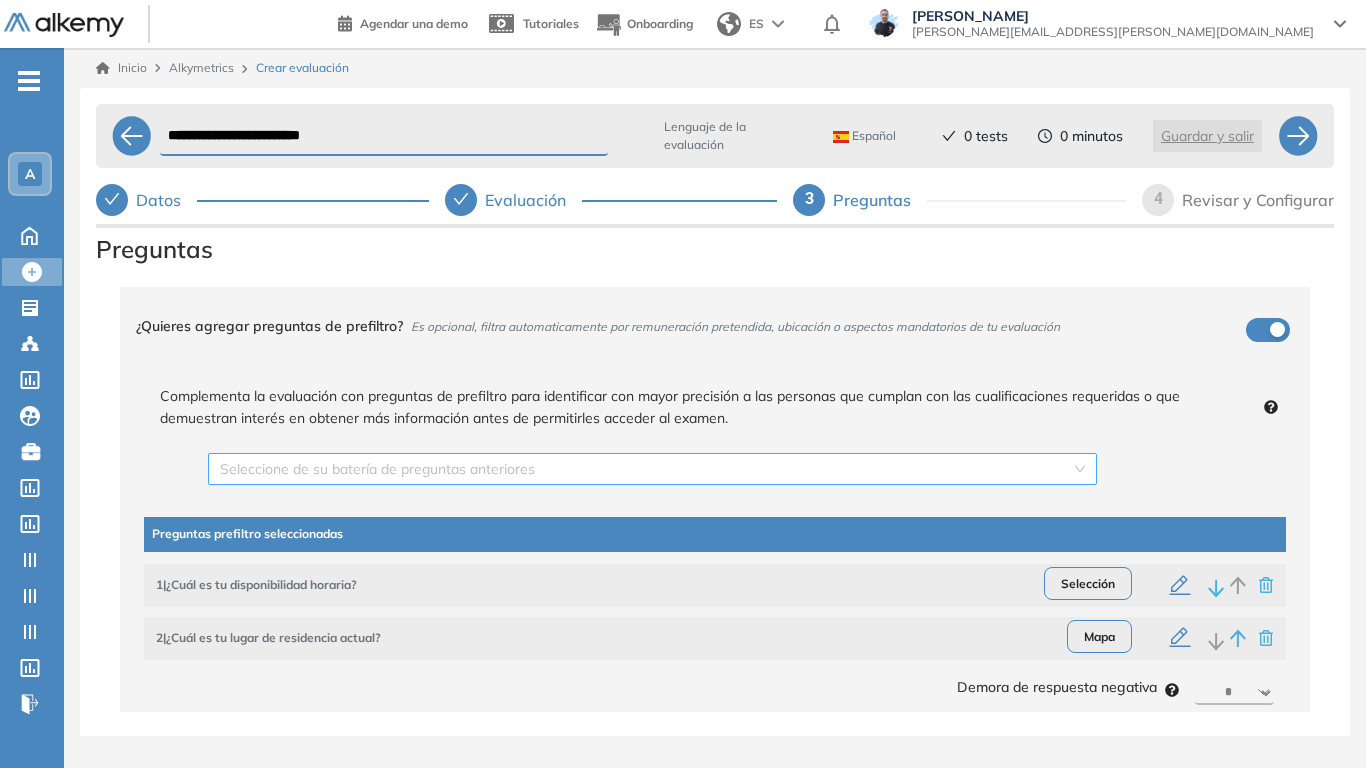 scroll, scrollTop: 0, scrollLeft: 0, axis: both 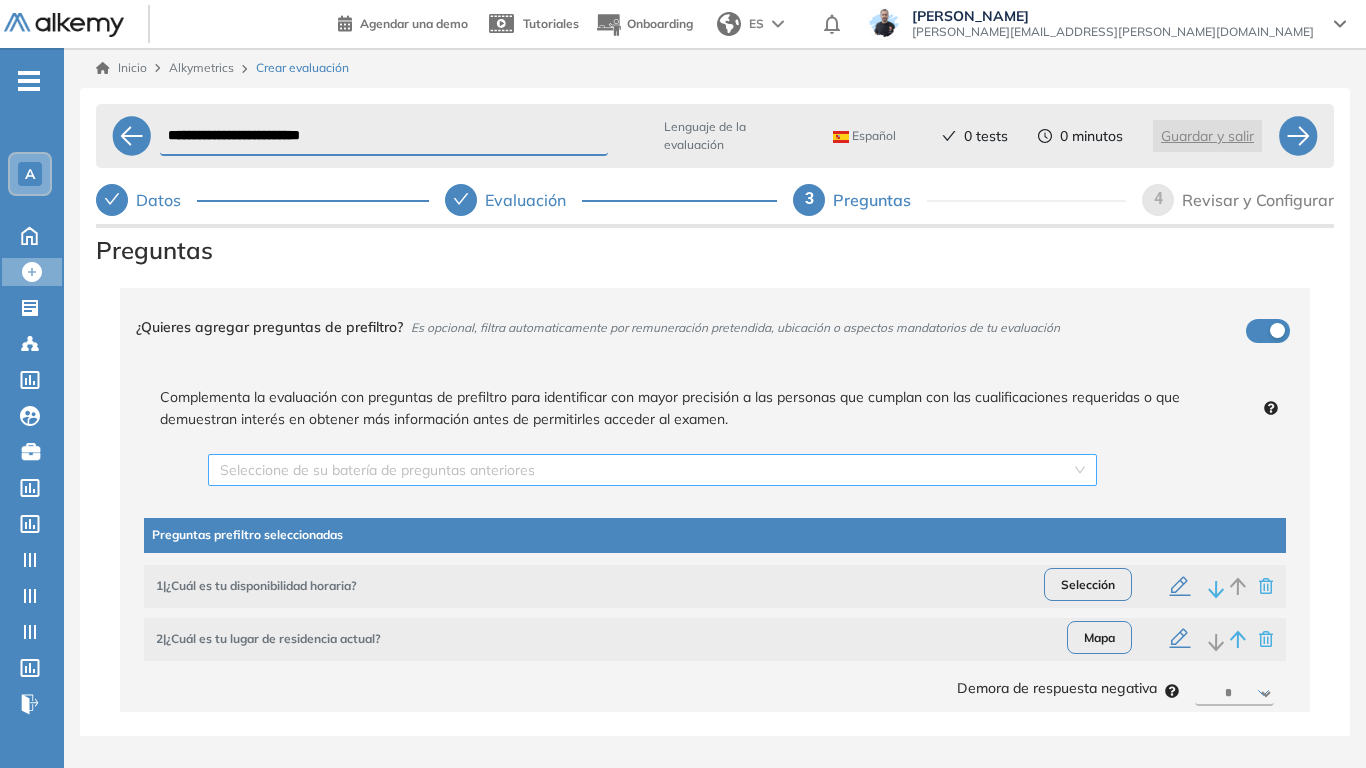 click on "Seleccione de su batería de preguntas anteriores" at bounding box center (652, 470) 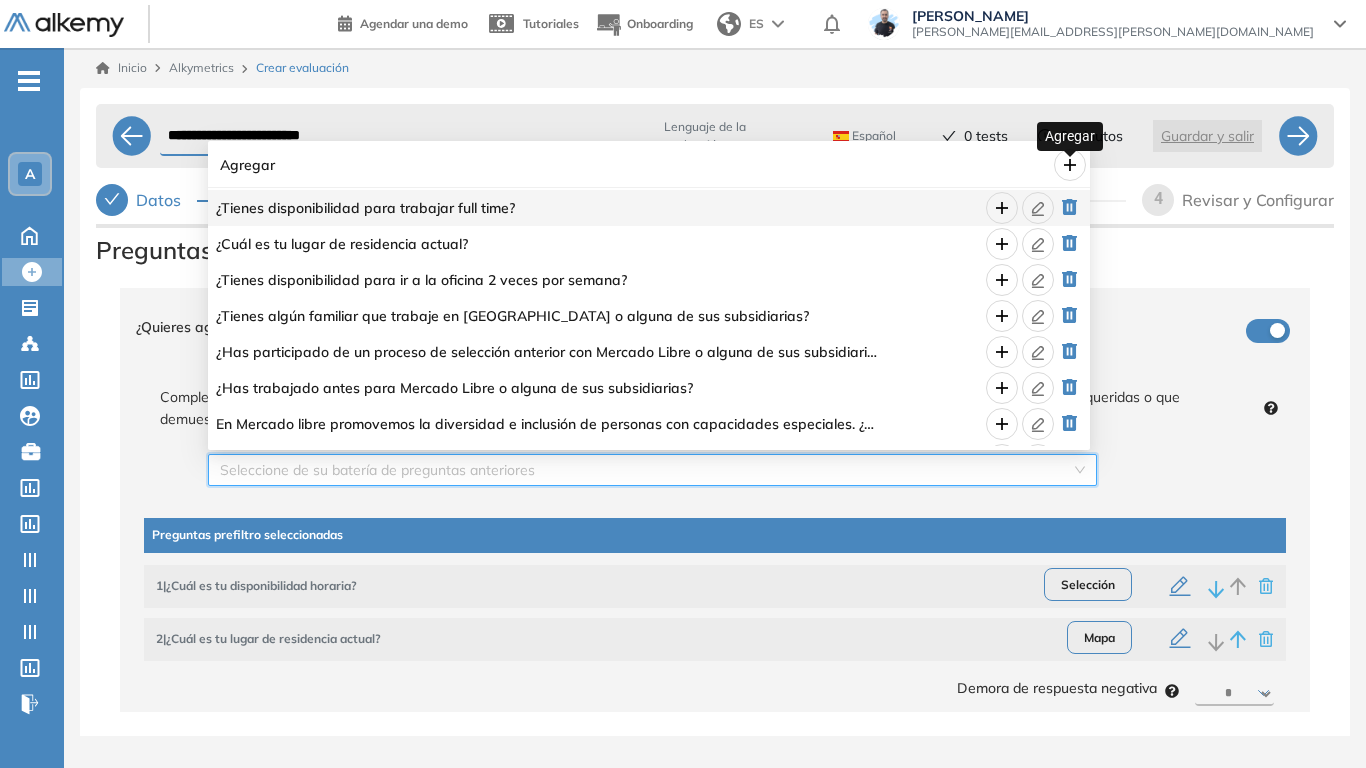 click 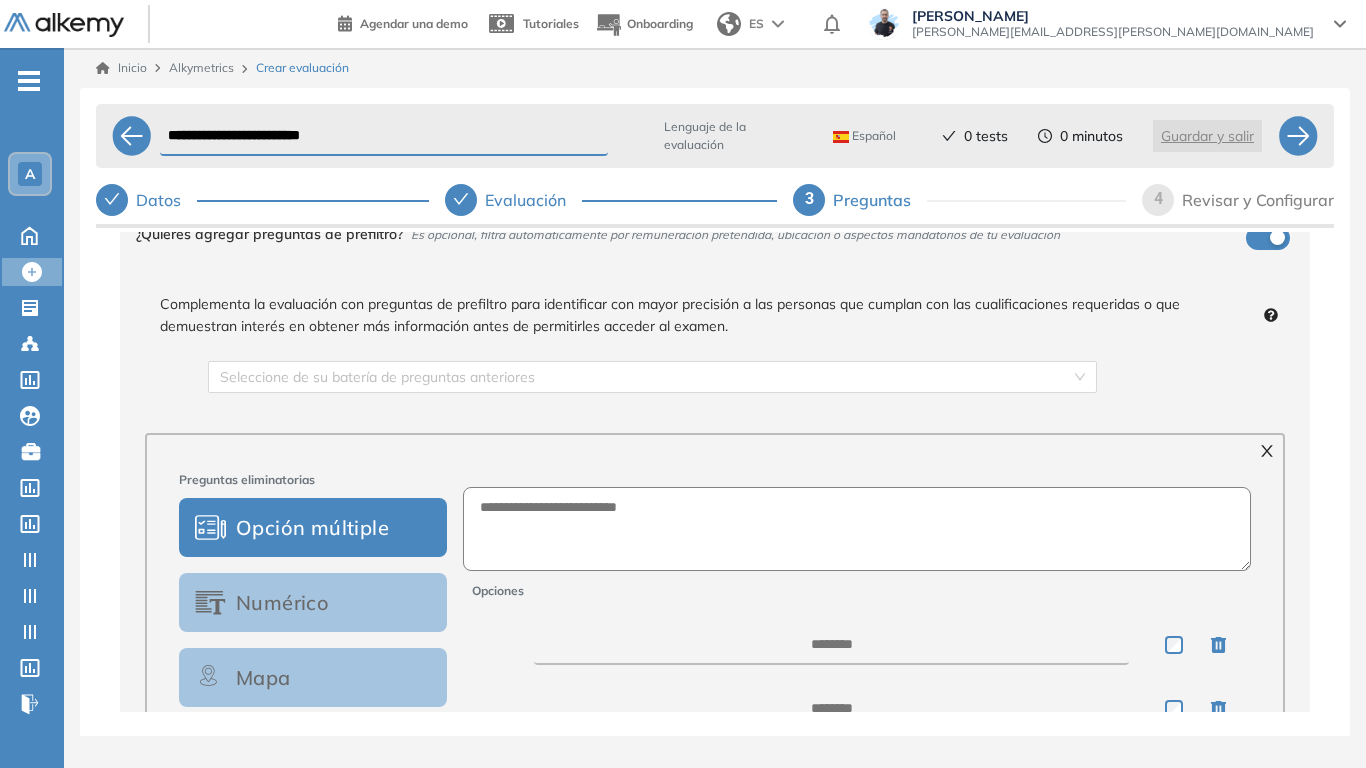 scroll, scrollTop: 300, scrollLeft: 0, axis: vertical 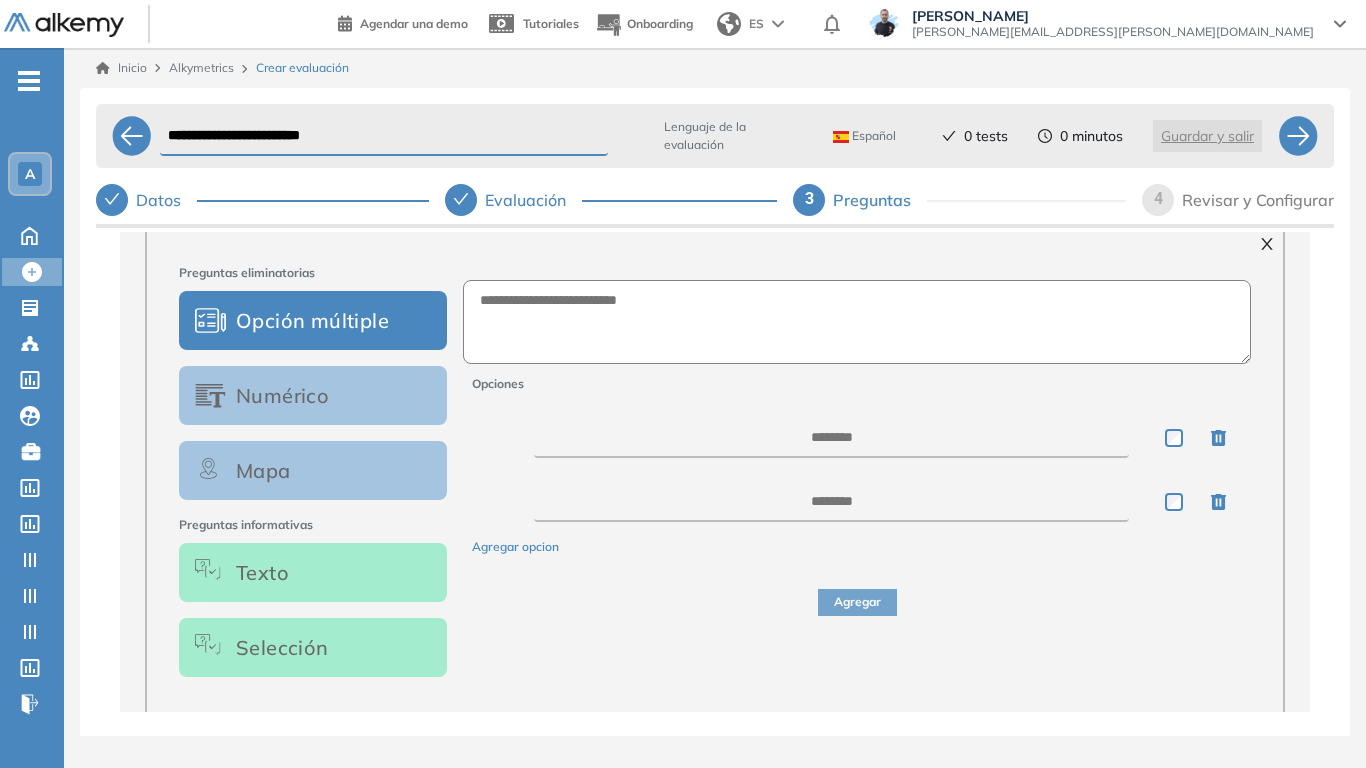 click on "Selección" at bounding box center (313, 647) 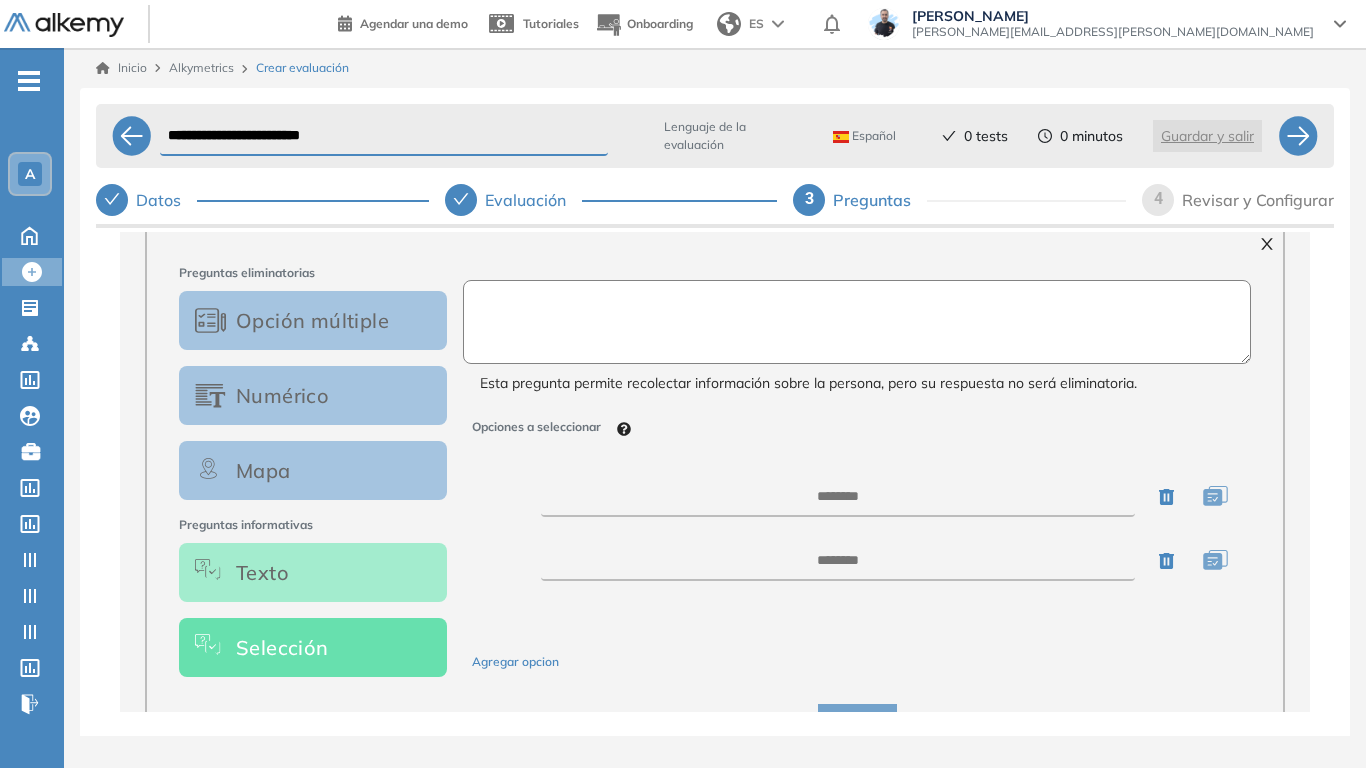 click at bounding box center (857, 322) 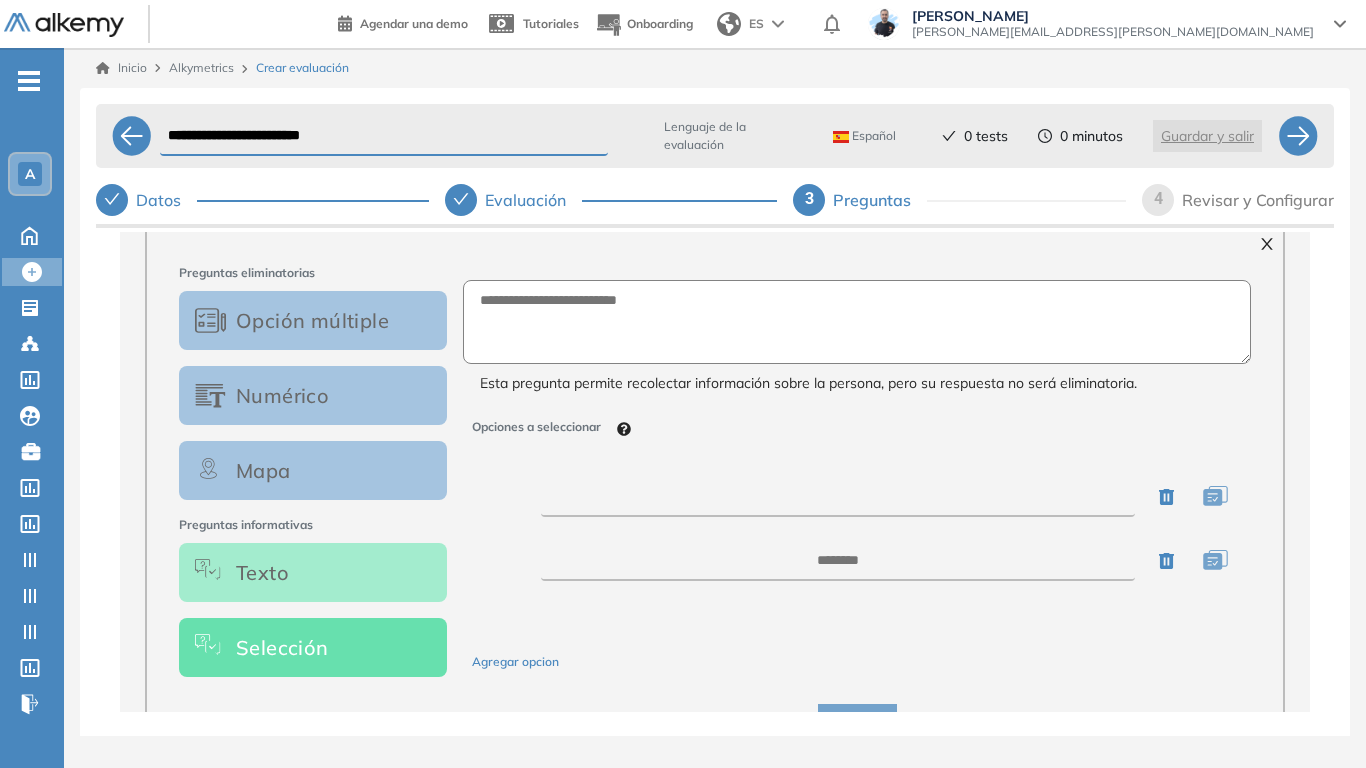click at bounding box center (838, 497) 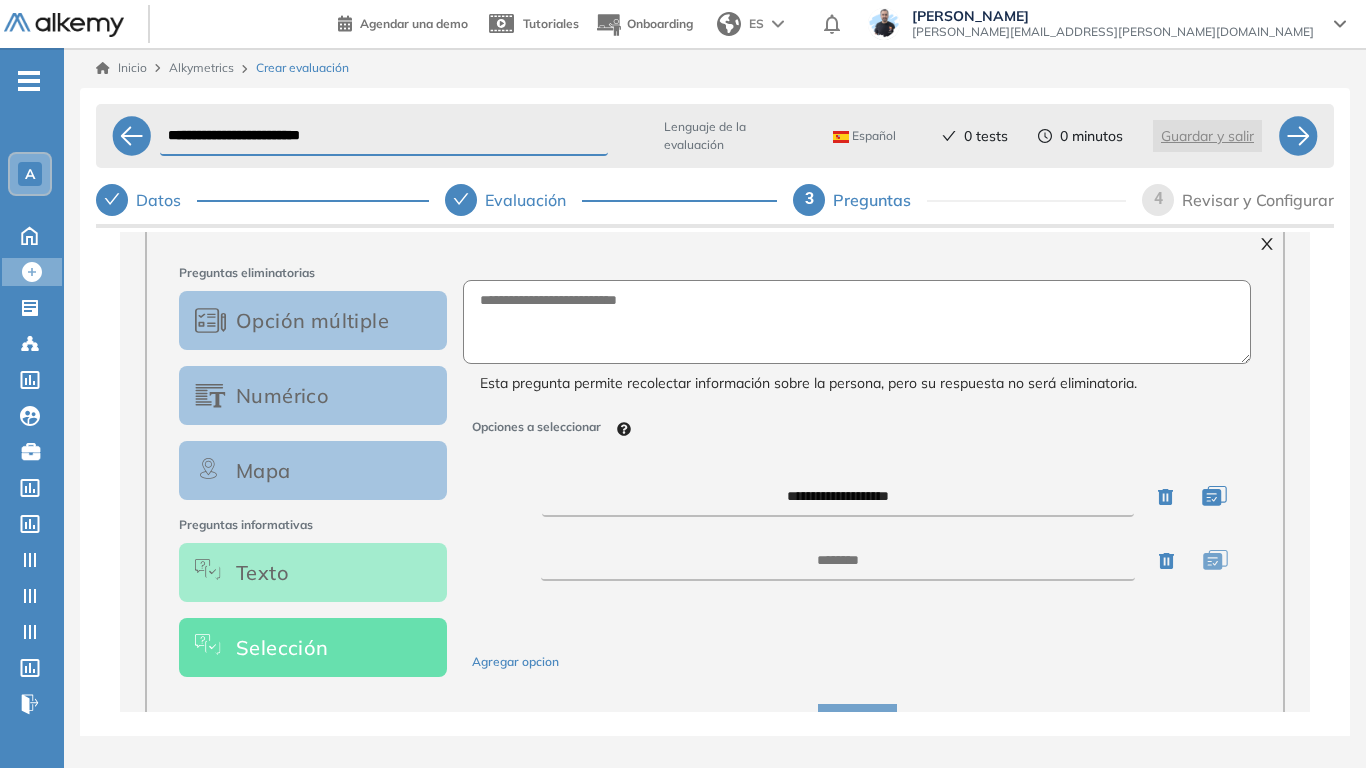 type on "**********" 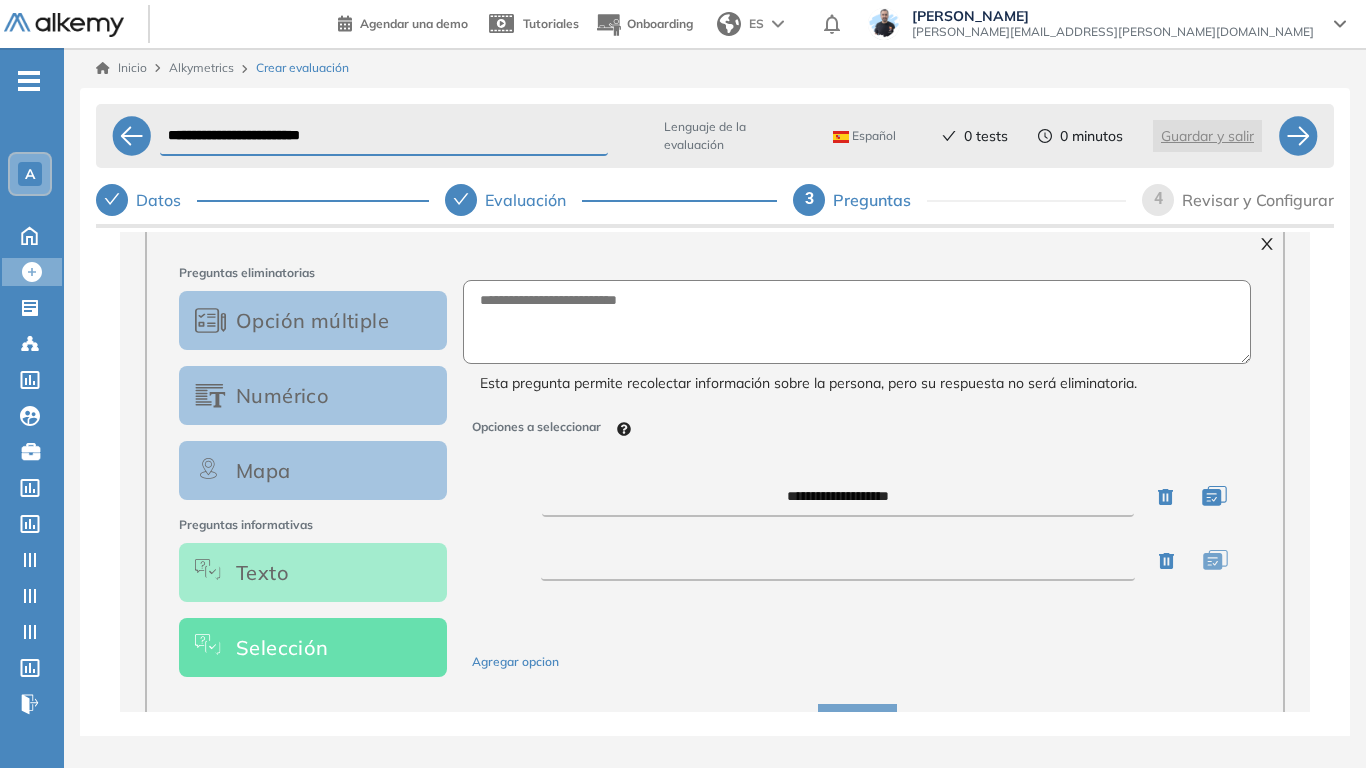 click at bounding box center [838, 561] 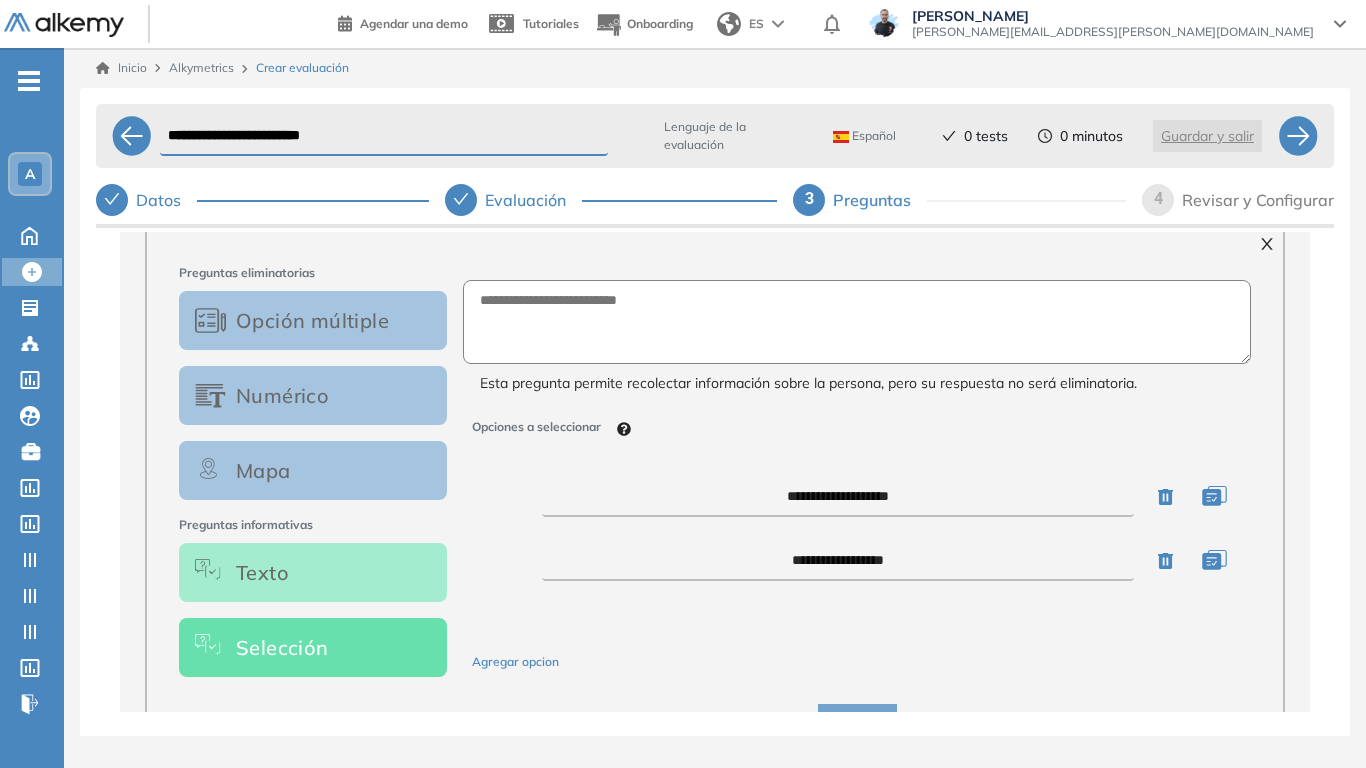 scroll, scrollTop: 400, scrollLeft: 0, axis: vertical 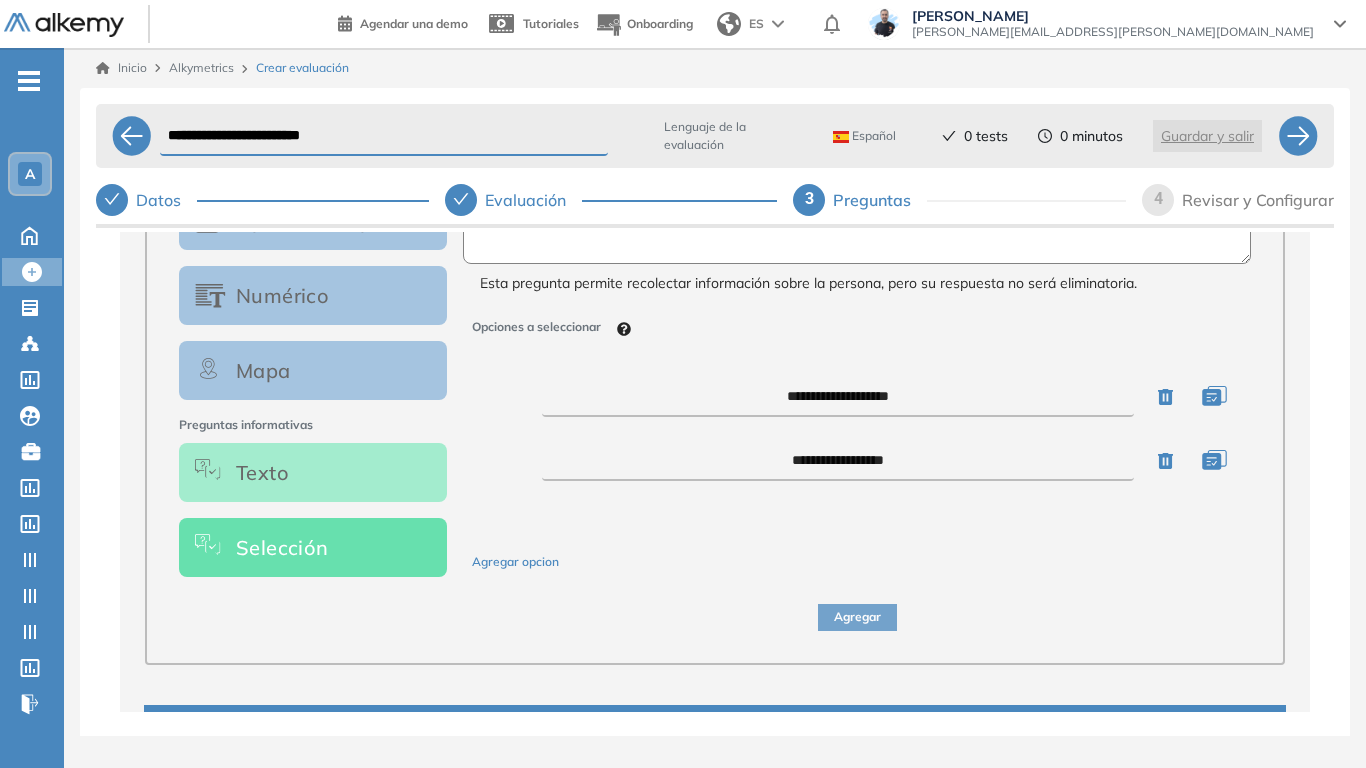 type on "**********" 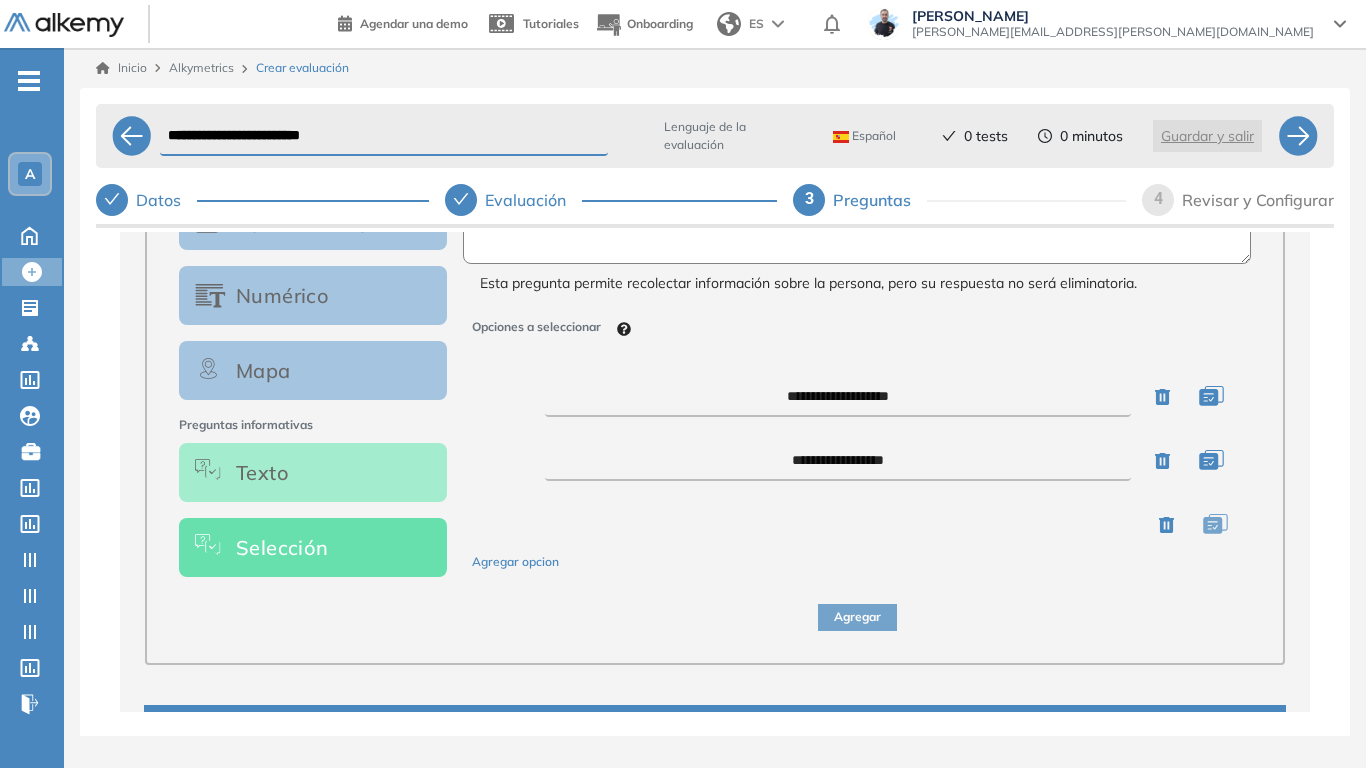 click at bounding box center (838, 525) 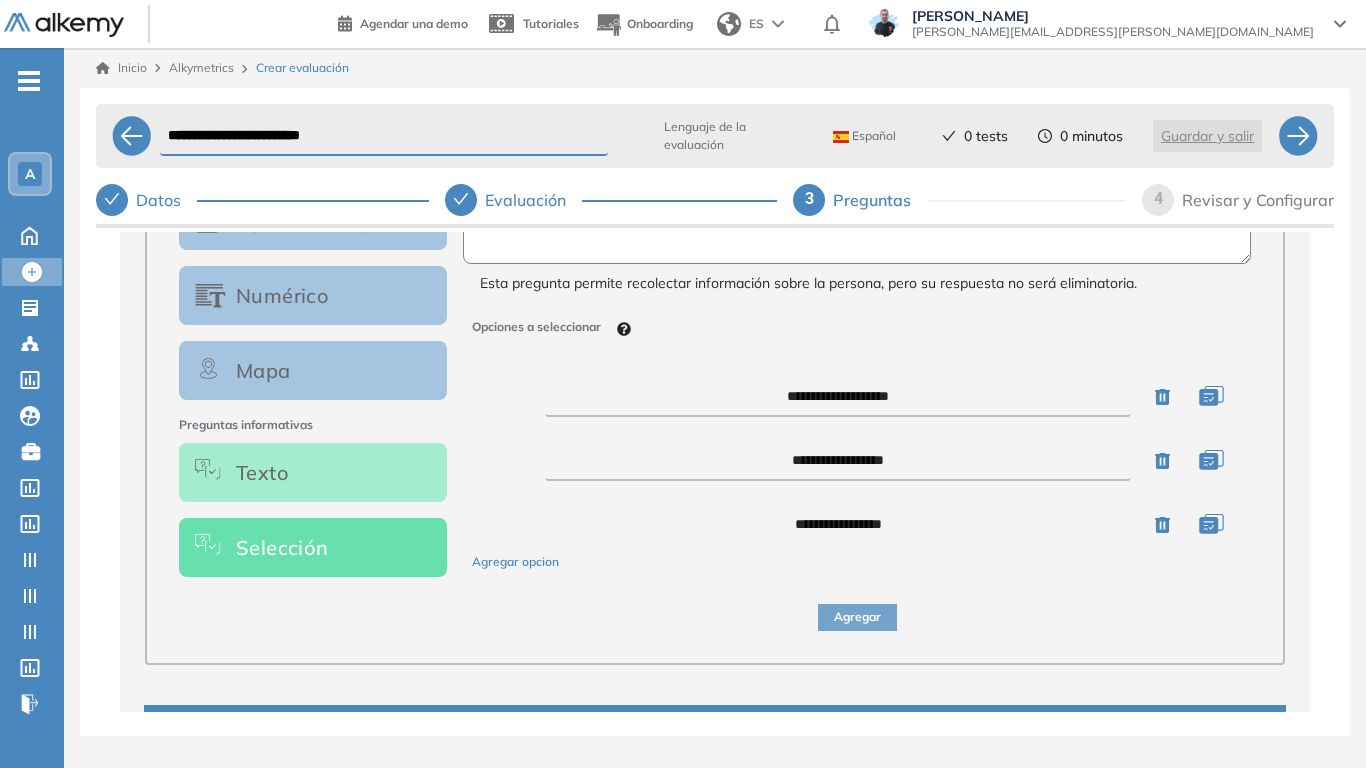 drag, startPoint x: 781, startPoint y: 519, endPoint x: 707, endPoint y: 498, distance: 76.922035 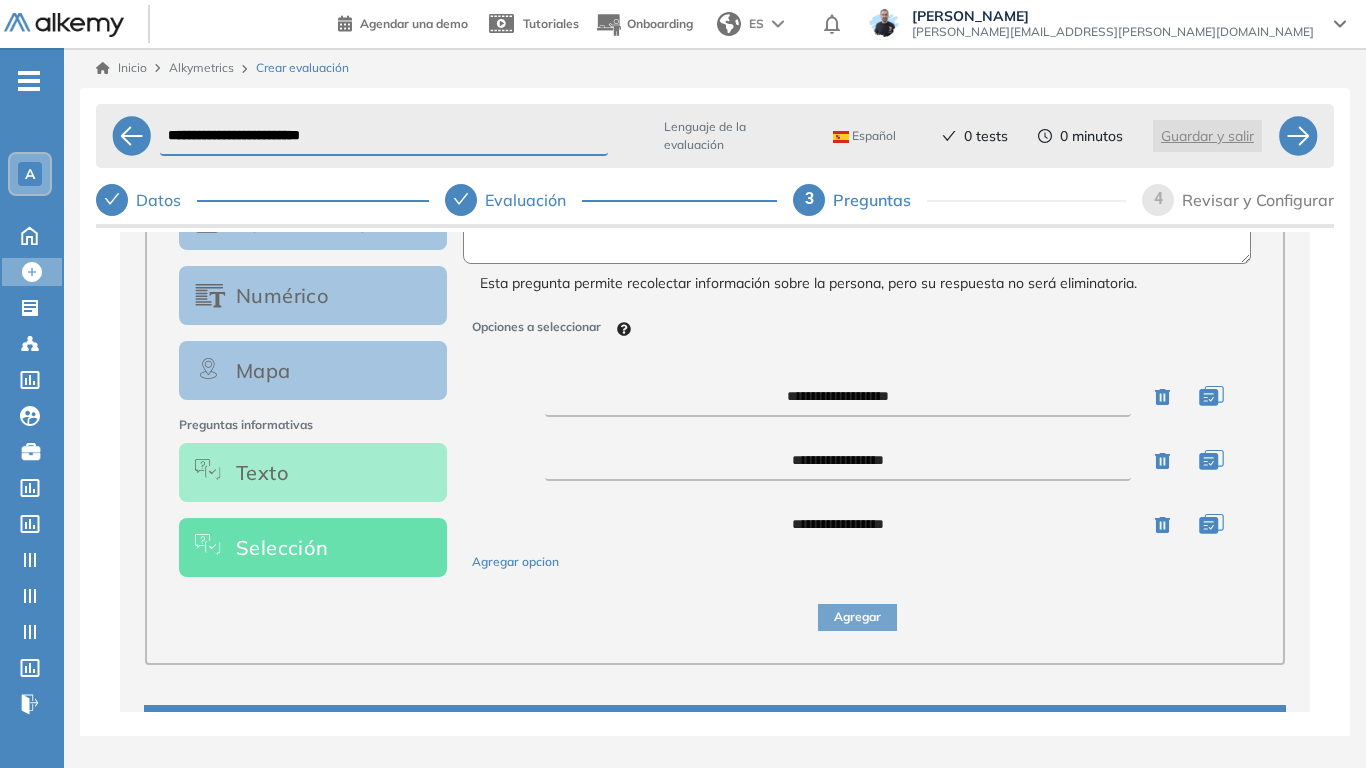 type on "**********" 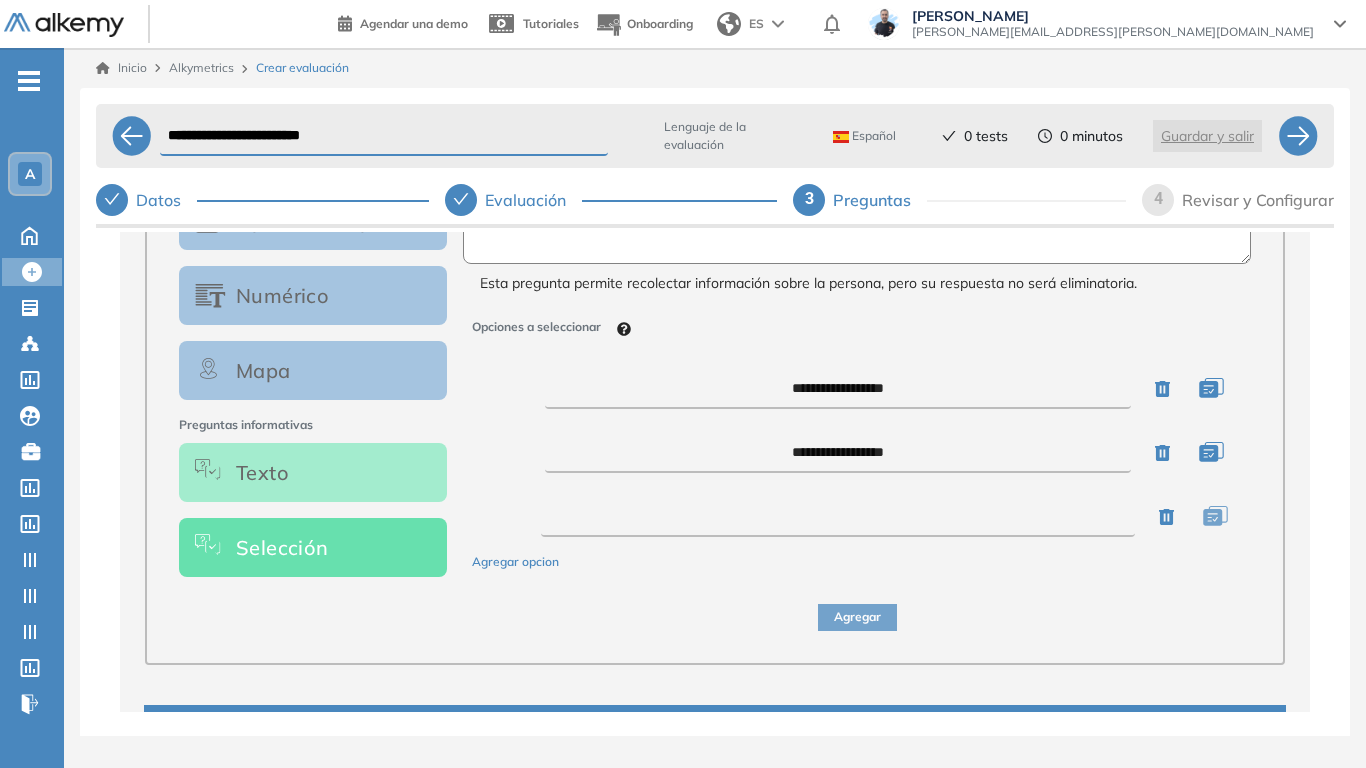 click at bounding box center (838, 517) 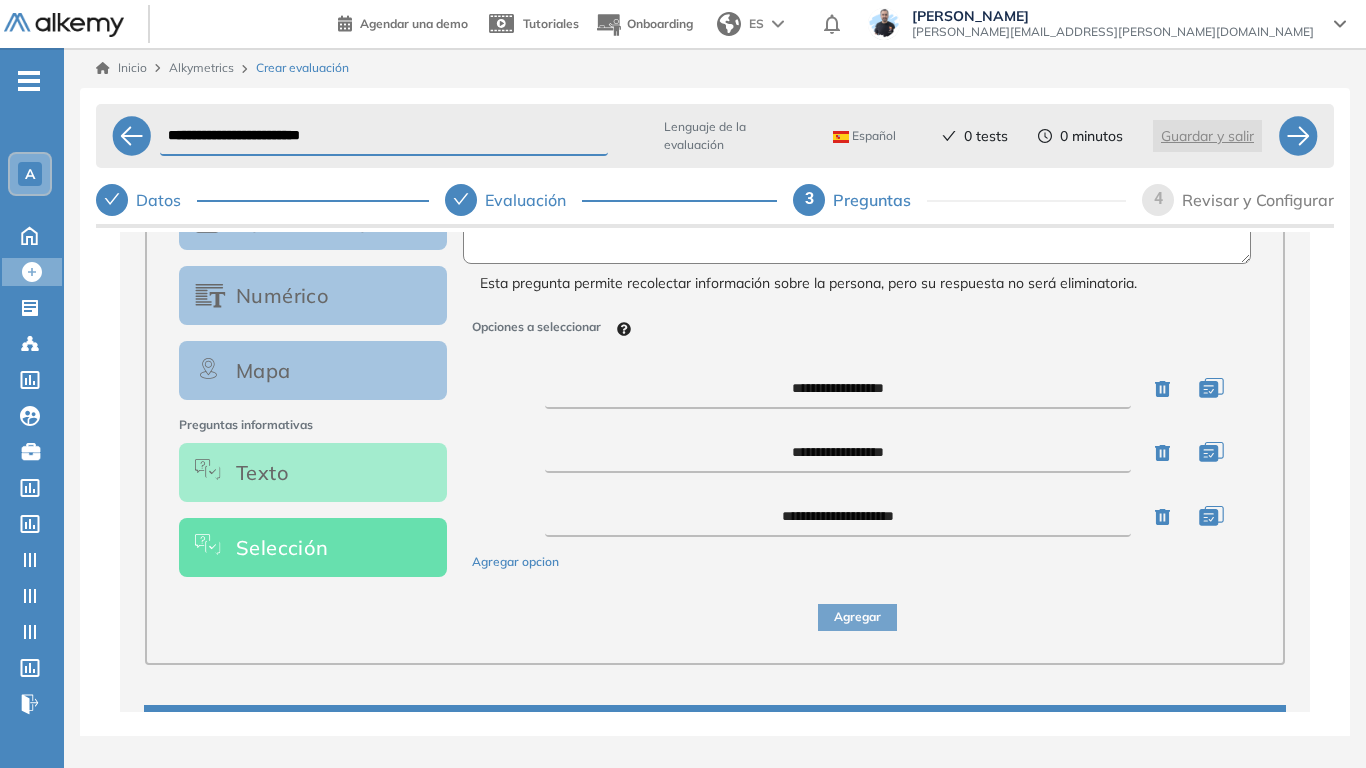 type on "**********" 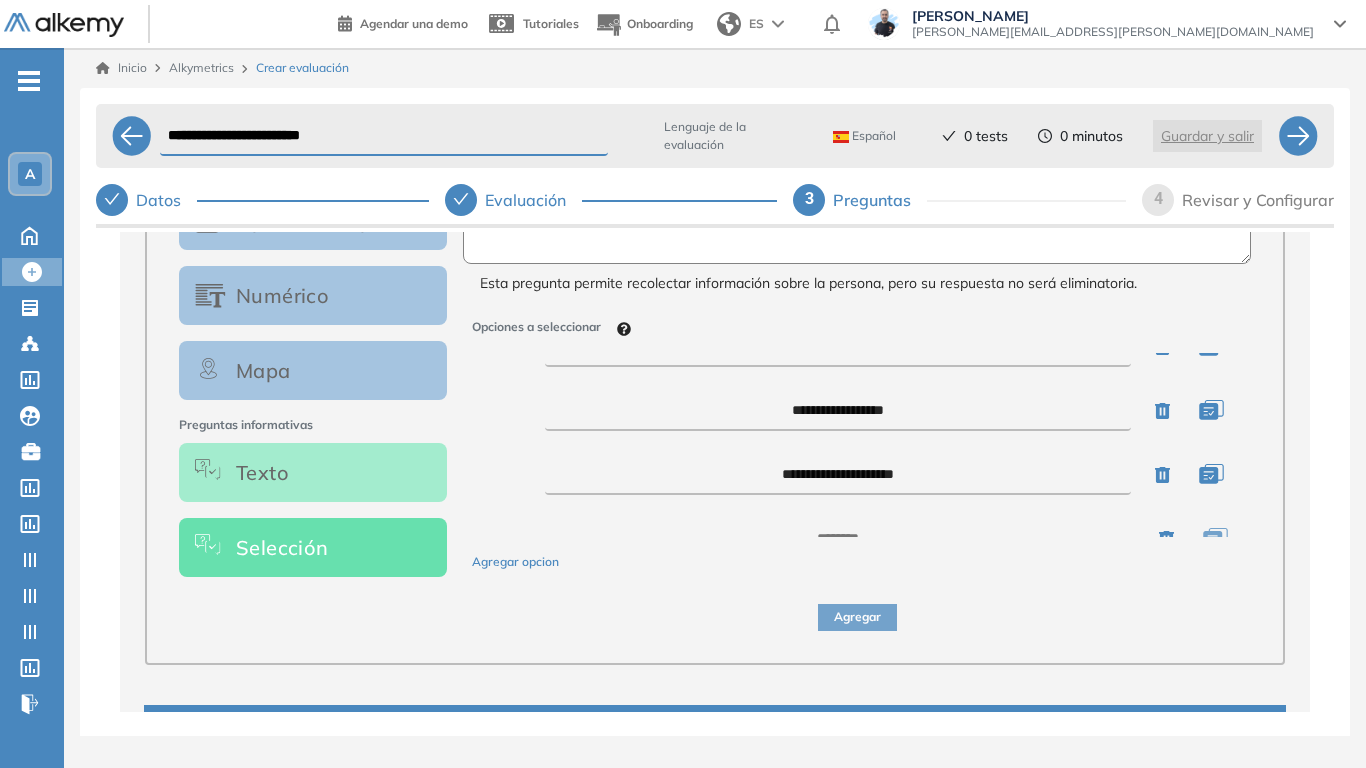 scroll, scrollTop: 136, scrollLeft: 0, axis: vertical 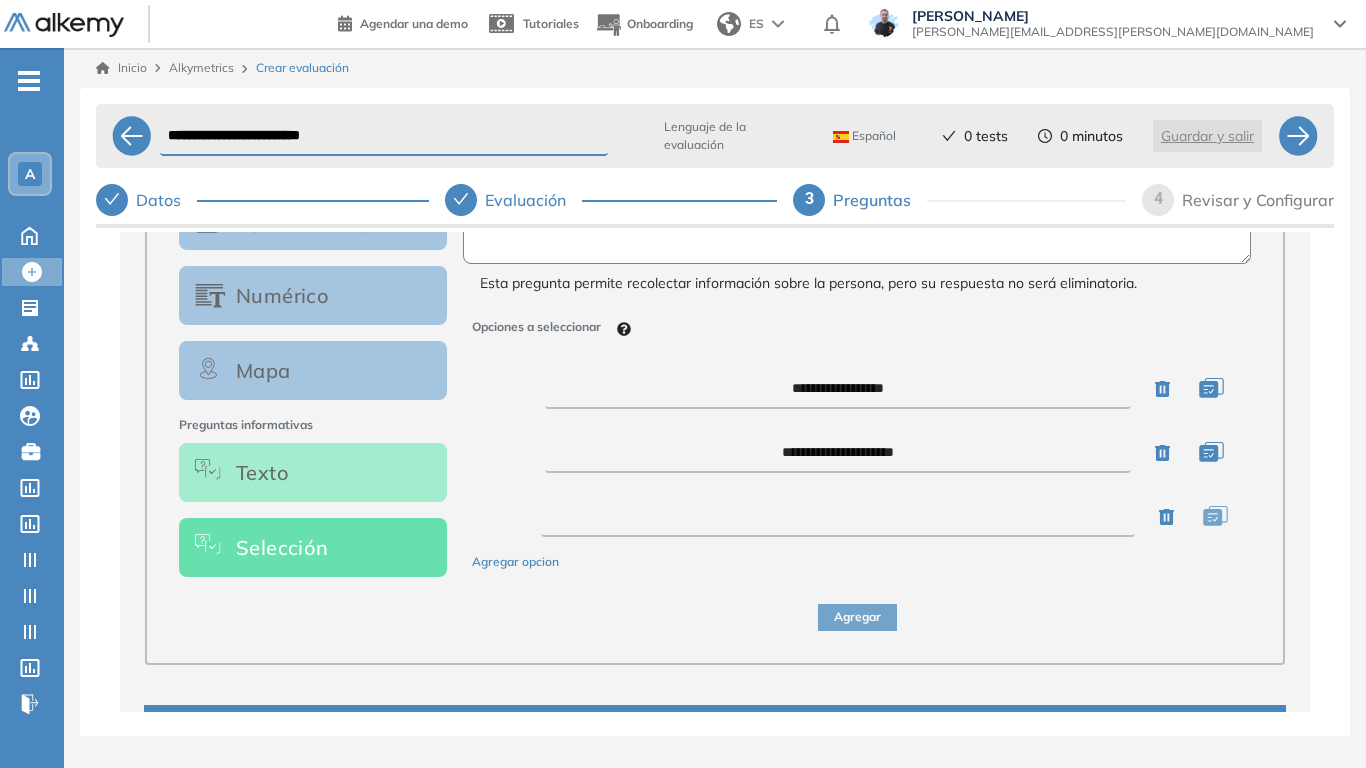 click at bounding box center [838, 517] 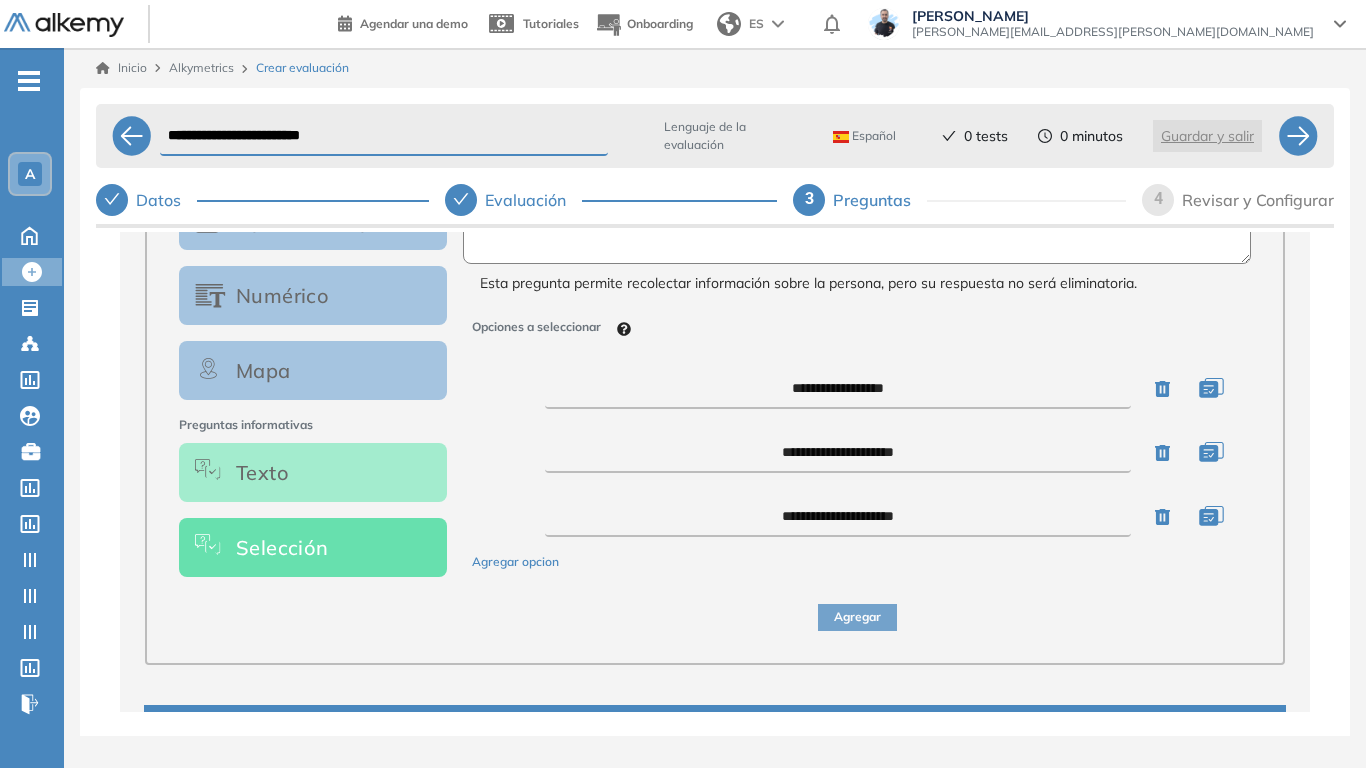 type on "**********" 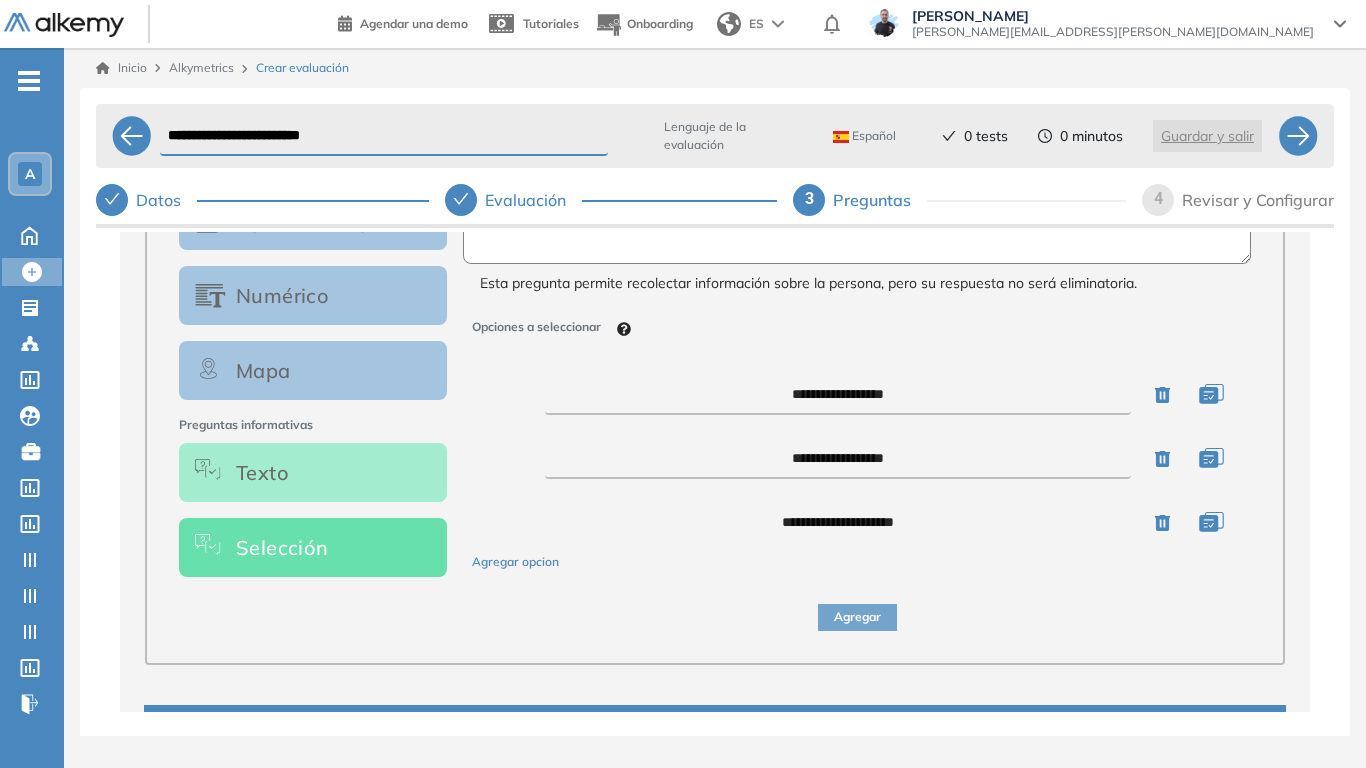 scroll, scrollTop: 36, scrollLeft: 0, axis: vertical 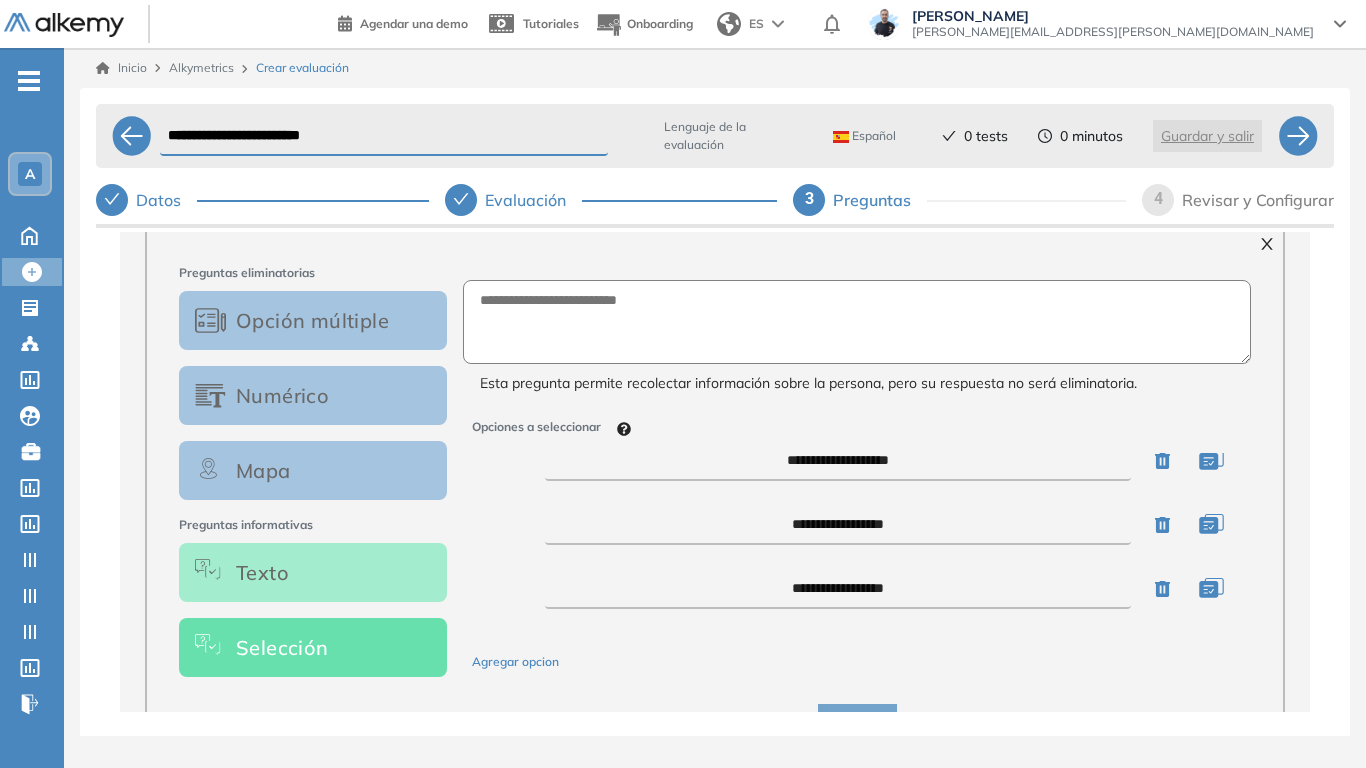 type on "**********" 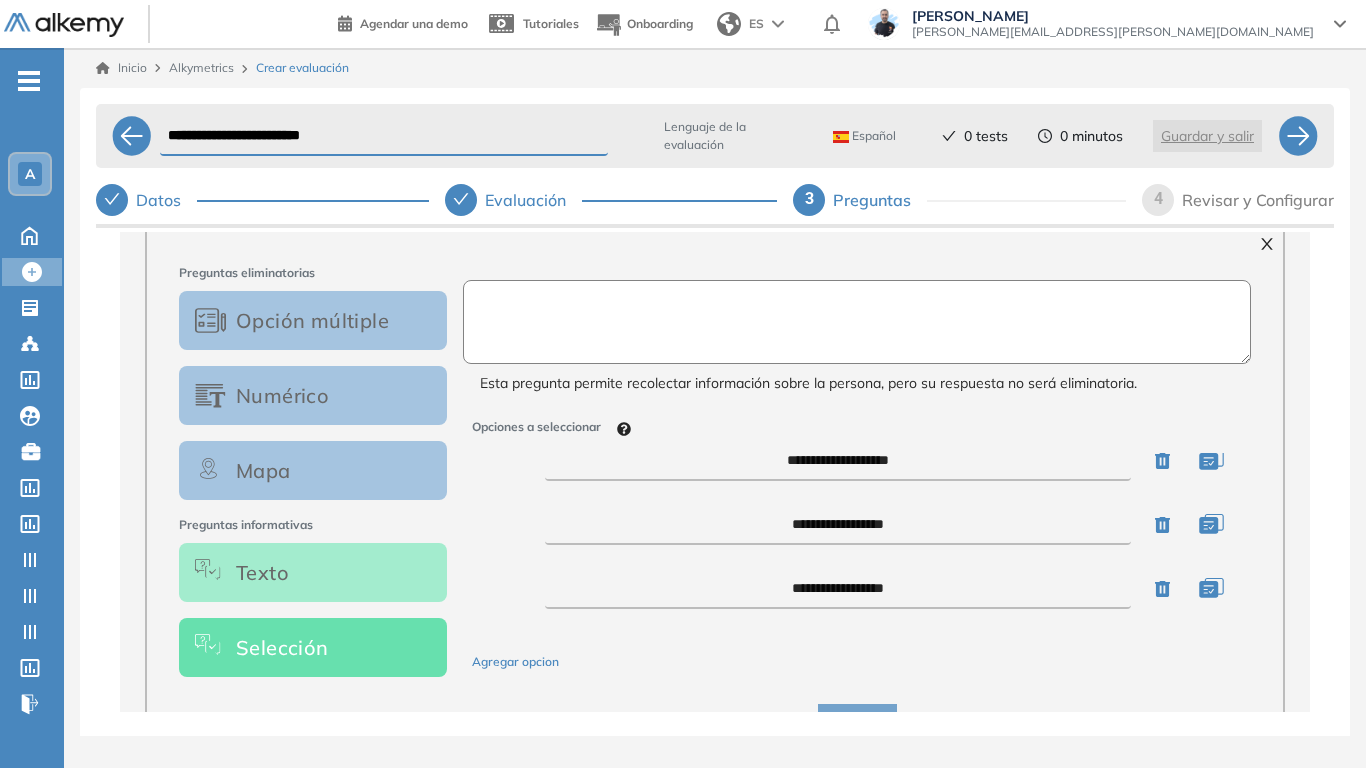 click at bounding box center [857, 322] 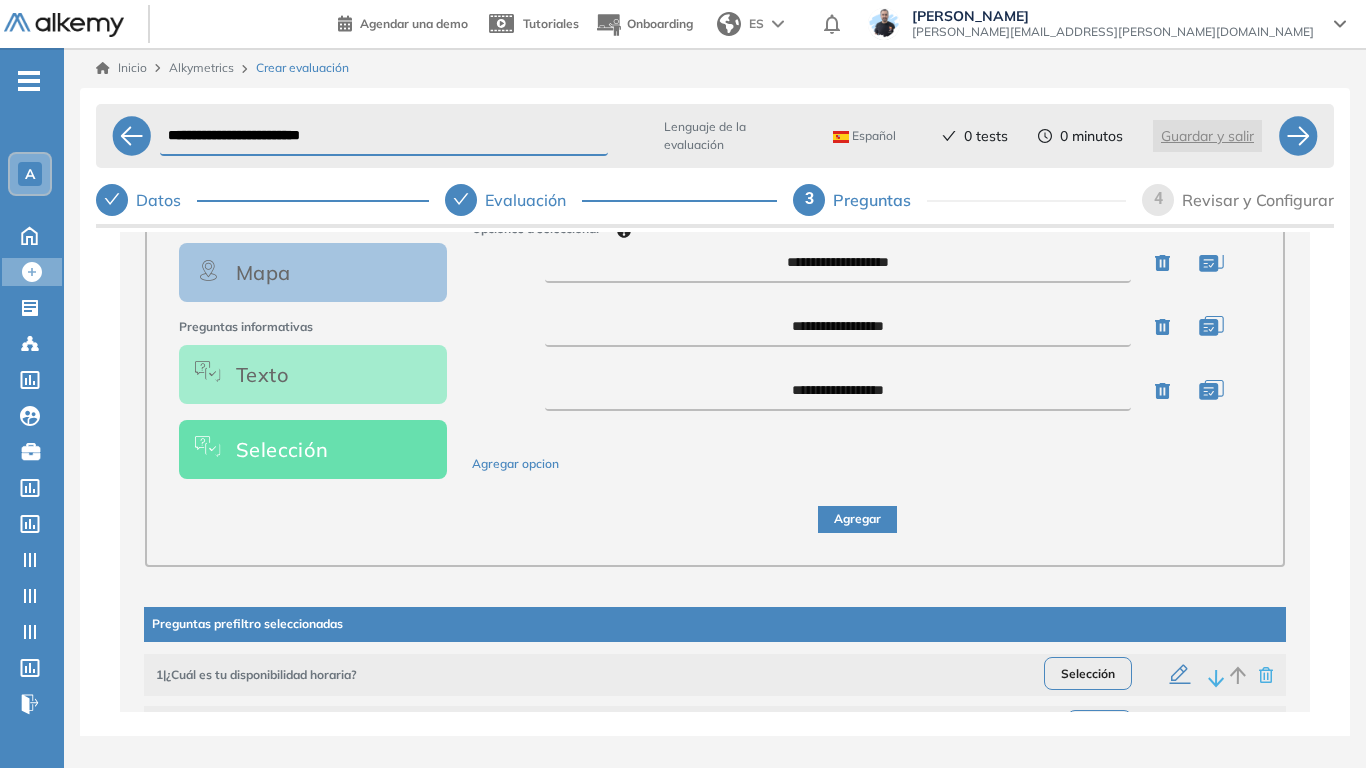 scroll, scrollTop: 500, scrollLeft: 0, axis: vertical 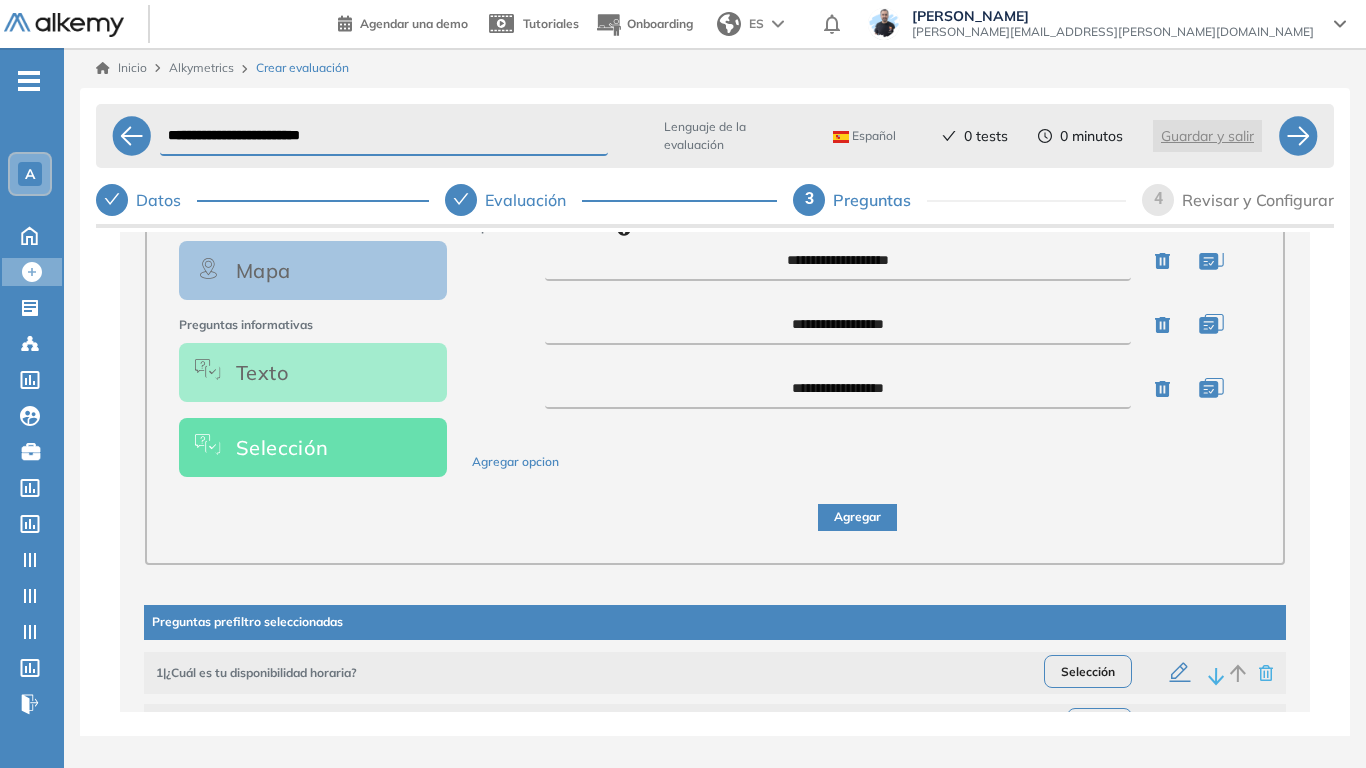 type on "**********" 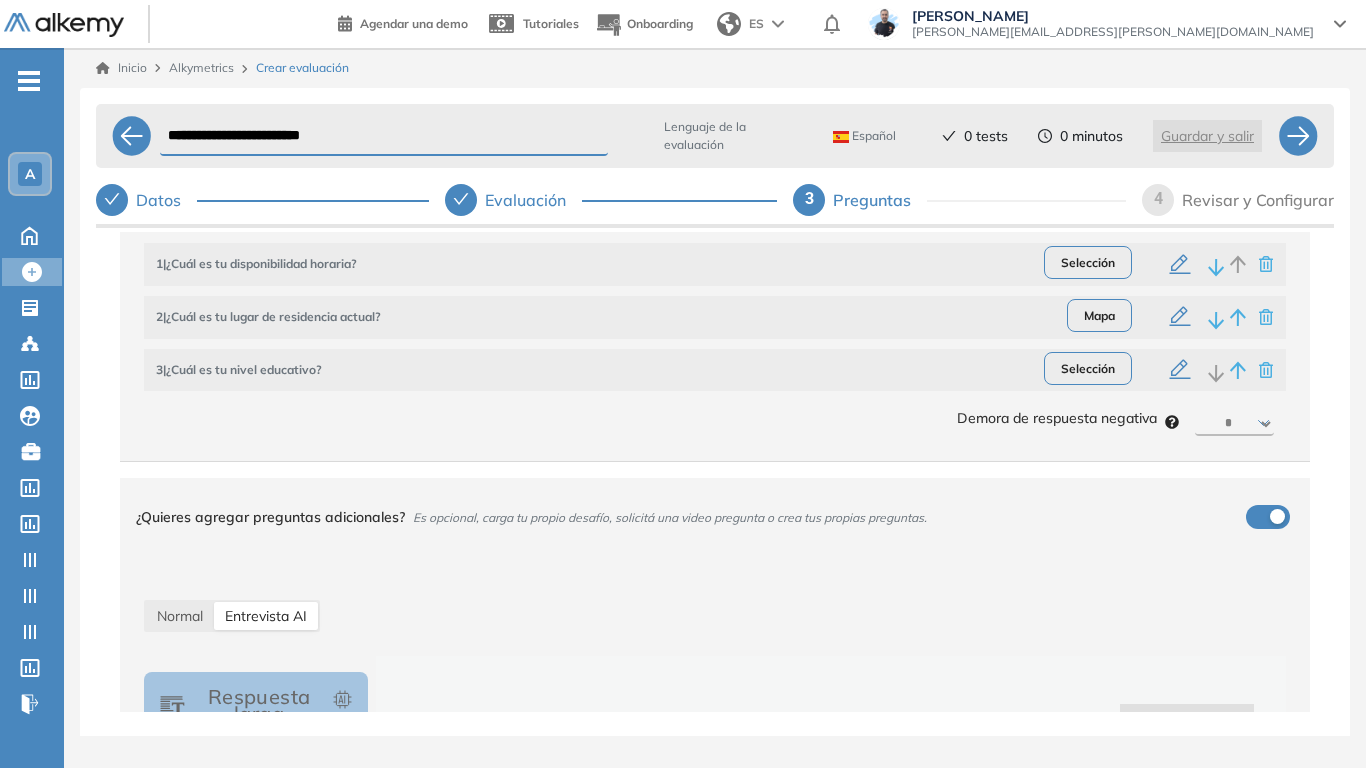 scroll, scrollTop: 300, scrollLeft: 0, axis: vertical 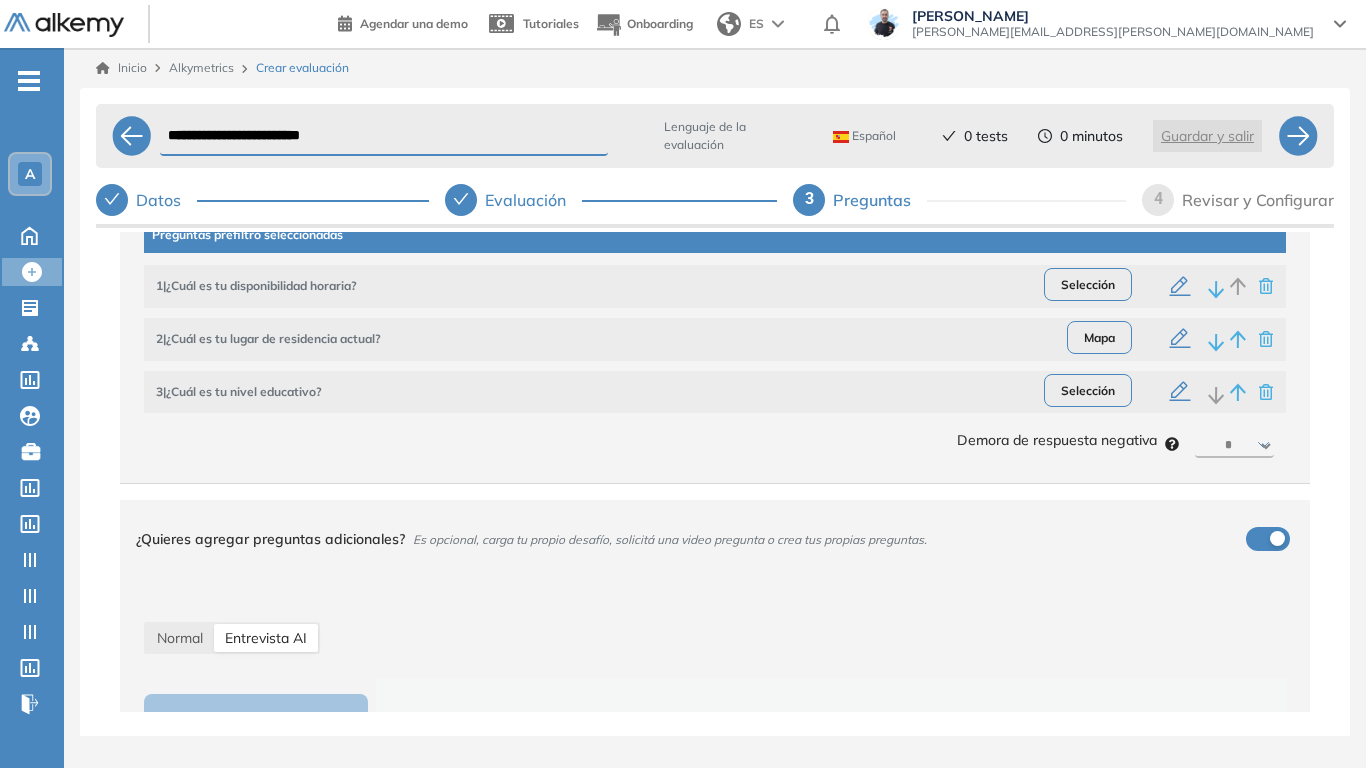 click on "********* ****** ****** ****** ******" at bounding box center [1234, 446] 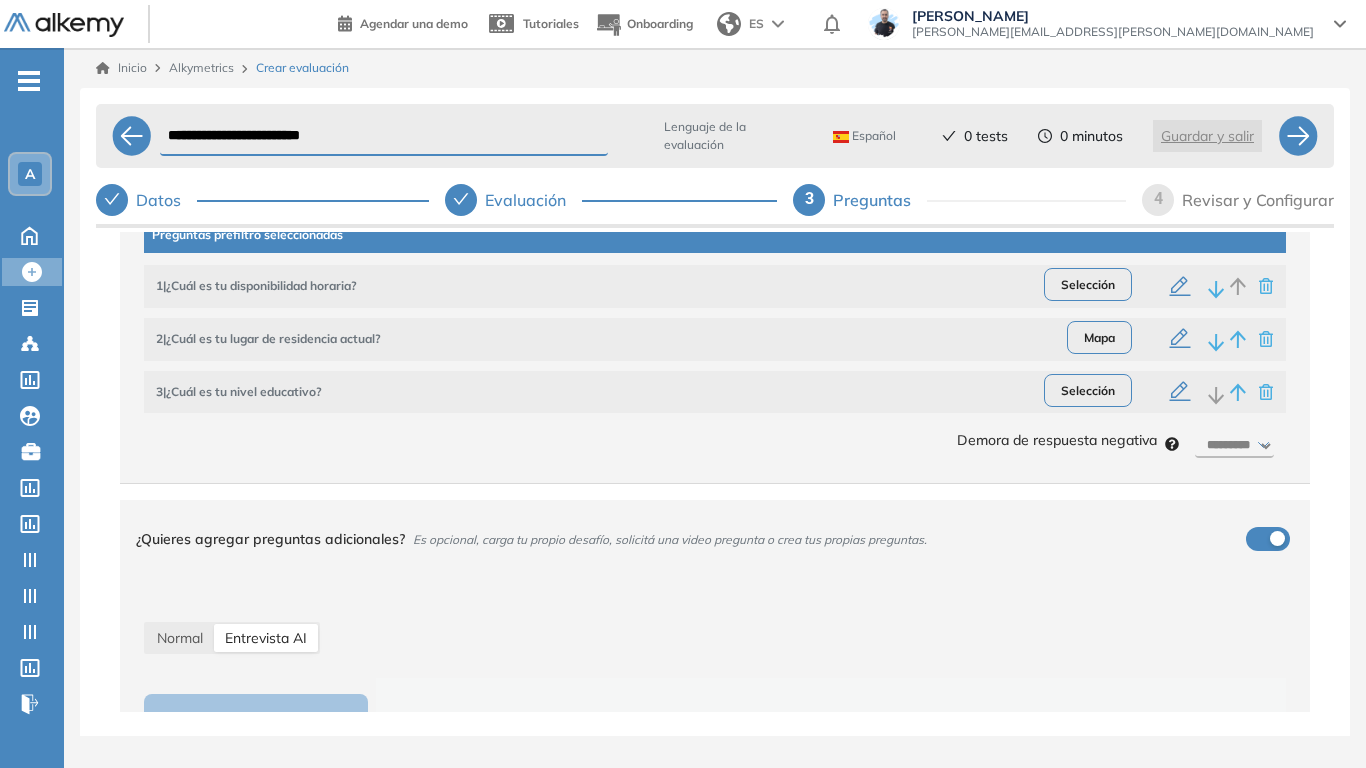 click on "********* ****** ****** ****** ******" at bounding box center (1234, 446) 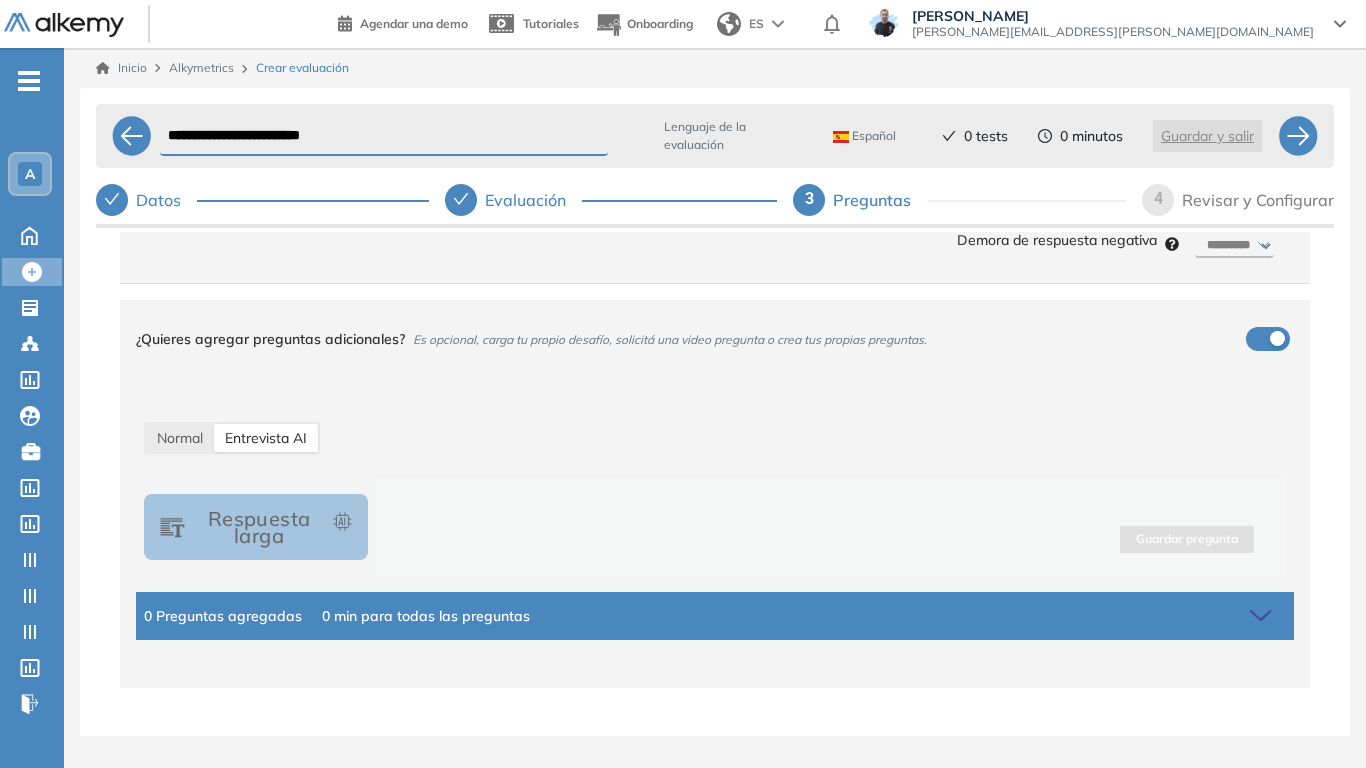 scroll, scrollTop: 504, scrollLeft: 0, axis: vertical 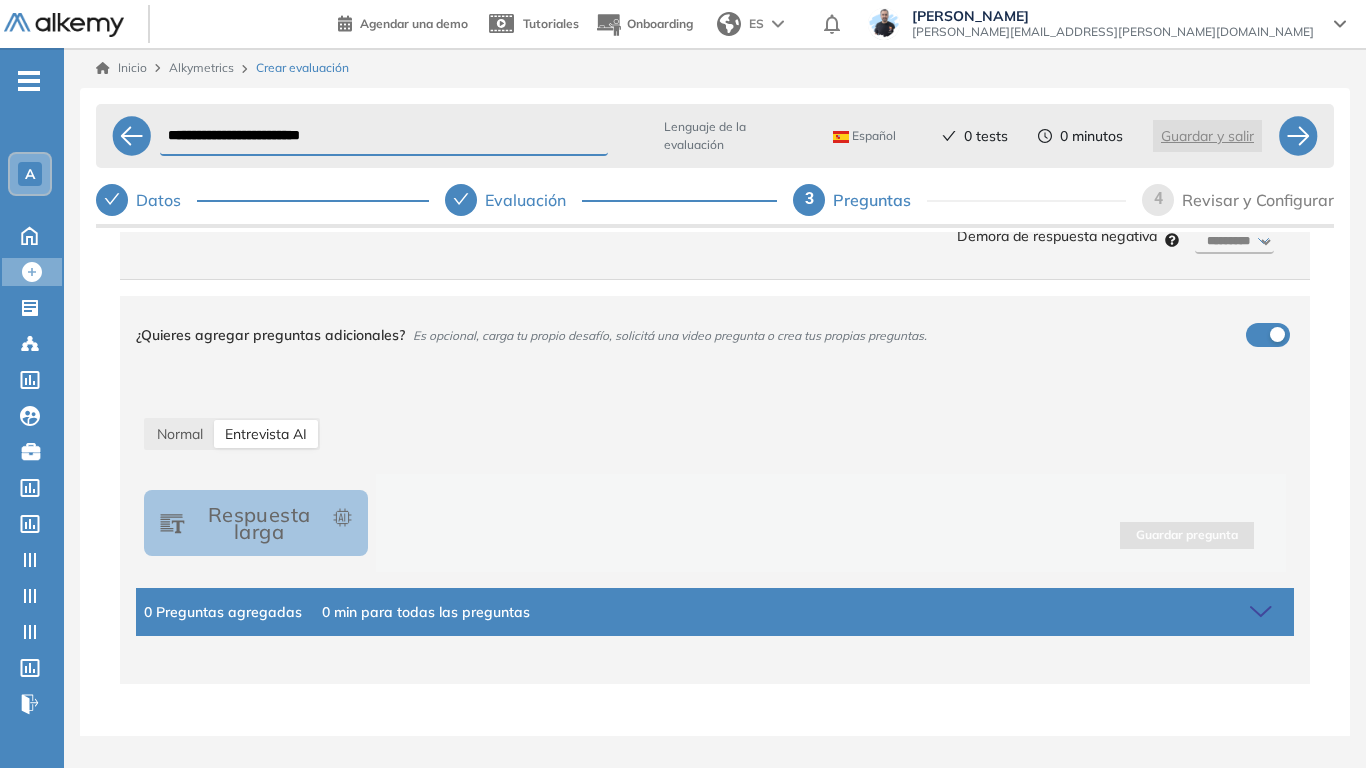 click on "Respuesta larga" at bounding box center [256, 523] 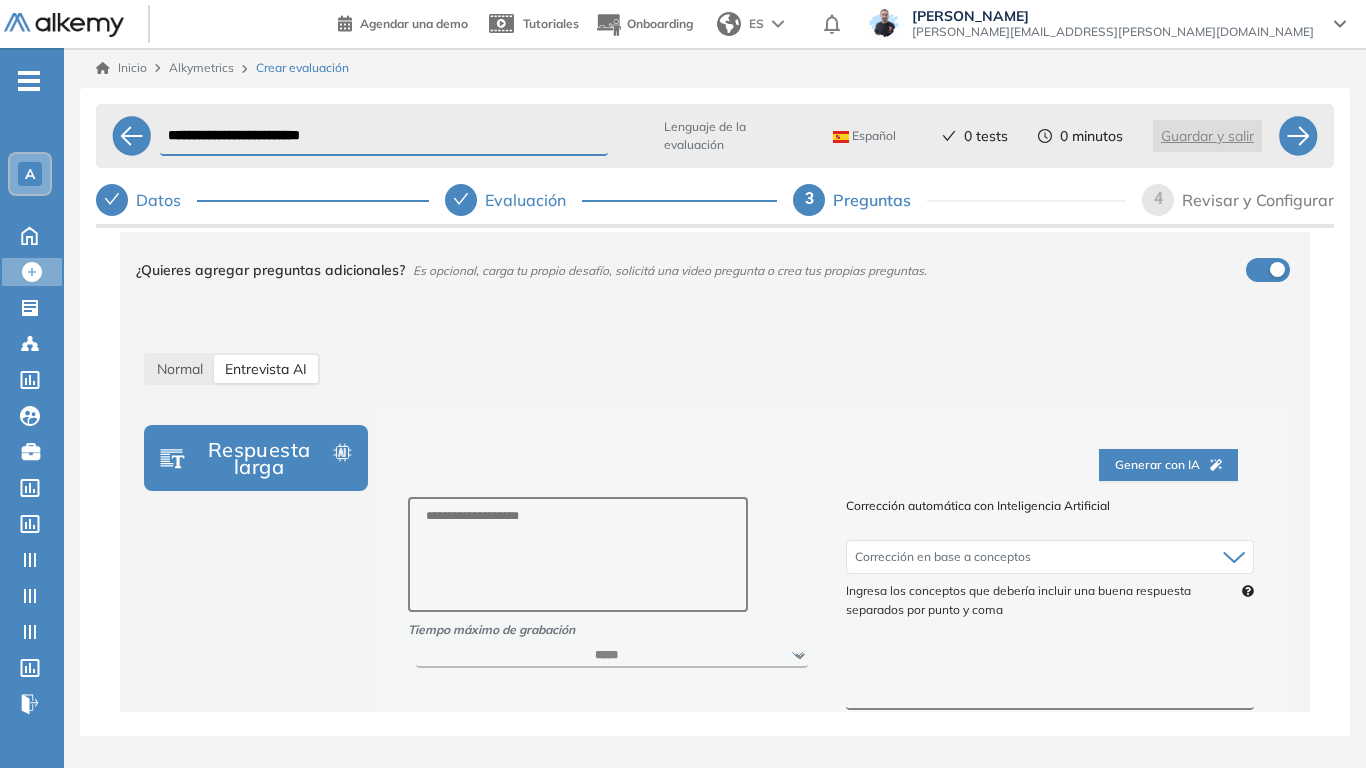 scroll, scrollTop: 604, scrollLeft: 0, axis: vertical 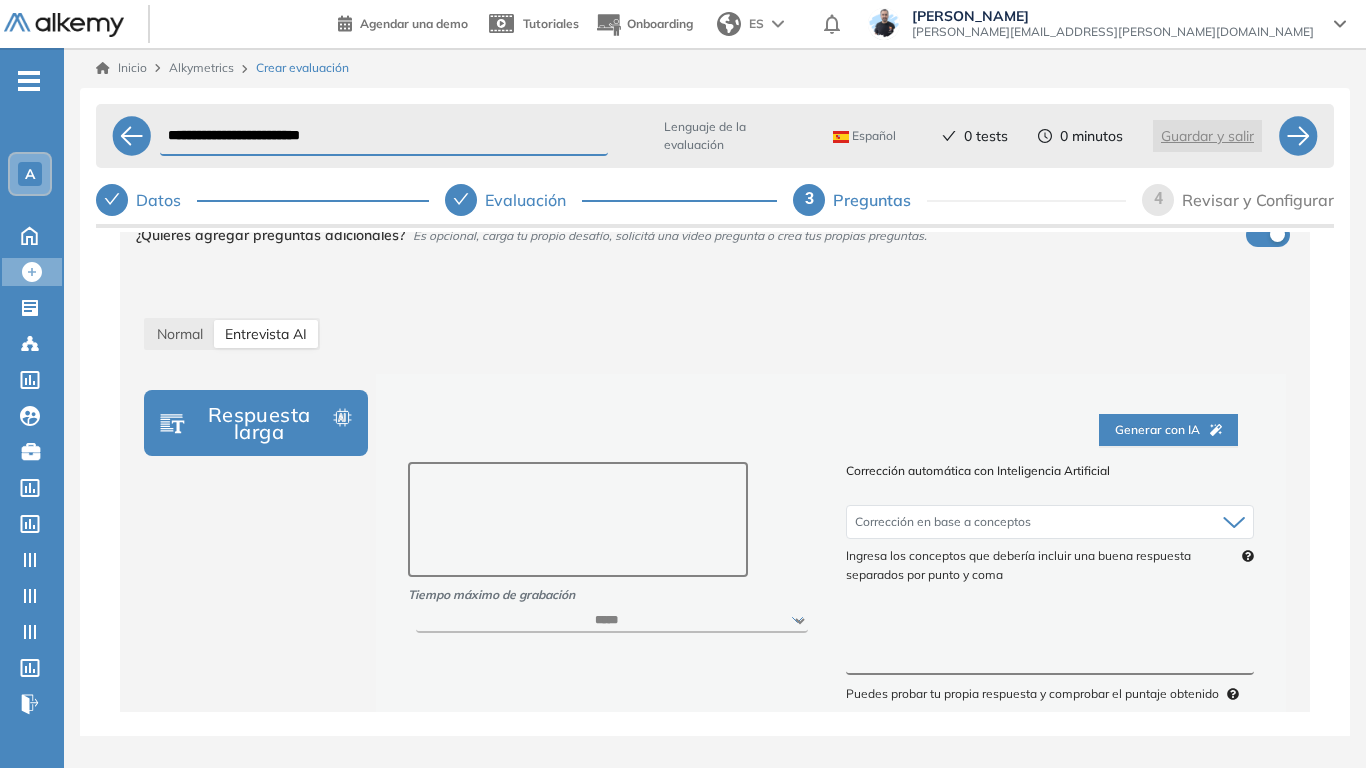 click at bounding box center (578, 519) 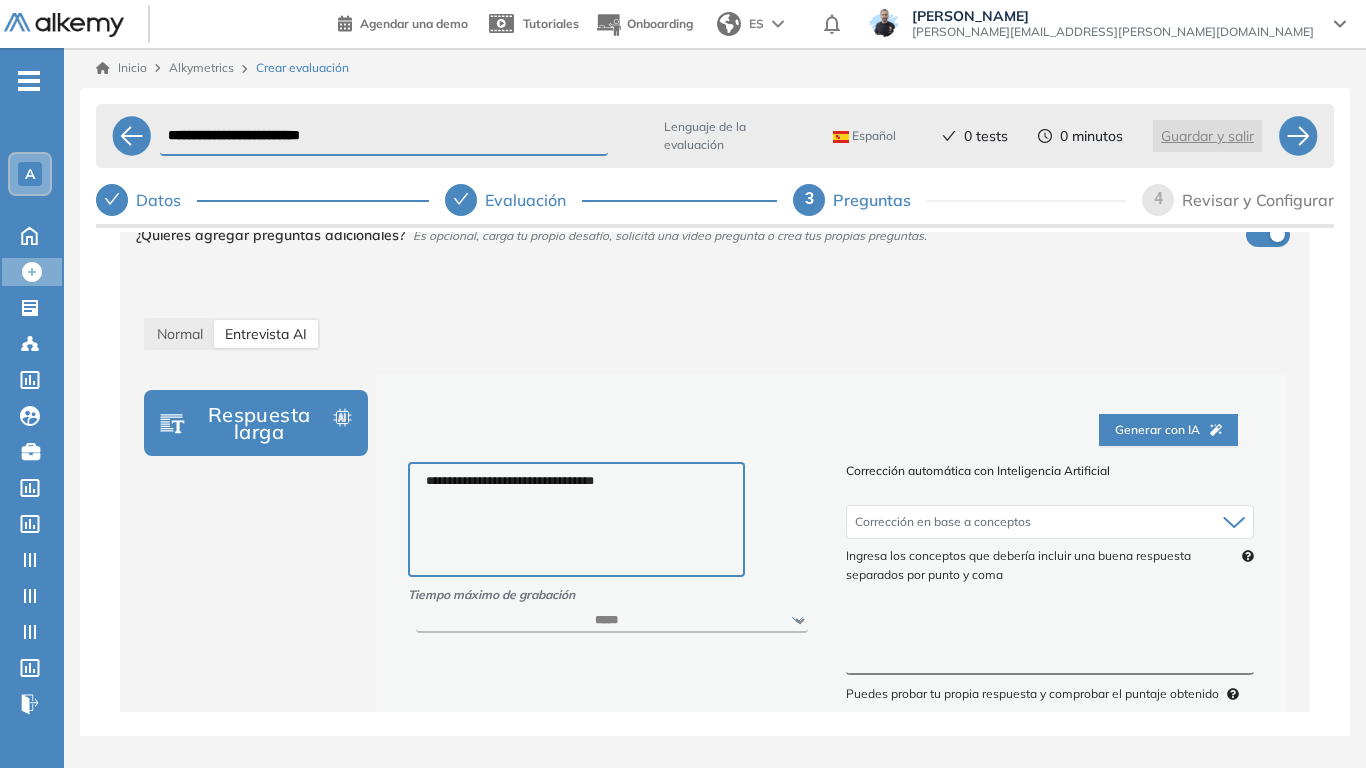type on "**********" 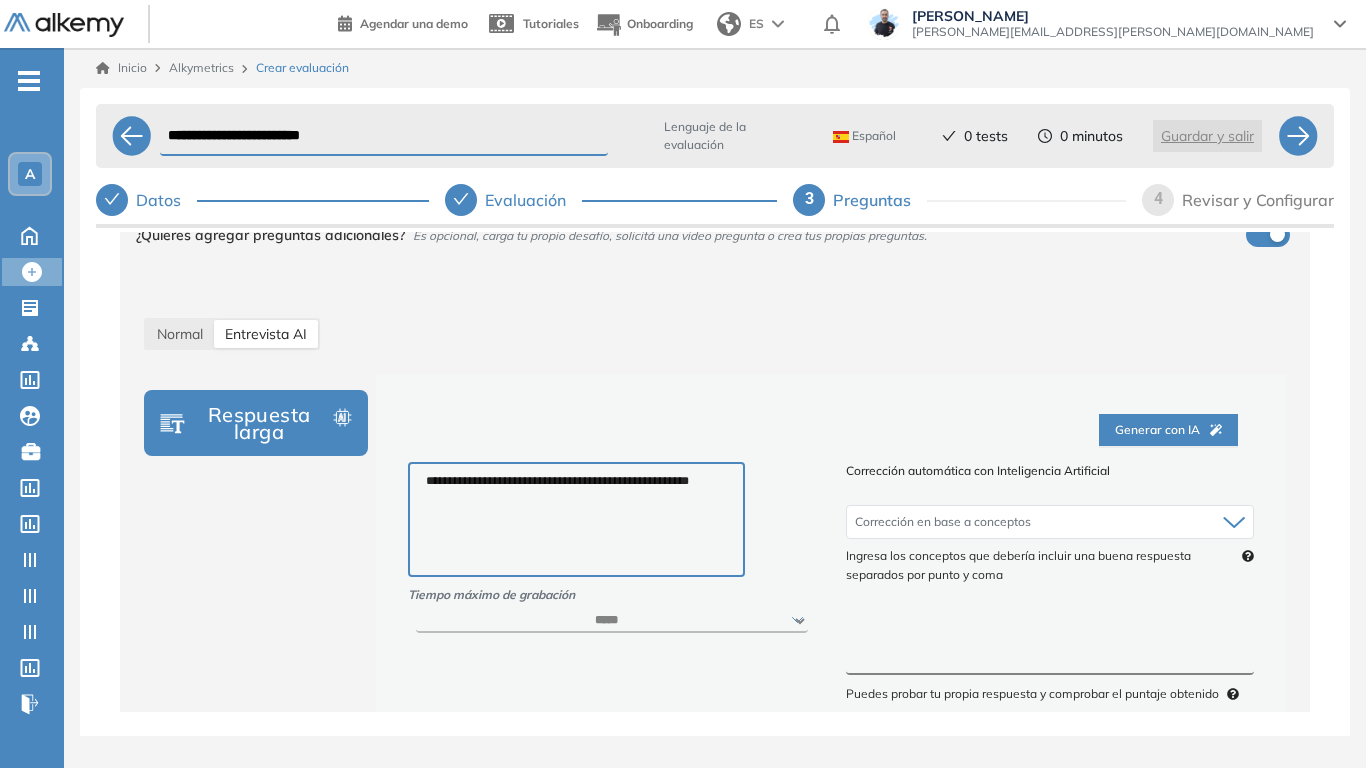 scroll, scrollTop: 804, scrollLeft: 0, axis: vertical 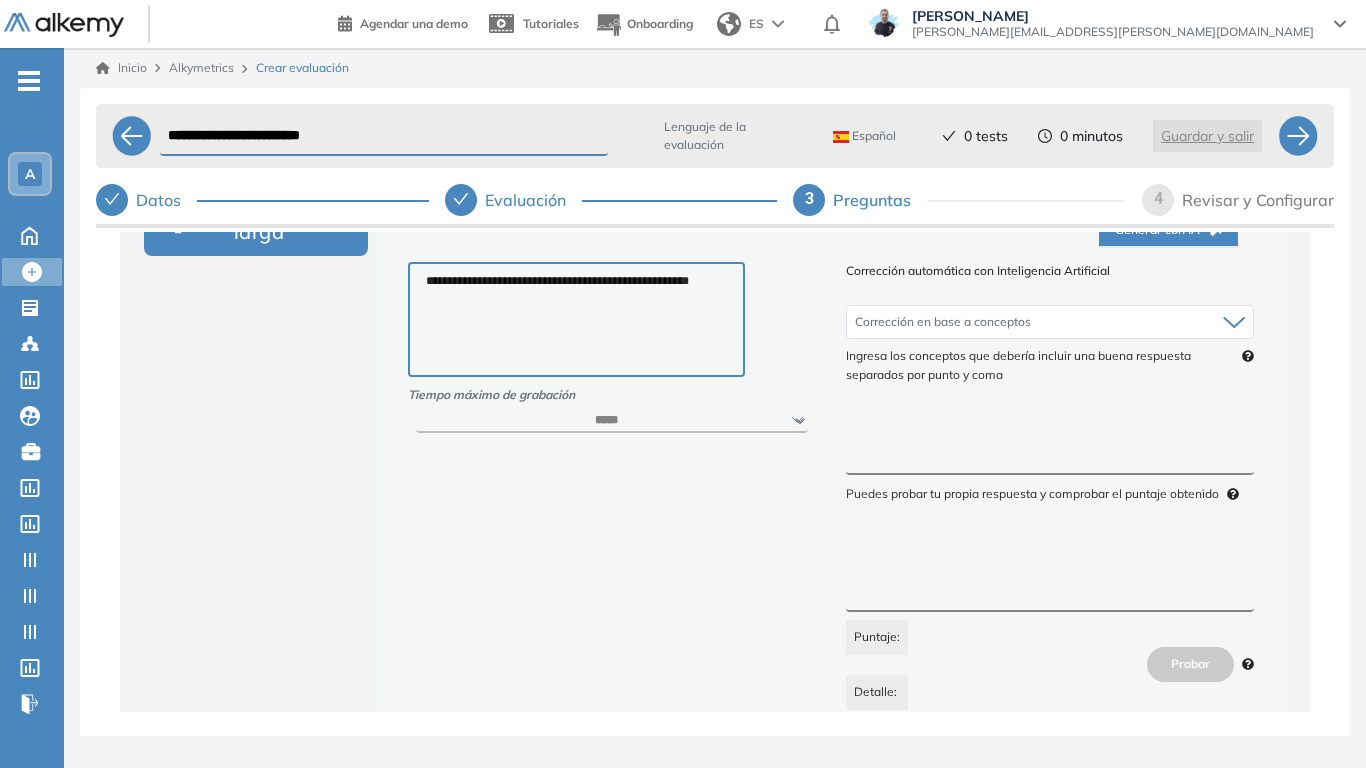 type on "**********" 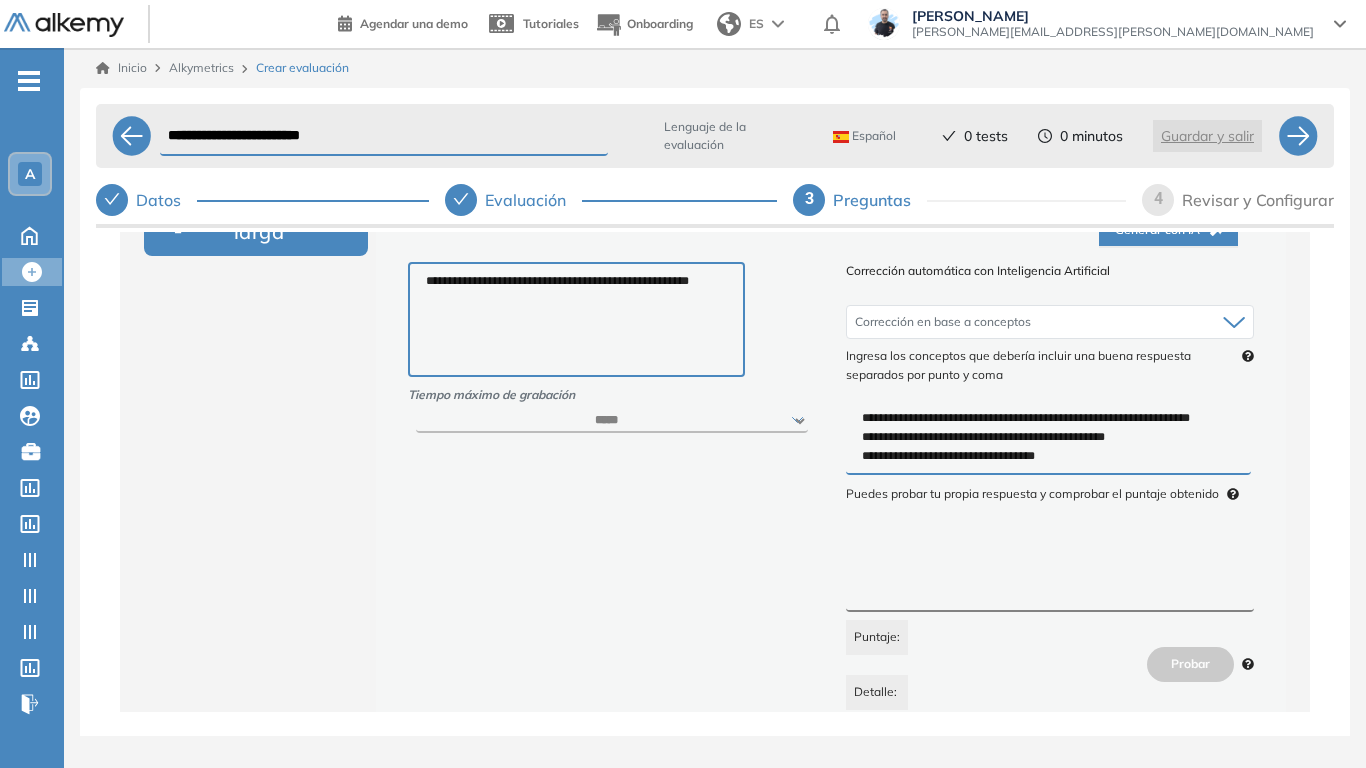 type on "**********" 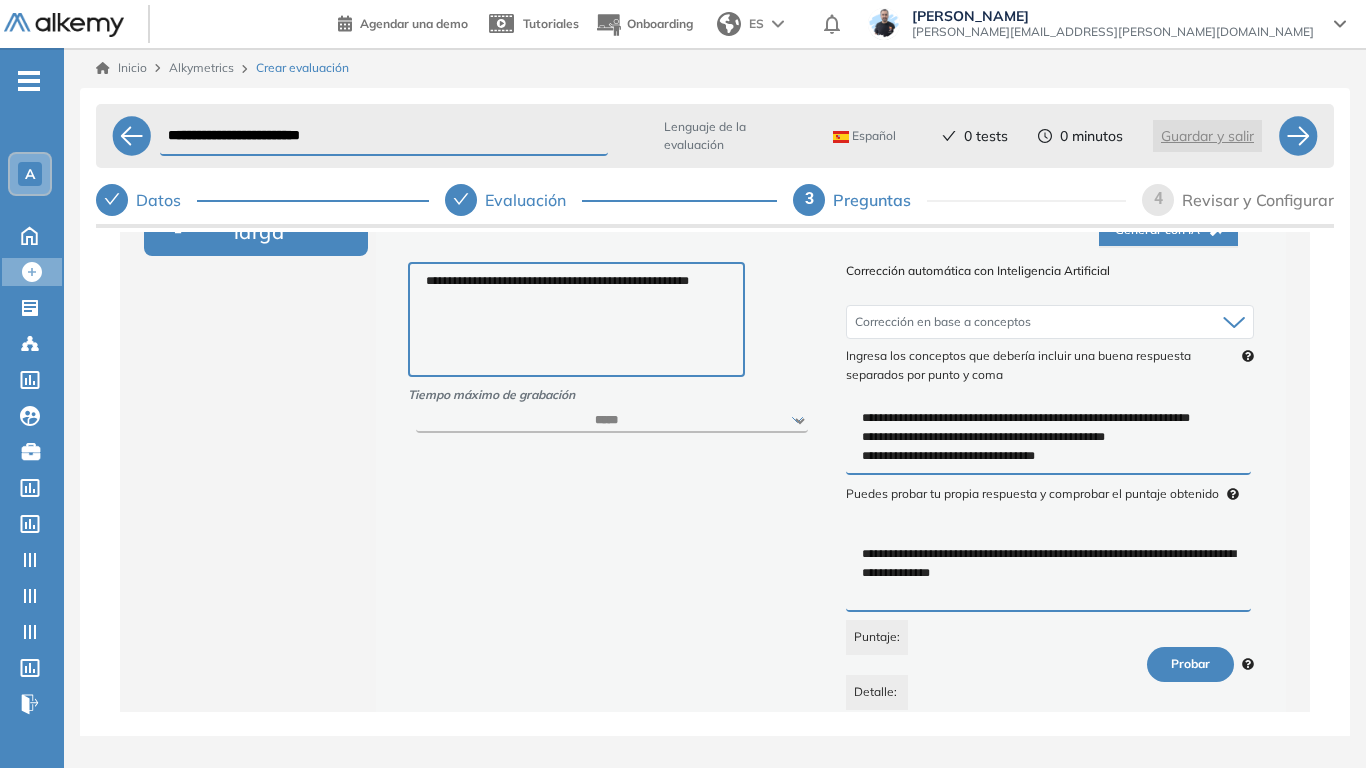 click on "**********" at bounding box center [1048, 574] 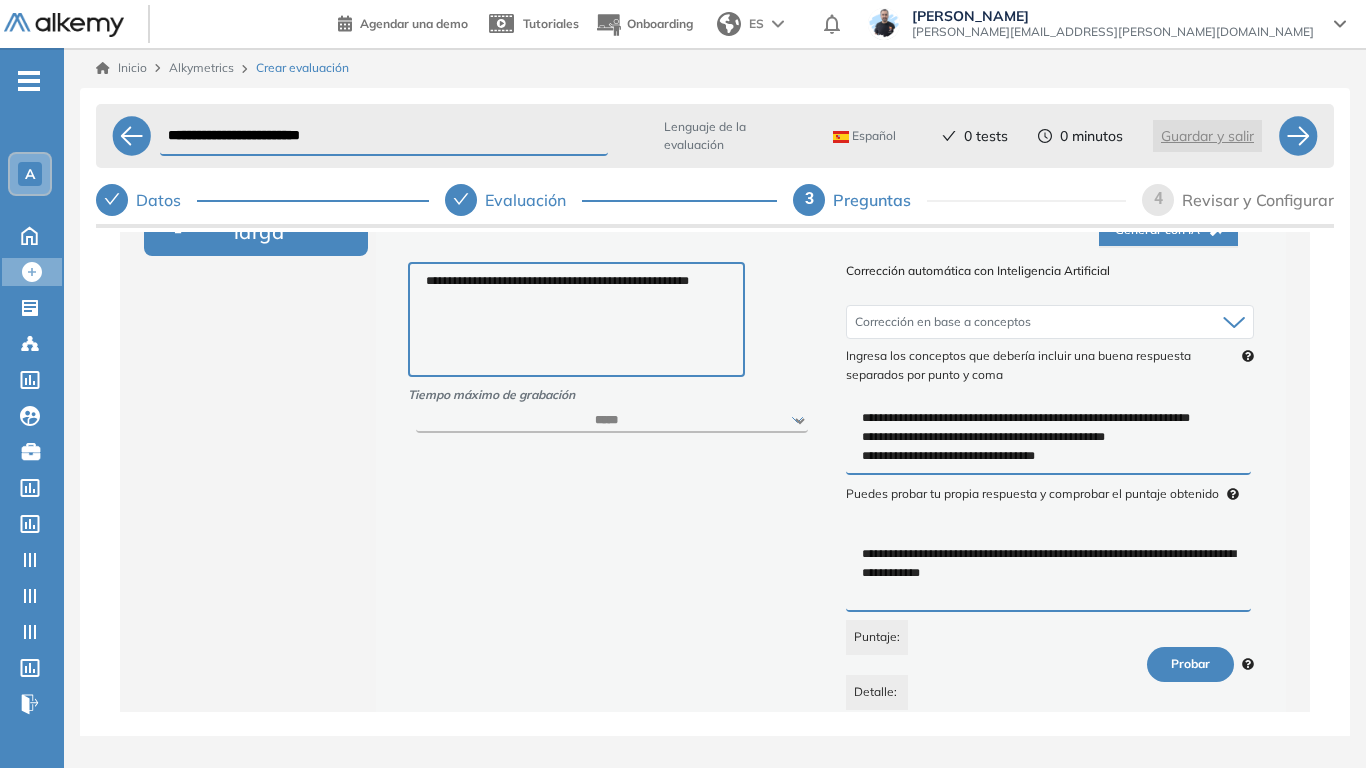 type on "**********" 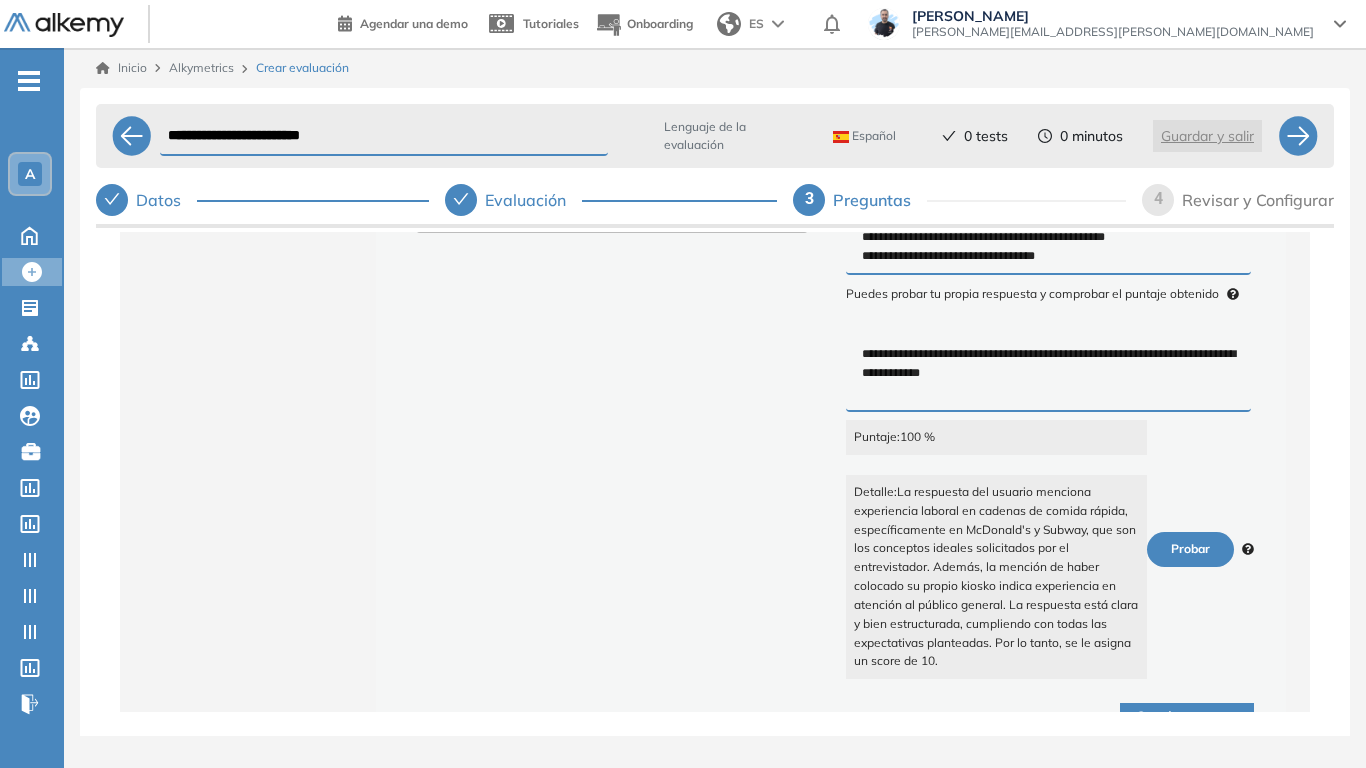 scroll, scrollTop: 904, scrollLeft: 0, axis: vertical 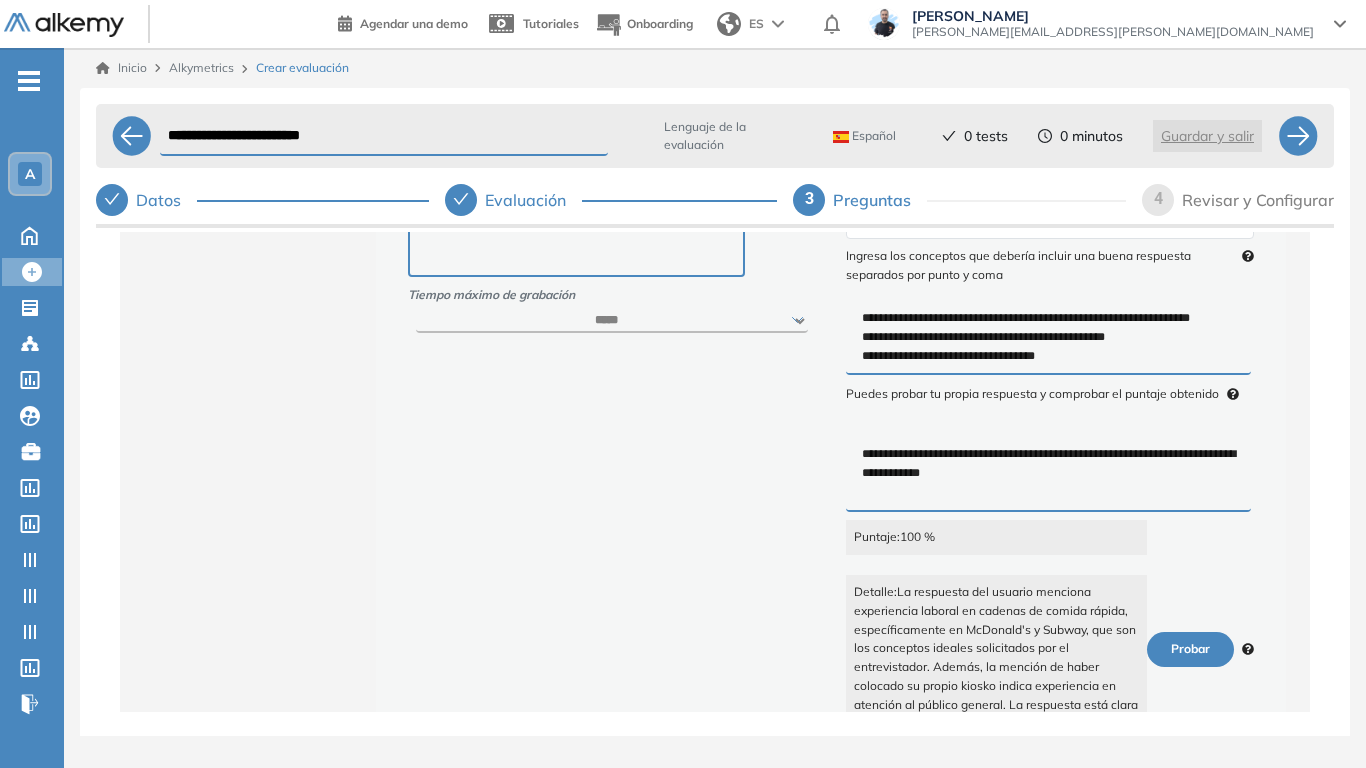 drag, startPoint x: 1002, startPoint y: 481, endPoint x: 841, endPoint y: 444, distance: 165.19685 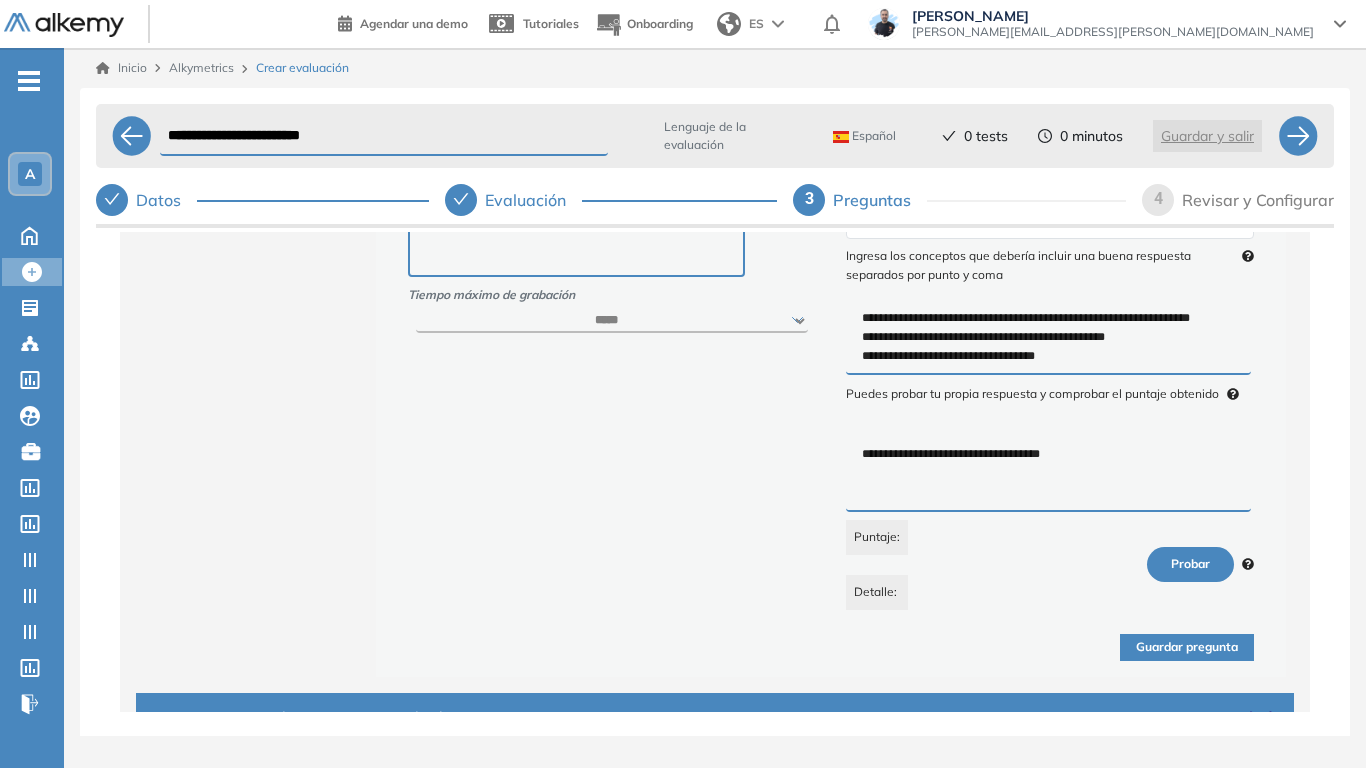 type on "**********" 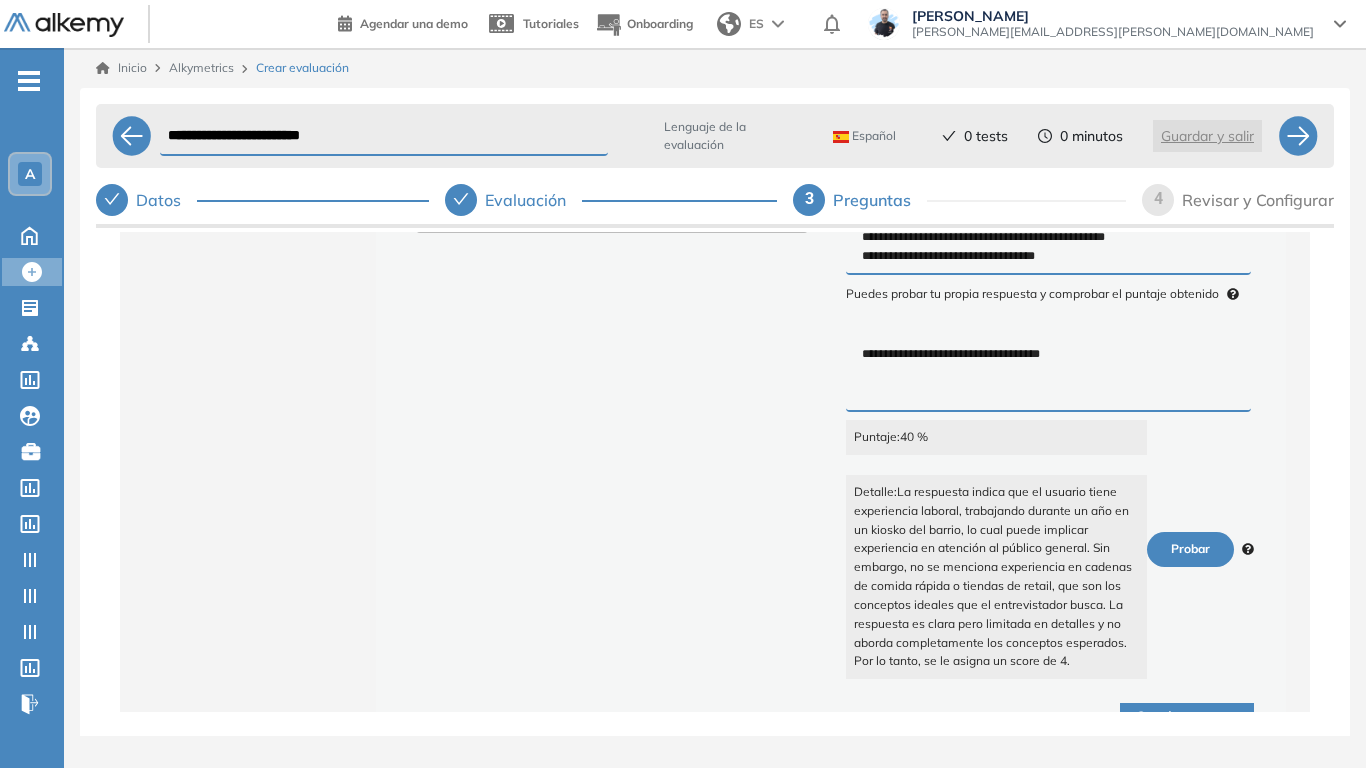 scroll, scrollTop: 904, scrollLeft: 0, axis: vertical 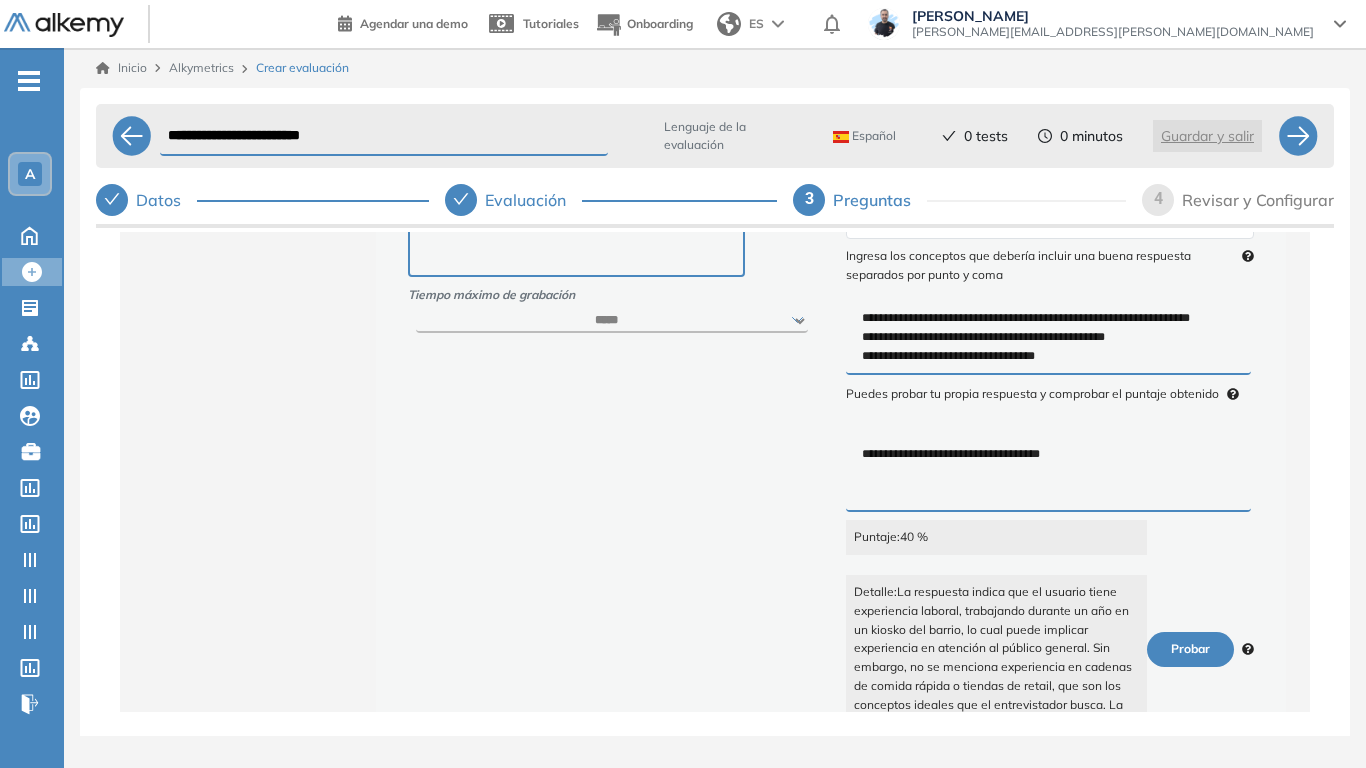 drag, startPoint x: 1079, startPoint y: 455, endPoint x: 781, endPoint y: 503, distance: 301.841 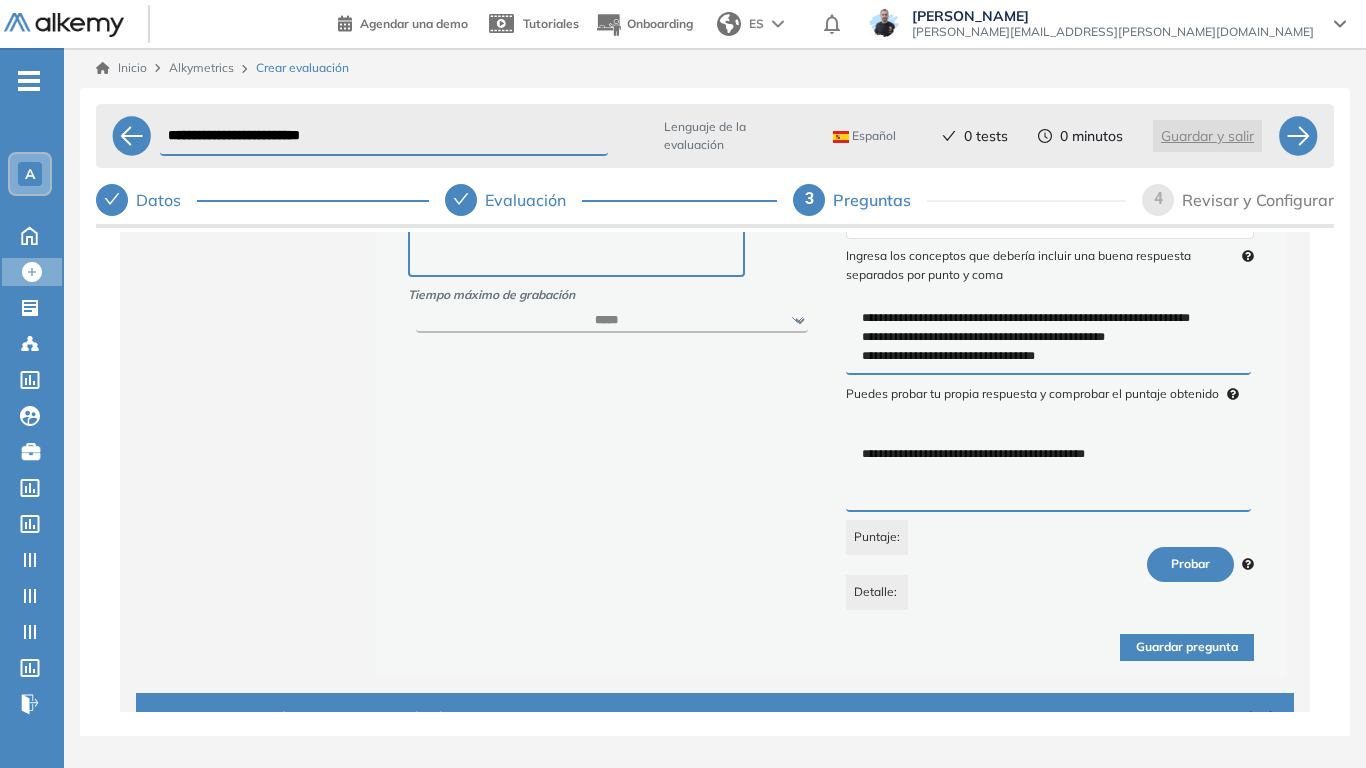type on "**********" 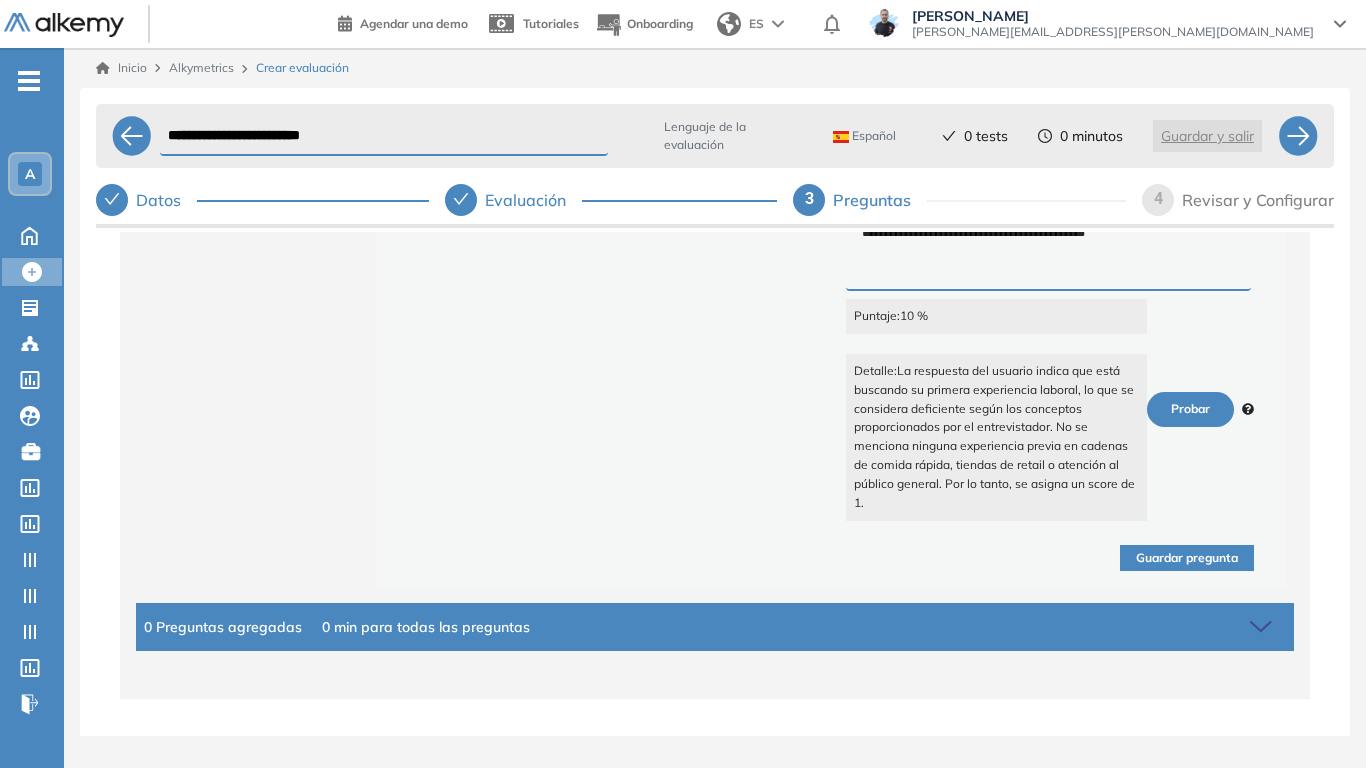 scroll, scrollTop: 1140, scrollLeft: 0, axis: vertical 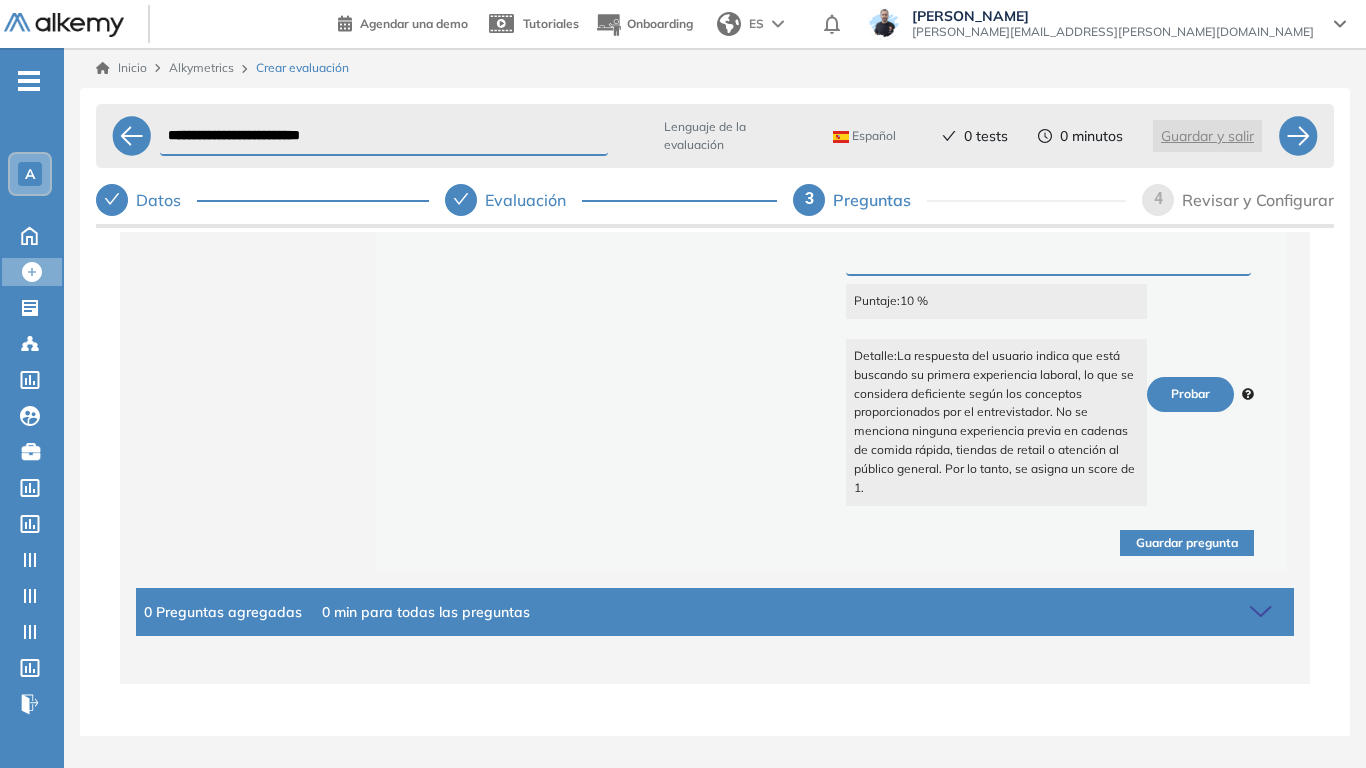 click on "Guardar pregunta" at bounding box center [1187, 543] 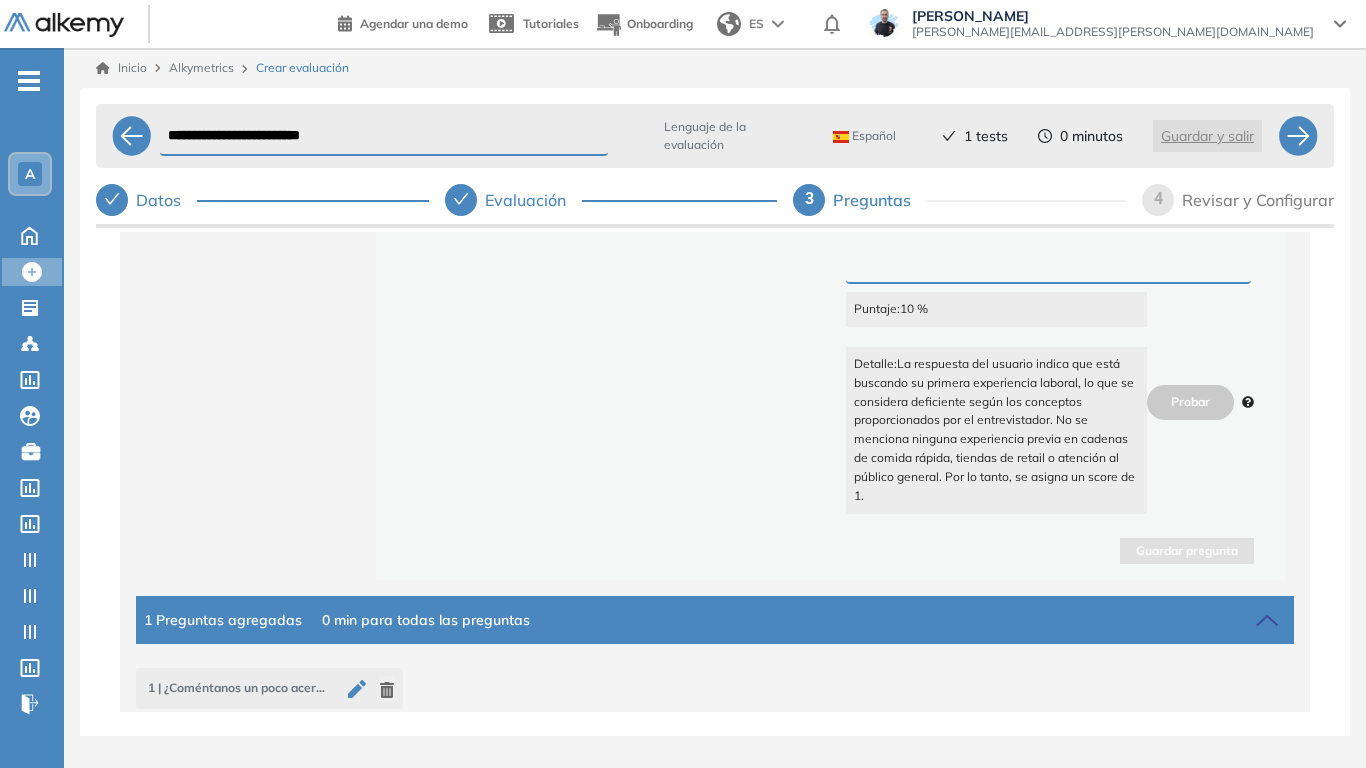 scroll, scrollTop: 1246, scrollLeft: 0, axis: vertical 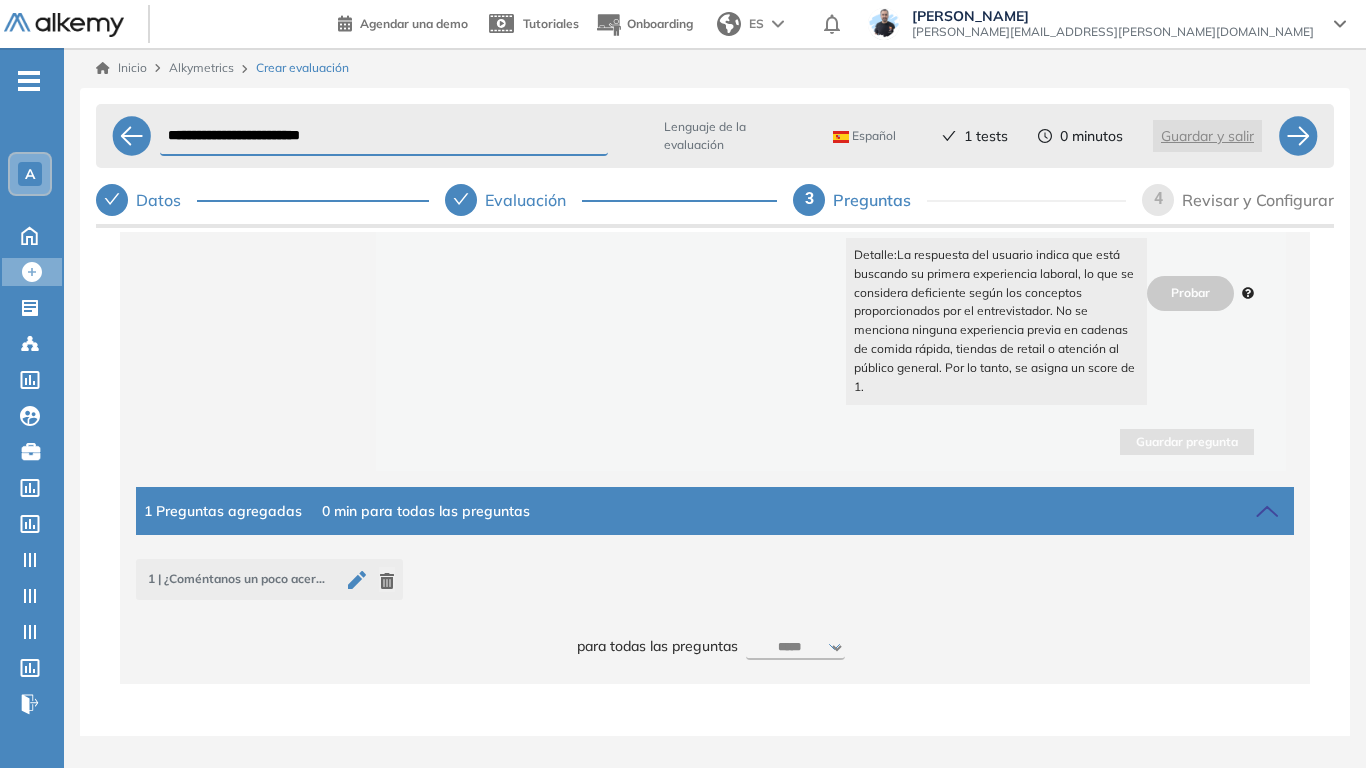 click on "***** ***** ****** ****** ****** ****** ****** ****** ****** ****** ****** ****** ****** ****** ****** ****** ****** ****** ****** ****** ******* ******* ******* ******* *******" at bounding box center [796, 648] 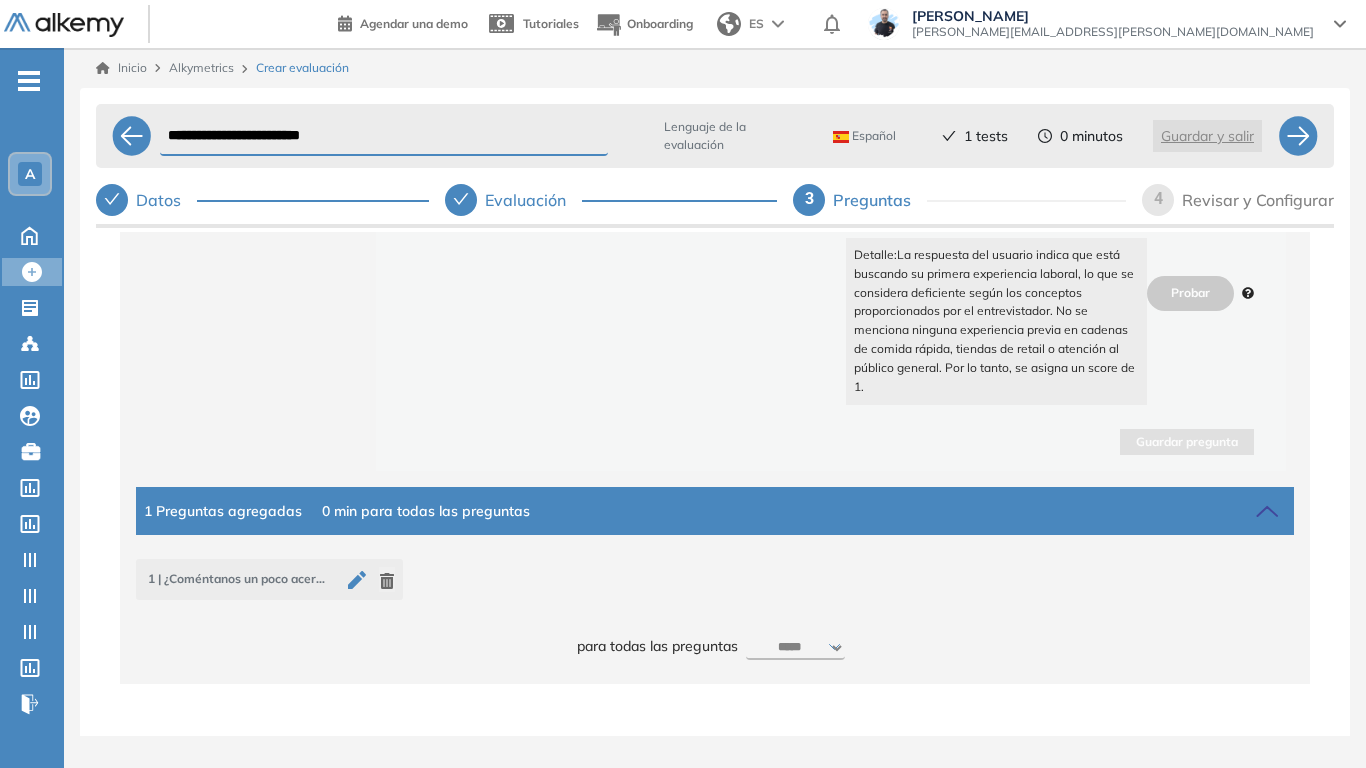 select on "*****" 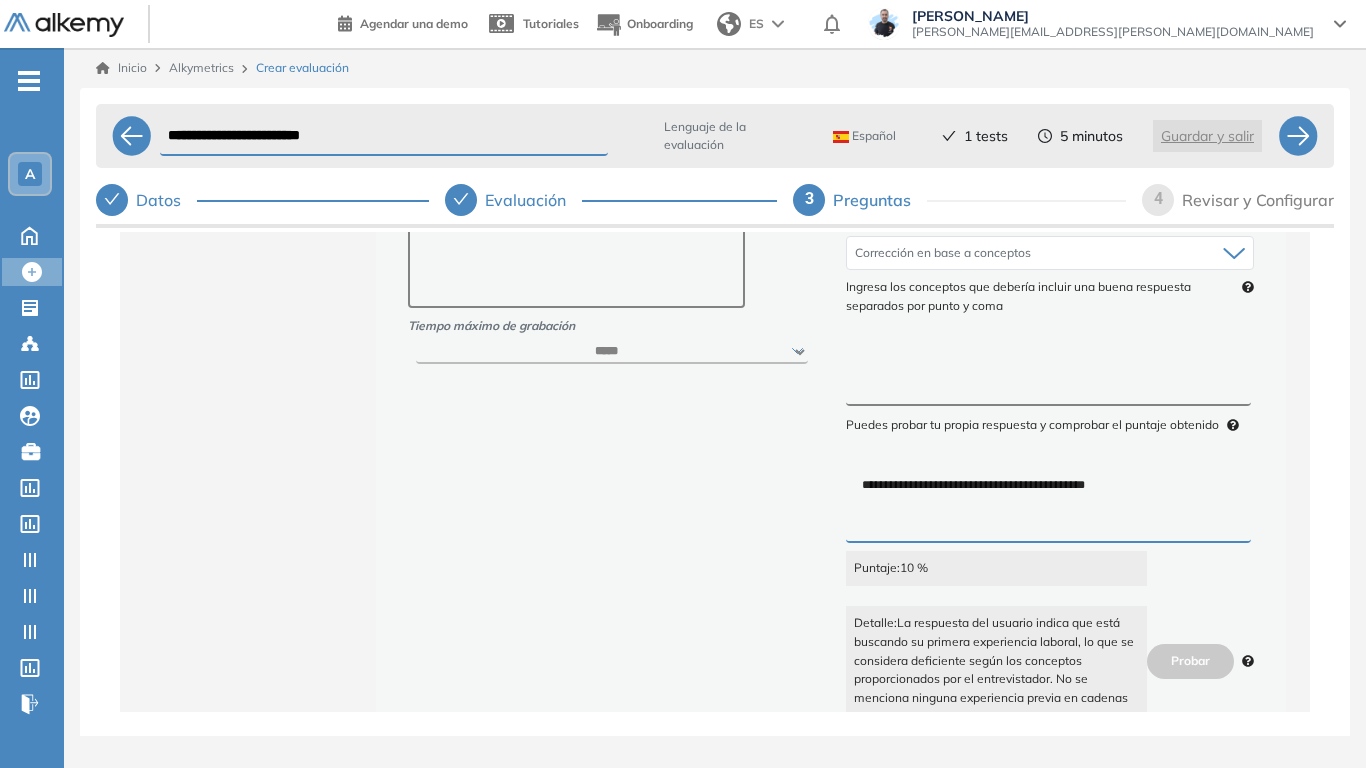 scroll, scrollTop: 546, scrollLeft: 0, axis: vertical 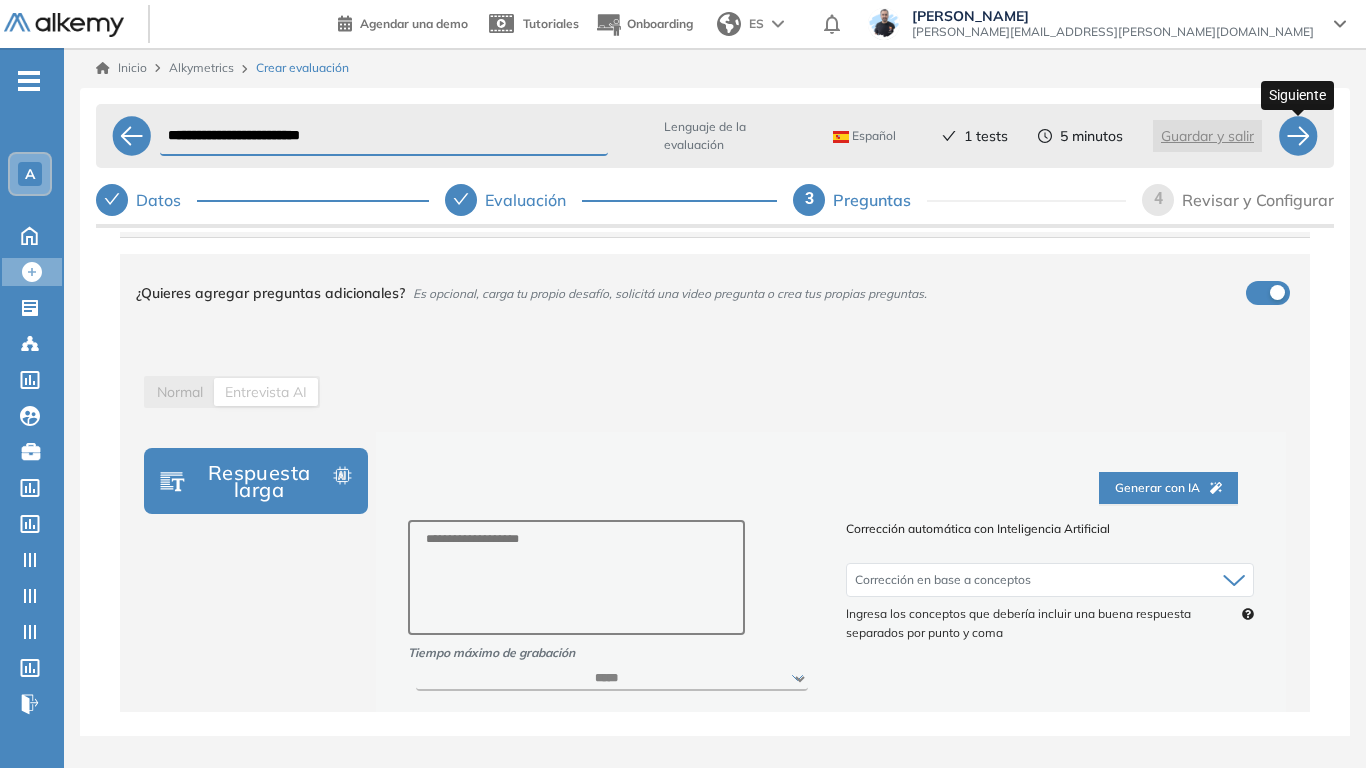 click at bounding box center (1298, 136) 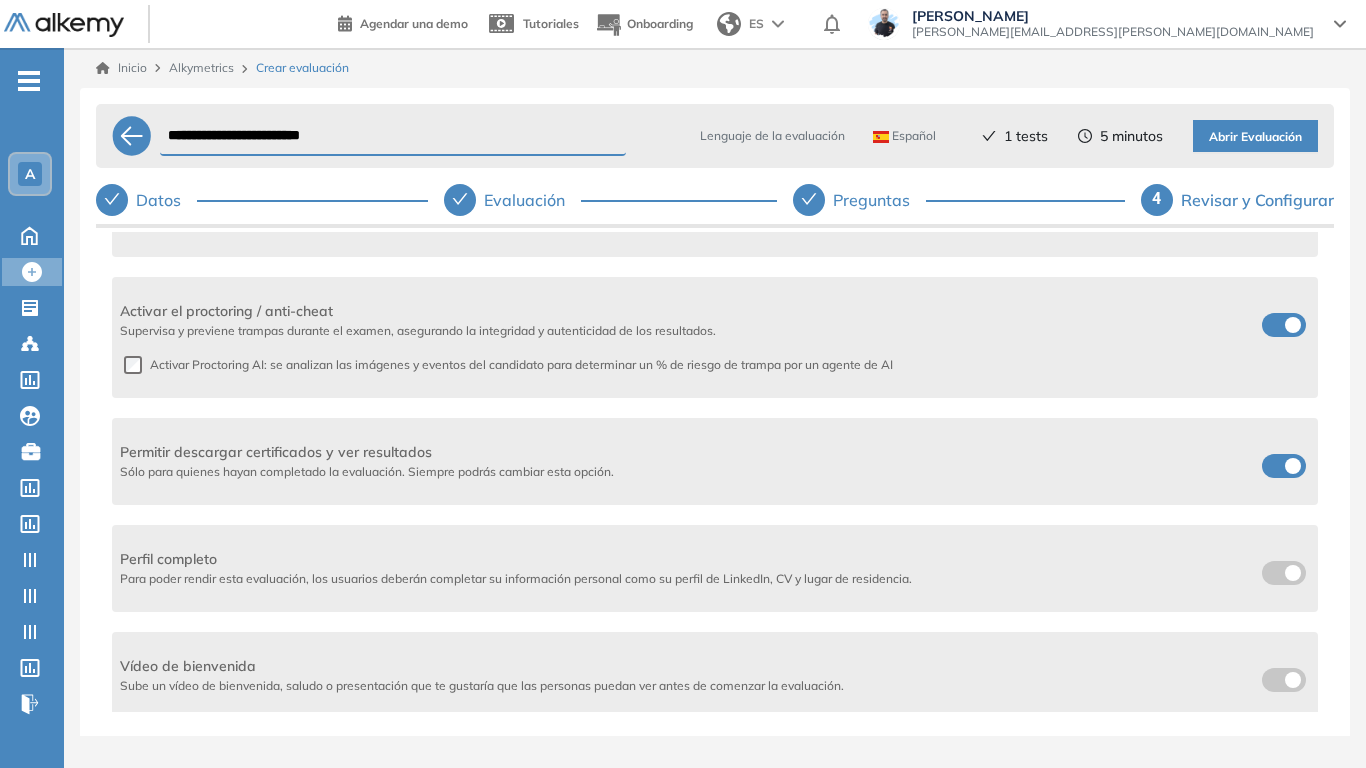 scroll, scrollTop: 600, scrollLeft: 0, axis: vertical 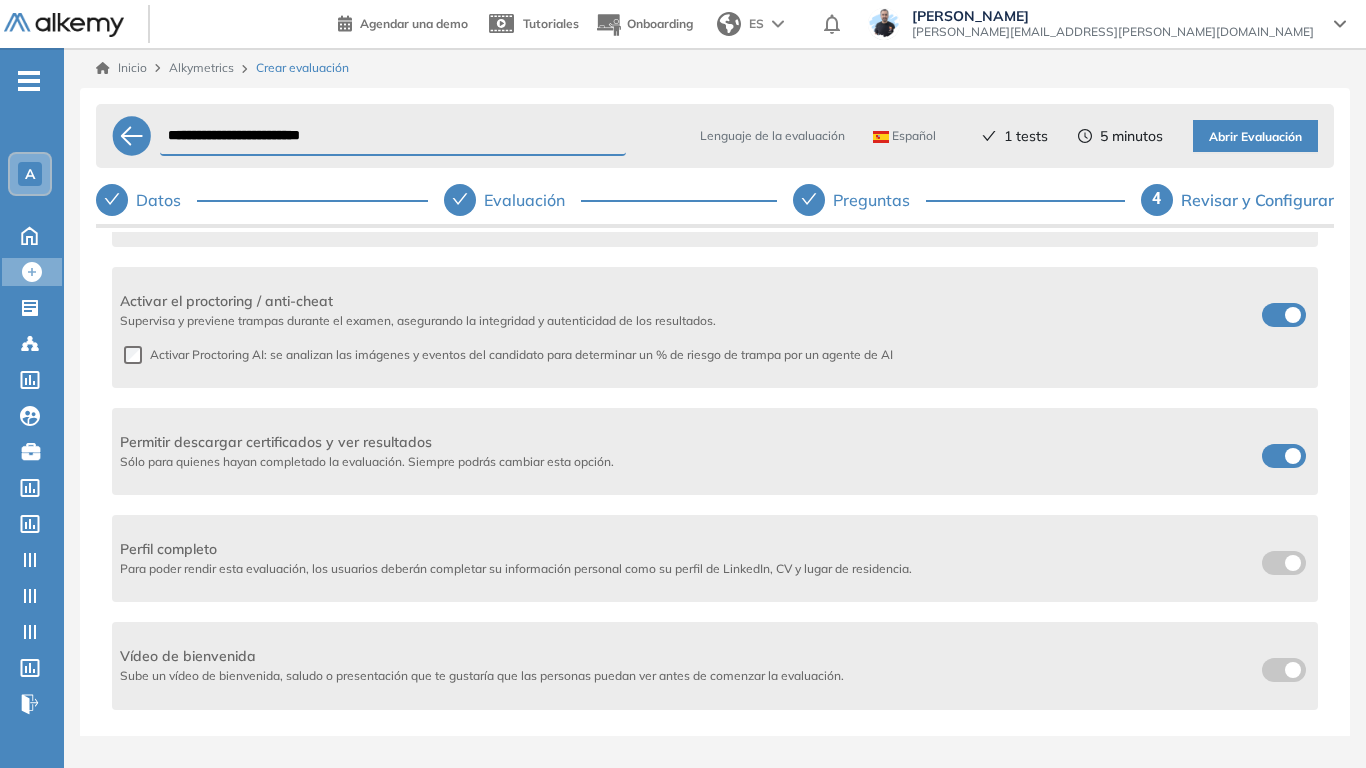 click at bounding box center (1284, 456) 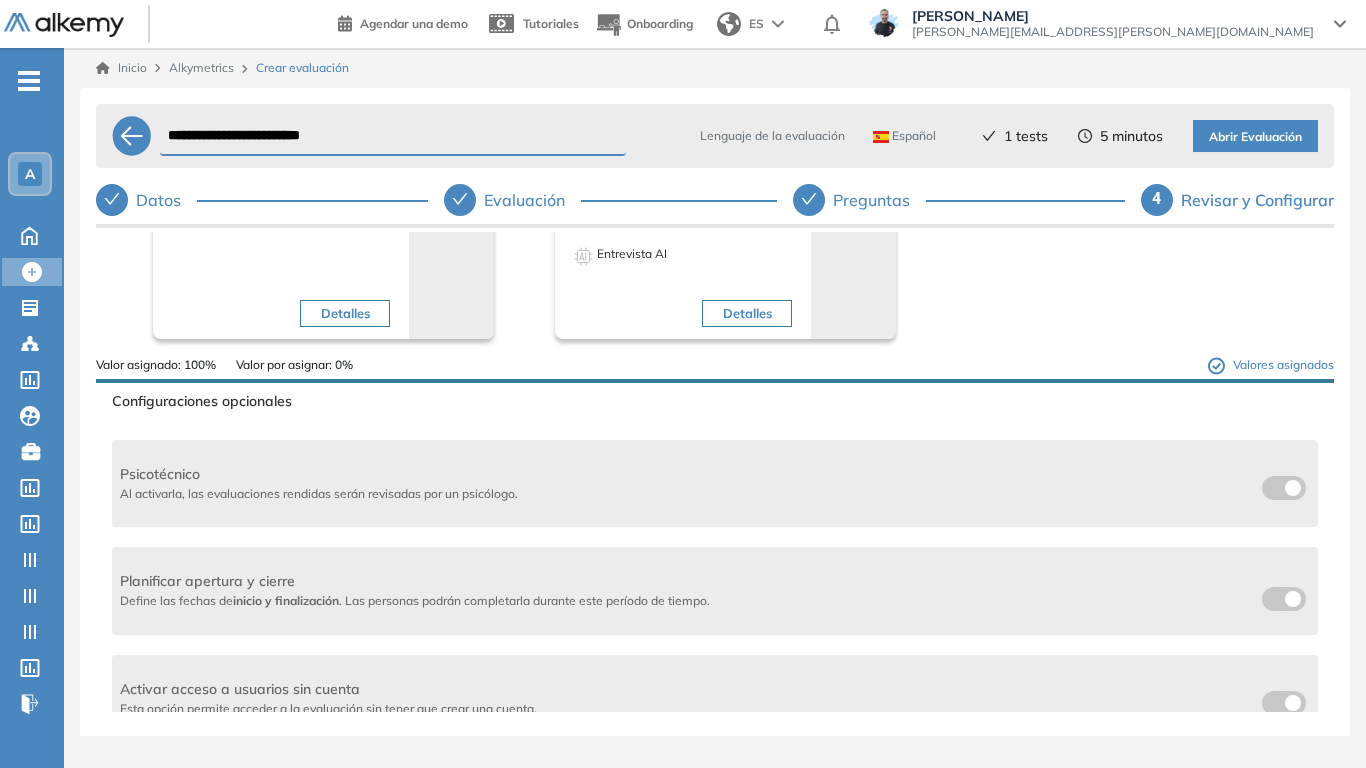 scroll, scrollTop: 0, scrollLeft: 0, axis: both 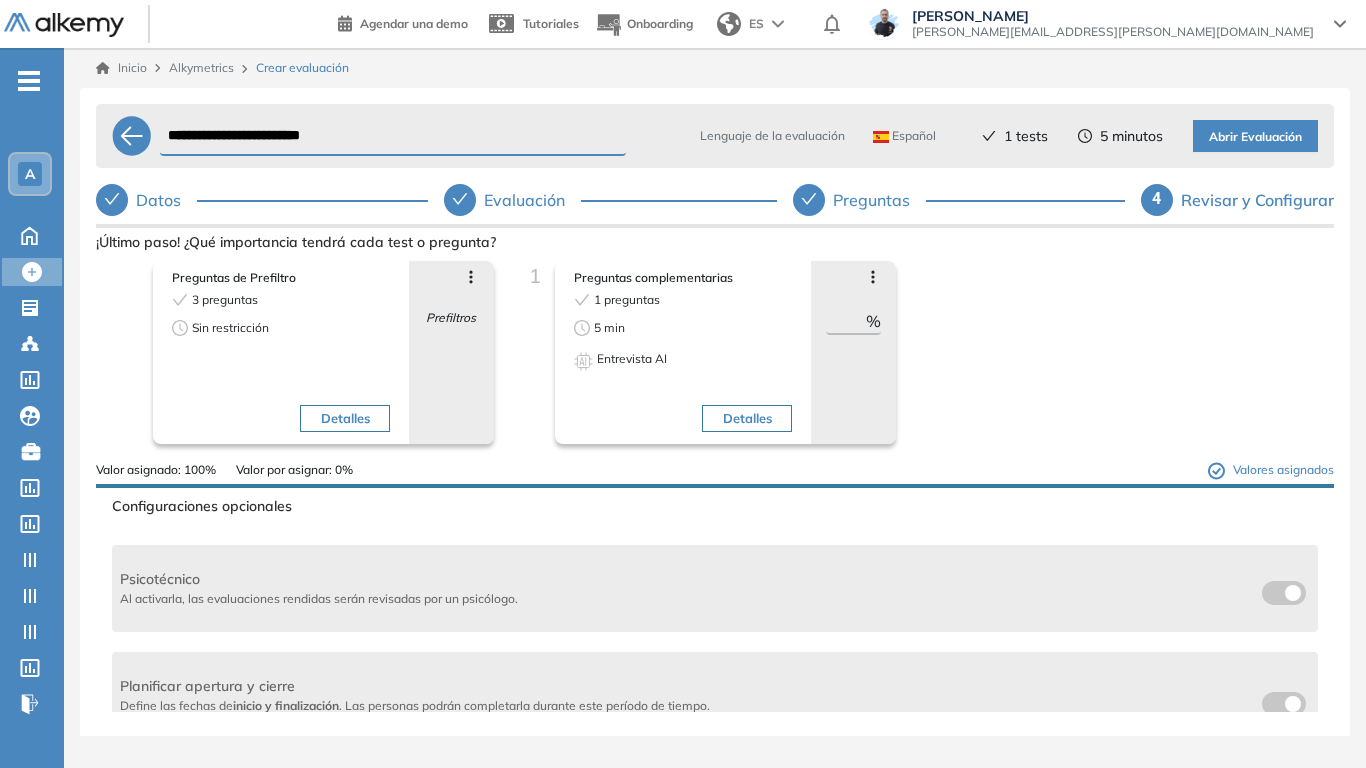 click on "Preguntas" at bounding box center (879, 200) 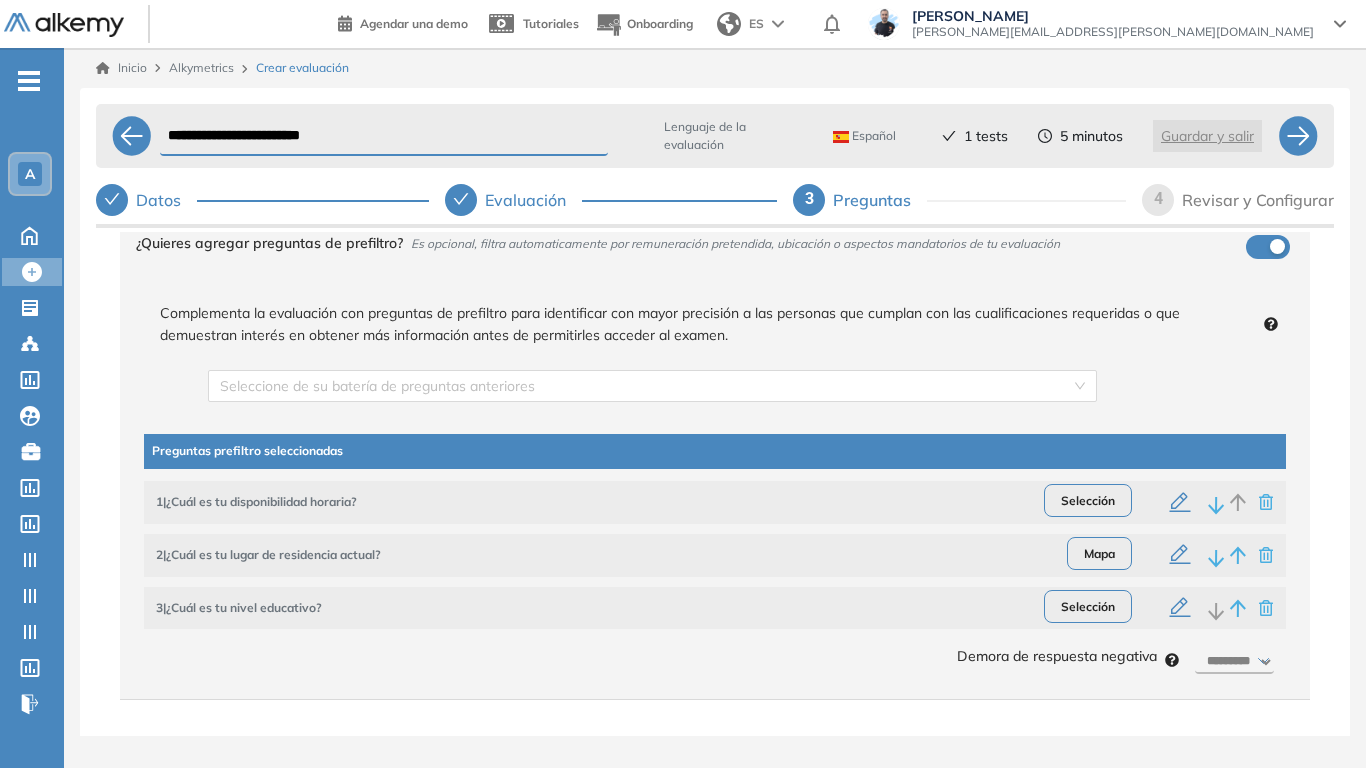 scroll, scrollTop: 0, scrollLeft: 0, axis: both 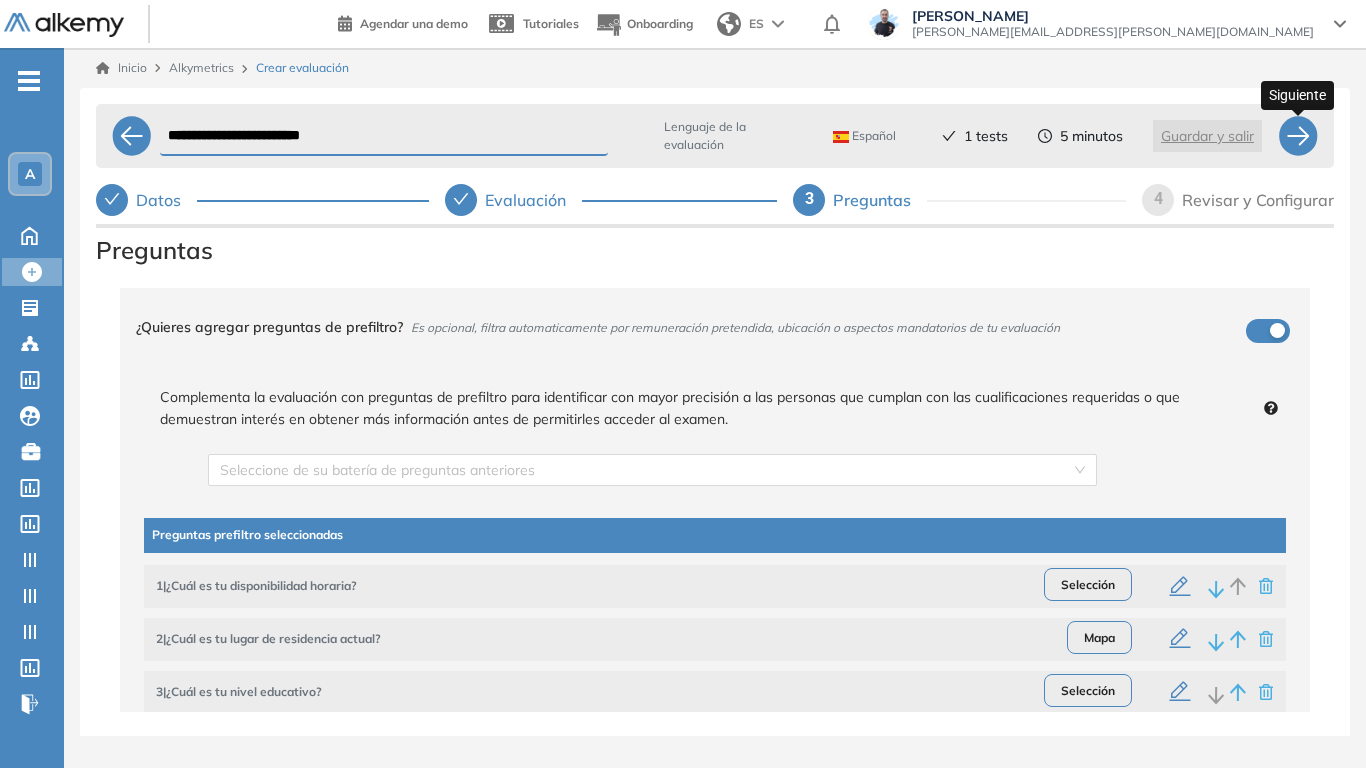 click at bounding box center [1298, 136] 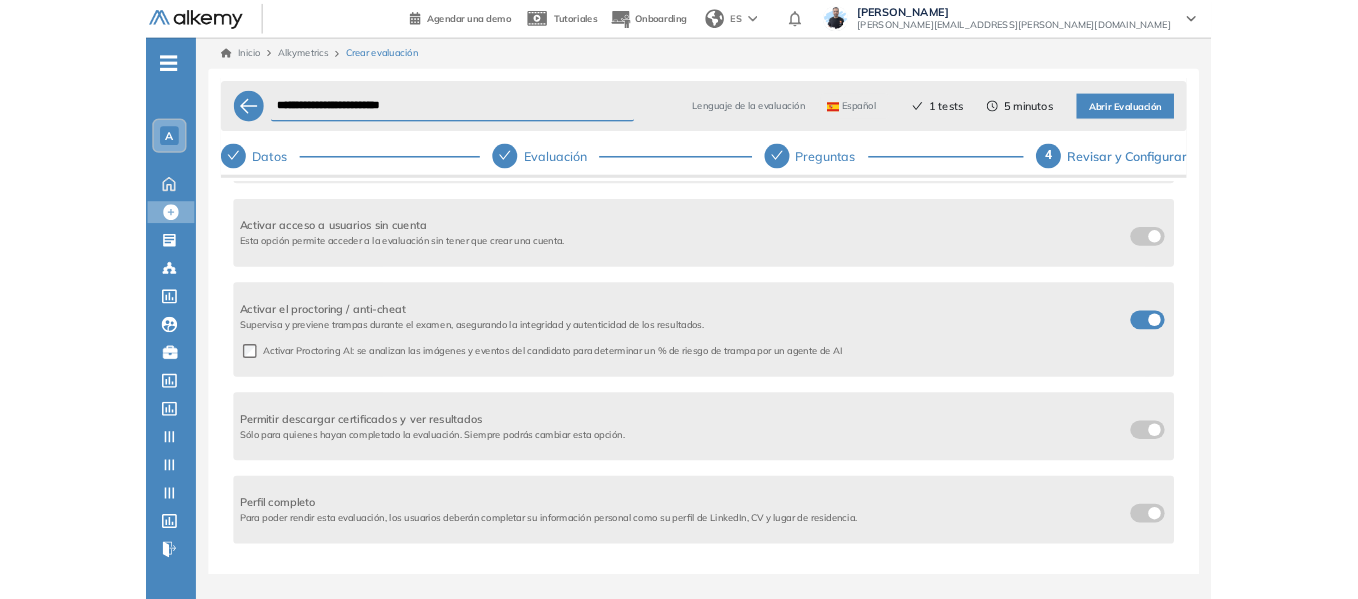 scroll, scrollTop: 705, scrollLeft: 0, axis: vertical 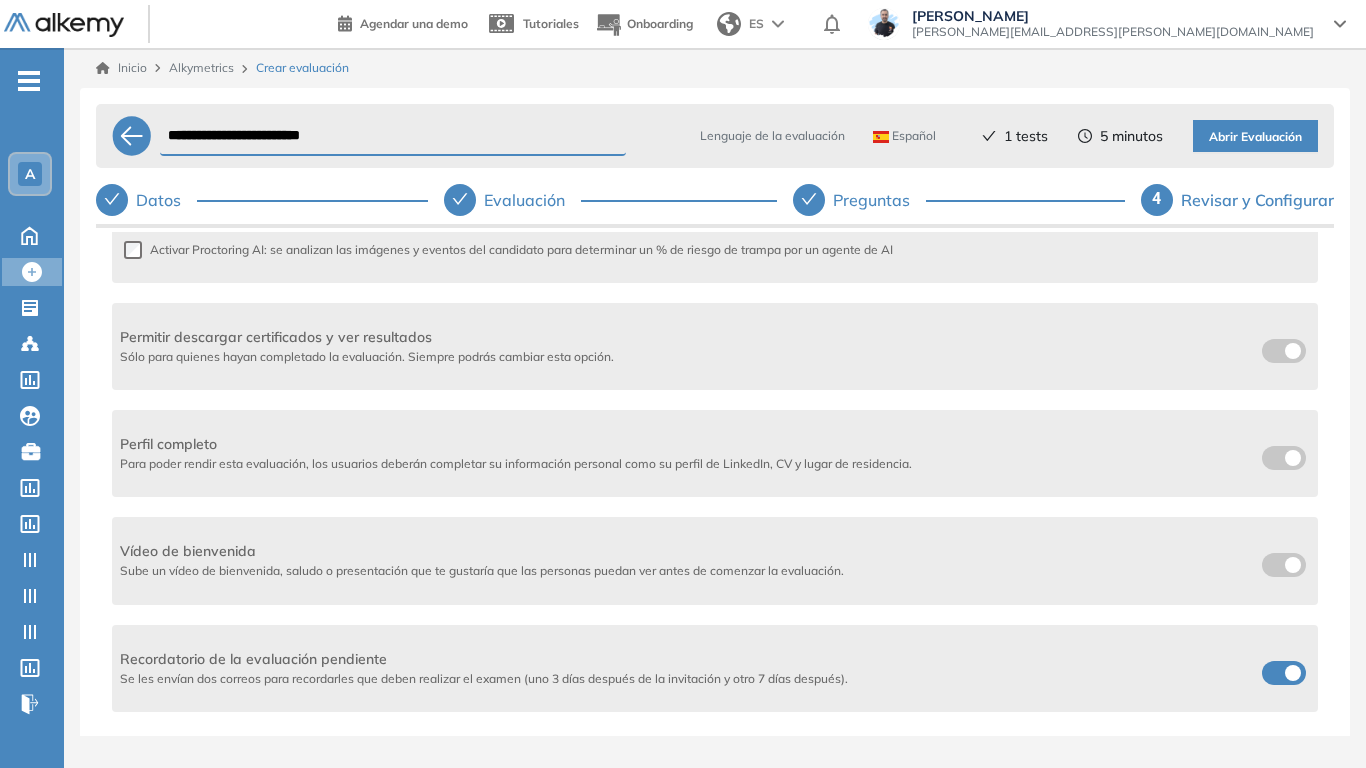 click on "Abrir Evaluación" at bounding box center [1255, 137] 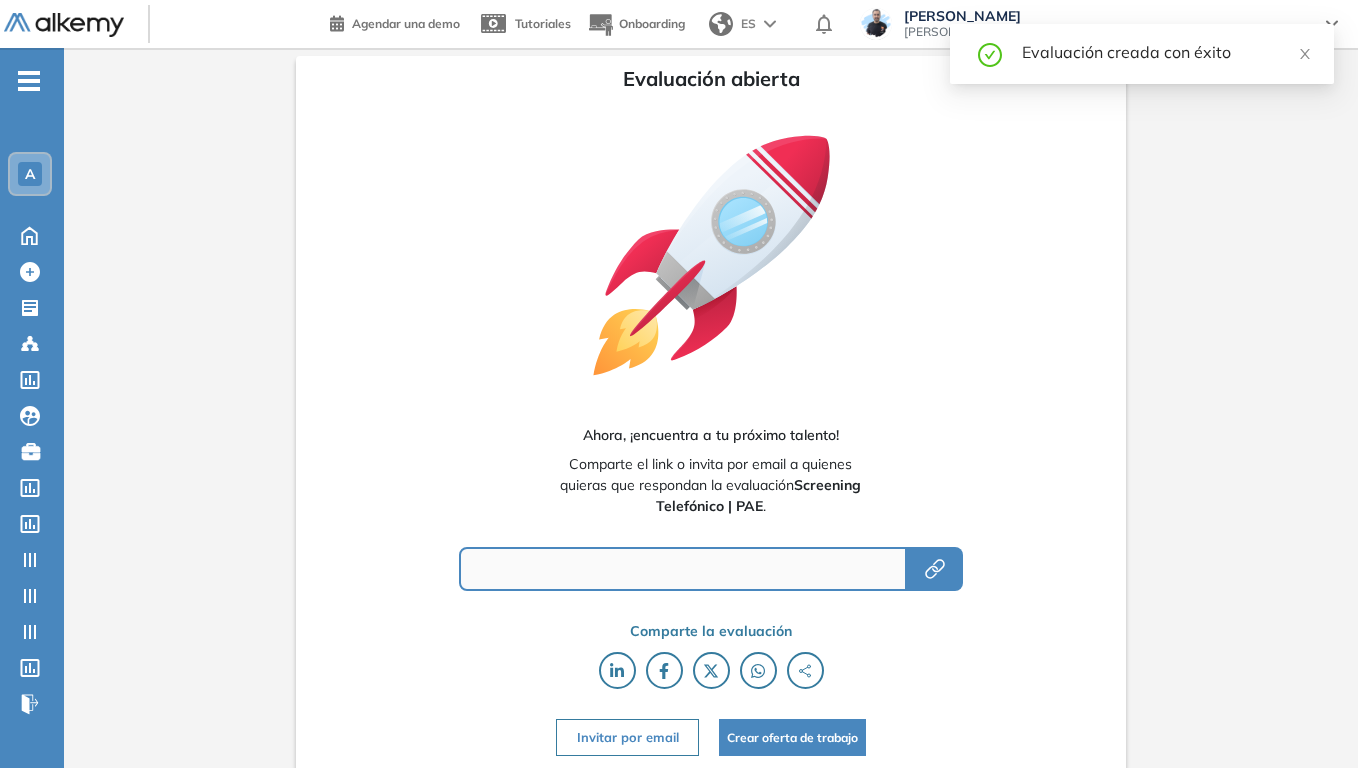type on "**********" 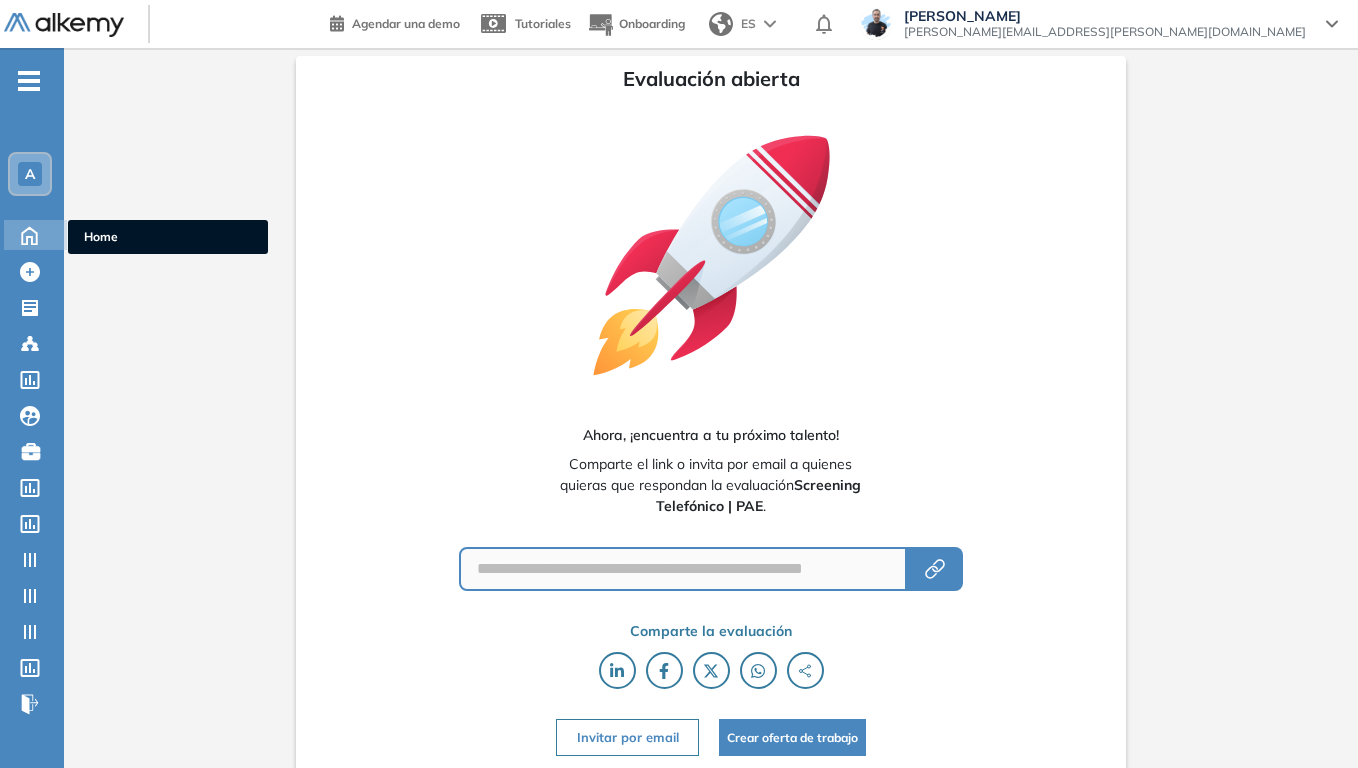 click on "Home" at bounding box center (168, 237) 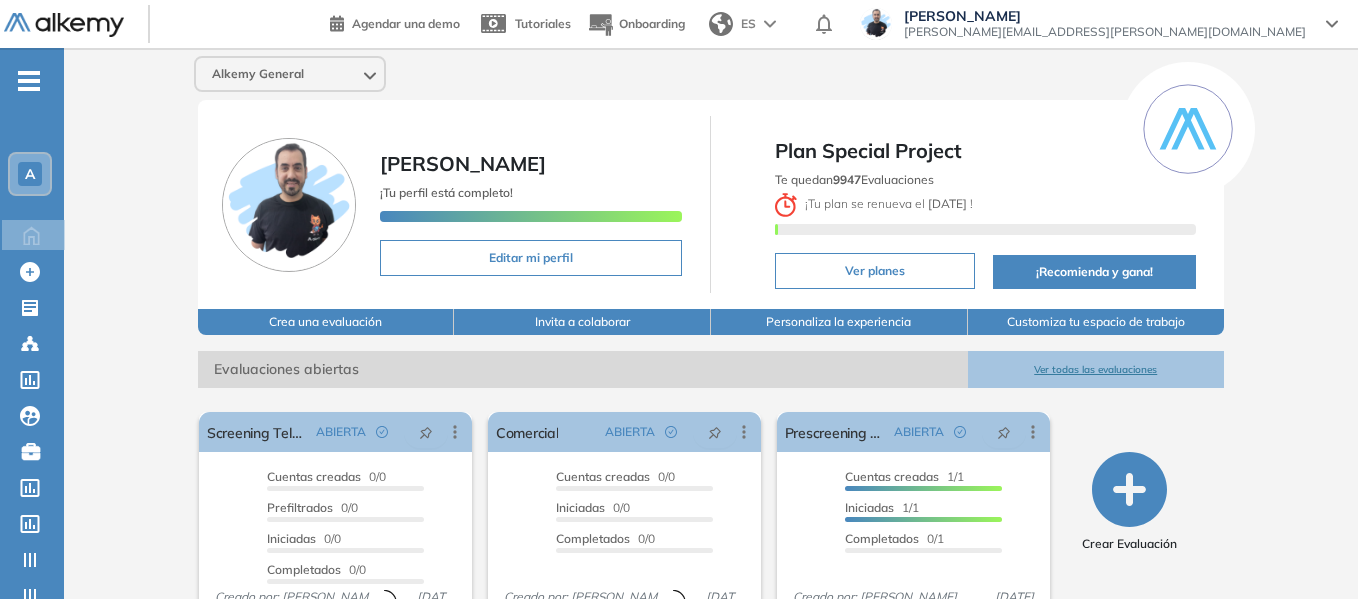 scroll, scrollTop: 100, scrollLeft: 0, axis: vertical 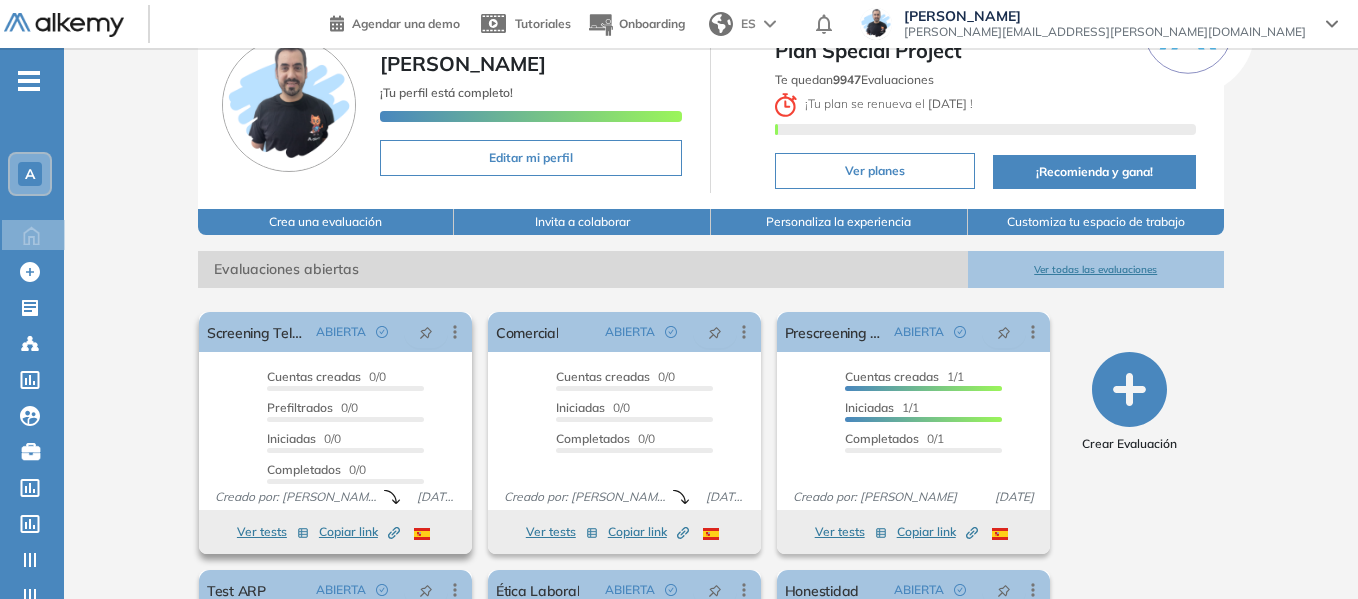 click on "Copiar link Created by potrace 1.16, written by Peter Selinger 2001-2019" at bounding box center [359, 532] 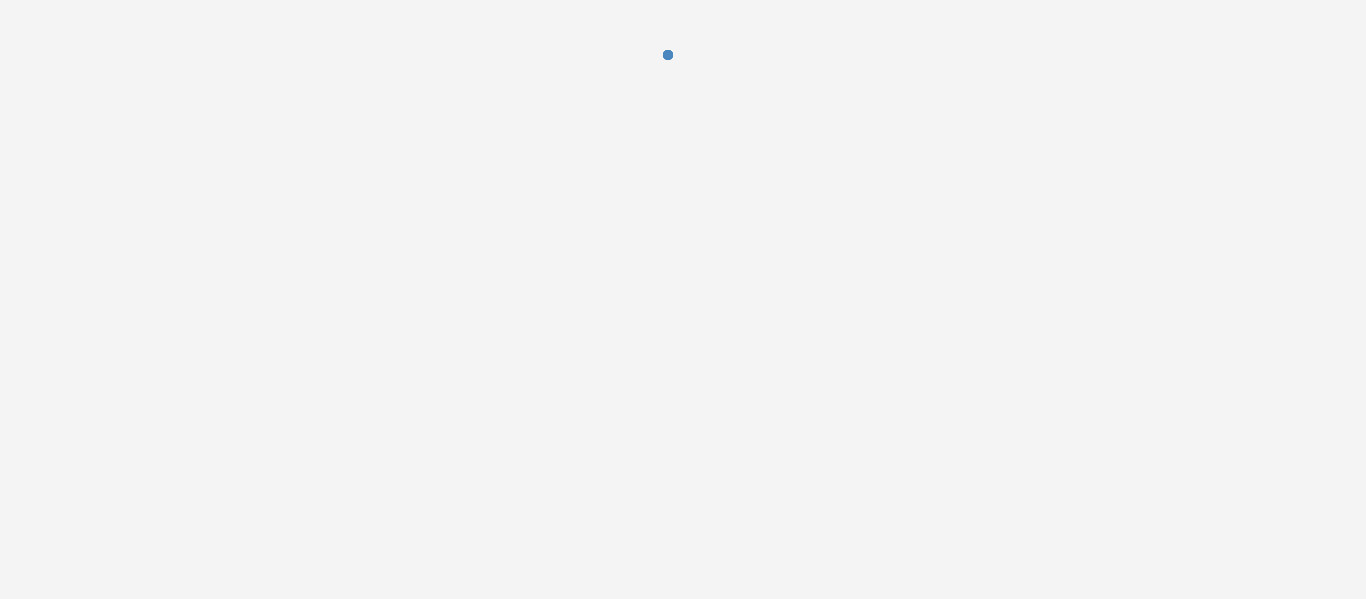 scroll, scrollTop: 0, scrollLeft: 0, axis: both 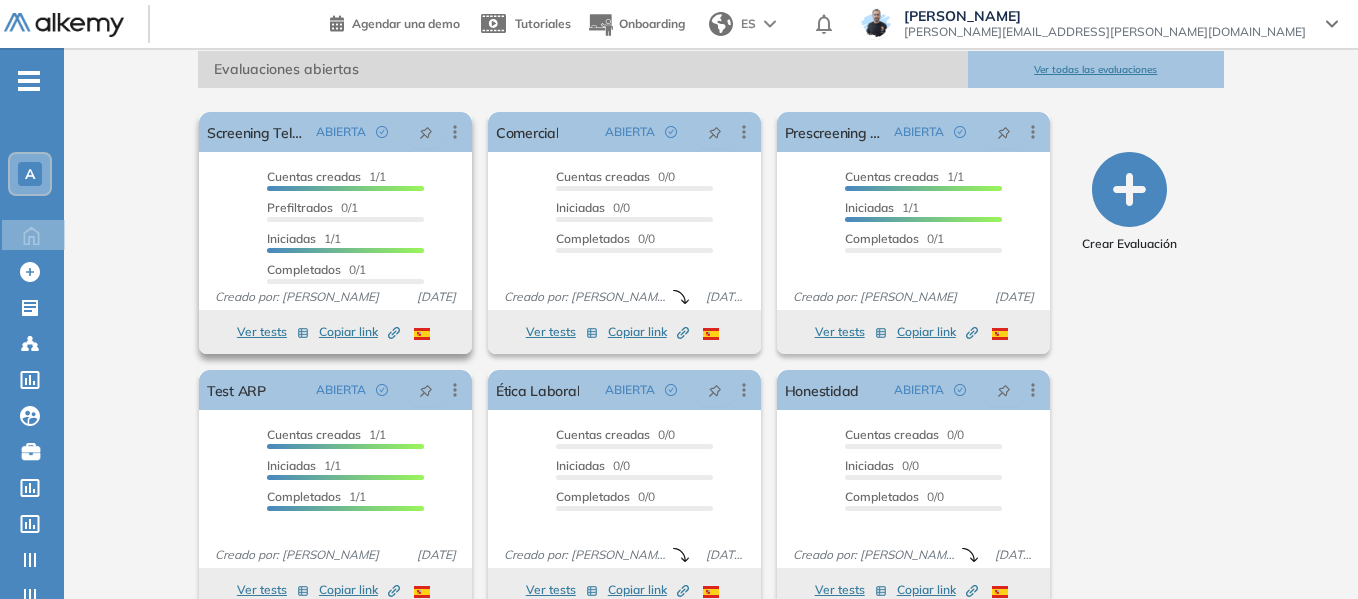 click on "Copiar link Created by potrace 1.16, written by Peter Selinger 2001-2019" at bounding box center [359, 332] 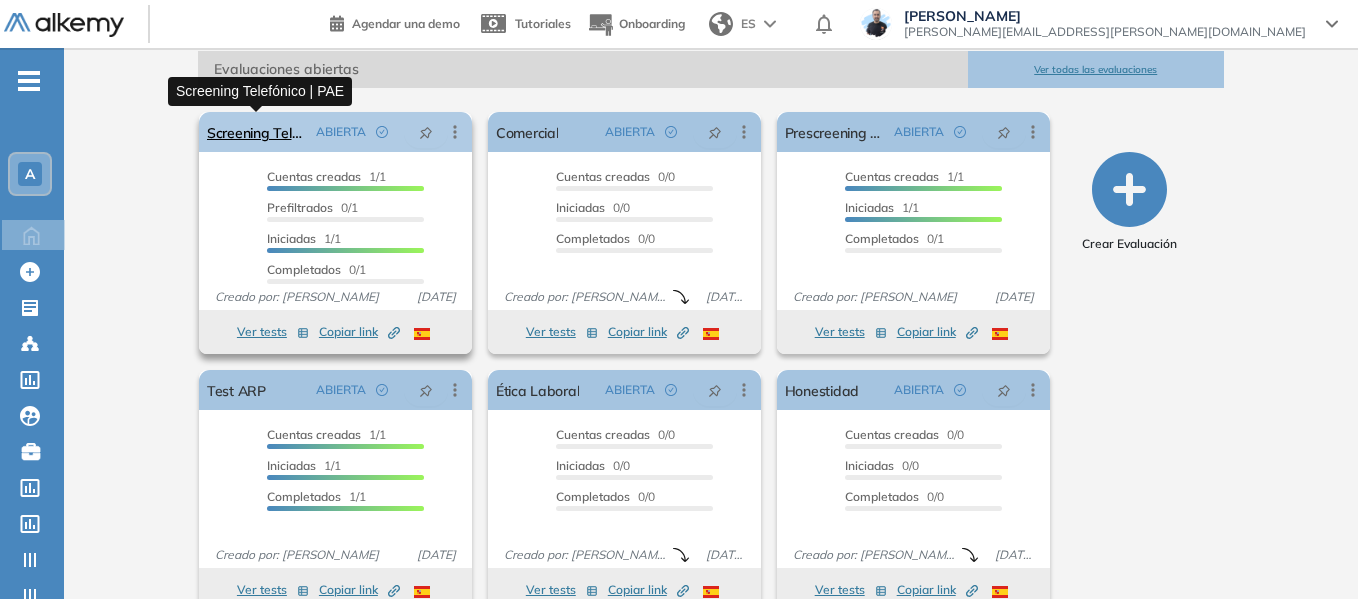 click on "Screening Telefónico | PAE" at bounding box center [257, 132] 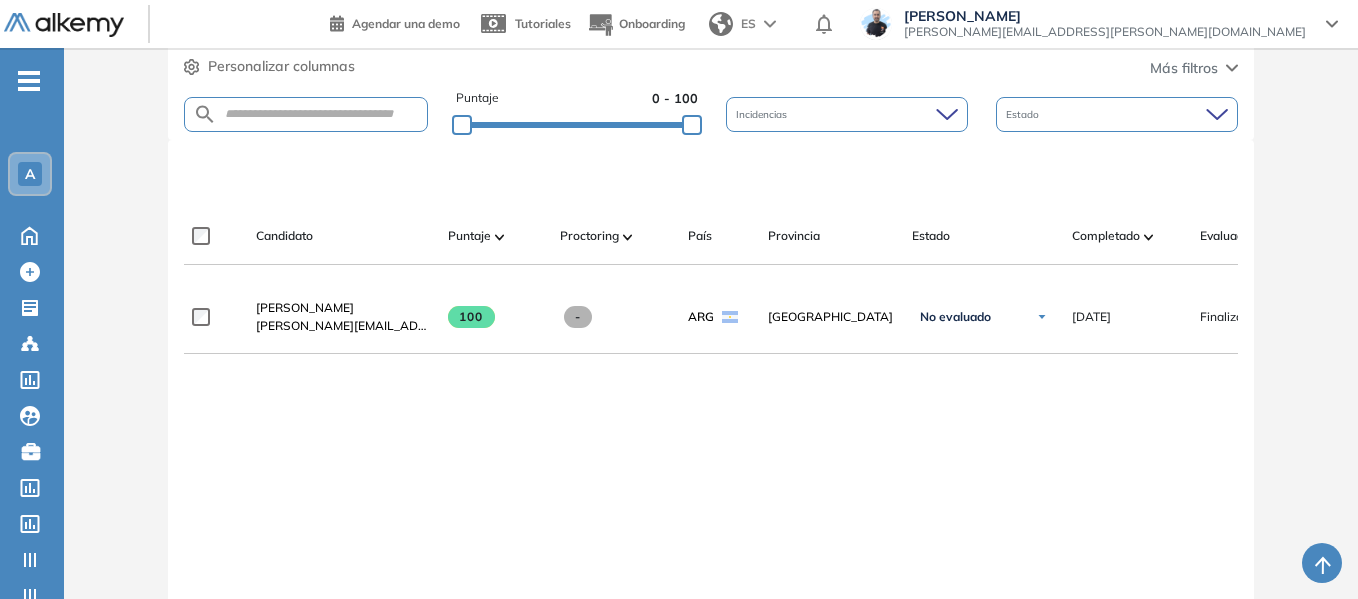 scroll, scrollTop: 400, scrollLeft: 0, axis: vertical 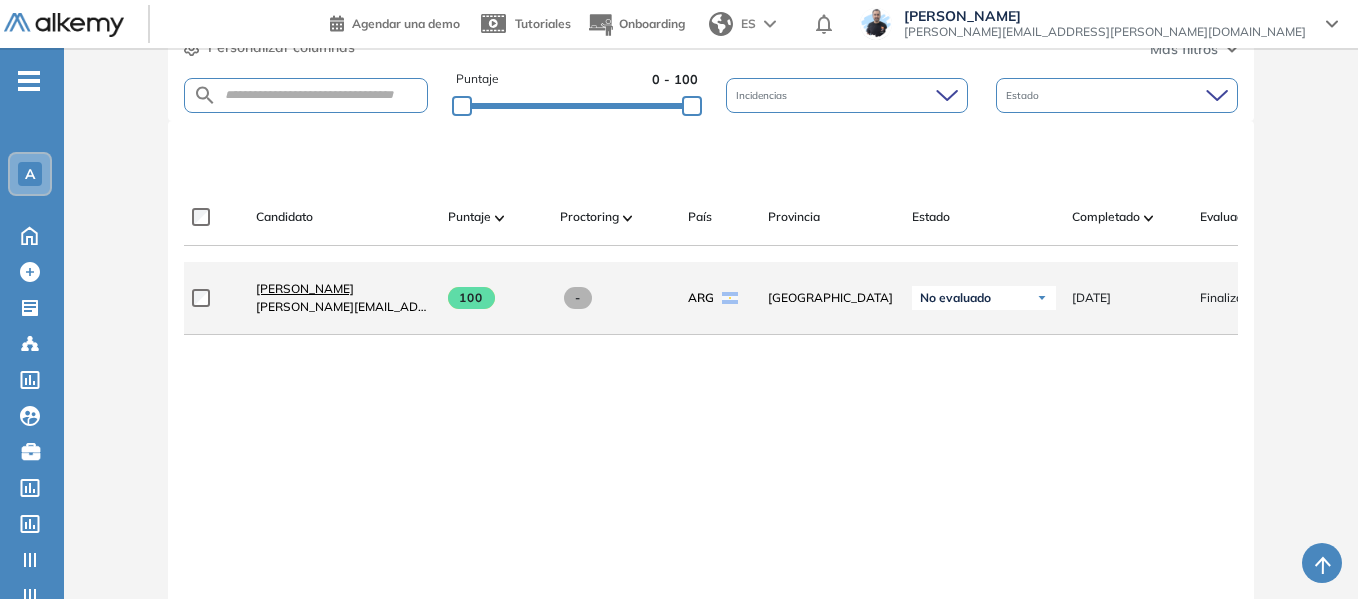 click on "[PERSON_NAME]" at bounding box center [305, 288] 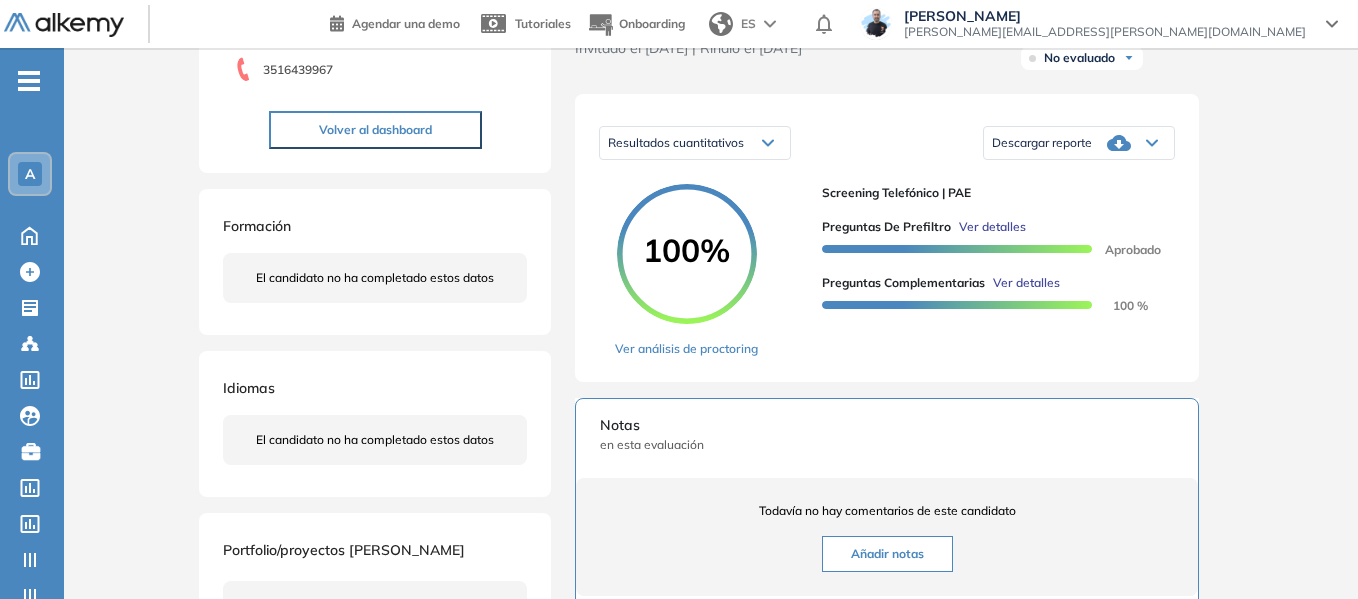 scroll, scrollTop: 300, scrollLeft: 0, axis: vertical 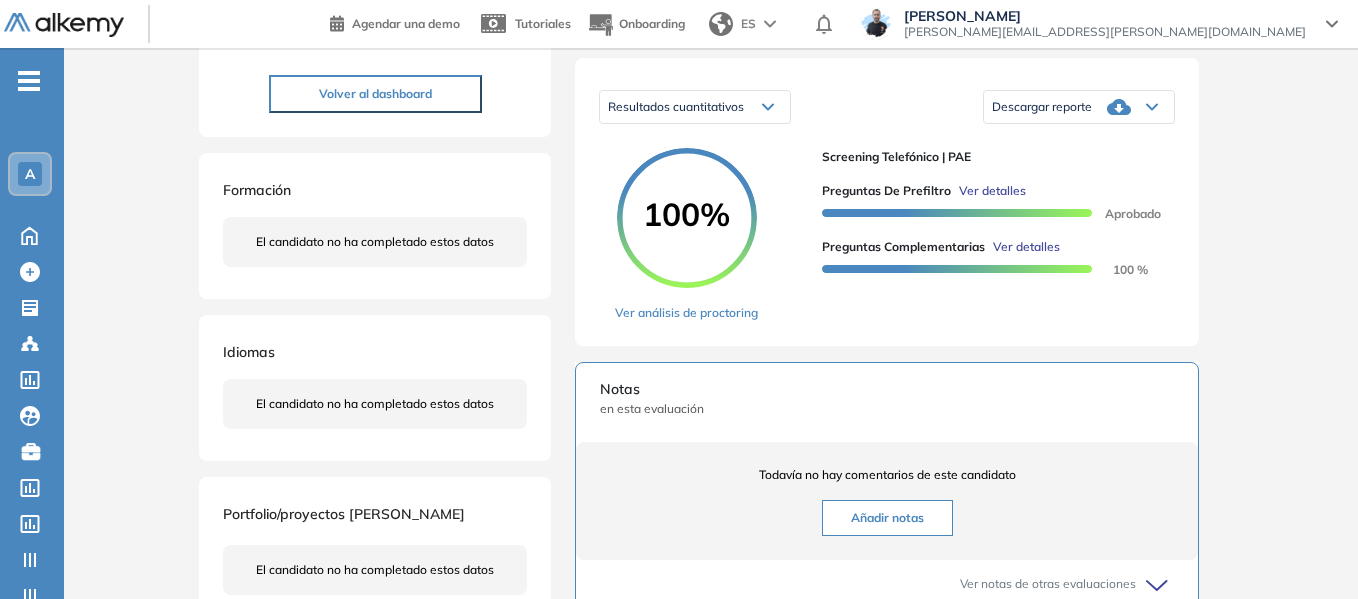 click on "Descargar reporte" at bounding box center [1079, 107] 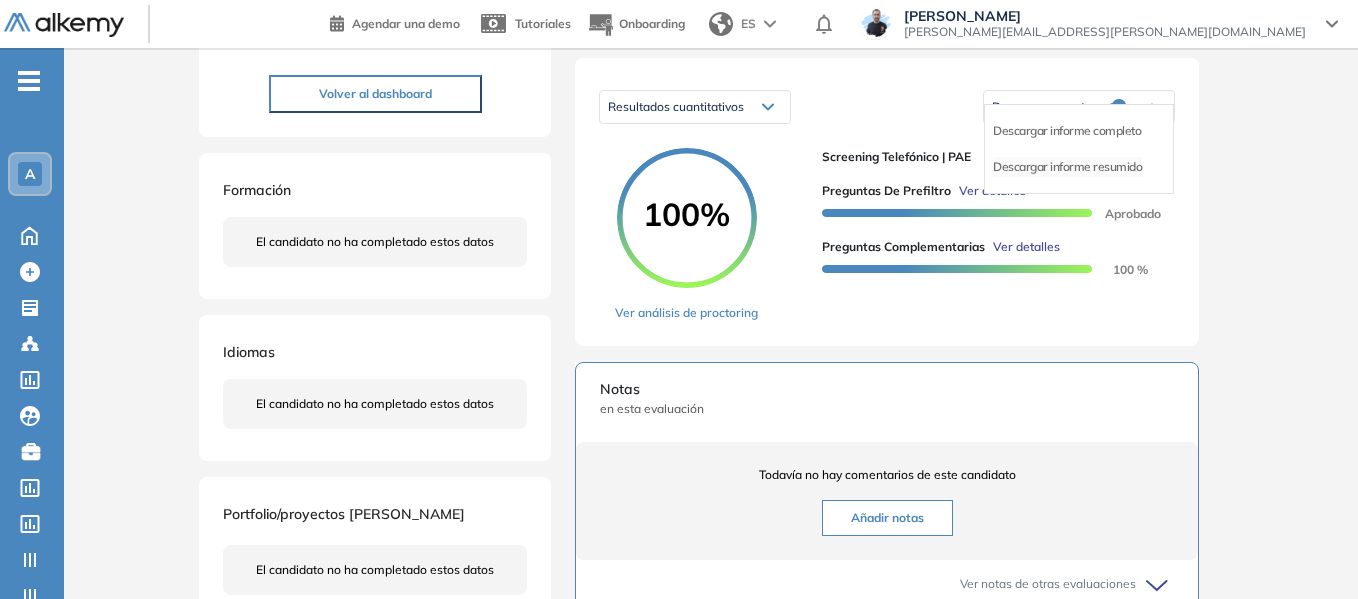 click on "Descargar informe resumido" at bounding box center (1067, 167) 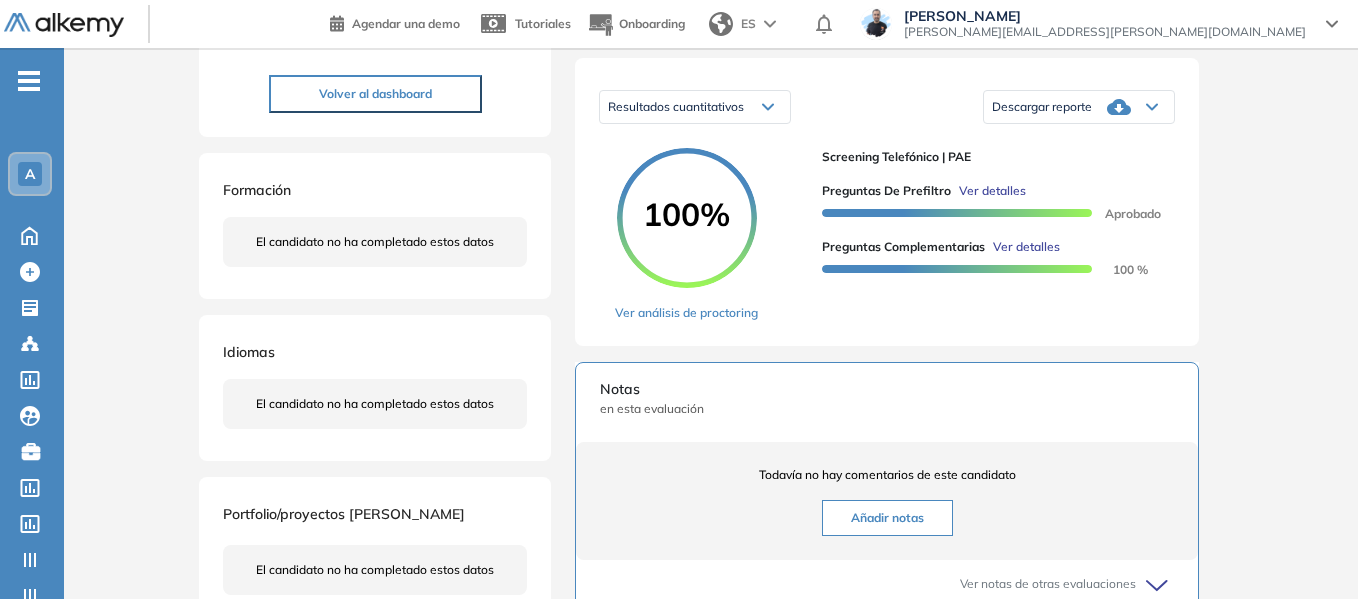 click on "Descargar reporte" at bounding box center (1079, 107) 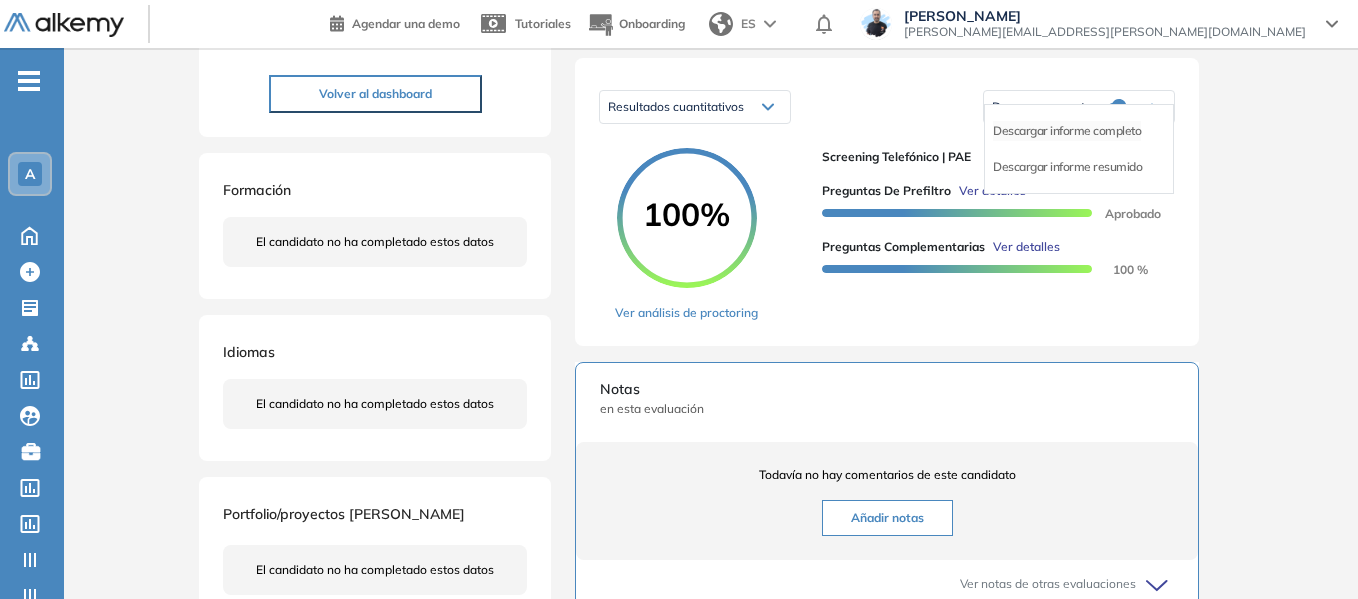 click on "Descargar informe completo" at bounding box center [1067, 131] 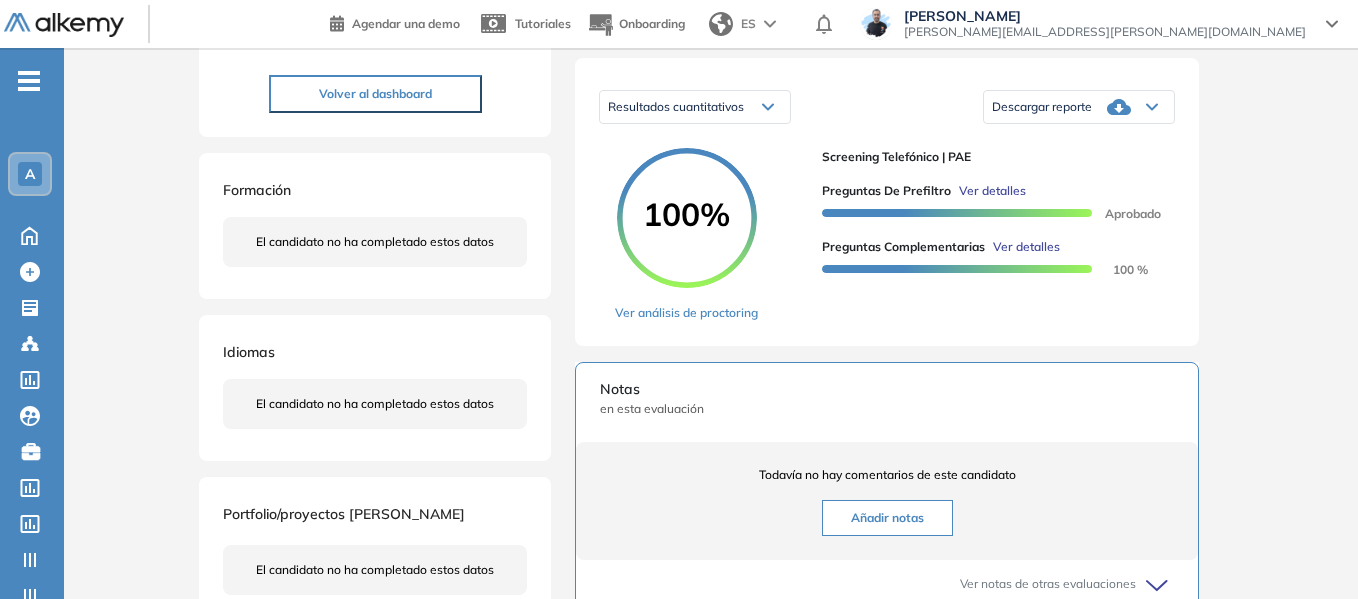 click on "A" at bounding box center (30, 174) 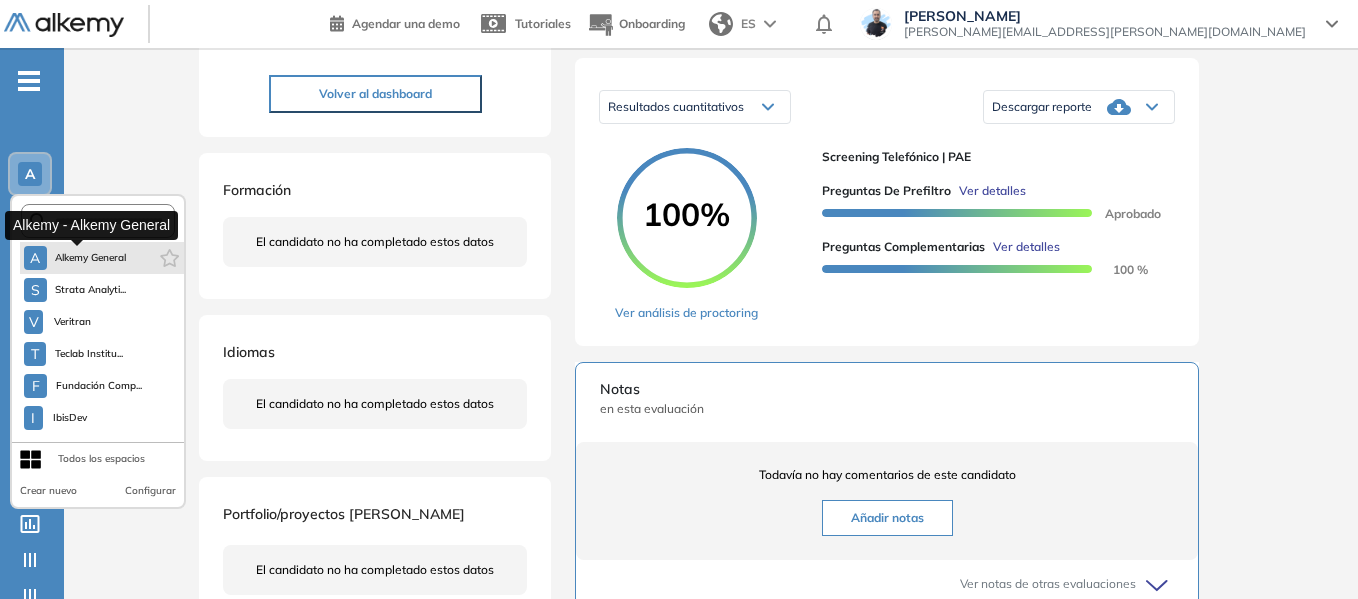 click on "Alkemy General" at bounding box center [91, 258] 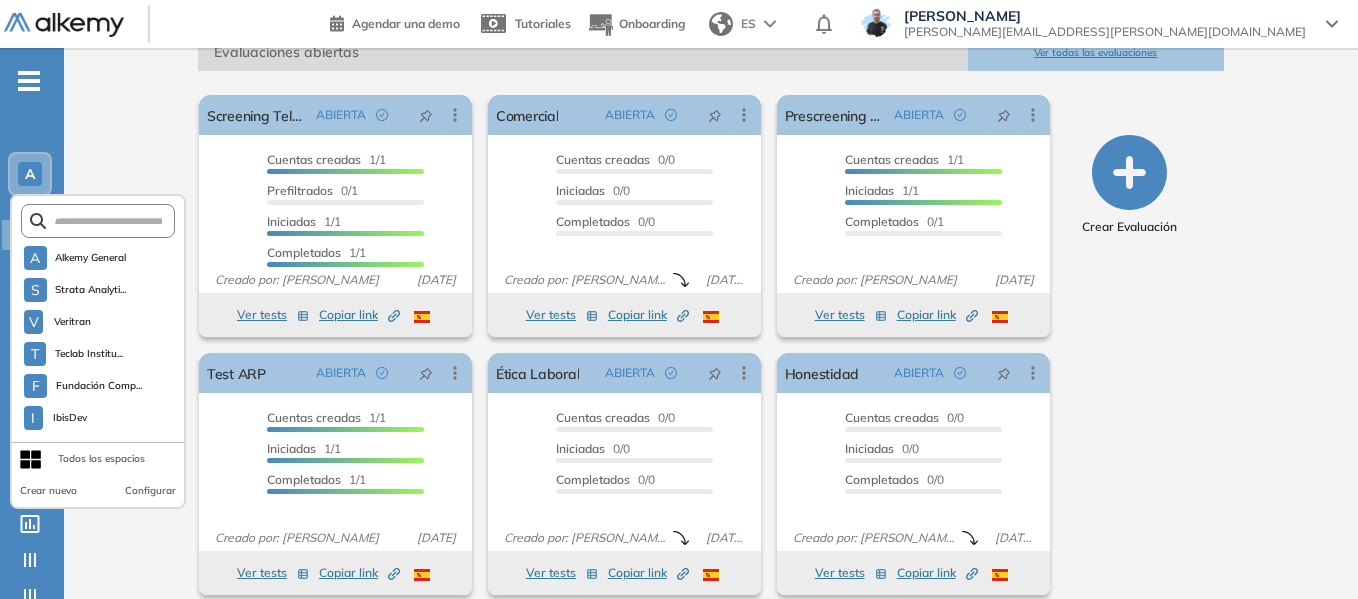 scroll, scrollTop: 337, scrollLeft: 0, axis: vertical 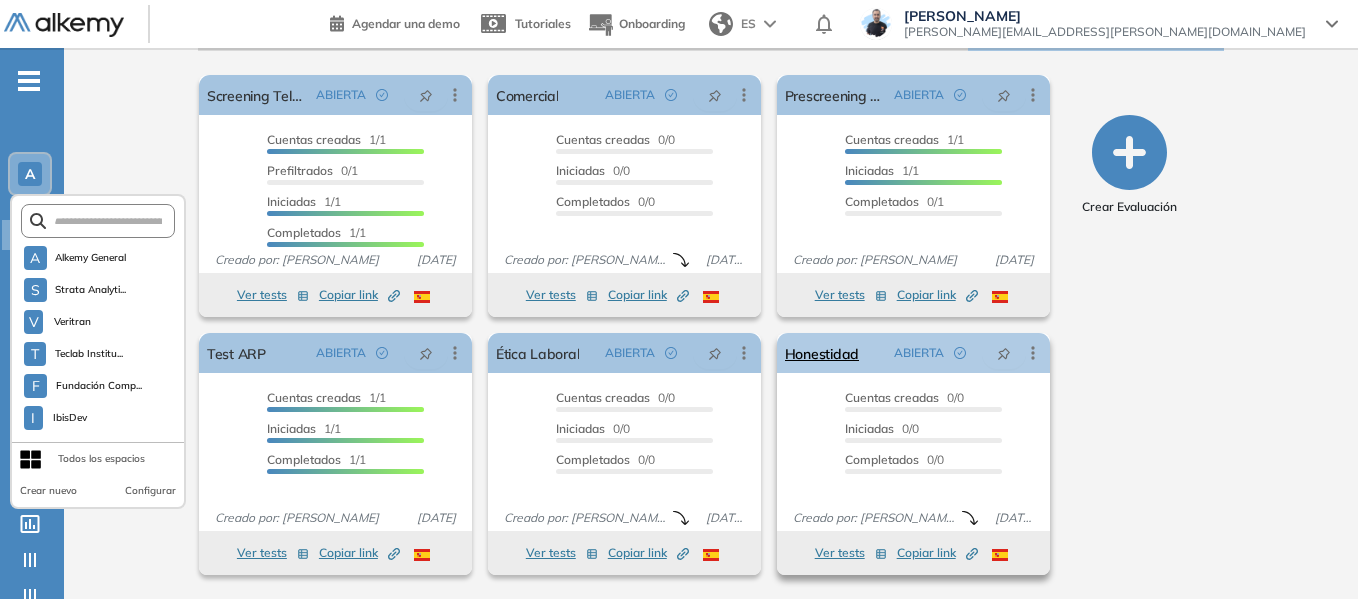 click 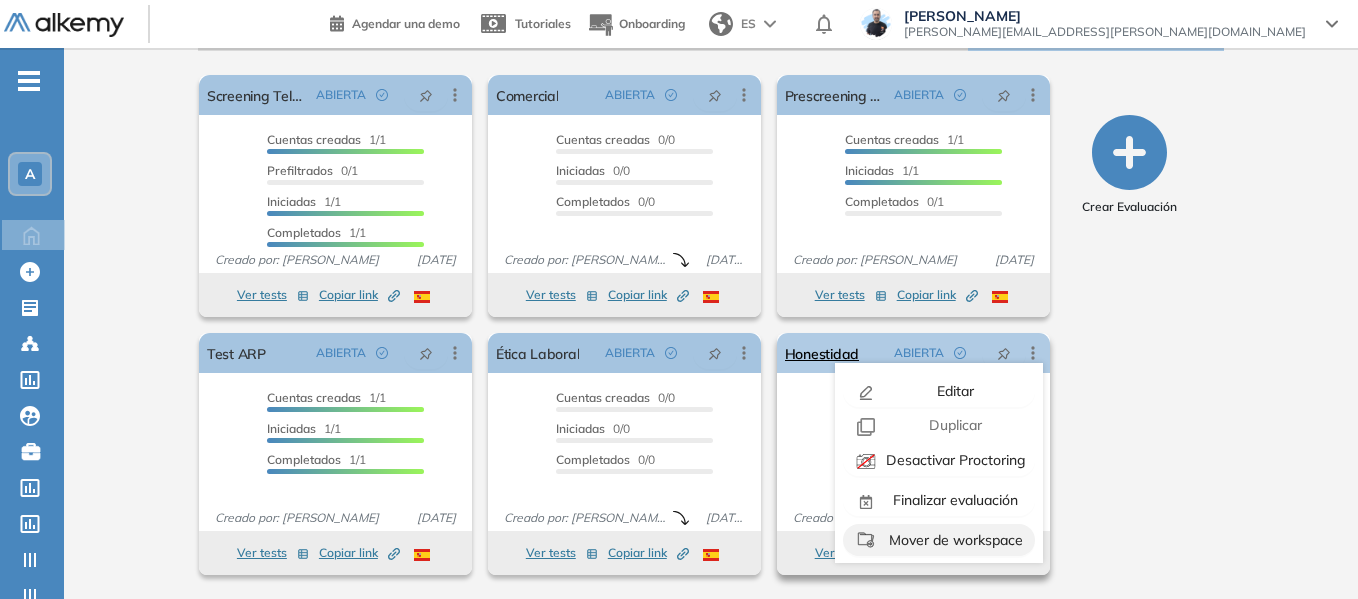 click on "Mover de workspace" at bounding box center (954, 540) 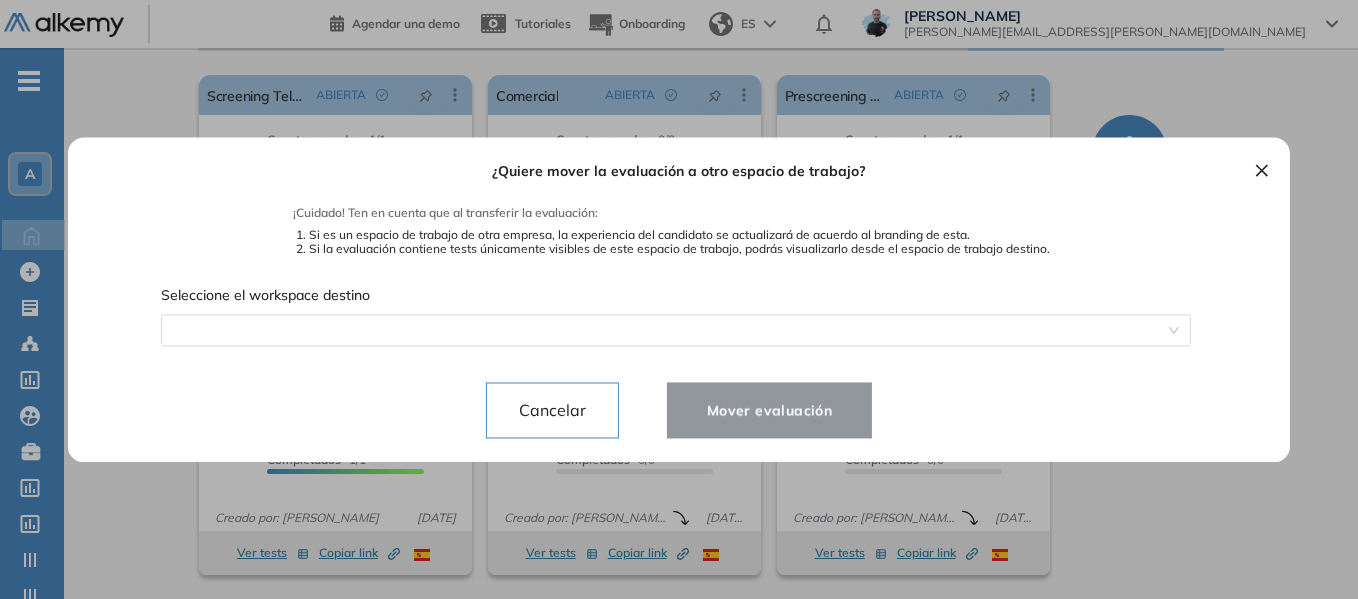 drag, startPoint x: 709, startPoint y: 334, endPoint x: 697, endPoint y: 354, distance: 23.323807 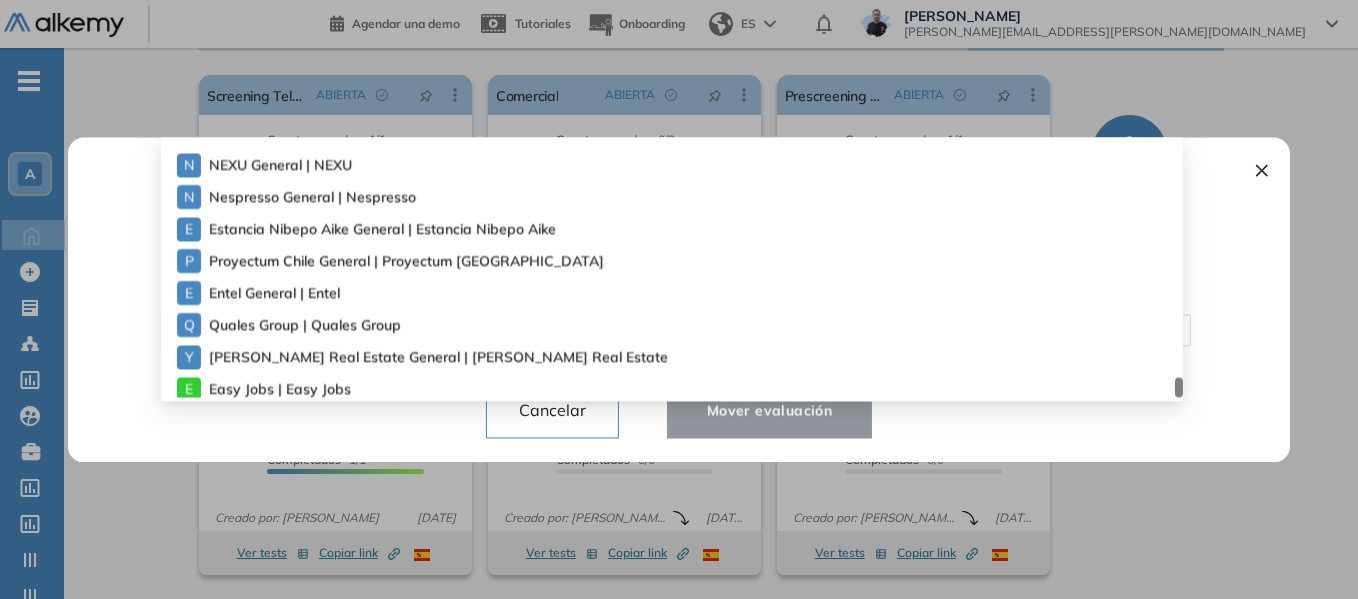 scroll, scrollTop: 4264, scrollLeft: 0, axis: vertical 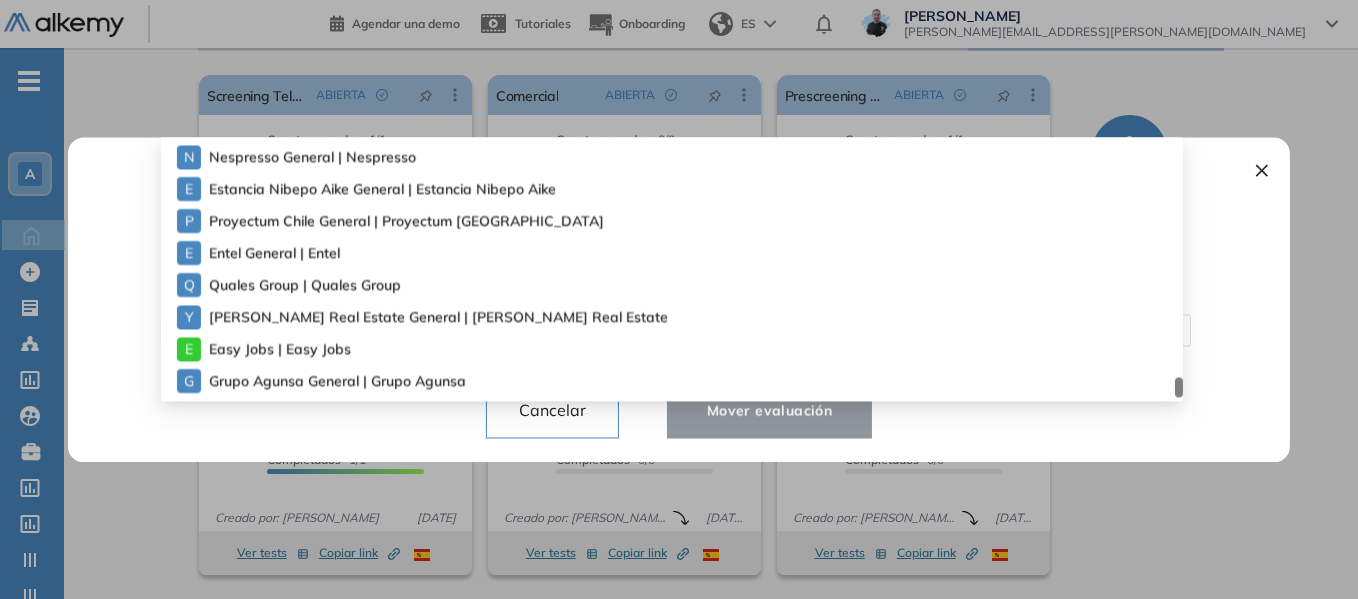 drag, startPoint x: 1178, startPoint y: 146, endPoint x: 1212, endPoint y: 409, distance: 265.1886 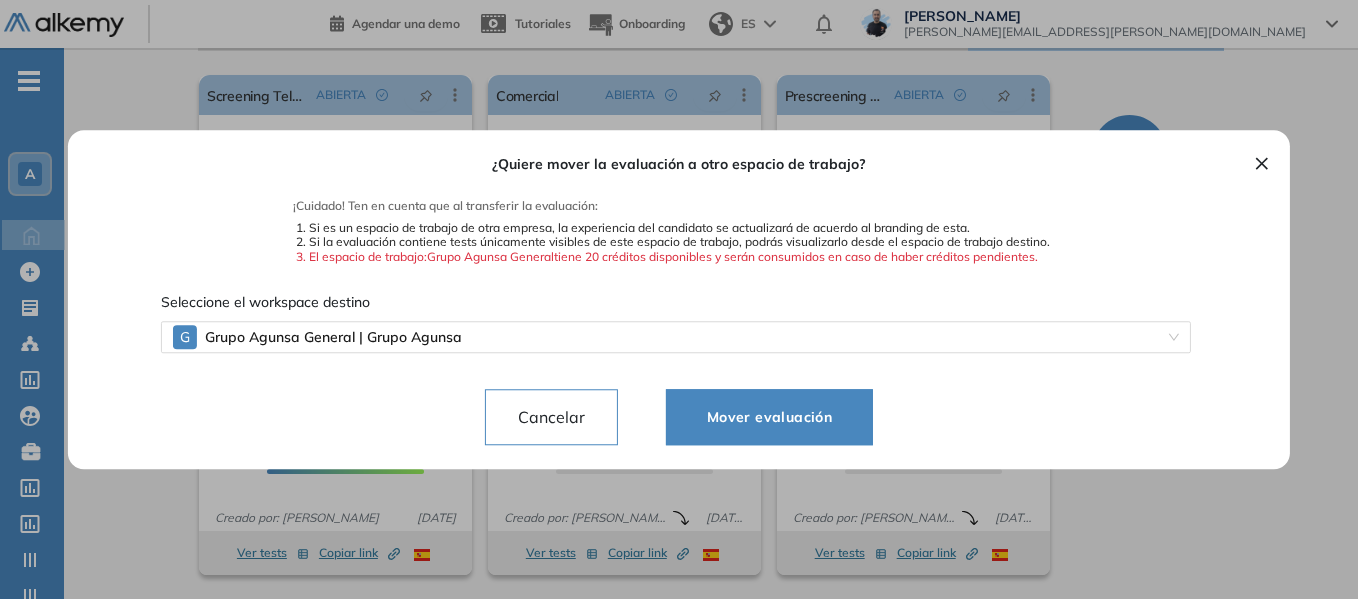 click on "Mover evaluación" at bounding box center (769, 417) 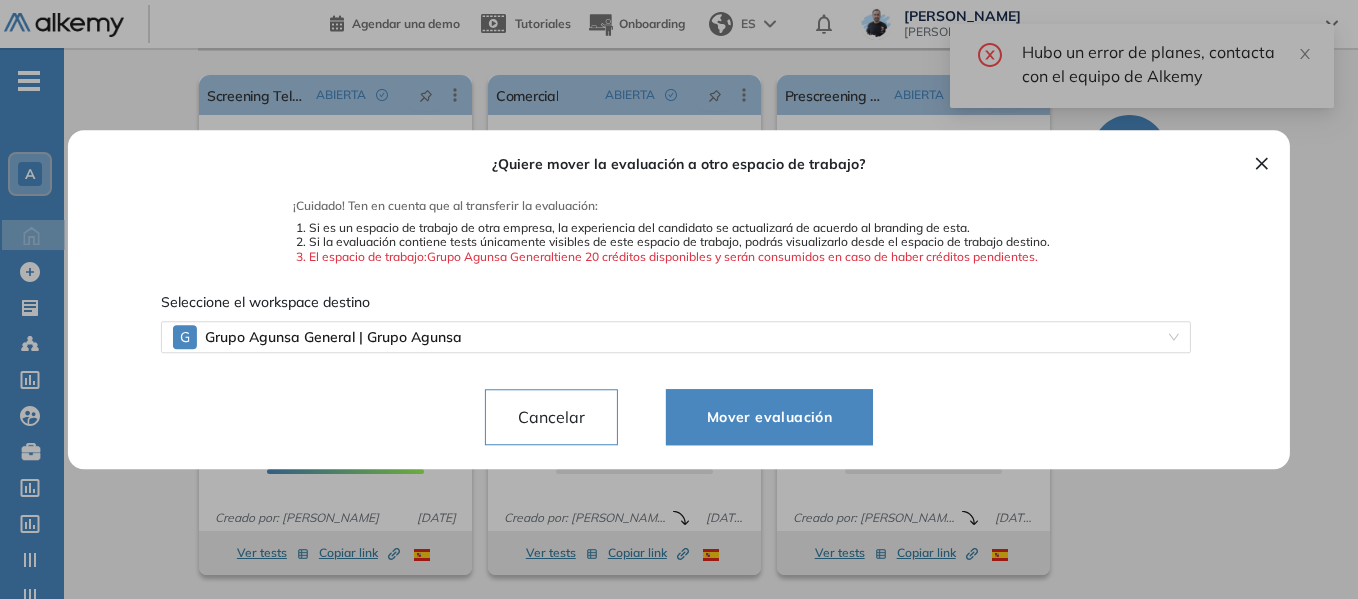 click on "×" at bounding box center (1262, 162) 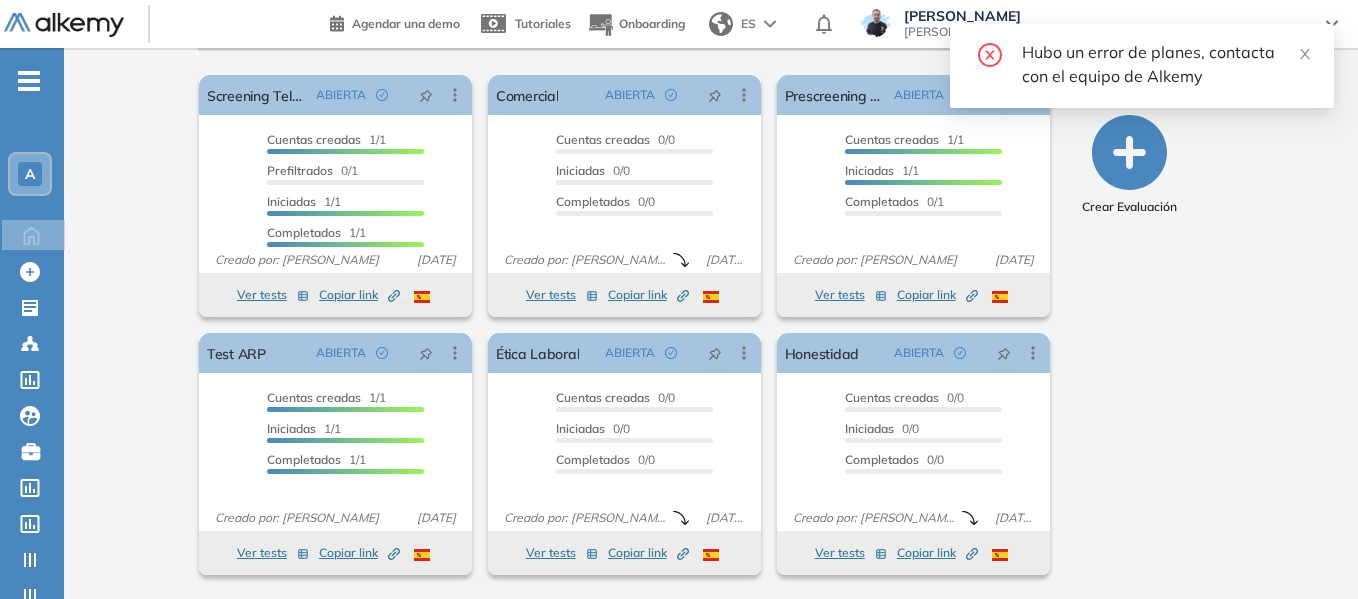 click on "A" at bounding box center [30, 174] 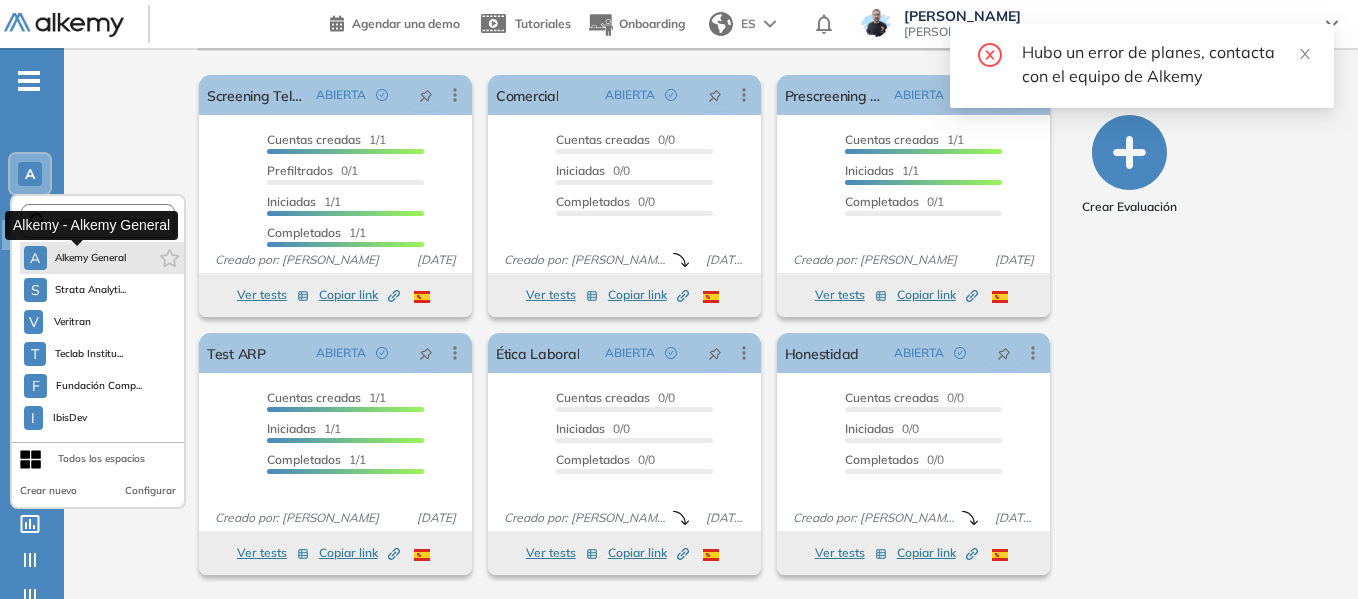click on "Alkemy General" at bounding box center (91, 258) 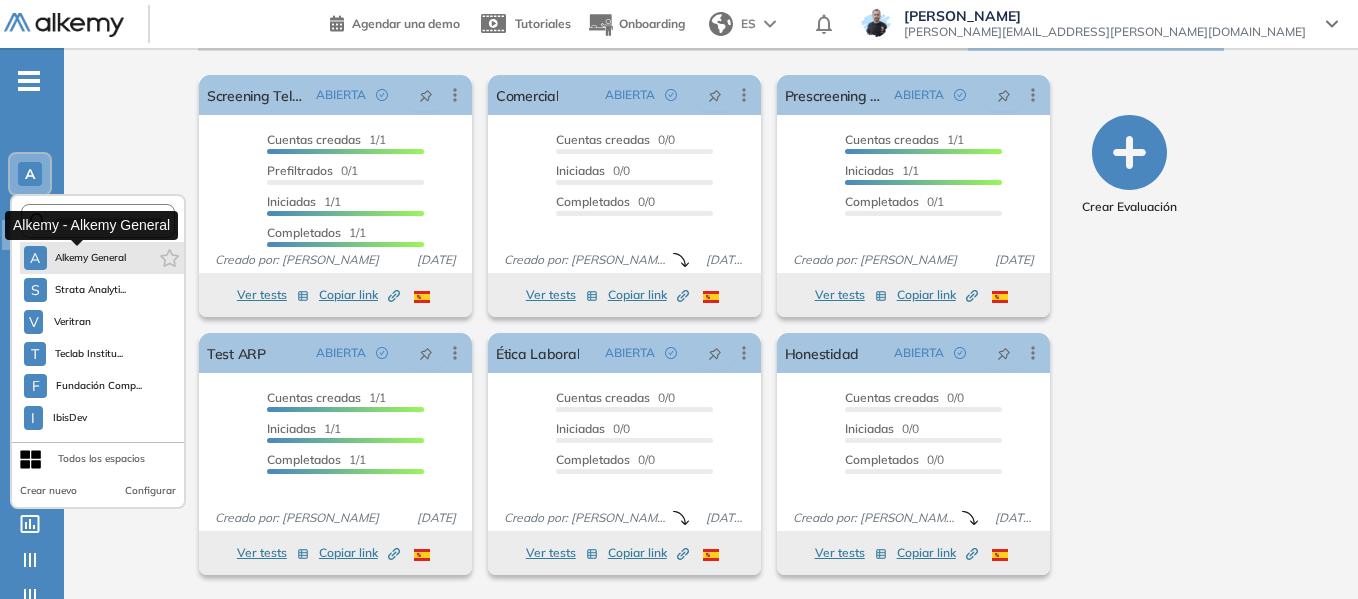 click on "Alkemy General" at bounding box center (91, 258) 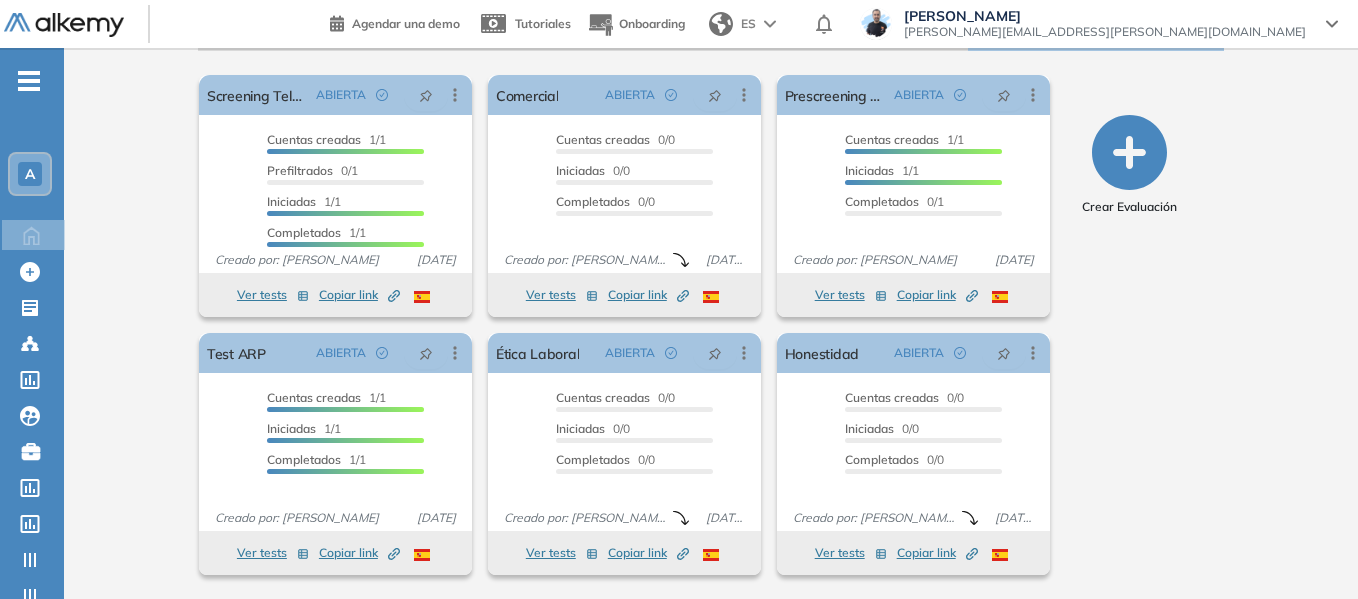 click on "Alkemy General Miguel Gomez ¡Tu perfil está completo! Editar mi perfil Plan Special Project Te quedan  9946  Evaluaciones ¡ Tu plan se renueva el    31 de julio   ! Ver planes ¡Recomienda y gana! Crea una evaluación Invita a colaborar Personaliza la experiencia Customiza tu espacio de trabajo Evaluaciones abiertas Ver todas las evaluaciones El proctoring será activado ¡Importante!: Los usuarios que ya realizaron la evaluación no tendrán registros del proctoring Cancelar operación Activar Screening Telefónico | PAE ABIERTA Editar Los siguientes tests ya no están disponibles o tienen una nueva versión Revisa en el catálogo otras opciones o su detalle. Entendido Duplicar Reabrir Eliminar Ver candidatos Ver estadísticas Desactivar Proctoring Finalizar evaluación Mover de workspace Created by potrace 1.16, written by Peter Selinger 2001-2019 Copiar ID Publico Cuentas creadas 1/1 Prefiltrados 0/1 Iniciadas 1/1 Completados 1/1 Invitaciones enviadas 1 Invitados Evaluación completada 1 veces Ver tests" at bounding box center [711, 155] 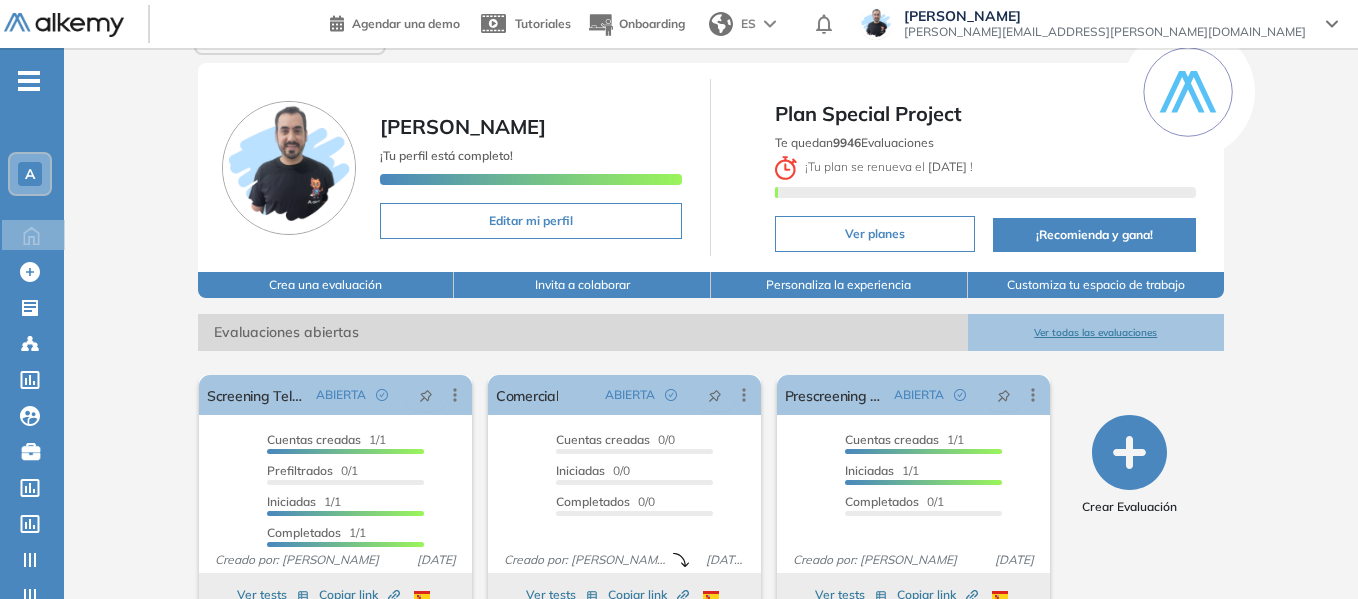 scroll, scrollTop: 237, scrollLeft: 0, axis: vertical 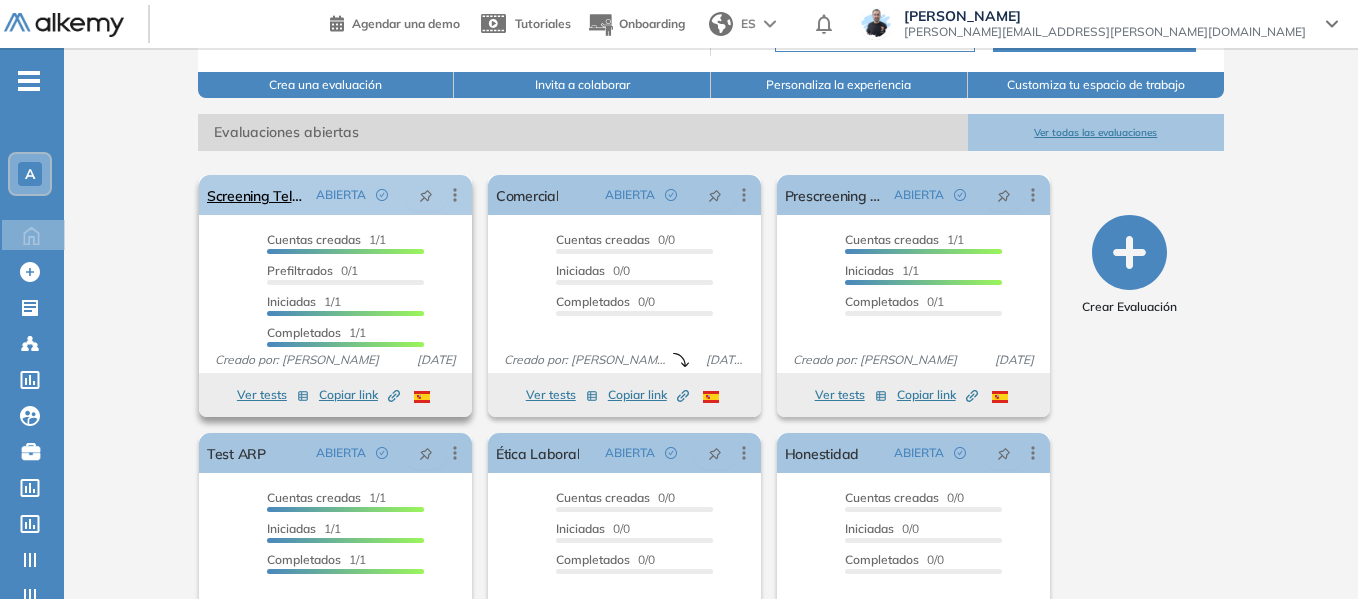 click 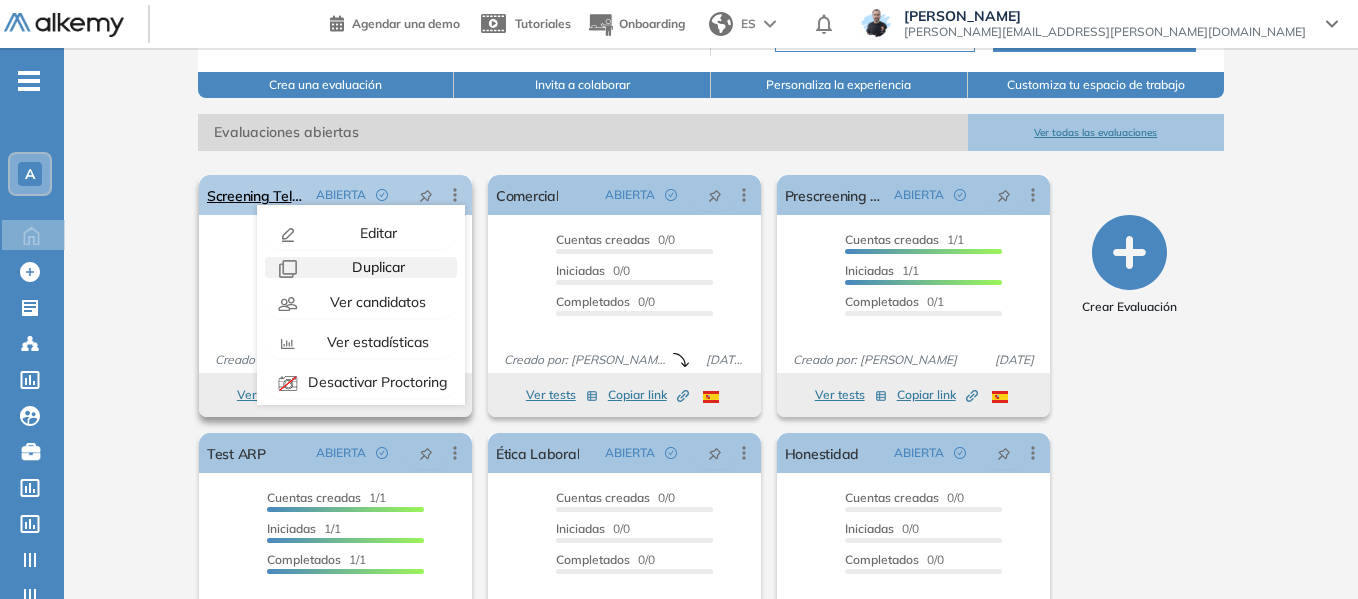 click on "Duplicar" at bounding box center [376, 267] 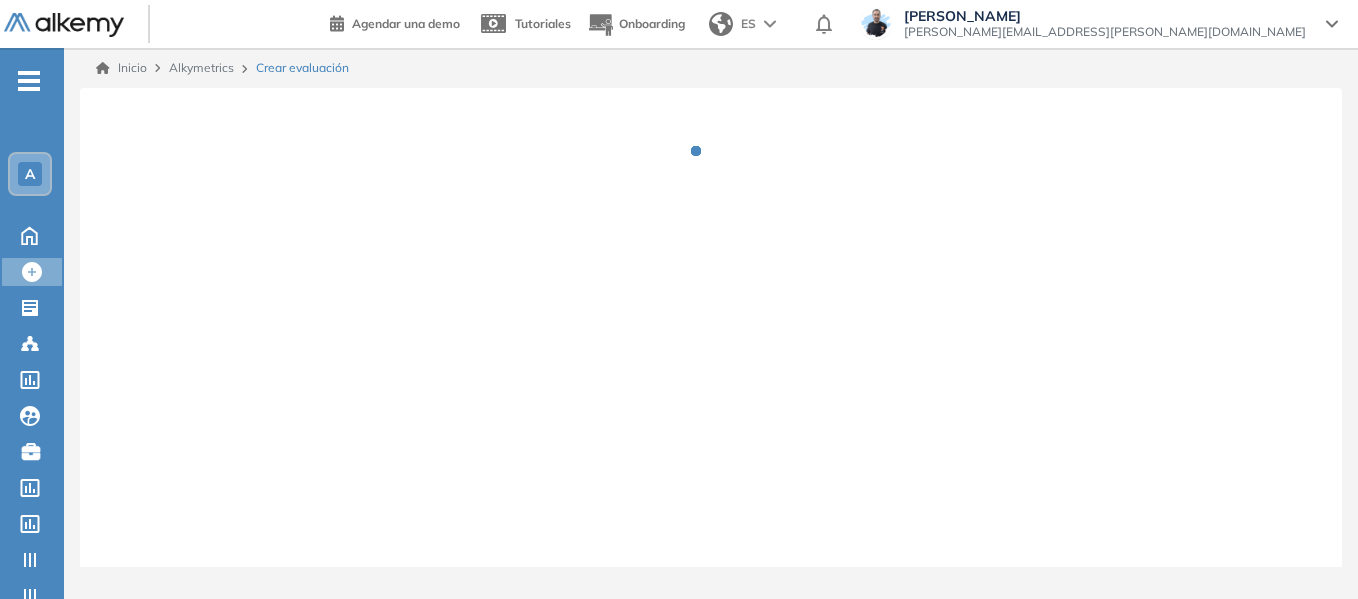 scroll, scrollTop: 0, scrollLeft: 0, axis: both 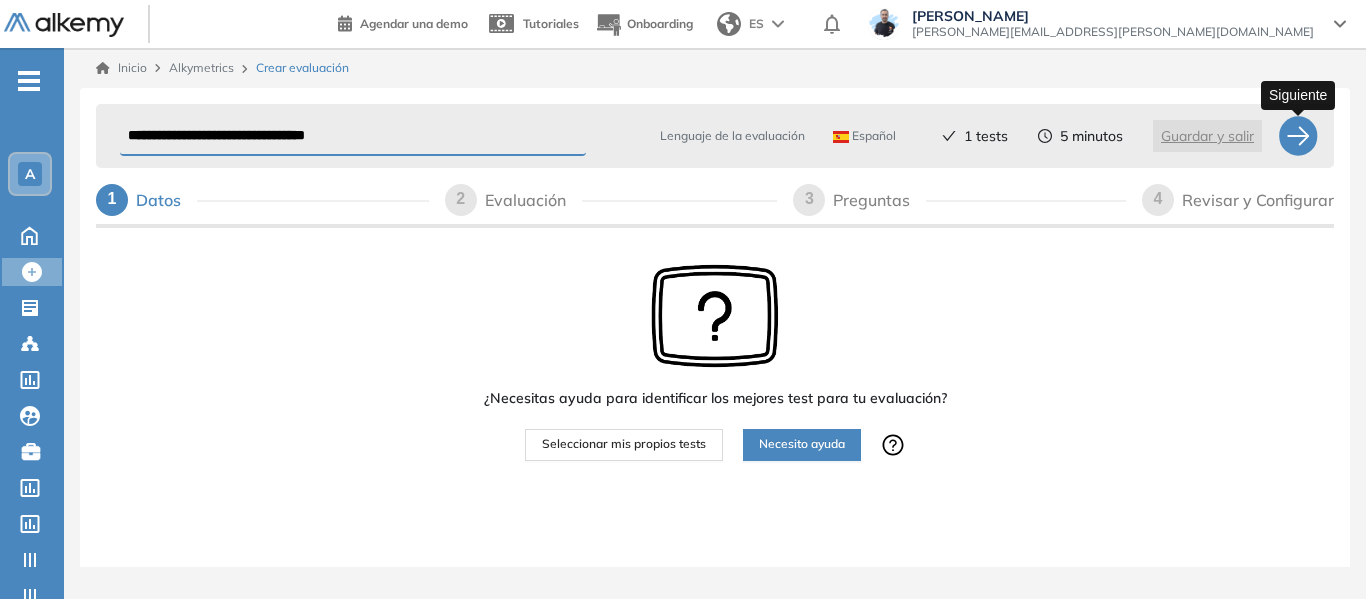 click at bounding box center [1298, 136] 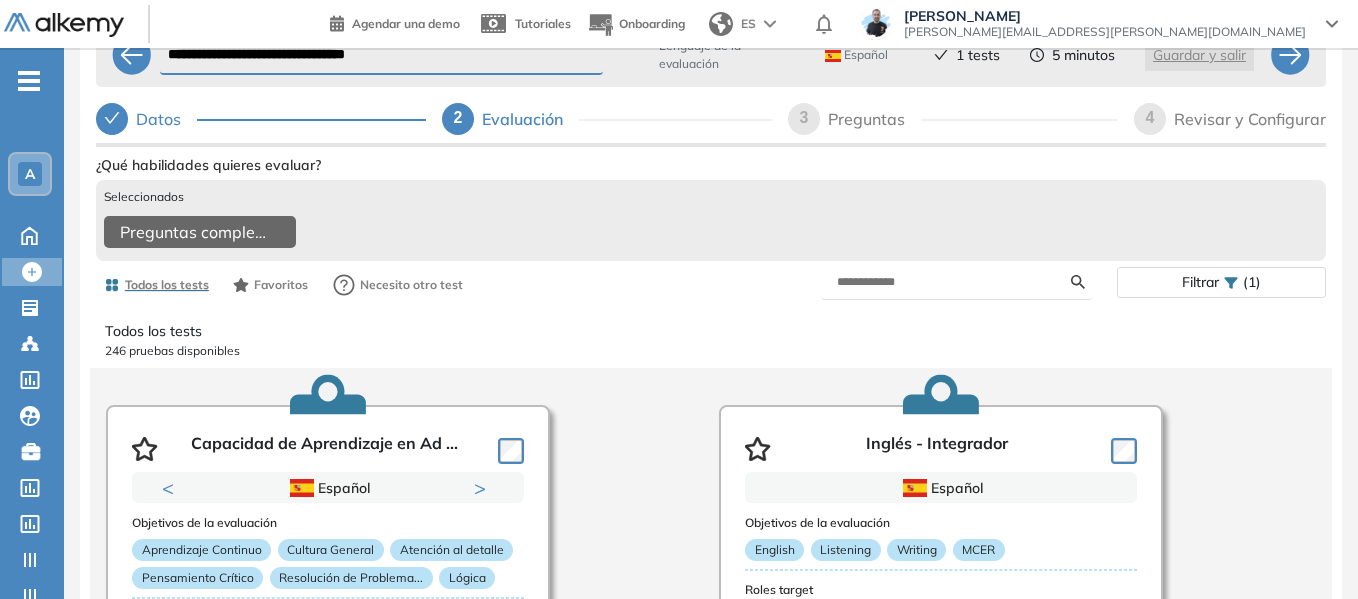 scroll, scrollTop: 0, scrollLeft: 0, axis: both 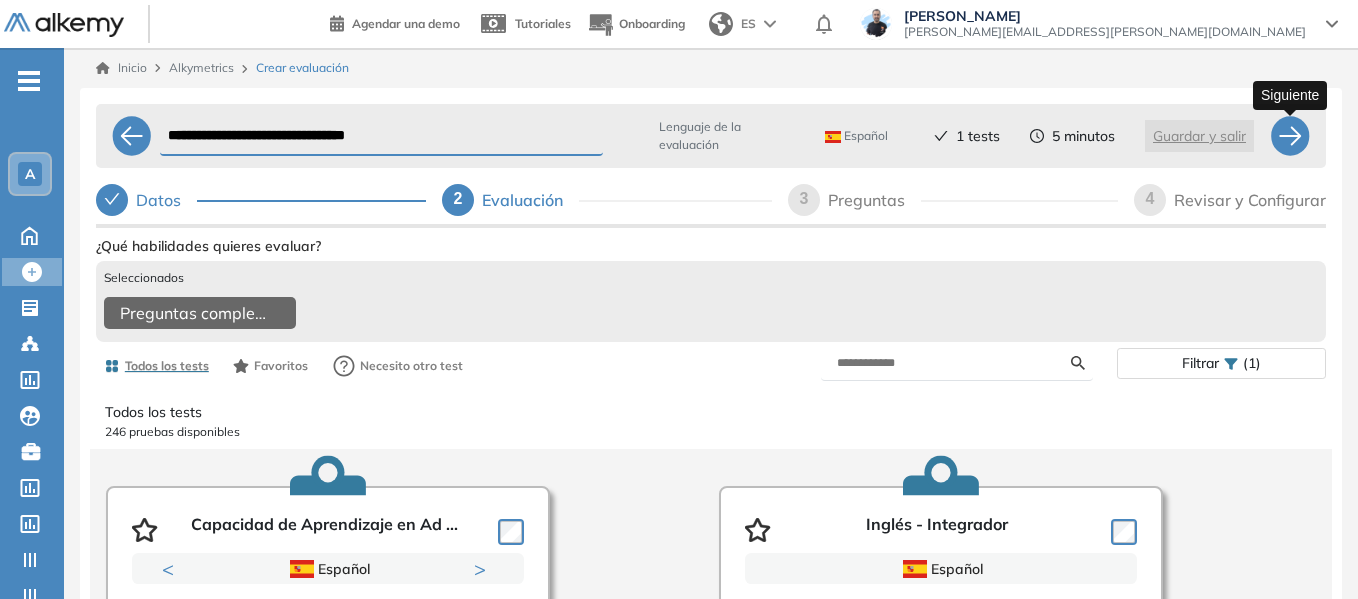 click at bounding box center [1290, 136] 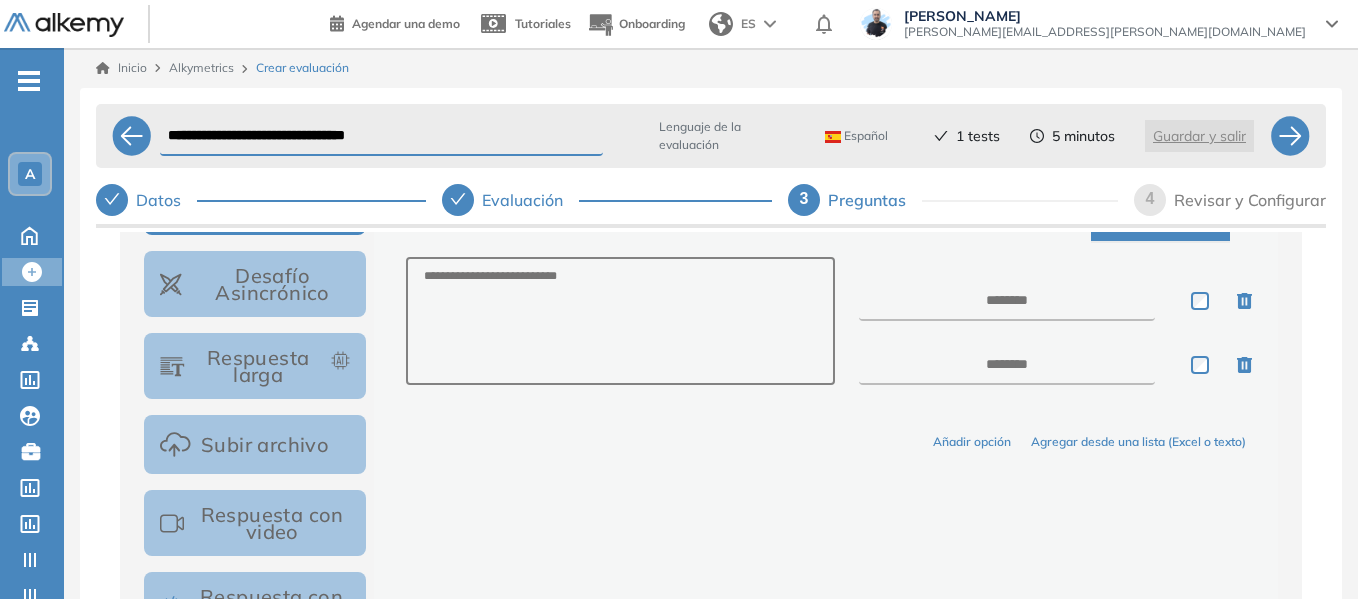 scroll, scrollTop: 482, scrollLeft: 0, axis: vertical 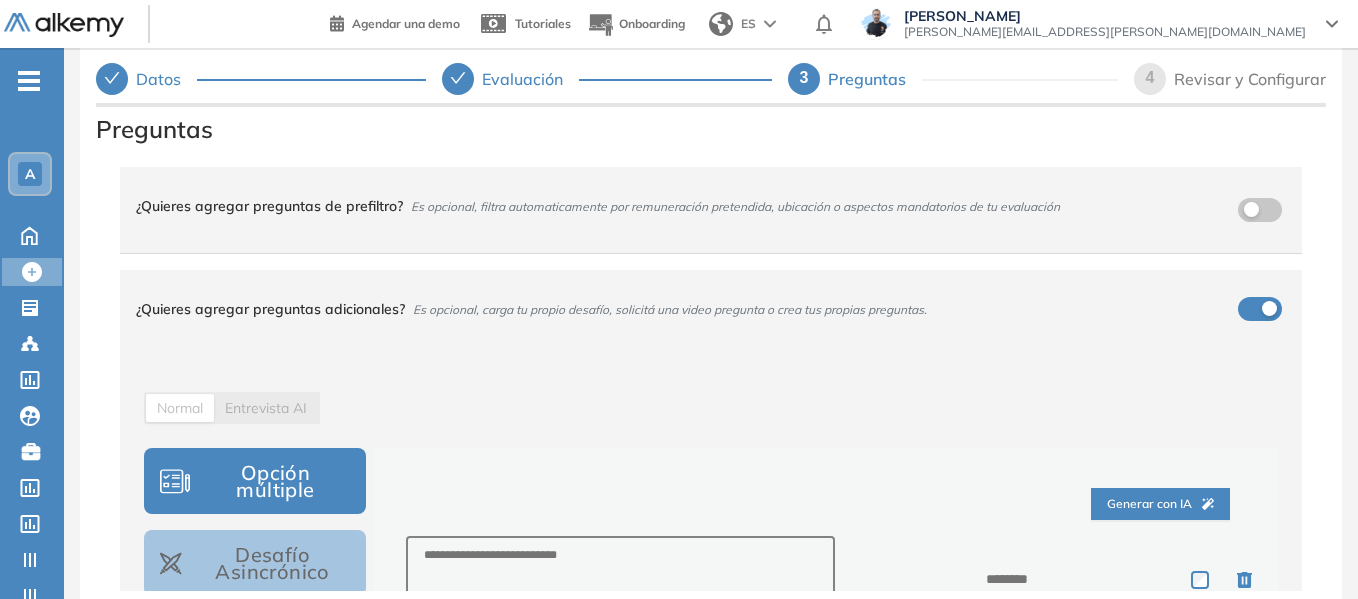 click on "¿Quieres agregar preguntas de prefiltro? Es opcional, filtra automaticamente por remuneración pretendida, ubicación o aspectos mandatorios de tu evaluación" at bounding box center (699, 206) 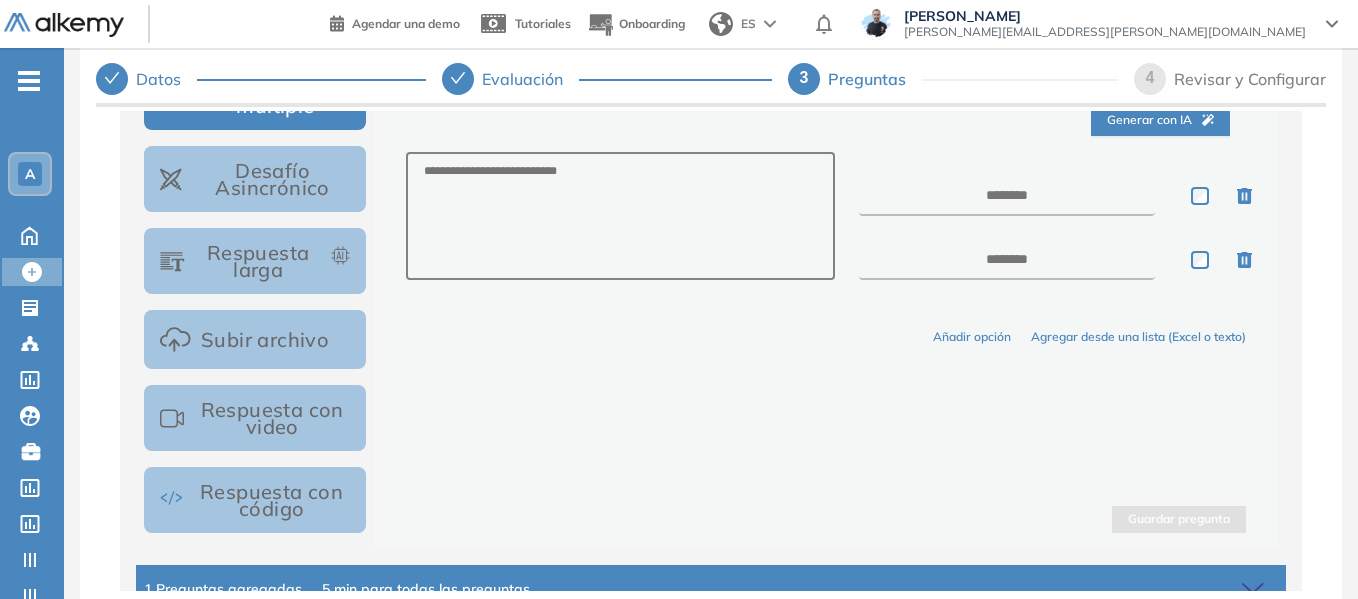 scroll, scrollTop: 642, scrollLeft: 0, axis: vertical 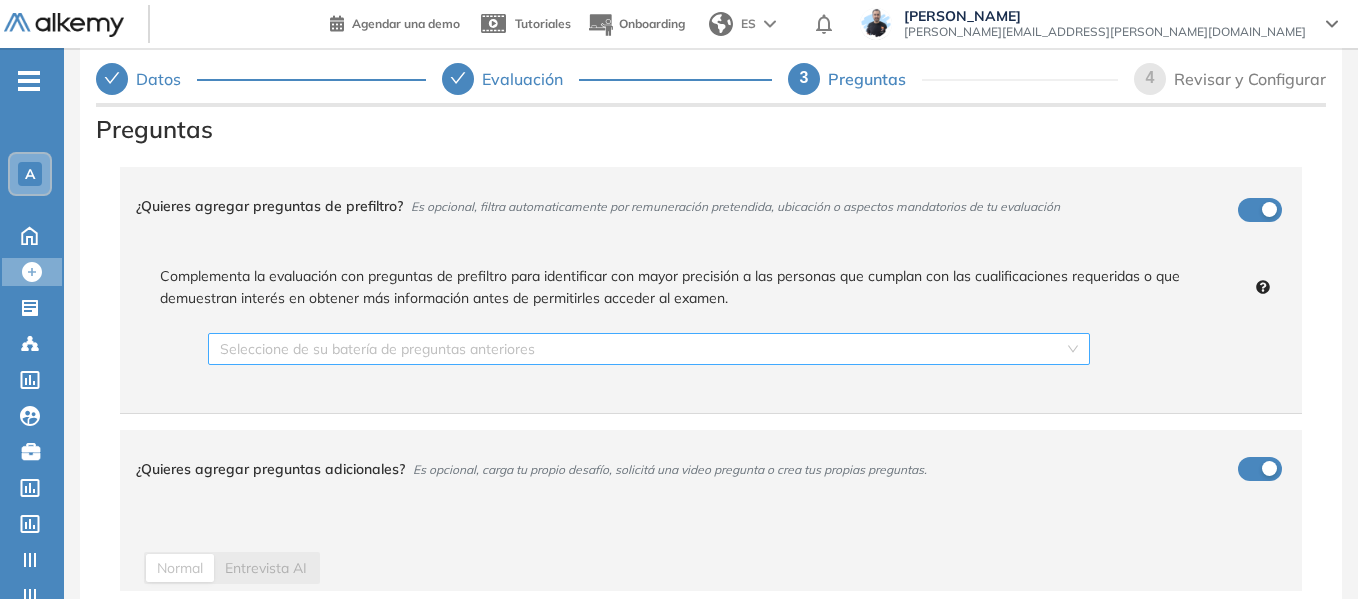 click on "Seleccione de su batería de preguntas anteriores" at bounding box center (649, 349) 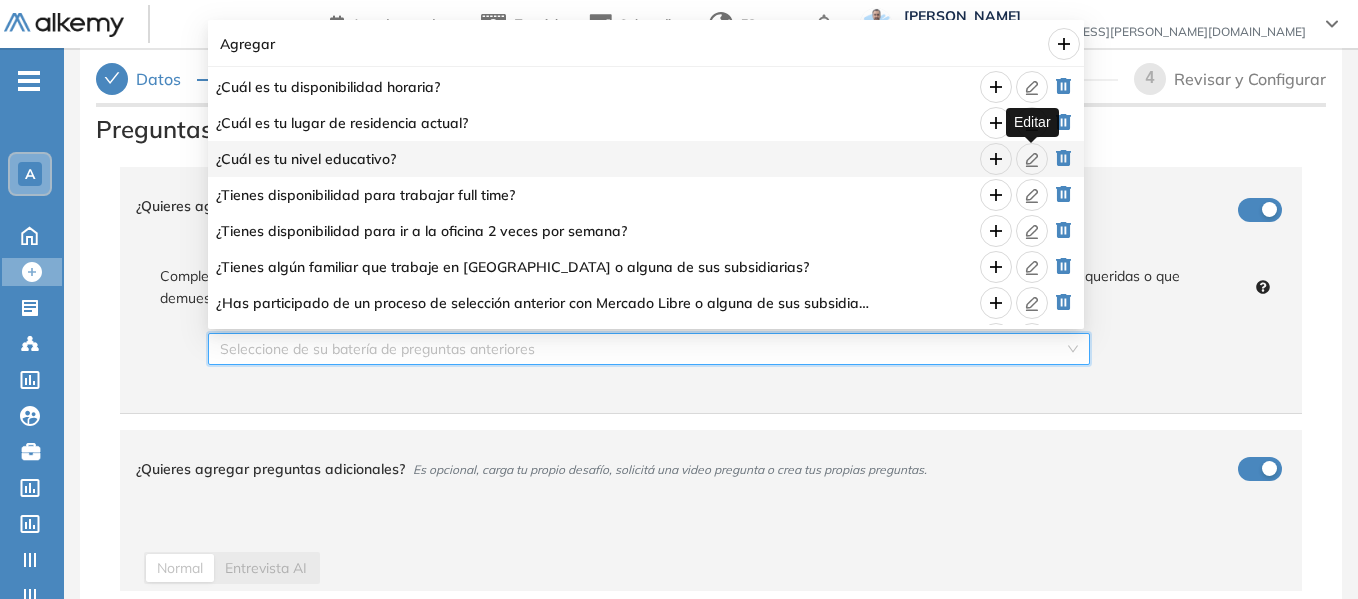 click 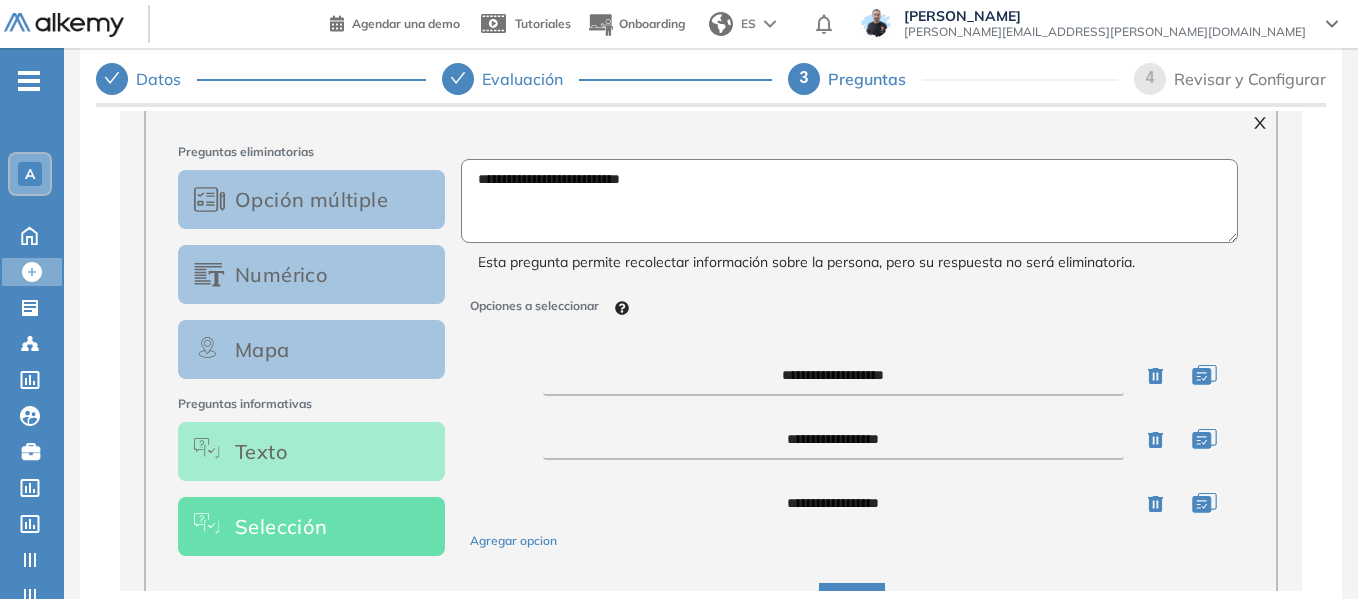 scroll, scrollTop: 400, scrollLeft: 0, axis: vertical 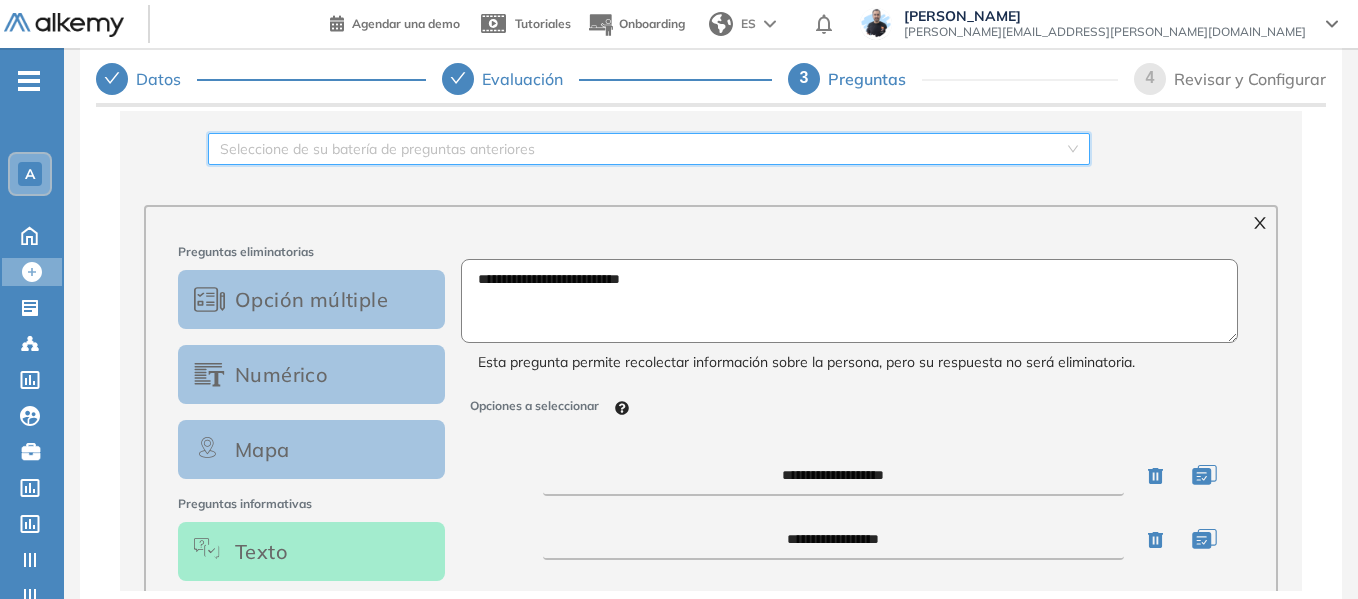 click on "Opción múltiple" at bounding box center (311, 299) 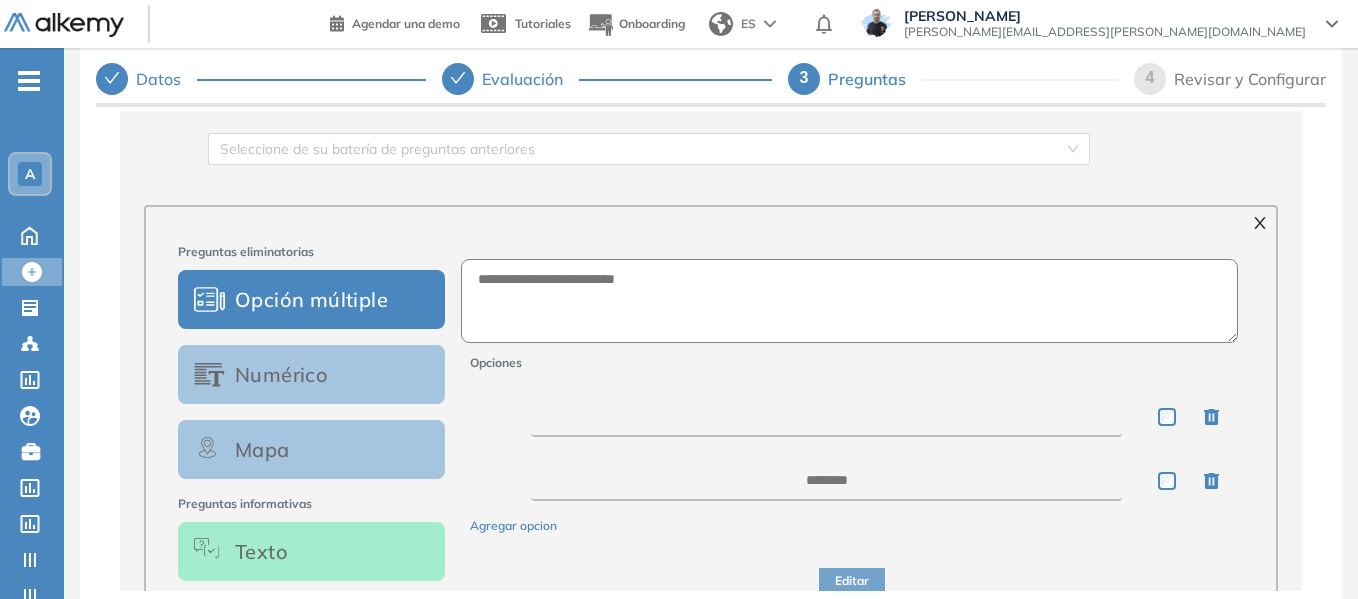 click at bounding box center (826, 417) 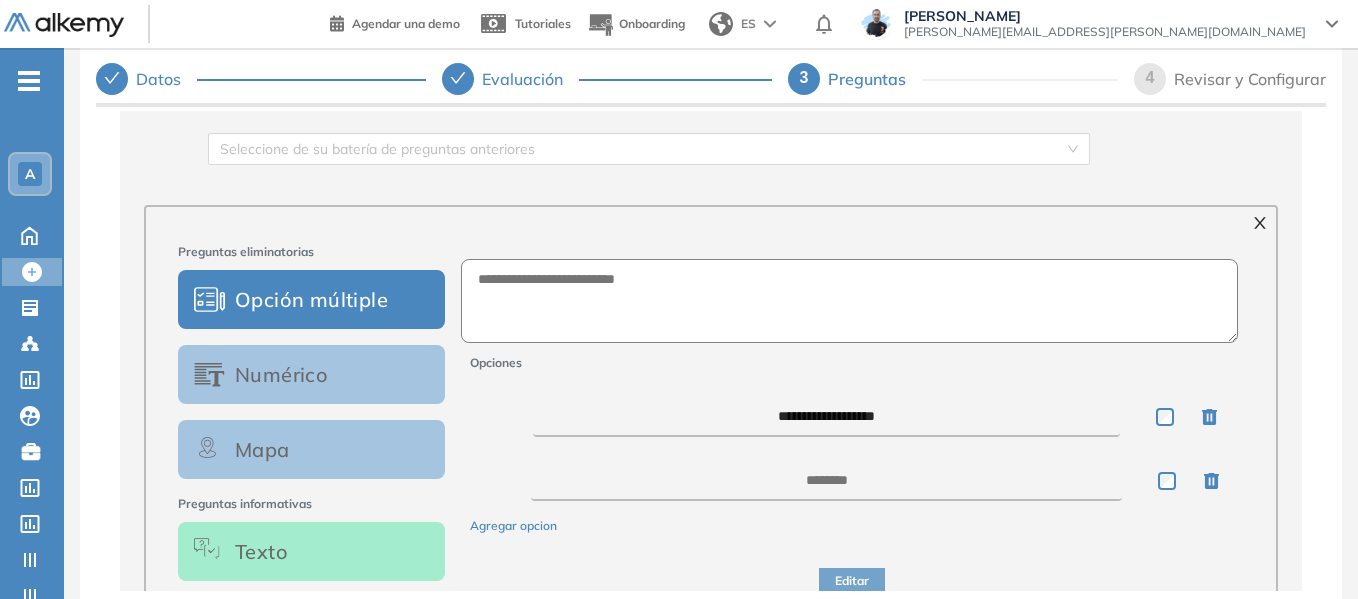 type on "**********" 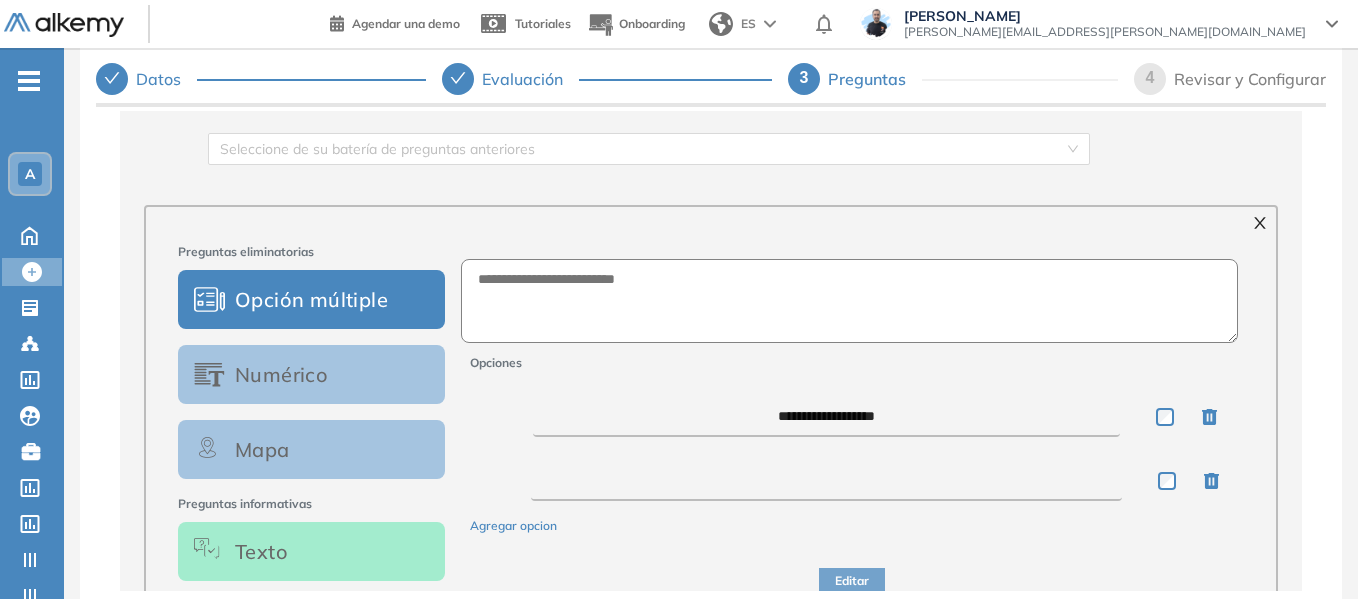 click at bounding box center (826, 481) 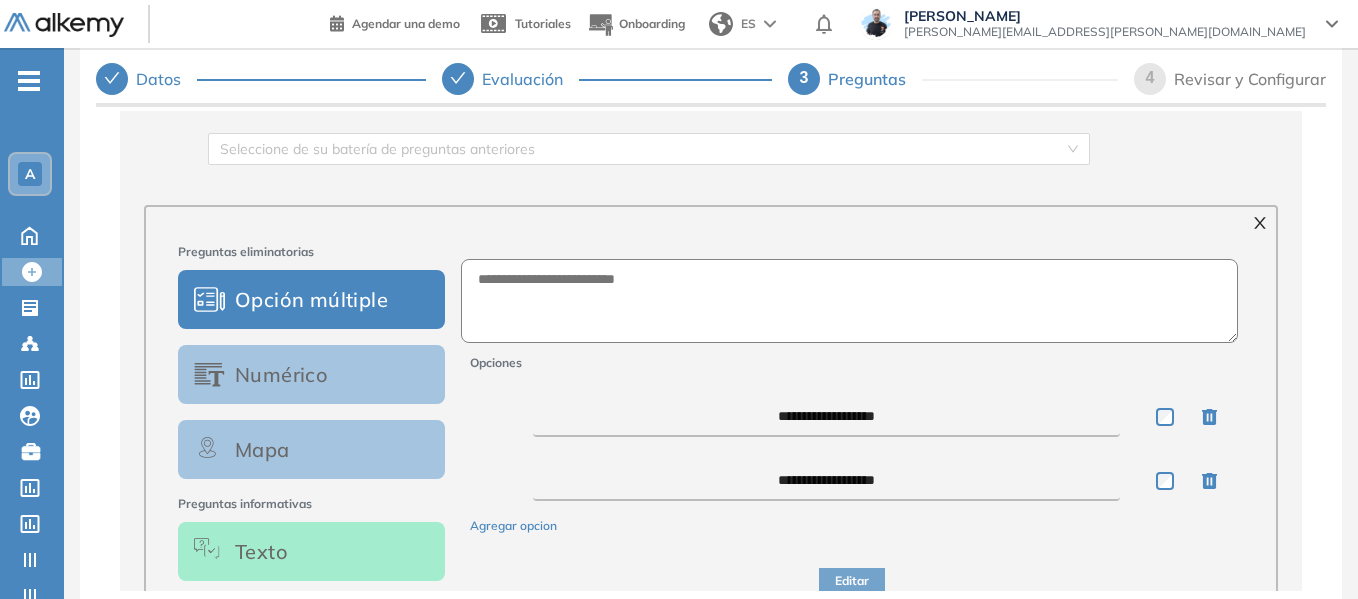 type on "**********" 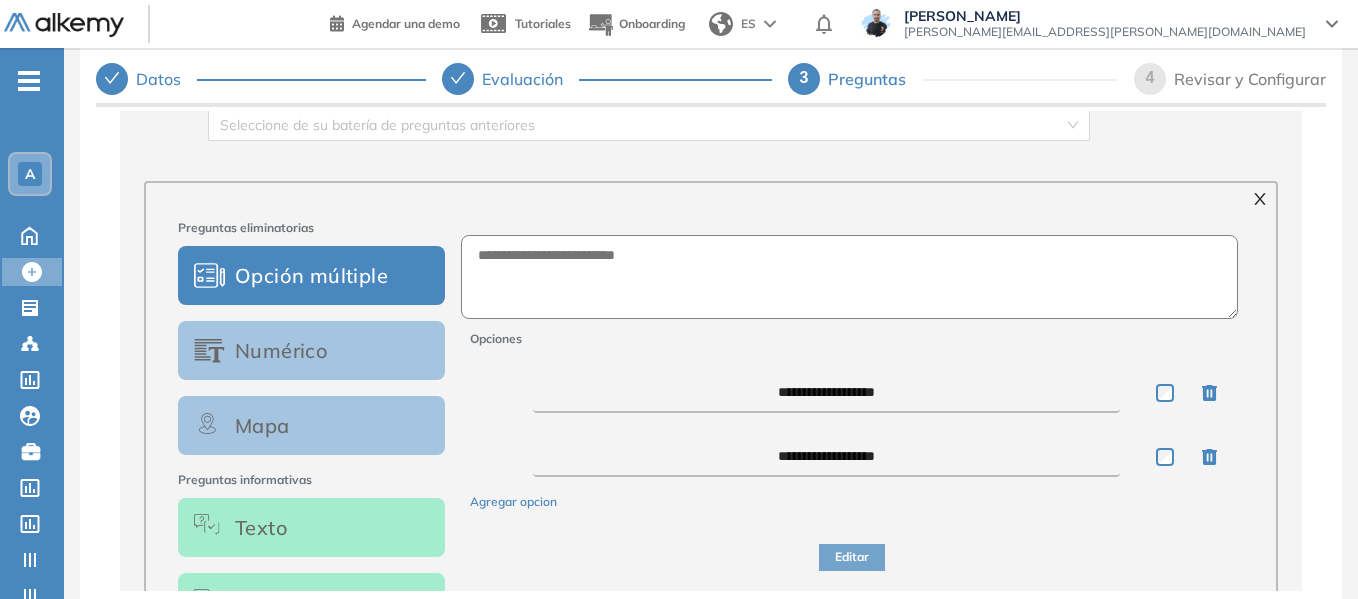 scroll, scrollTop: 300, scrollLeft: 0, axis: vertical 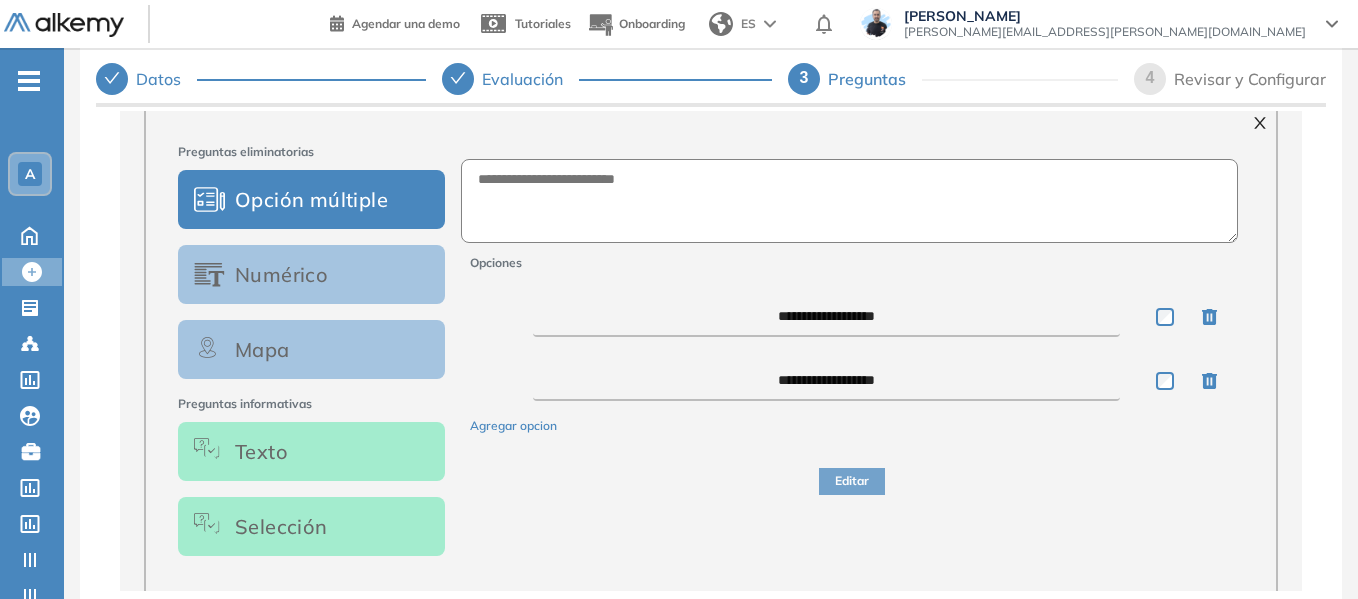 click on "**********" at bounding box center [853, 357] 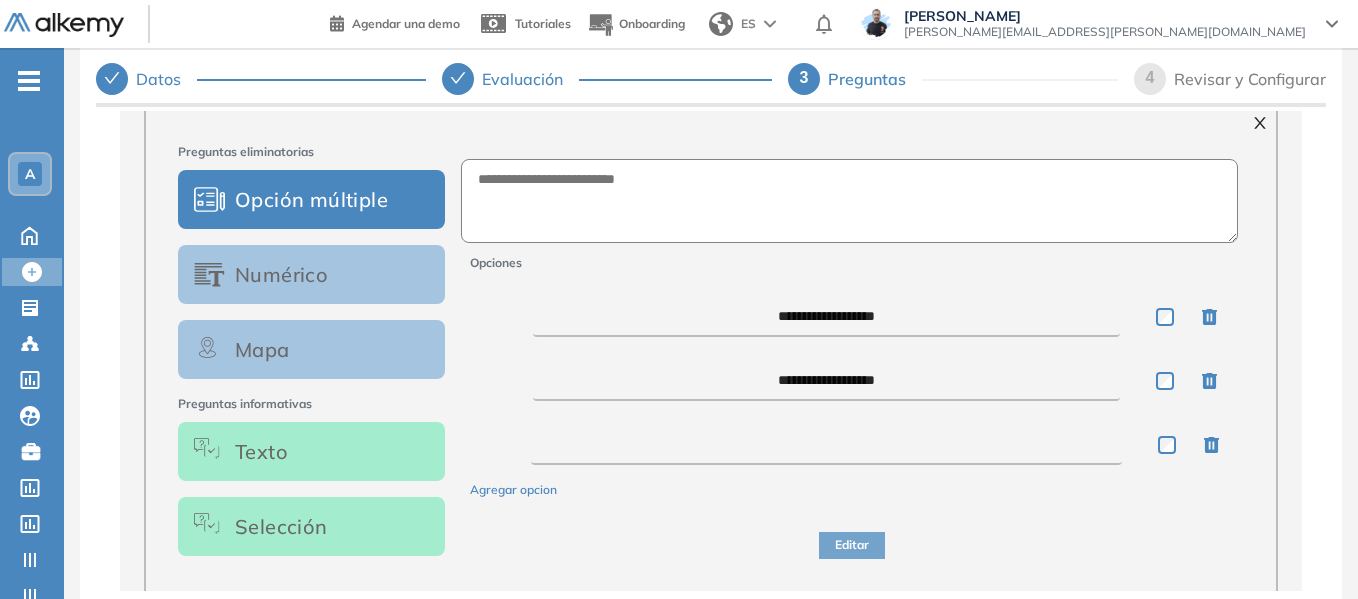 click at bounding box center (826, 445) 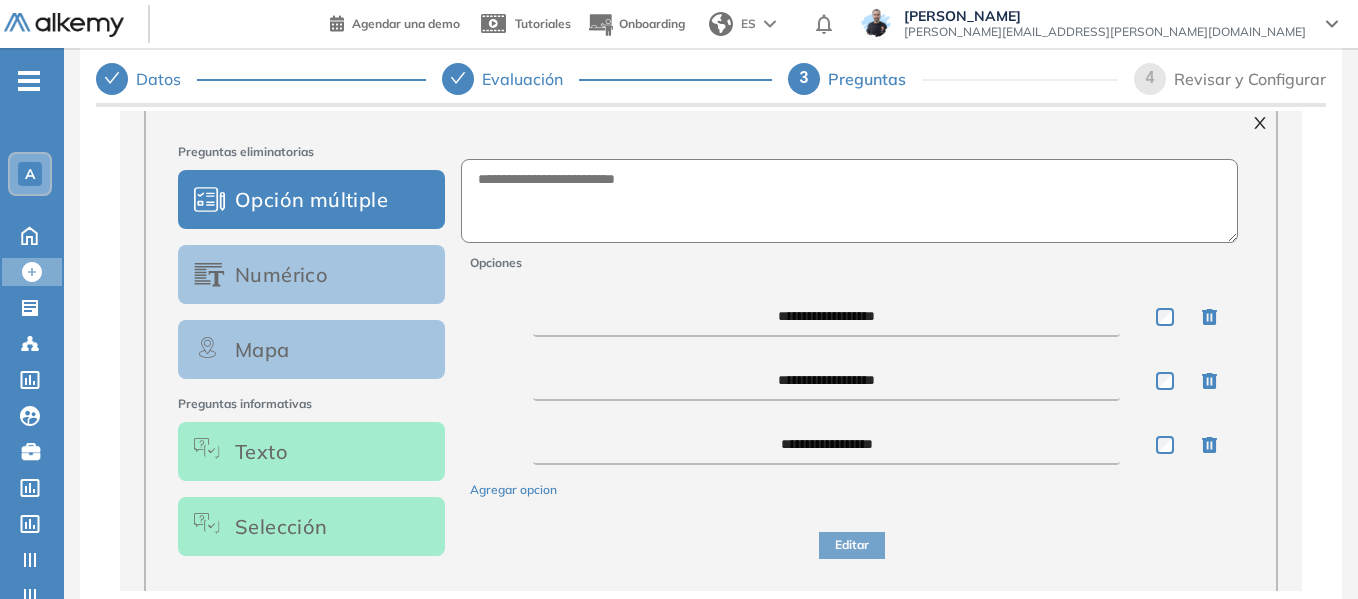 type on "**********" 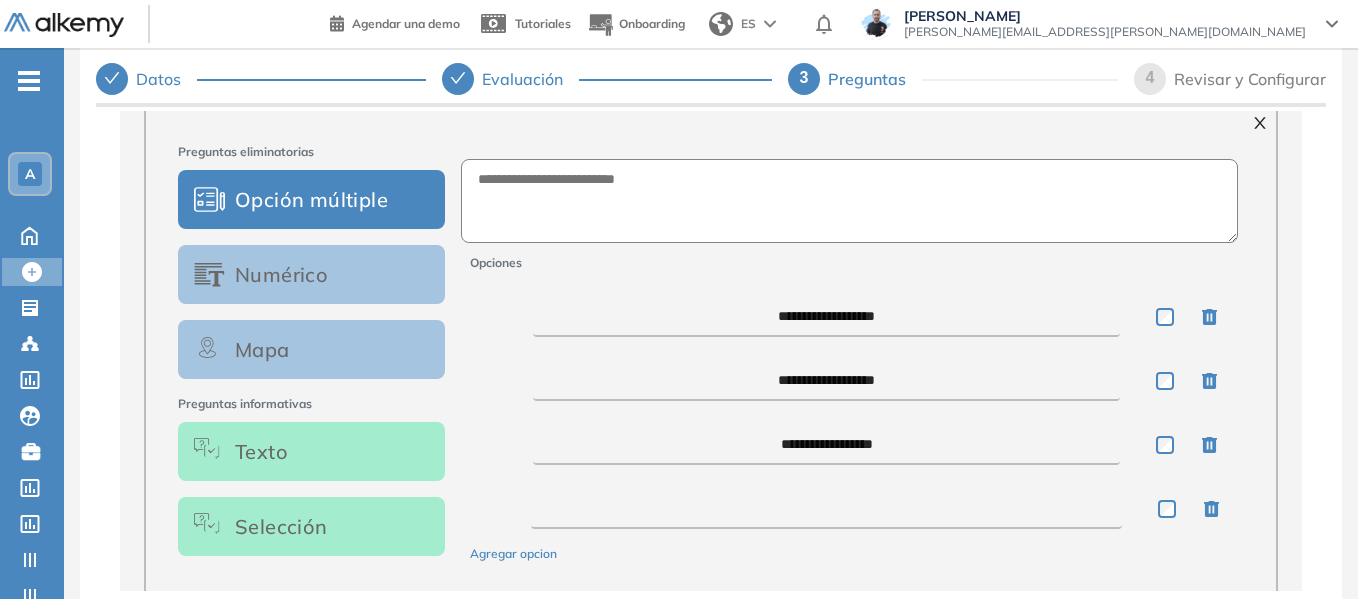 click at bounding box center (826, 509) 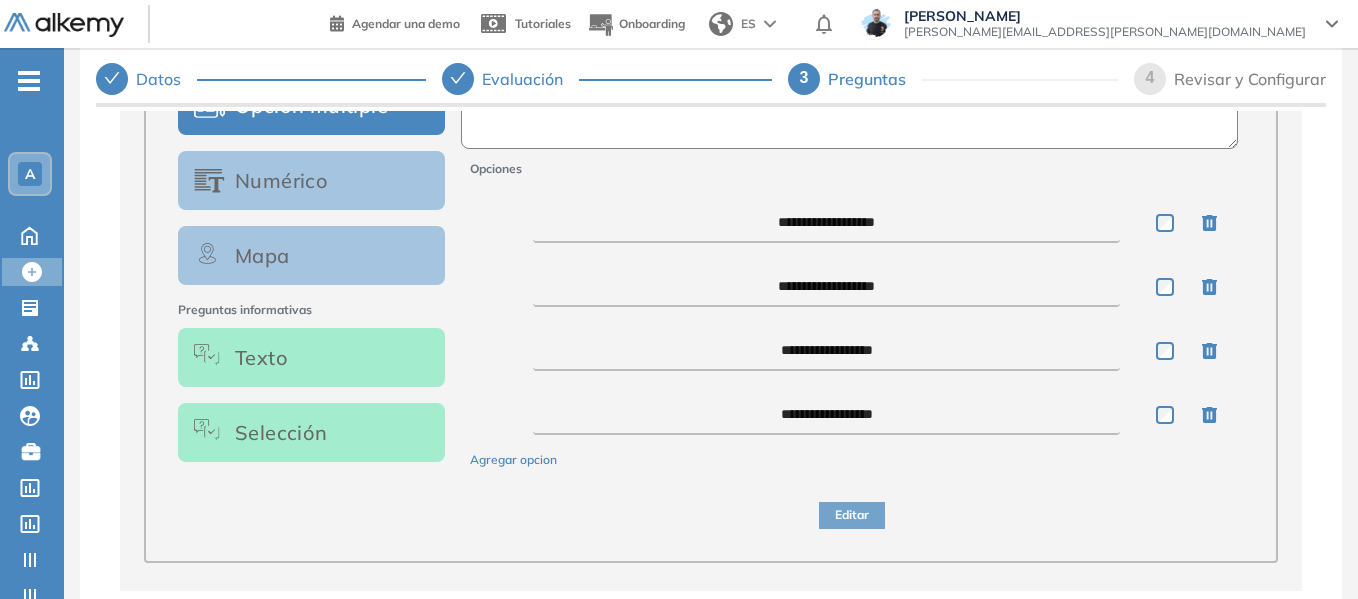 scroll, scrollTop: 400, scrollLeft: 0, axis: vertical 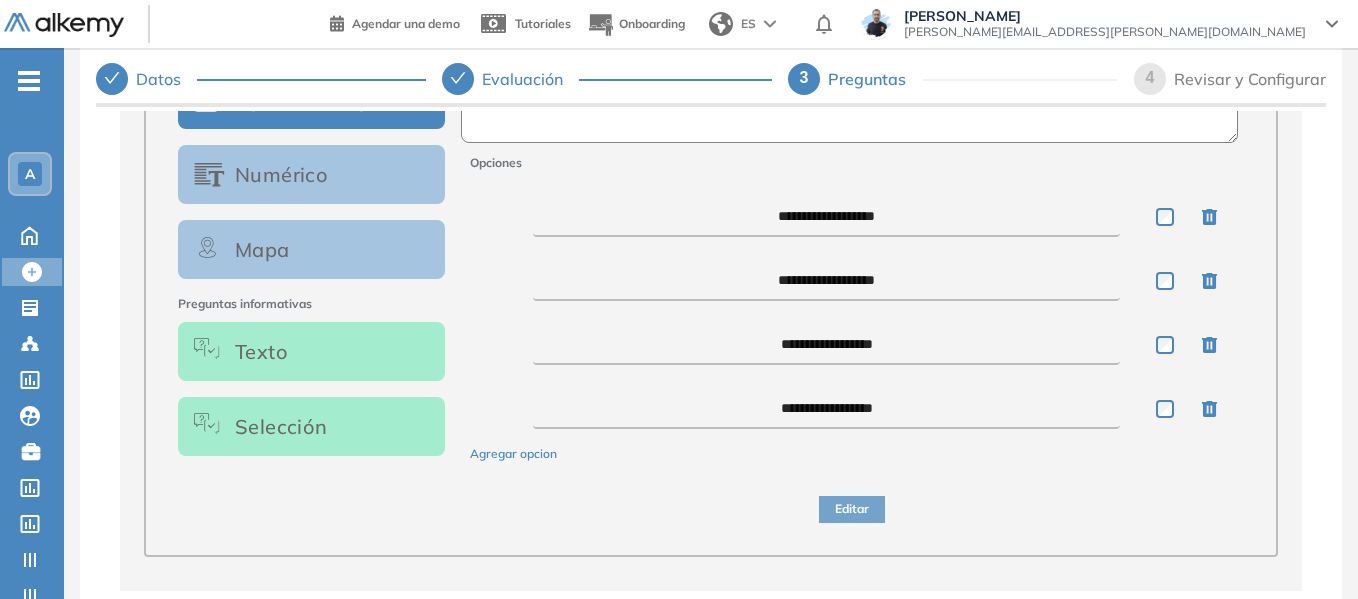 type on "**********" 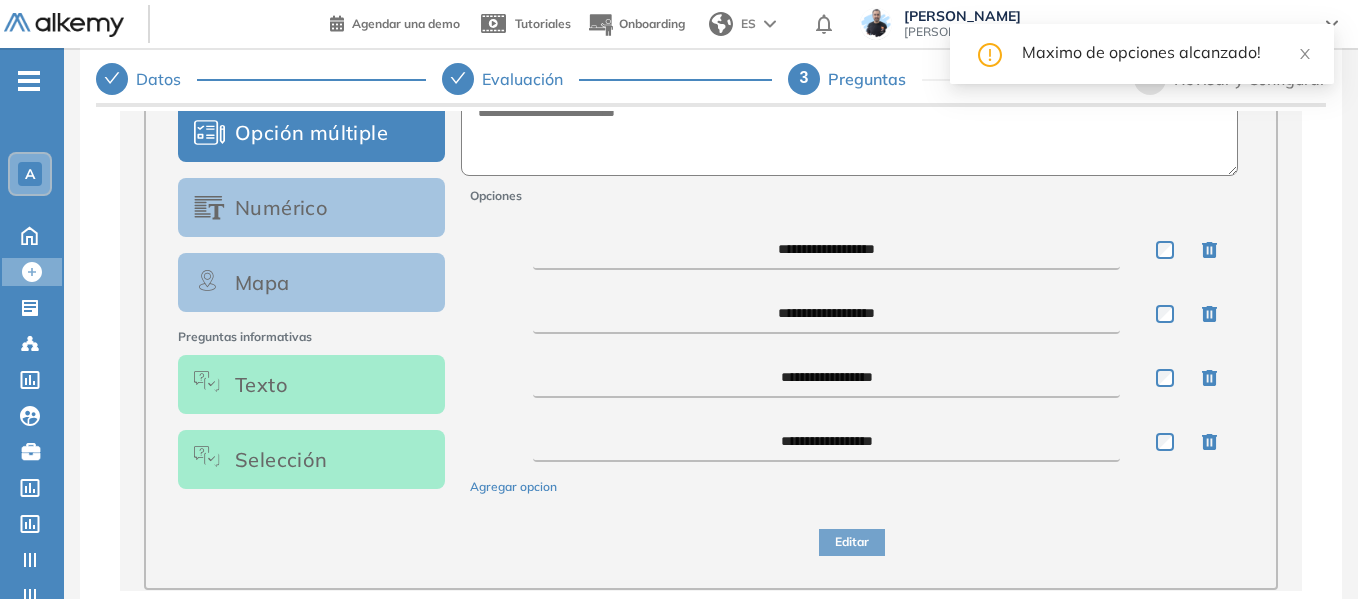 scroll, scrollTop: 400, scrollLeft: 0, axis: vertical 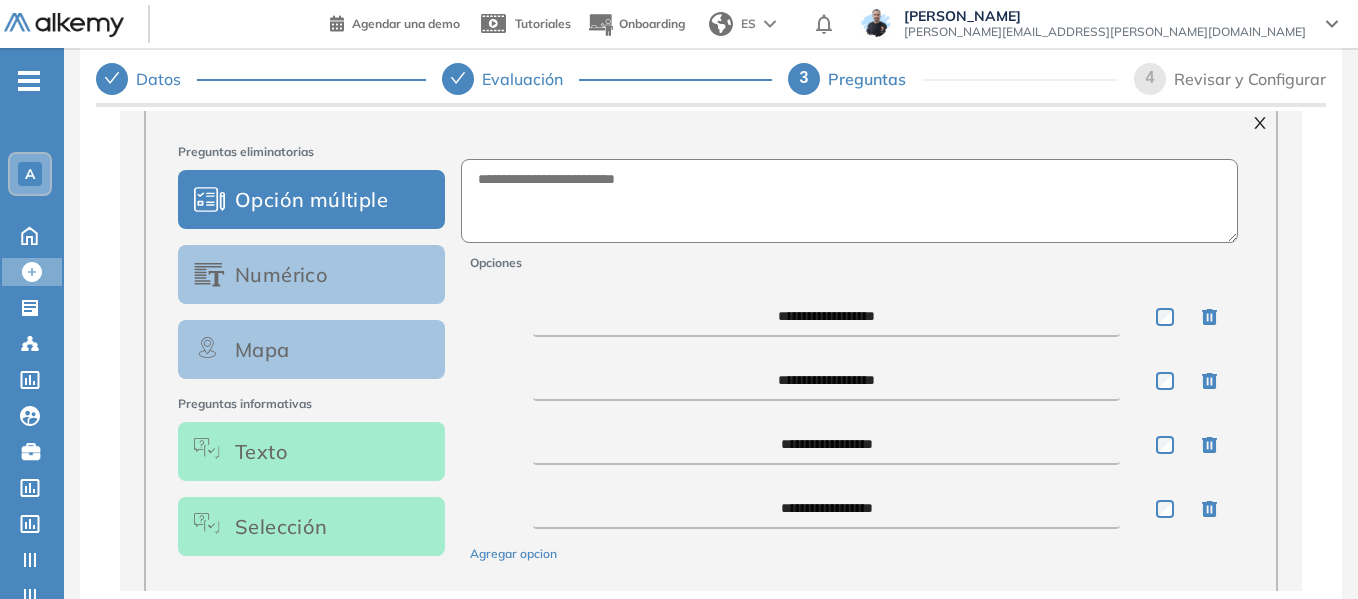 click on "Numérico" at bounding box center [311, 274] 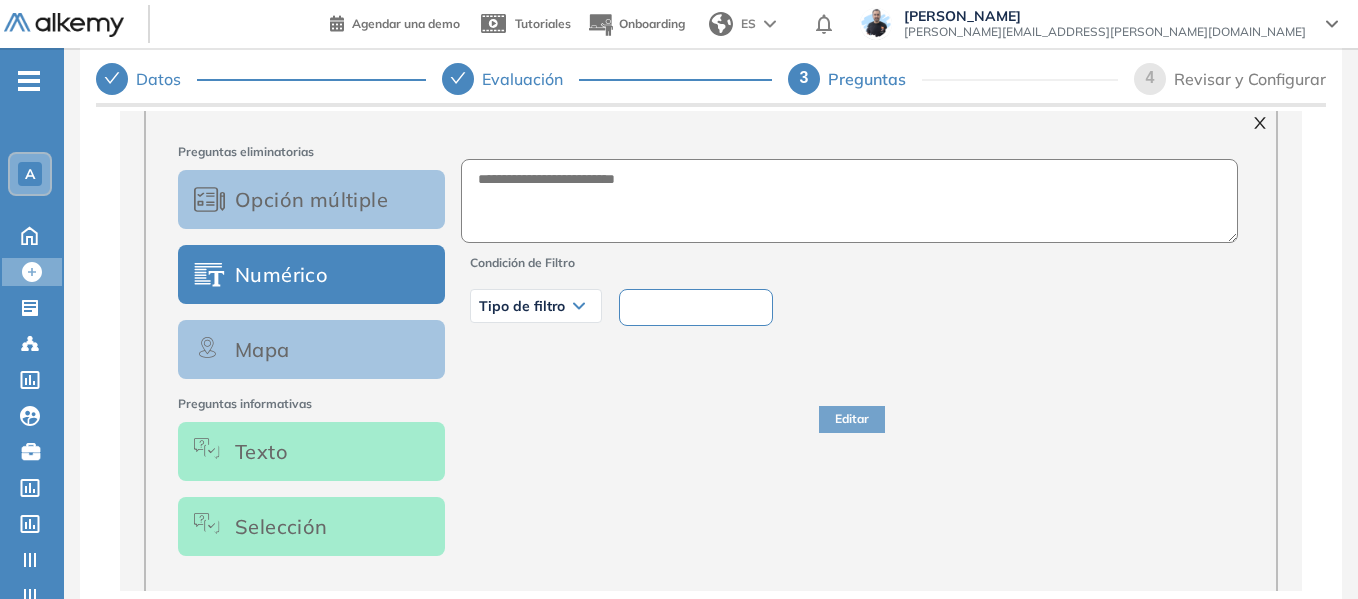 click on "Tipo de filtro" at bounding box center (536, 306) 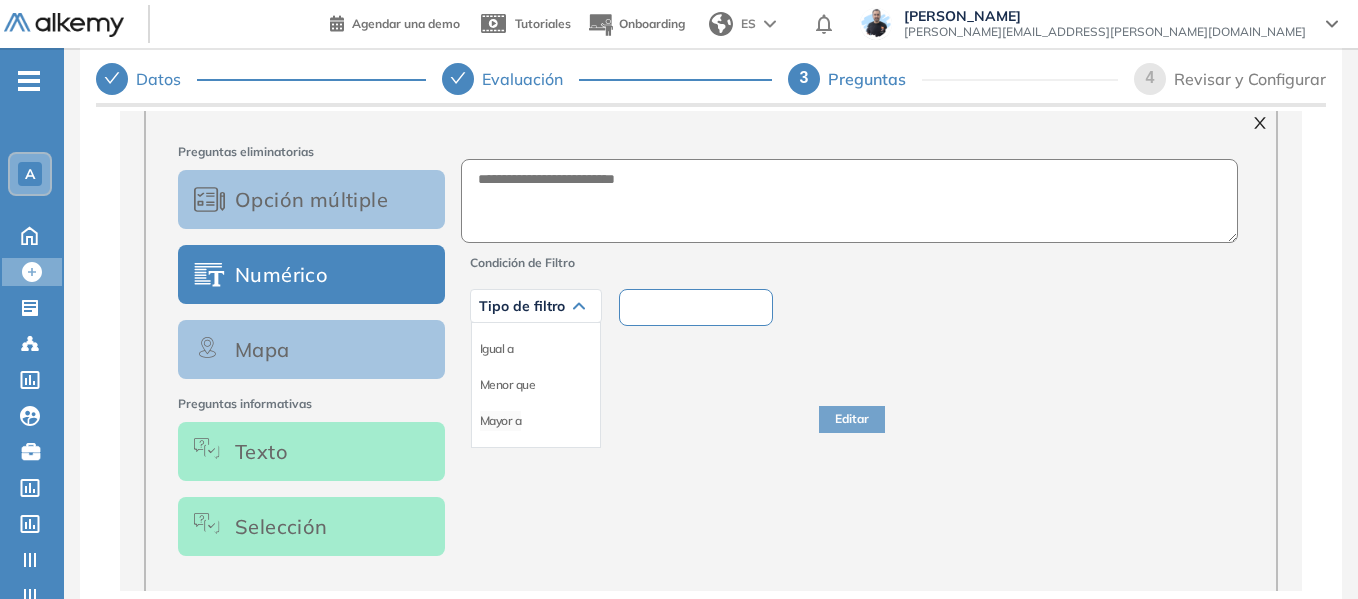 click on "Mayor a" at bounding box center (501, 421) 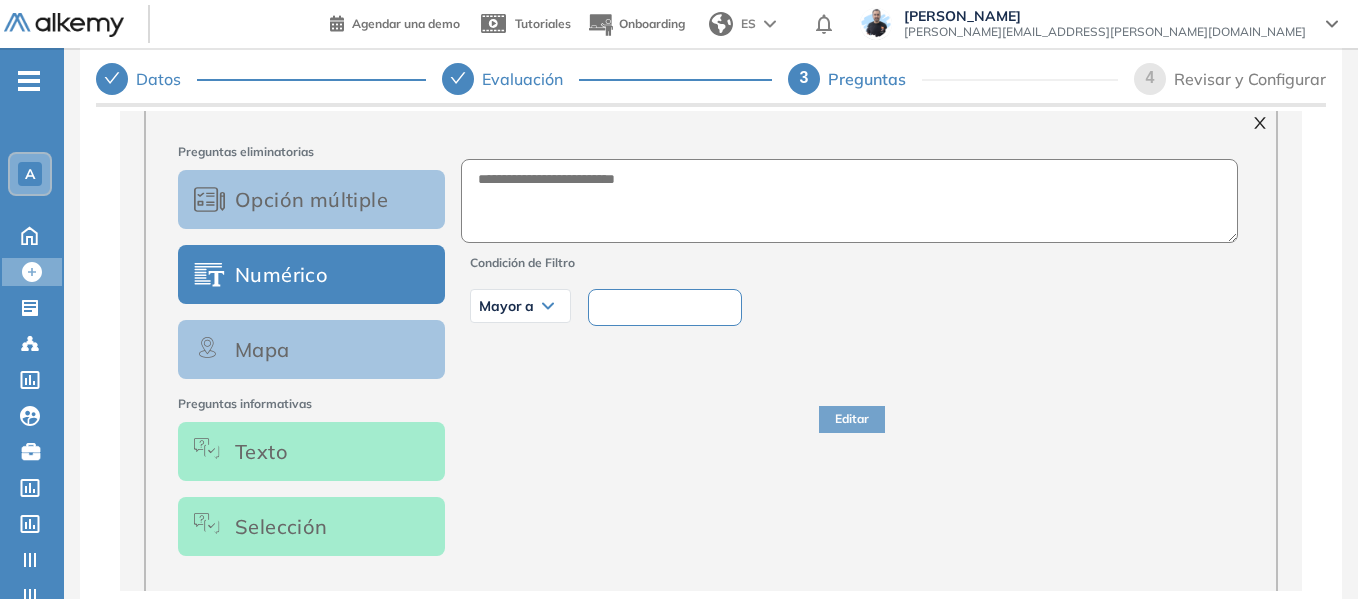 click at bounding box center [665, 307] 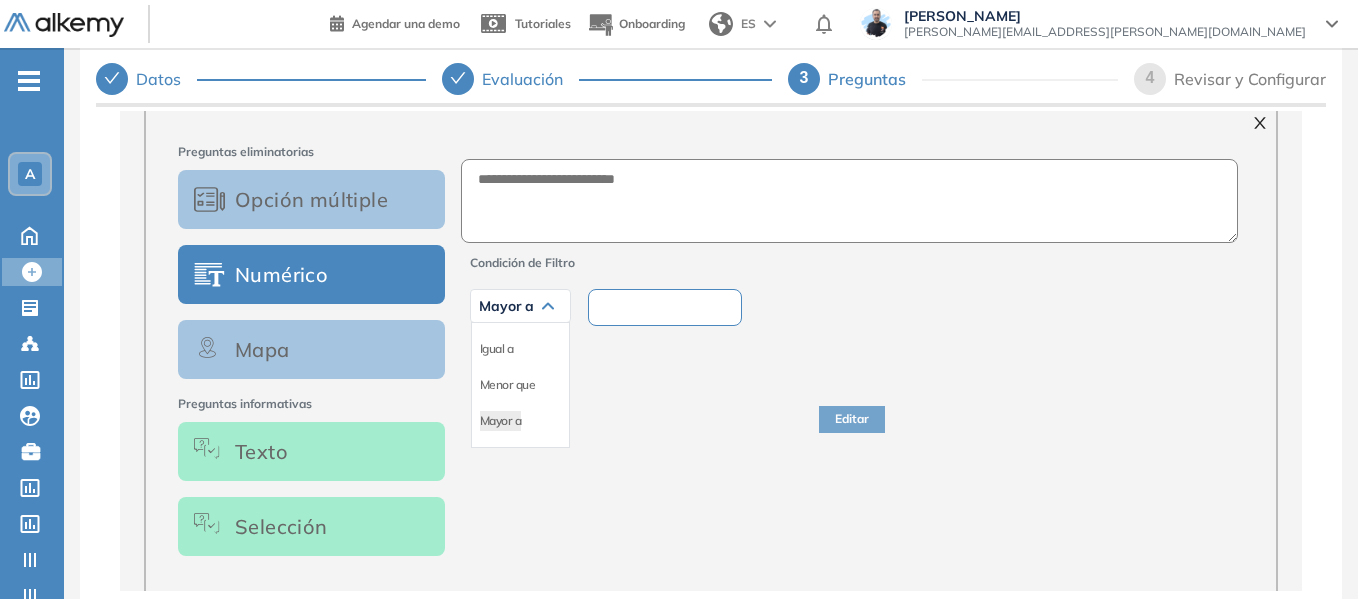 click on "Selección" at bounding box center [311, 526] 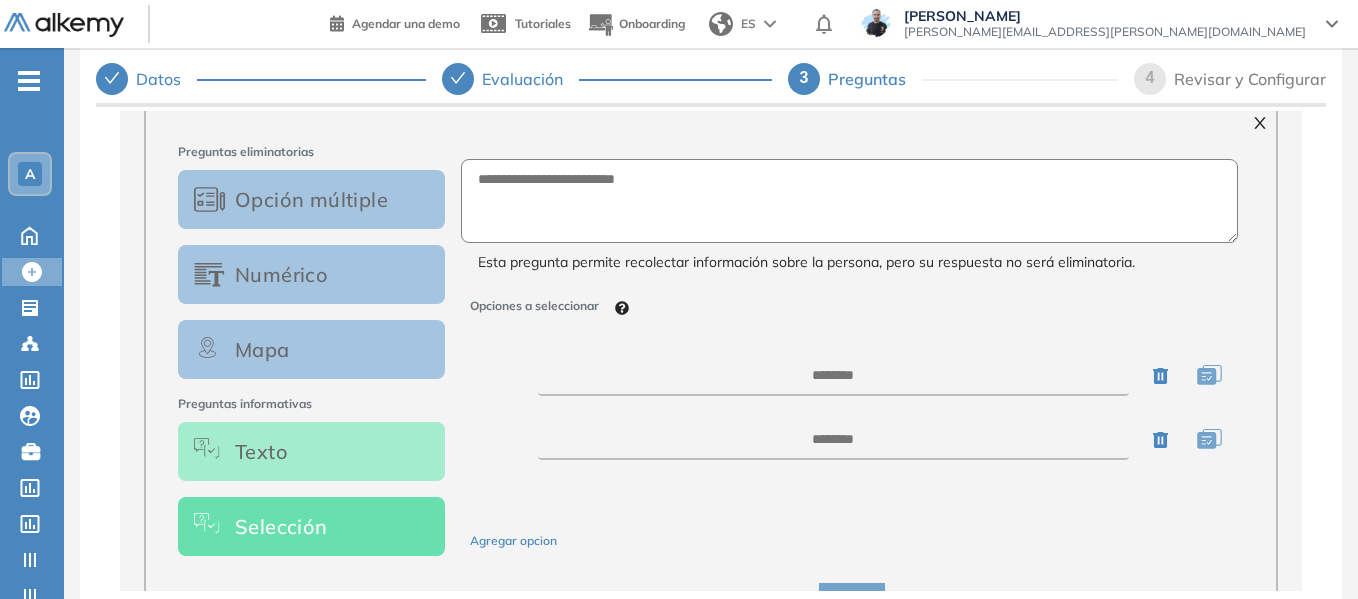 click on "Opción múltiple" at bounding box center (311, 199) 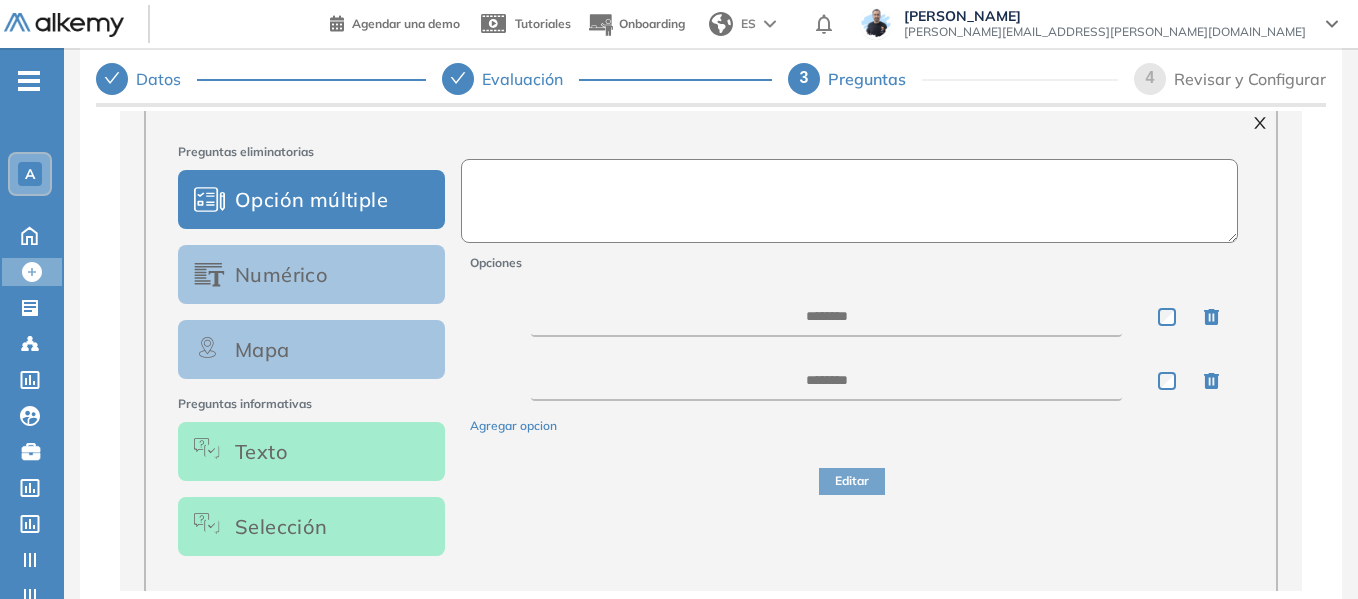 click at bounding box center (850, 201) 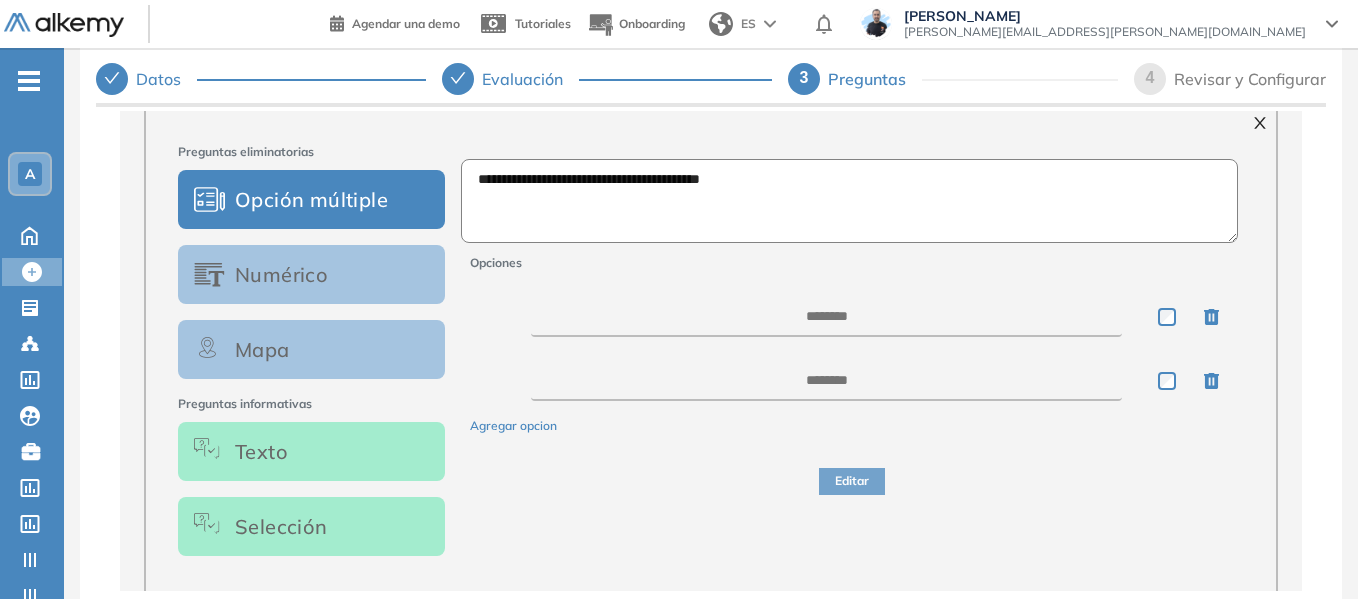 type on "**********" 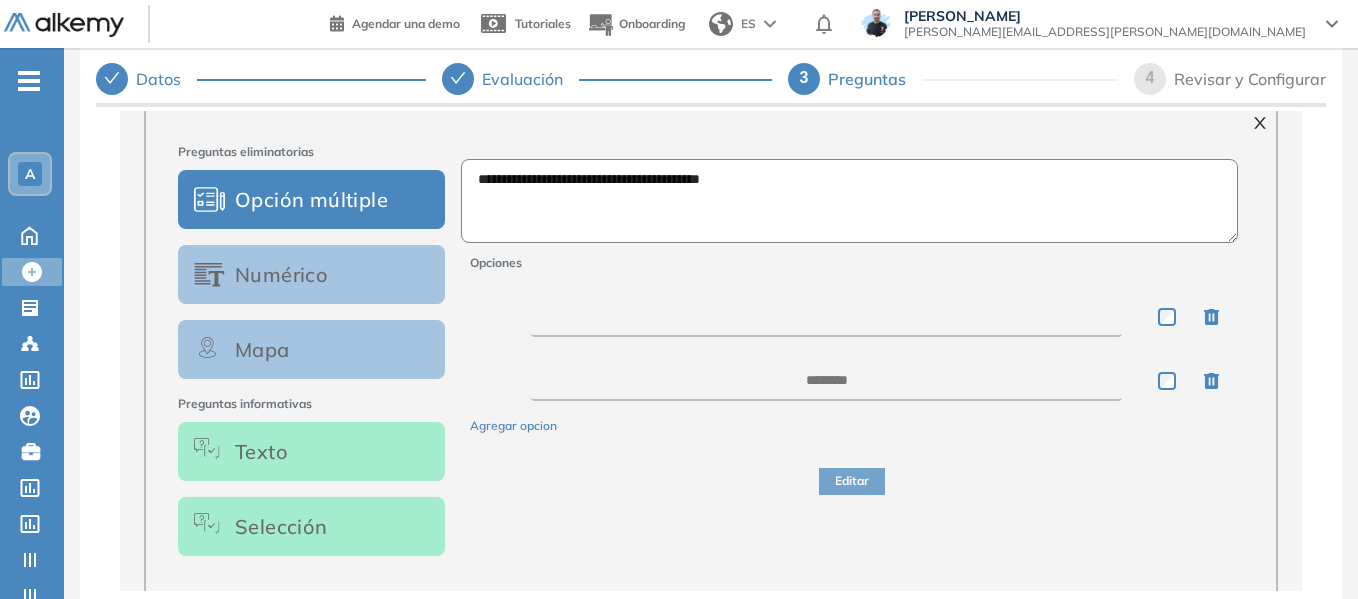 click at bounding box center (826, 317) 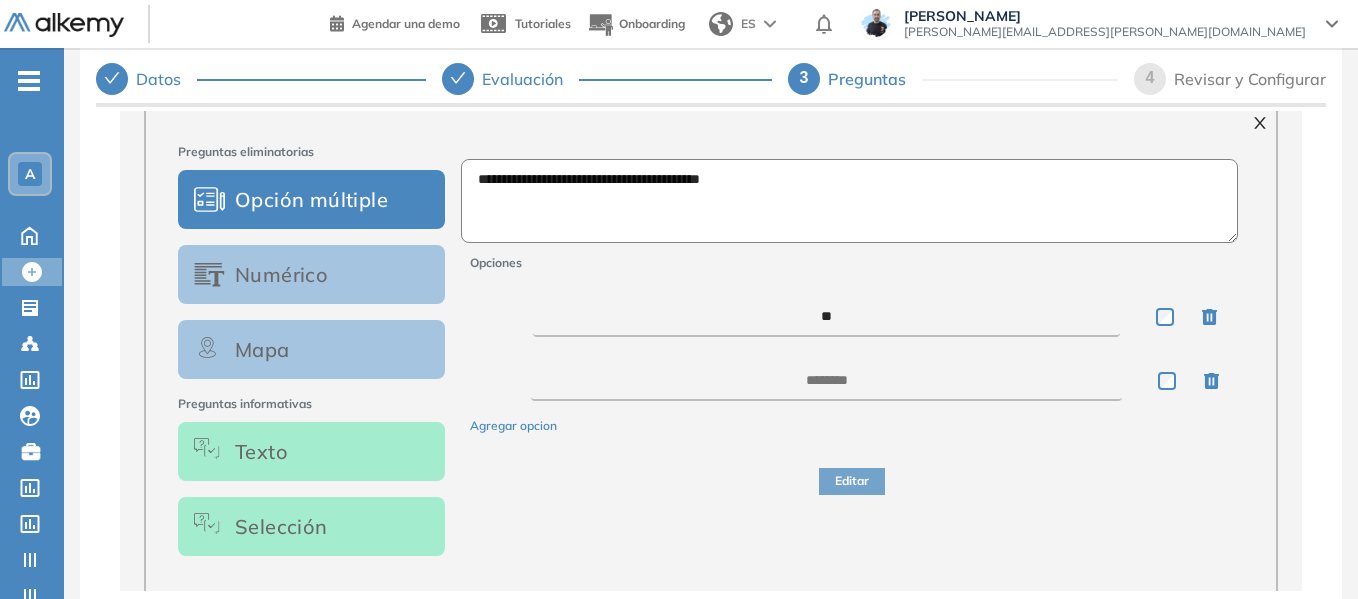 type on "**" 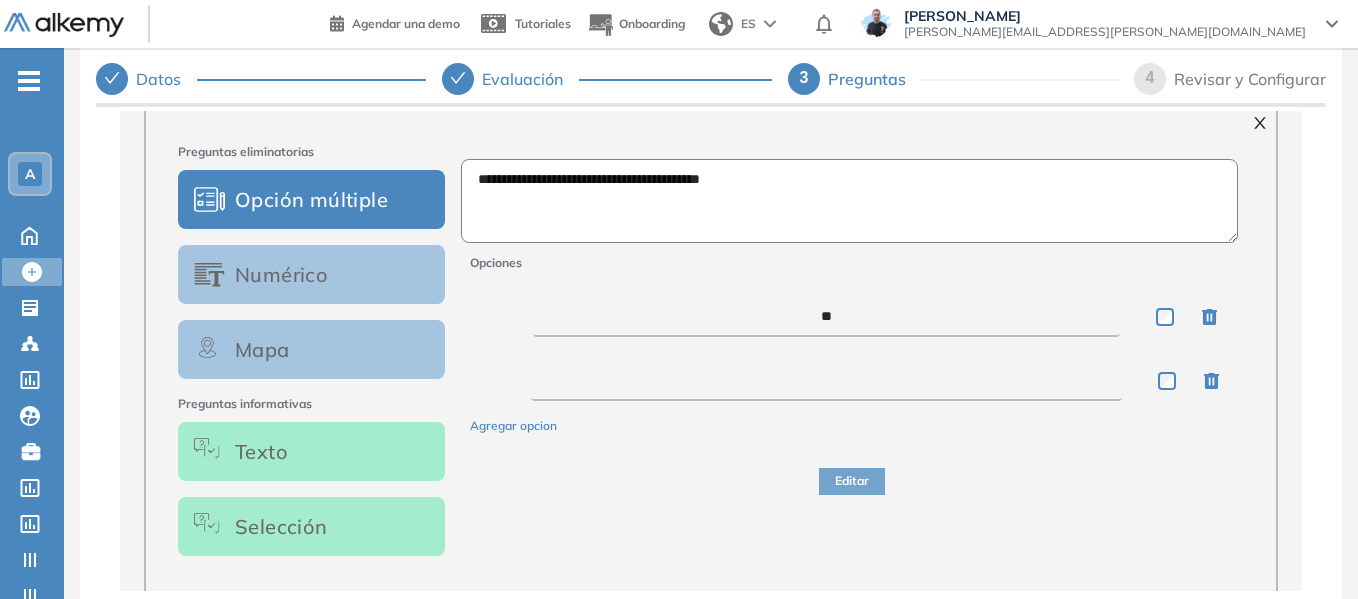 click at bounding box center [826, 381] 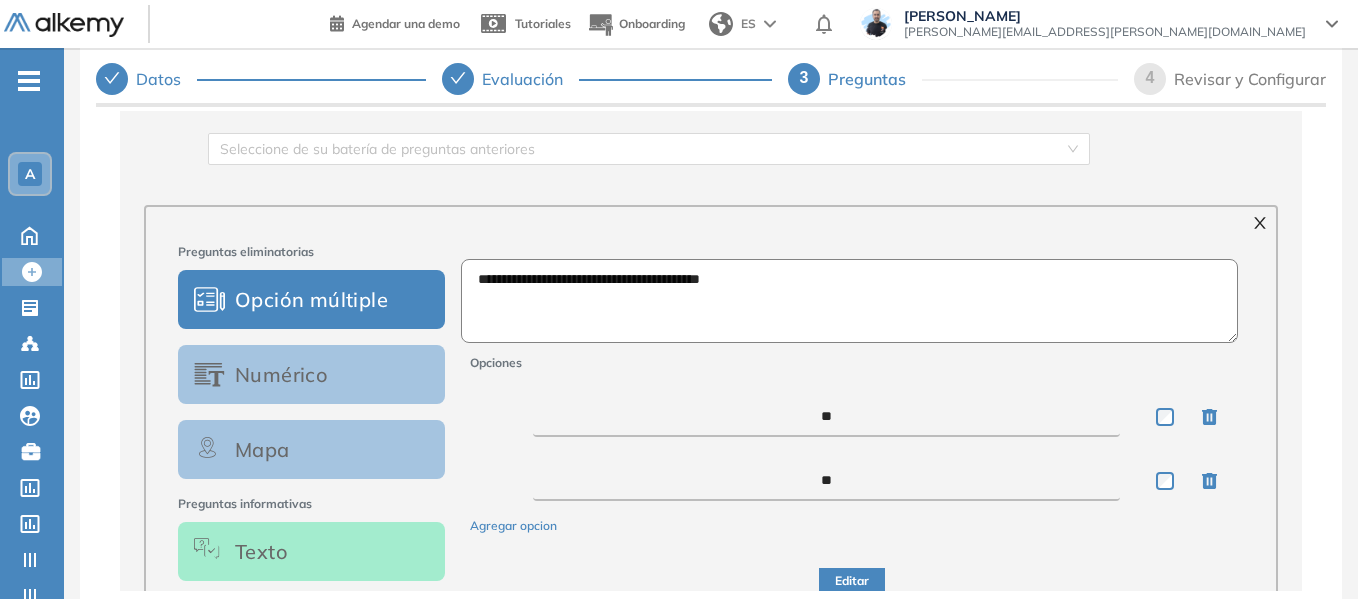 scroll, scrollTop: 300, scrollLeft: 0, axis: vertical 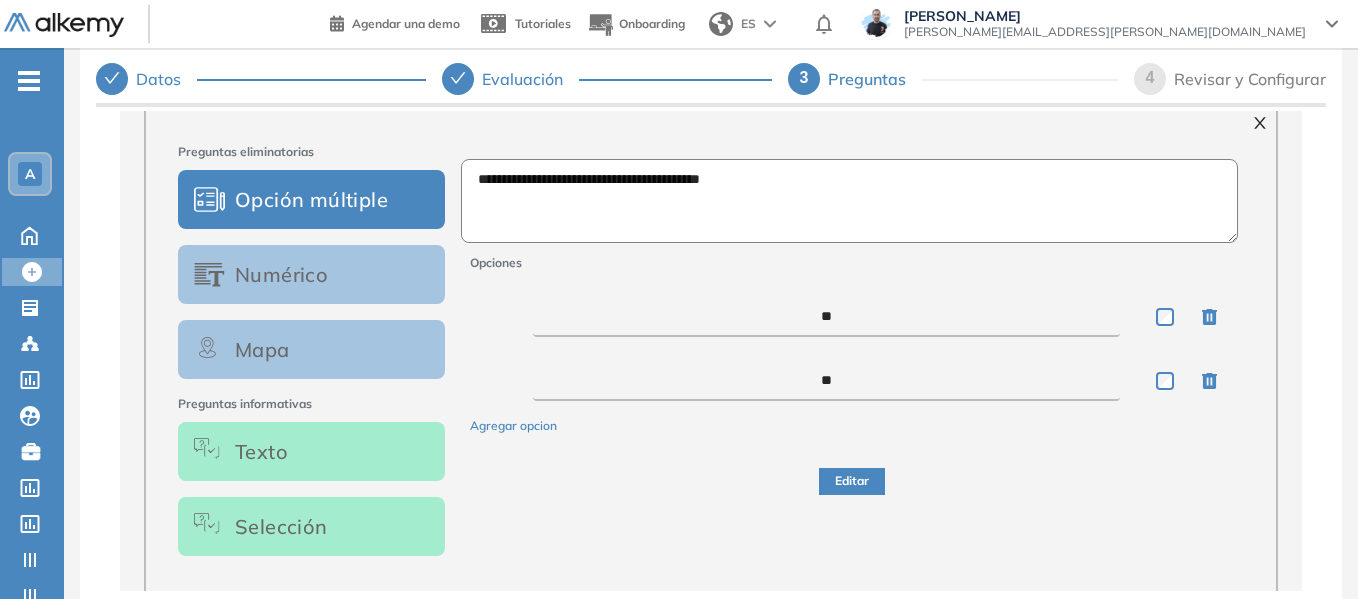 type on "**" 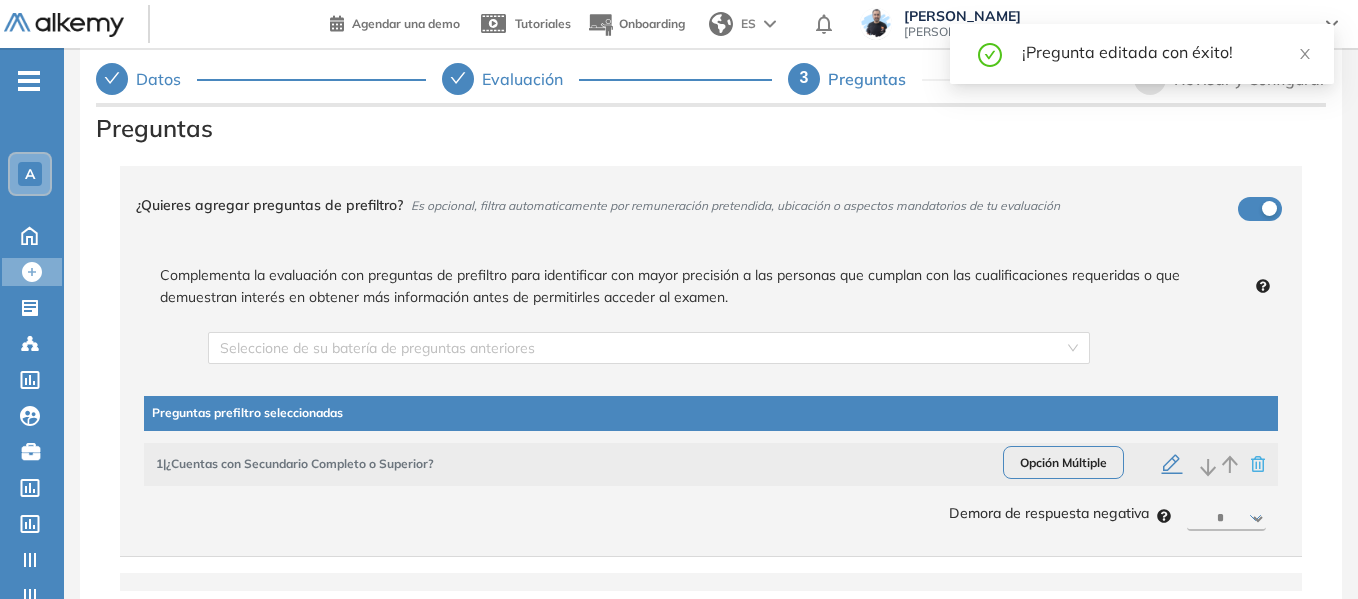 scroll, scrollTop: 0, scrollLeft: 0, axis: both 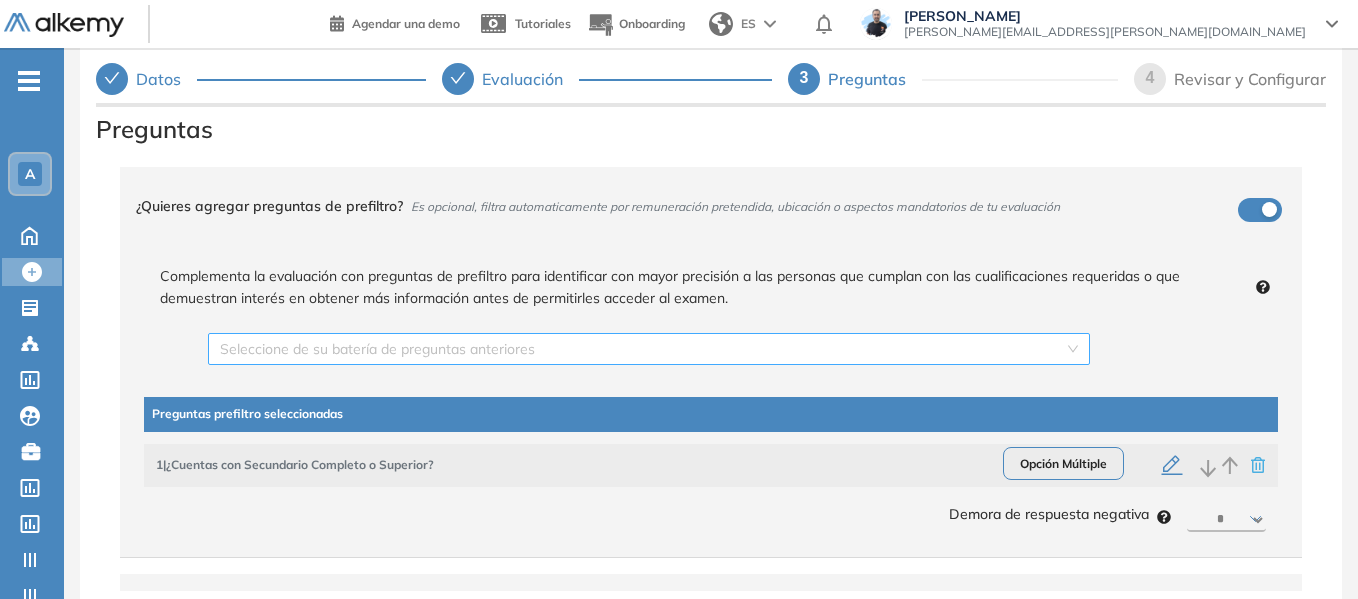 click at bounding box center [642, 349] 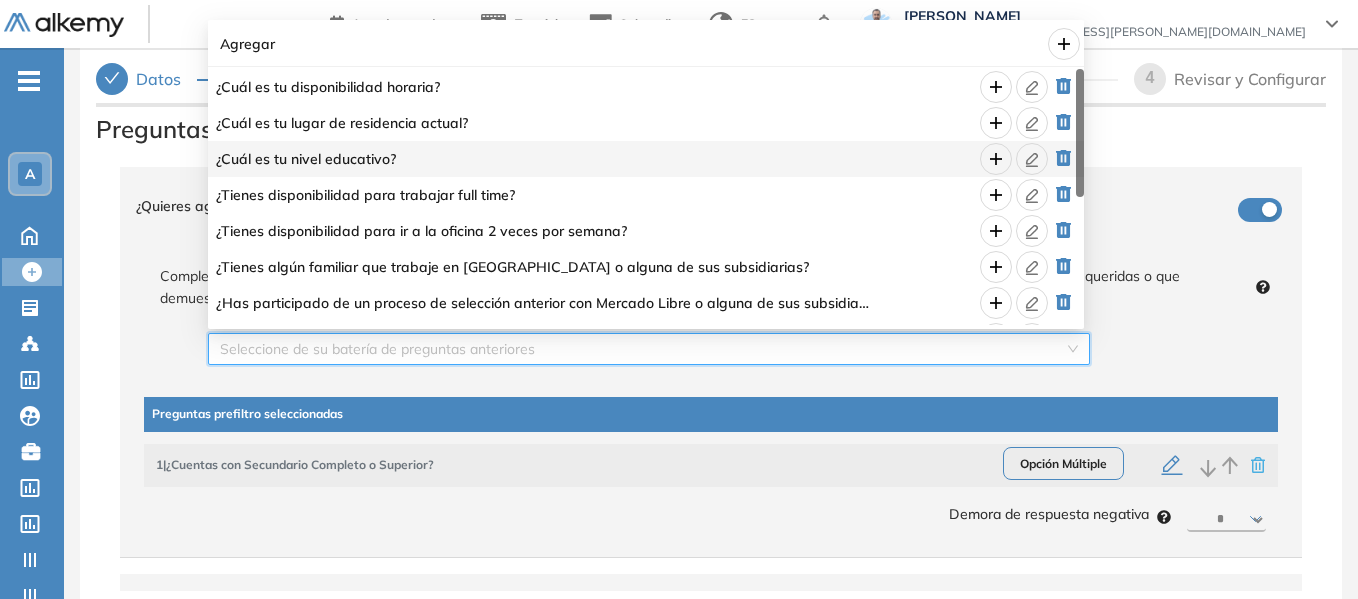 click at bounding box center [642, 349] 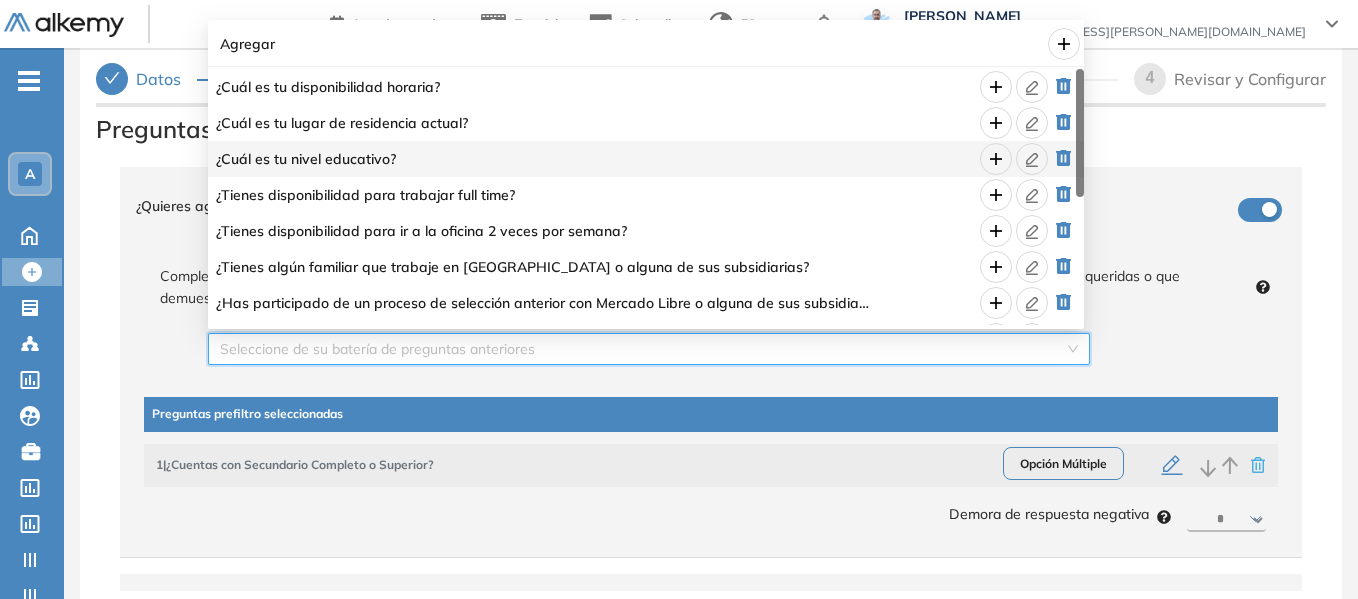 click at bounding box center [642, 349] 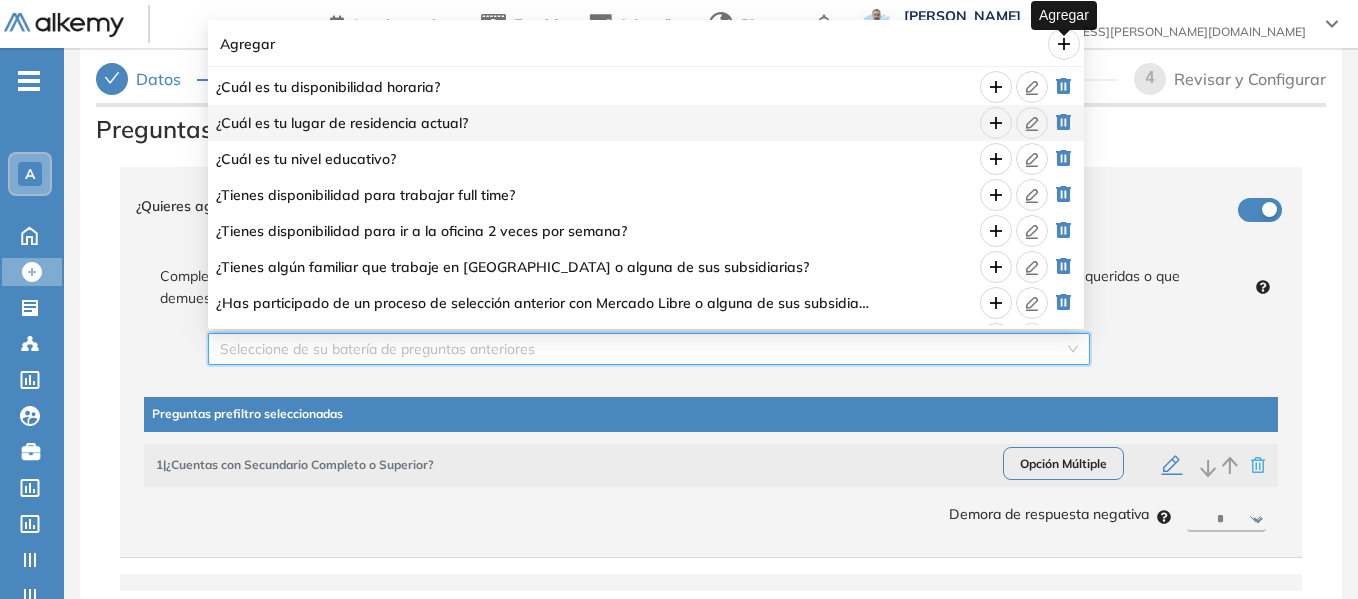 click 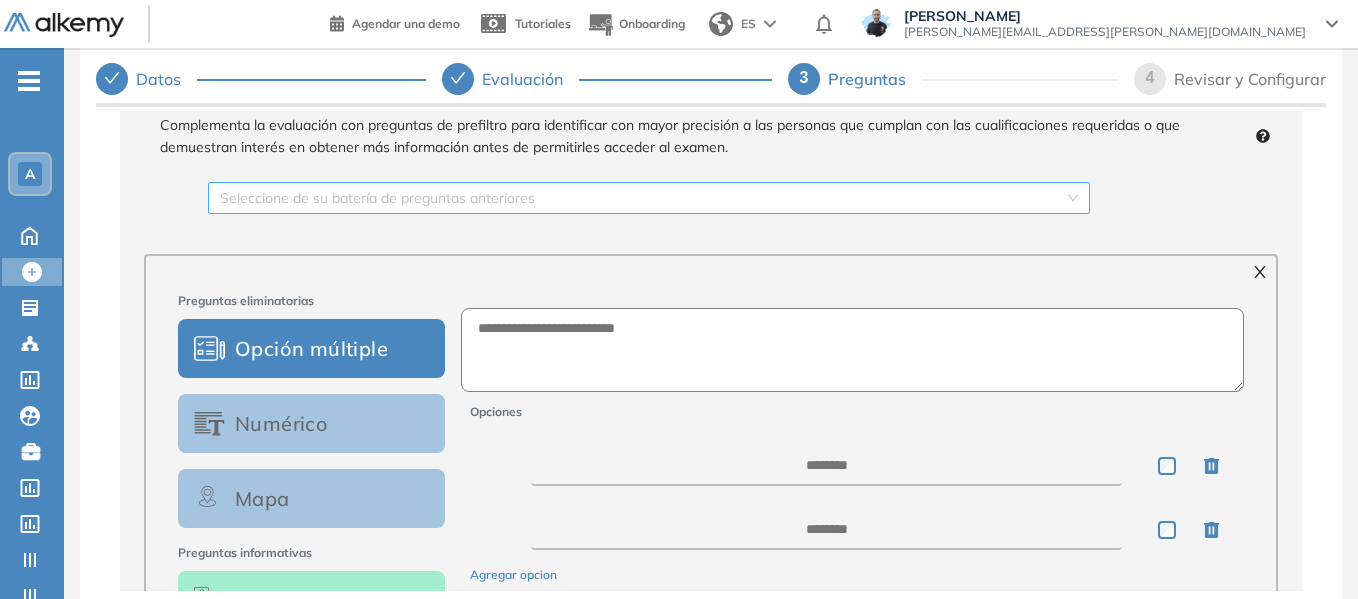 scroll, scrollTop: 200, scrollLeft: 0, axis: vertical 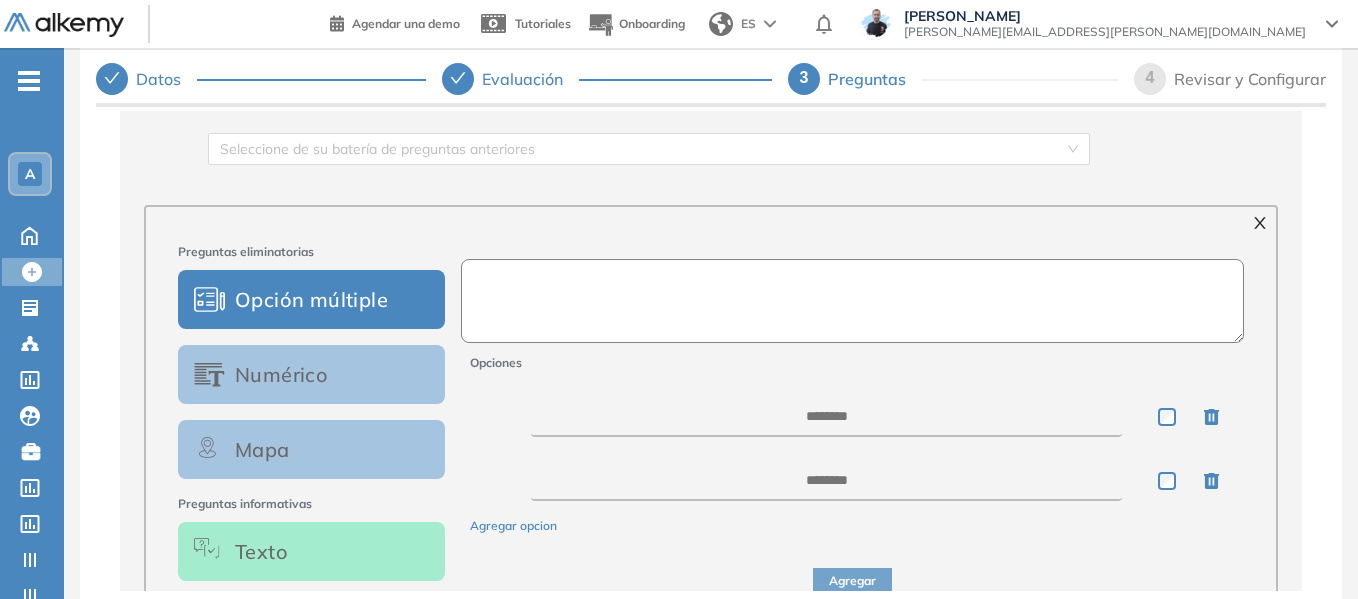 click at bounding box center (853, 301) 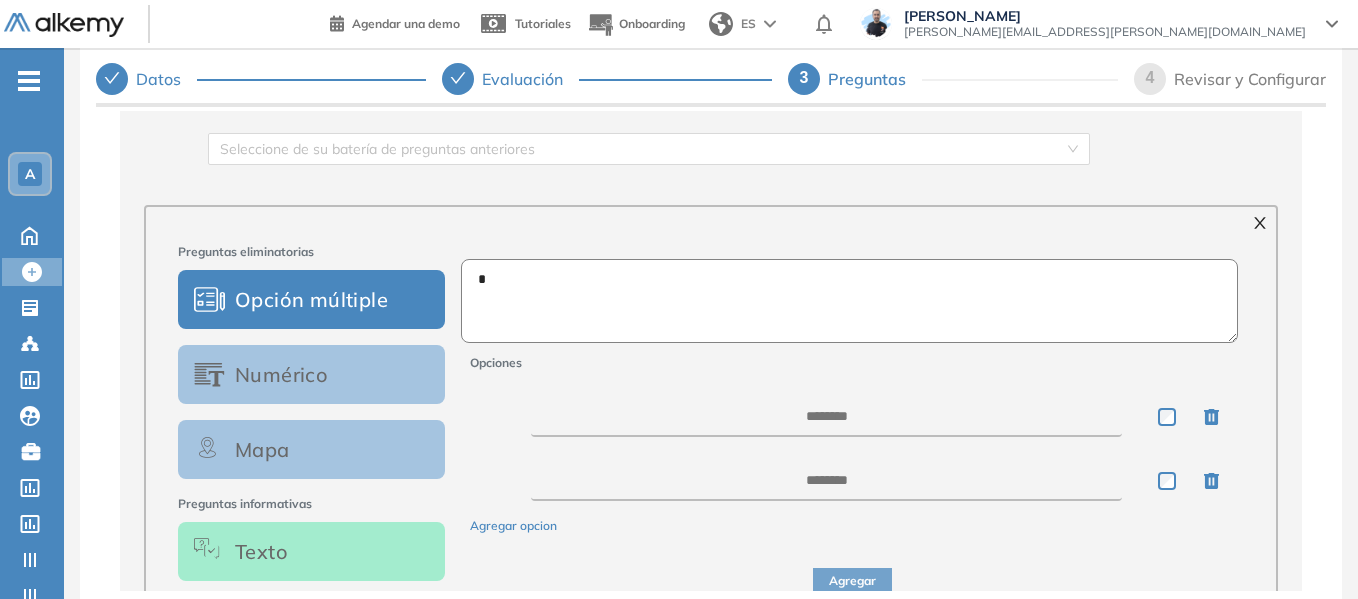 paste on "**********" 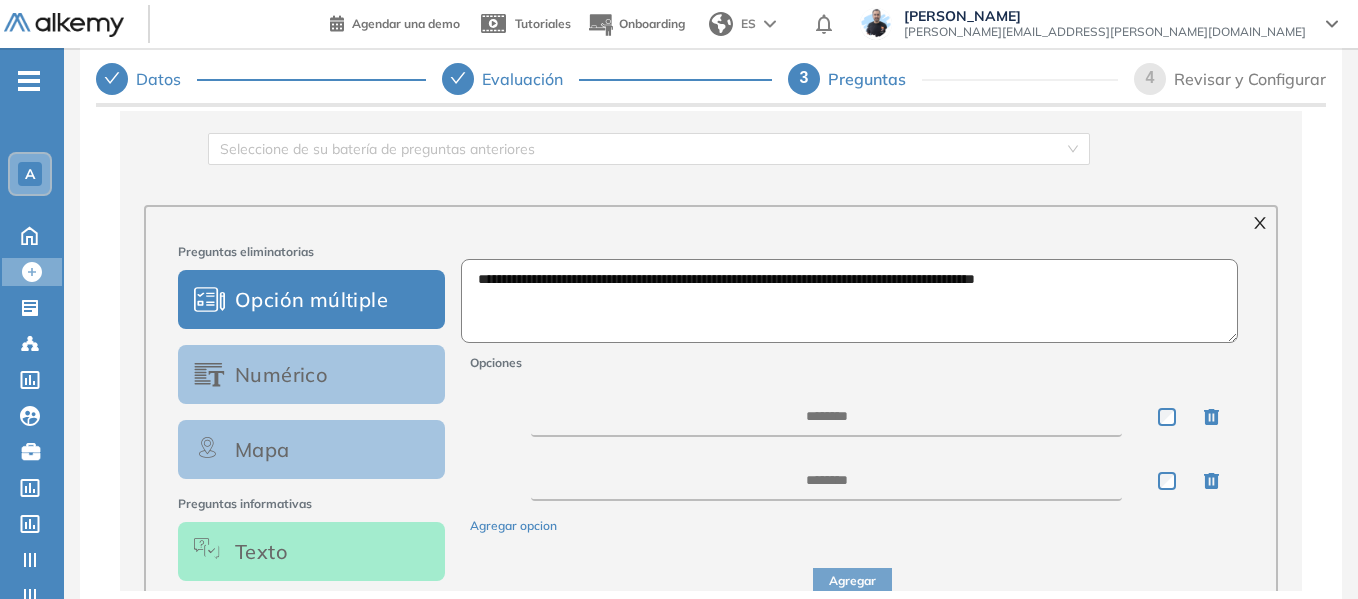 type on "**********" 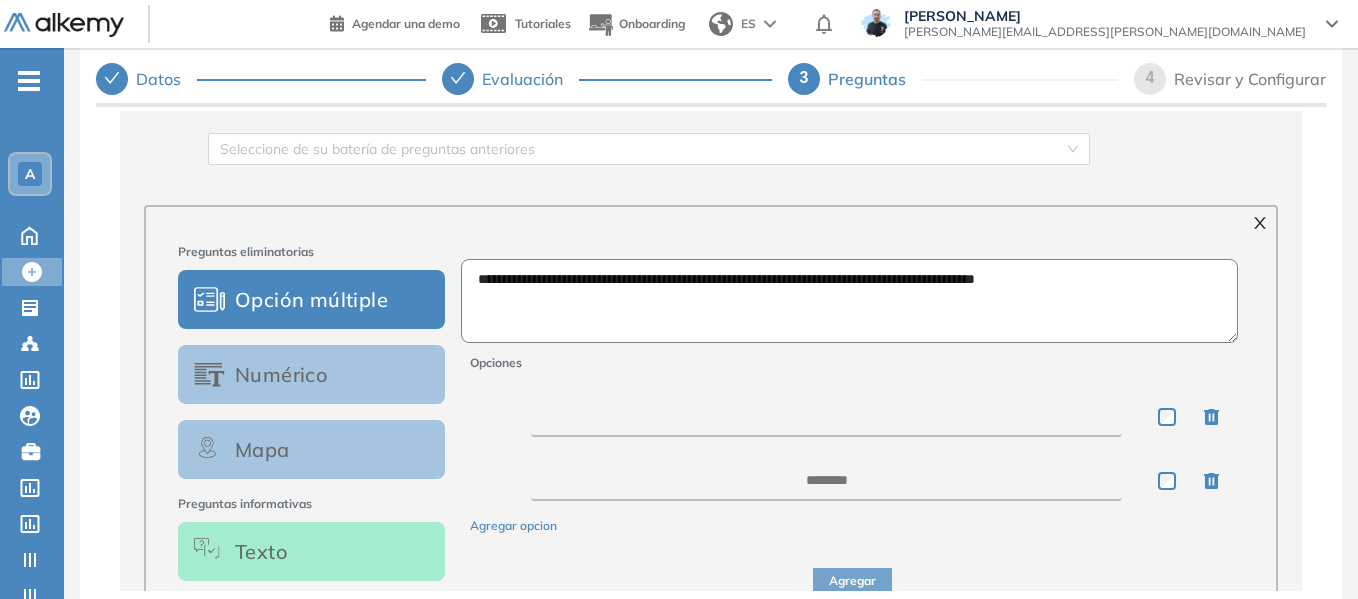 click at bounding box center [826, 417] 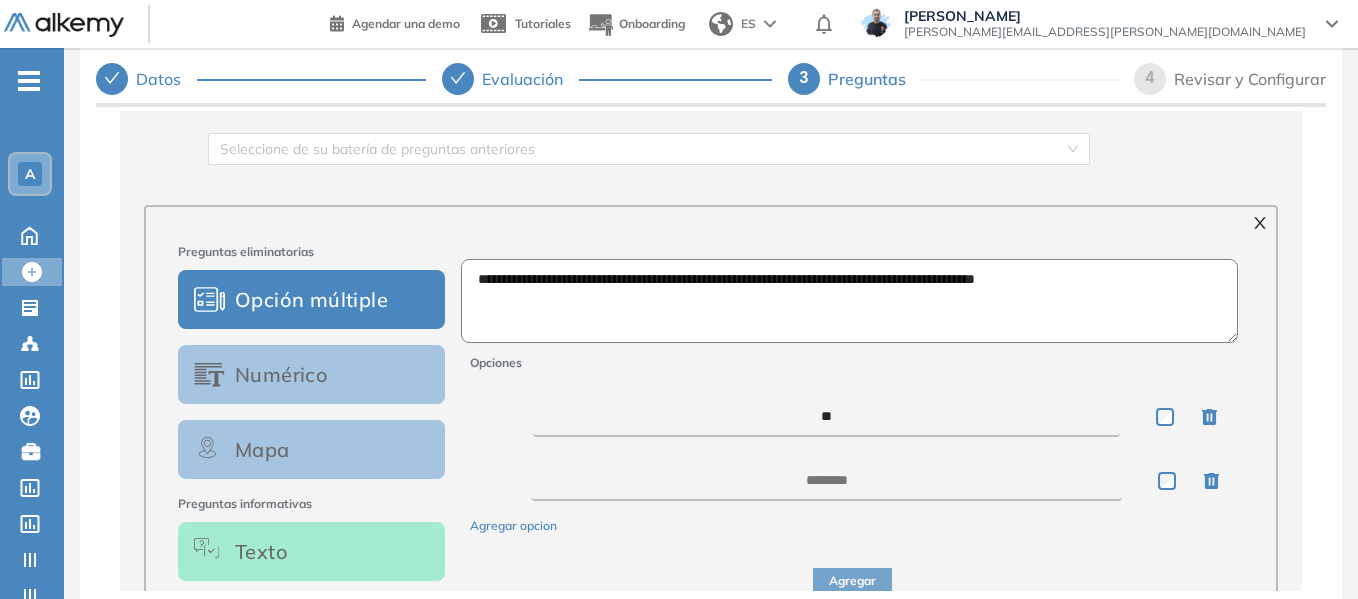 type on "**" 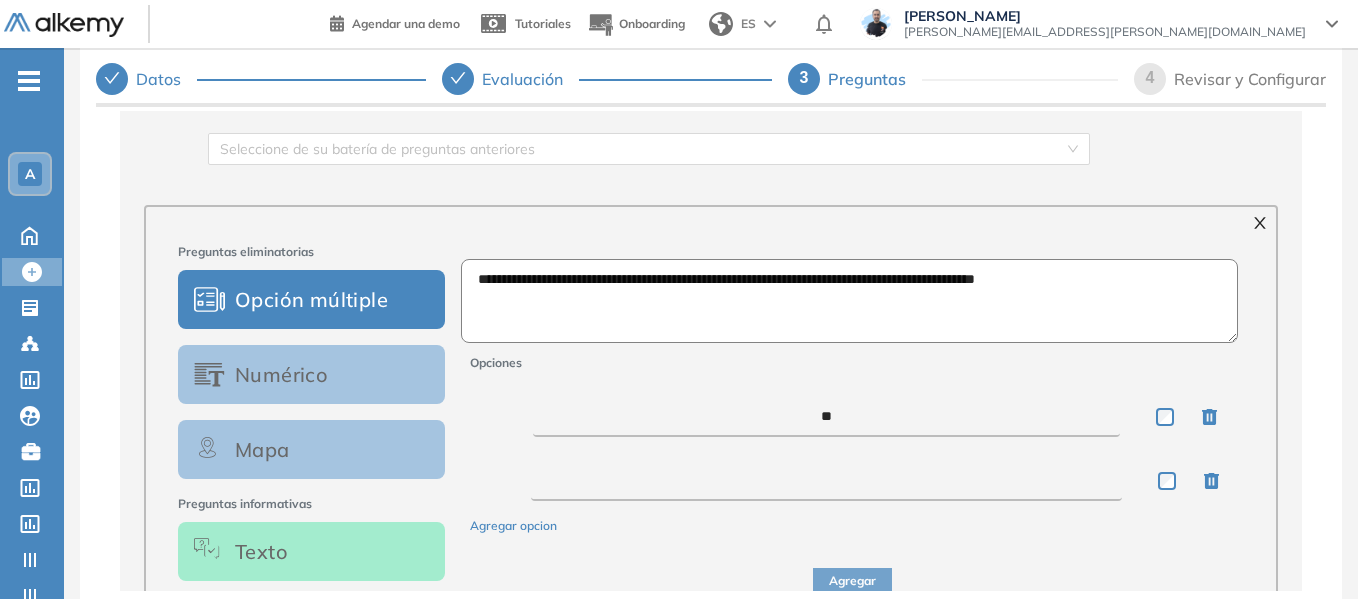 click at bounding box center [826, 481] 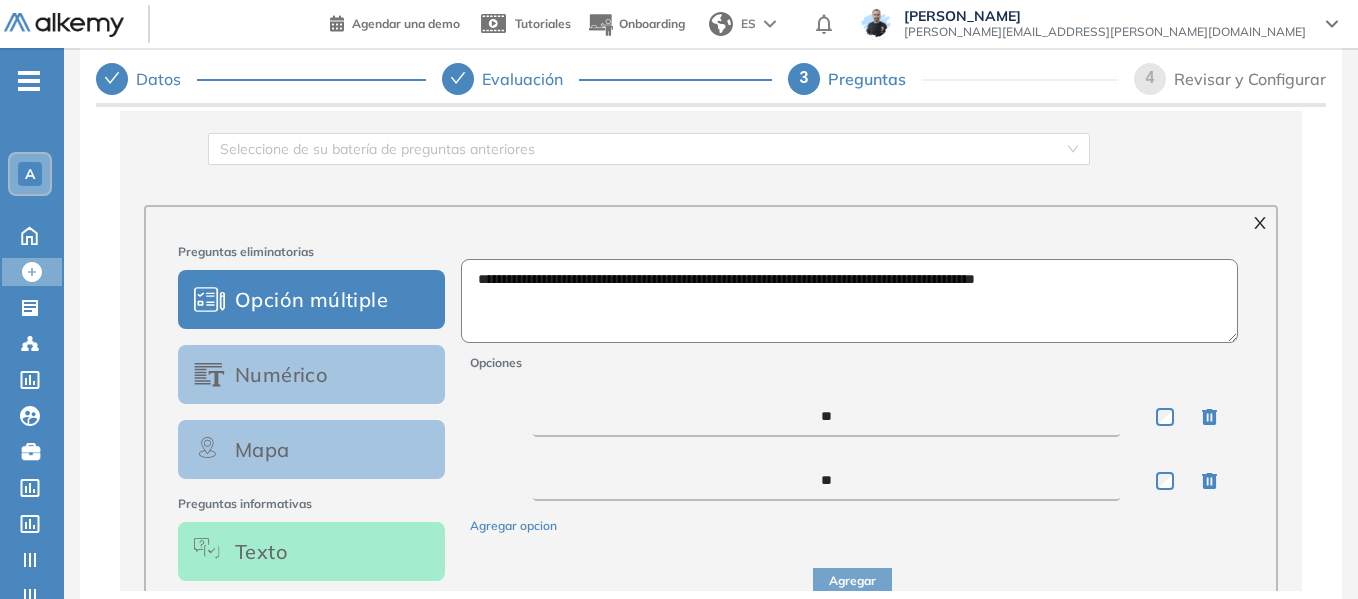 type on "**" 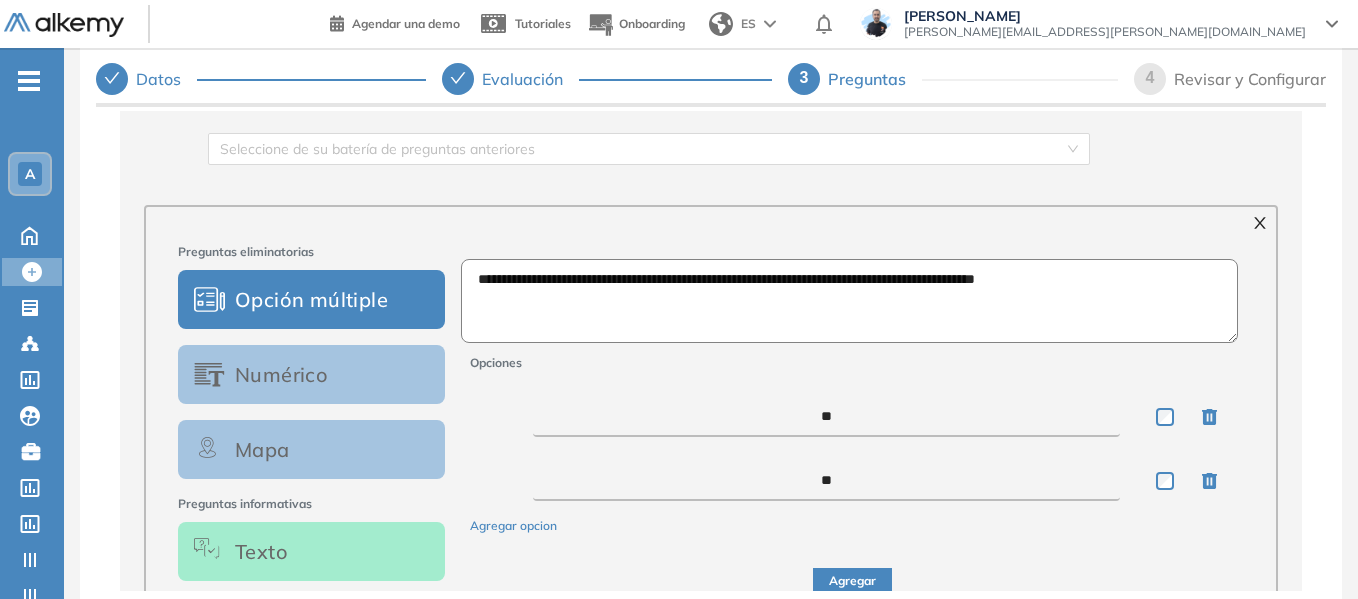 scroll, scrollTop: 300, scrollLeft: 0, axis: vertical 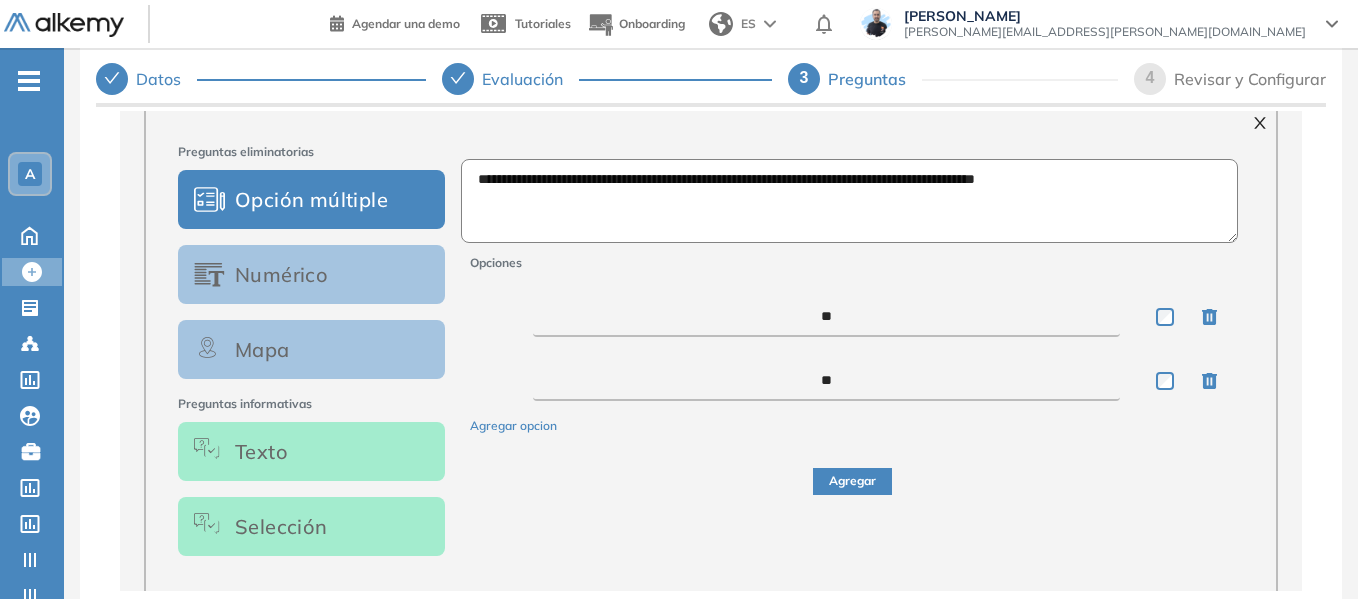 click on "Agregar" at bounding box center (852, 481) 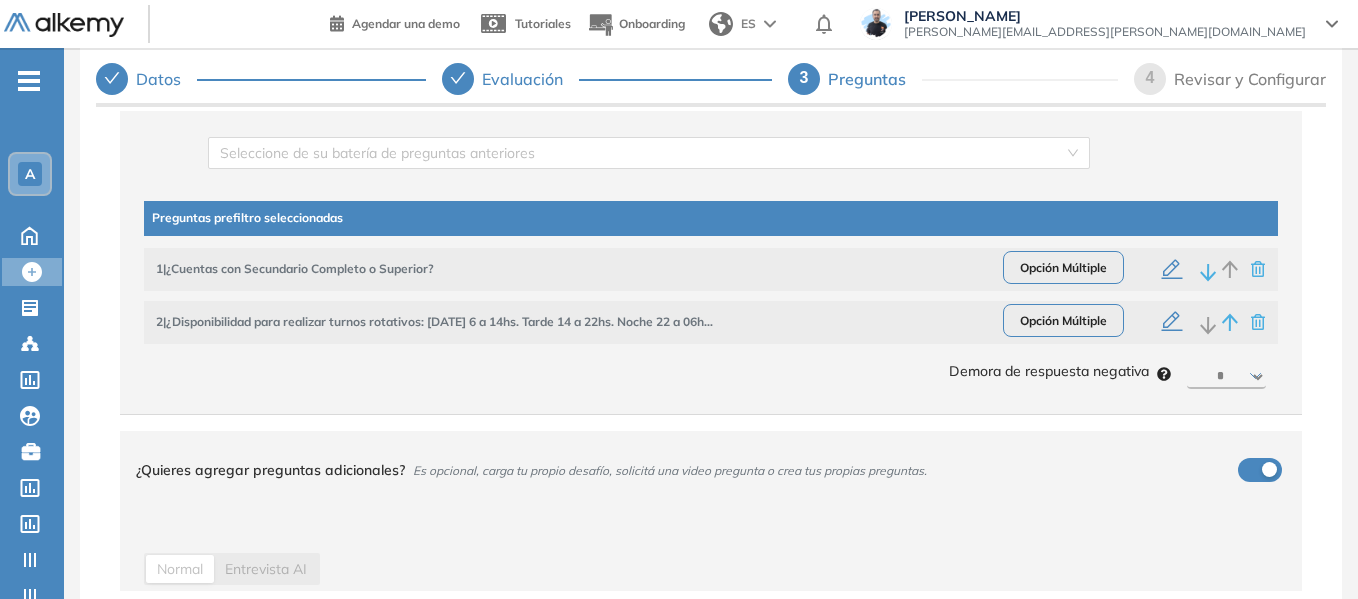 scroll, scrollTop: 100, scrollLeft: 0, axis: vertical 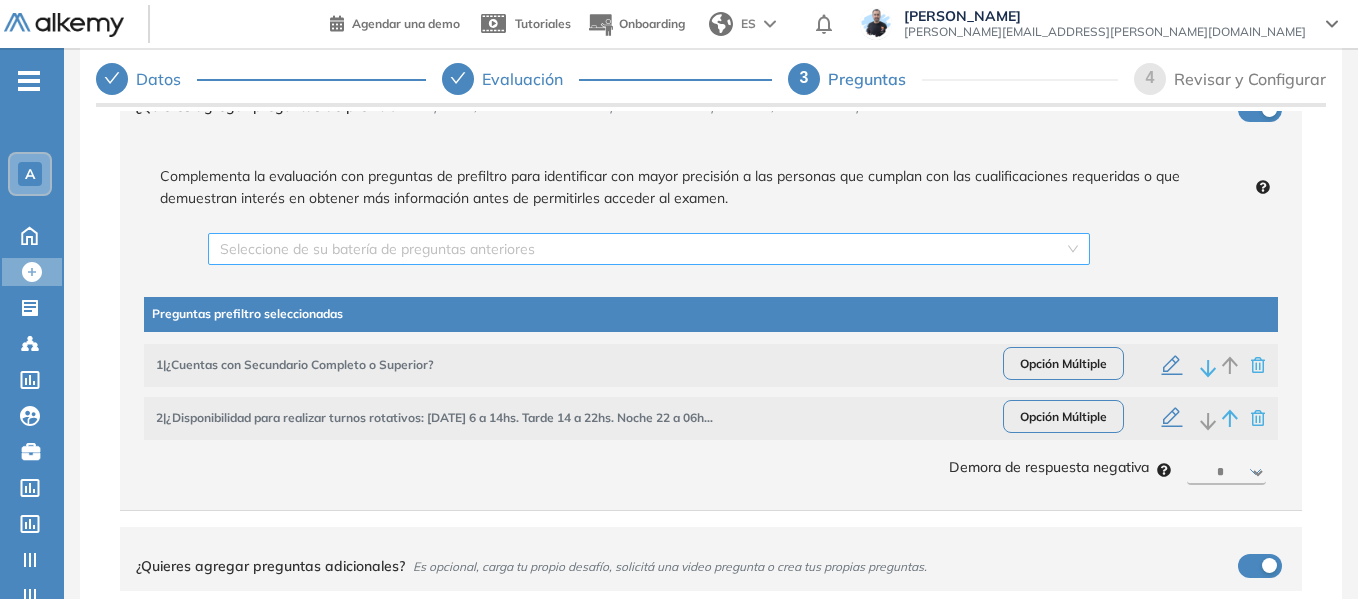 click on "Seleccione de su batería de preguntas anteriores" at bounding box center (649, 249) 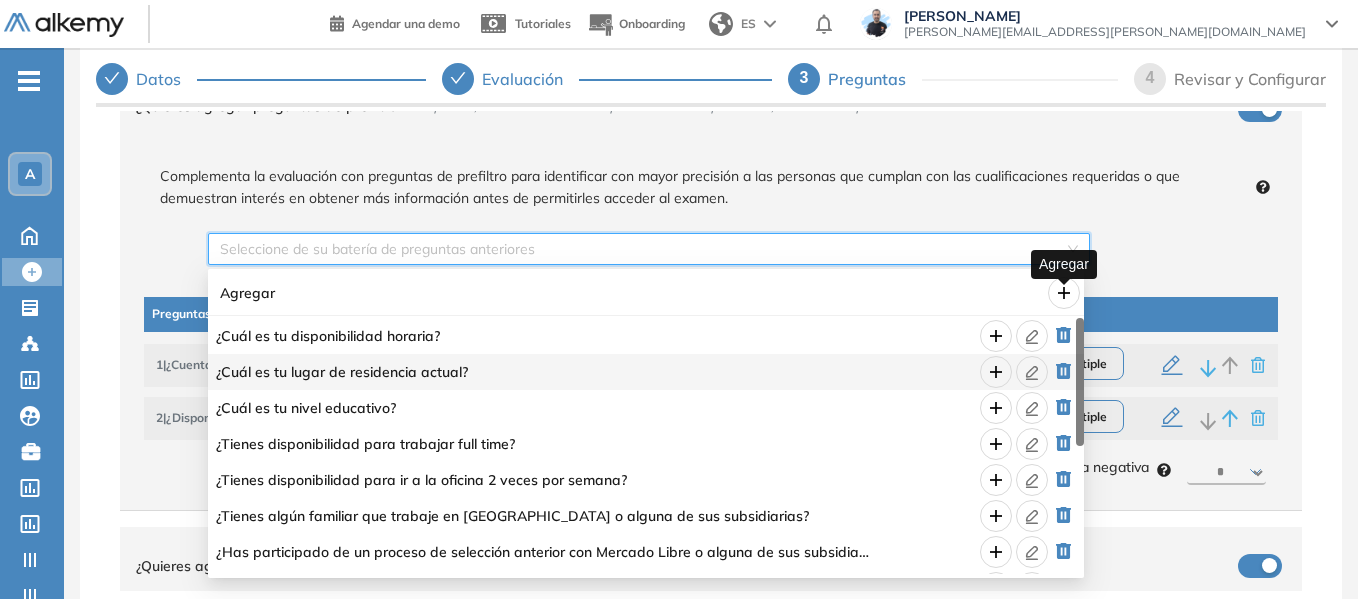 click 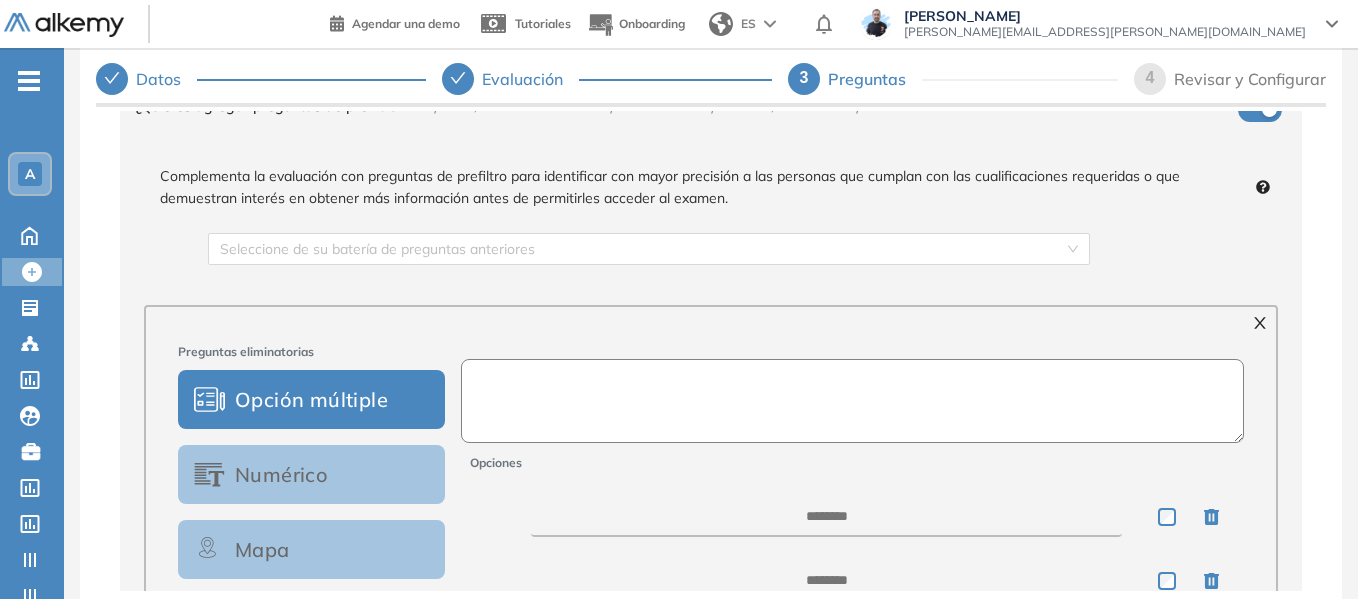 click at bounding box center [853, 401] 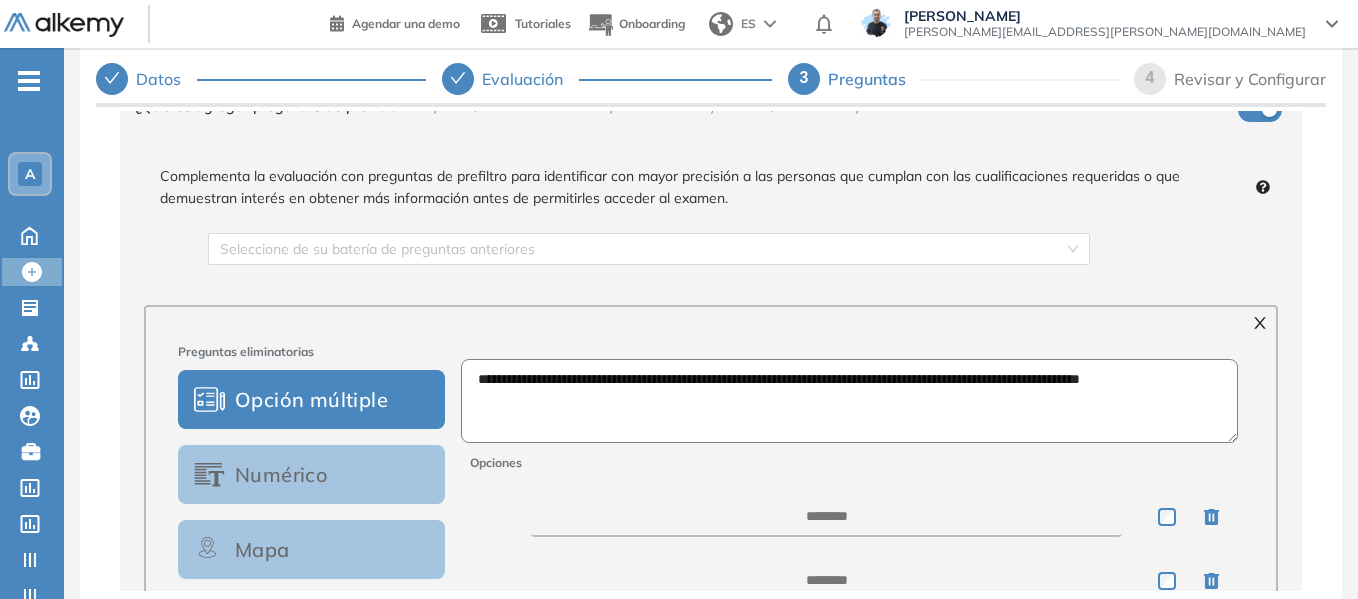 click on "**********" at bounding box center [850, 401] 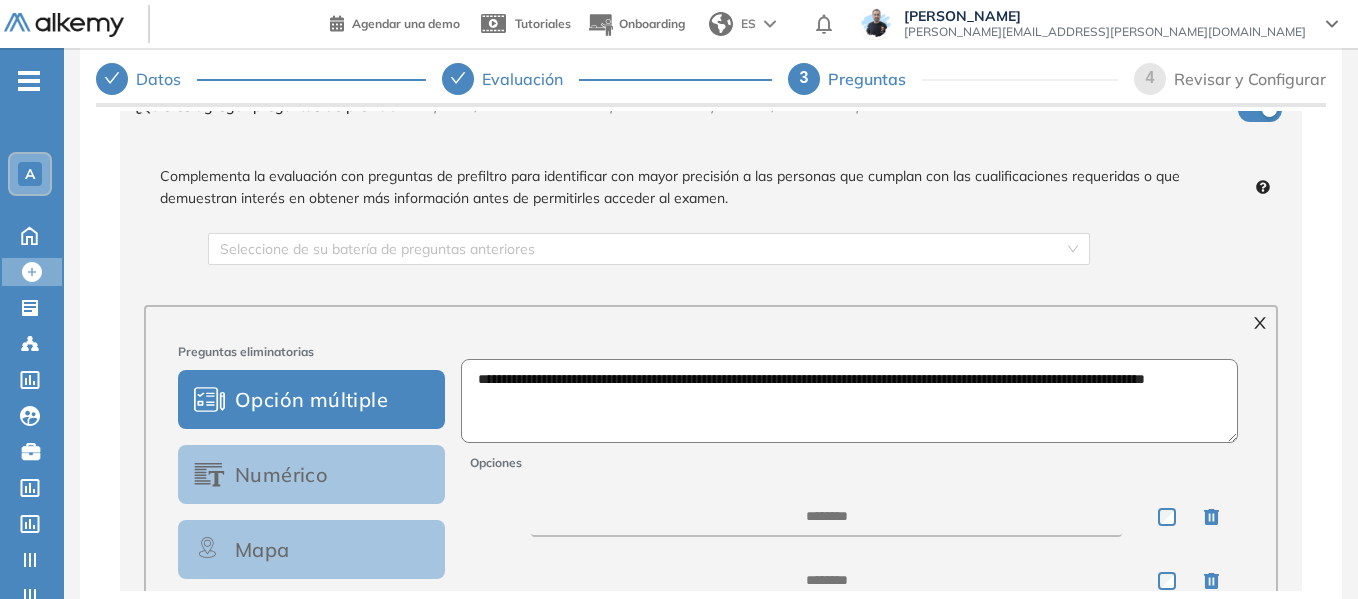 click on "**********" at bounding box center (850, 401) 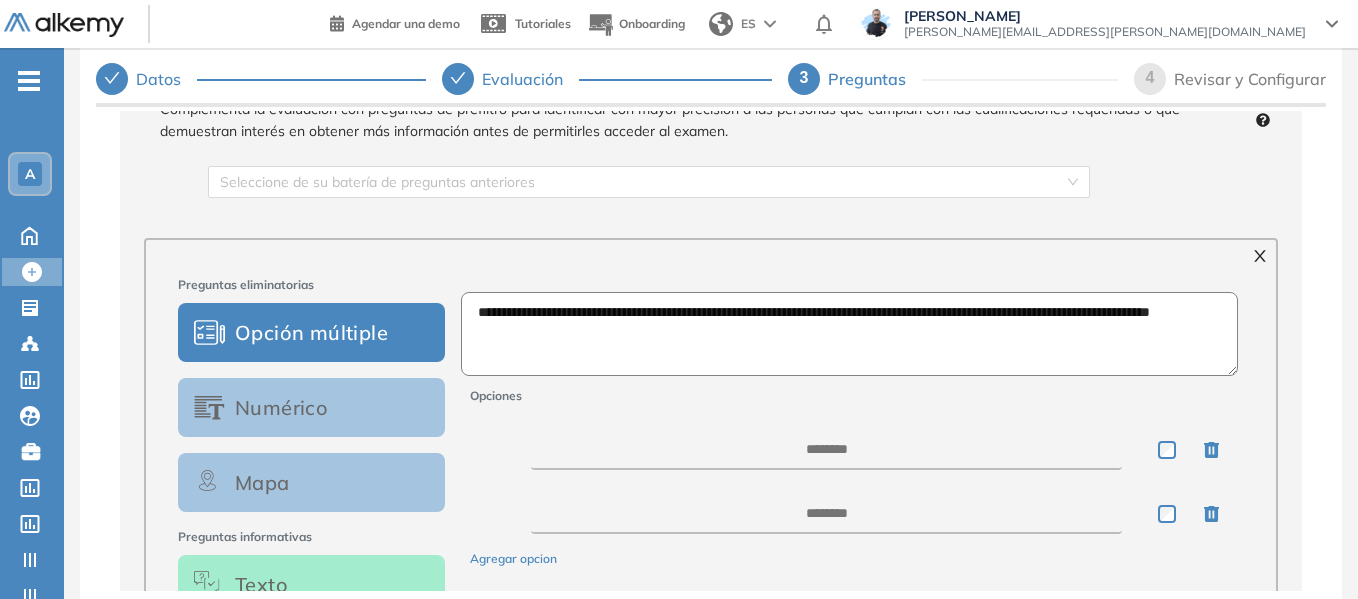 scroll, scrollTop: 300, scrollLeft: 0, axis: vertical 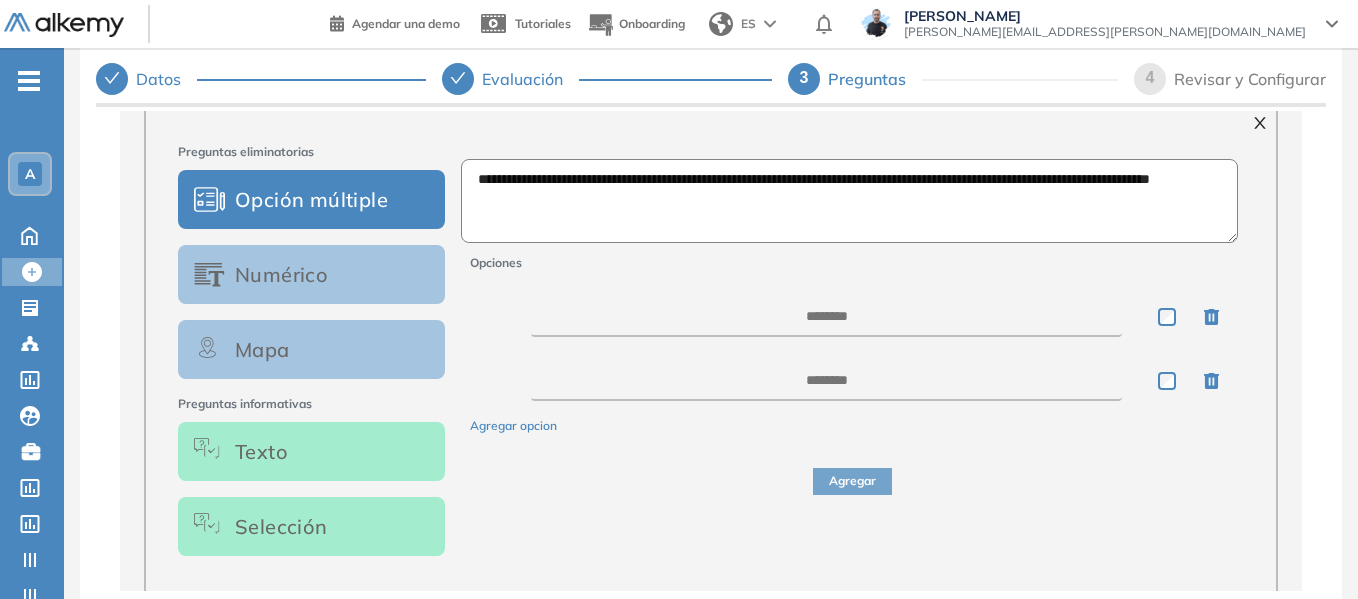 type on "**********" 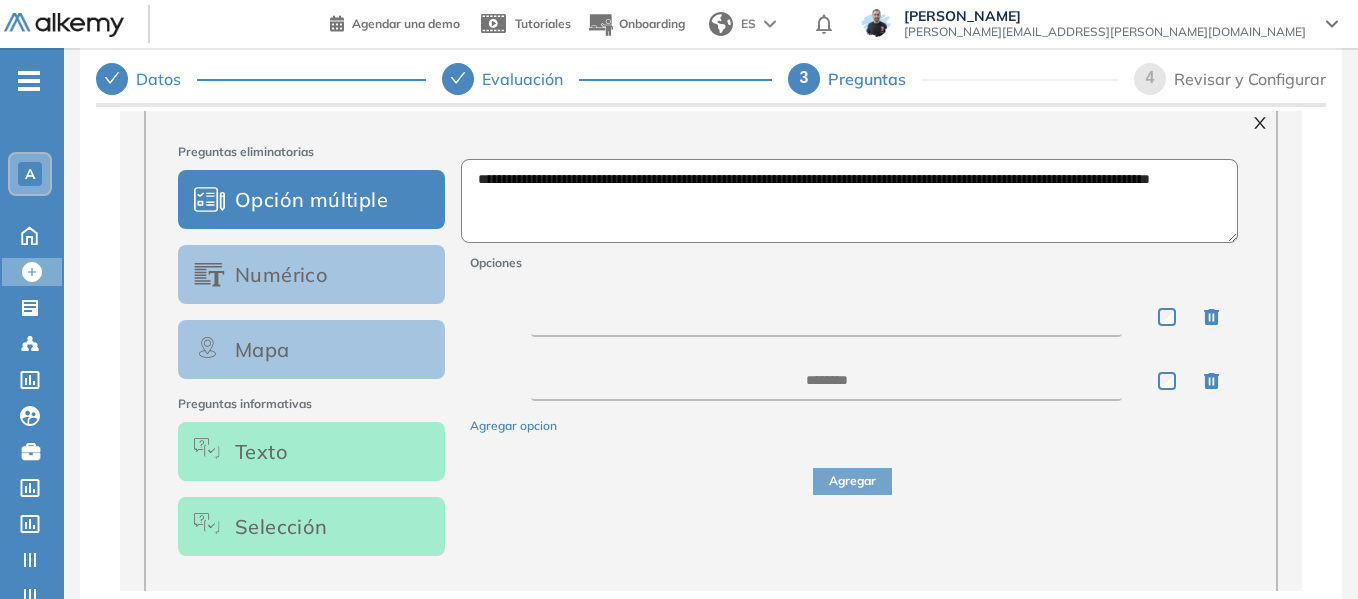 click at bounding box center (826, 317) 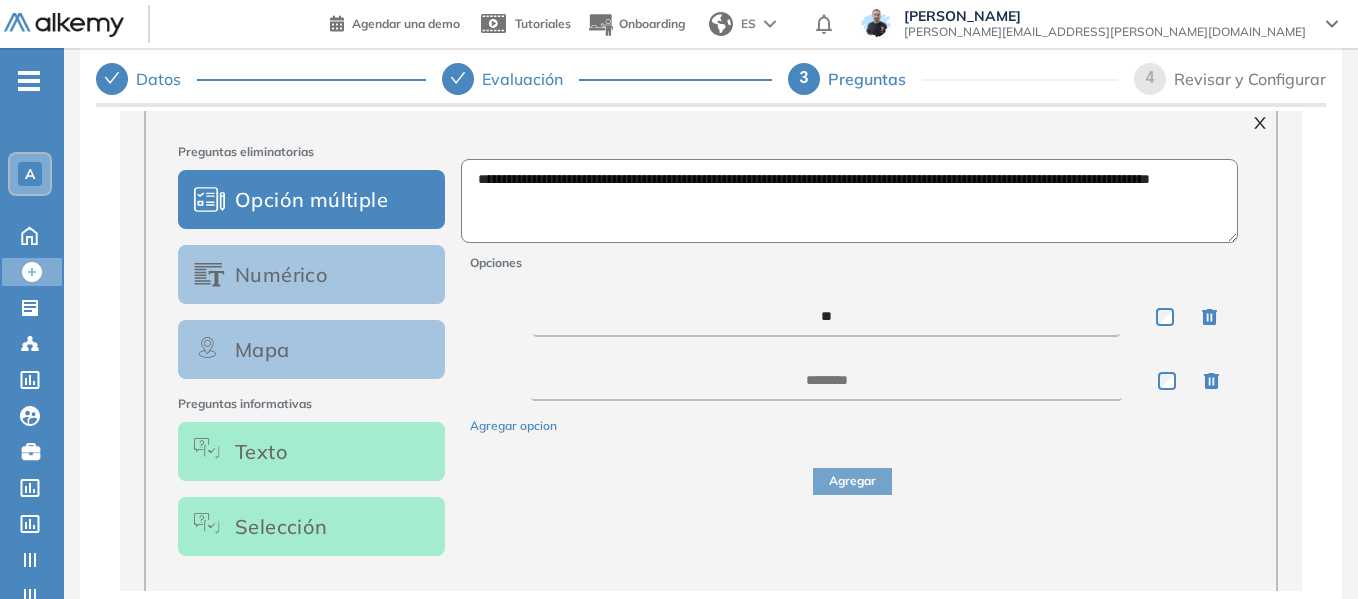type on "**" 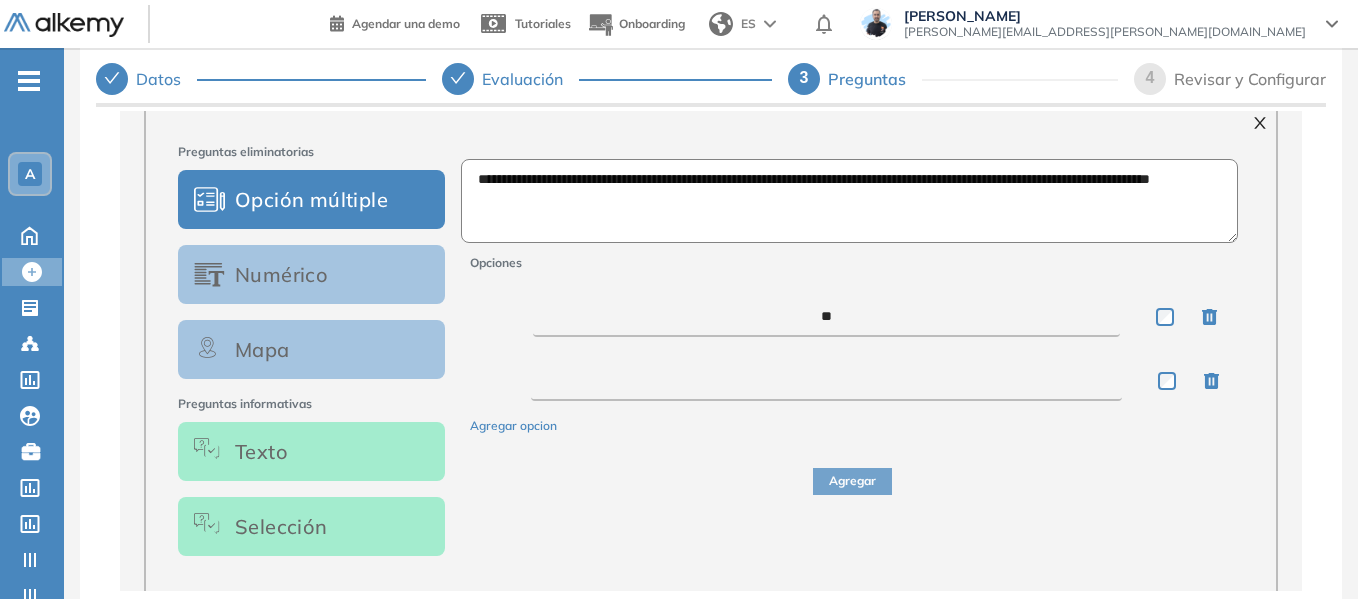 click at bounding box center [826, 381] 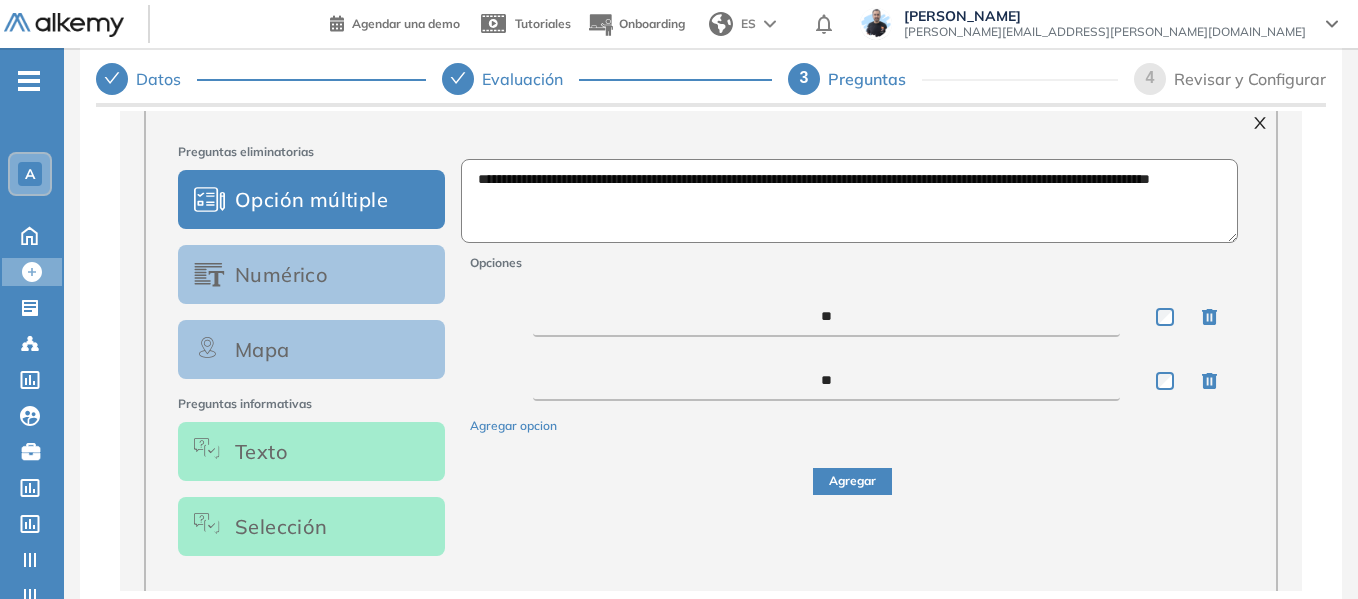 type on "**" 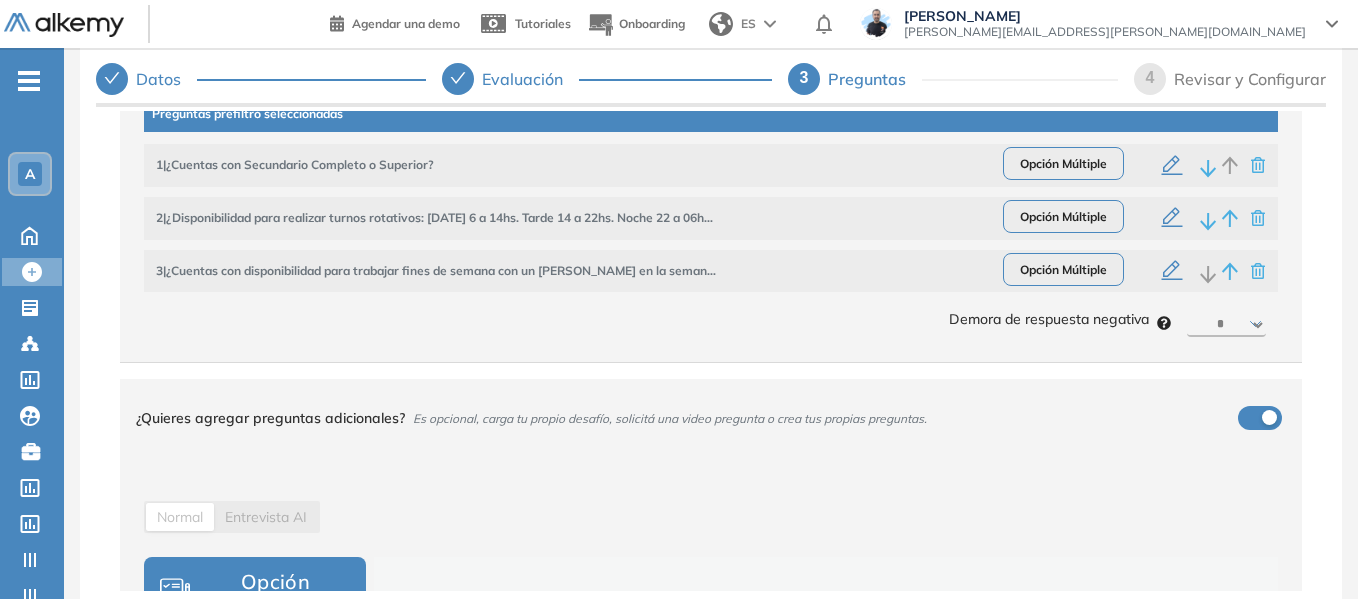click on "********* ****** ****** ****** ******" at bounding box center (1226, 325) 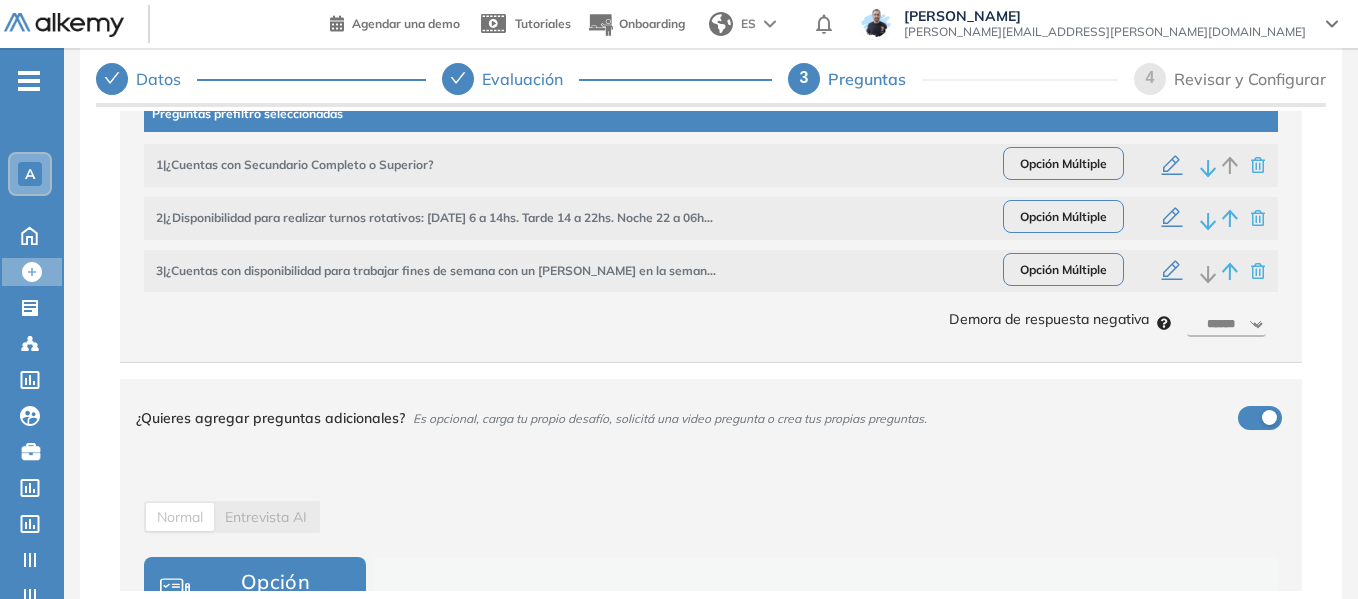 click on "********* ****** ****** ****** ******" at bounding box center (1226, 325) 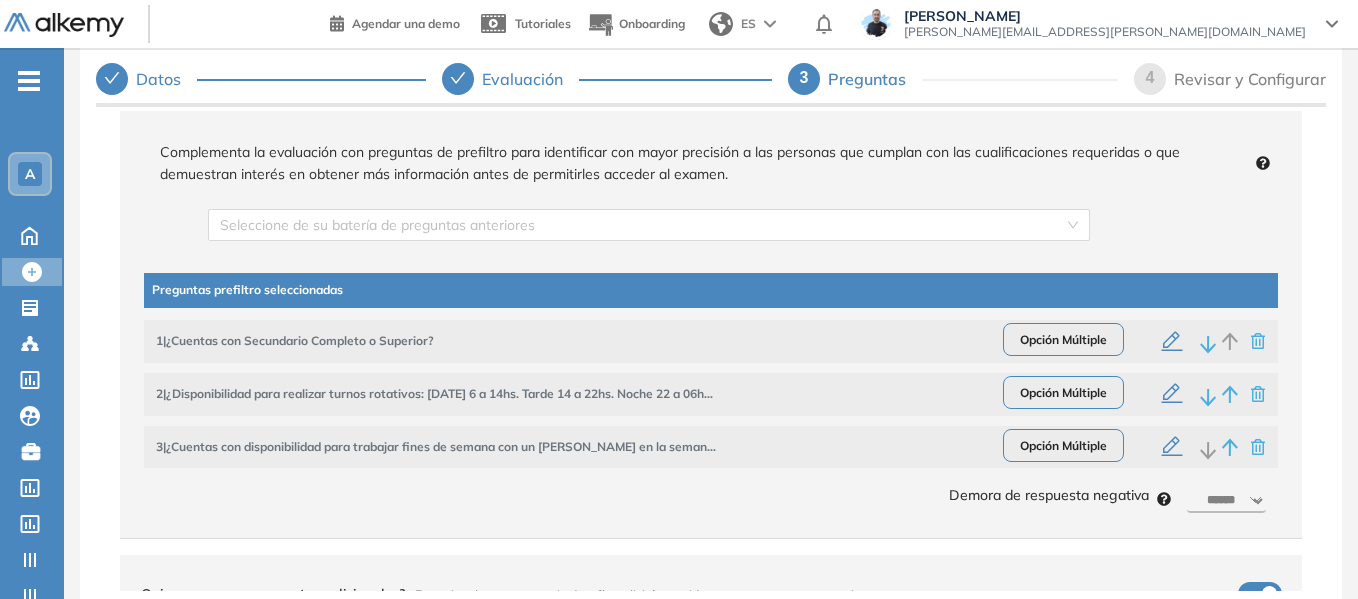 scroll, scrollTop: 100, scrollLeft: 0, axis: vertical 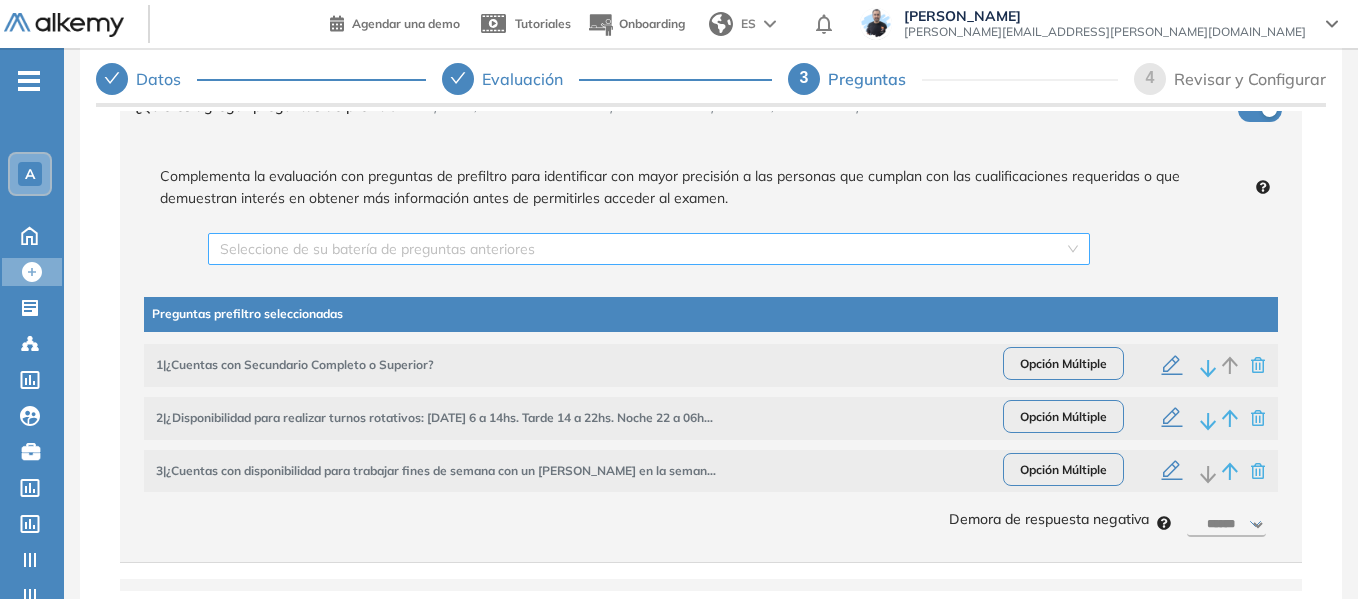 click on "Seleccione de su batería de preguntas anteriores" at bounding box center (649, 249) 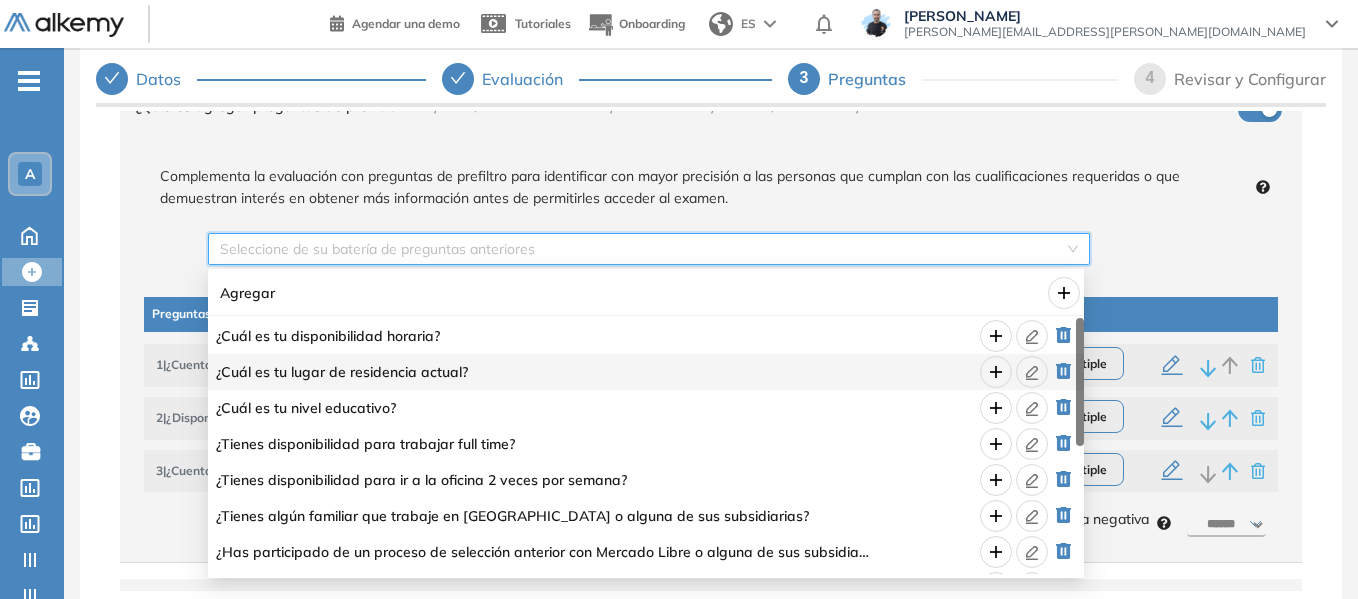 click at bounding box center [1064, 293] 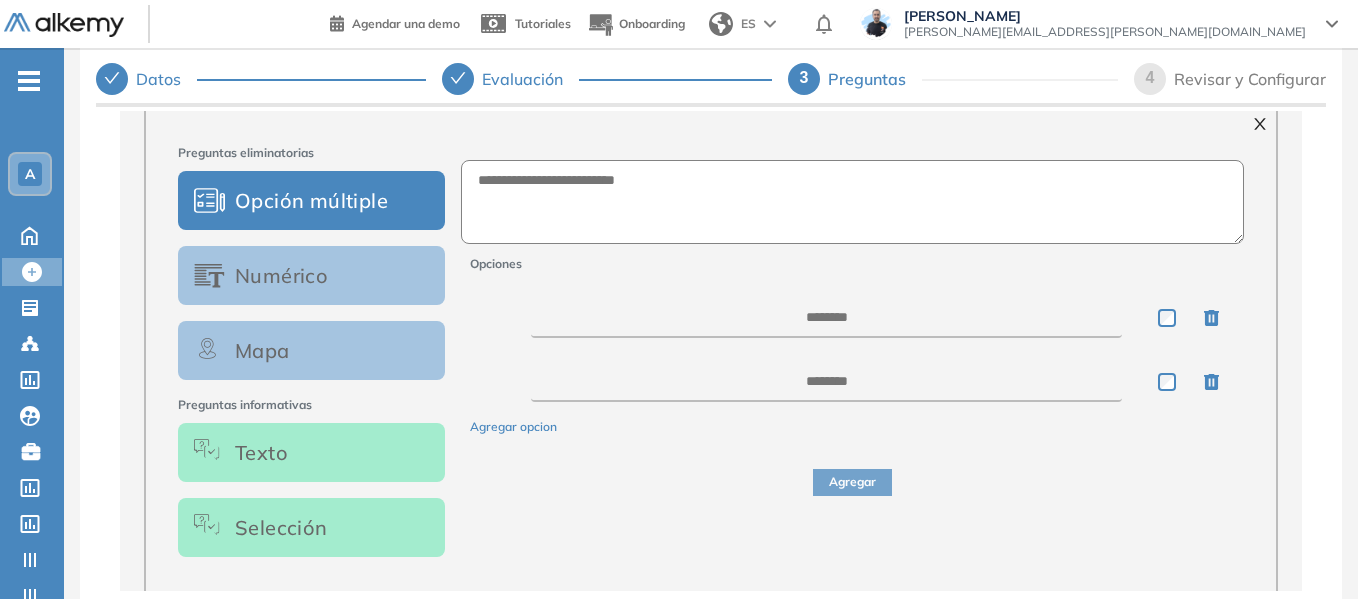 scroll, scrollTop: 300, scrollLeft: 0, axis: vertical 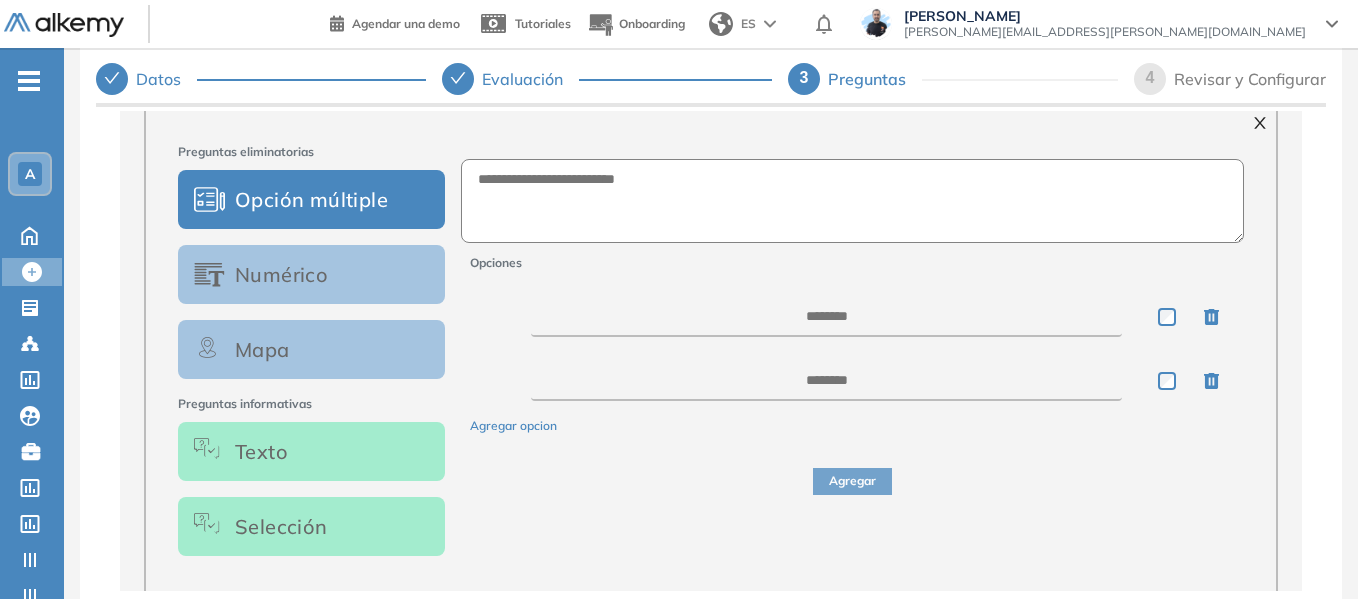 click on "Mapa" at bounding box center [311, 349] 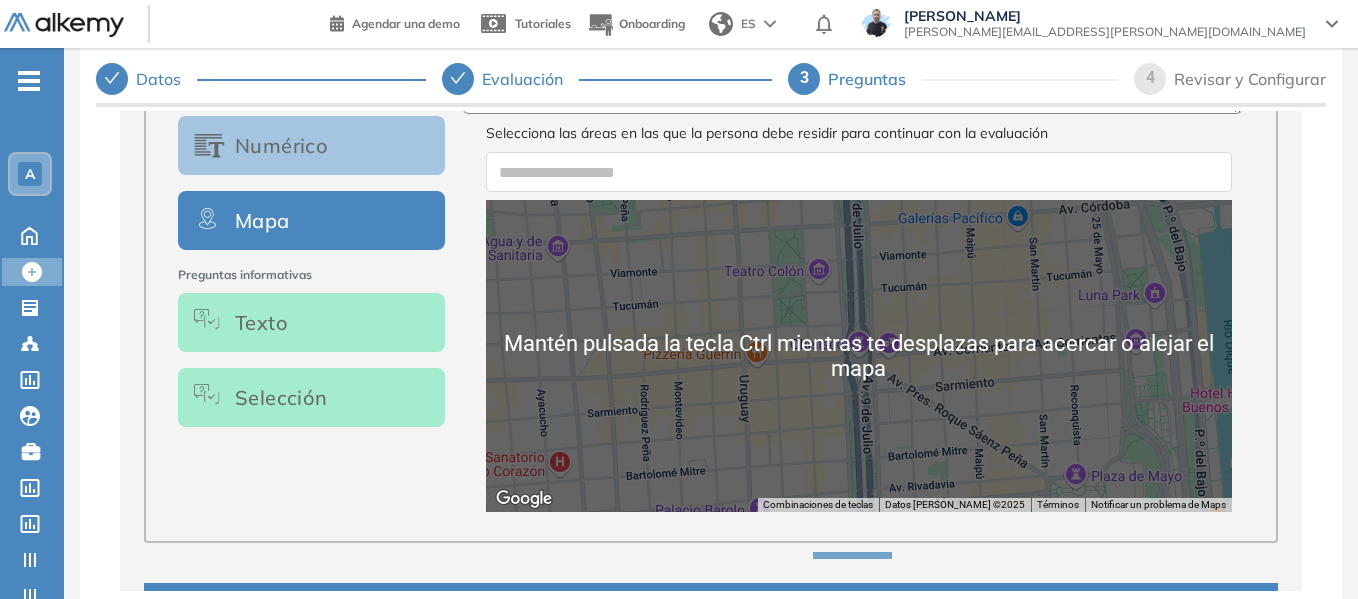scroll, scrollTop: 400, scrollLeft: 0, axis: vertical 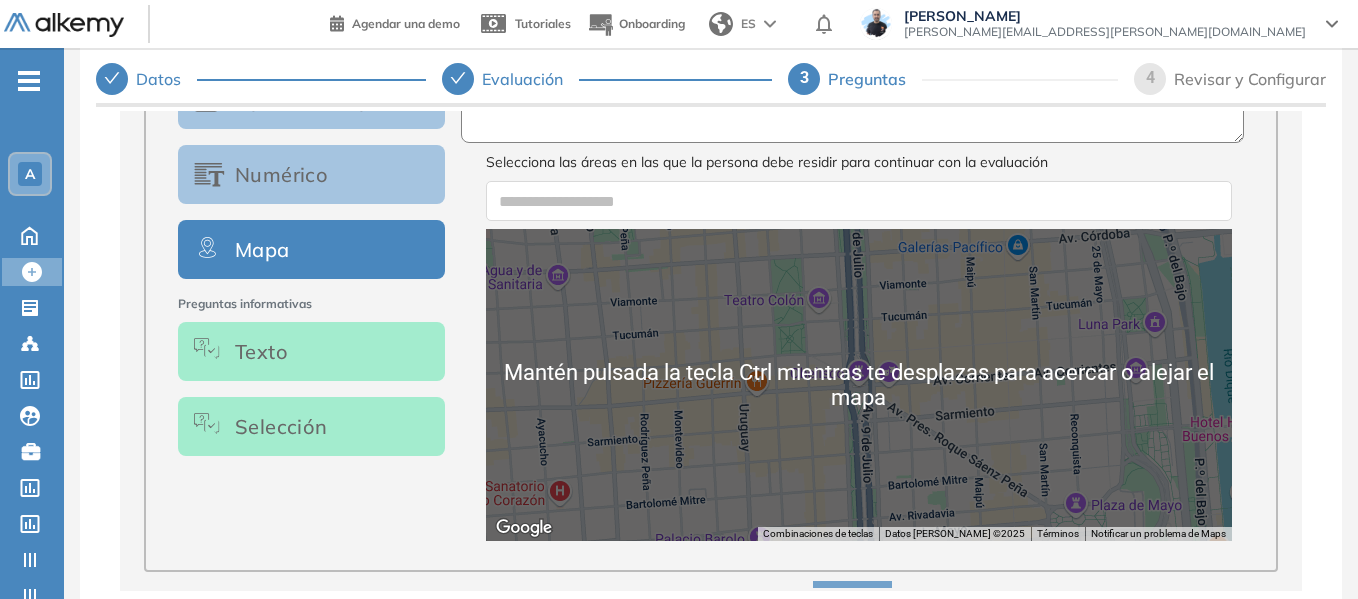 type 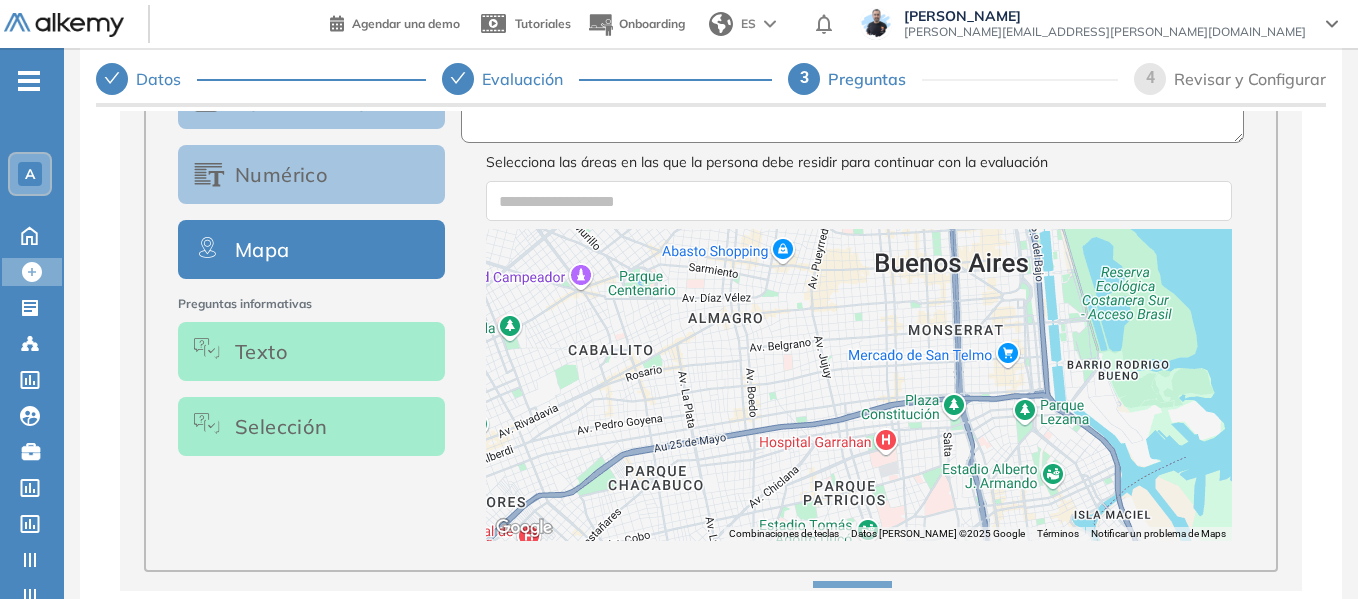 drag, startPoint x: 723, startPoint y: 327, endPoint x: 861, endPoint y: 260, distance: 153.4047 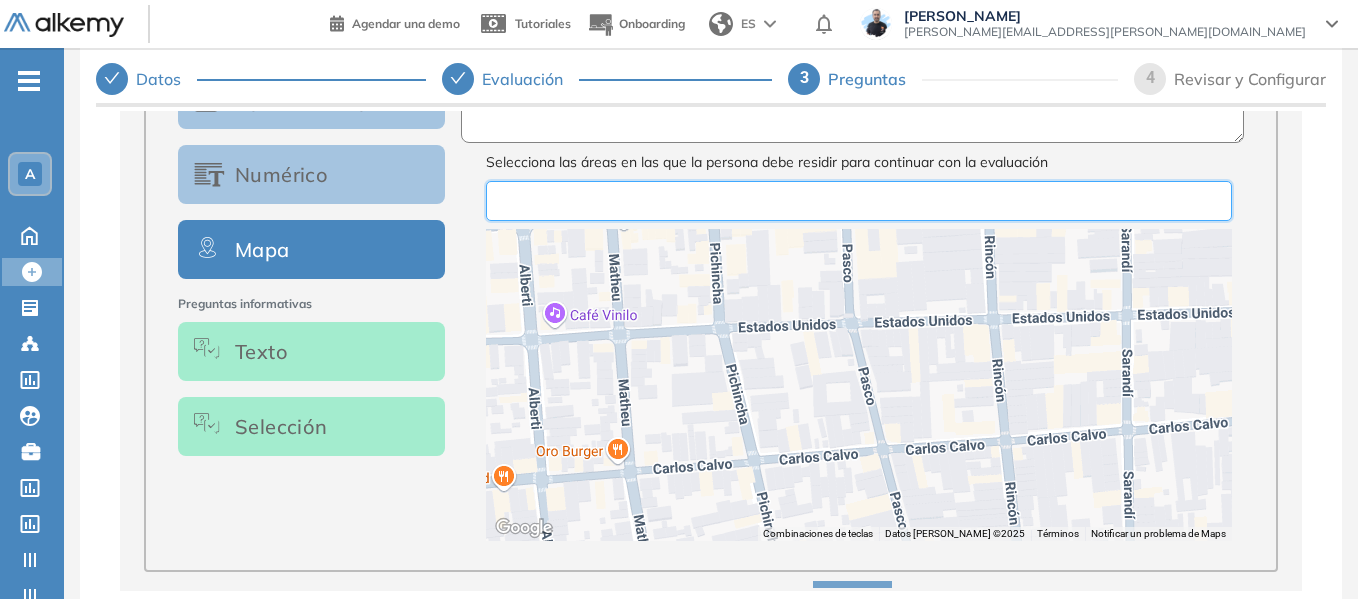 click at bounding box center (859, 201) 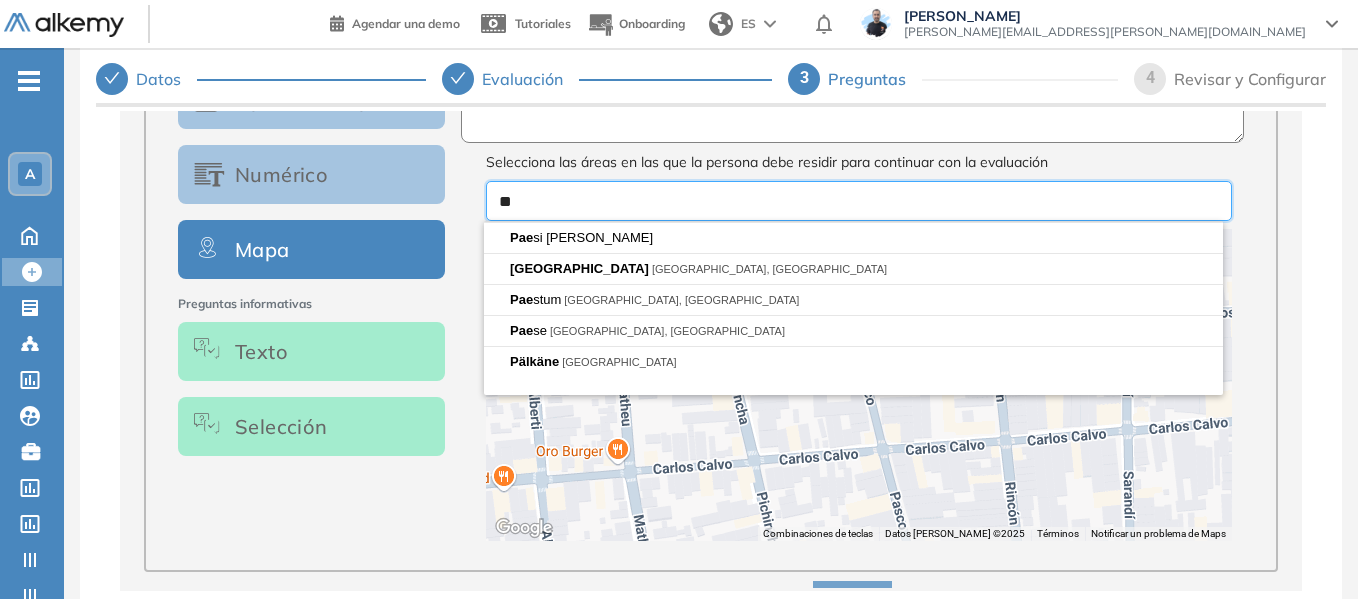type on "*" 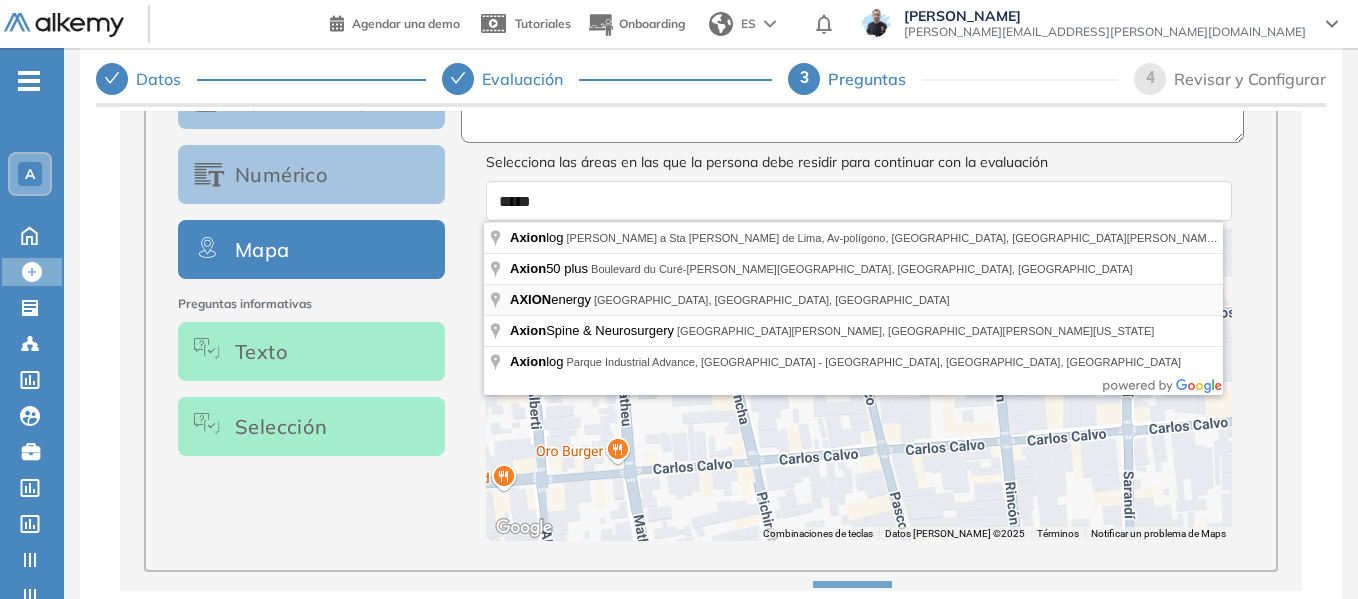 type on "*****" 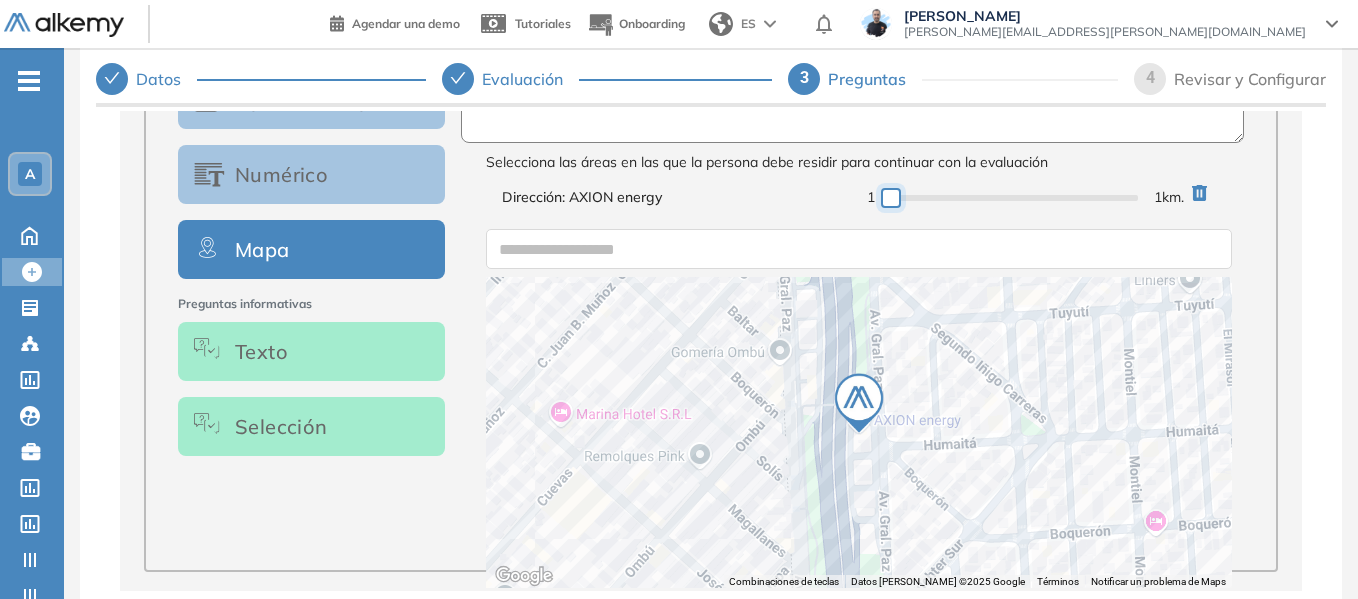 type on "*****" 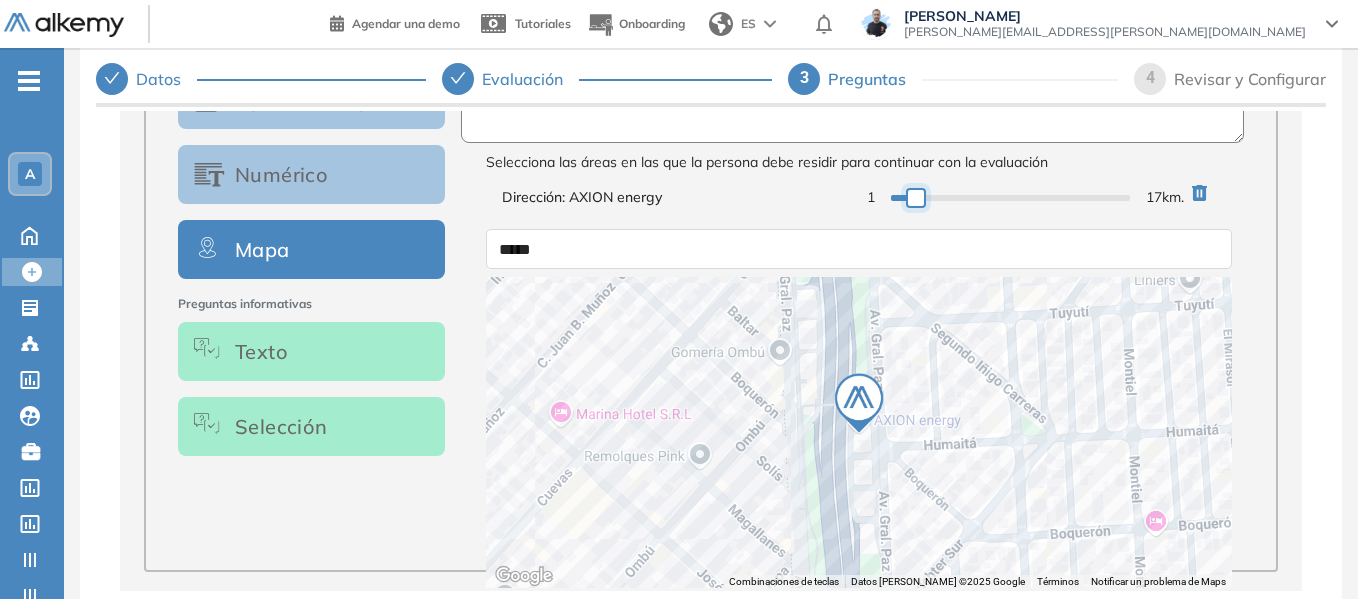 drag, startPoint x: 890, startPoint y: 202, endPoint x: 915, endPoint y: 193, distance: 26.57066 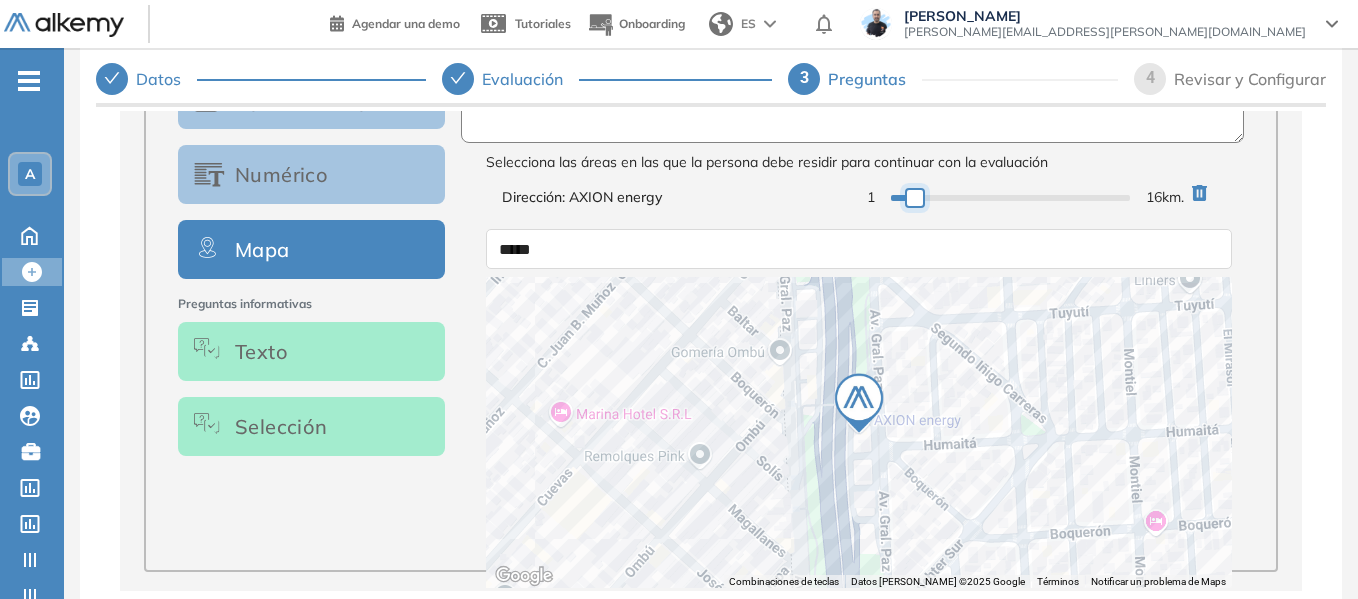 click at bounding box center (915, 198) 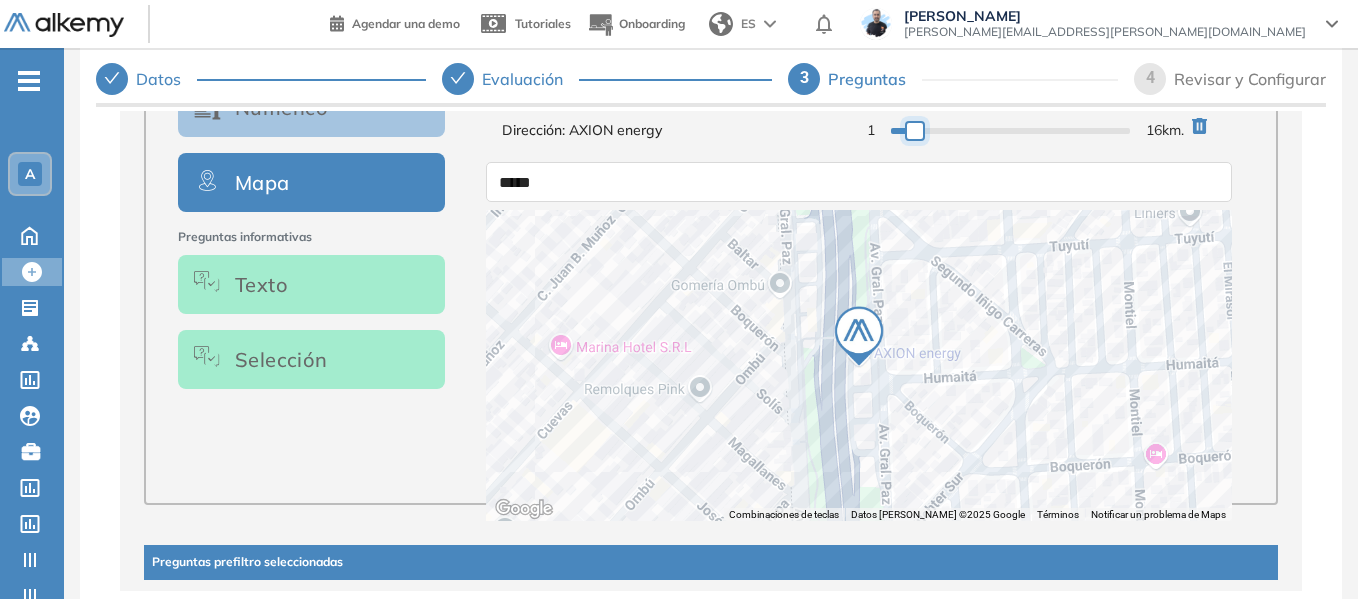scroll, scrollTop: 500, scrollLeft: 0, axis: vertical 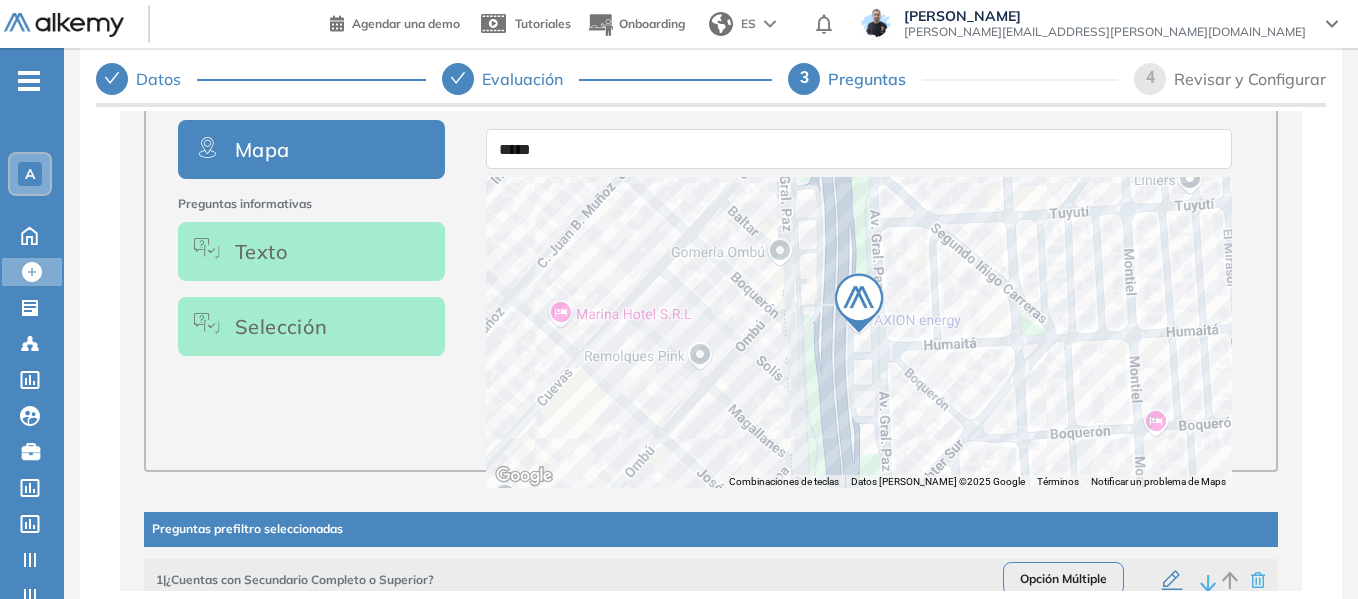 click at bounding box center (859, 303) 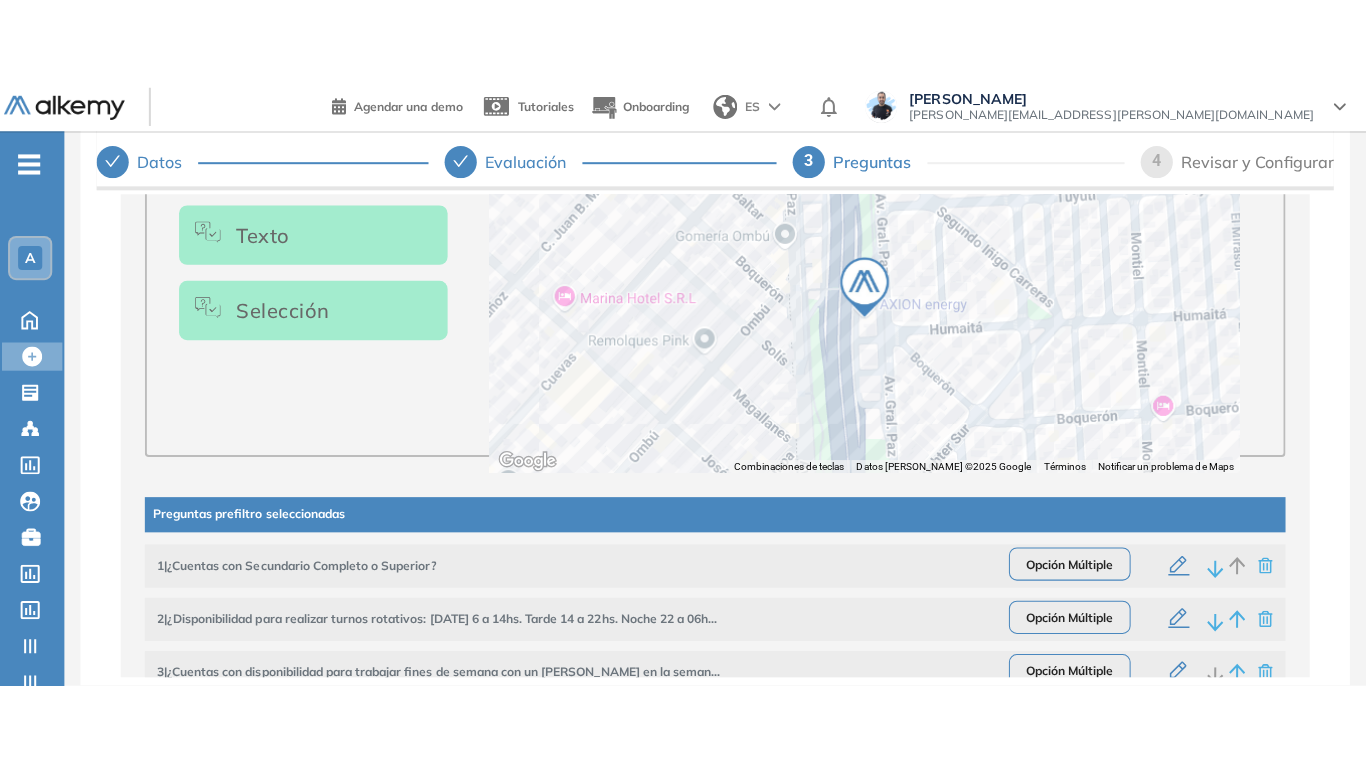 scroll, scrollTop: 0, scrollLeft: 0, axis: both 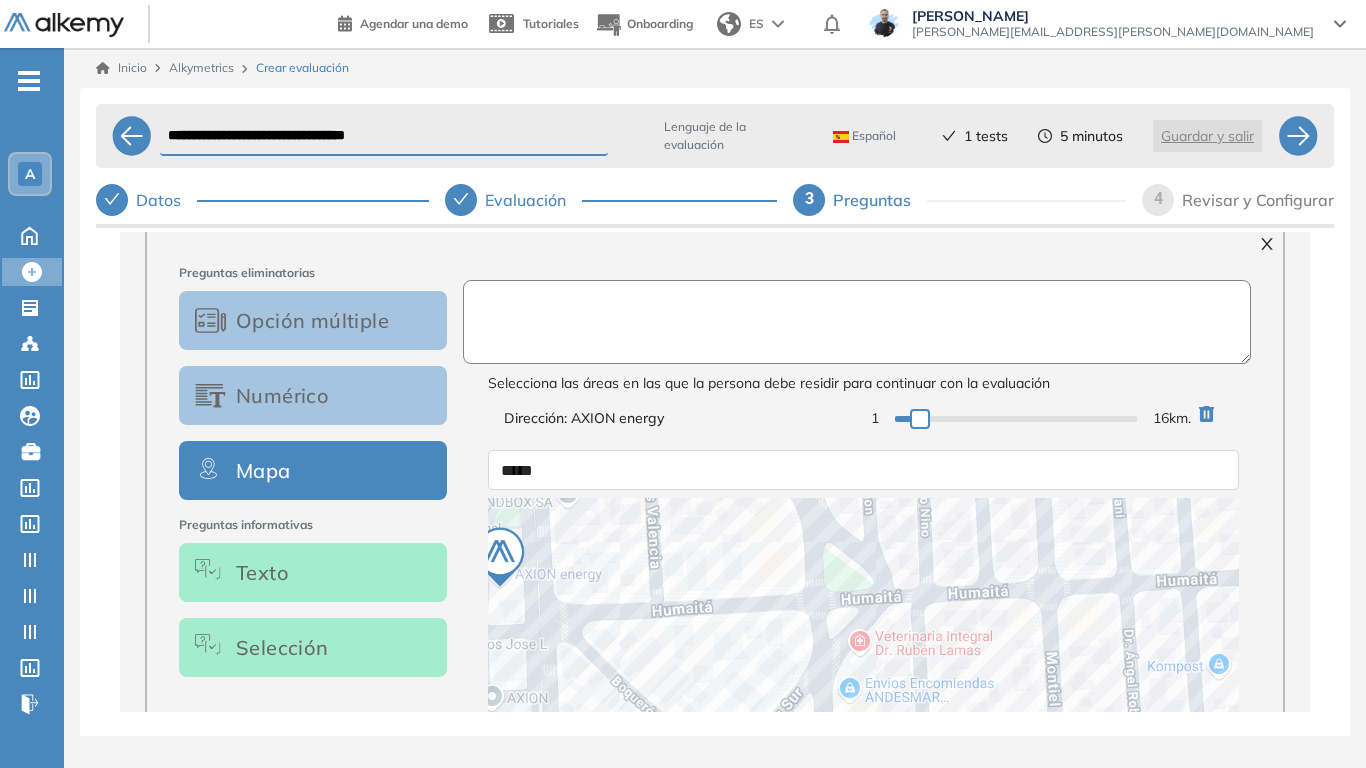 click at bounding box center [857, 322] 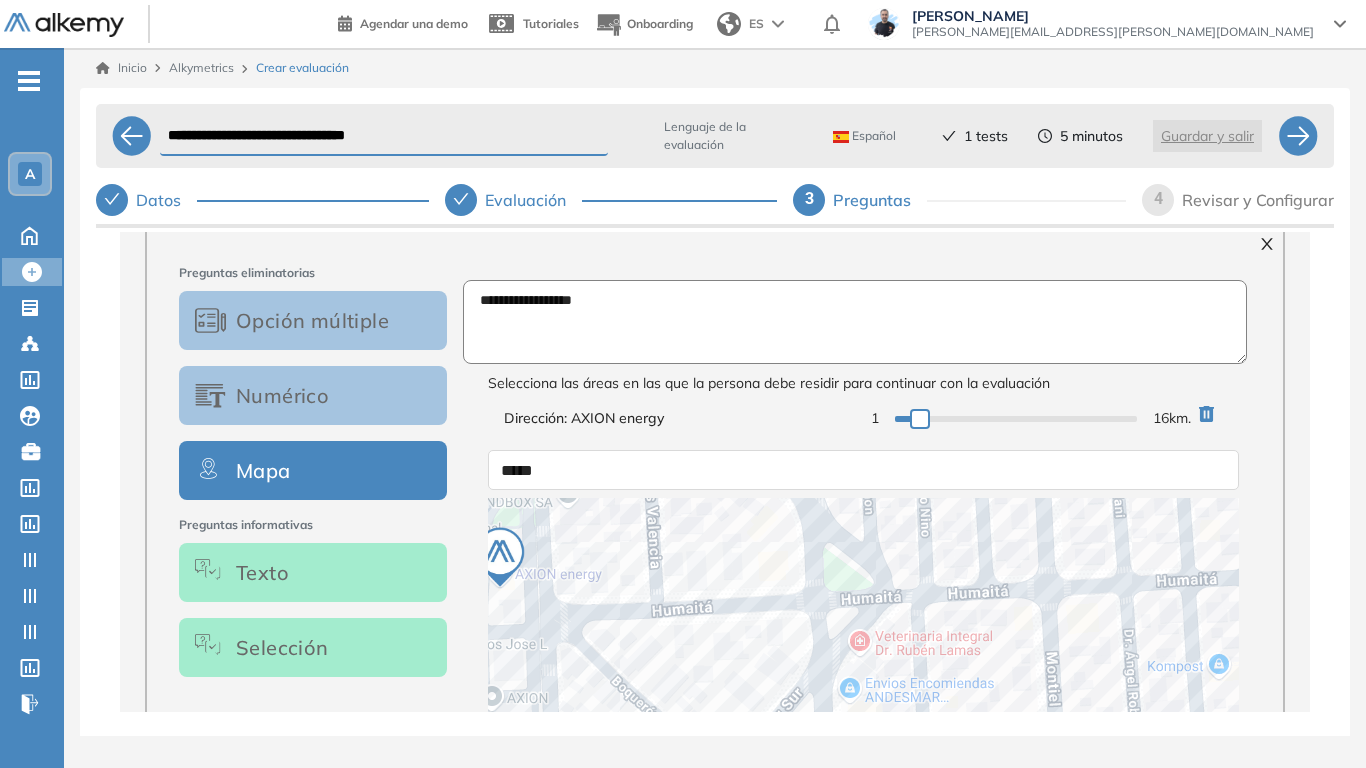 type on "**********" 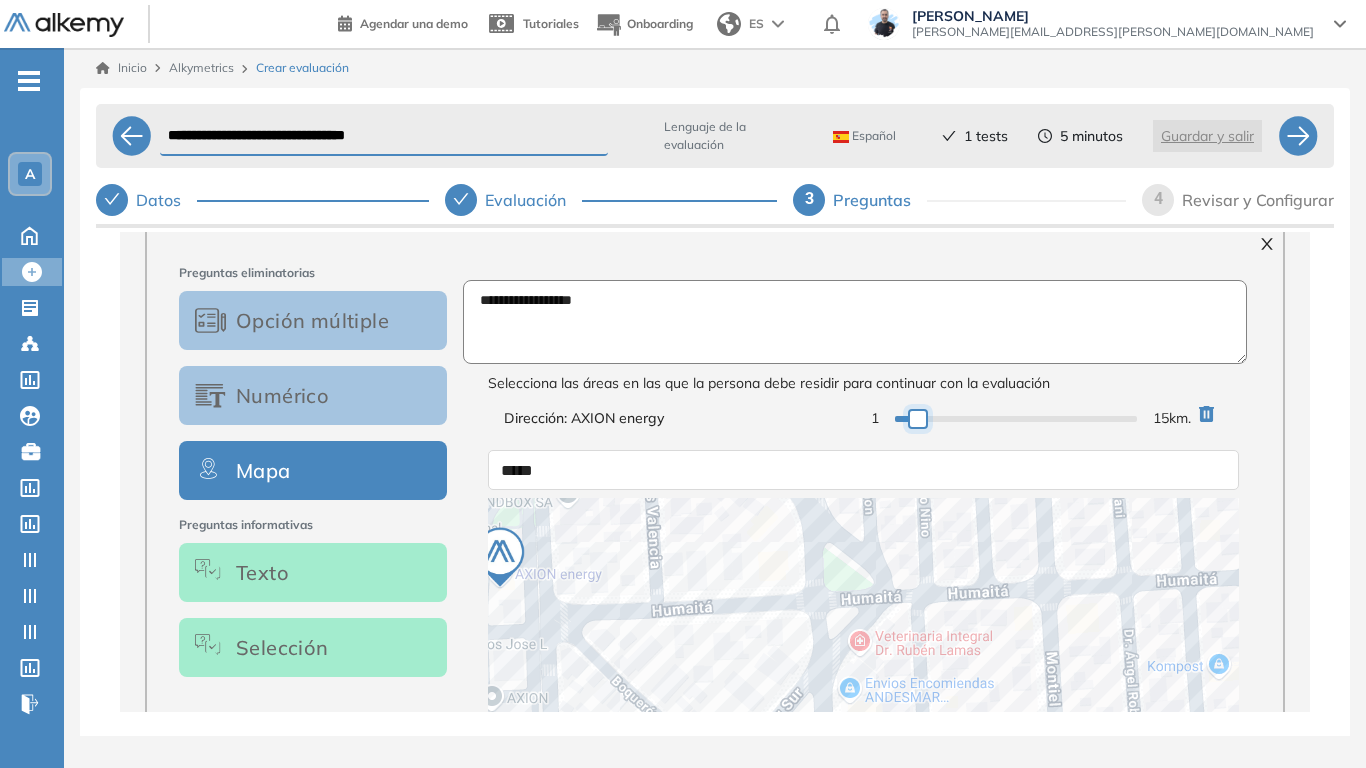 click at bounding box center [918, 419] 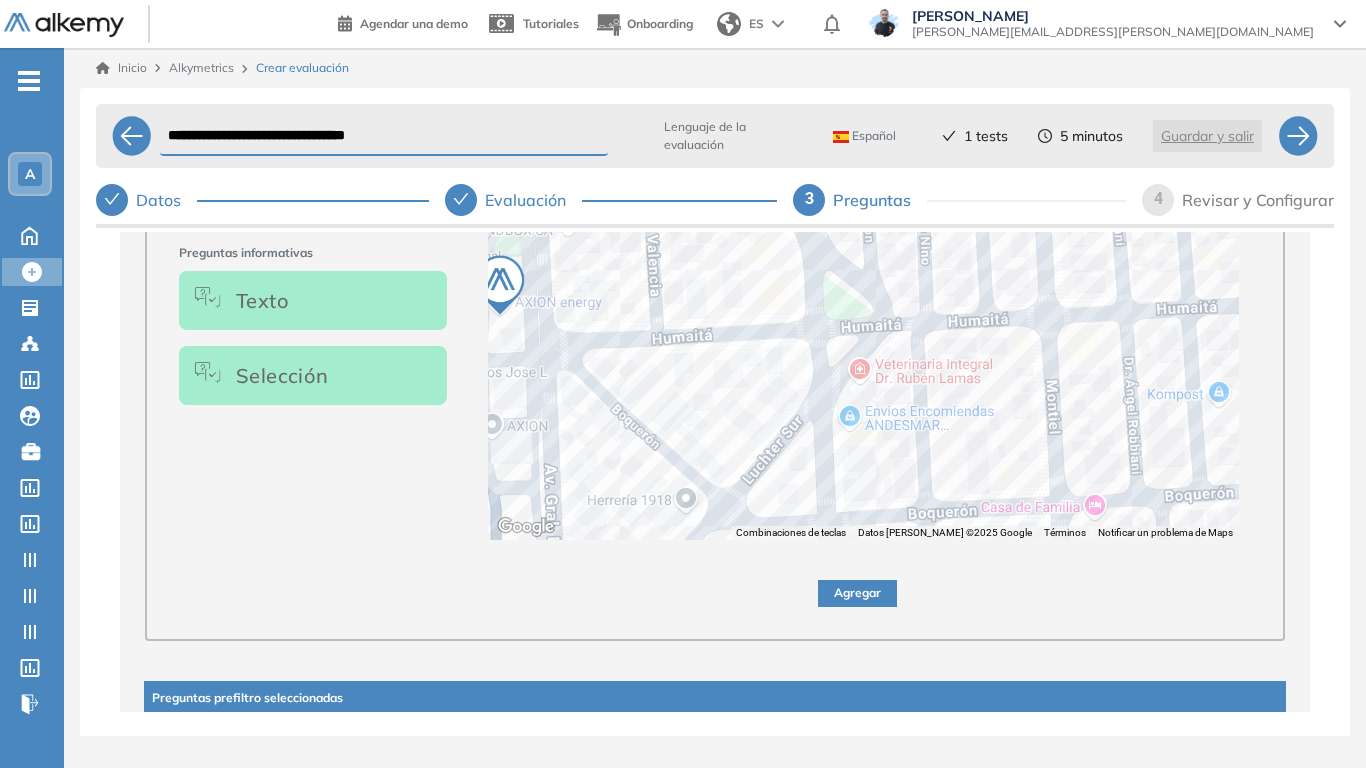 scroll, scrollTop: 600, scrollLeft: 0, axis: vertical 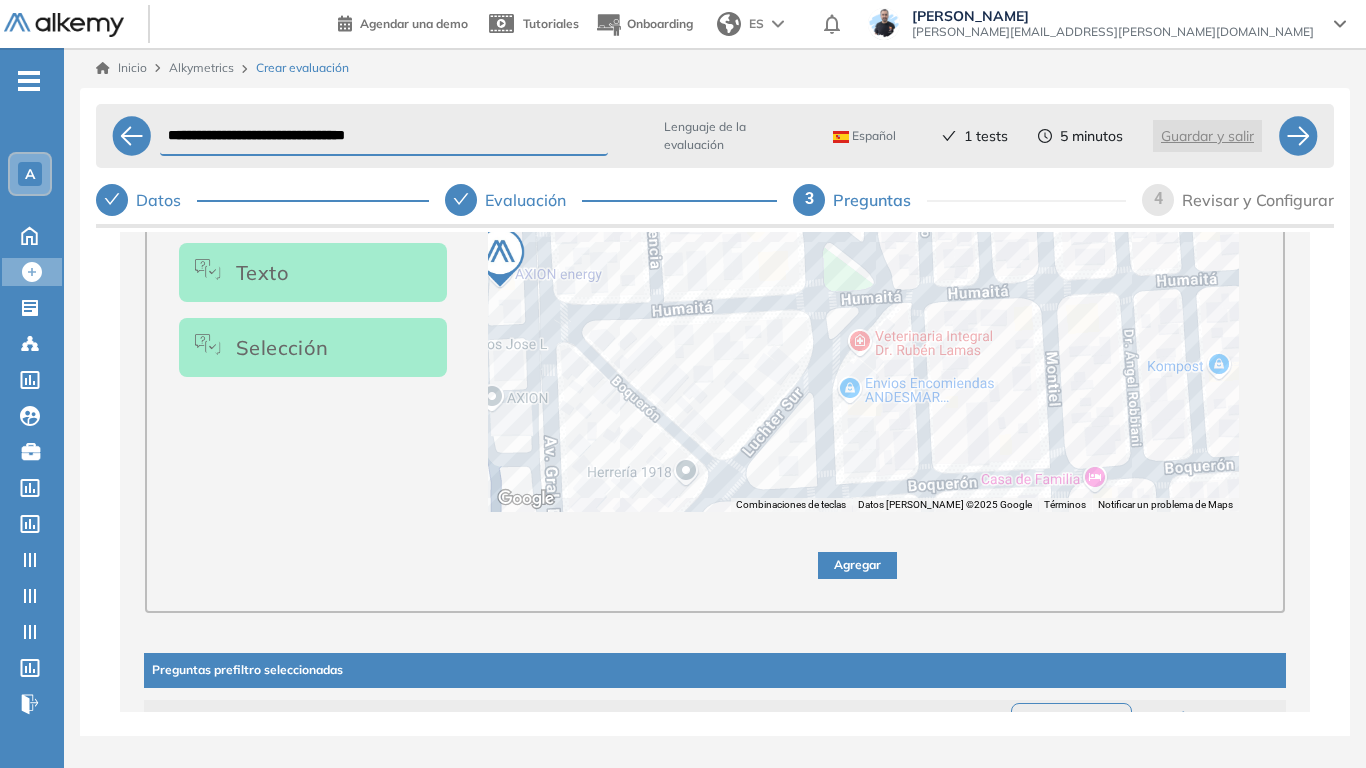 click on "Agregar" at bounding box center (857, 565) 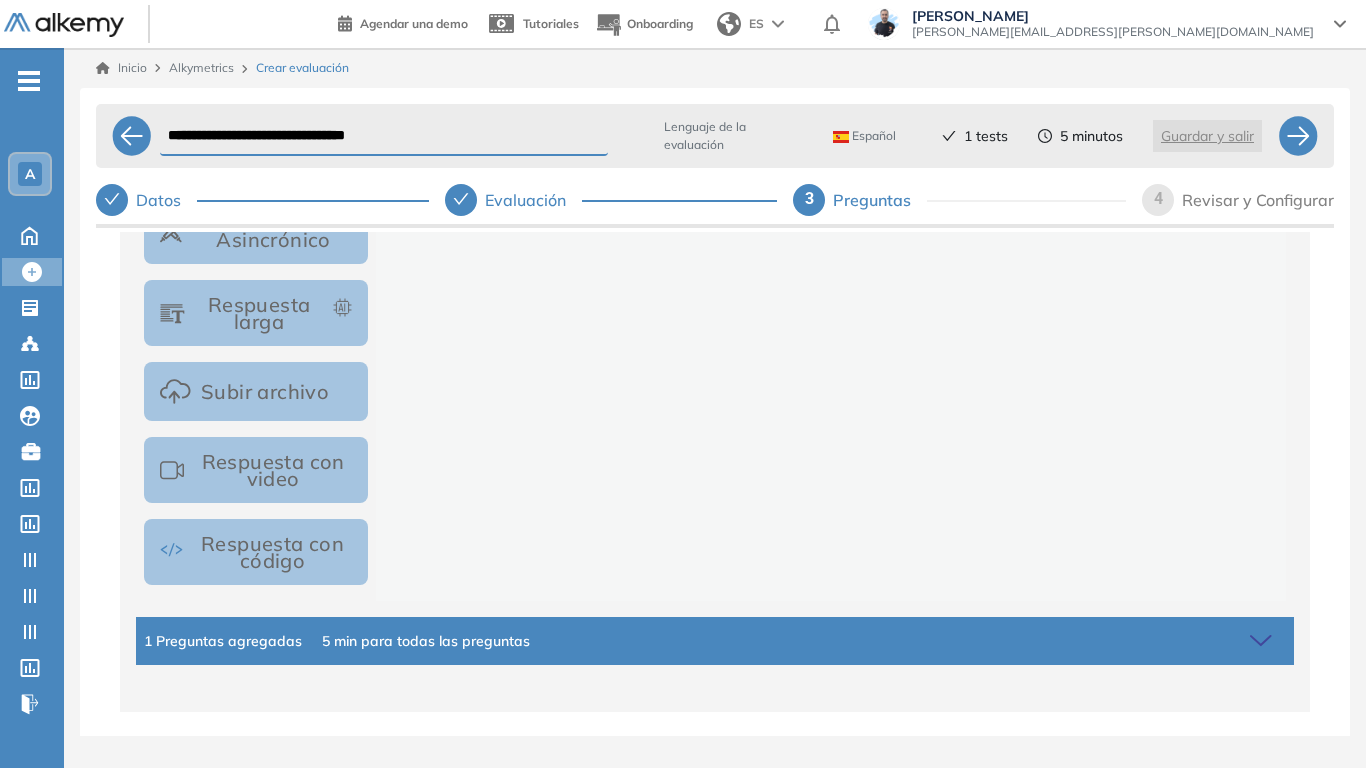 scroll, scrollTop: 944, scrollLeft: 0, axis: vertical 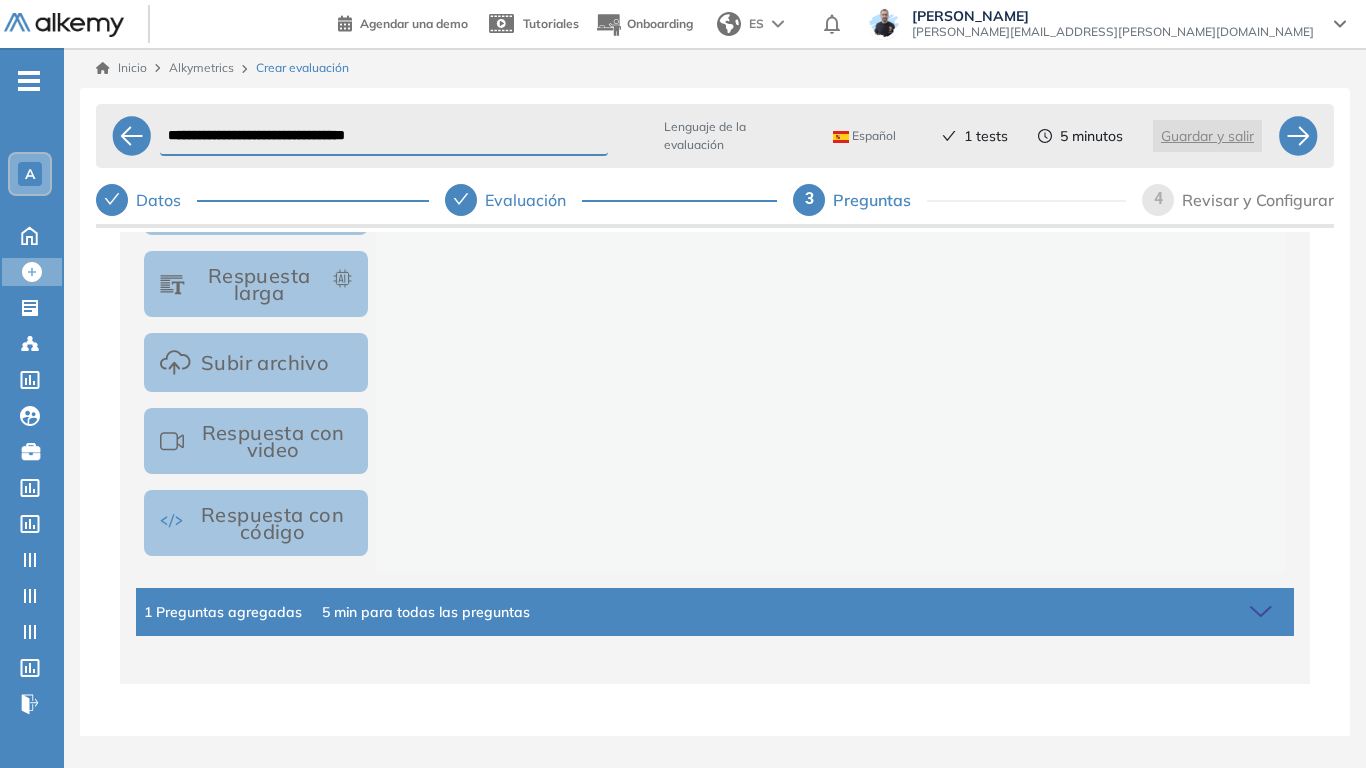 click 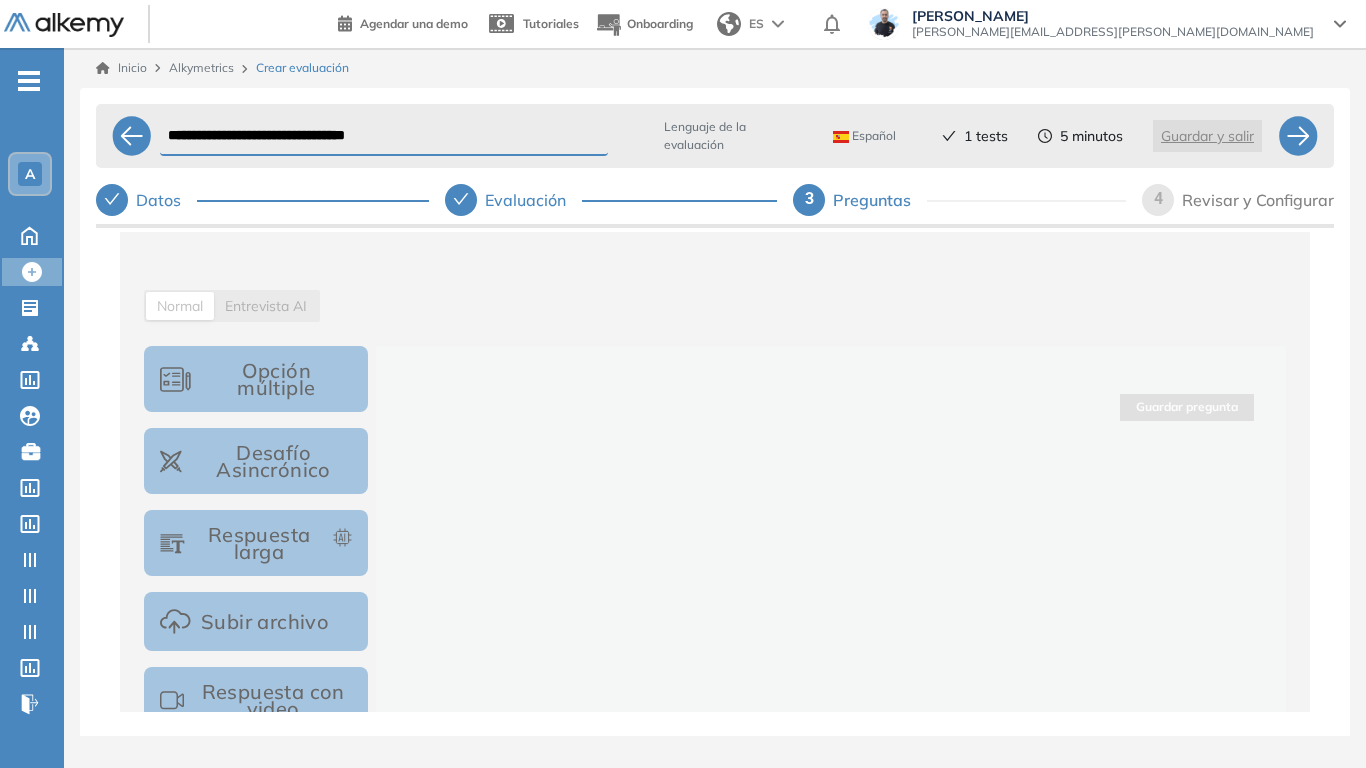 scroll, scrollTop: 650, scrollLeft: 0, axis: vertical 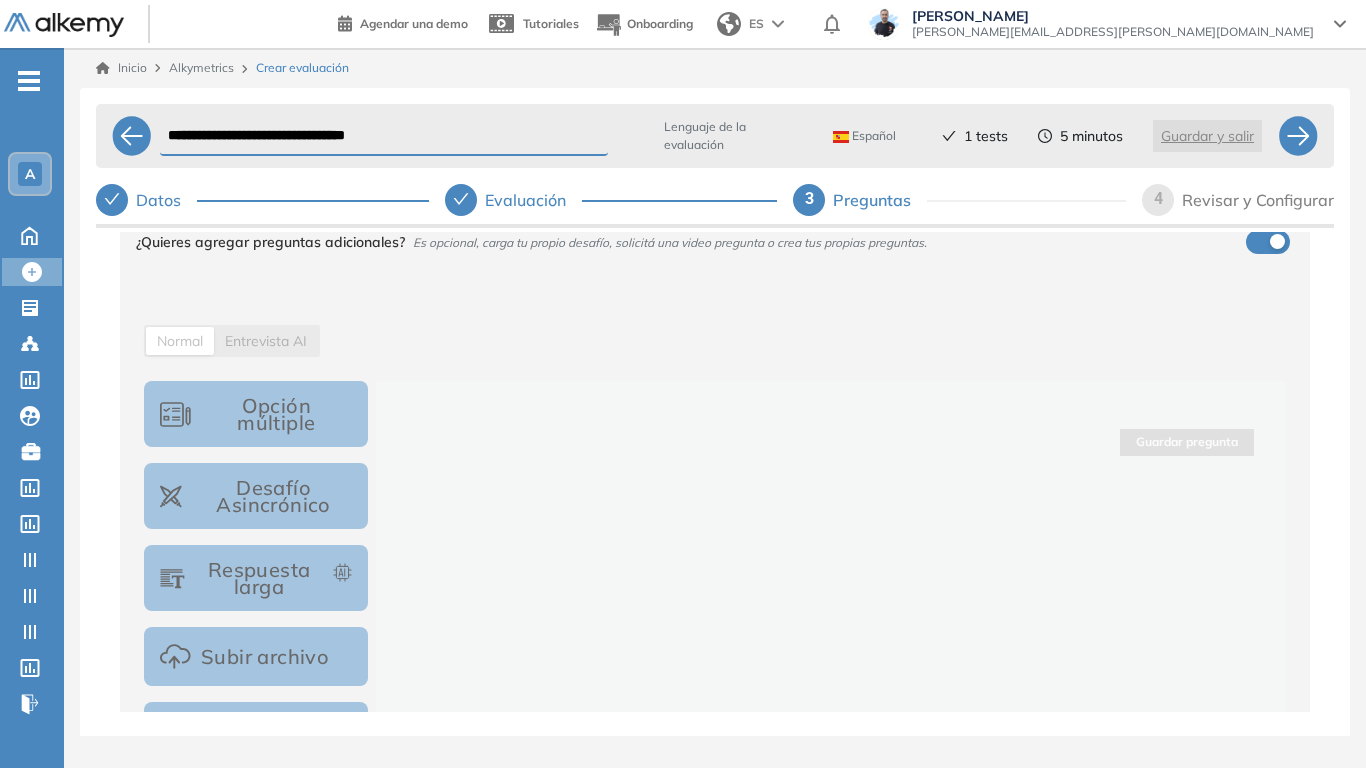 click on "Entrevista AI" at bounding box center [266, 341] 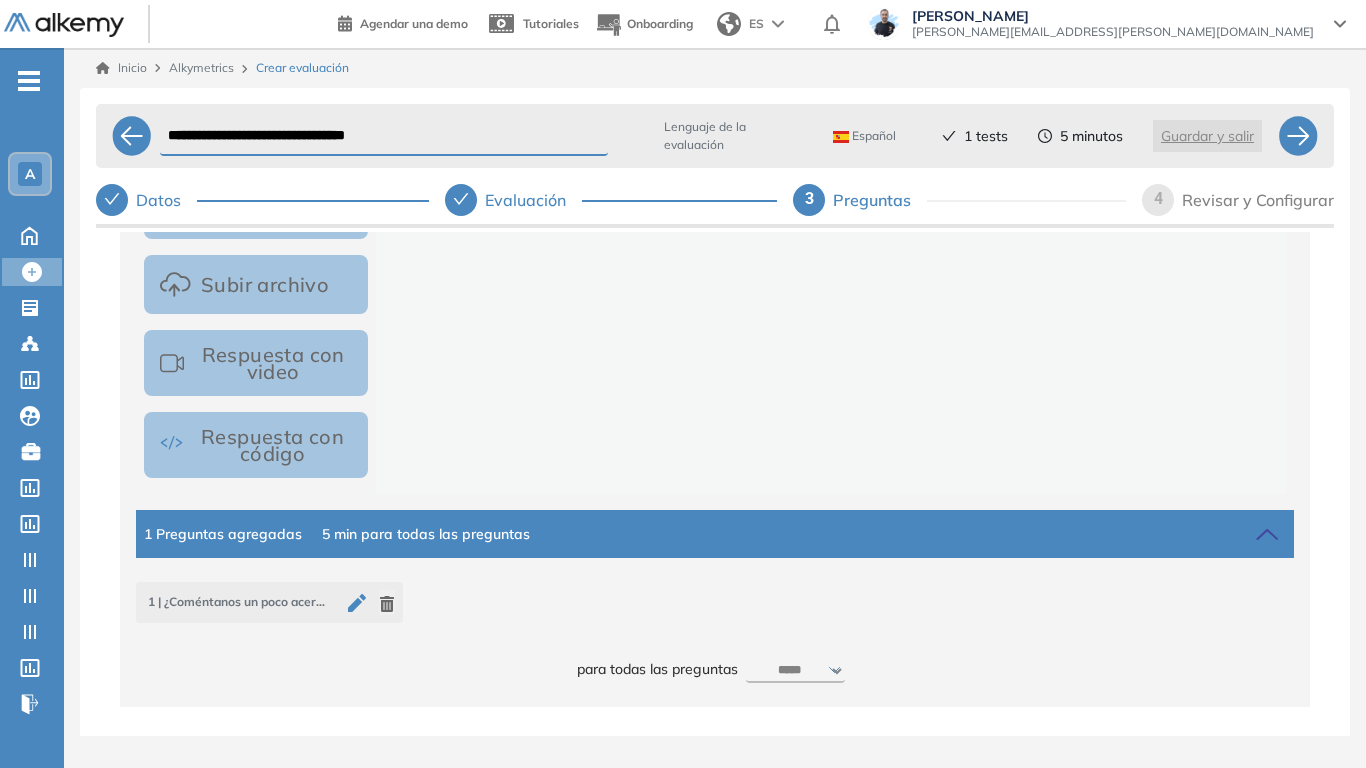 scroll, scrollTop: 1050, scrollLeft: 0, axis: vertical 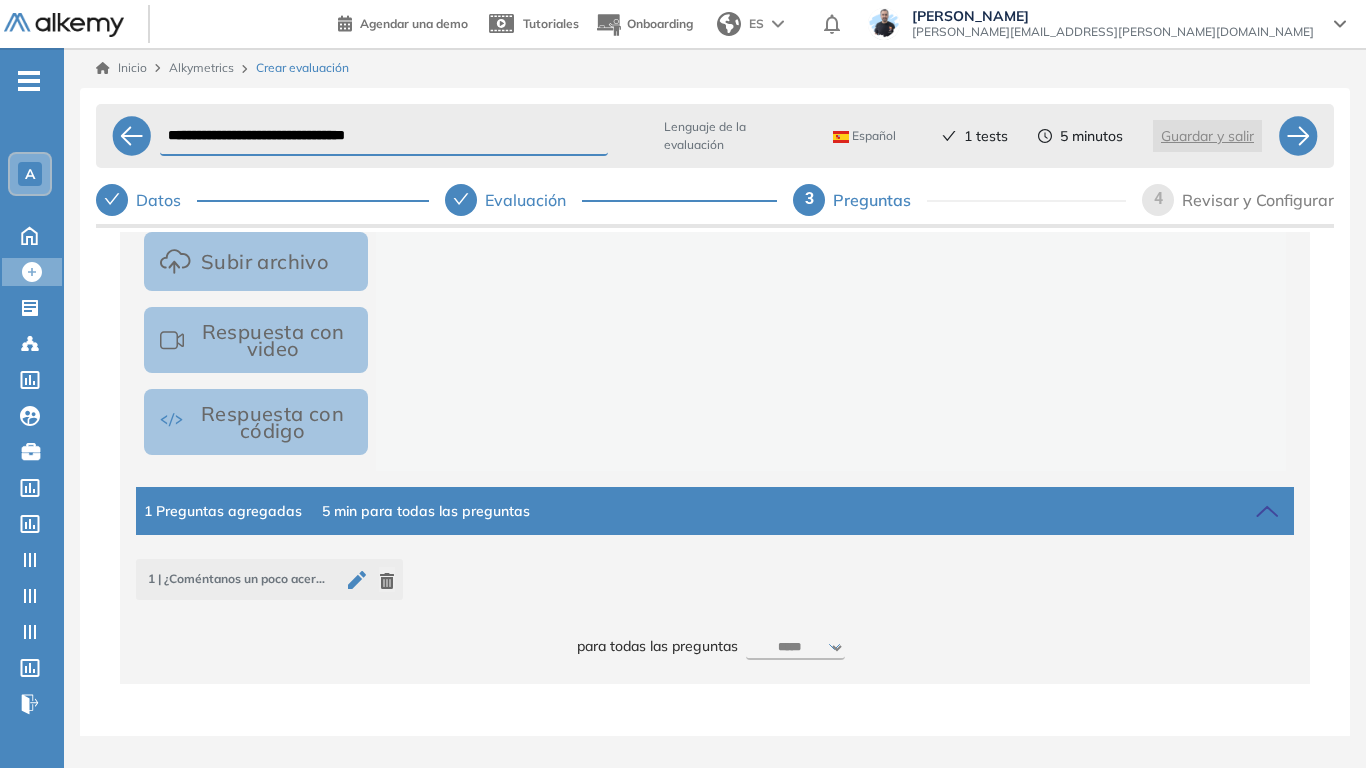 click 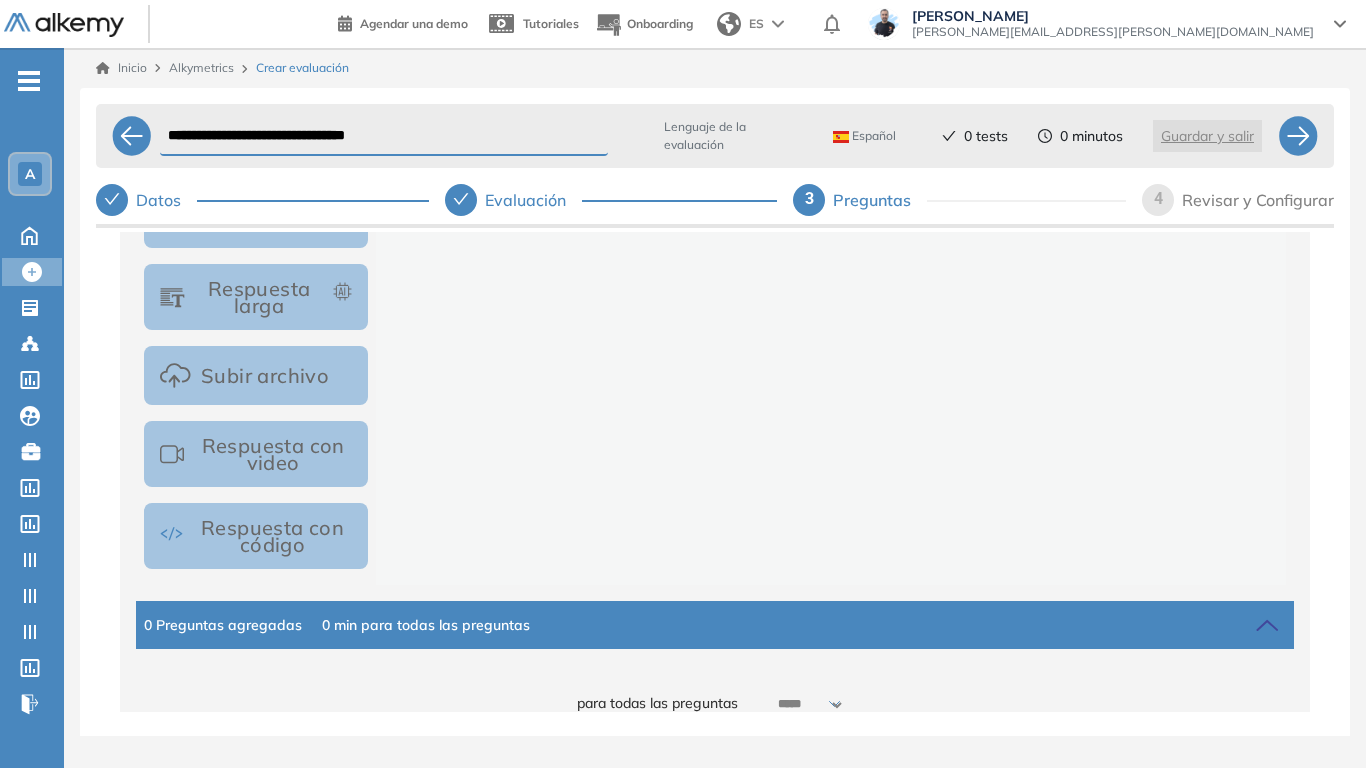 scroll, scrollTop: 693, scrollLeft: 0, axis: vertical 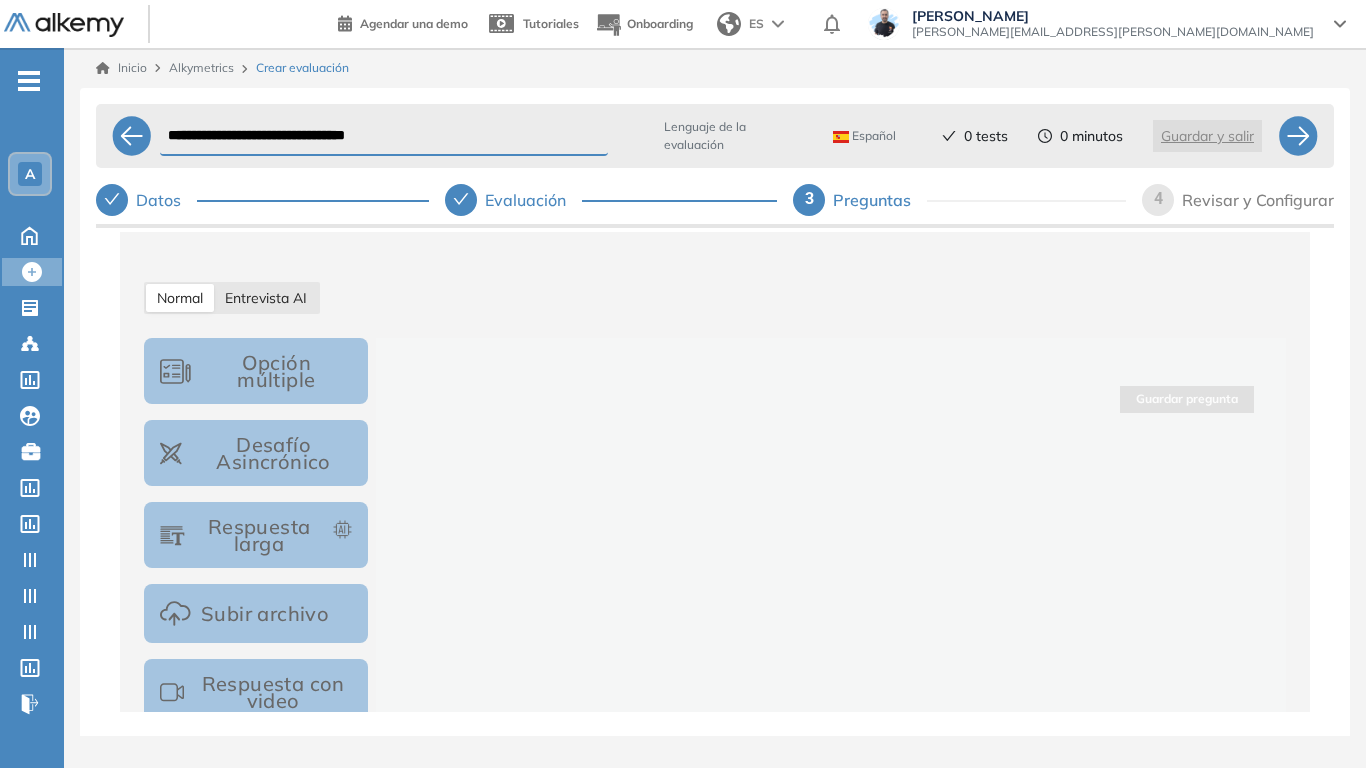 click on "Entrevista AI" at bounding box center (266, 298) 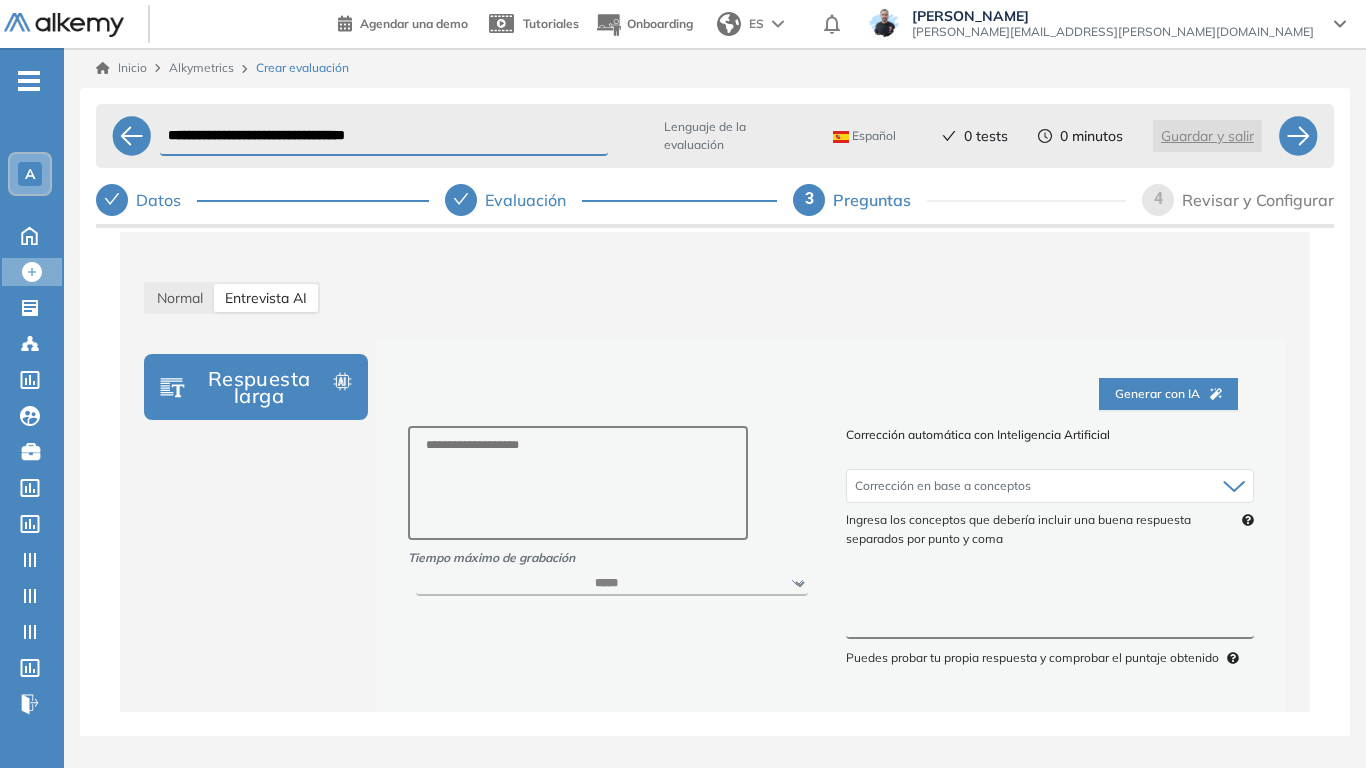 drag, startPoint x: 243, startPoint y: 132, endPoint x: 131, endPoint y: 156, distance: 114.54257 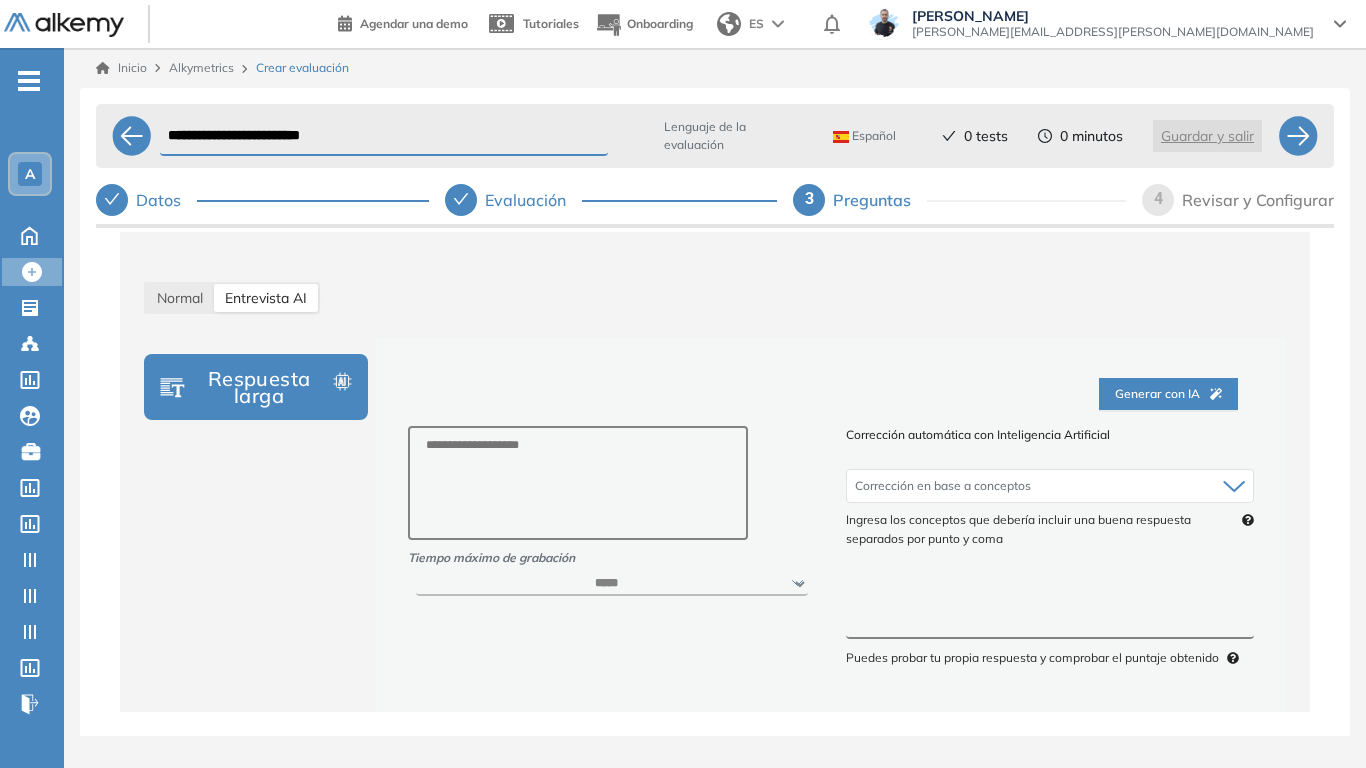 type on "**********" 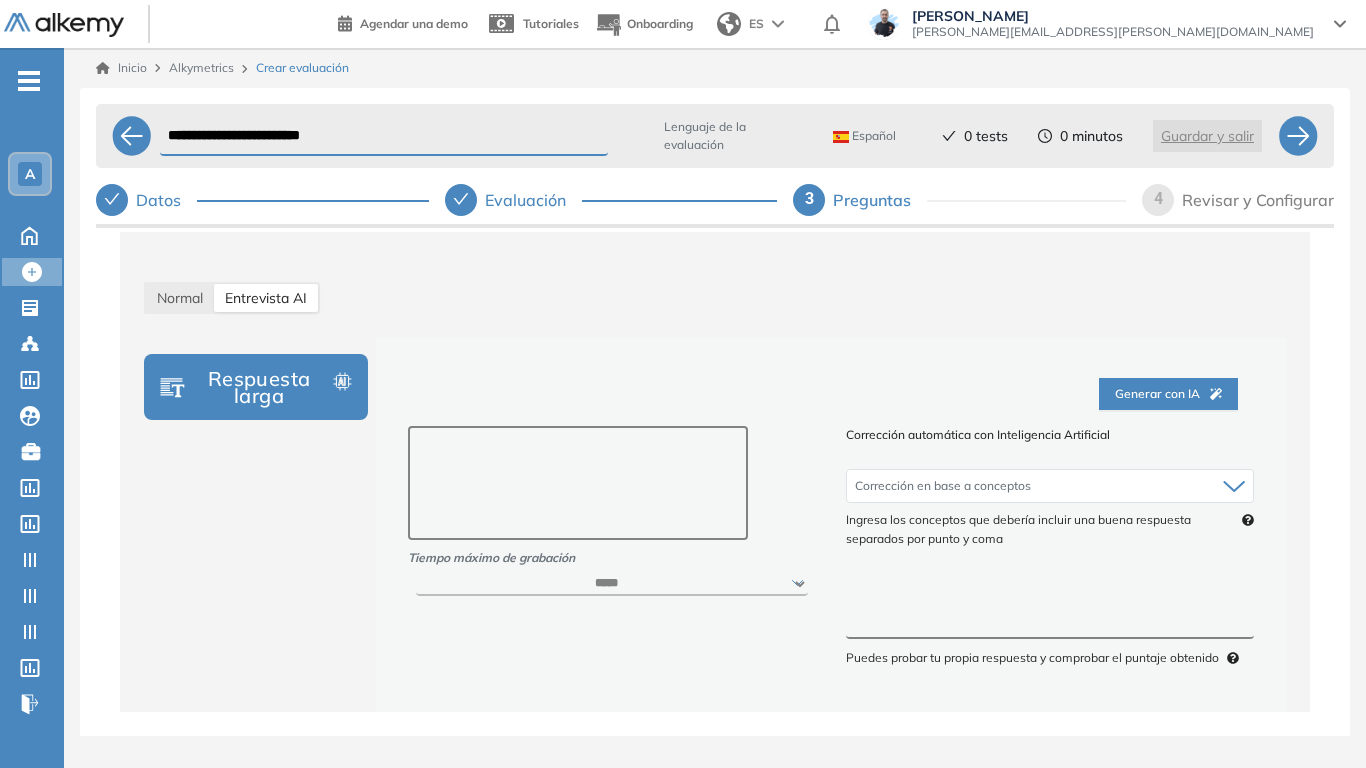 click at bounding box center [578, 483] 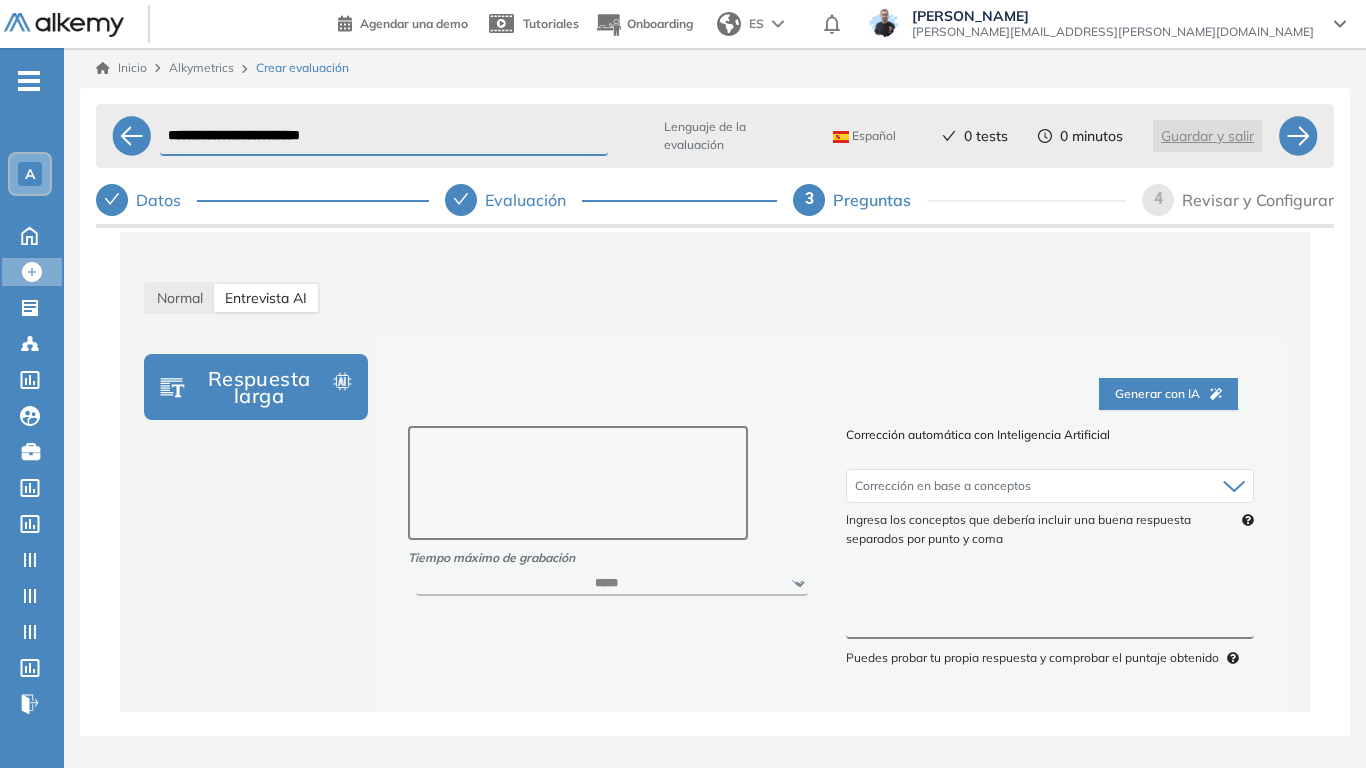 click at bounding box center [578, 483] 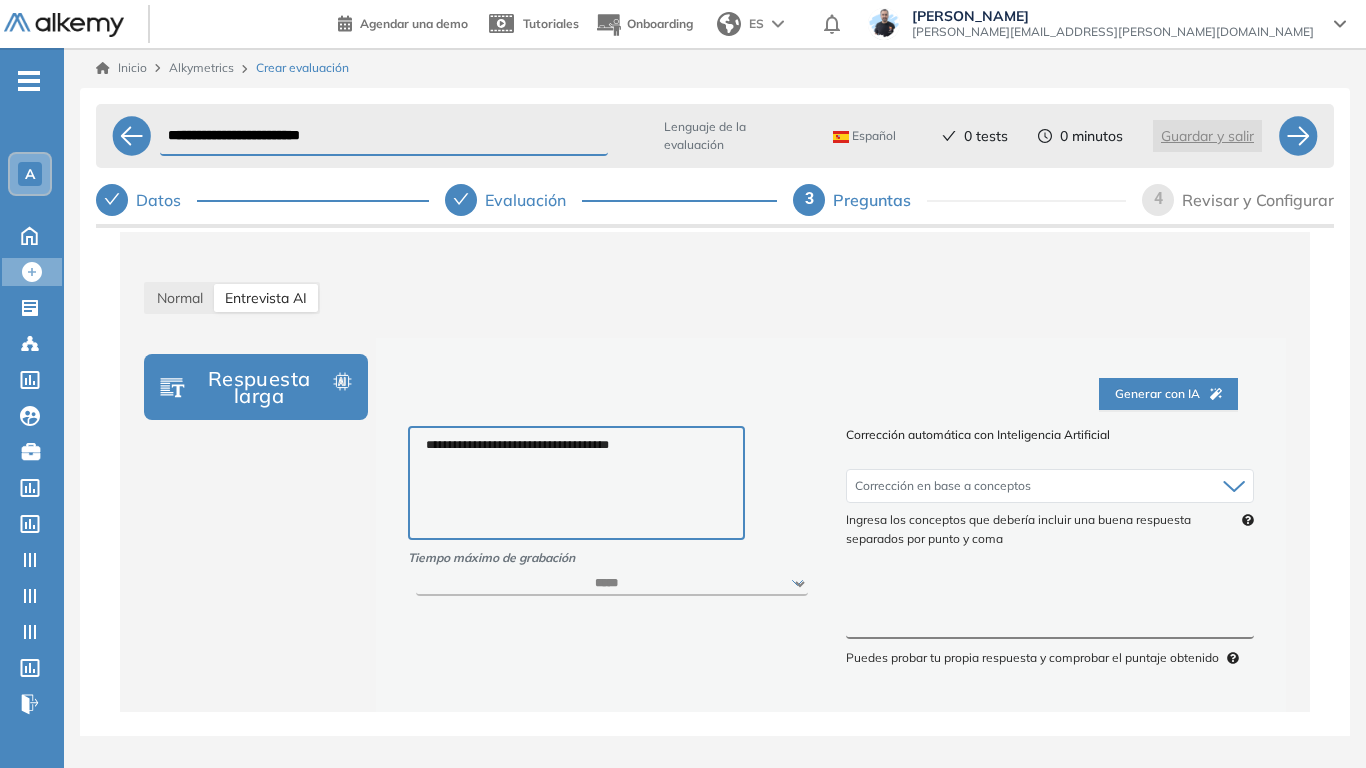 type on "**********" 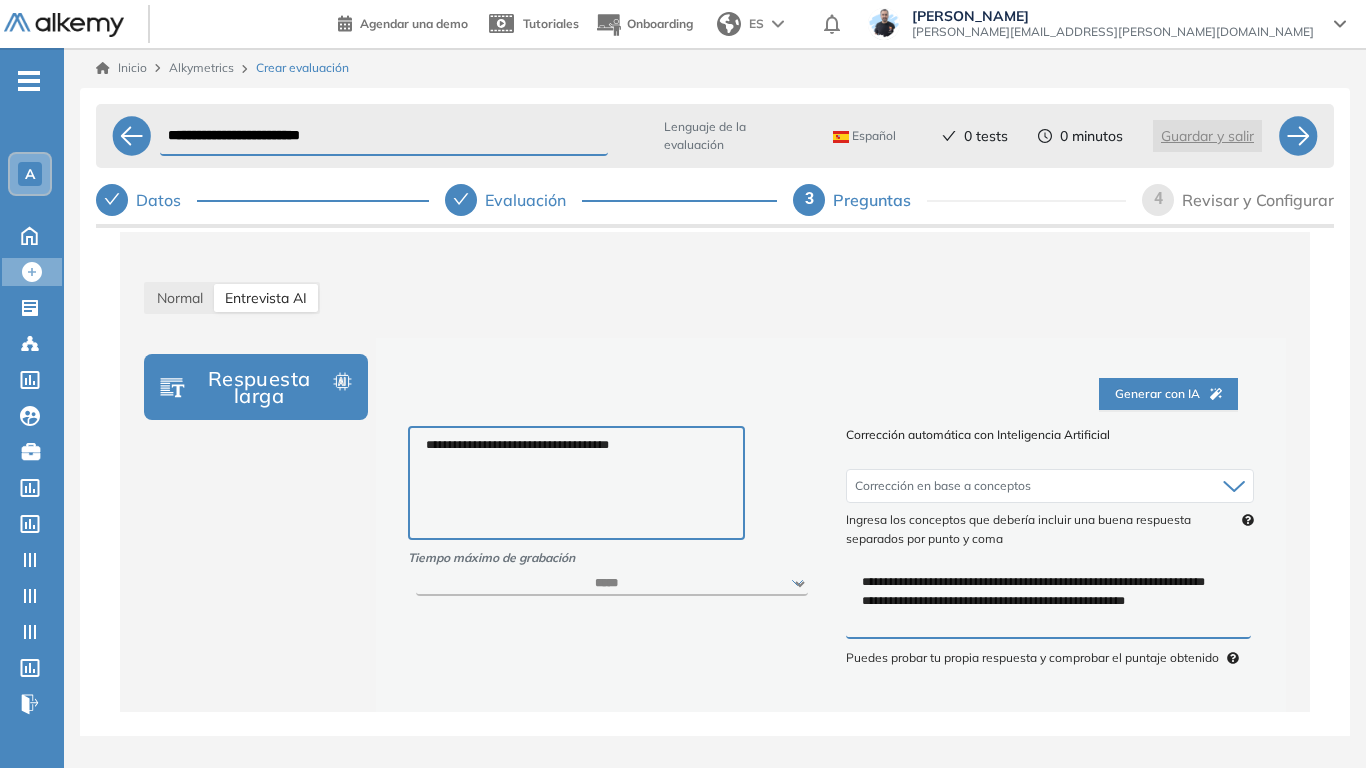 scroll, scrollTop: 9, scrollLeft: 0, axis: vertical 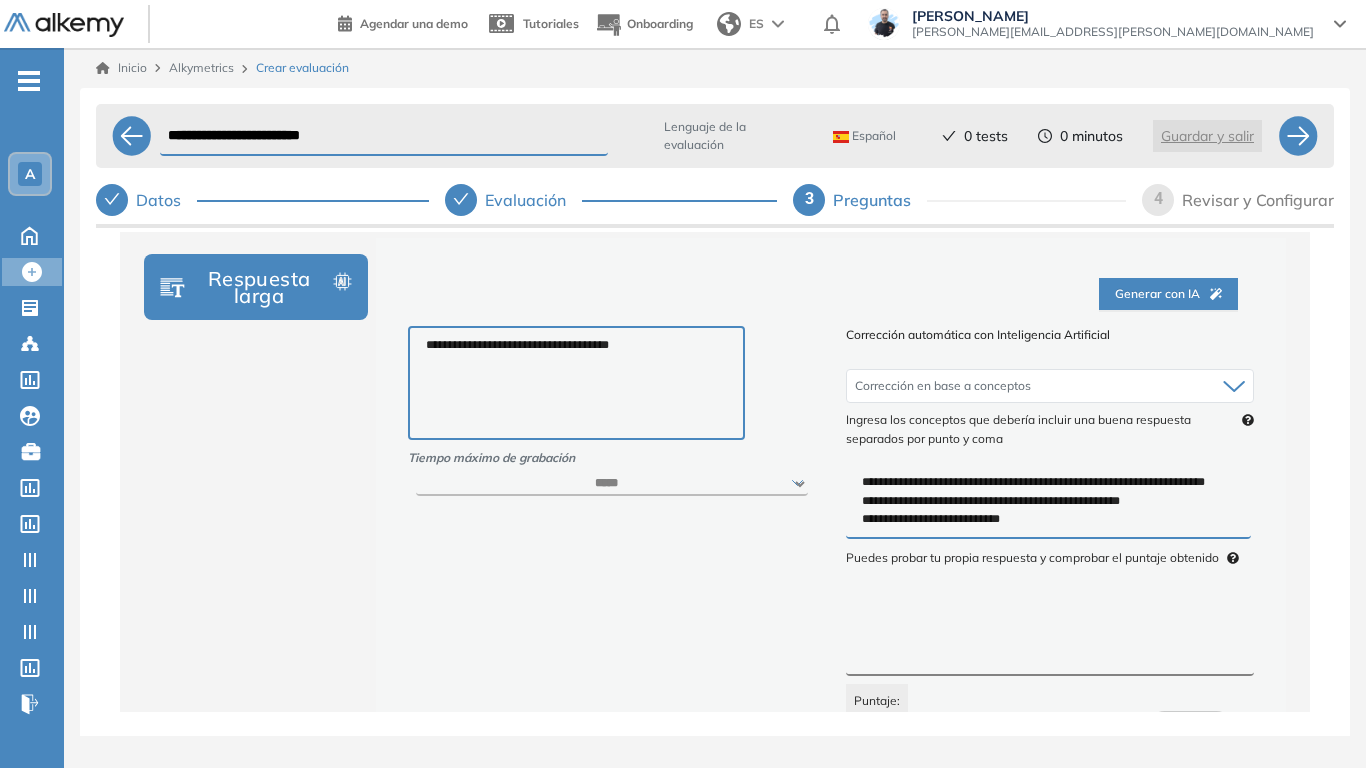 type on "**********" 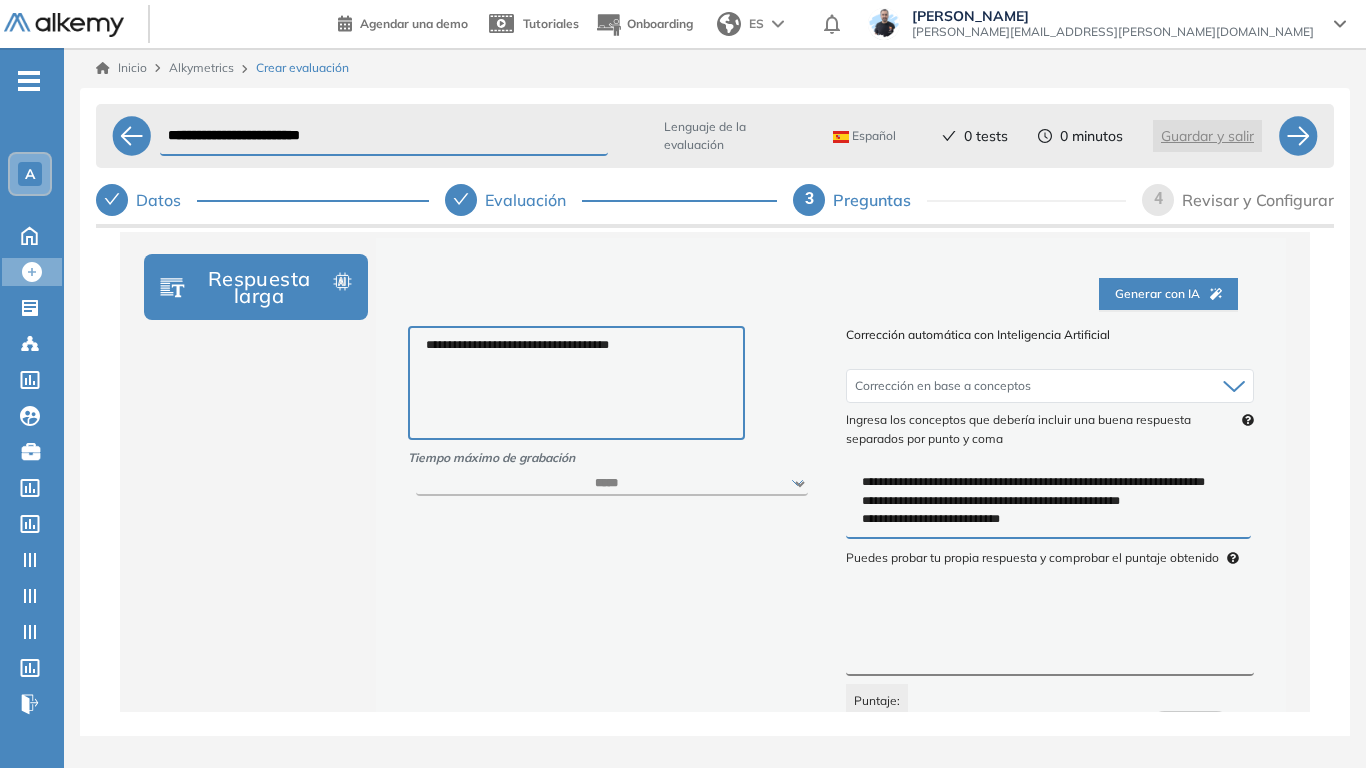 select on "***" 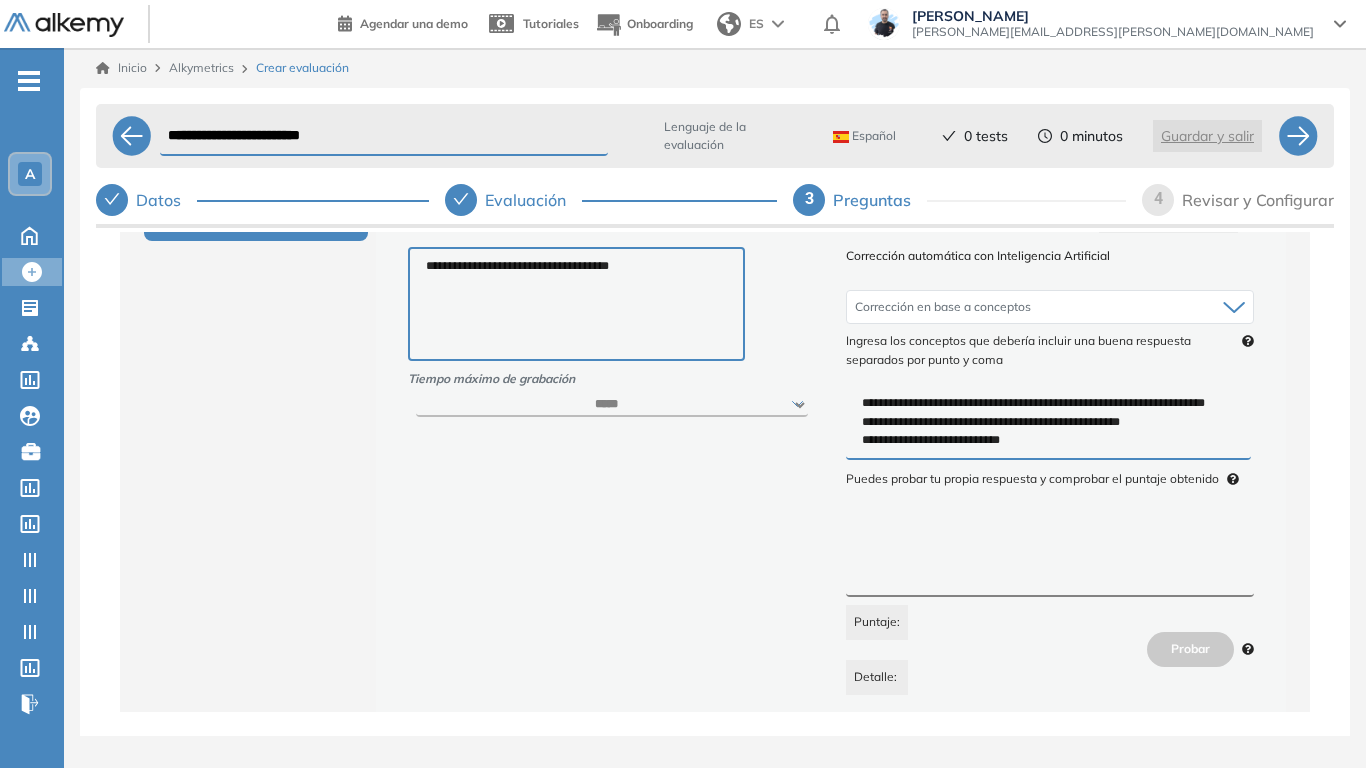 scroll, scrollTop: 993, scrollLeft: 0, axis: vertical 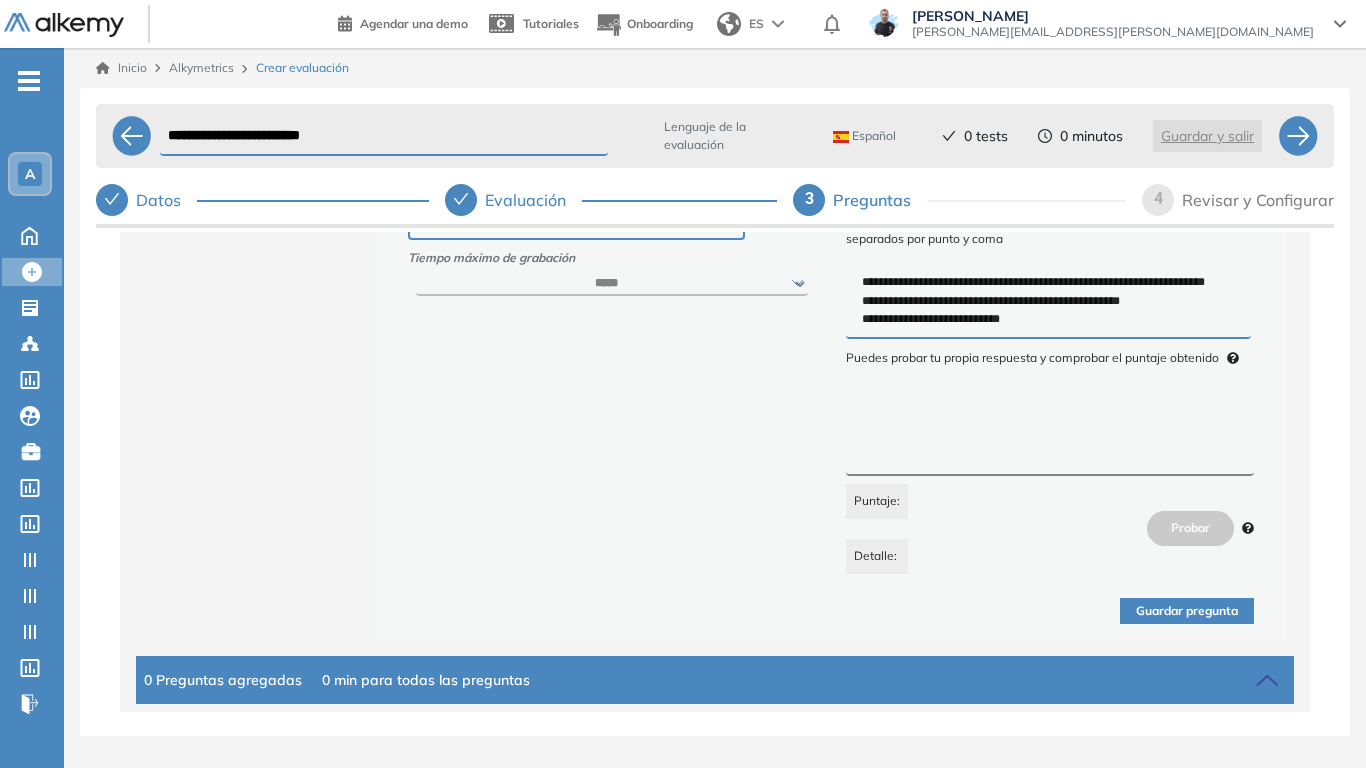 click on "Guardar pregunta" at bounding box center [1187, 611] 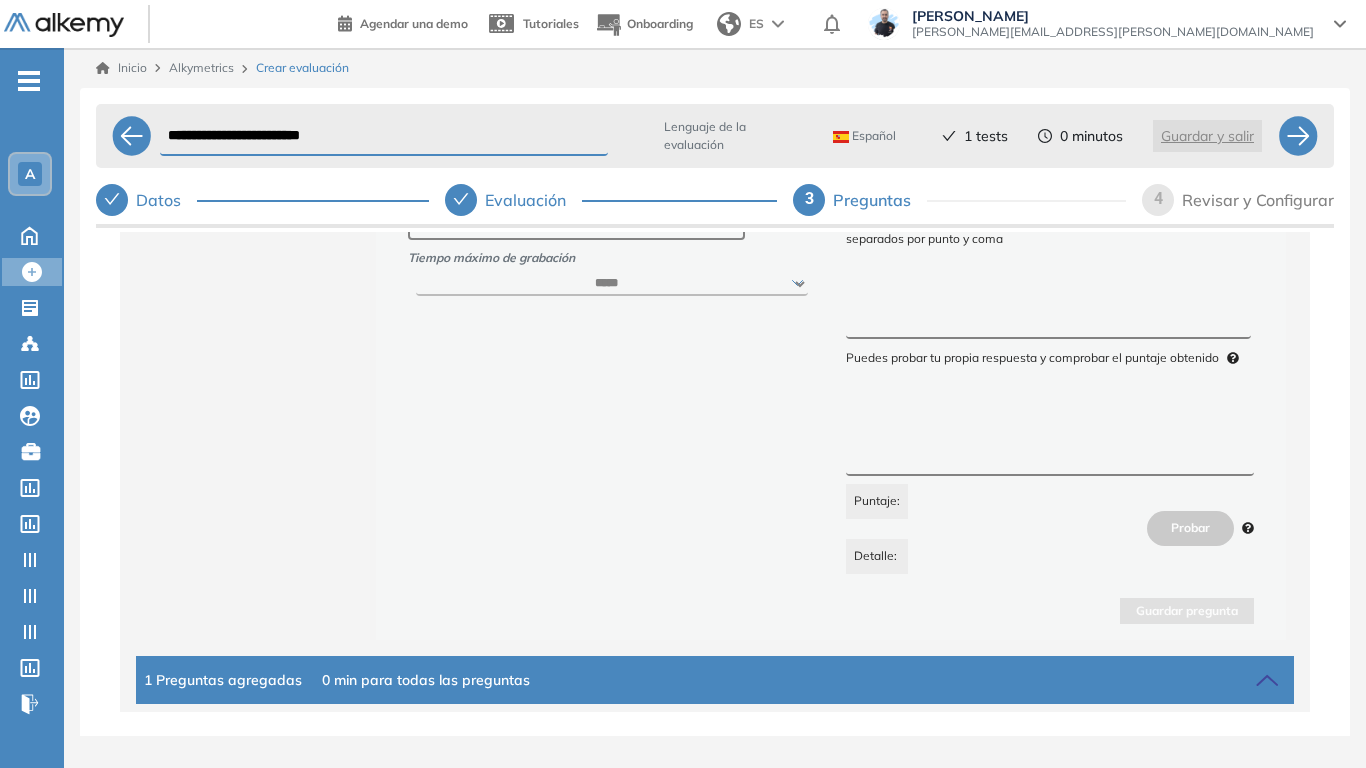 scroll, scrollTop: 0, scrollLeft: 0, axis: both 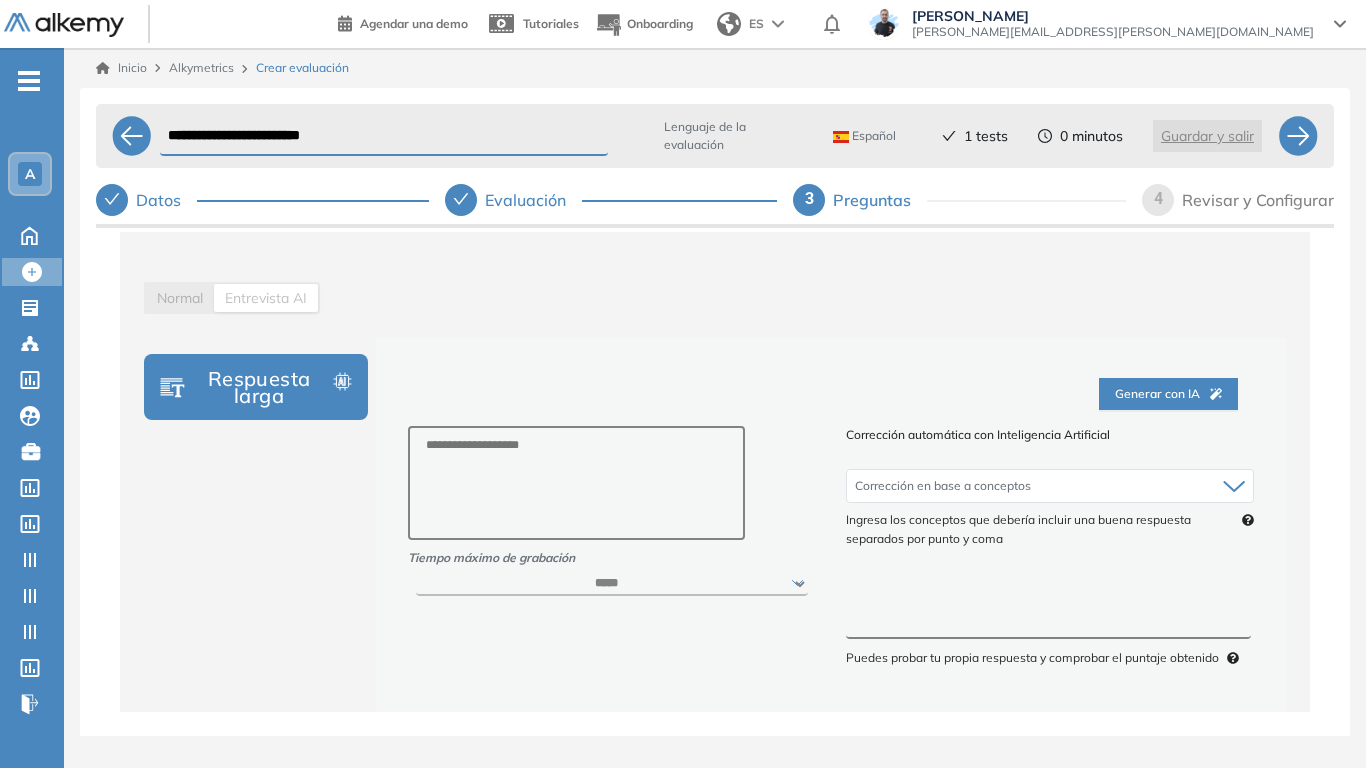 click on "Generar con IA" at bounding box center (1168, 394) 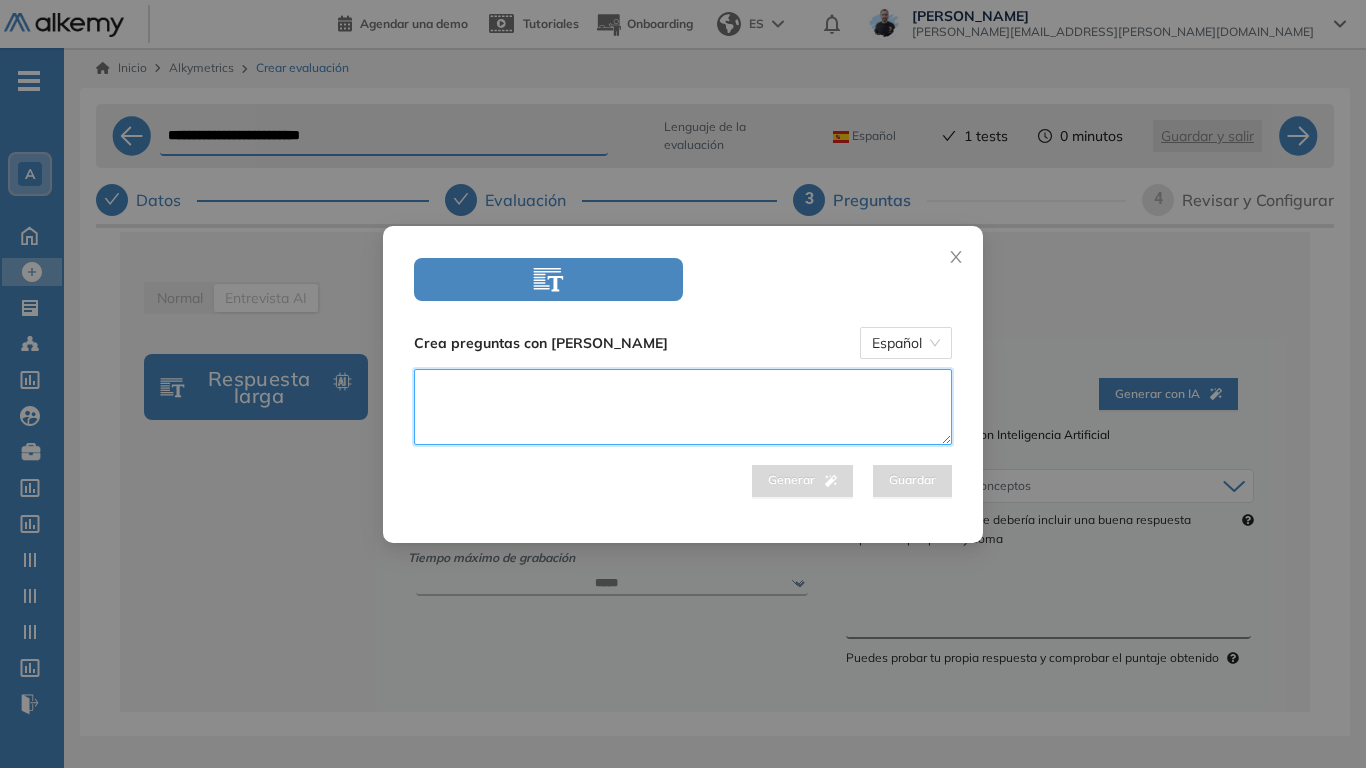 click at bounding box center [683, 407] 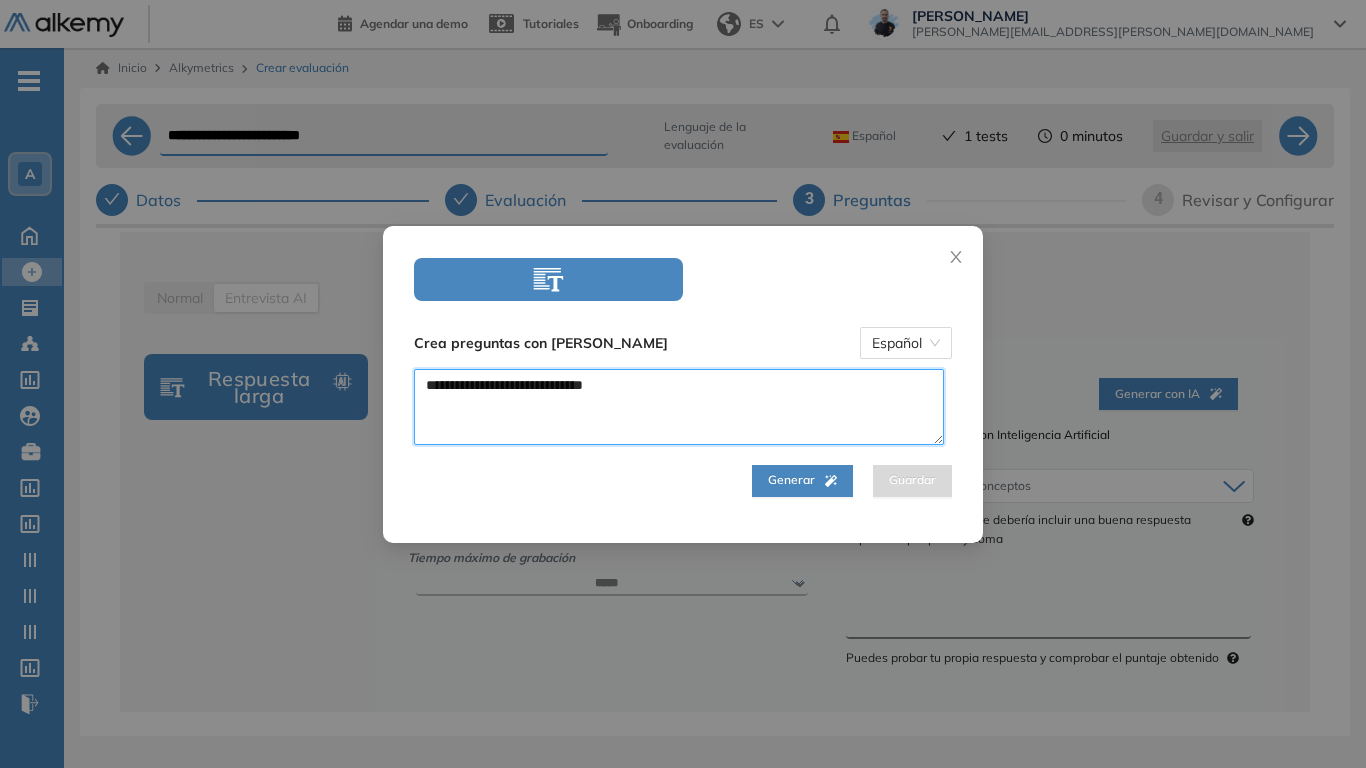 paste on "**********" 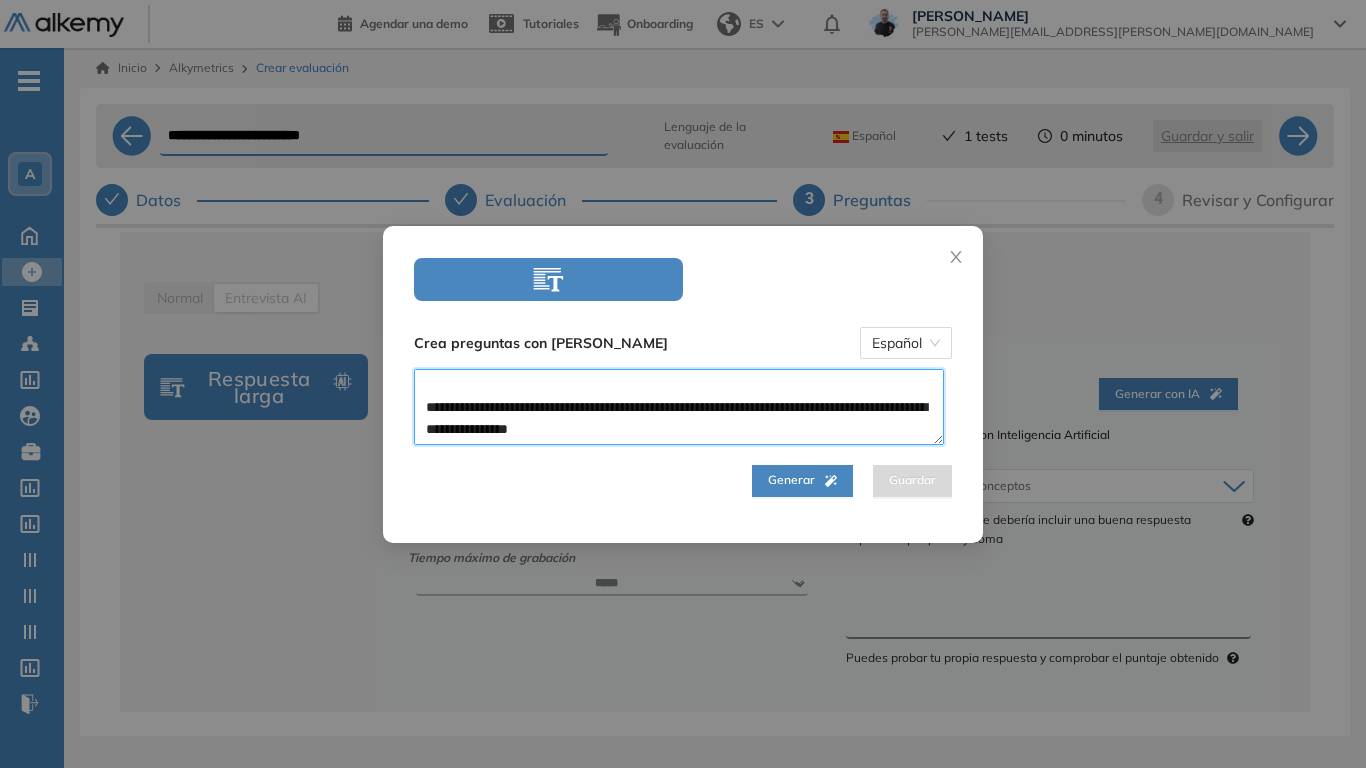 scroll, scrollTop: 88, scrollLeft: 0, axis: vertical 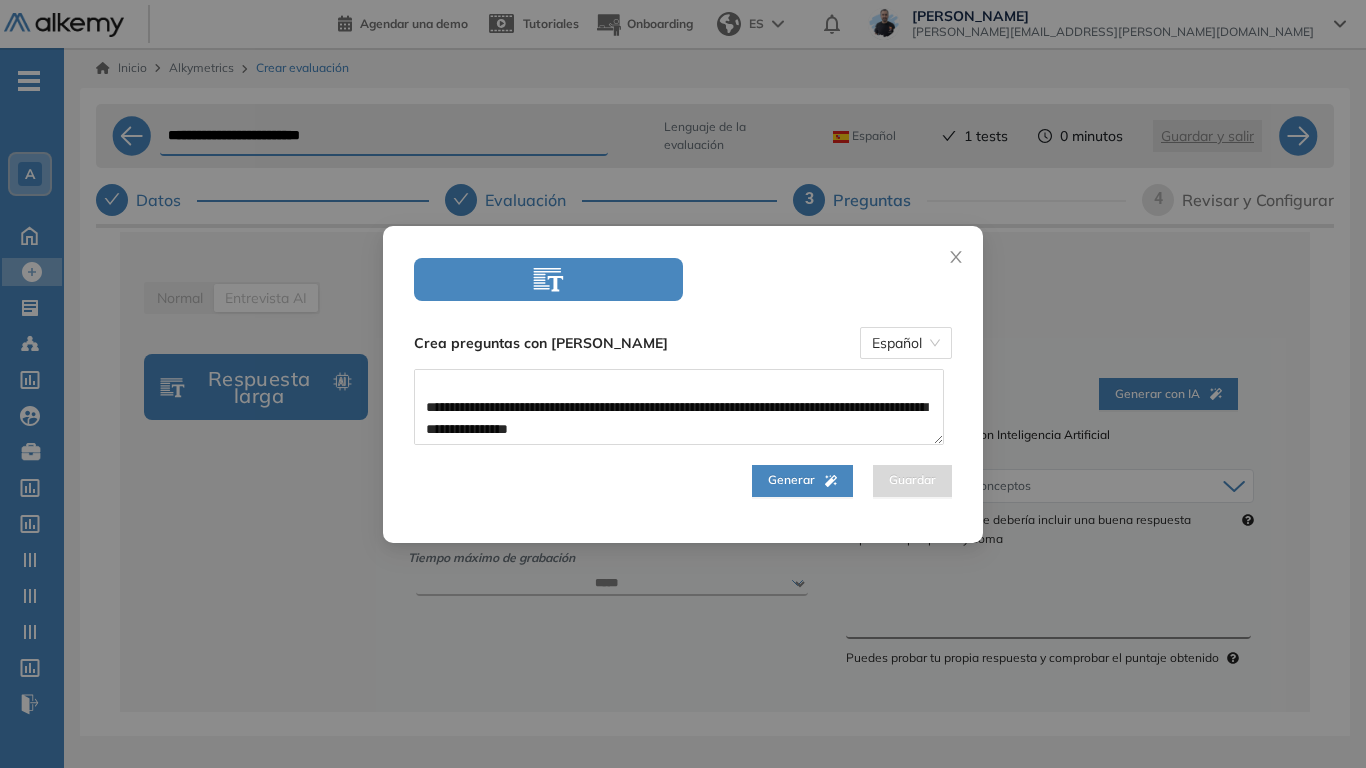 click on "Generar" at bounding box center (802, 480) 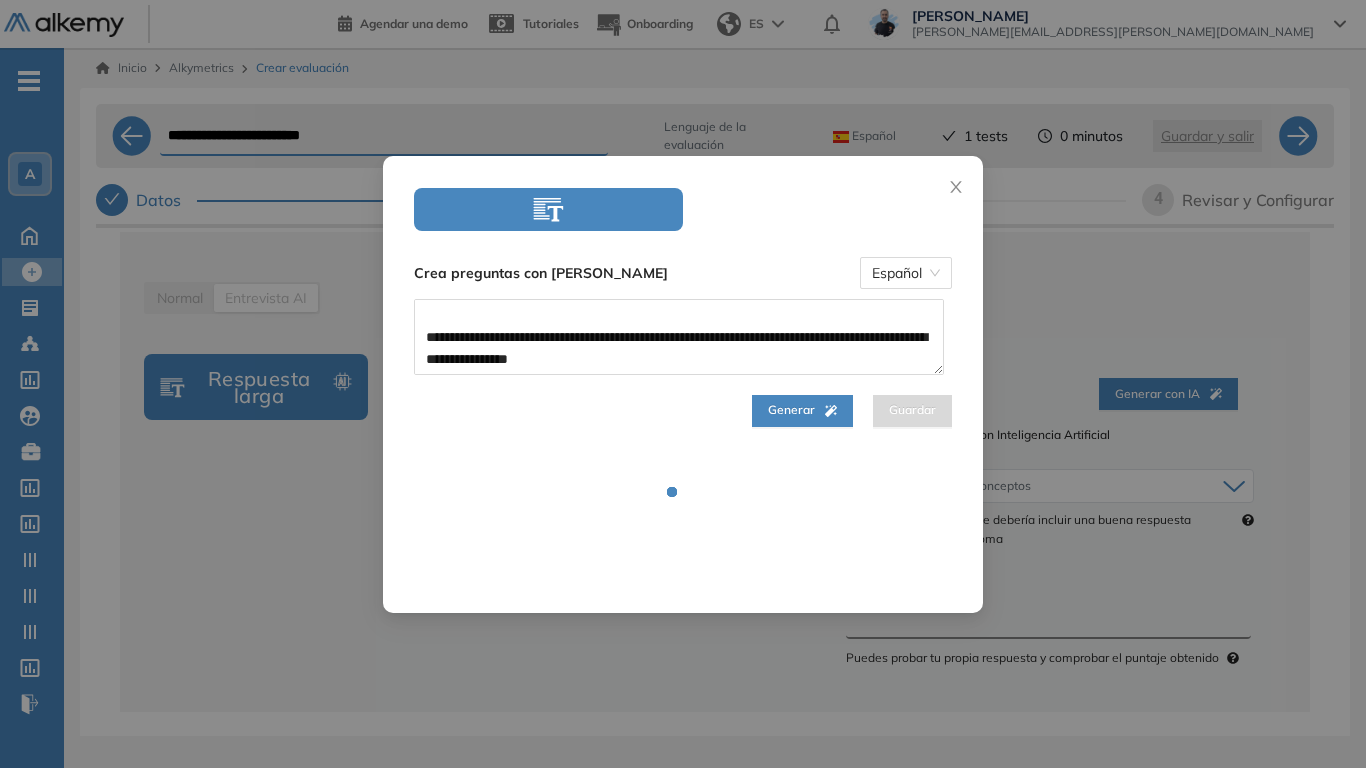 select on "***" 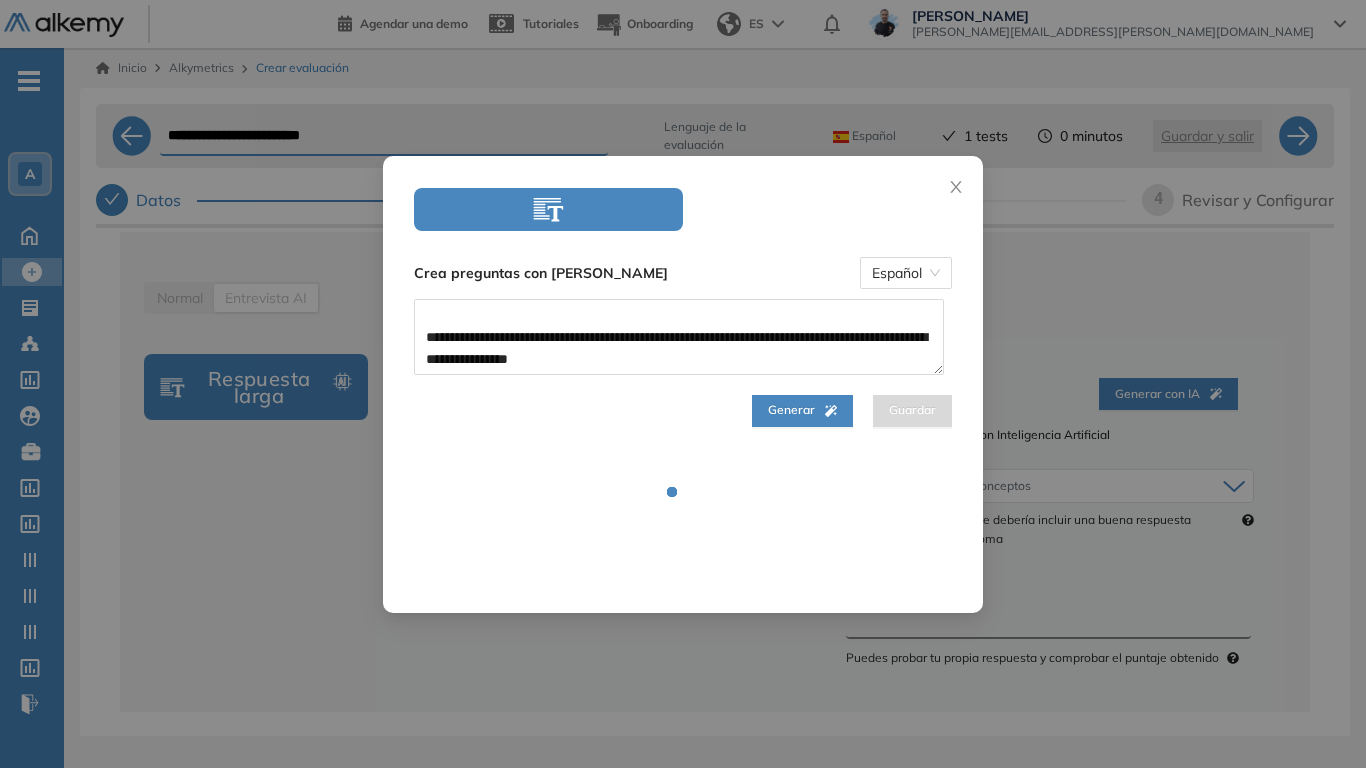 select on "***" 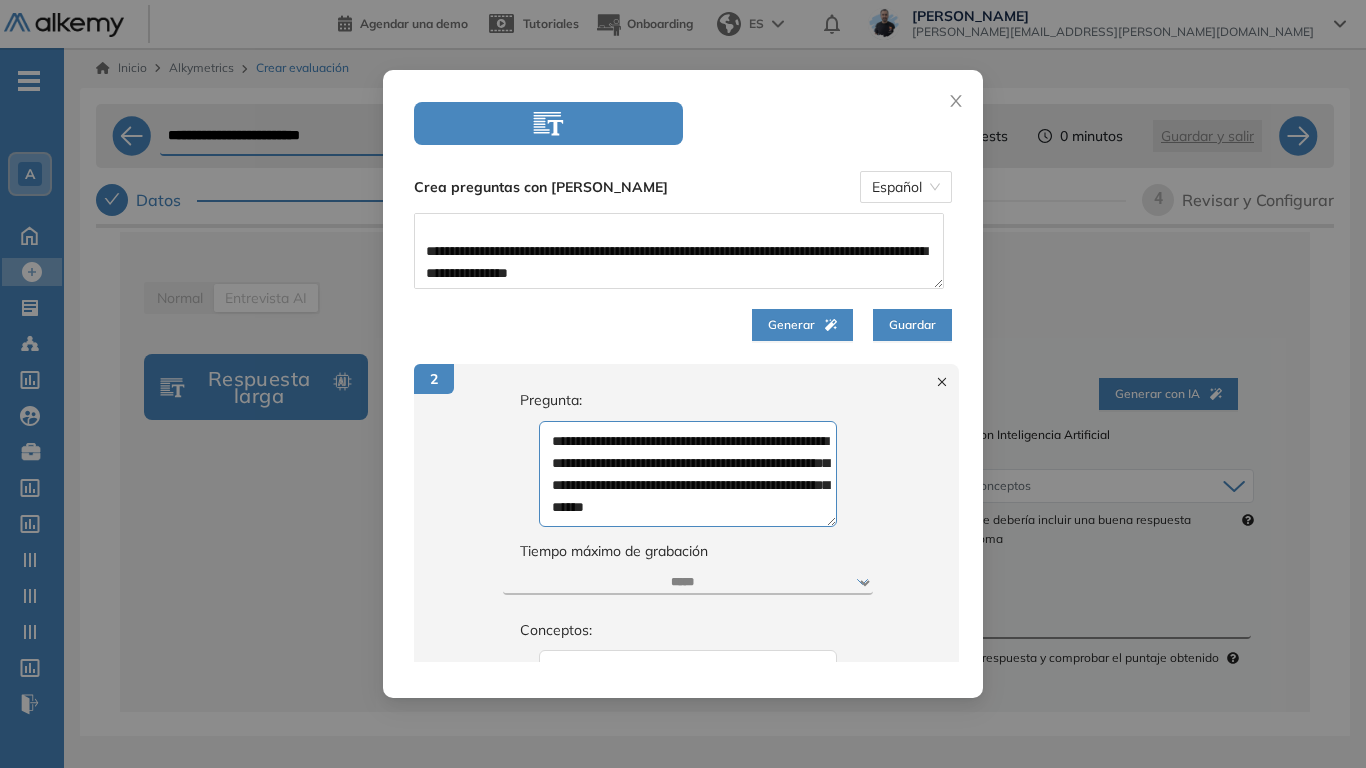 scroll, scrollTop: 400, scrollLeft: 0, axis: vertical 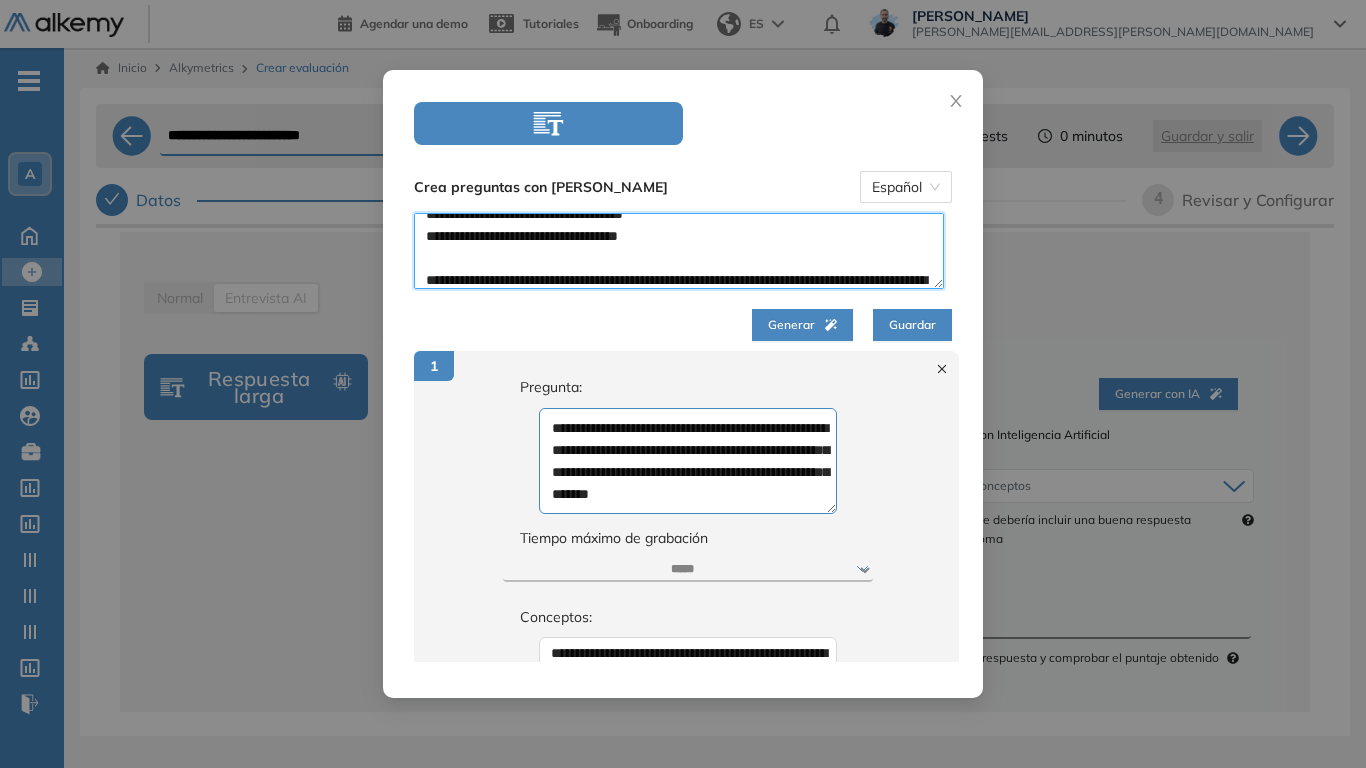 drag, startPoint x: 428, startPoint y: 270, endPoint x: 659, endPoint y: 245, distance: 232.34888 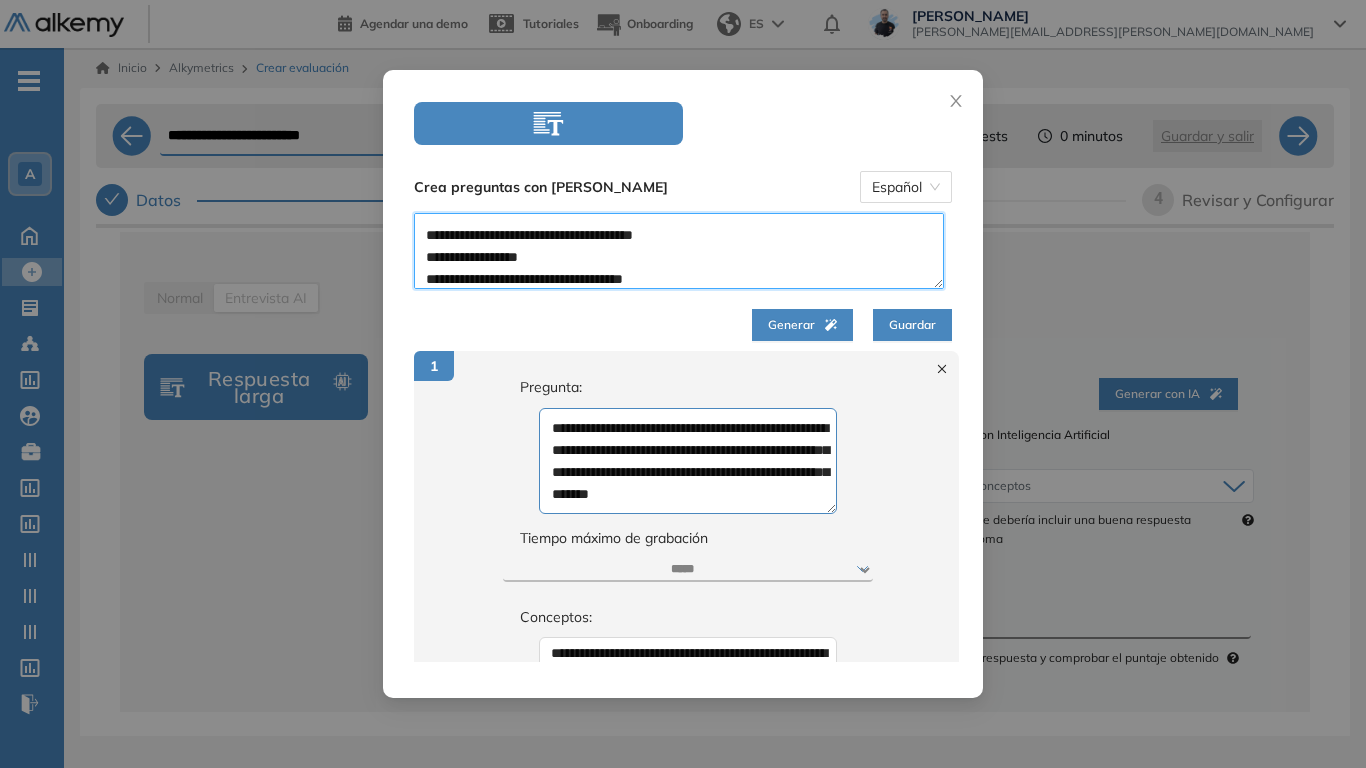 scroll, scrollTop: 3, scrollLeft: 0, axis: vertical 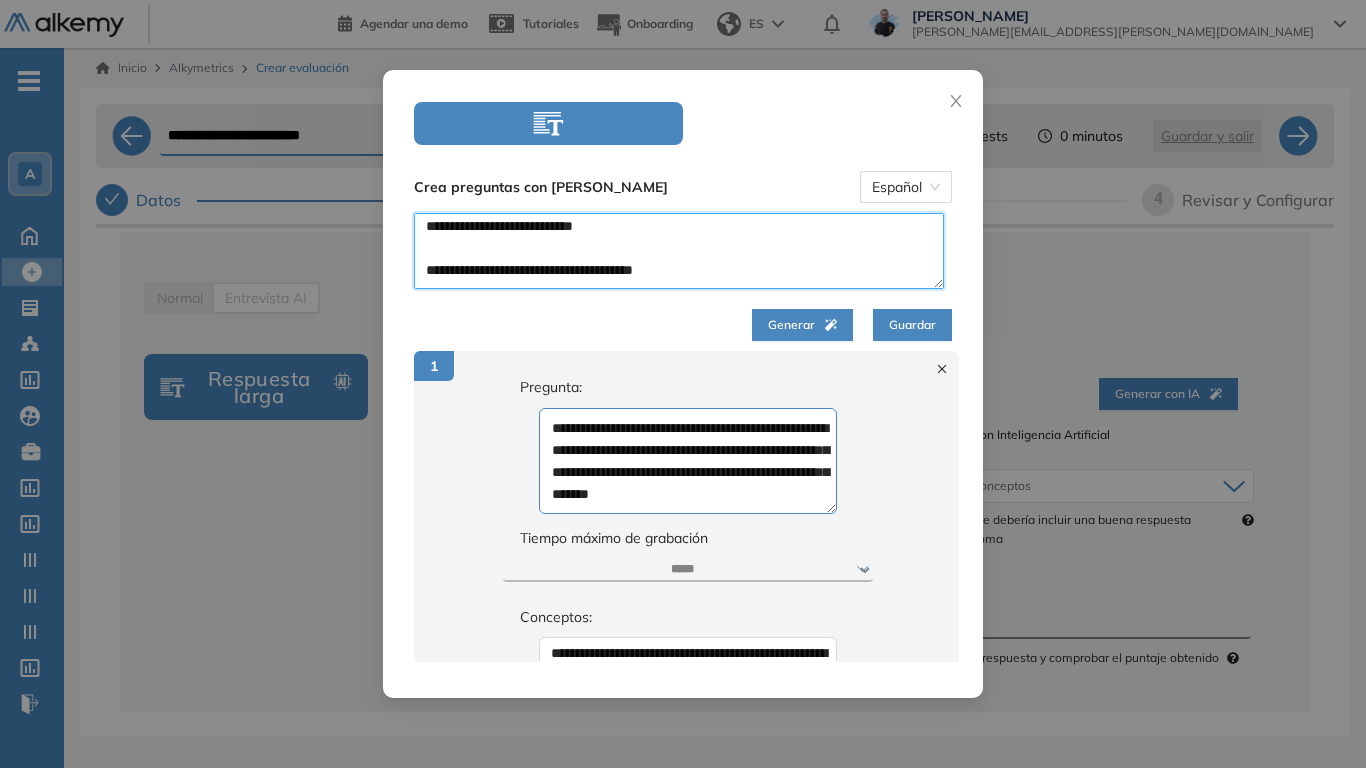 type on "**********" 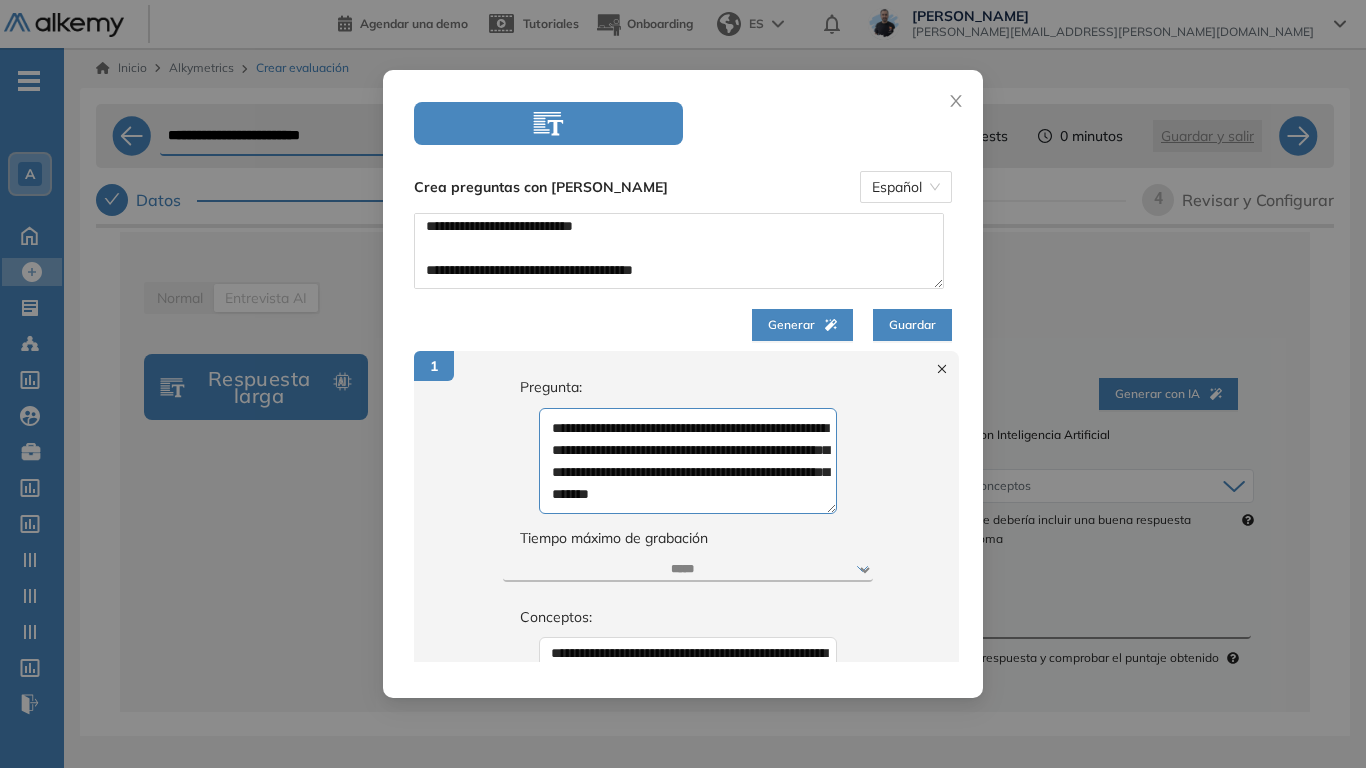 click 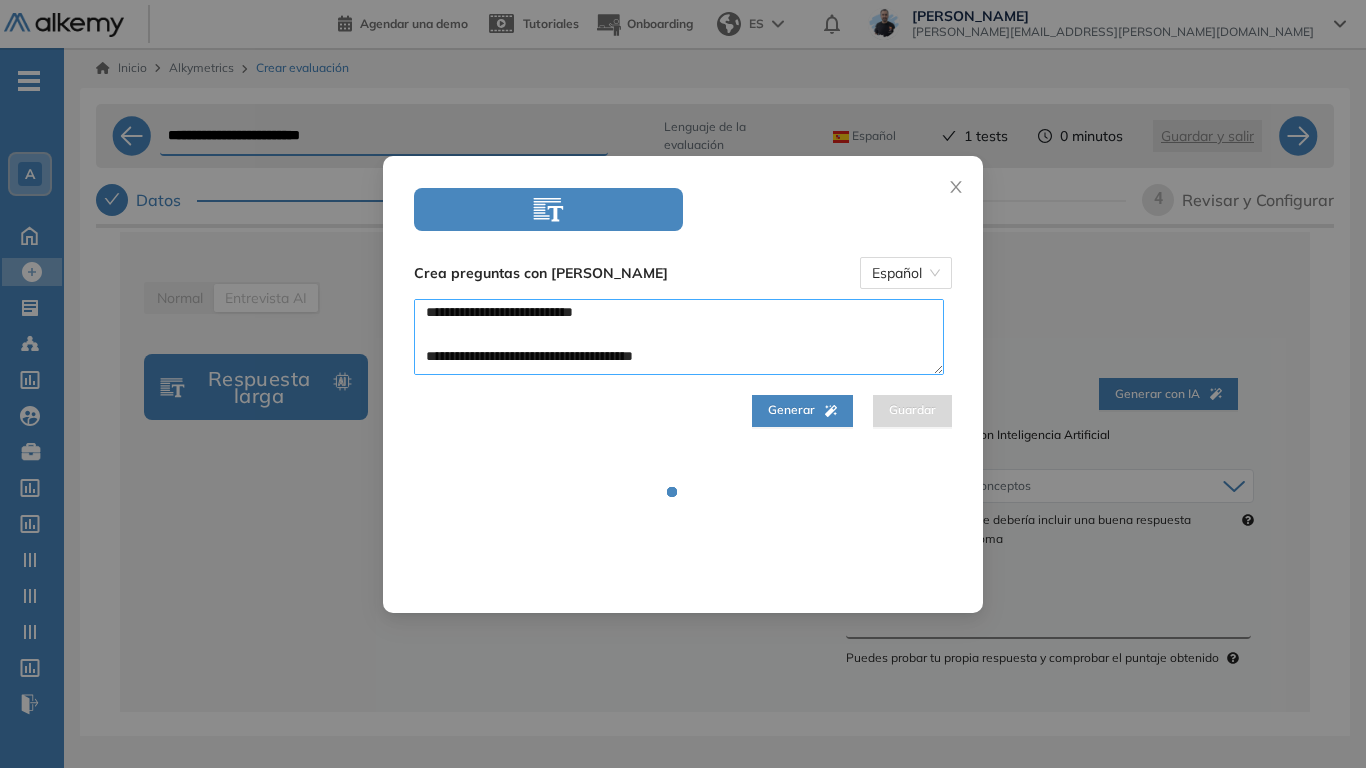 select on "***" 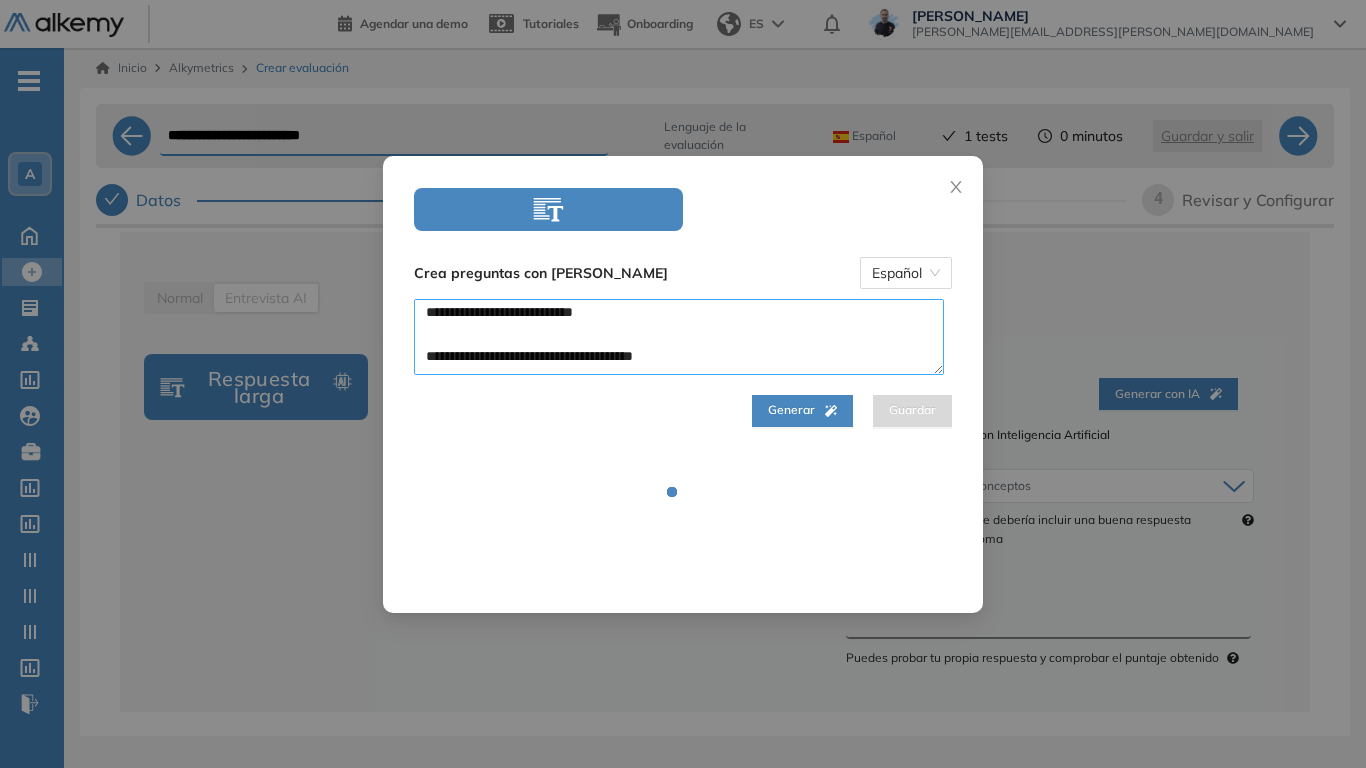 select on "***" 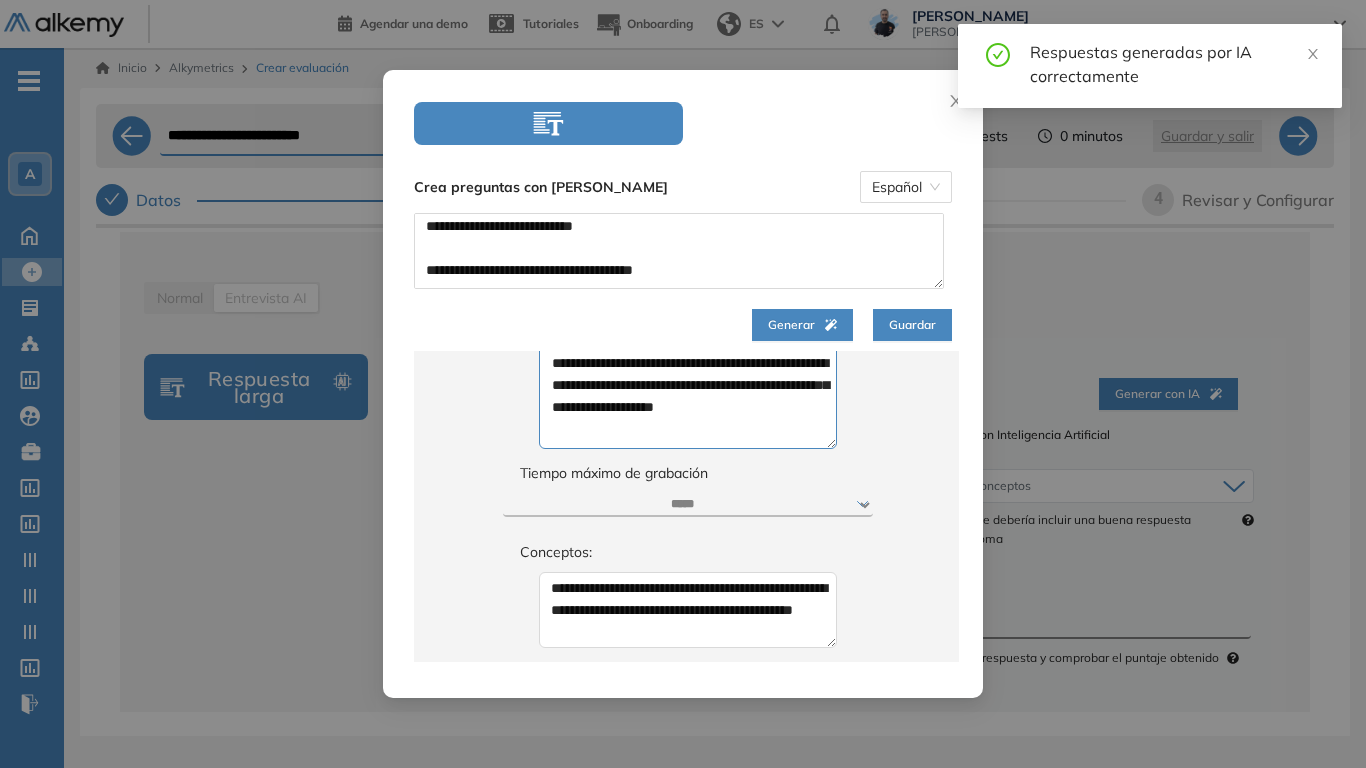 scroll, scrollTop: 100, scrollLeft: 0, axis: vertical 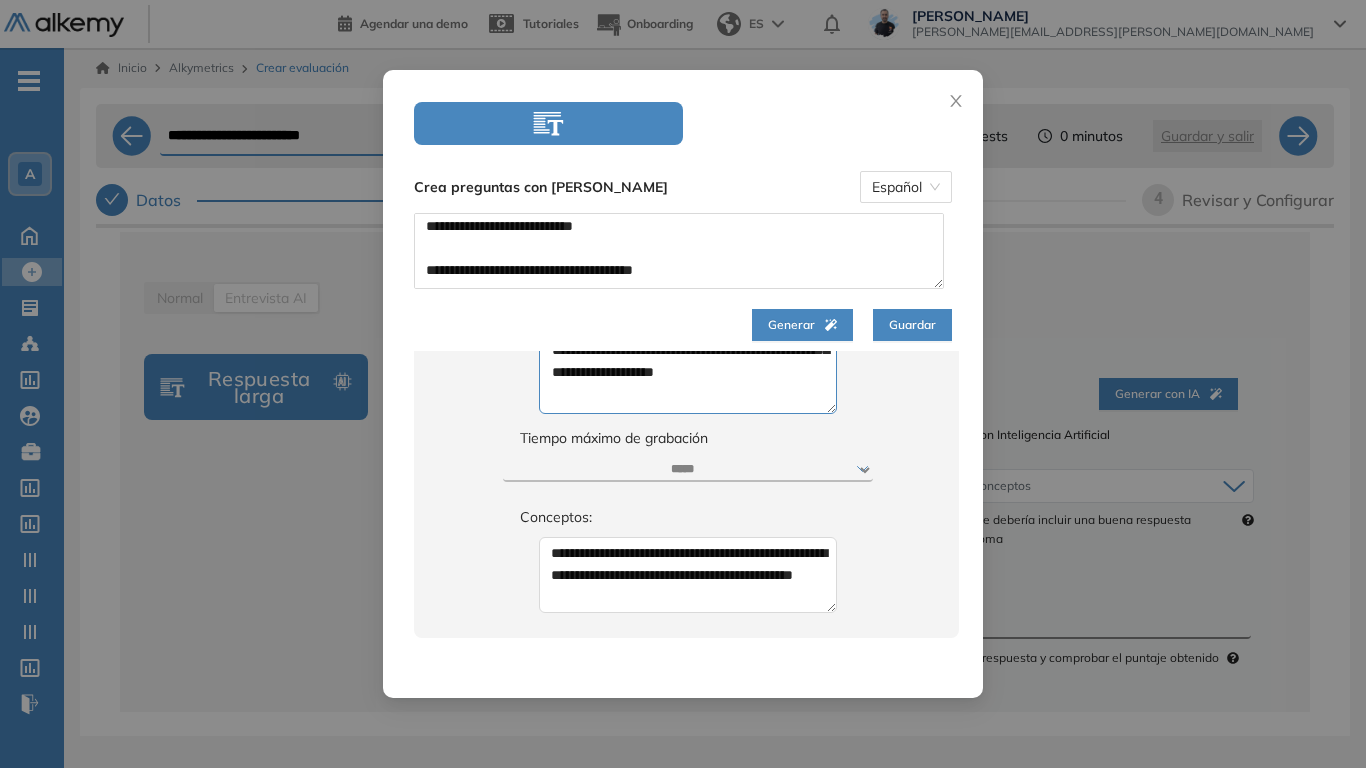 click on "****** ***** ***** ***** ***** *****" at bounding box center [688, 470] 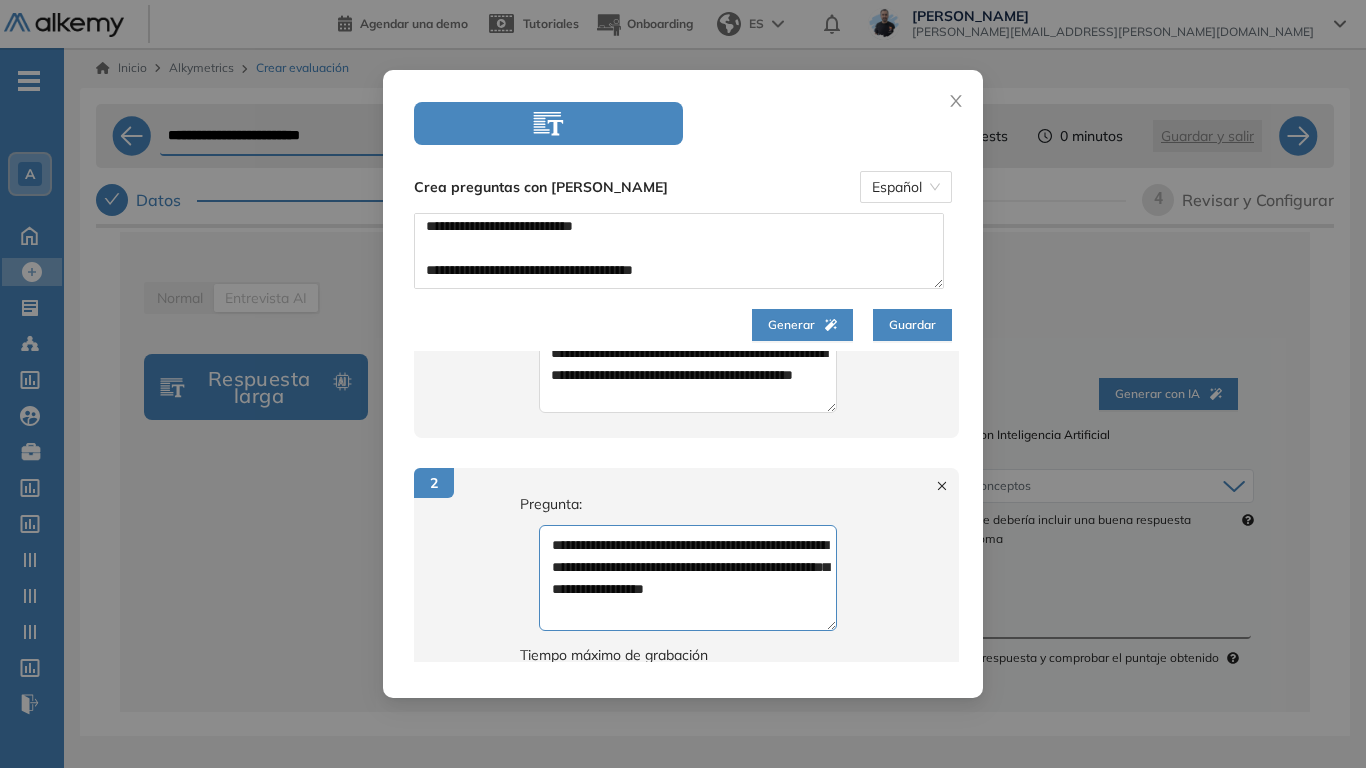 scroll, scrollTop: 400, scrollLeft: 0, axis: vertical 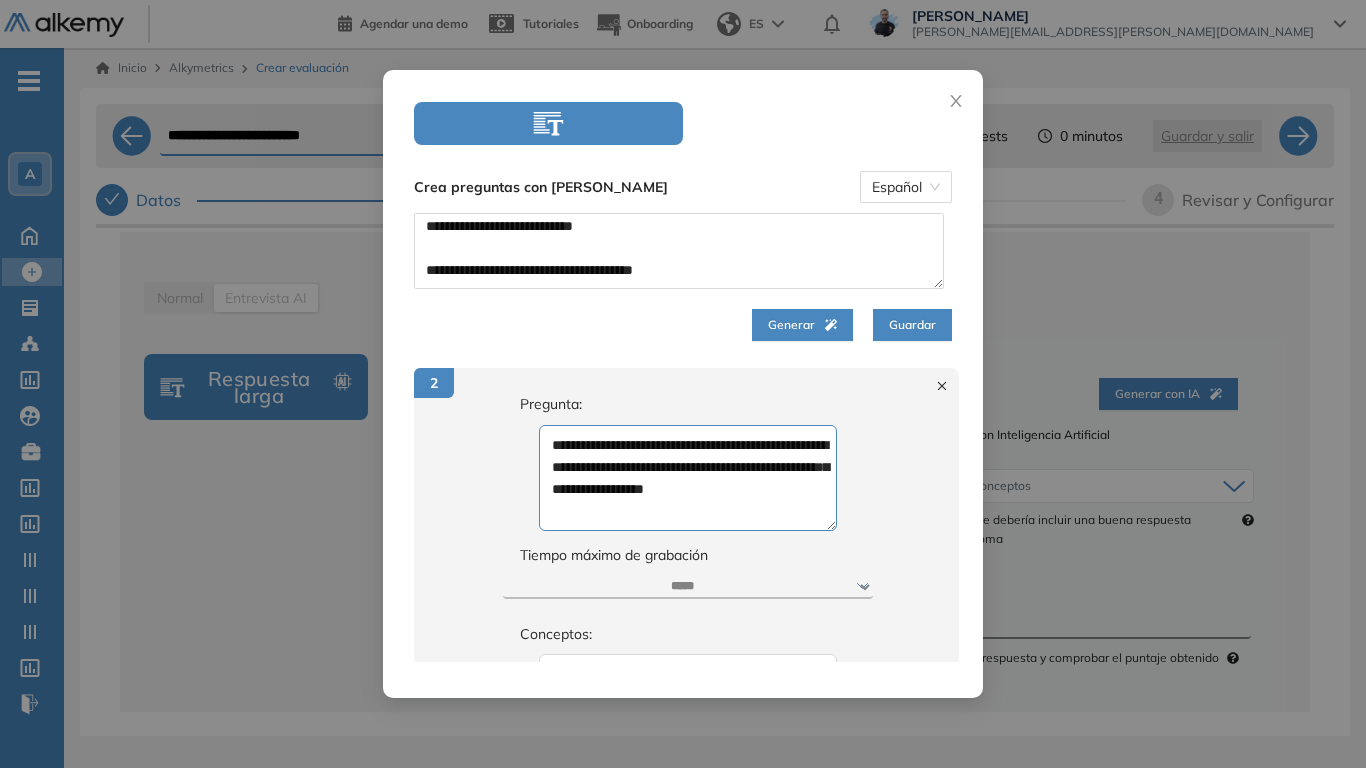 click on "****** ***** ***** ***** ***** *****" at bounding box center (688, 587) 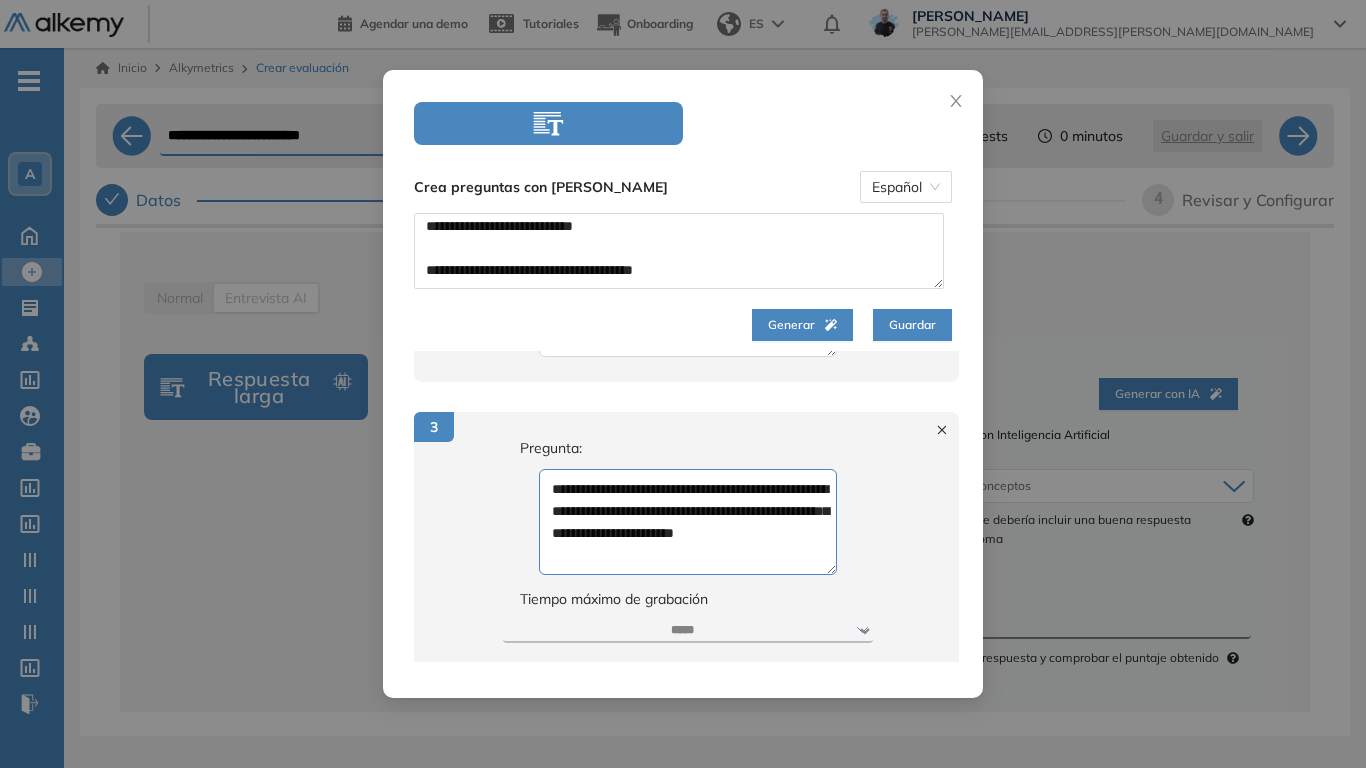 scroll, scrollTop: 900, scrollLeft: 0, axis: vertical 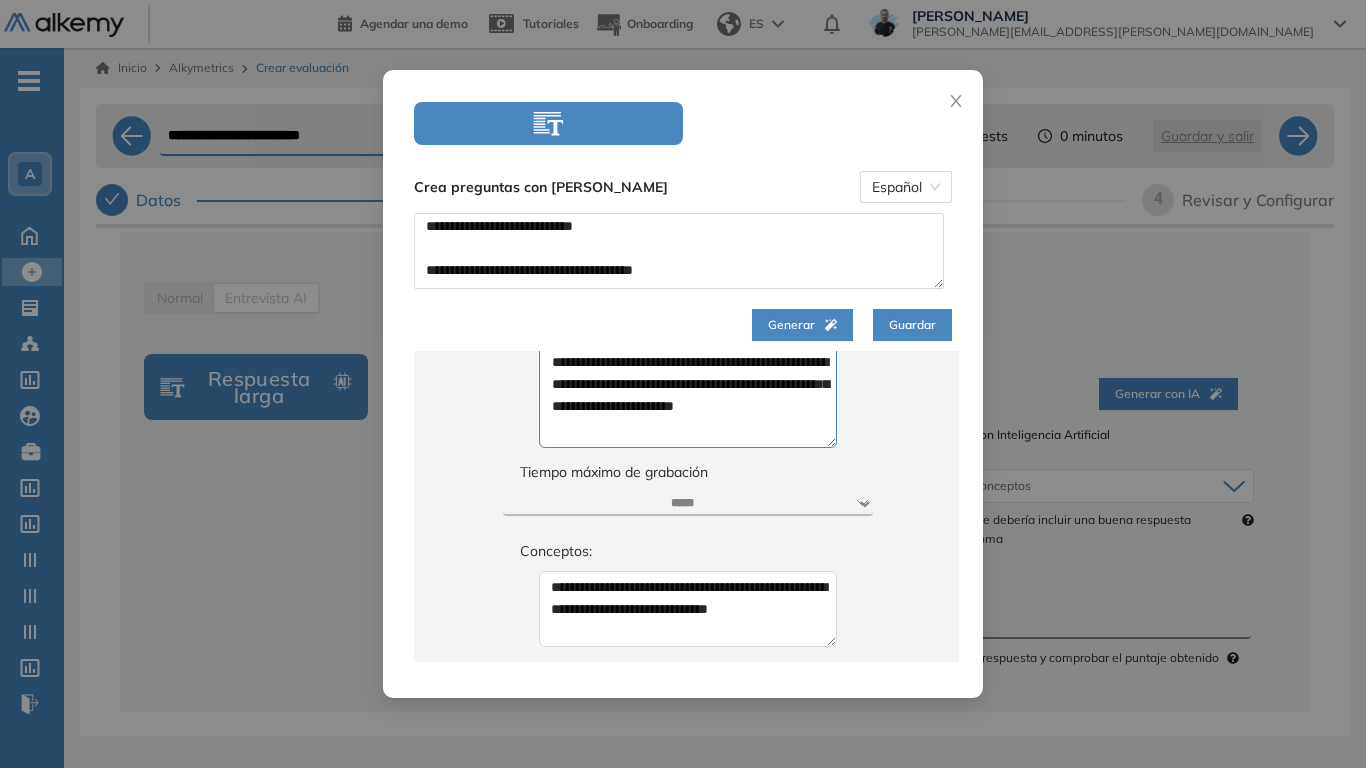 click on "****** ***** ***** ***** ***** *****" at bounding box center [688, 504] 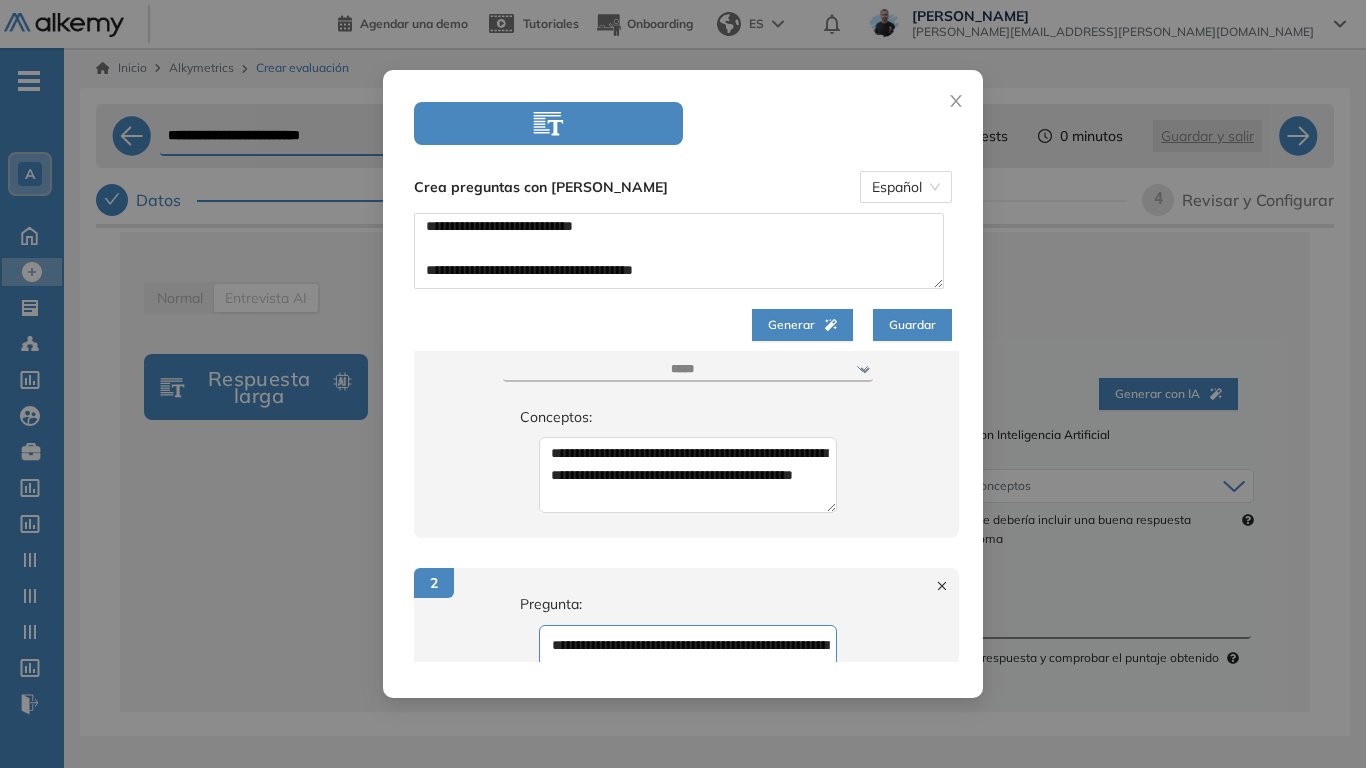 scroll, scrollTop: 300, scrollLeft: 0, axis: vertical 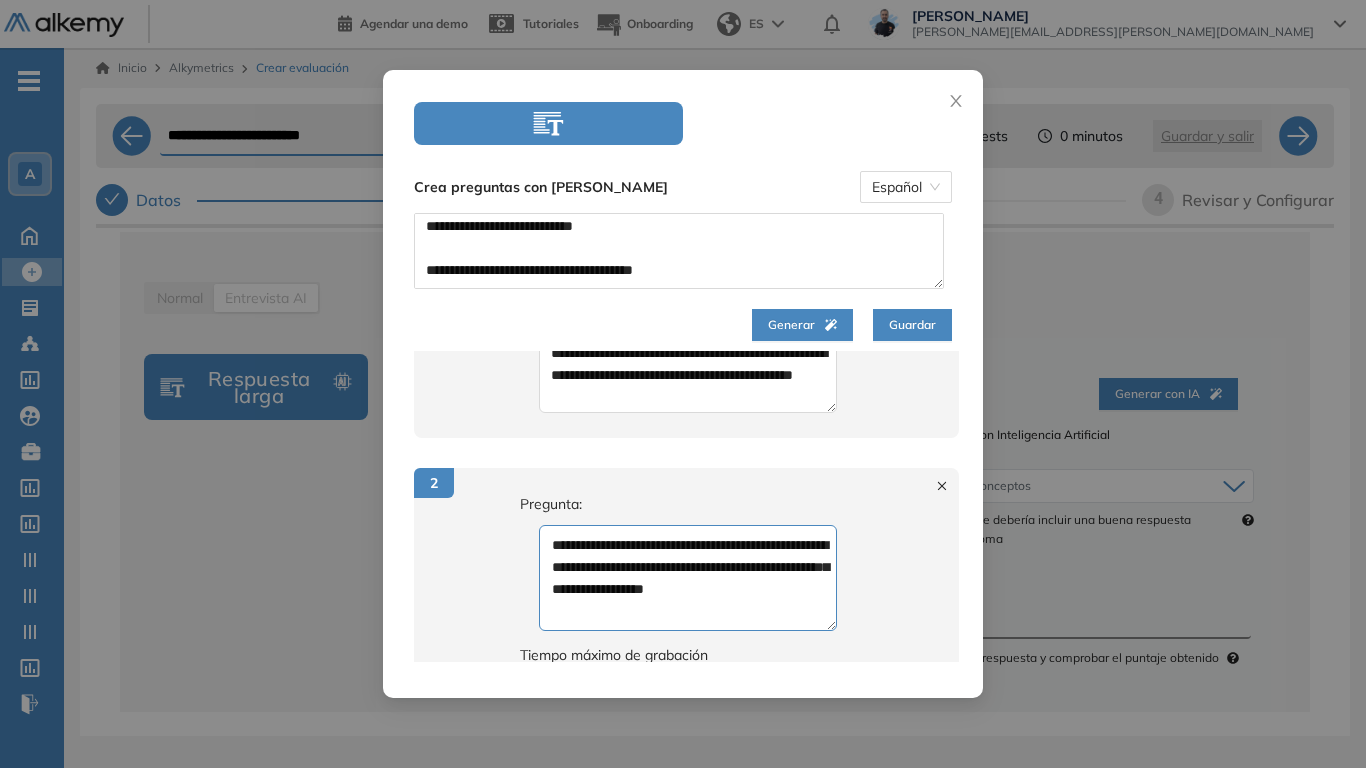 click on "Guardar" at bounding box center [912, 325] 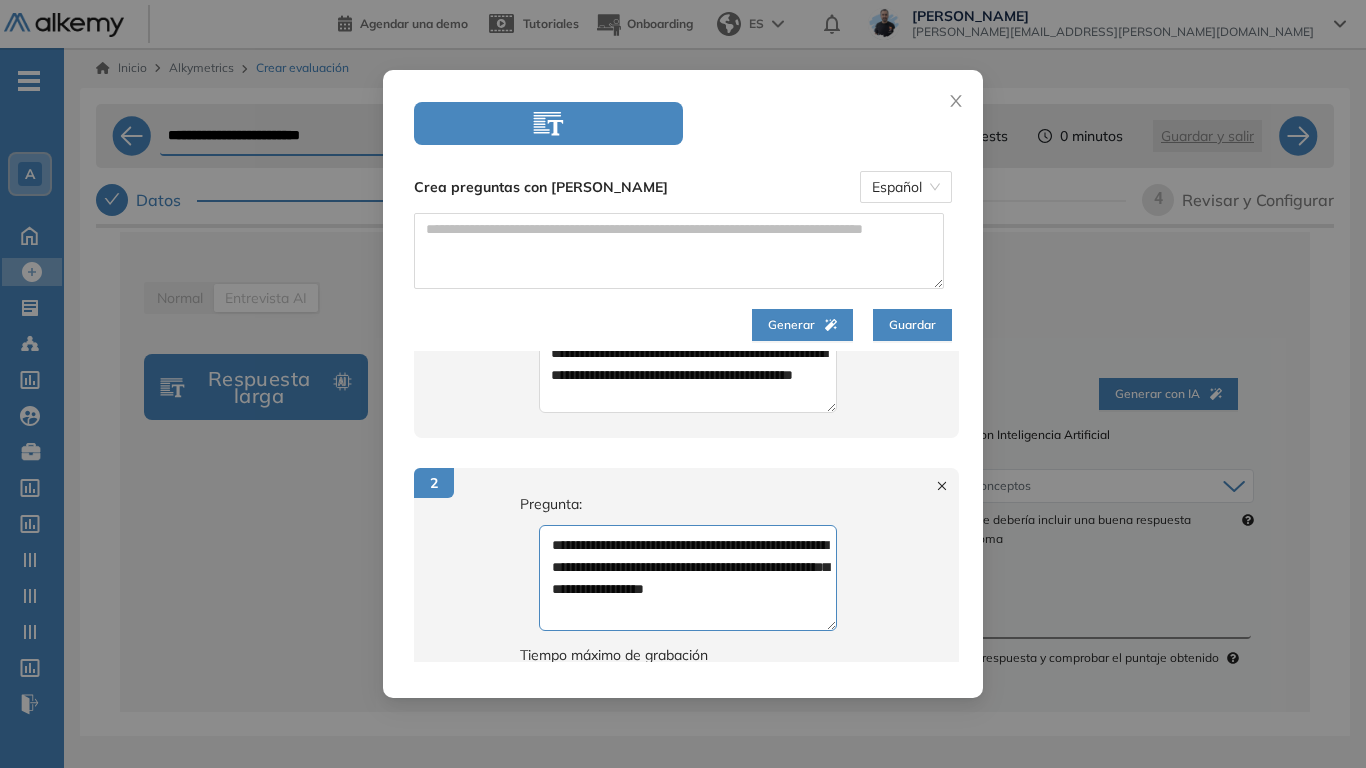 scroll, scrollTop: 0, scrollLeft: 0, axis: both 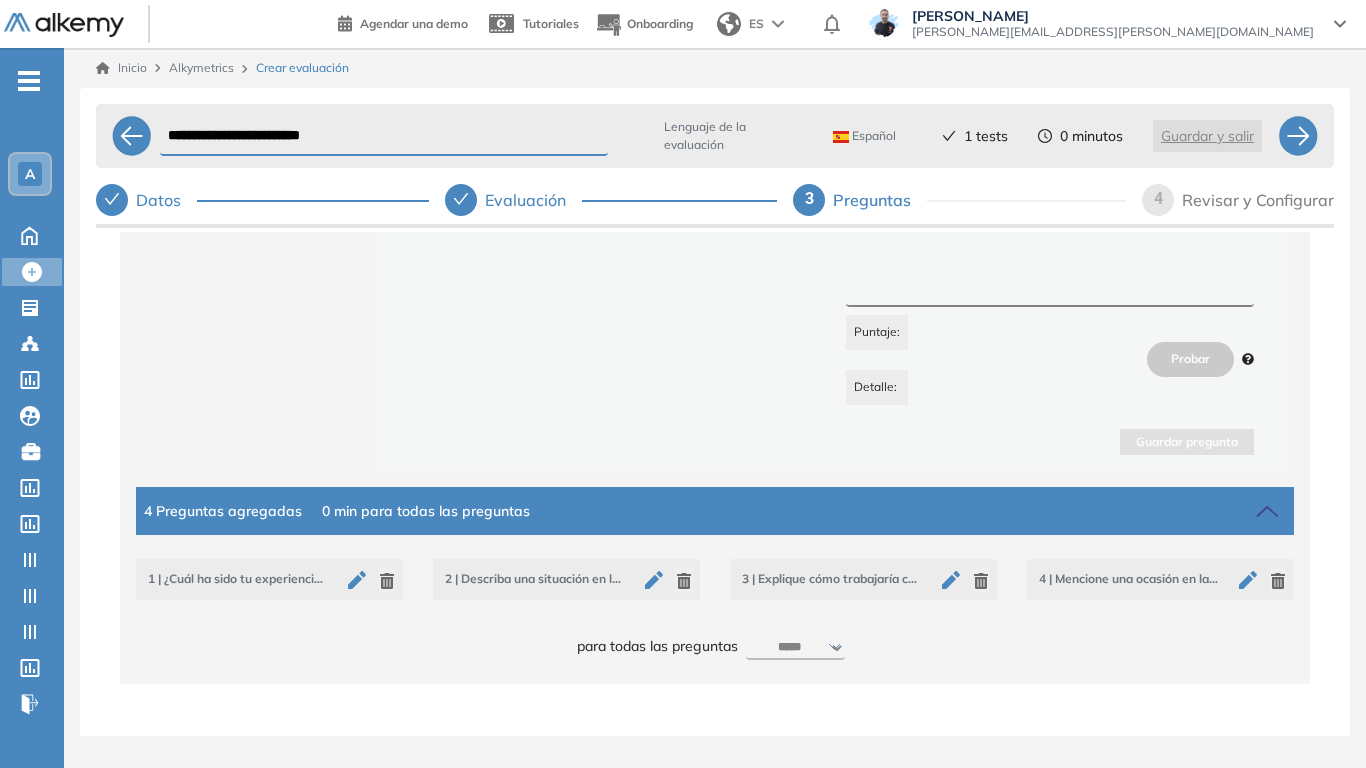 click on "***** ***** ****** ****** ****** ****** ****** ****** ****** ****** ****** ****** ****** ****** ****** ****** ****** ****** ****** ****** ******* ******* ******* ******* *******" at bounding box center (796, 648) 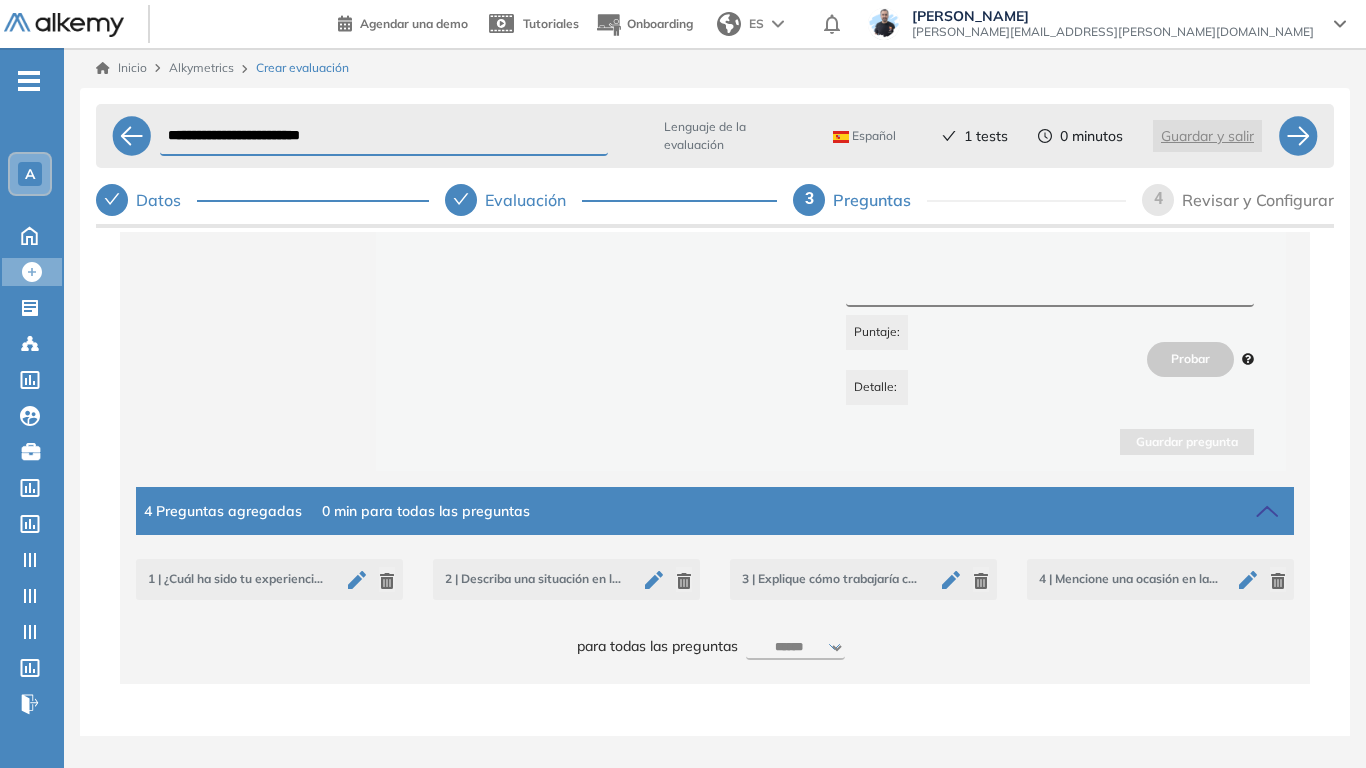 click on "***** ***** ****** ****** ****** ****** ****** ****** ****** ****** ****** ****** ****** ****** ****** ****** ****** ****** ****** ****** ******* ******* ******* ******* *******" at bounding box center (796, 648) 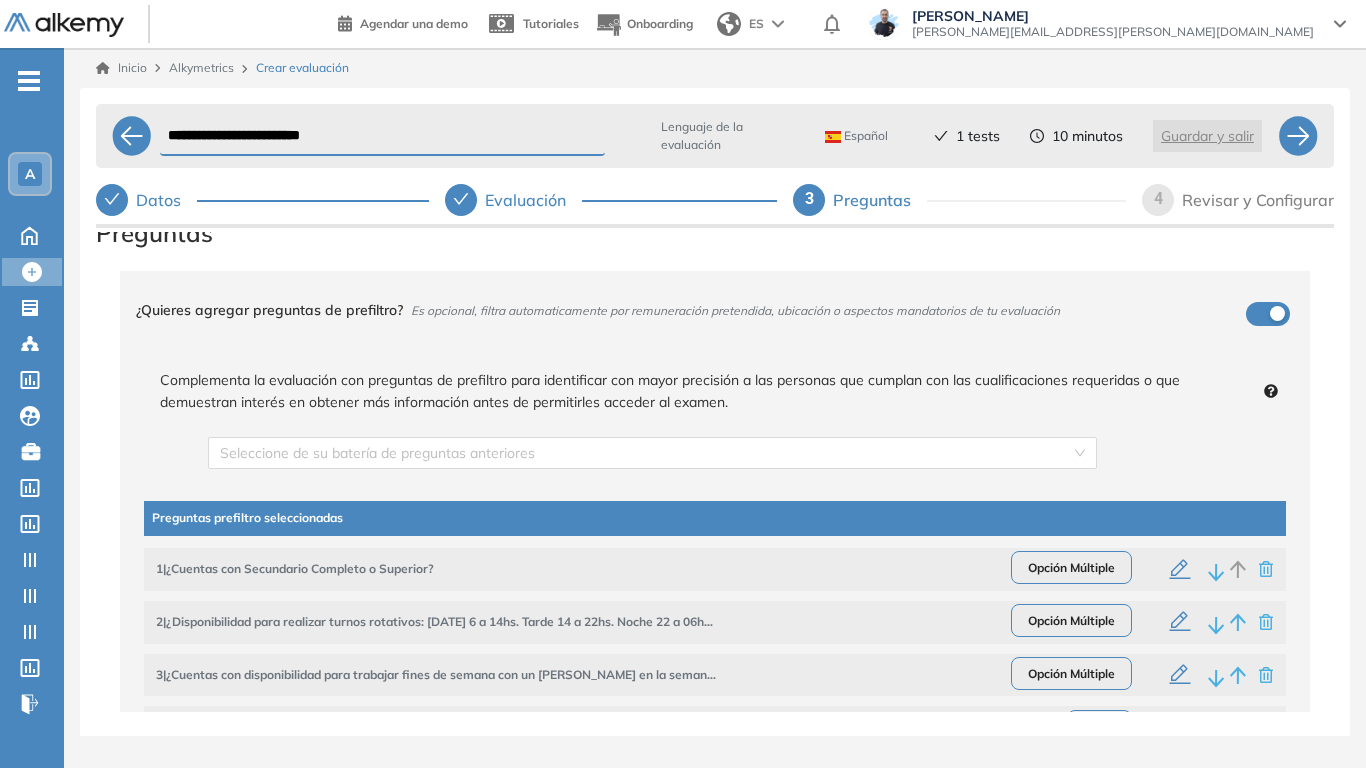 scroll, scrollTop: 0, scrollLeft: 0, axis: both 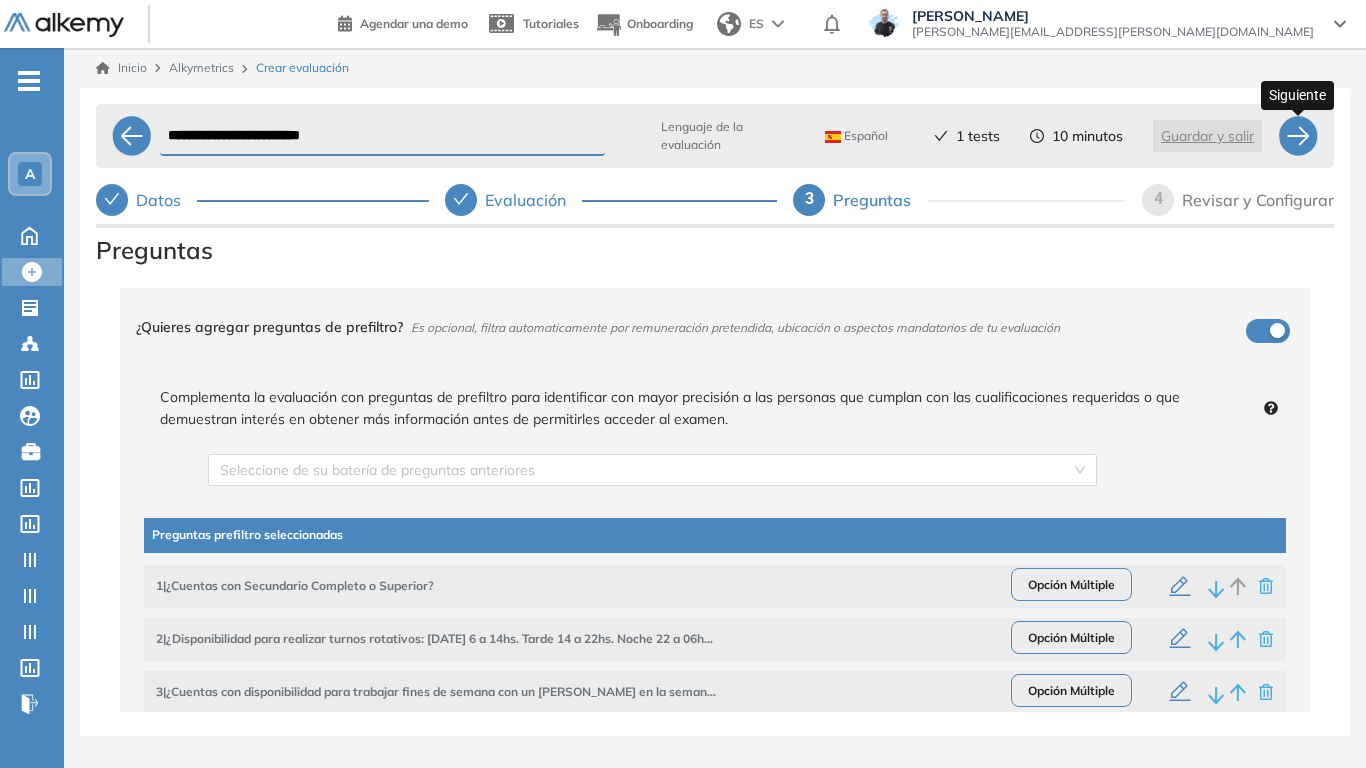 click at bounding box center [1298, 136] 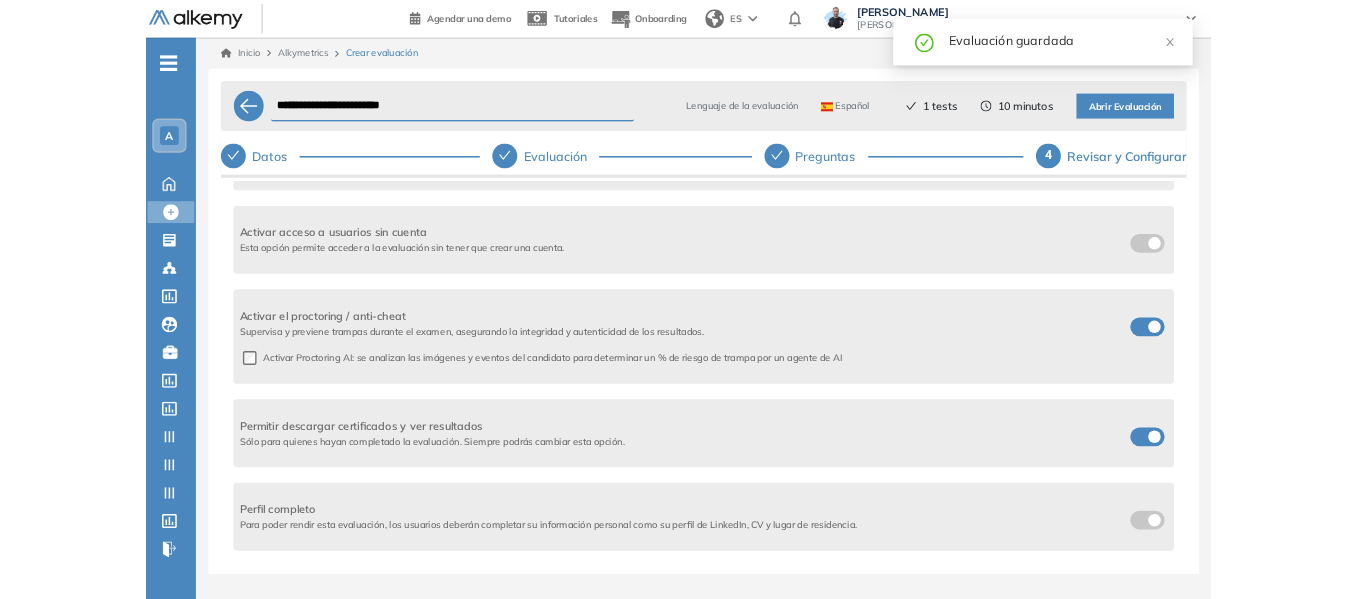 scroll, scrollTop: 500, scrollLeft: 0, axis: vertical 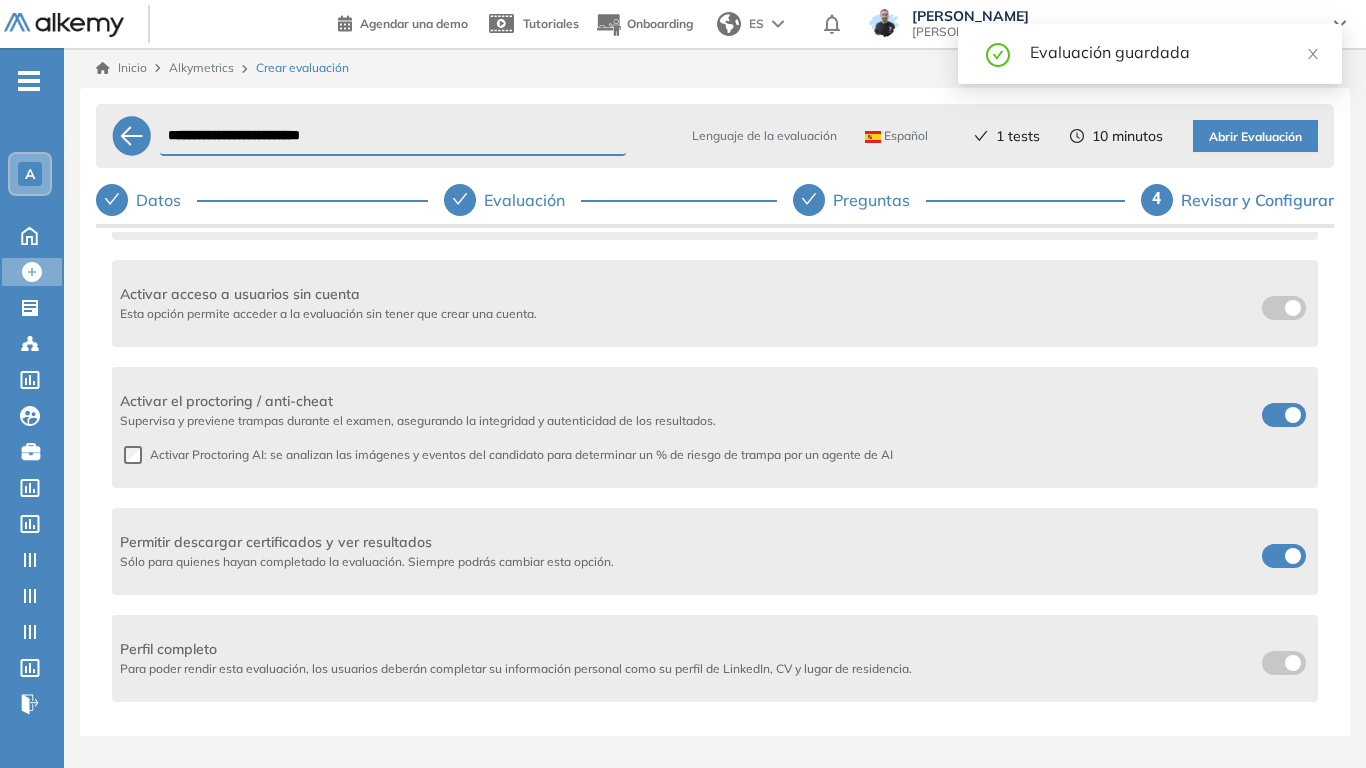click at bounding box center [1284, 556] 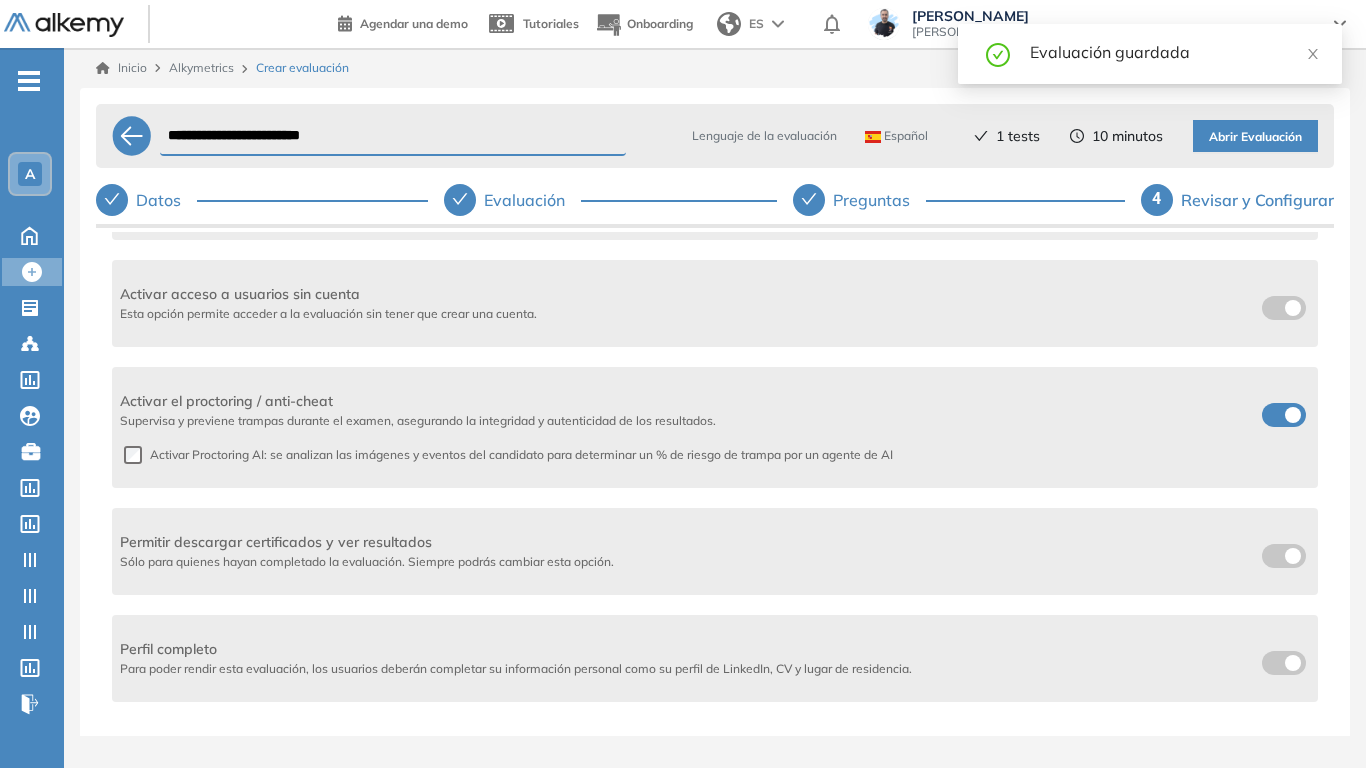 click on "Abrir Evaluación" at bounding box center (1255, 137) 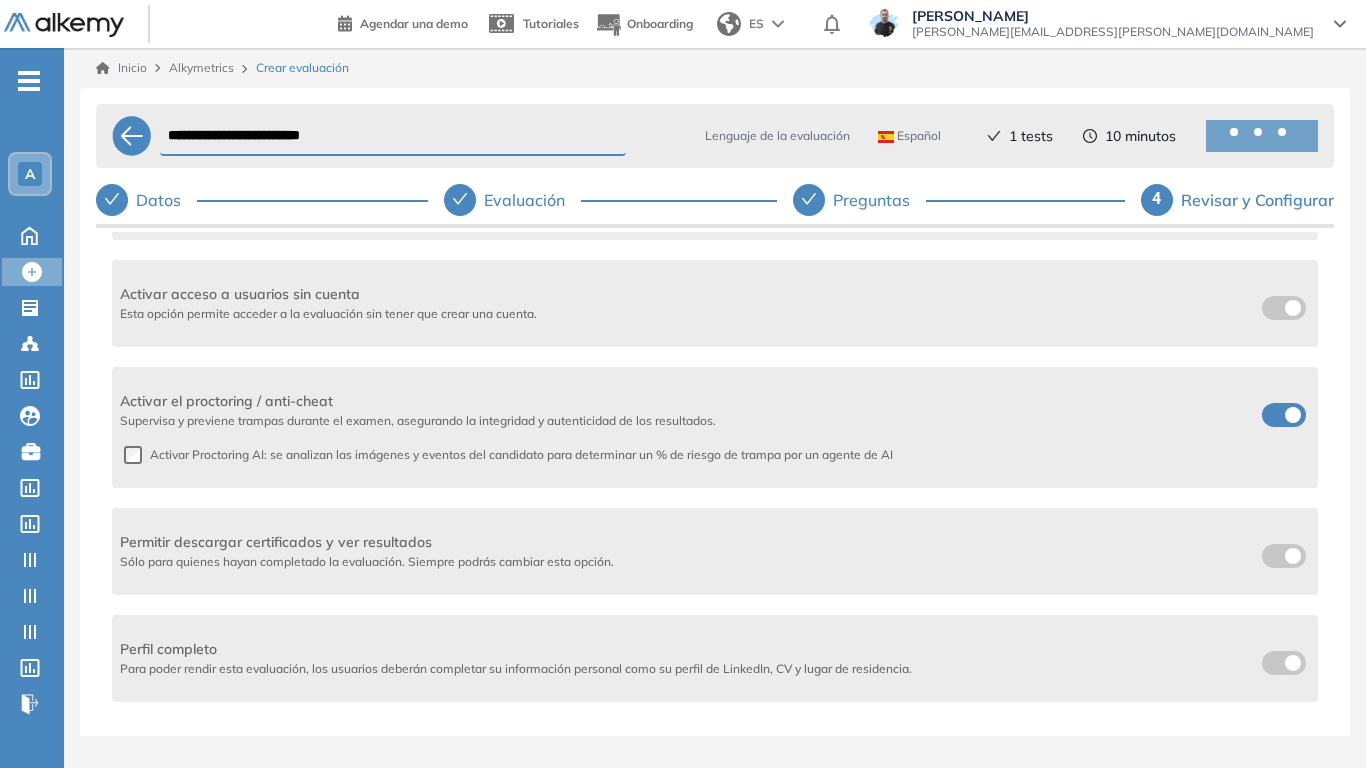 click on "Inicio Alkymetrics Crear evaluación" at bounding box center [715, 68] 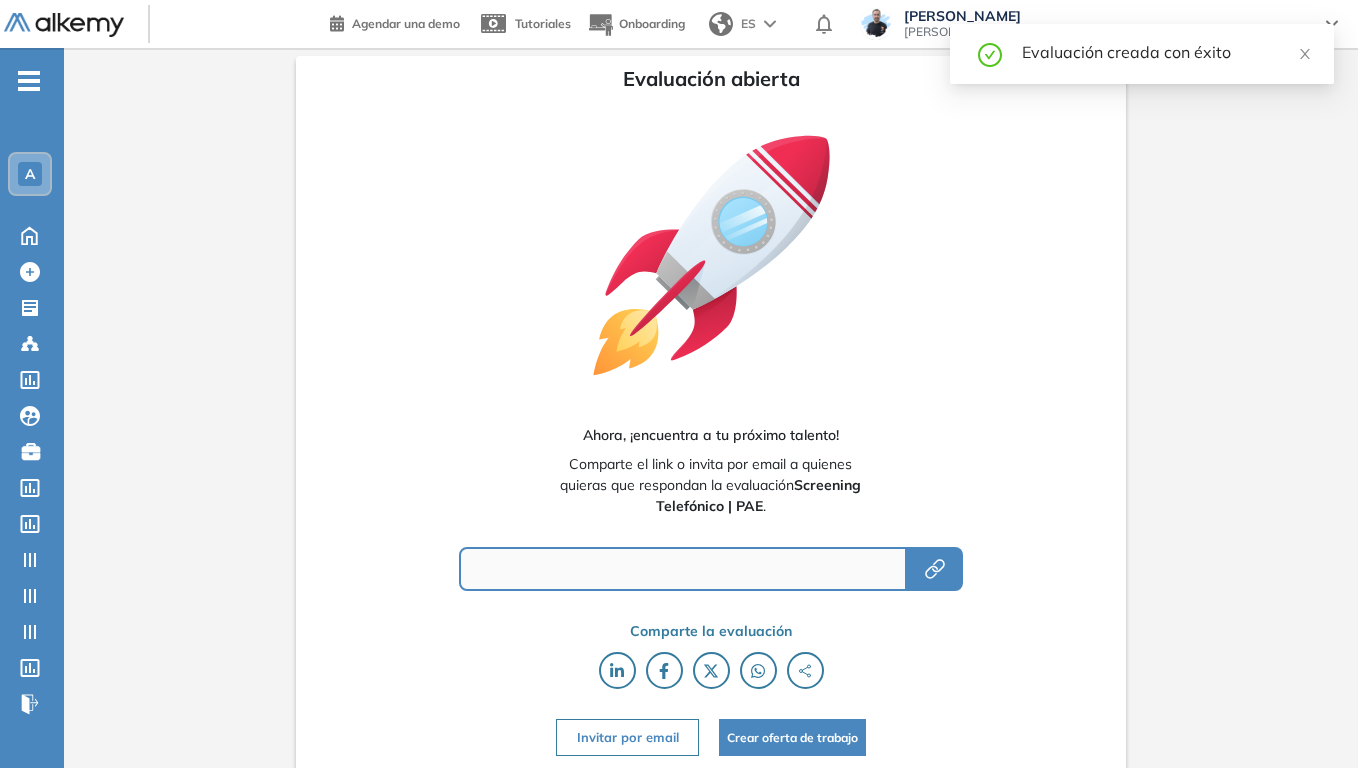 type on "**********" 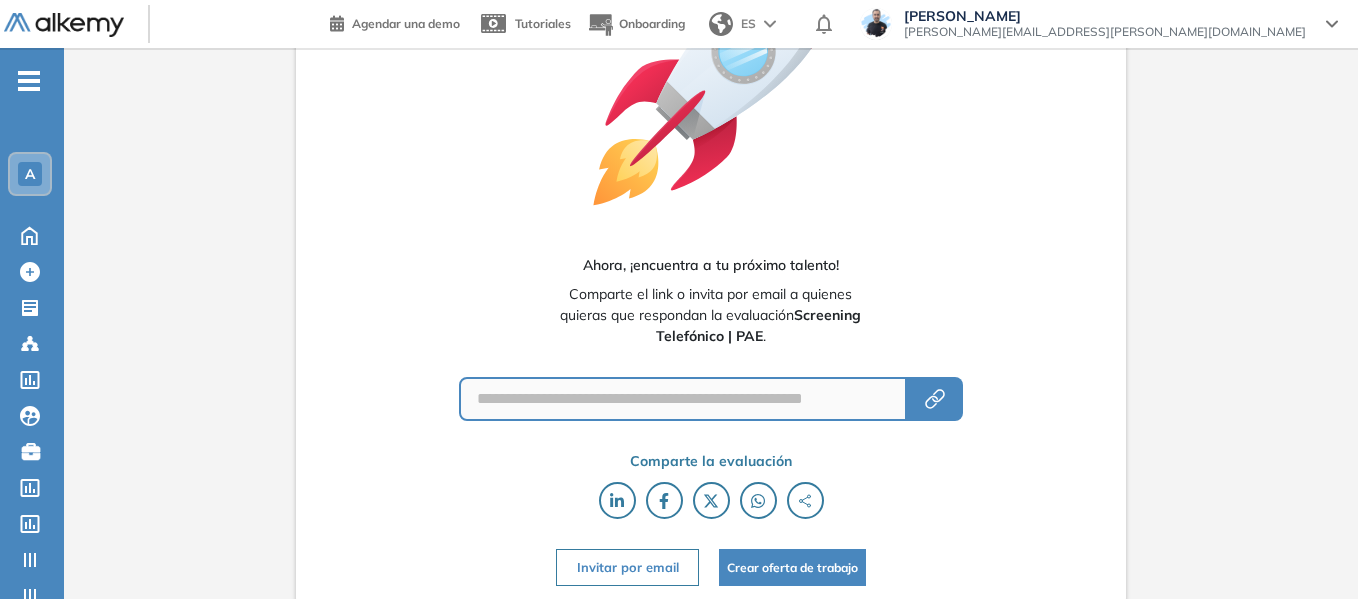 scroll, scrollTop: 173, scrollLeft: 0, axis: vertical 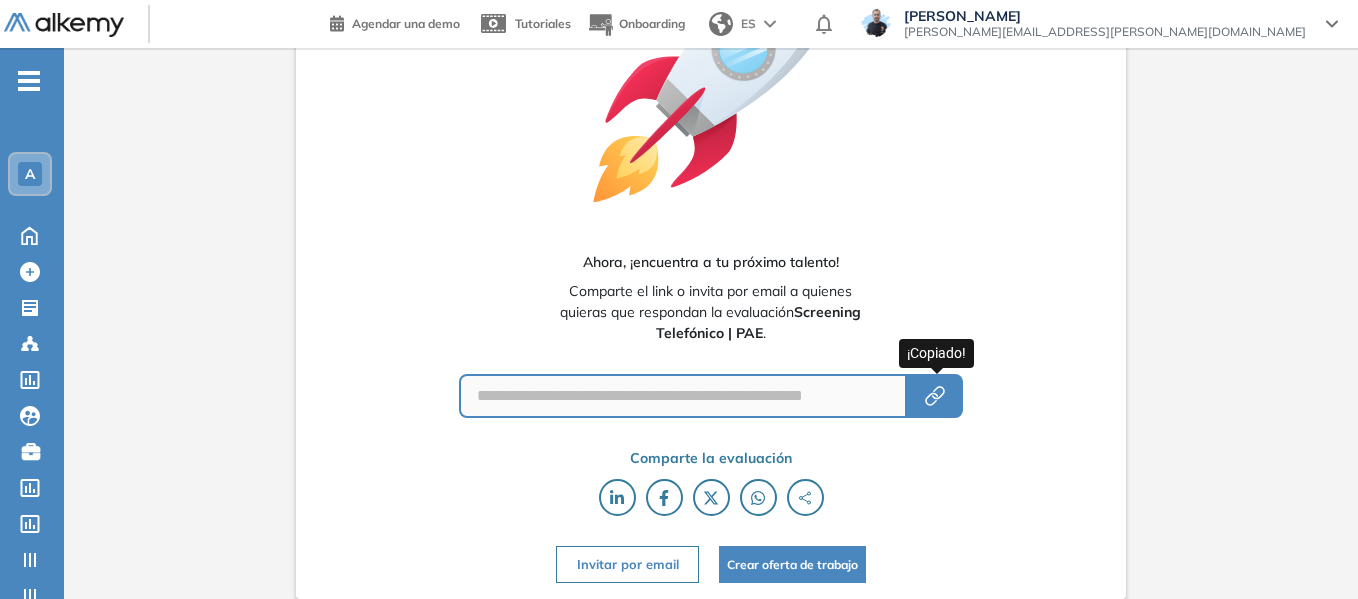 click 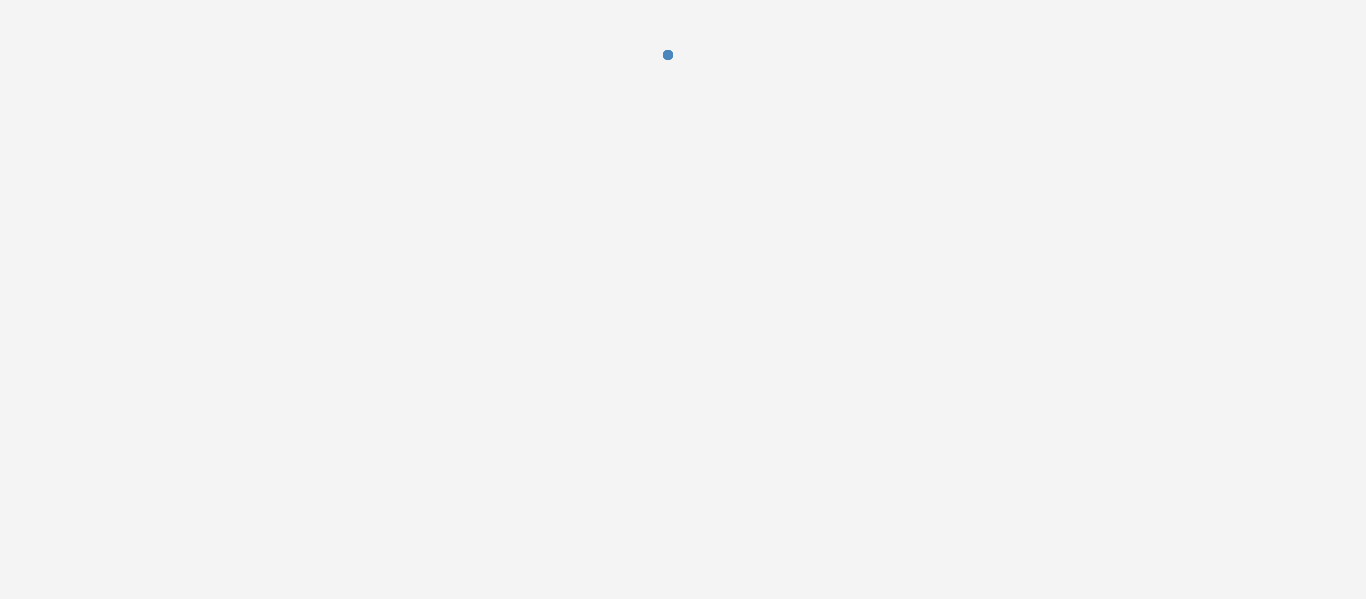 scroll, scrollTop: 0, scrollLeft: 0, axis: both 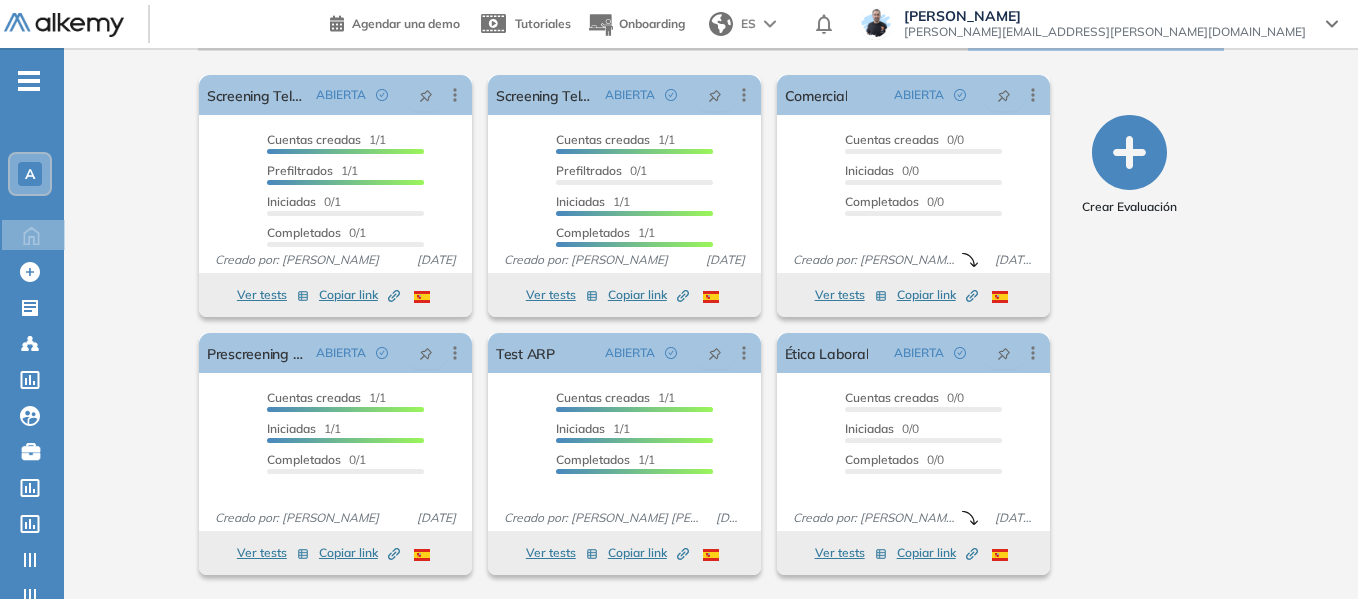 click on "-" at bounding box center (29, 79) 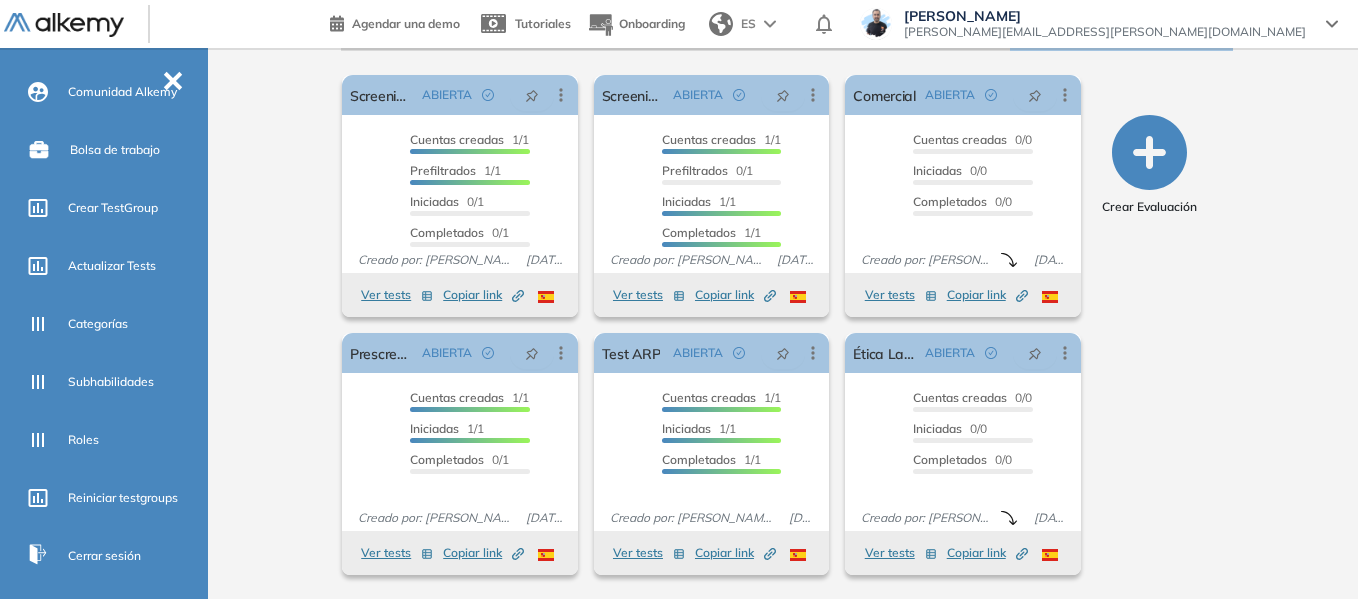 scroll, scrollTop: 511, scrollLeft: 0, axis: vertical 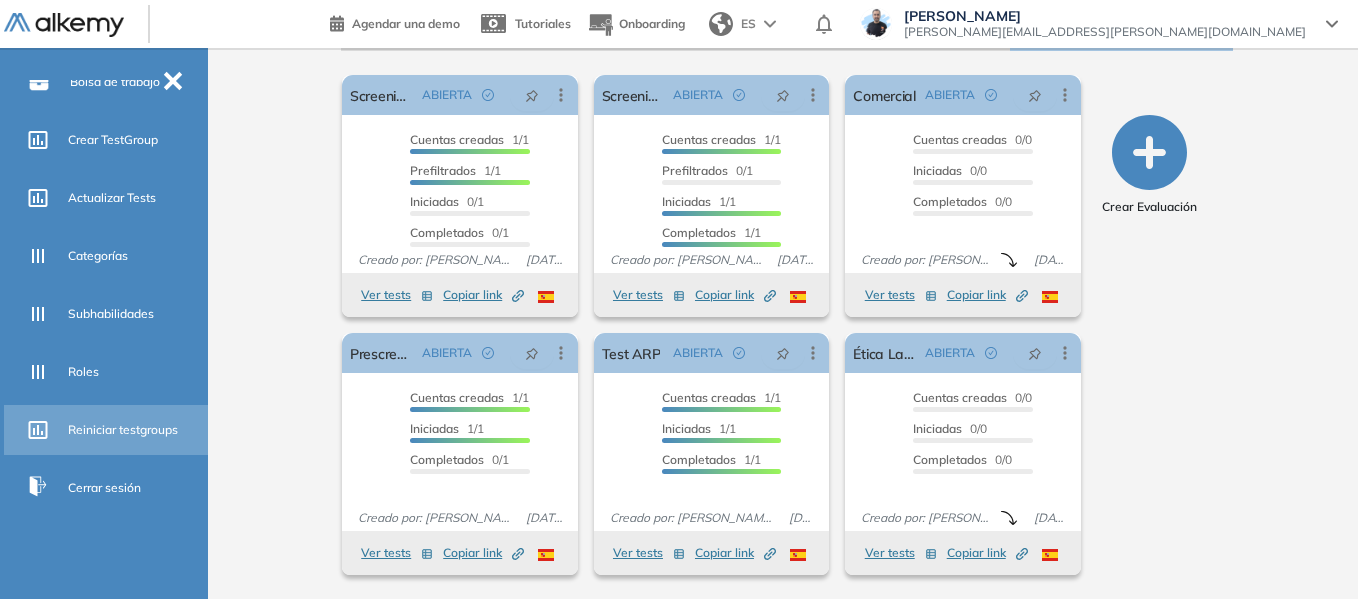 click on "Reiniciar testgroups" at bounding box center [123, 430] 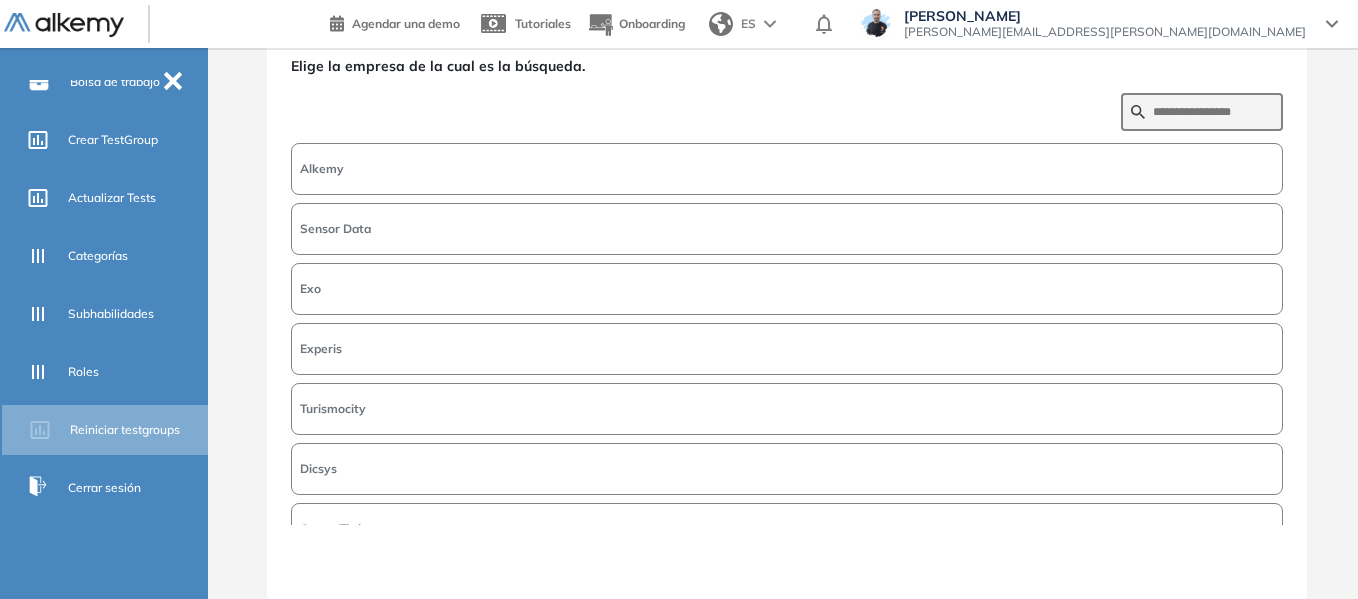 click on "Alkemy" at bounding box center [787, 169] 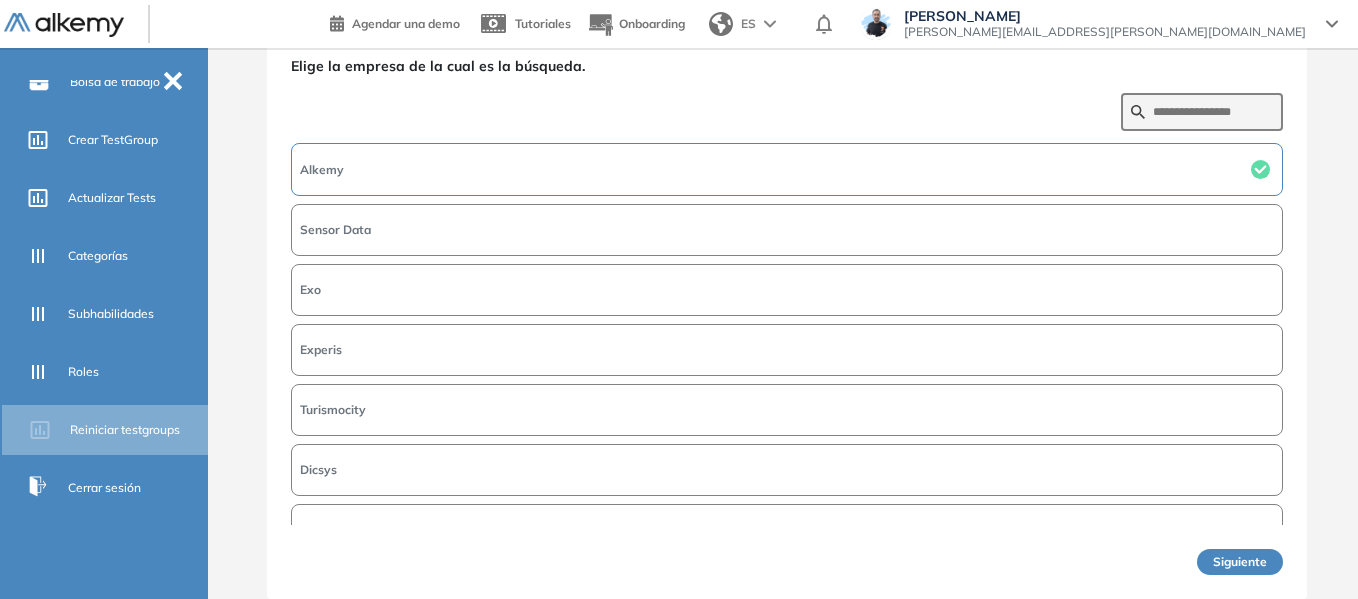 click on "Siguiente" at bounding box center (1240, 562) 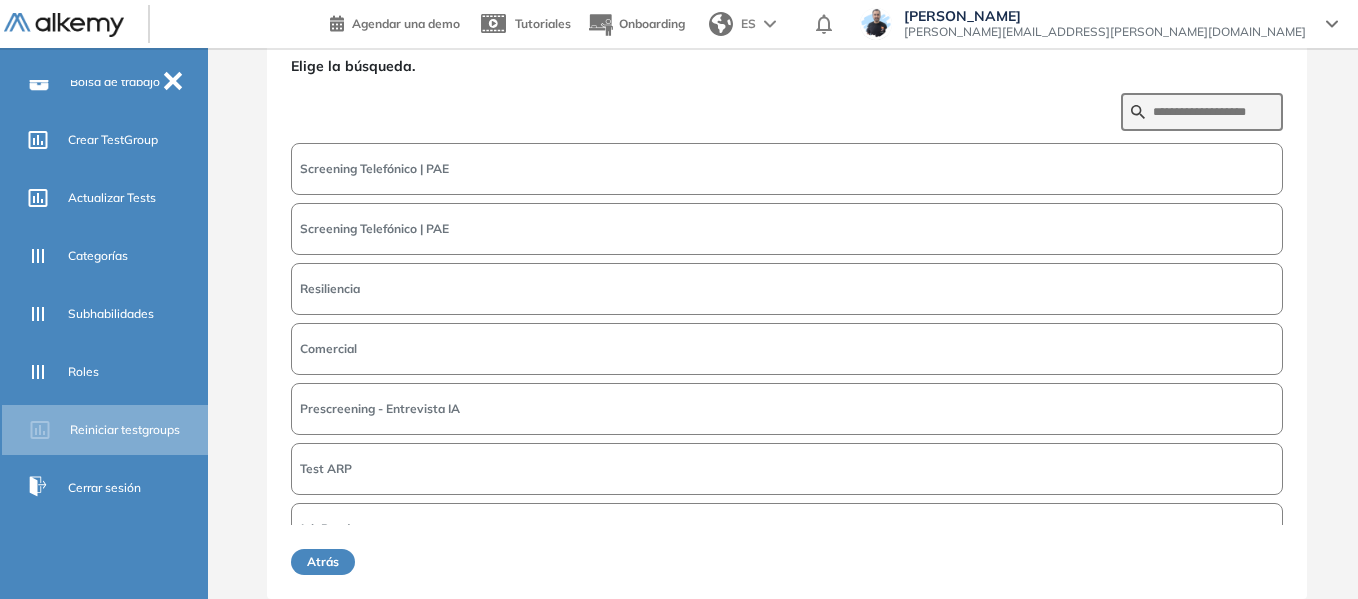 click on "Screening Telefónico | PAE" at bounding box center (374, 169) 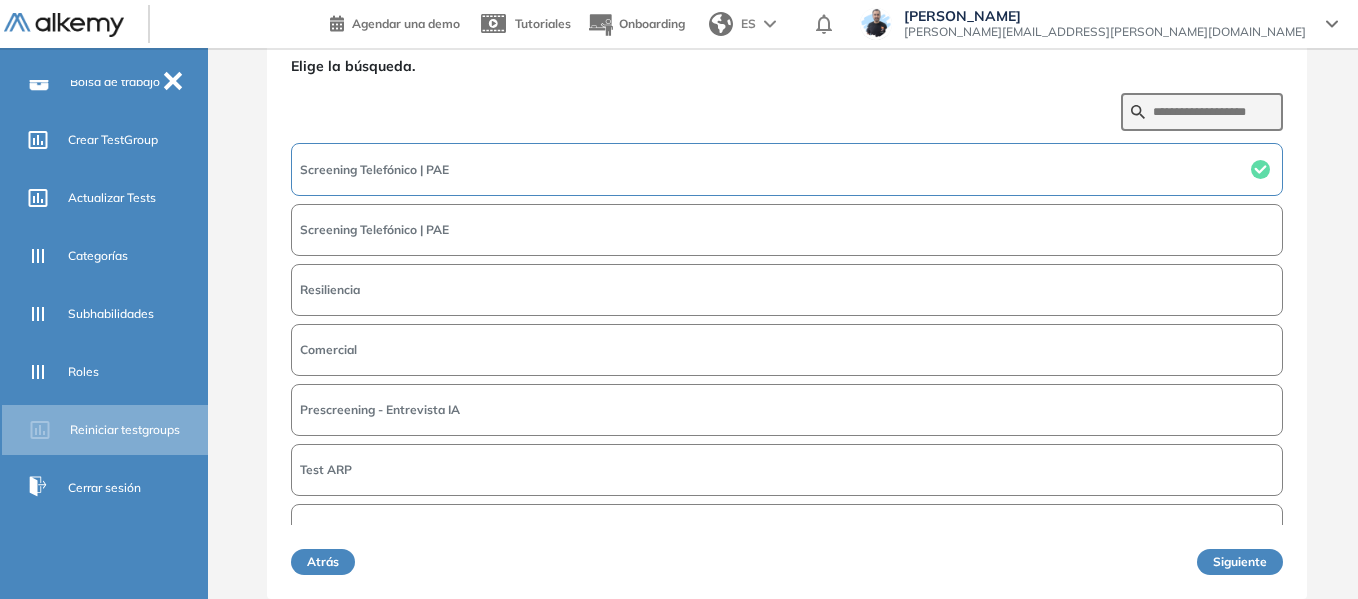click on "Siguiente" at bounding box center (1240, 562) 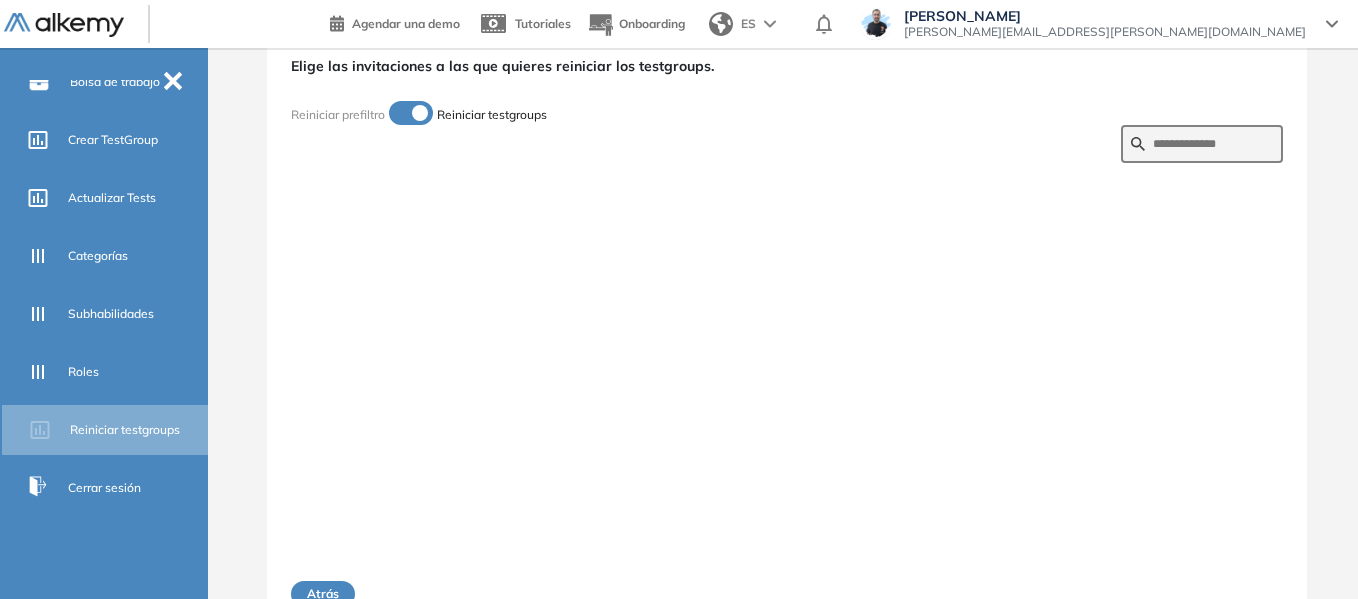 click on "Atrás" at bounding box center (323, 594) 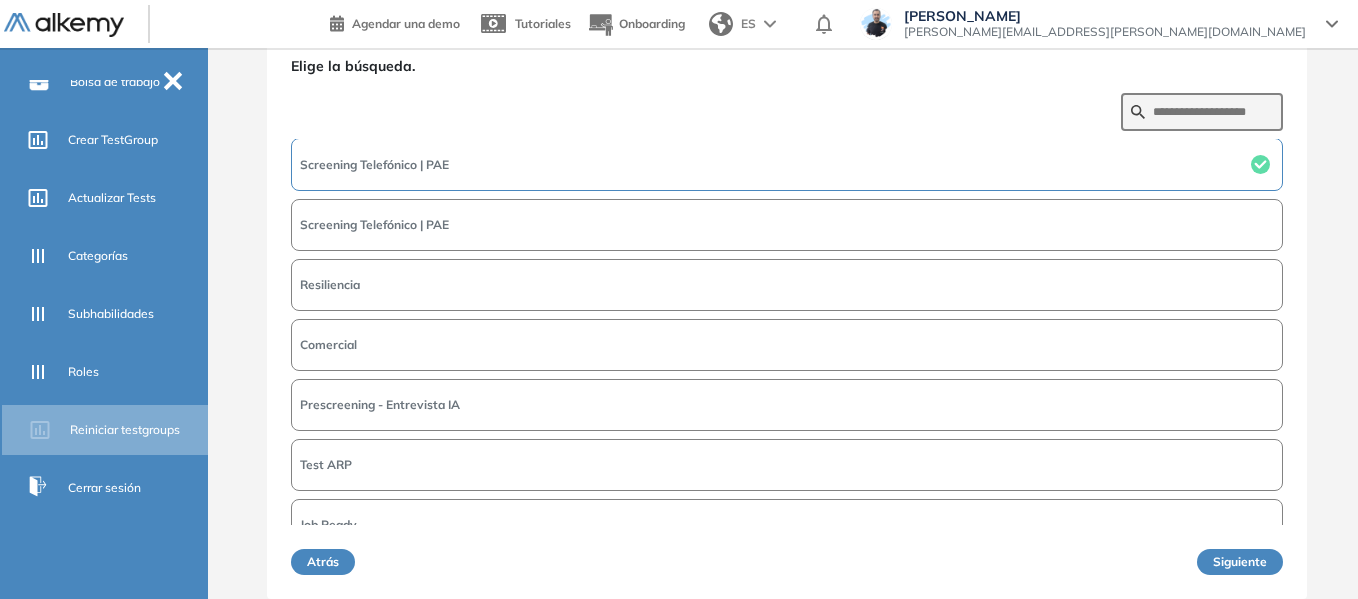 scroll, scrollTop: 0, scrollLeft: 0, axis: both 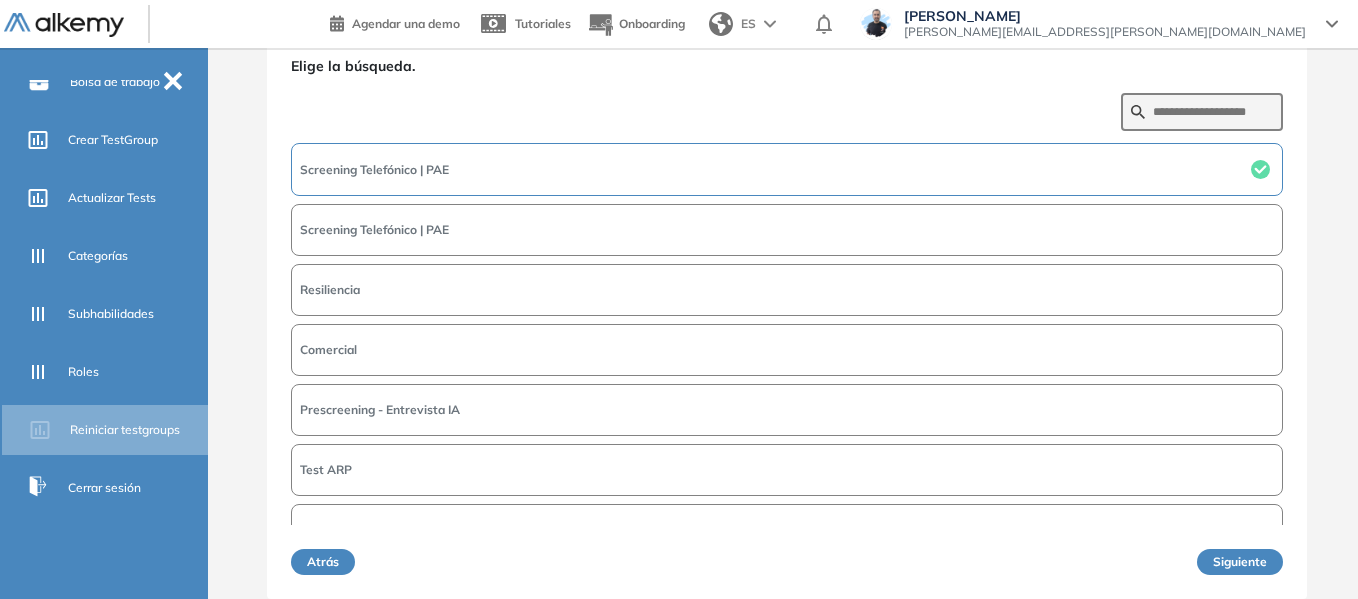 click on "Screening Telefónico | PAE" at bounding box center (787, 230) 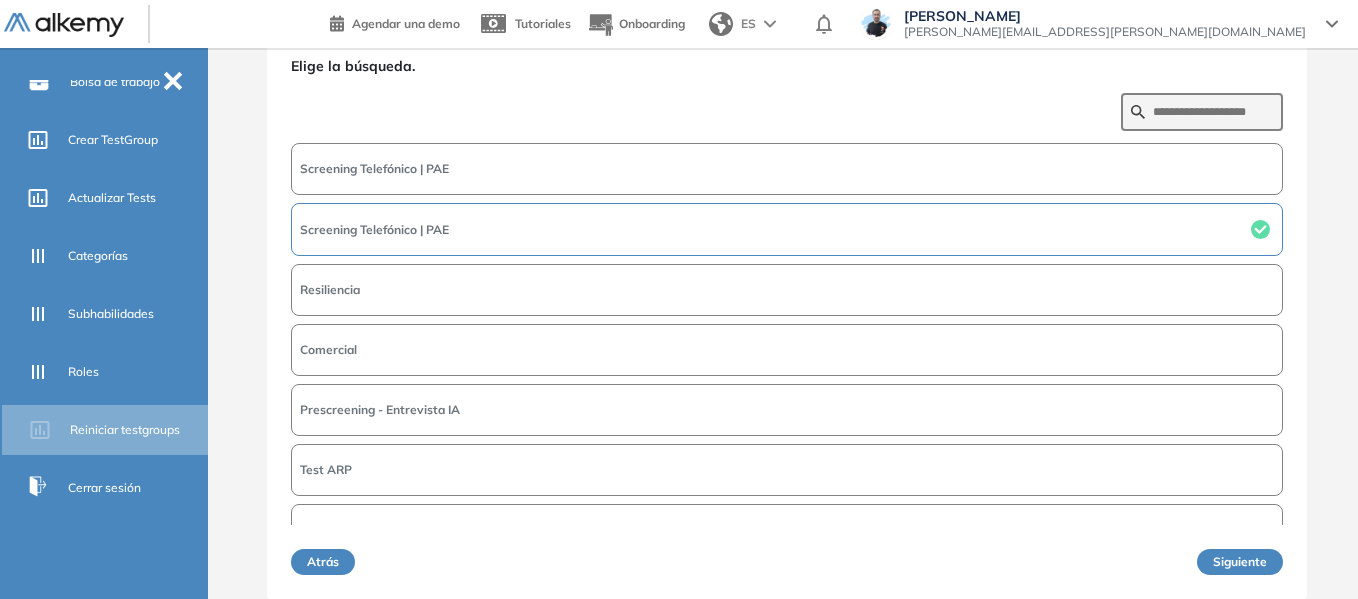 click on "Siguiente" at bounding box center (1240, 562) 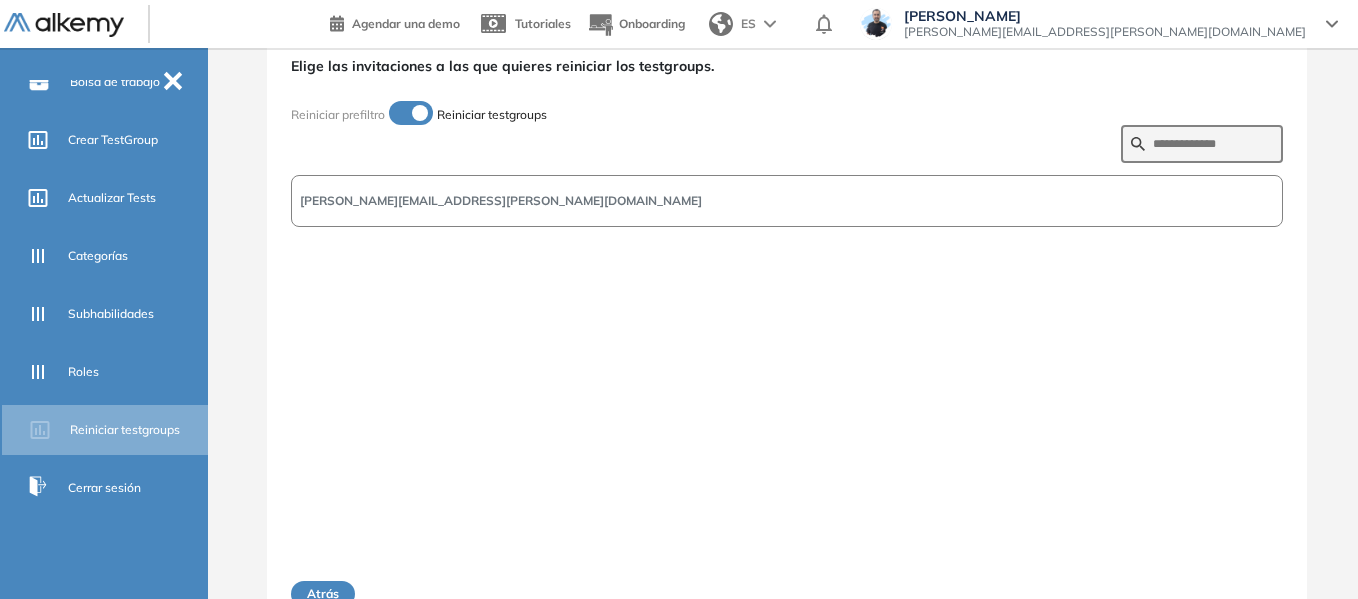 click on "Atrás" at bounding box center [323, 594] 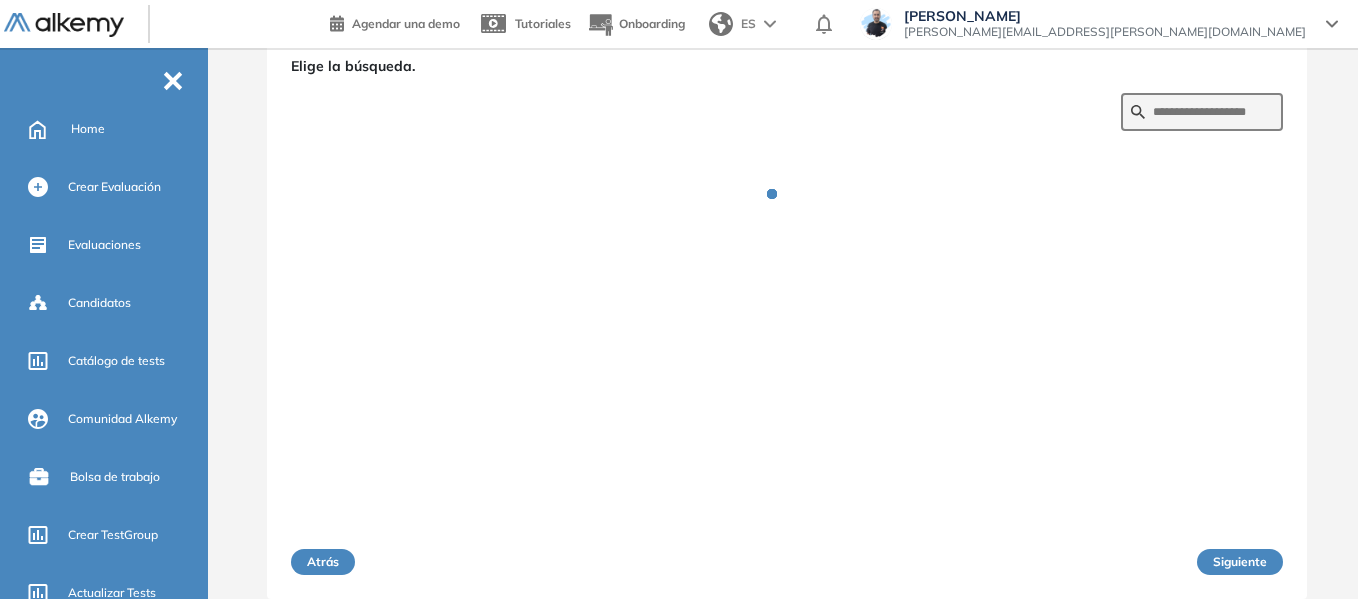 scroll, scrollTop: 0, scrollLeft: 0, axis: both 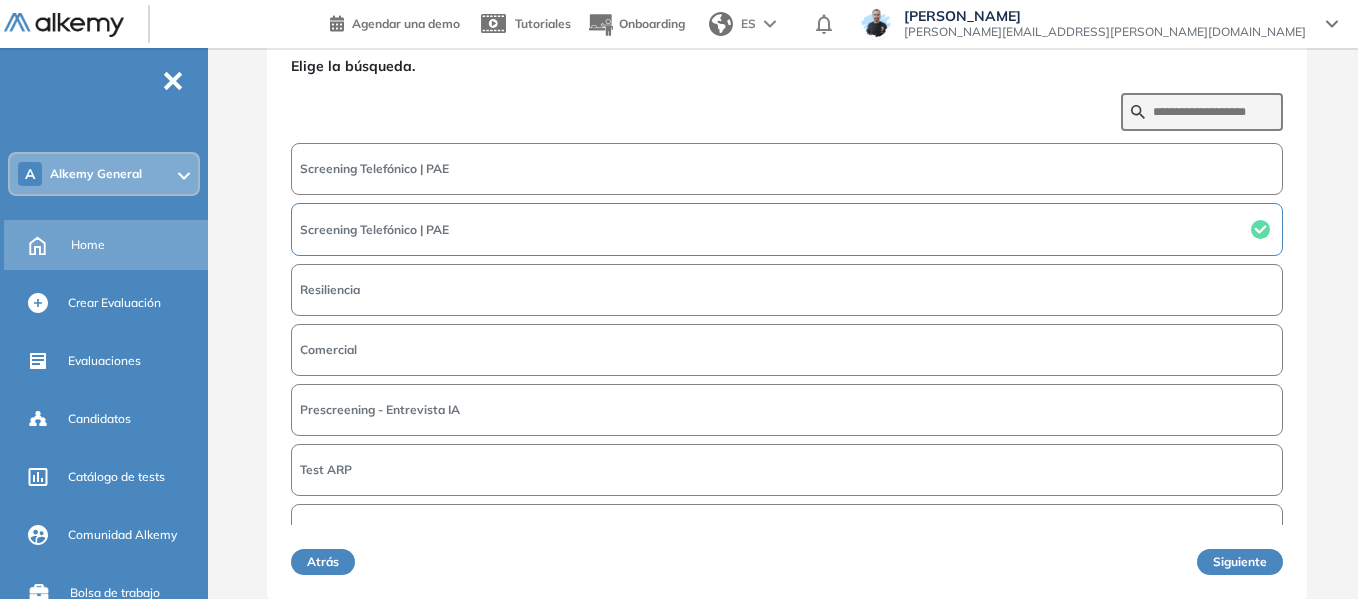 click on "Home" at bounding box center (88, 245) 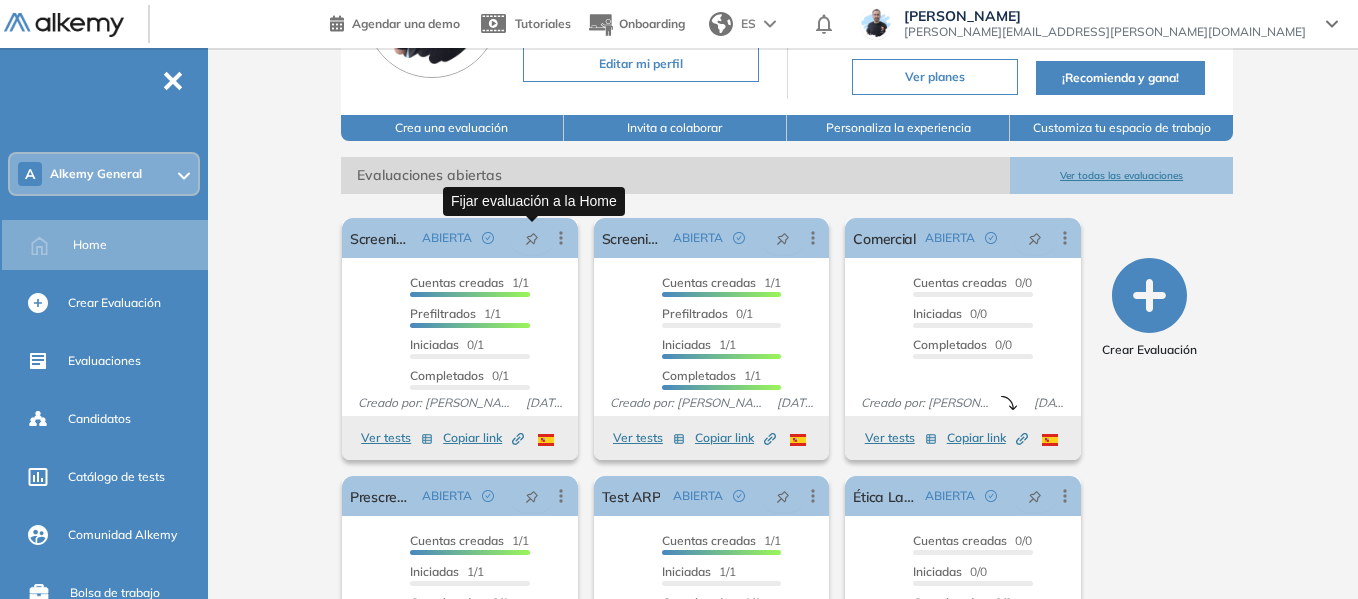 scroll, scrollTop: 200, scrollLeft: 0, axis: vertical 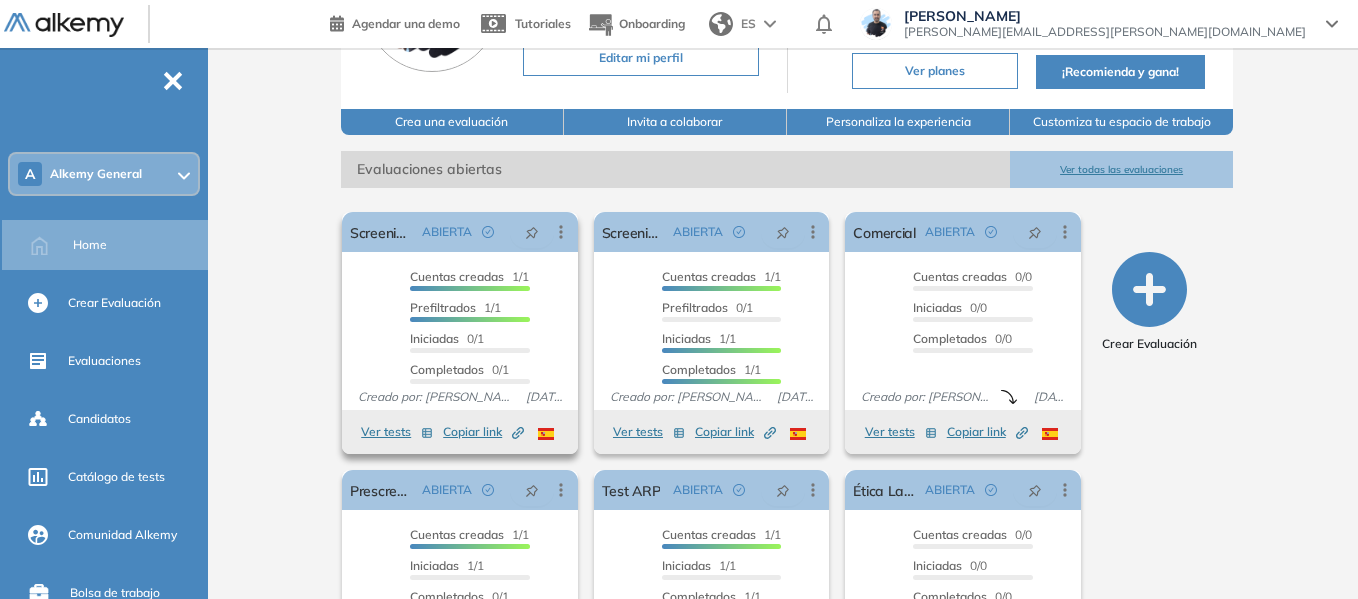 click on "Copiar link Created by potrace 1.16, written by [PERSON_NAME] [DATE]-[DATE]" at bounding box center [483, 432] 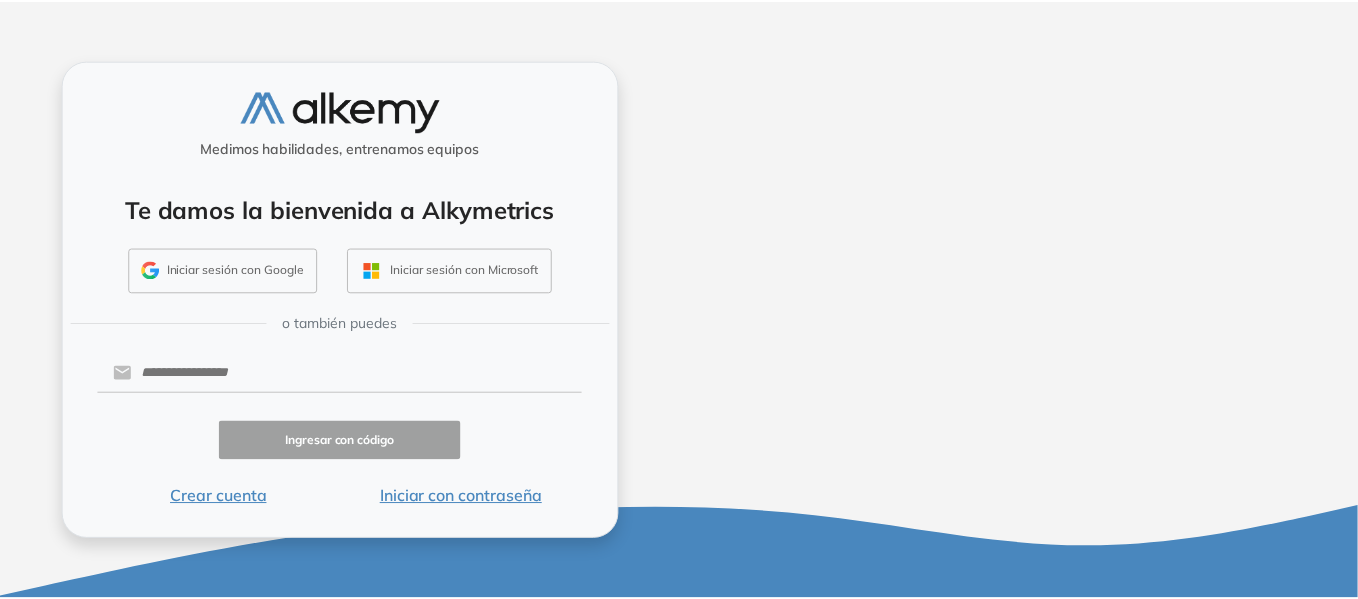 scroll, scrollTop: 0, scrollLeft: 0, axis: both 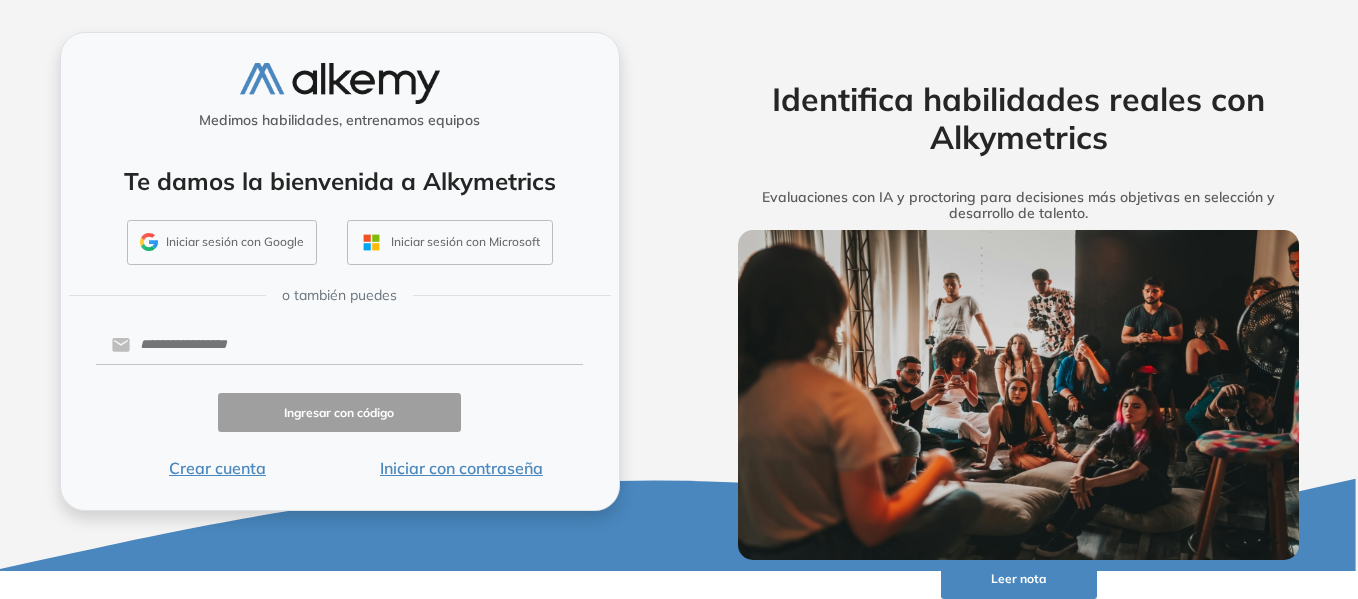 click on "Iniciar con contraseña" at bounding box center [461, 468] 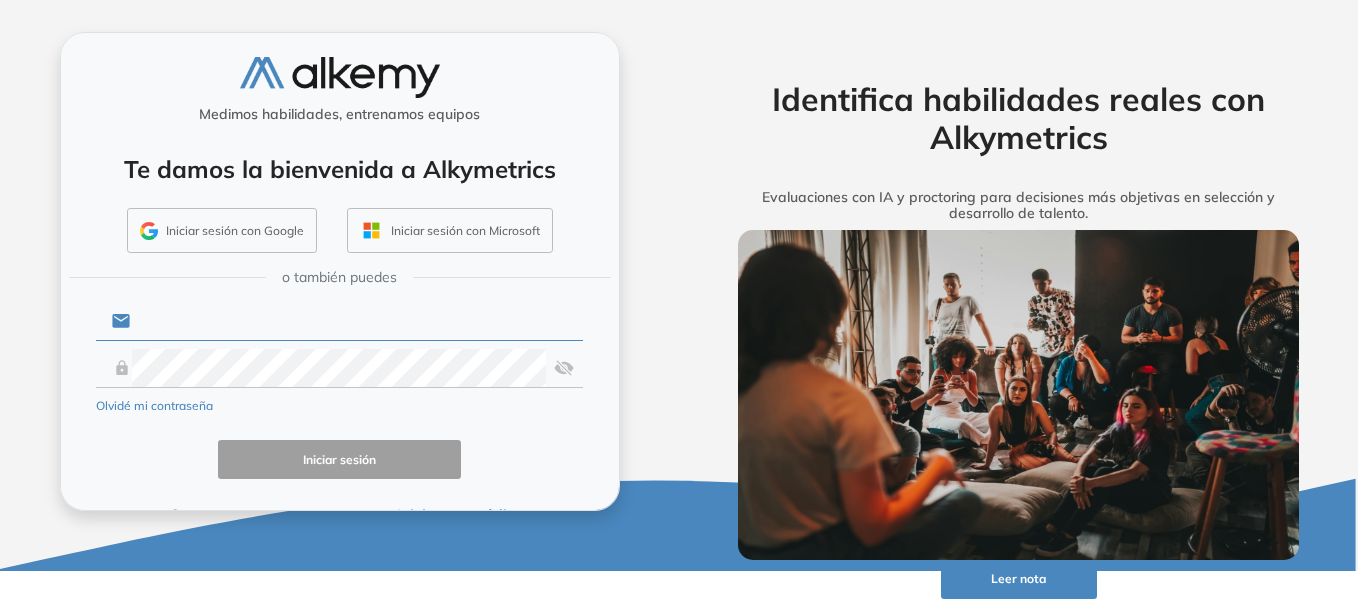 click at bounding box center (356, 321) 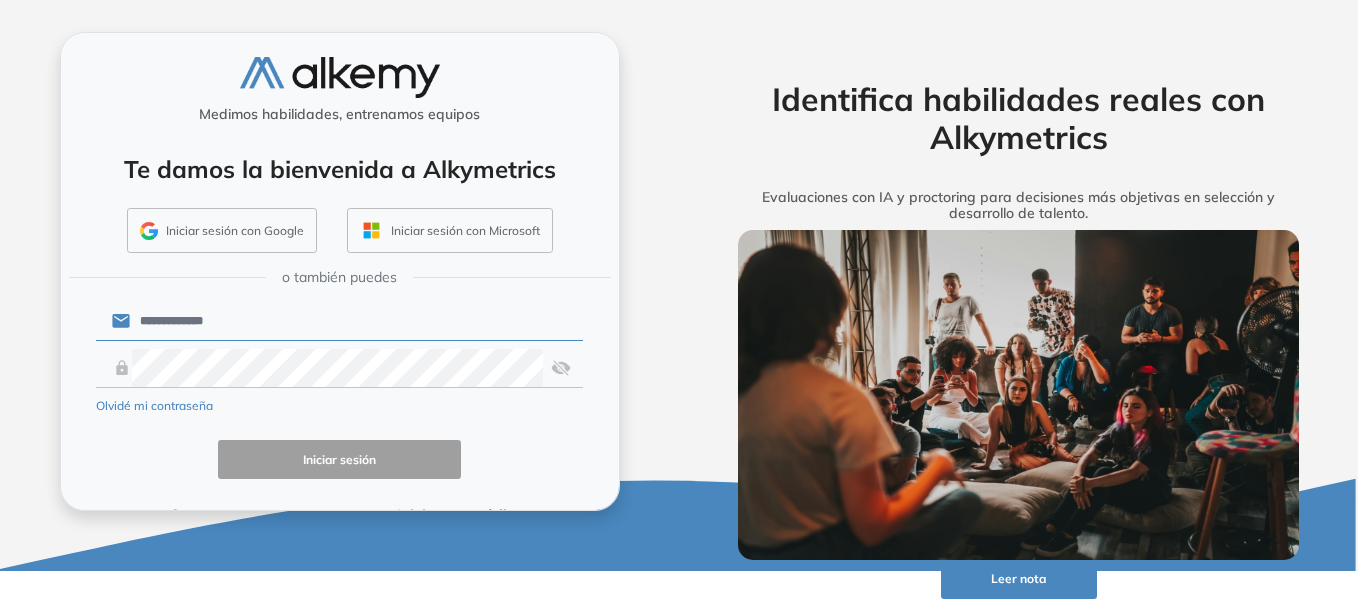 type on "**********" 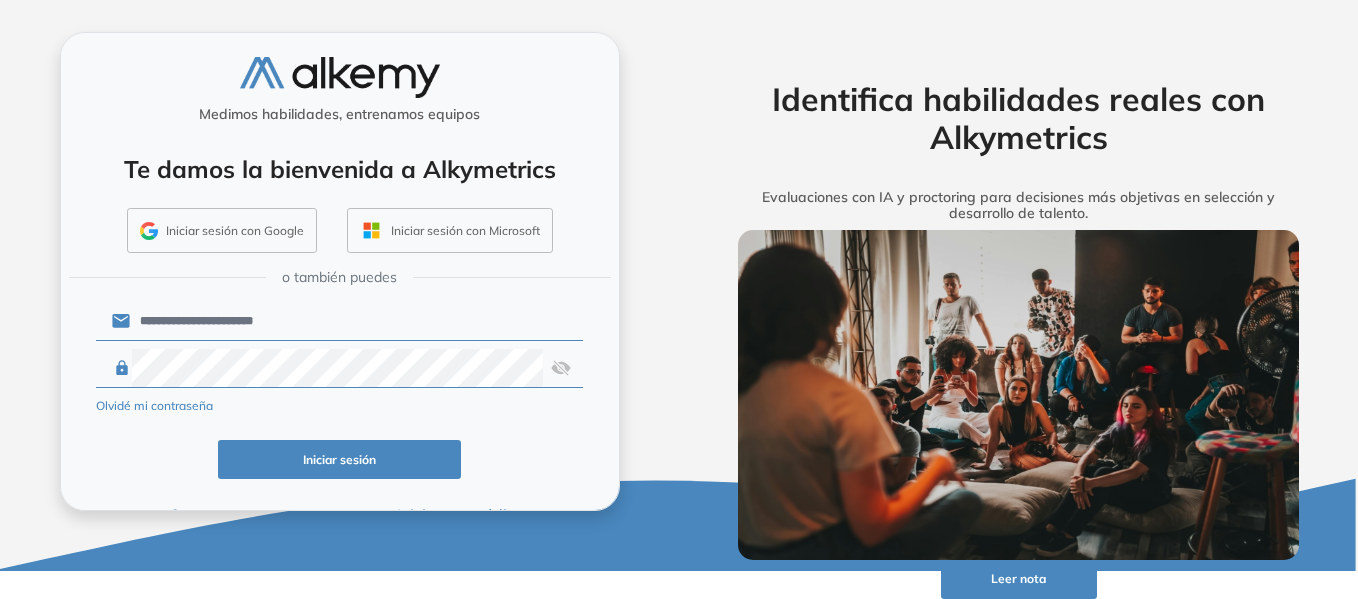 click on "Iniciar sesión" at bounding box center (340, 459) 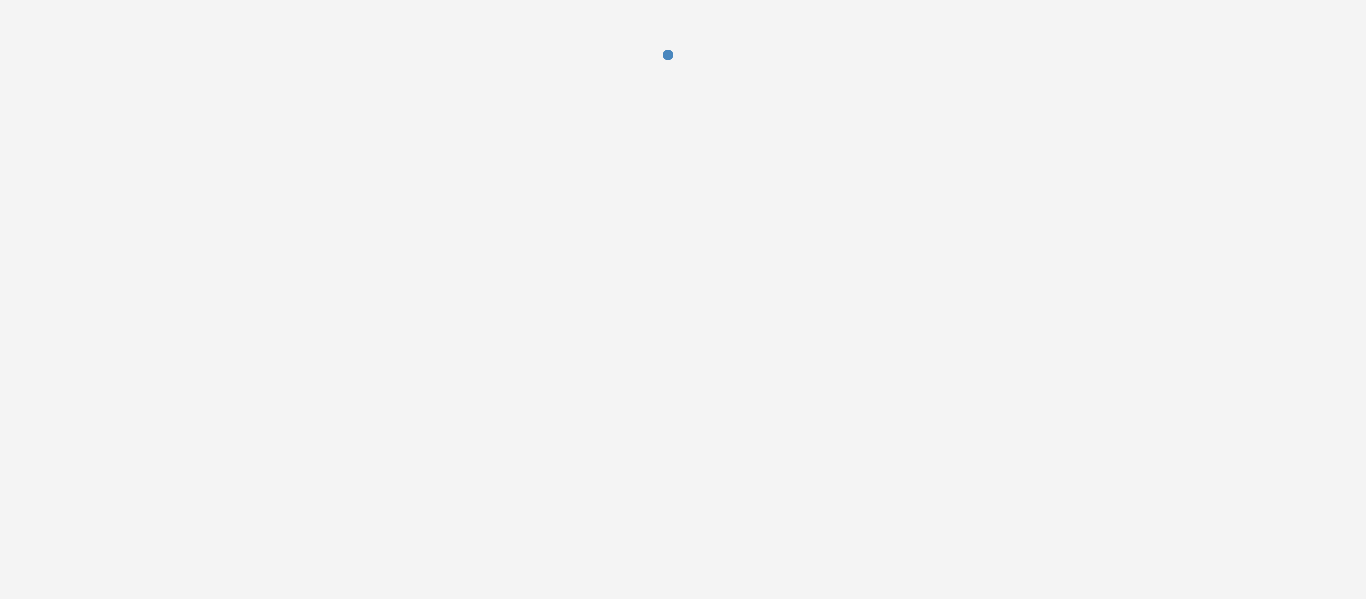 scroll, scrollTop: 0, scrollLeft: 0, axis: both 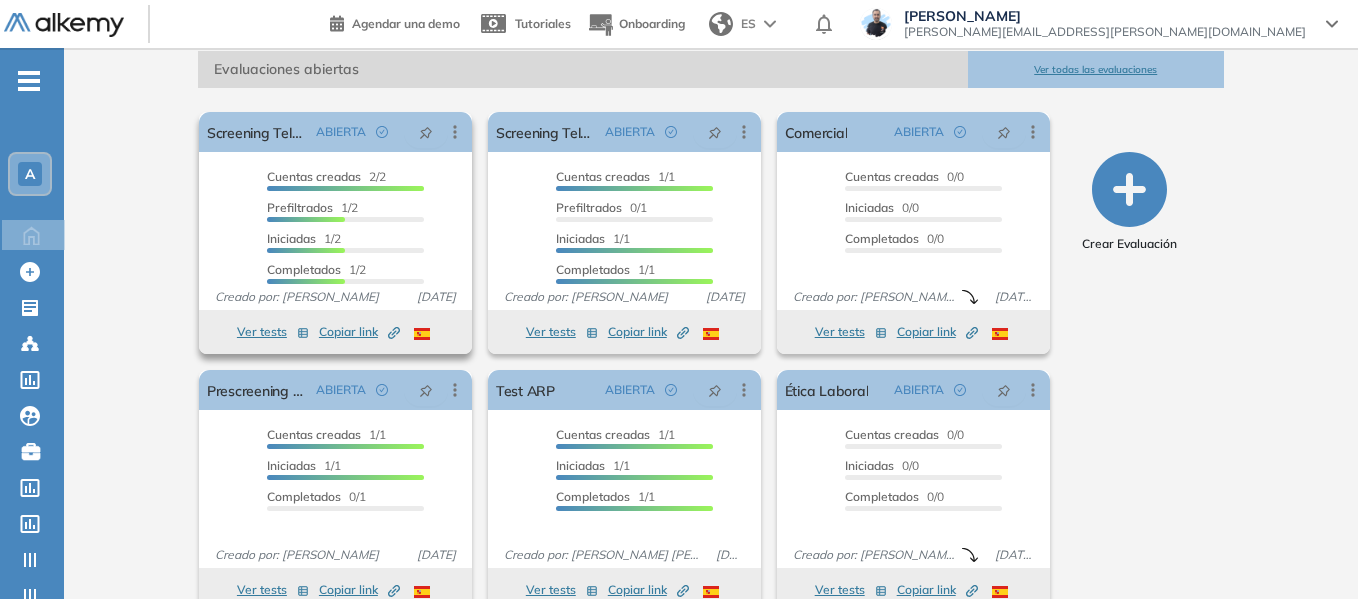 click on "Copiar link Created by potrace 1.16, written by [PERSON_NAME] [DATE]-[DATE]" at bounding box center [359, 332] 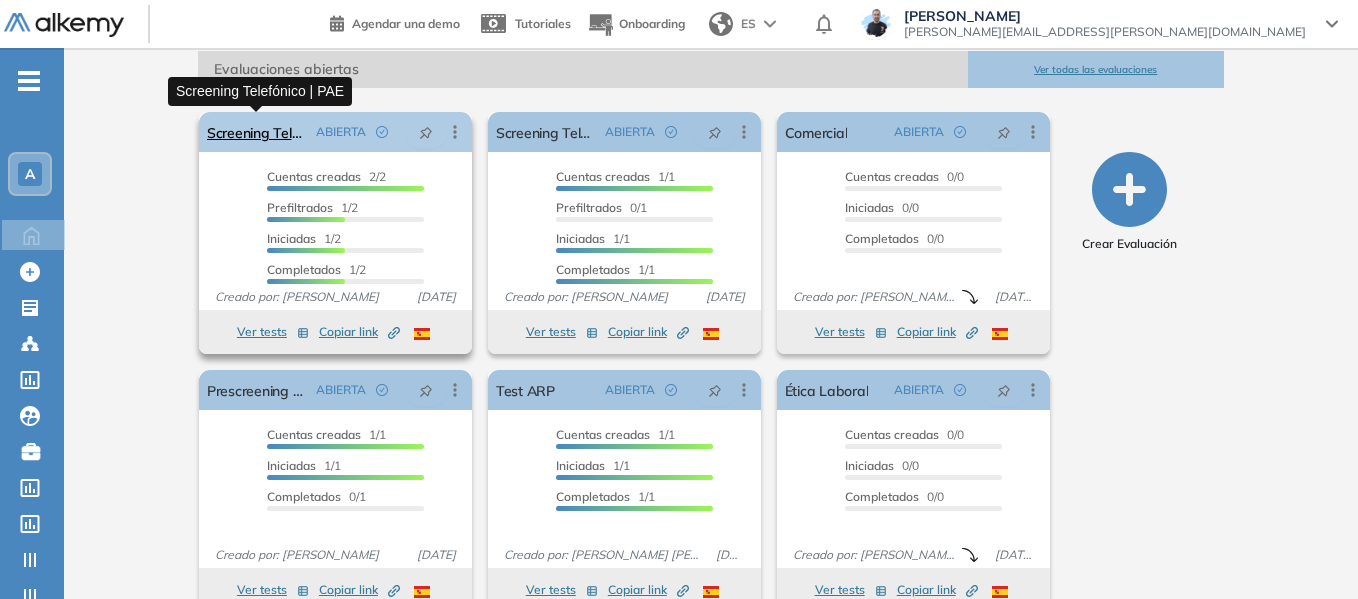 click on "Screening Telefónico | PAE" at bounding box center [257, 132] 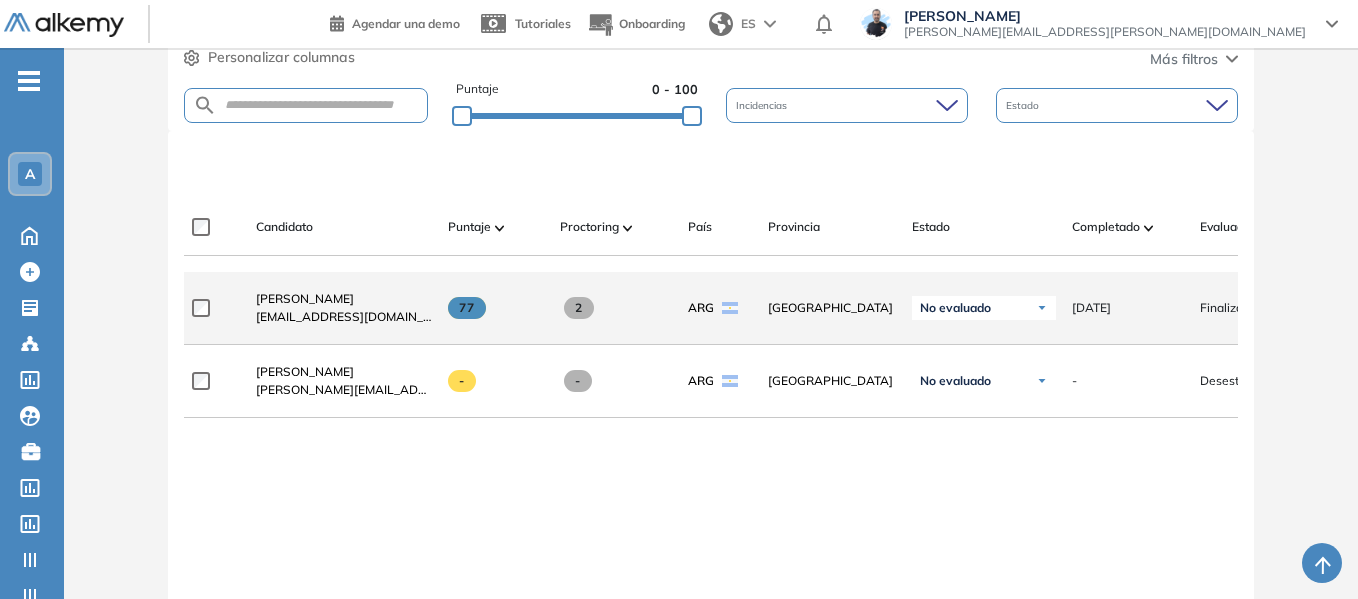 scroll, scrollTop: 500, scrollLeft: 0, axis: vertical 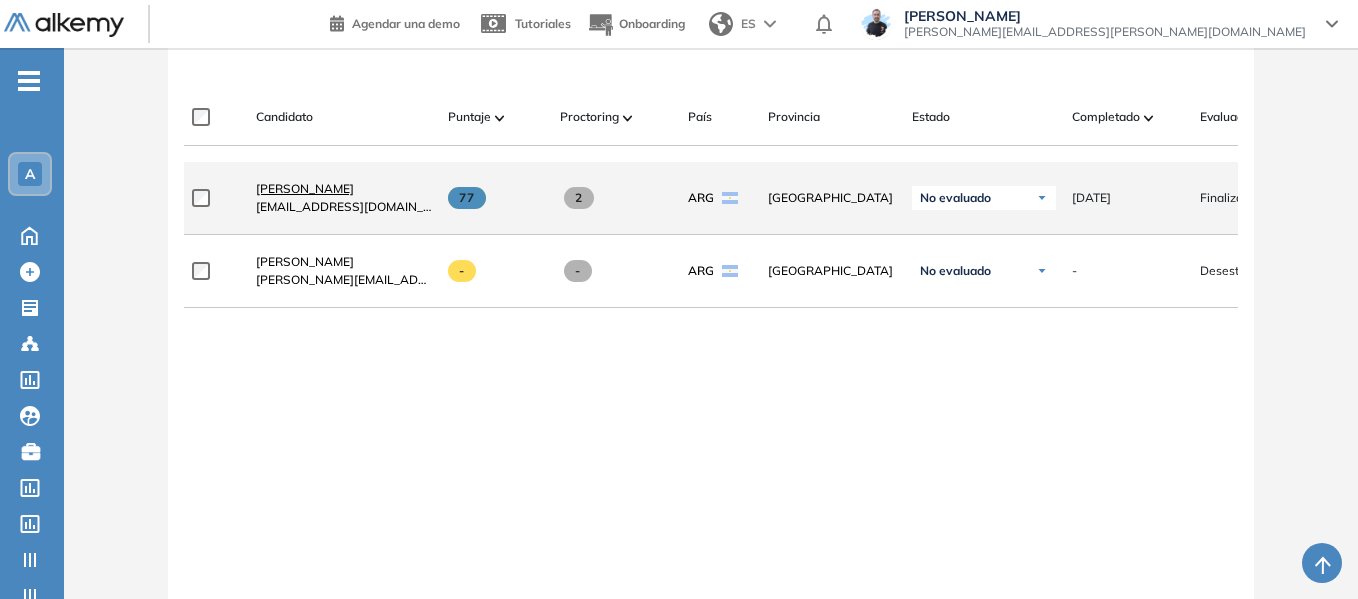 click on "[PERSON_NAME]" at bounding box center [305, 188] 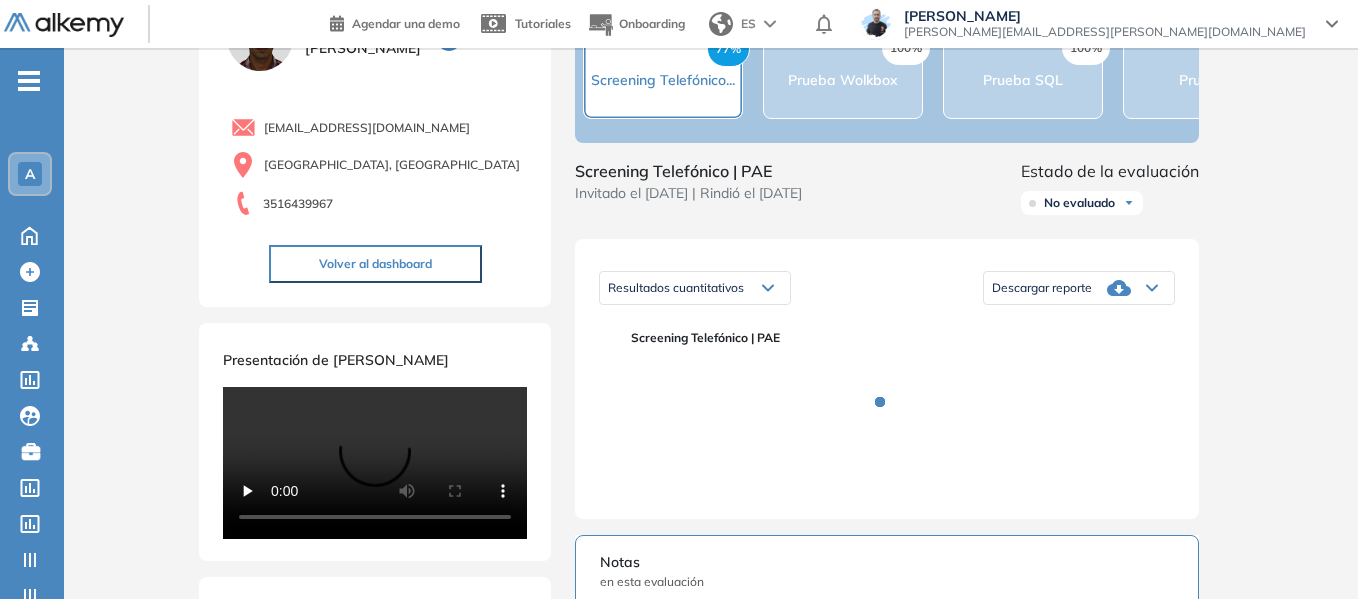 scroll, scrollTop: 300, scrollLeft: 0, axis: vertical 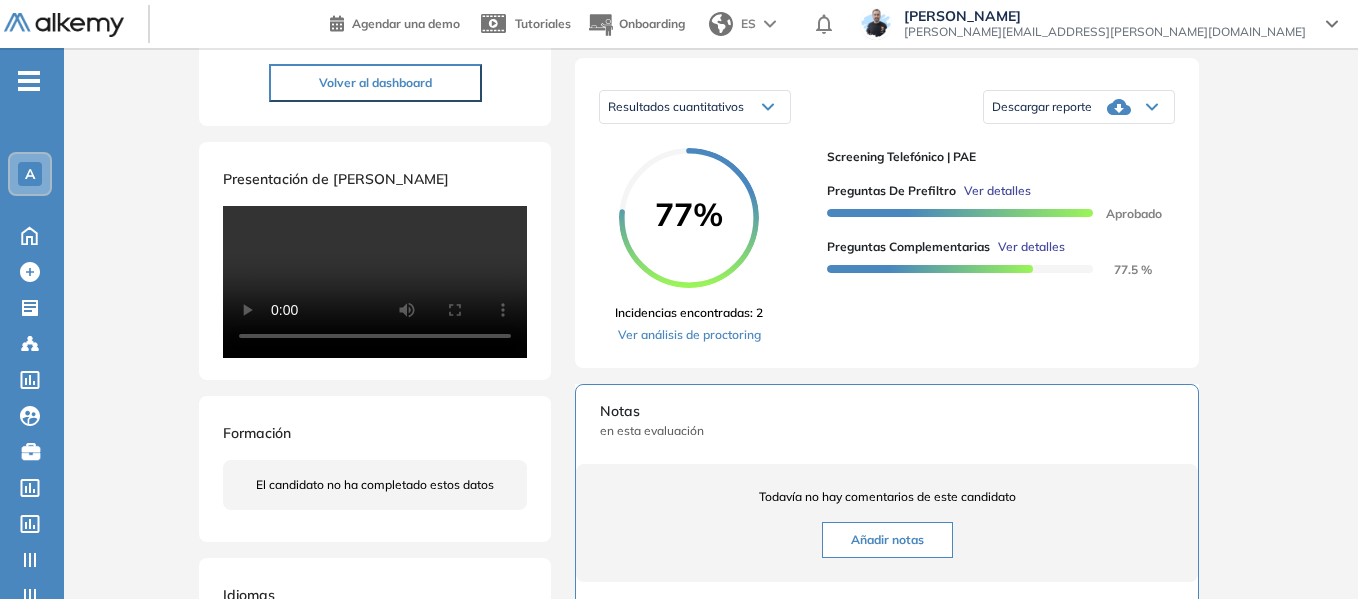 click on "Descargar reporte" at bounding box center (1079, 107) 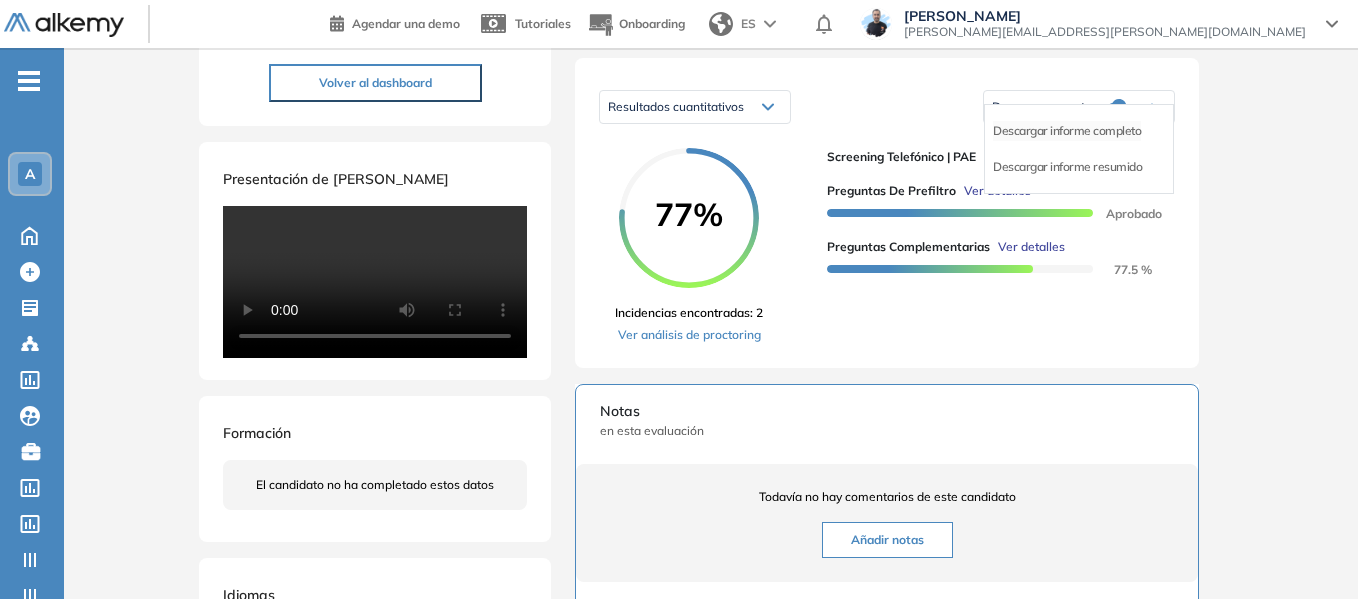 click on "Descargar informe completo" at bounding box center (1067, 131) 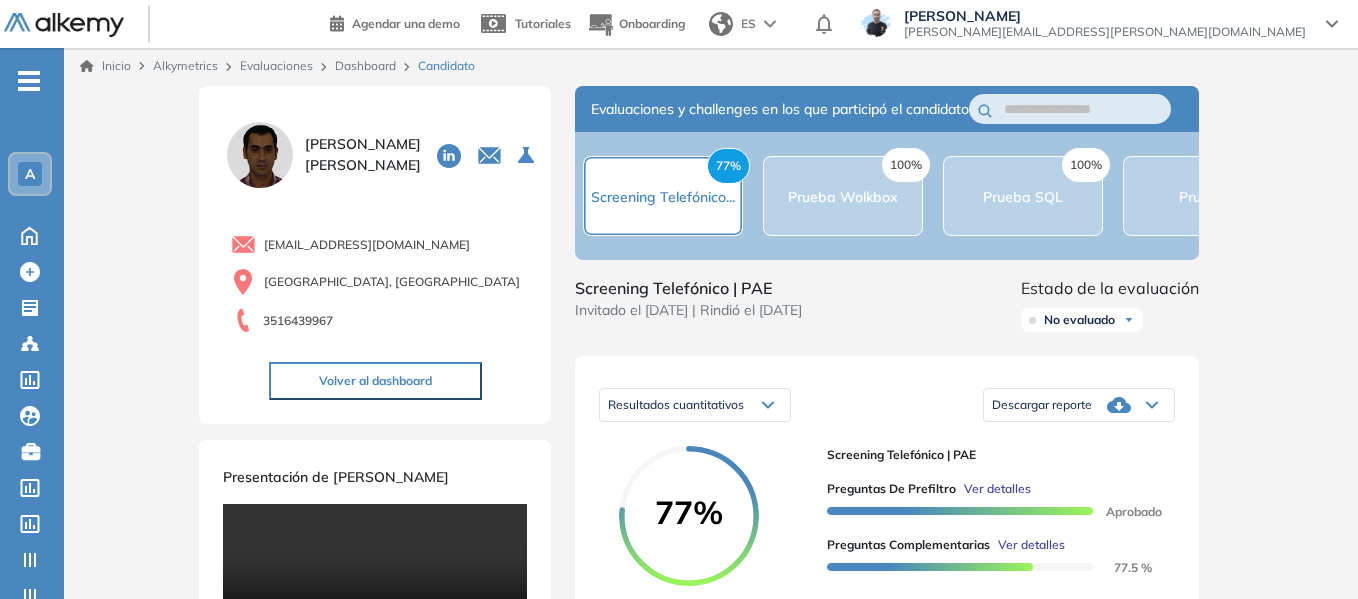 scroll, scrollTop: 0, scrollLeft: 0, axis: both 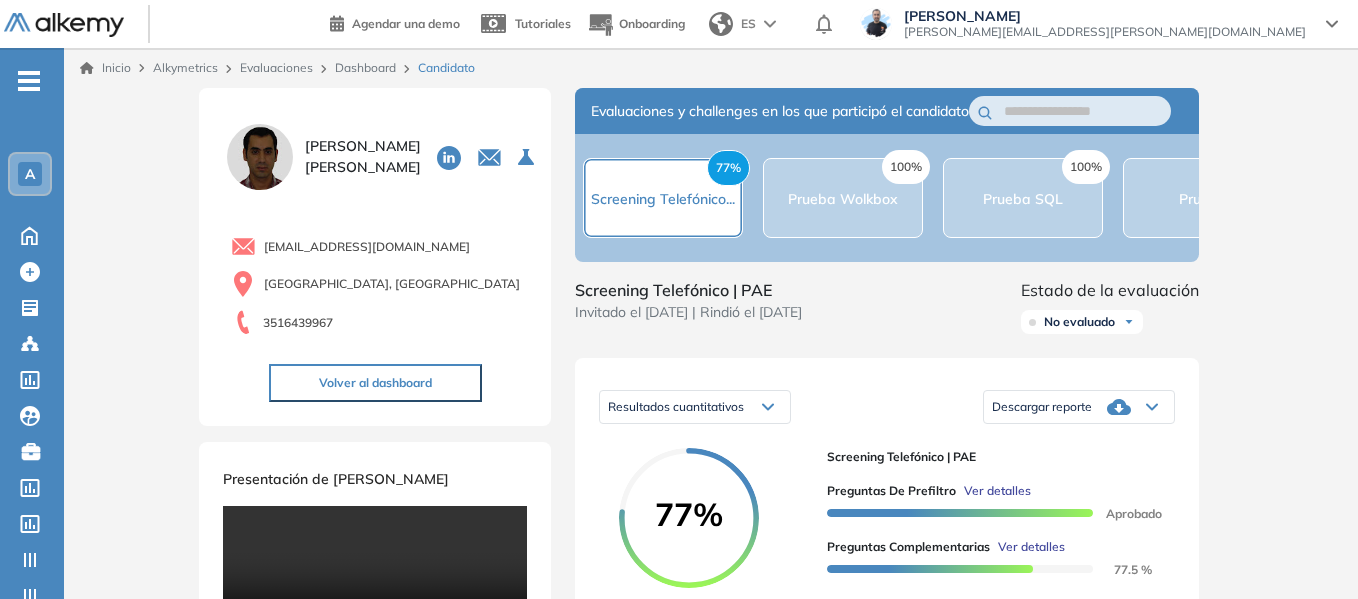 click on "Inicio" at bounding box center [105, 68] 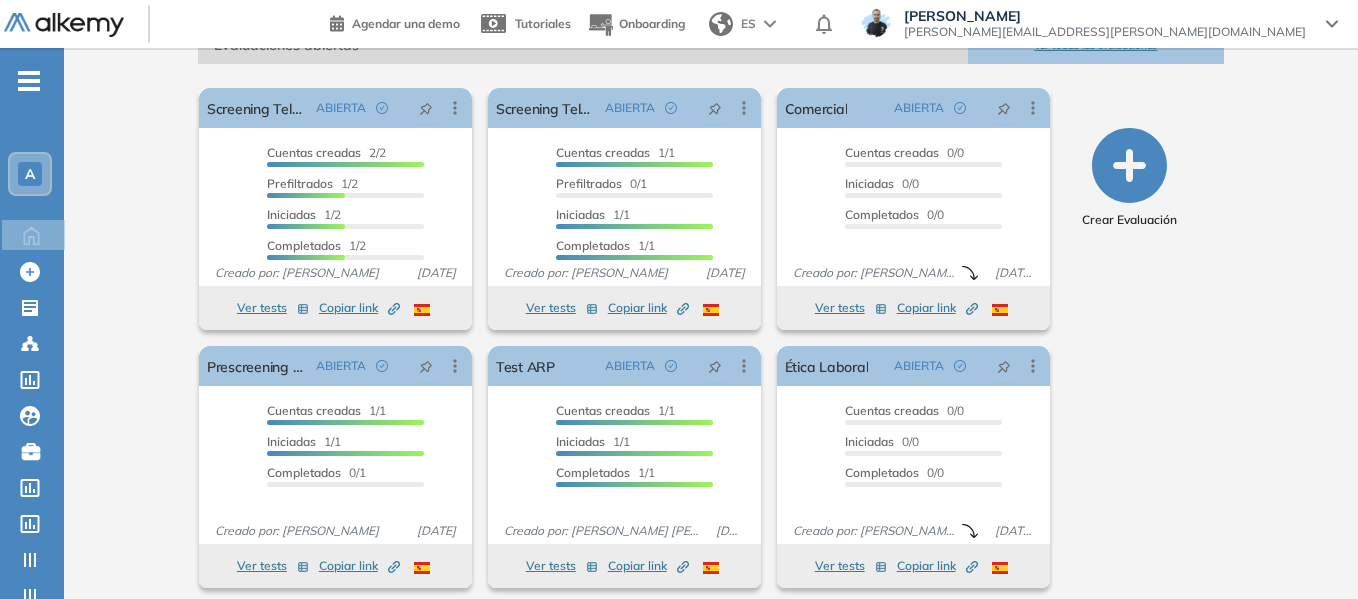 scroll, scrollTop: 337, scrollLeft: 0, axis: vertical 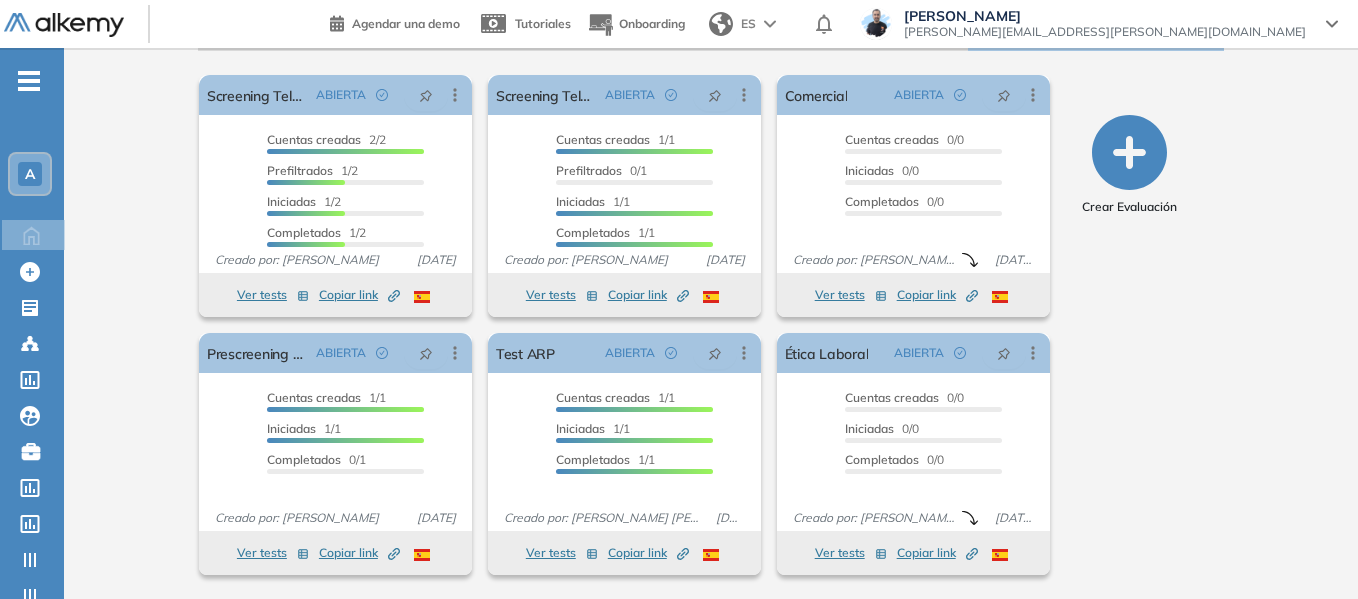 click on "-" at bounding box center [29, 81] 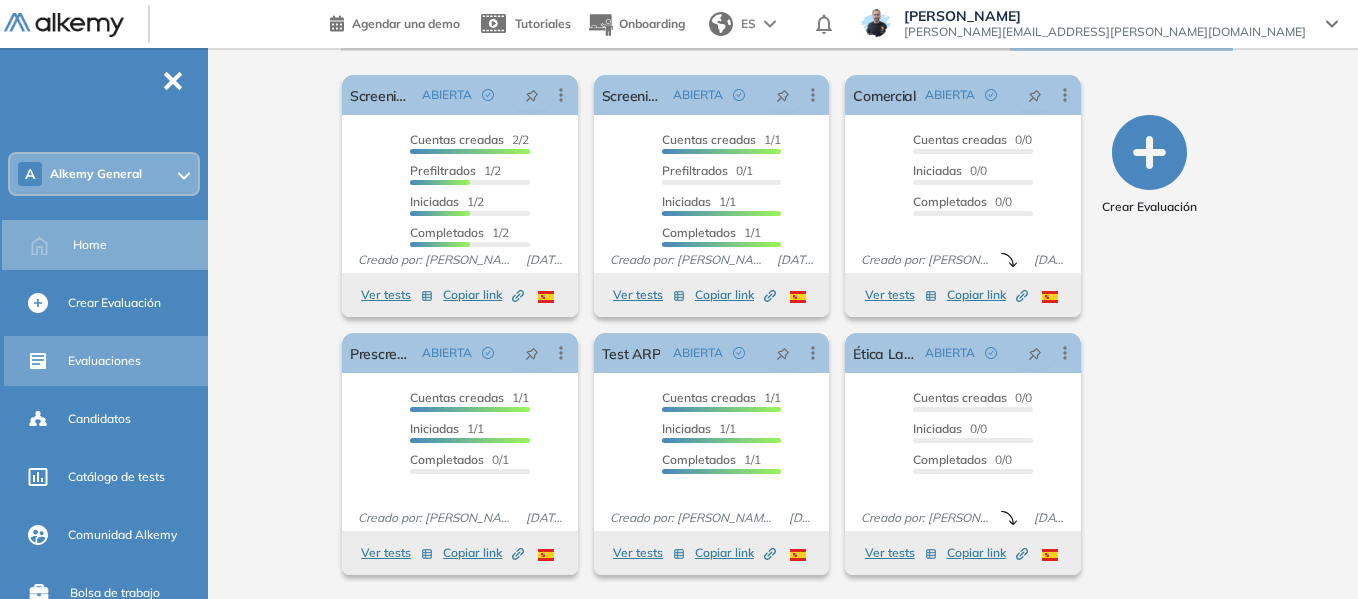 click on "Evaluaciones" at bounding box center [104, 361] 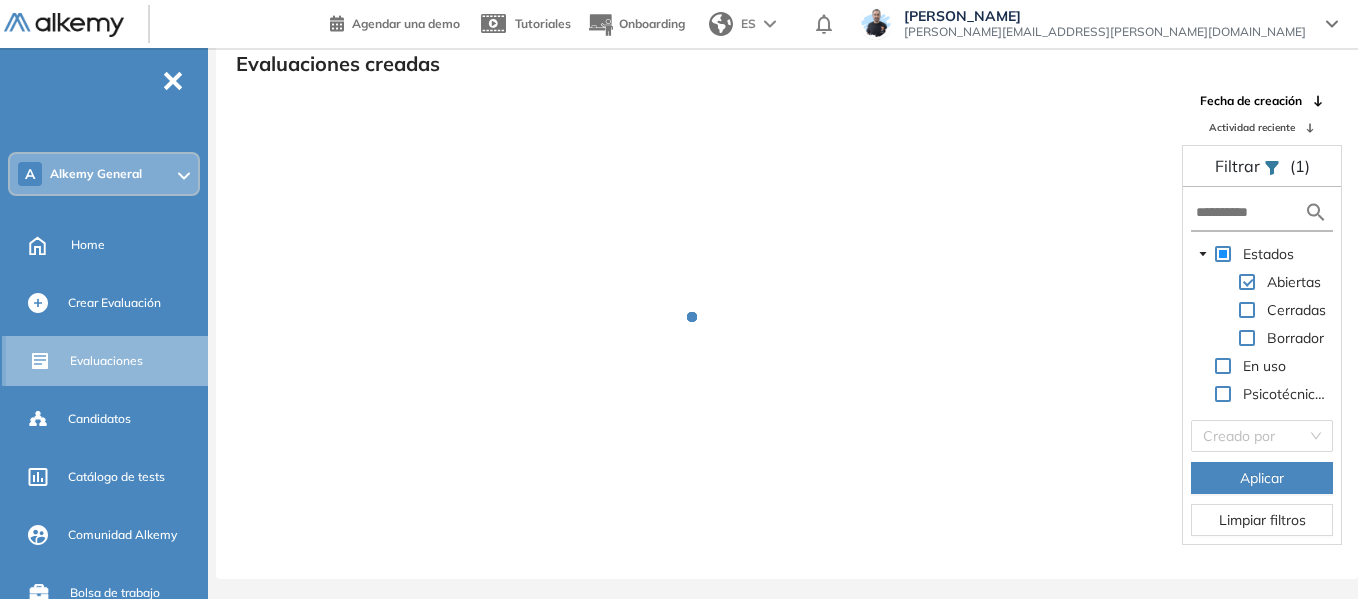 scroll, scrollTop: 48, scrollLeft: 0, axis: vertical 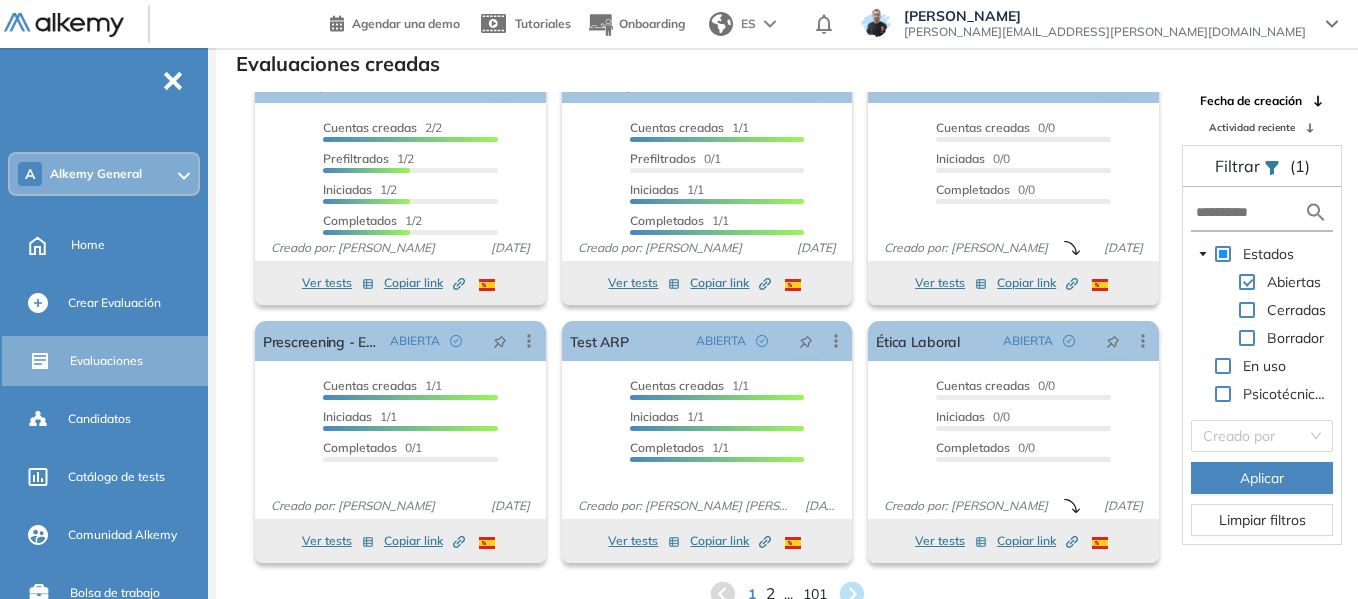 click on "2" at bounding box center (769, 594) 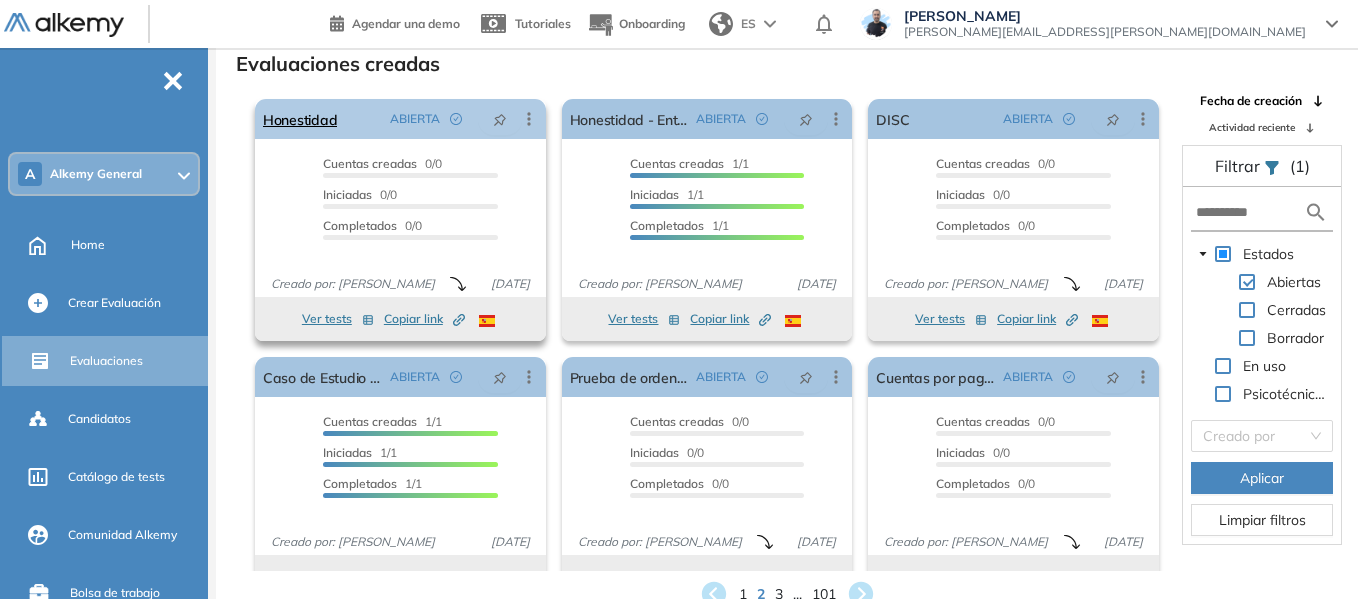 click 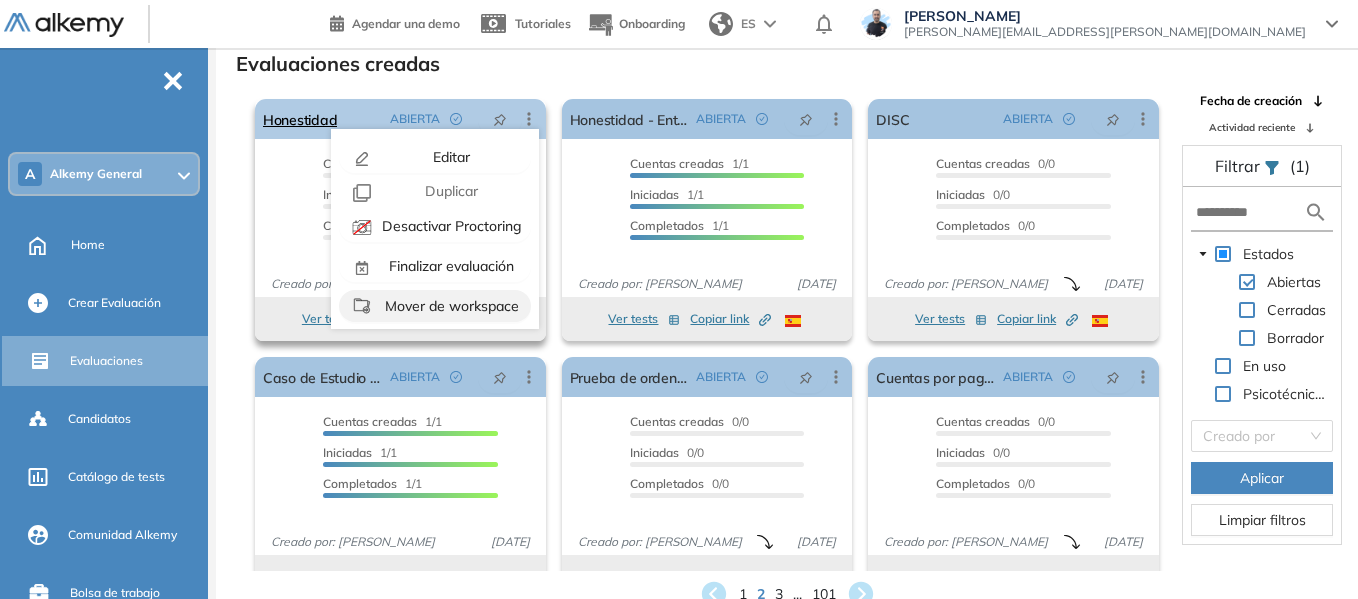 click on "Mover de workspace" at bounding box center [450, 306] 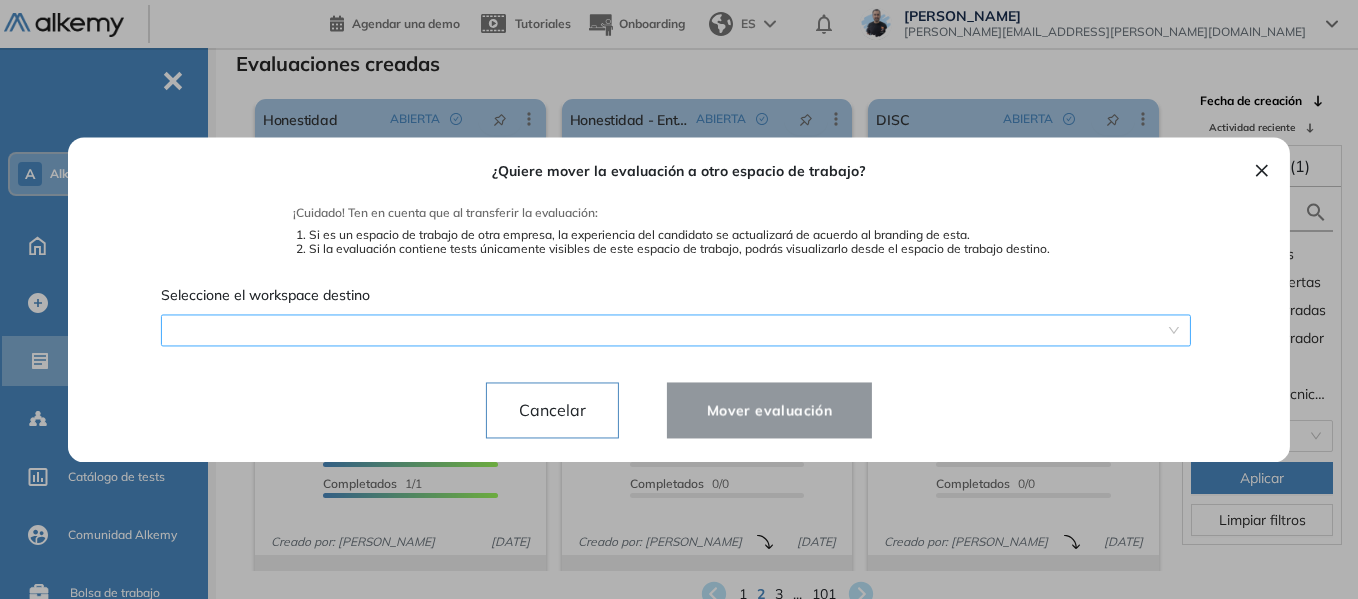 click on "¿Quiere mover la evaluación a otro espacio de trabajo? ¡Cuidado! Ten en cuenta que al transferir la evaluación: Si es un espacio de trabajo de otra empresa, la experiencia del candidato se actualizará de acuerdo al branding de esta. Si la evaluación contiene tests únicamente visibles de este espacio de trabajo, podrás visualizarlo desde el espacio de trabajo destino. Seleccione el workspace destino Cancelar Mover evaluación 300 308 S Strata Analytics   | Strata Analytics V Veritran   | Veritran T Teclab Instituto   | Teclab Instituto F Fundación Compromiso   | Fundación Compromiso I IbisDev   | IbisDev T TextilCom   | TextilCom G Gosur   | Wellet C Codeicus   | Codeicus I IncluiT   | IncluiT I Inclu IT   | Inclu IT" at bounding box center (679, 299) 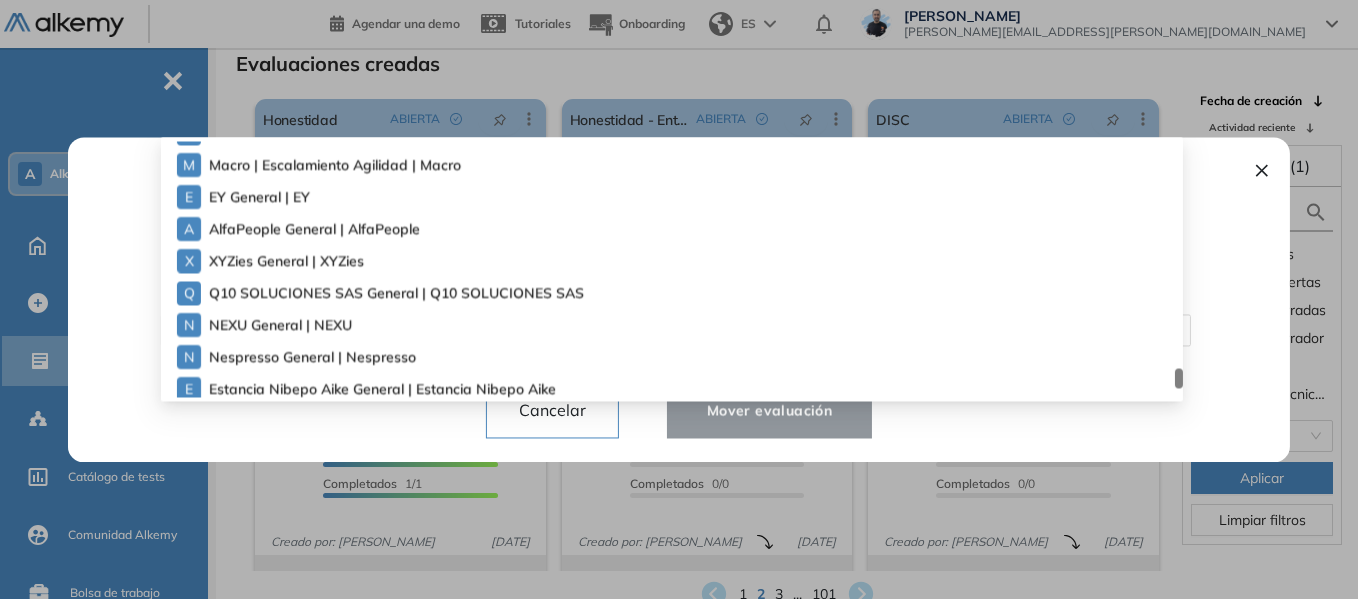 scroll, scrollTop: 4800, scrollLeft: 0, axis: vertical 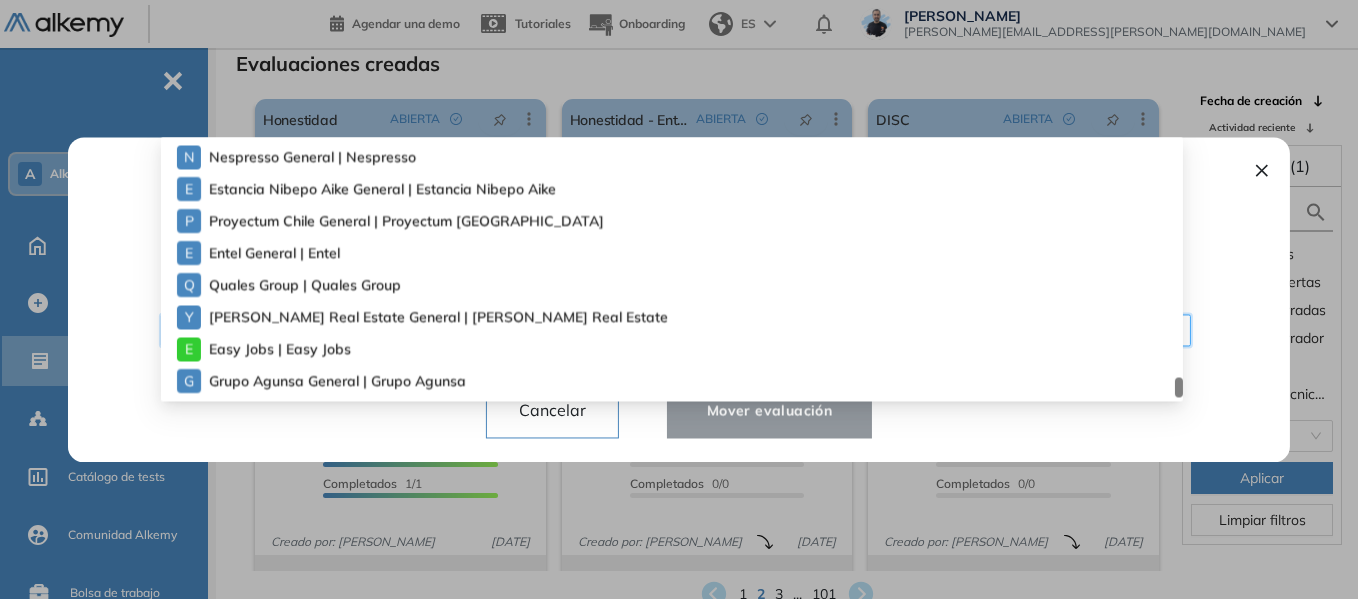 click on "Grupo Agunsa General   | Grupo Agunsa" at bounding box center (317, 381) 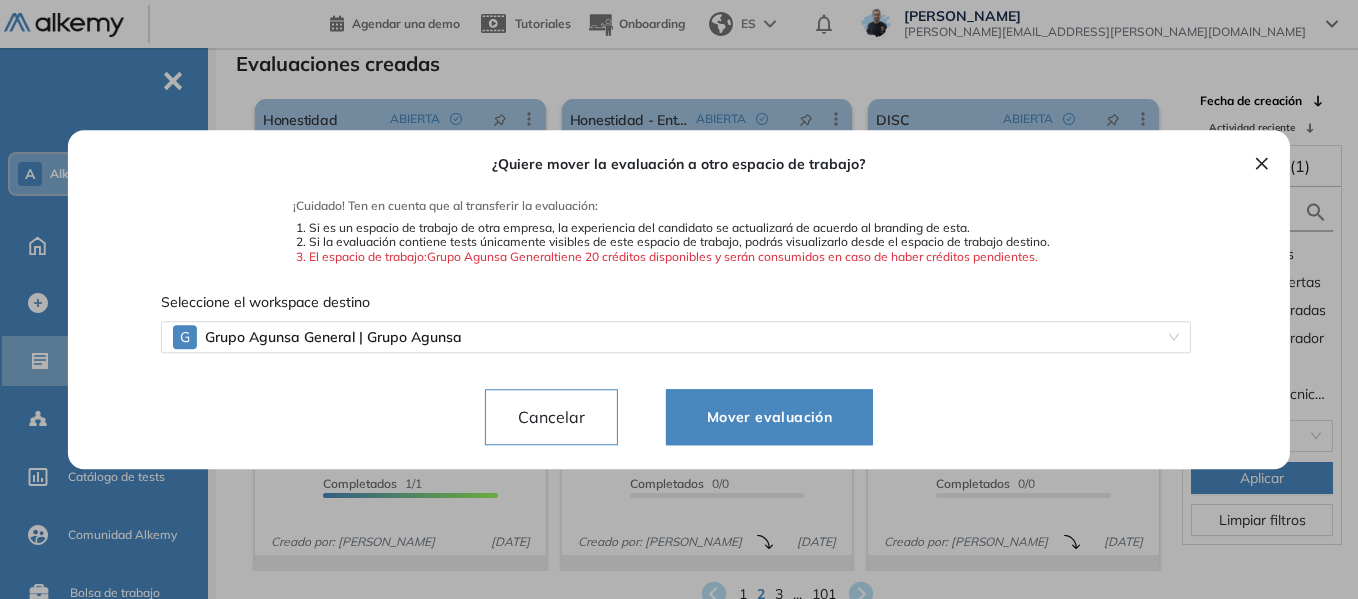 click on "Mover evaluación" at bounding box center (769, 417) 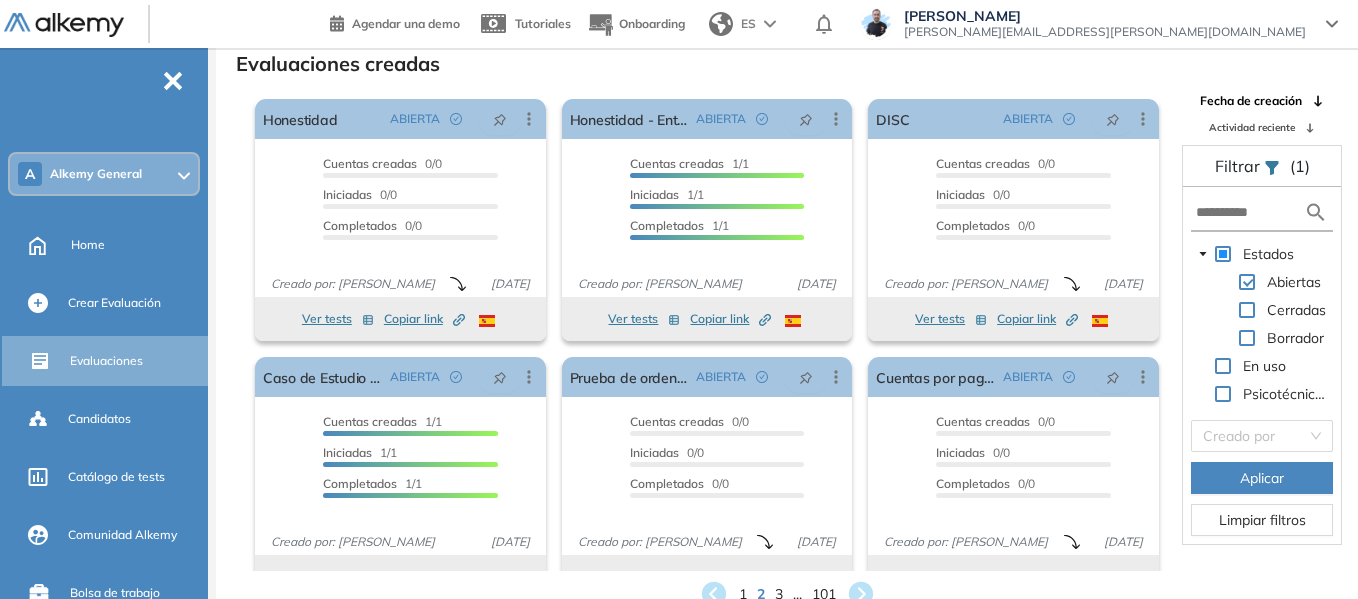 click on "A Alkemy General" at bounding box center (104, 174) 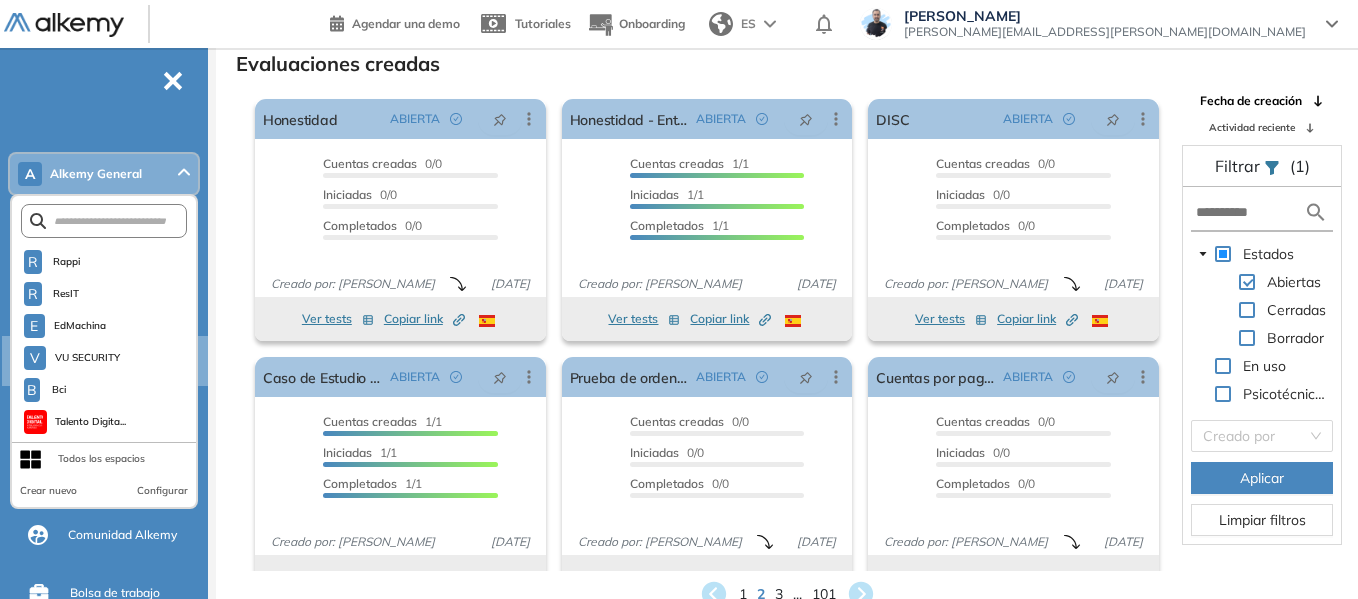 scroll, scrollTop: 4965, scrollLeft: 0, axis: vertical 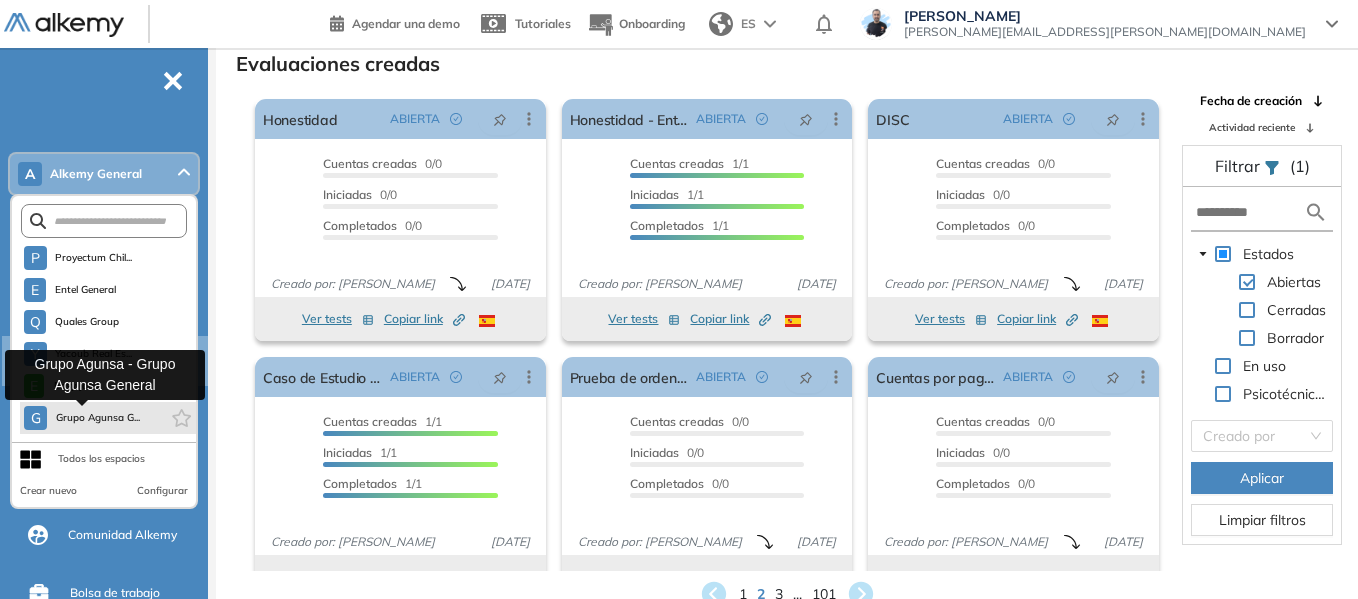 click on "Grupo Agunsa G..." at bounding box center [97, 418] 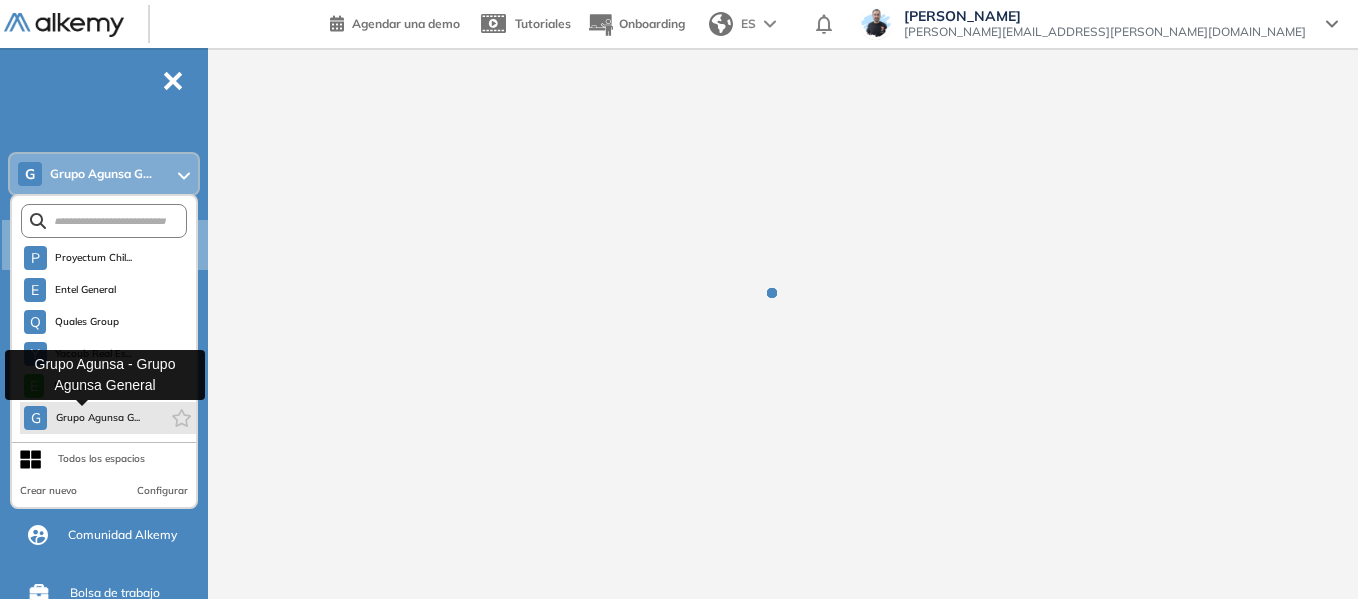 scroll, scrollTop: 0, scrollLeft: 0, axis: both 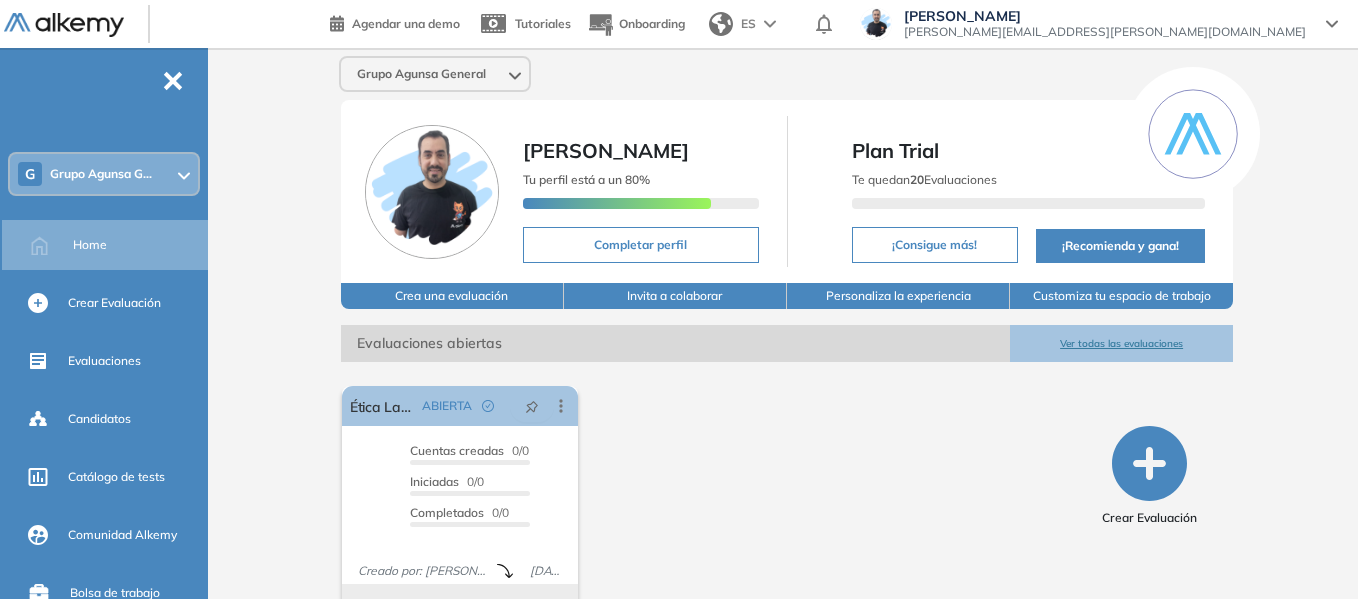 click on "Grupo Agunsa G..." at bounding box center (101, 174) 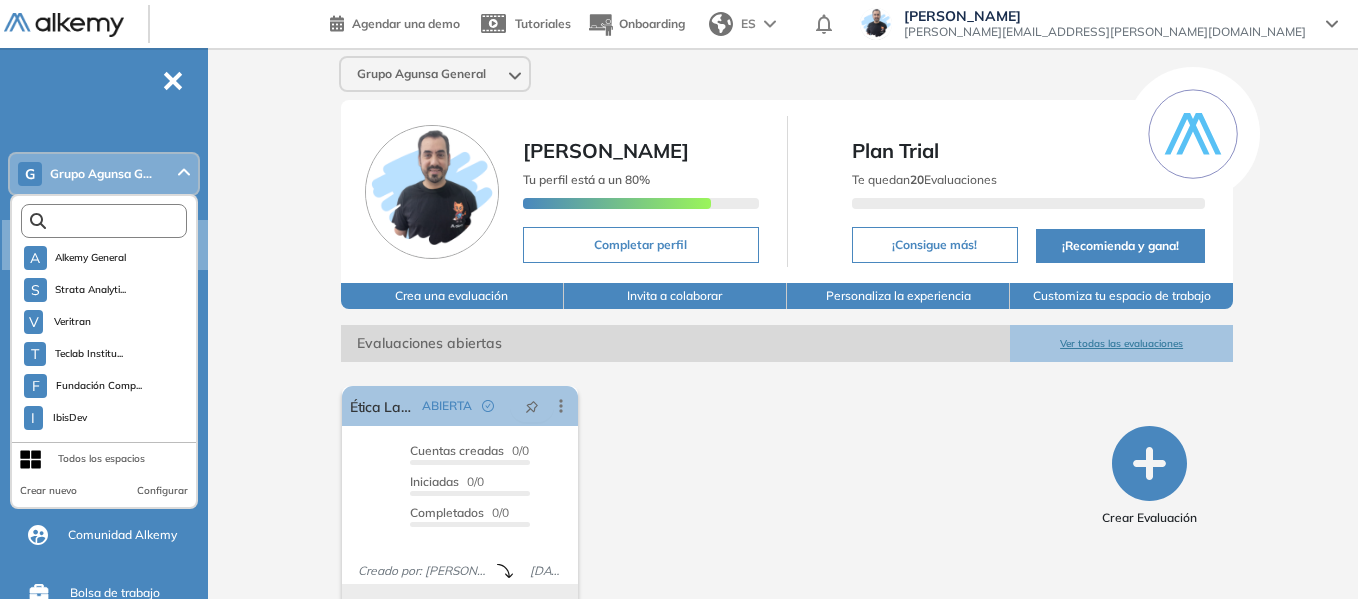 click at bounding box center [108, 221] 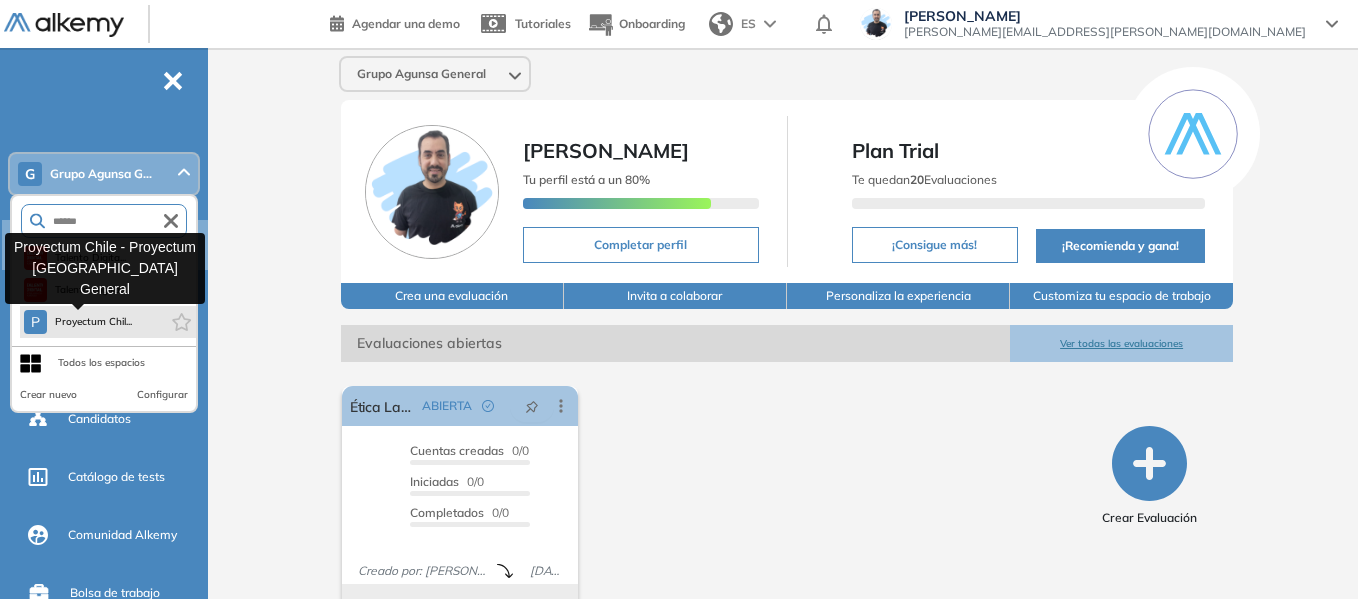 type on "******" 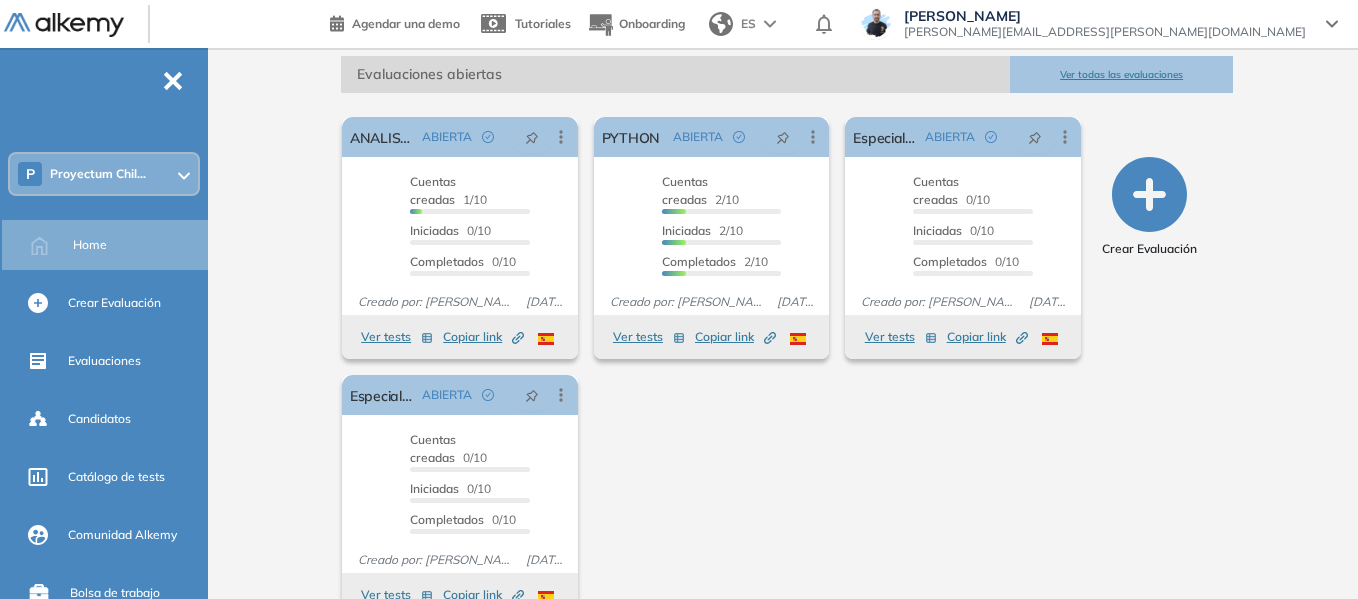 scroll, scrollTop: 300, scrollLeft: 0, axis: vertical 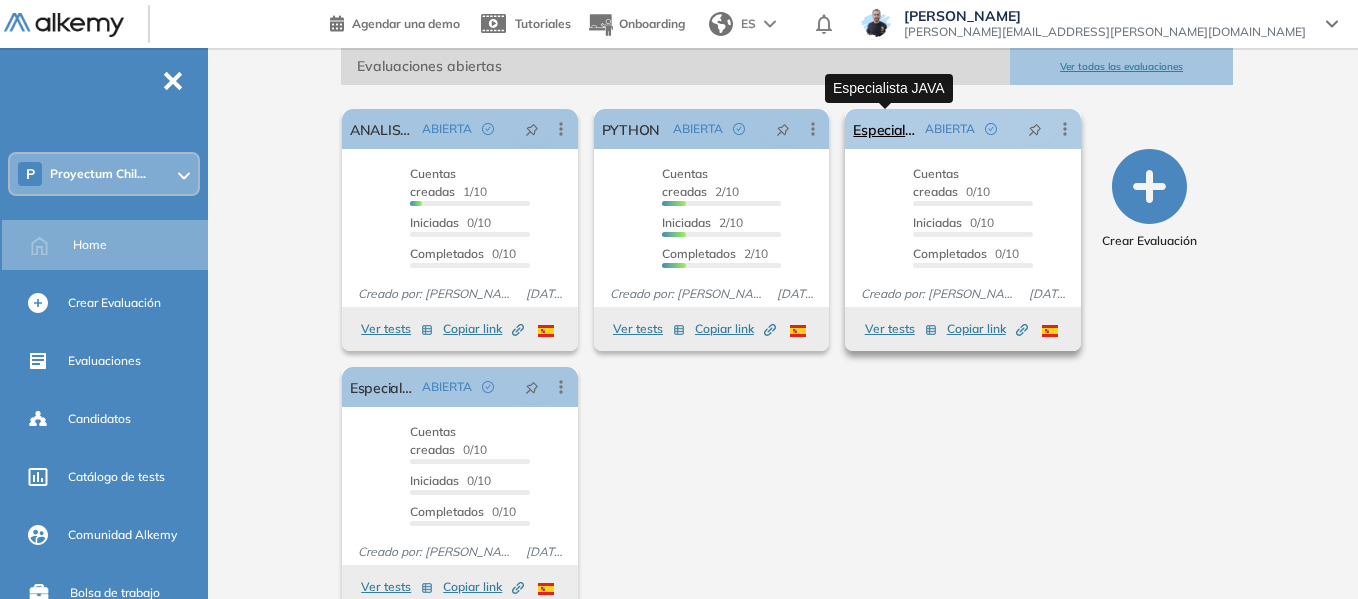 click on "Especialista JAVA" at bounding box center [885, 129] 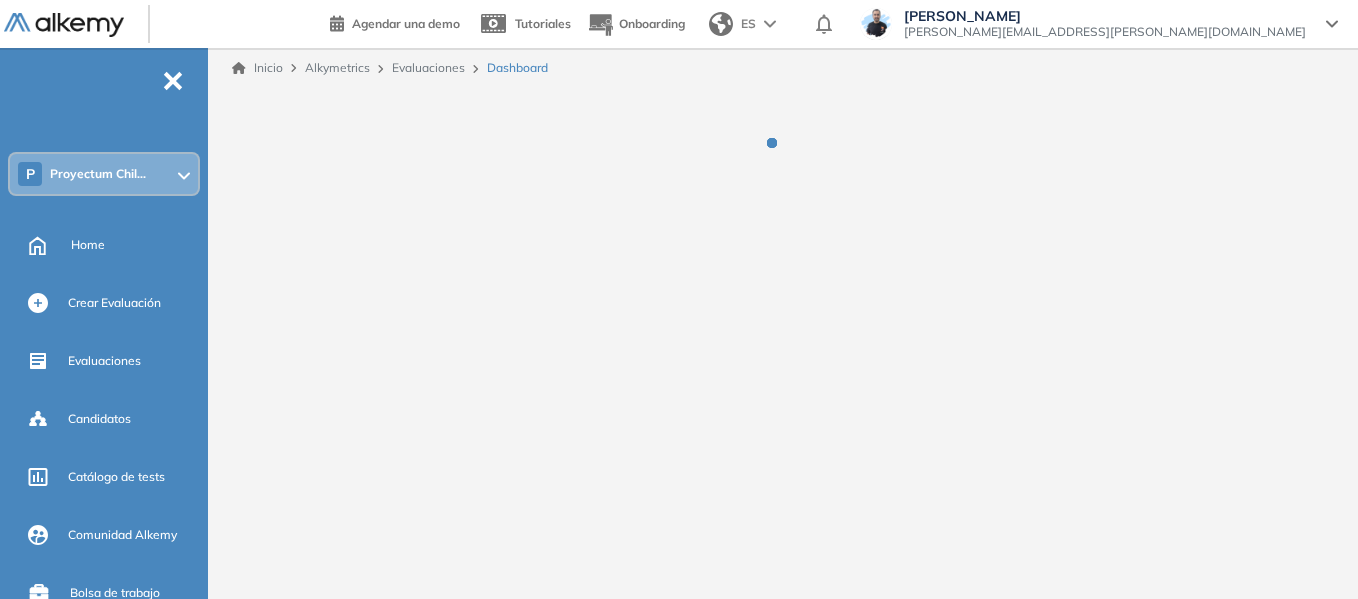 scroll, scrollTop: 0, scrollLeft: 0, axis: both 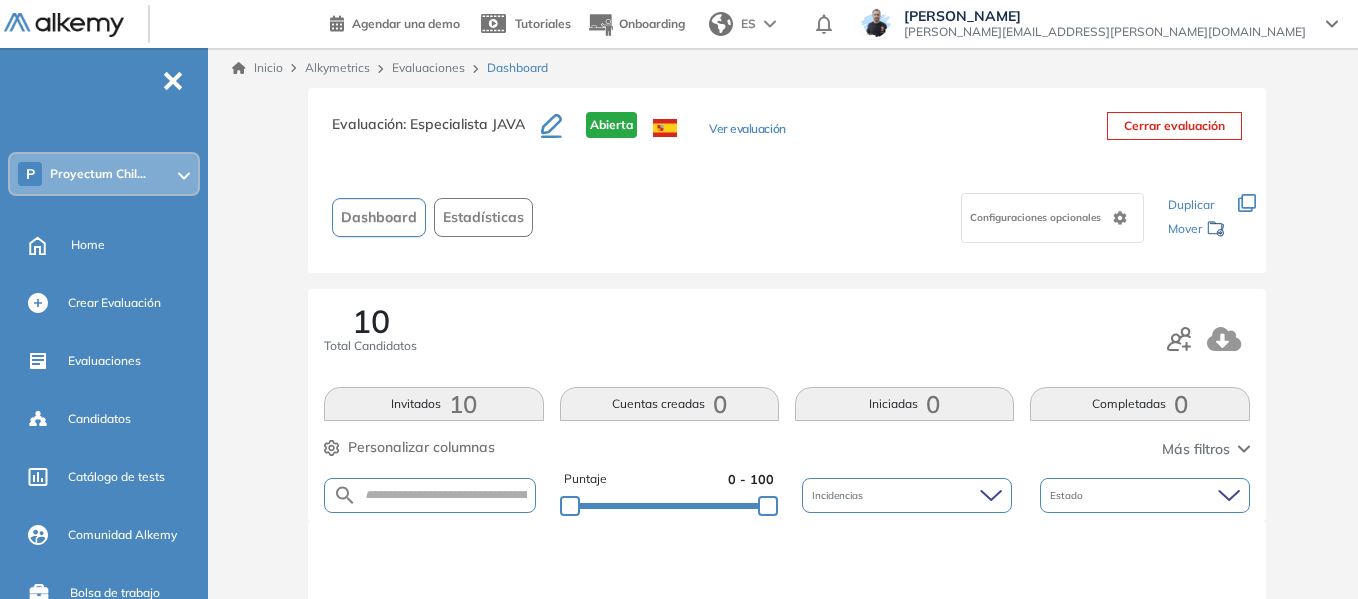 click on "Estadísticas" at bounding box center [483, 217] 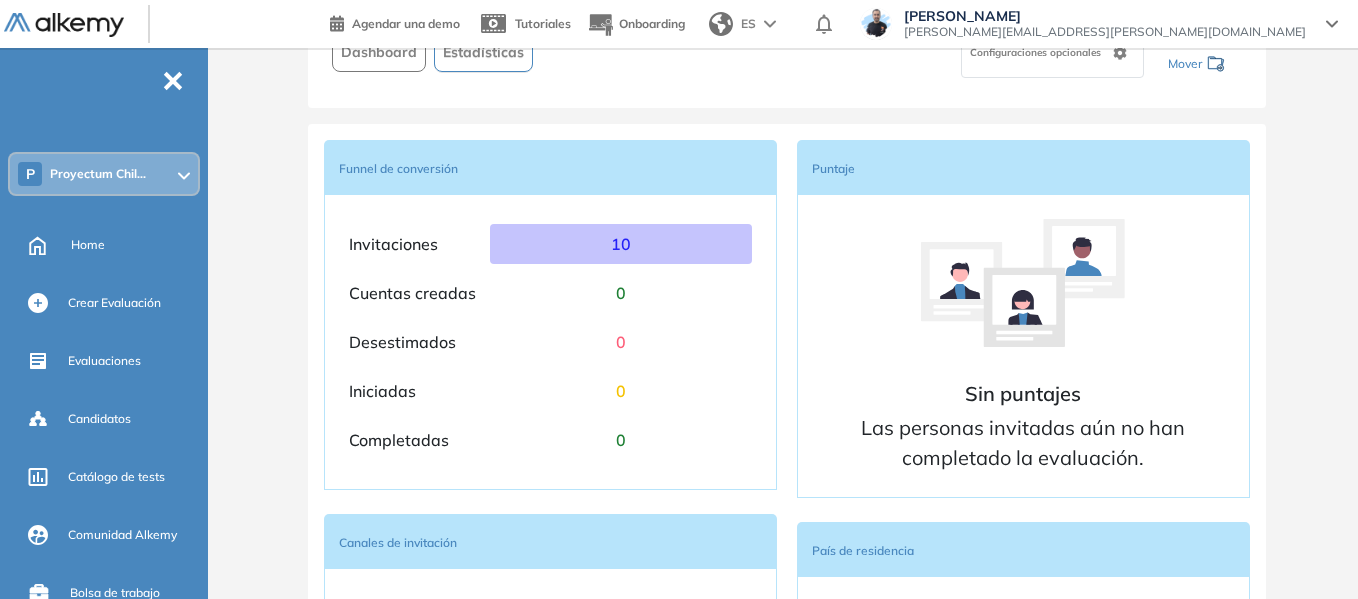 scroll, scrollTop: 0, scrollLeft: 0, axis: both 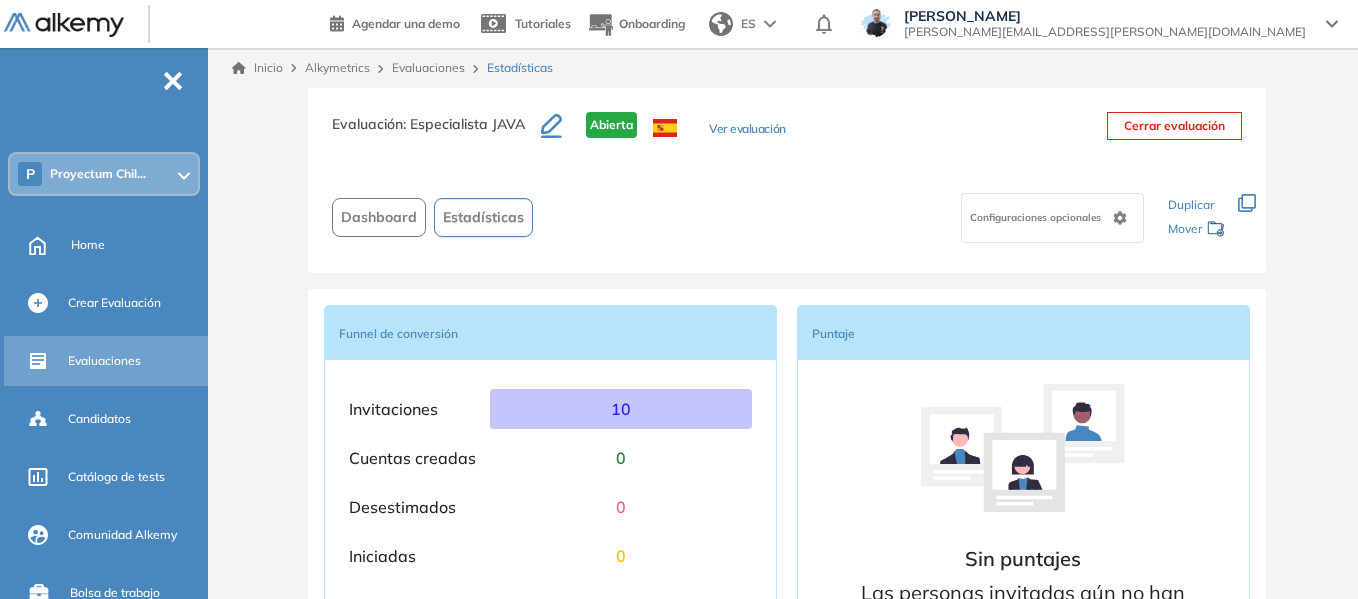 click on "Evaluaciones" at bounding box center [104, 361] 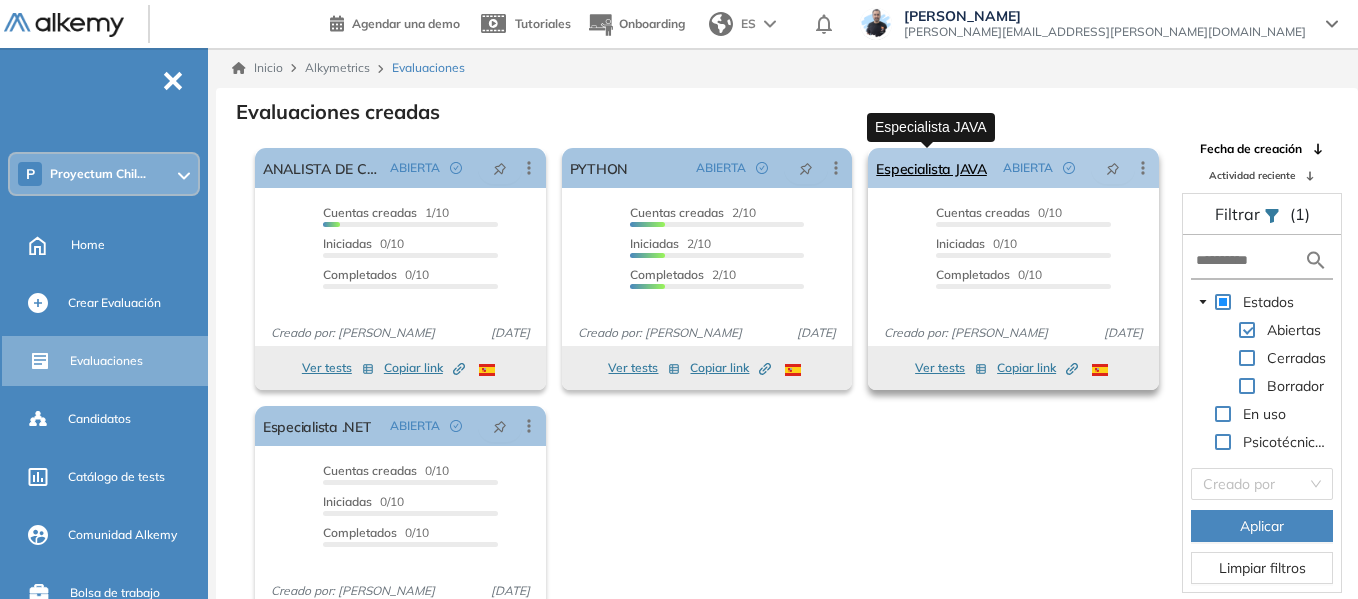 click on "Especialista JAVA" at bounding box center [931, 168] 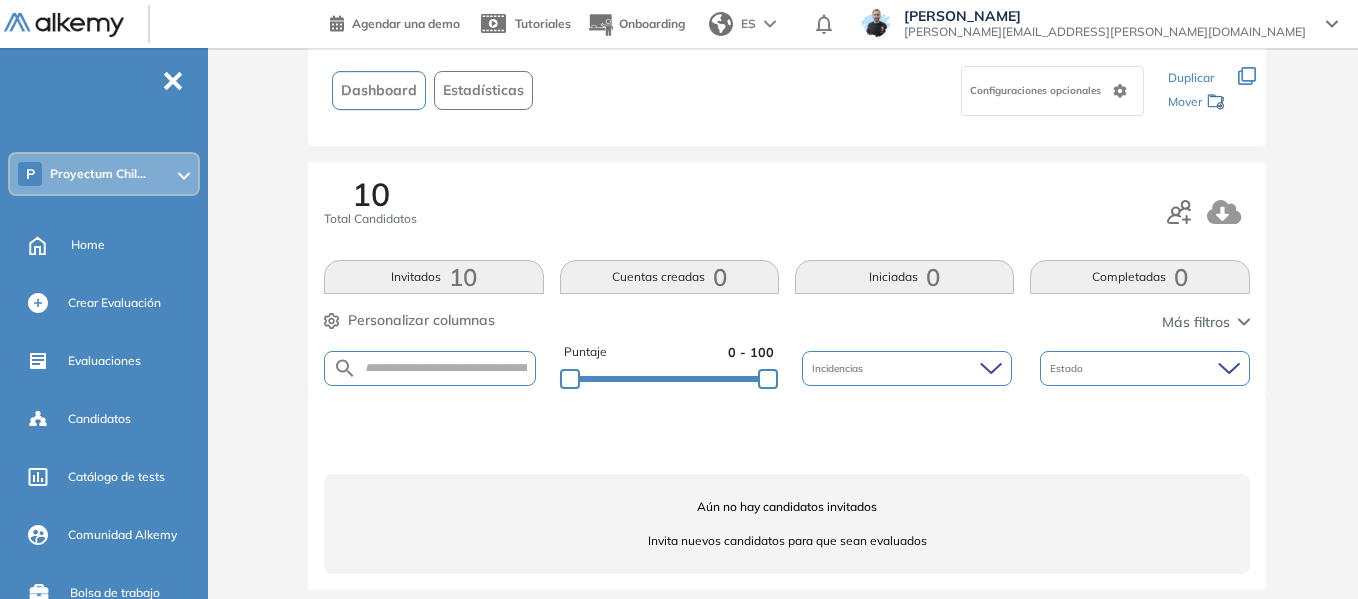 scroll, scrollTop: 142, scrollLeft: 0, axis: vertical 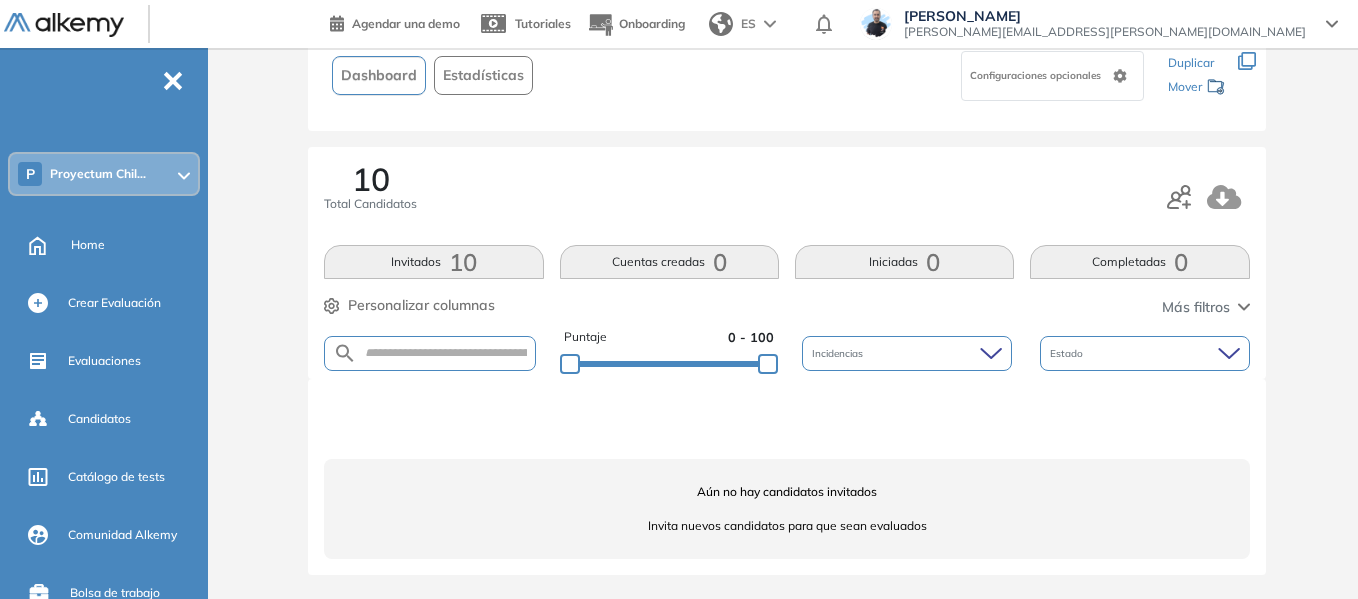 click on "Invitados 10" at bounding box center (433, 262) 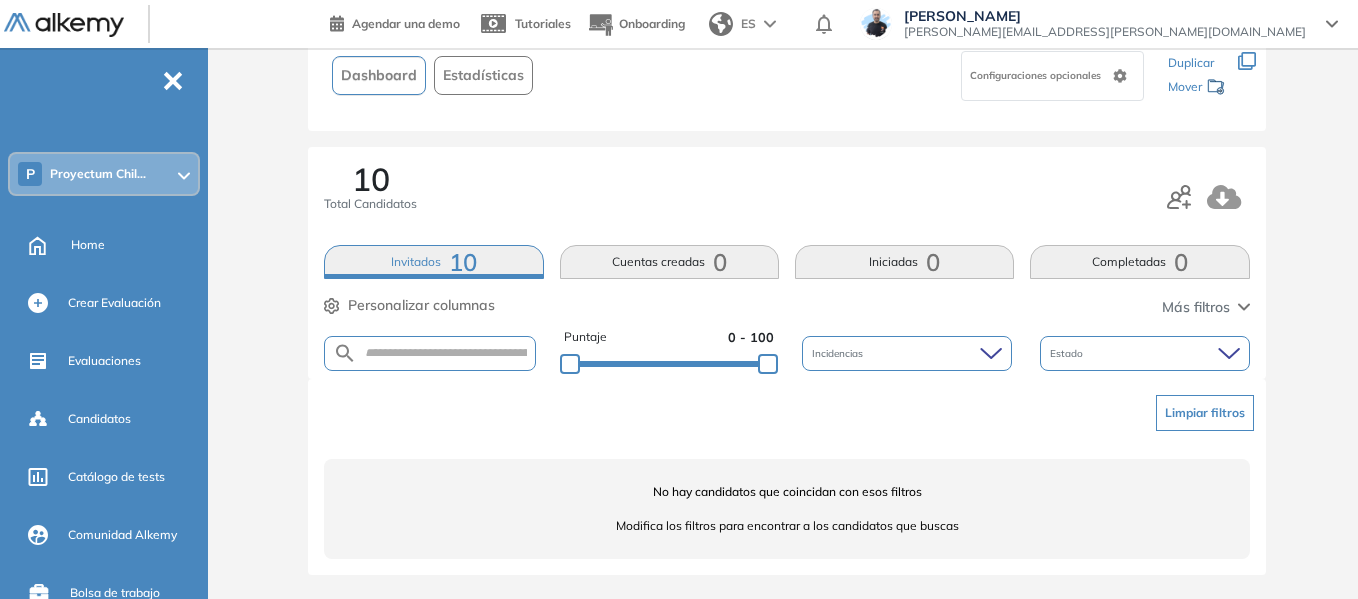 click on "Limpiar filtros" at bounding box center (1205, 413) 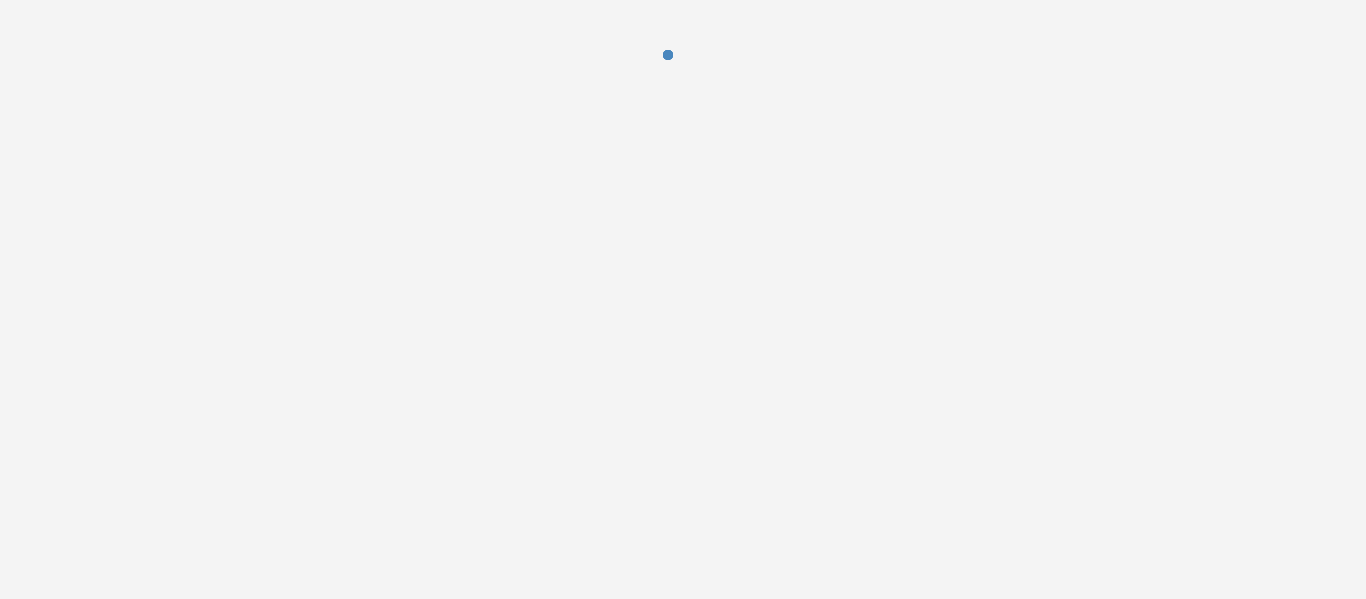 scroll, scrollTop: 0, scrollLeft: 0, axis: both 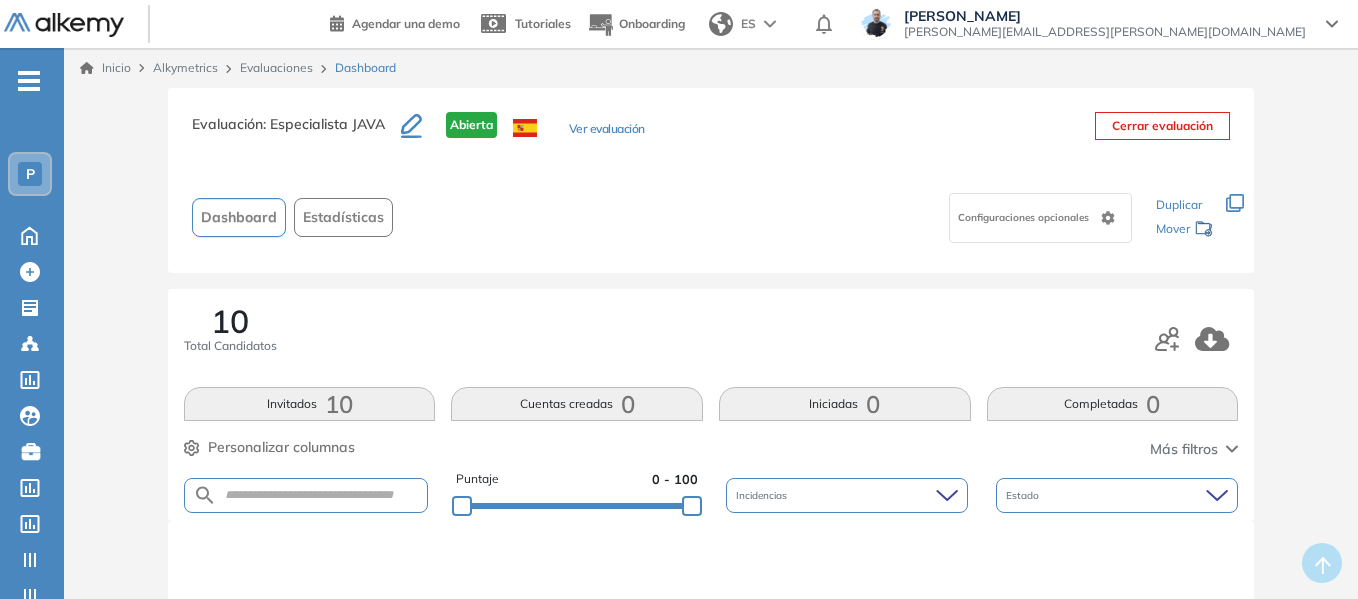 click on "Estadísticas" at bounding box center (343, 217) 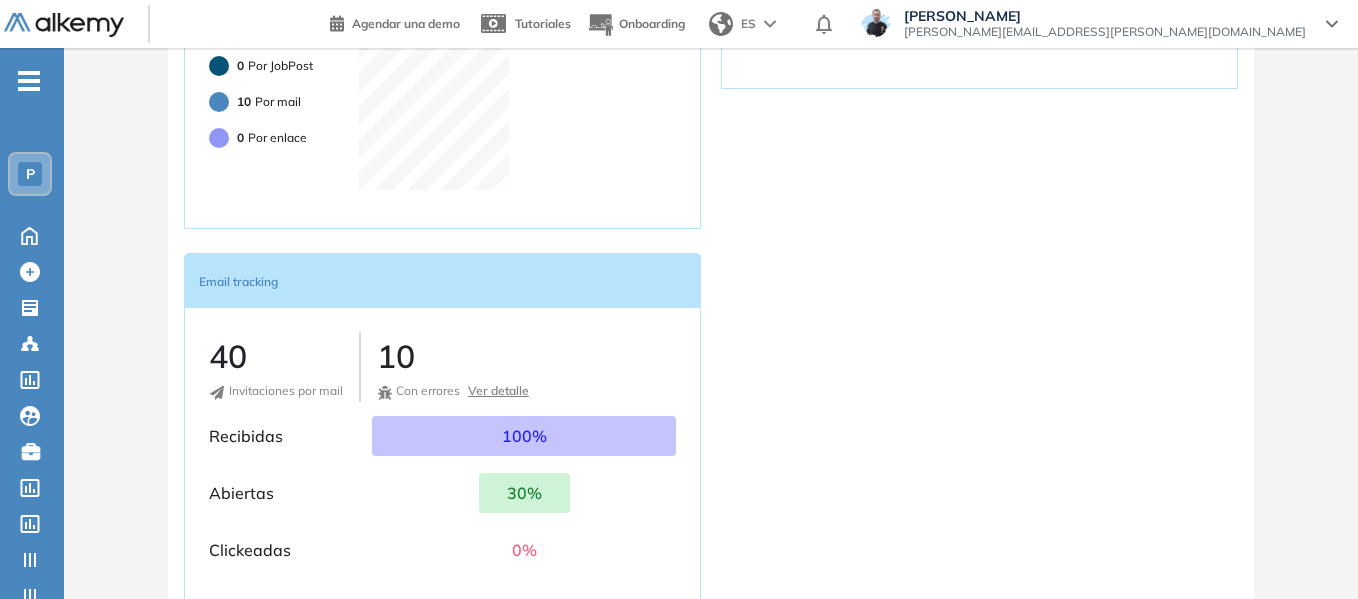 scroll, scrollTop: 868, scrollLeft: 0, axis: vertical 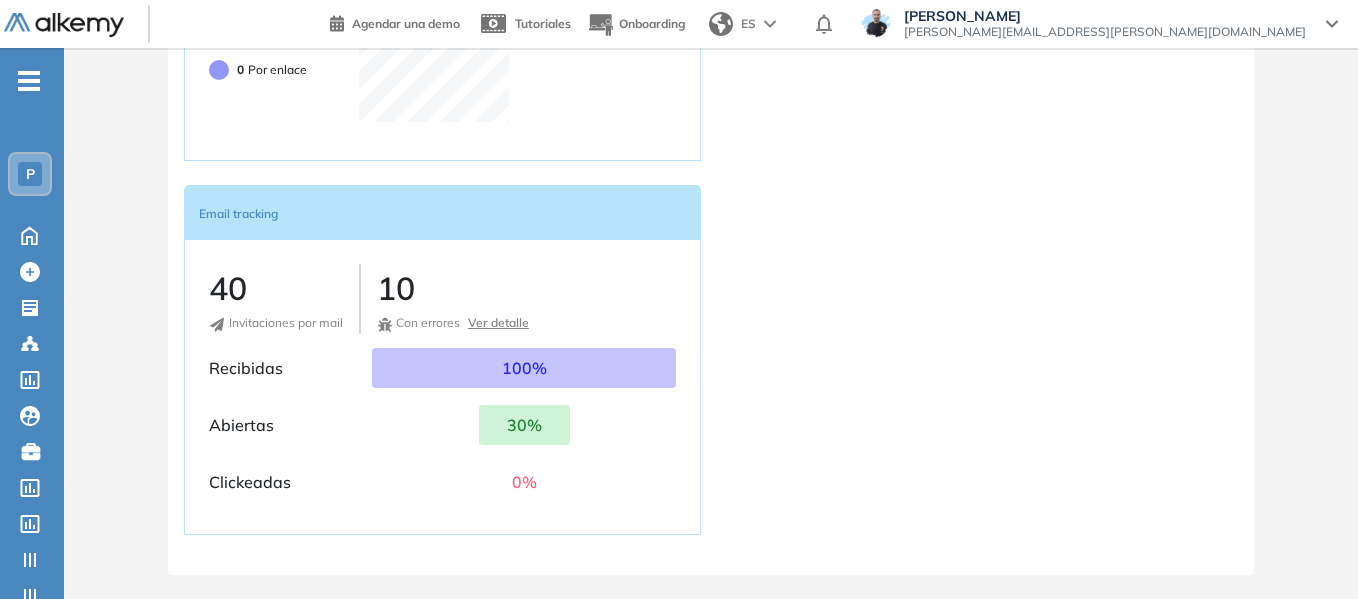 click on "Ver detalle" at bounding box center (498, 323) 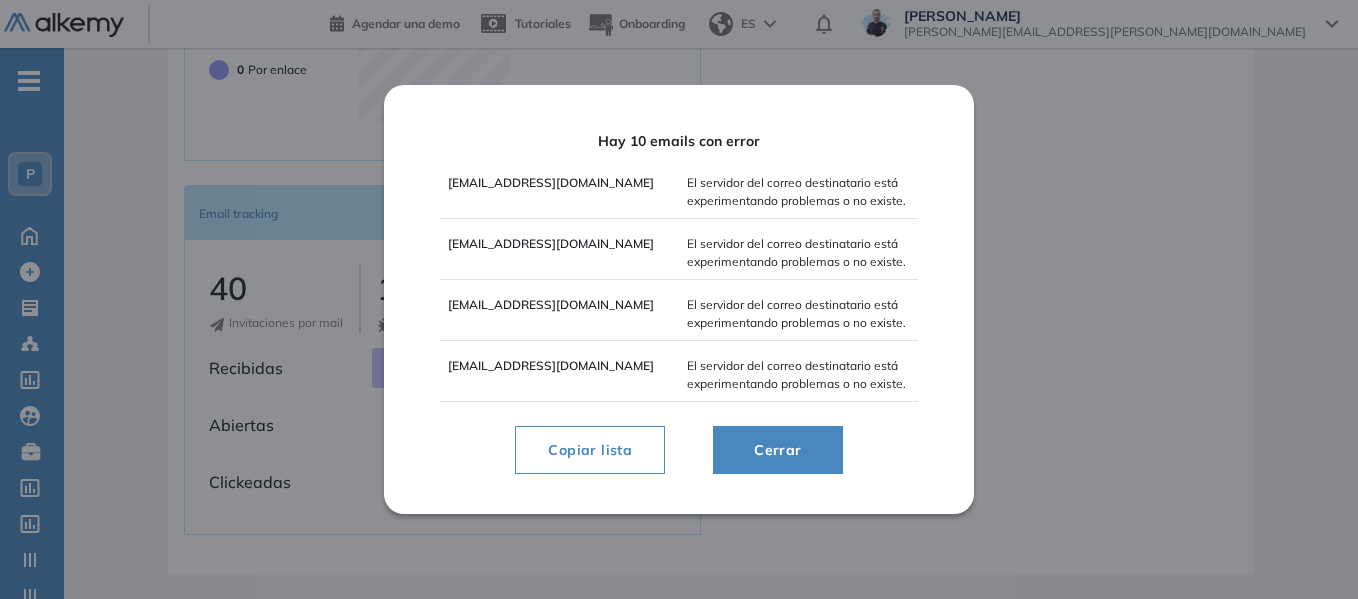 click on "Cerrar" at bounding box center (777, 450) 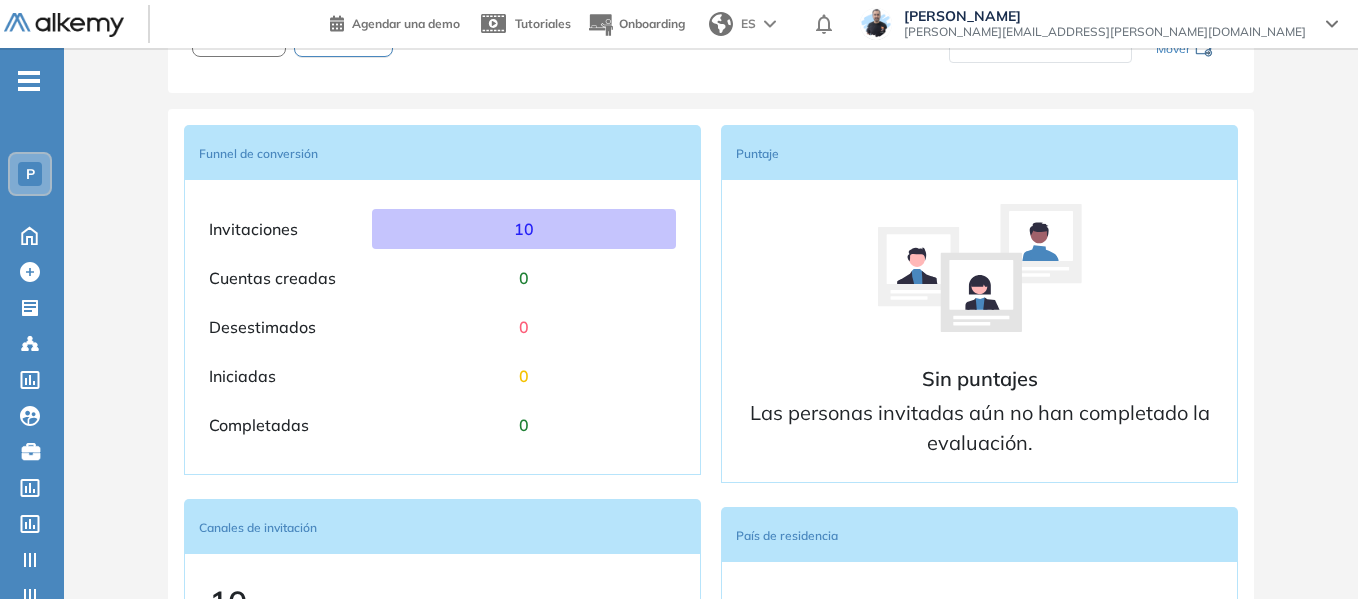 scroll, scrollTop: 0, scrollLeft: 0, axis: both 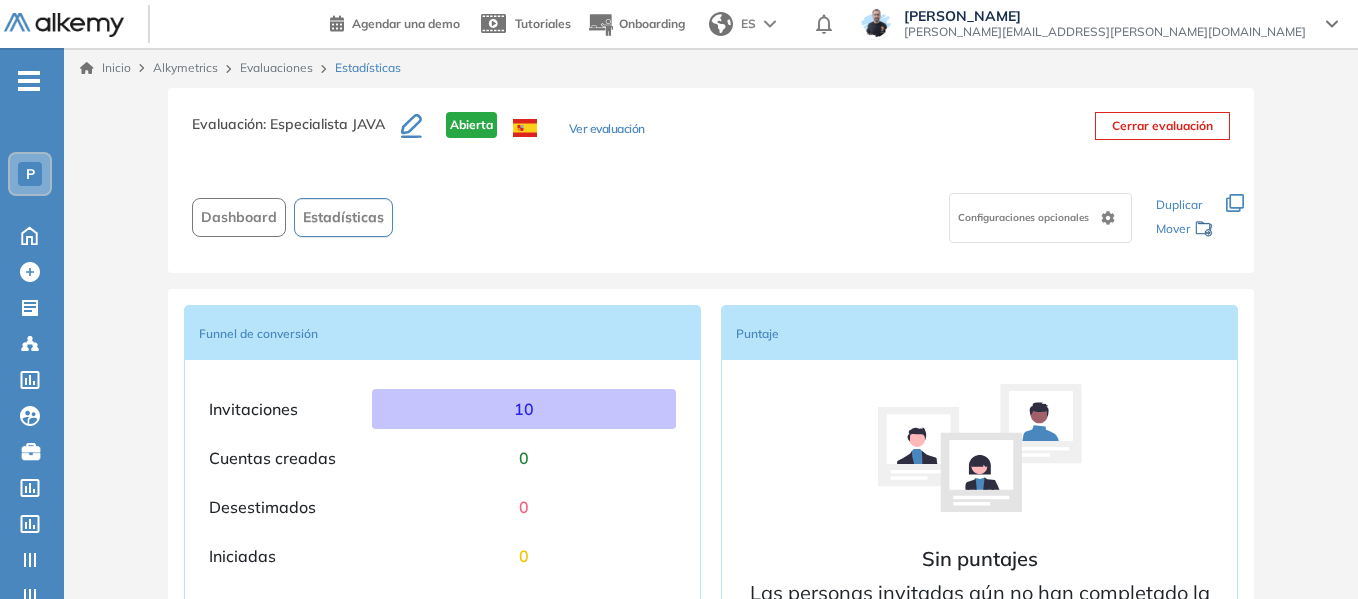 click on "Evaluaciones" at bounding box center [276, 67] 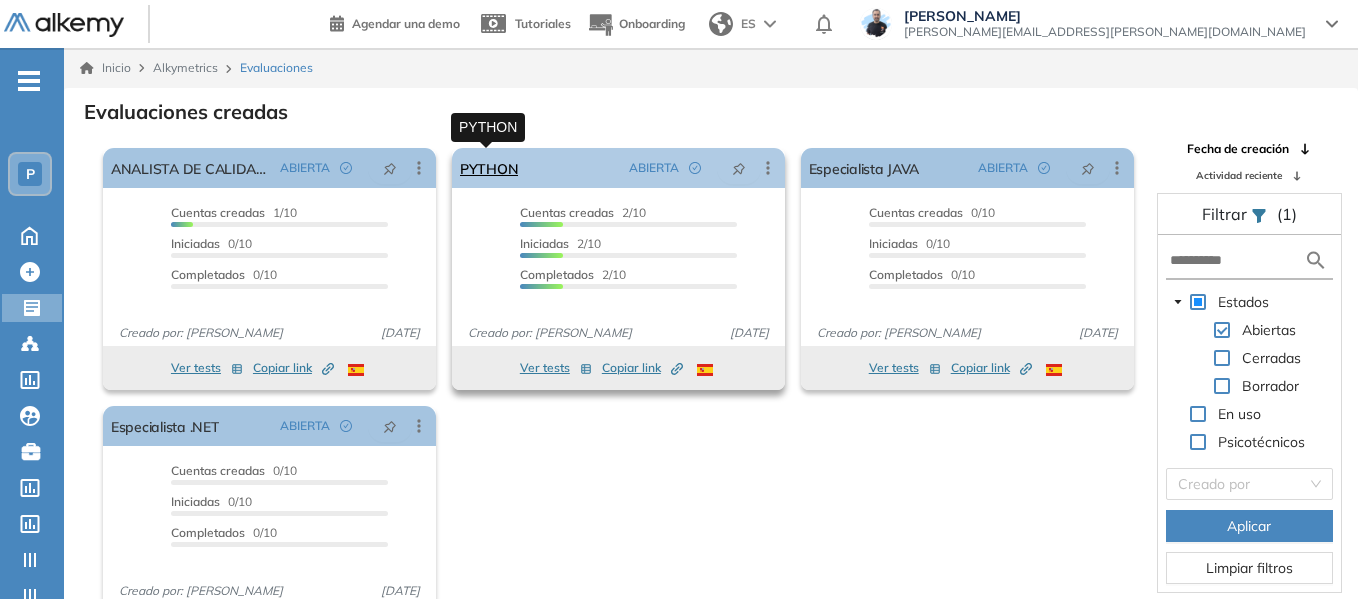 click on "PYTHON" at bounding box center (489, 168) 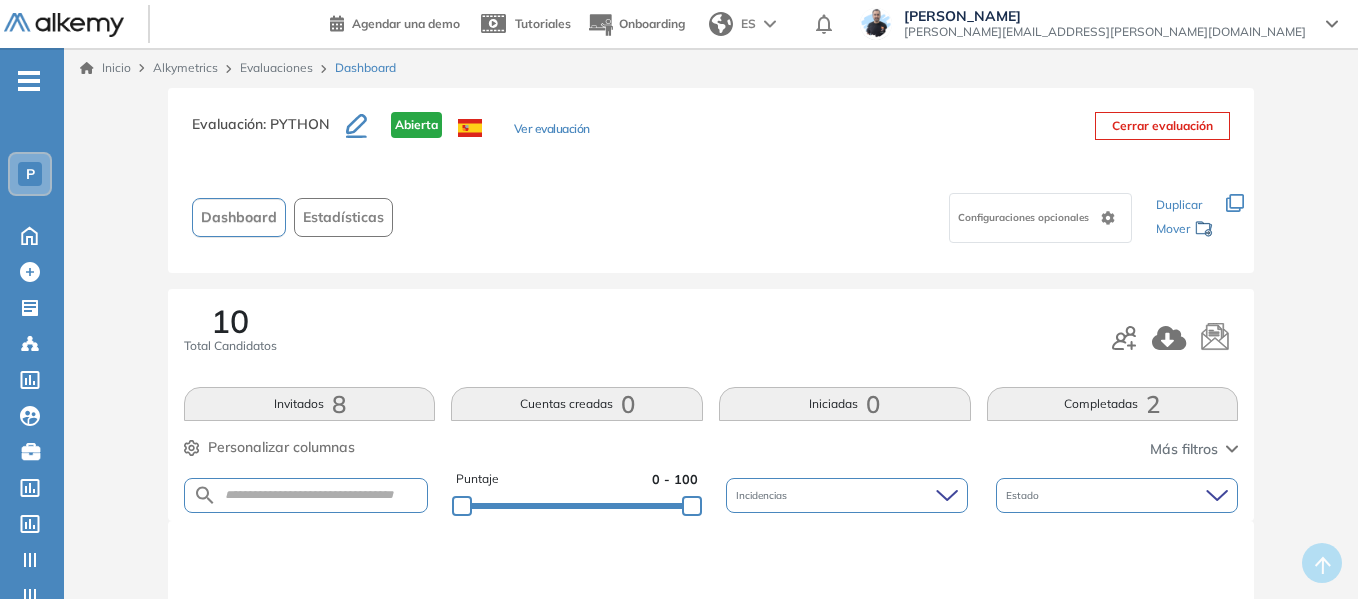 click on "Estadísticas" at bounding box center [343, 217] 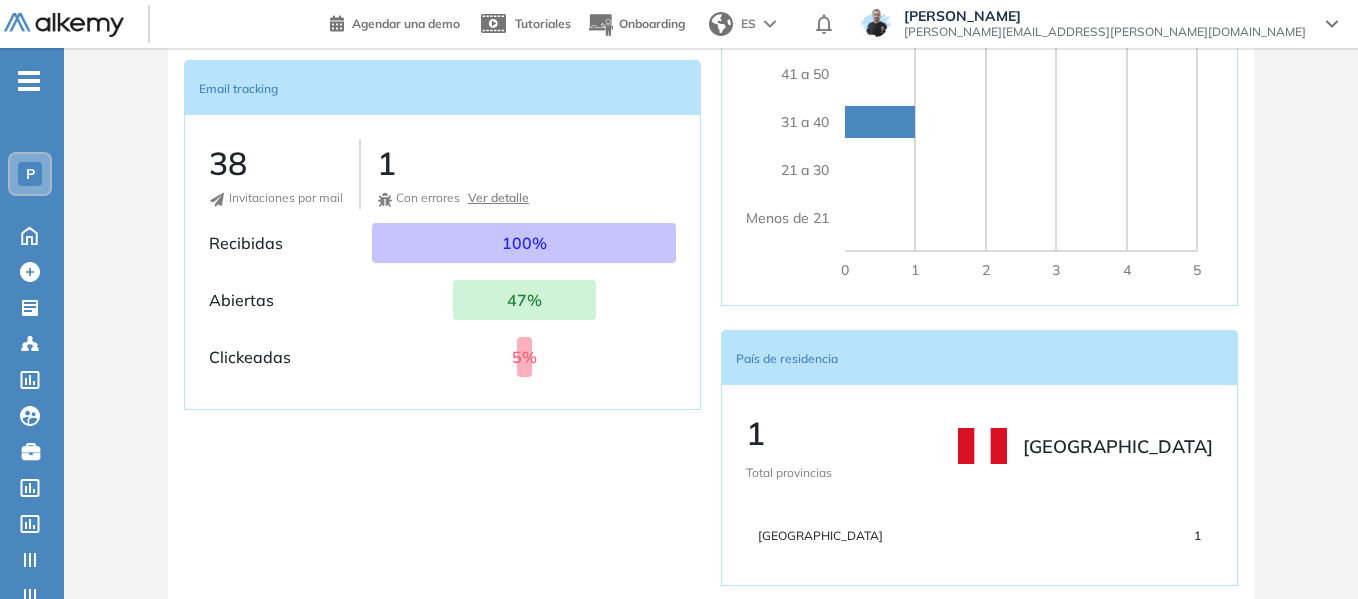 scroll, scrollTop: 1000, scrollLeft: 0, axis: vertical 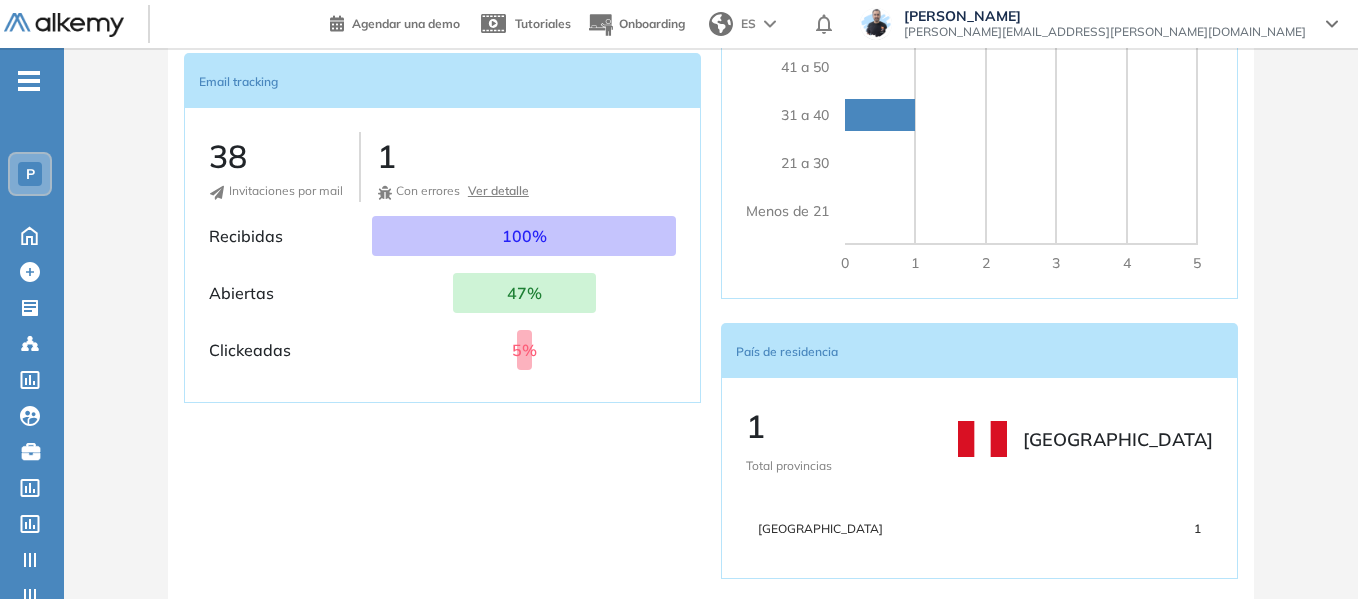 click on "Ver detalle" at bounding box center (498, 191) 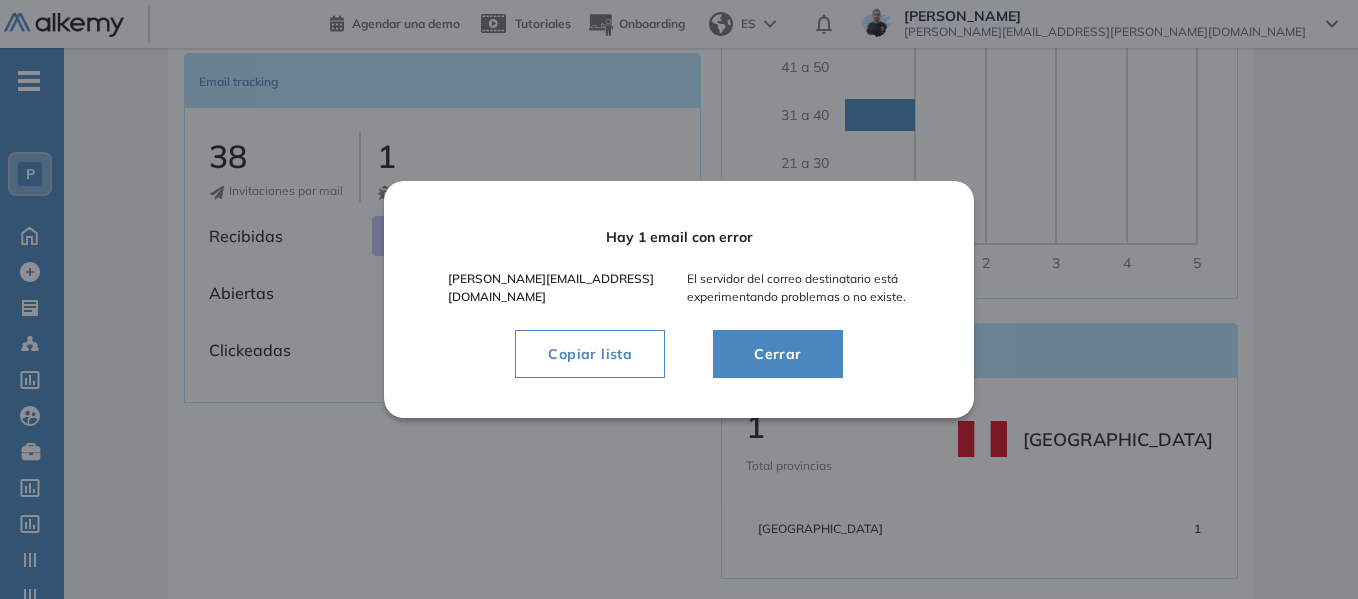 click on "Cerrar" at bounding box center [777, 354] 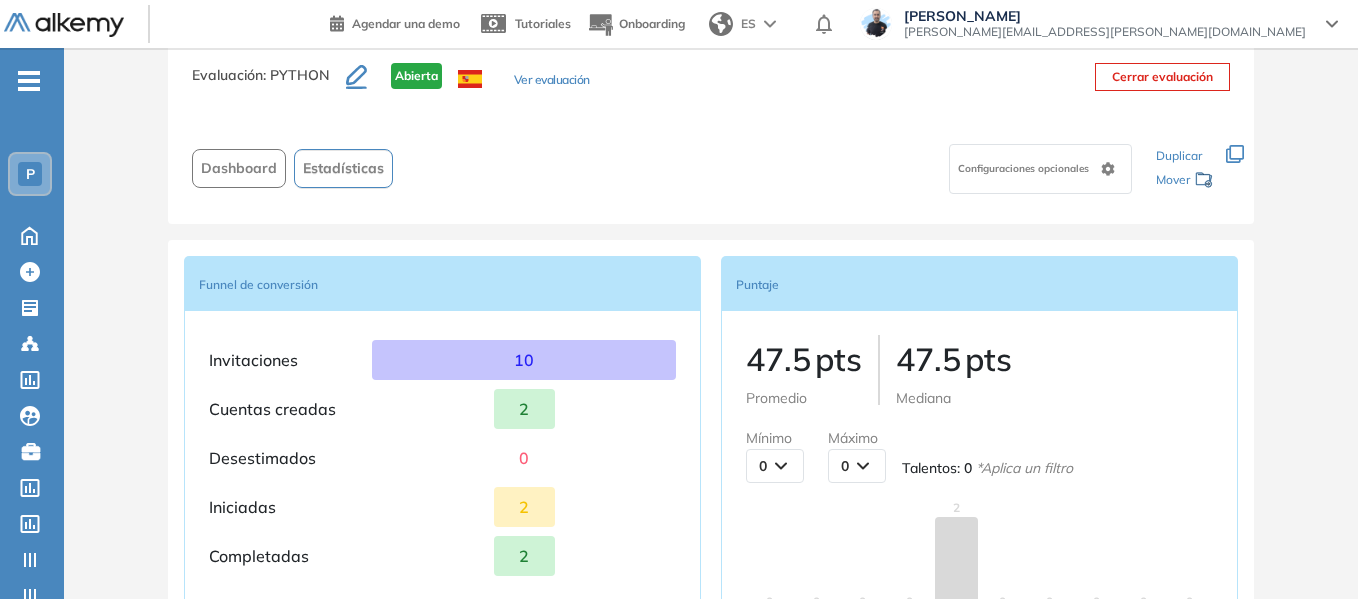 scroll, scrollTop: 0, scrollLeft: 0, axis: both 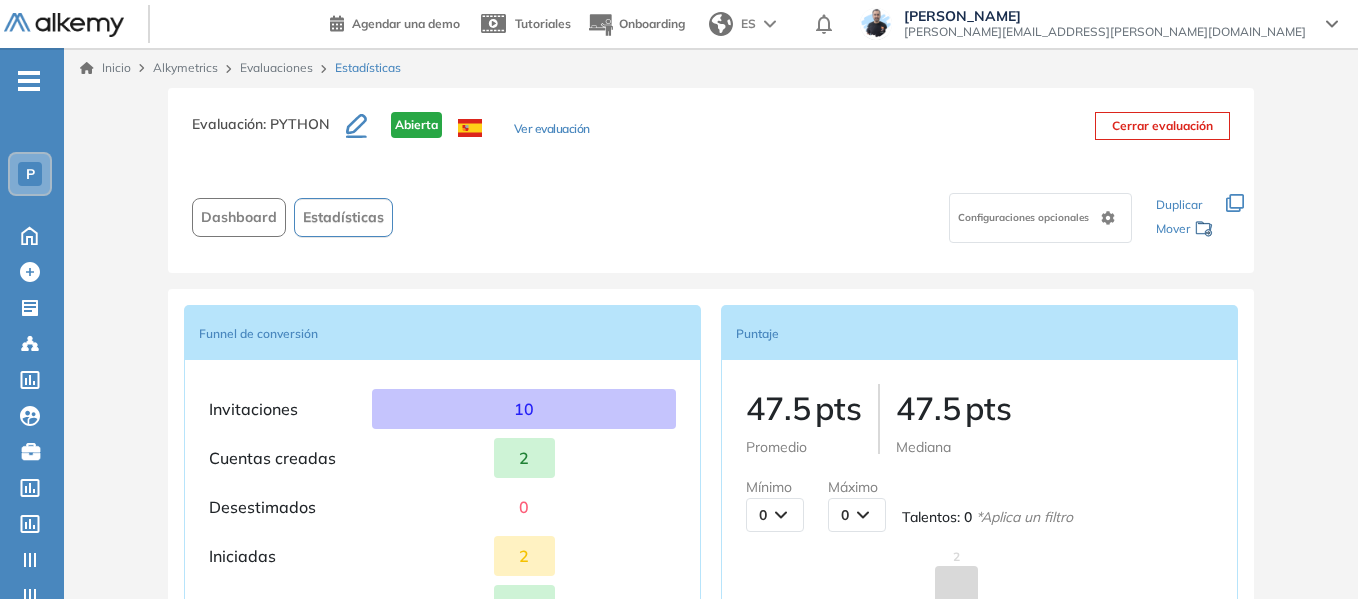 click on "-" at bounding box center (29, 79) 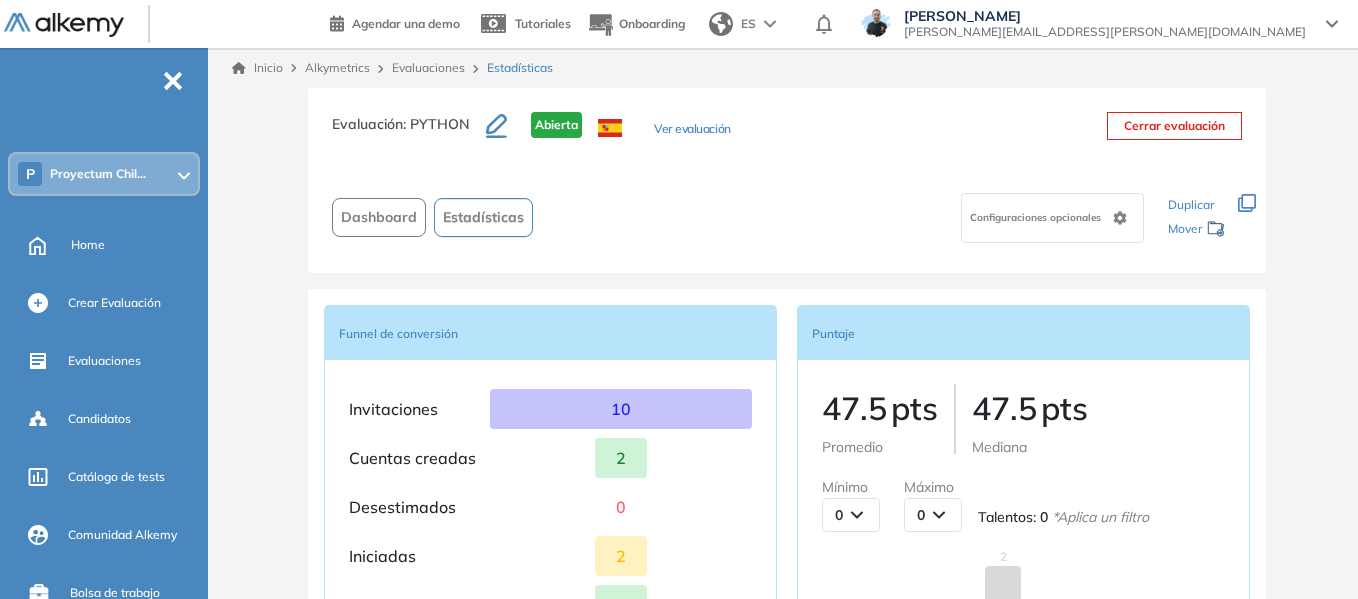 click on "Proyectum Chil..." at bounding box center [98, 174] 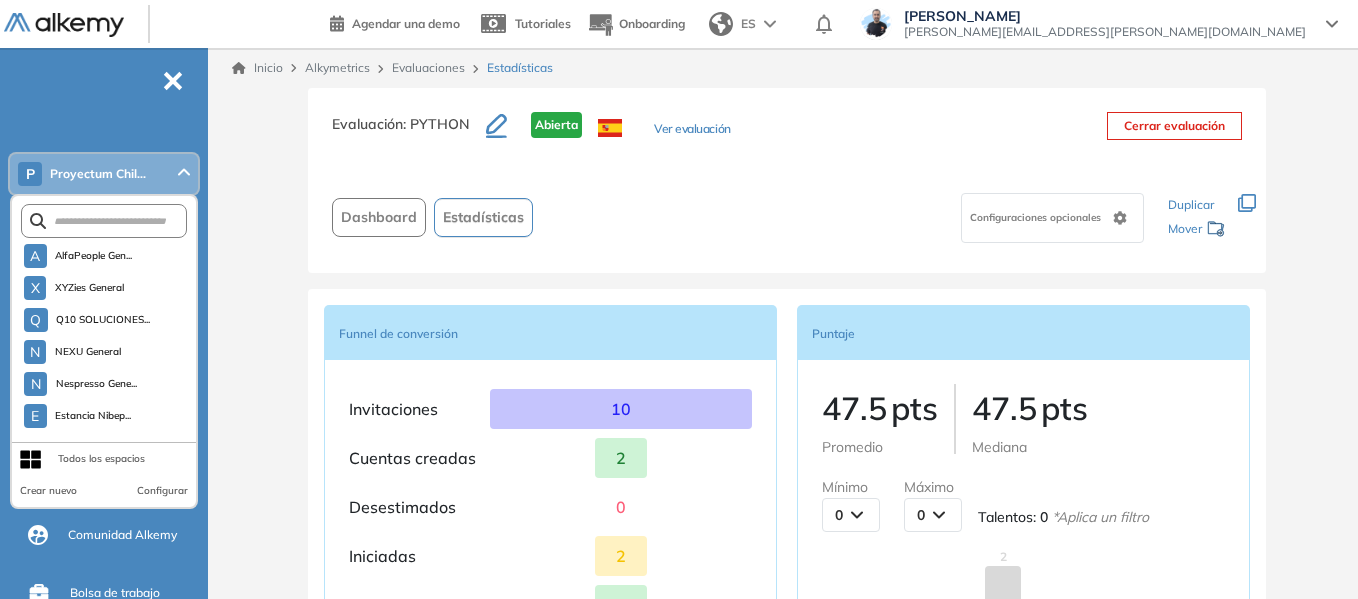 scroll, scrollTop: 4965, scrollLeft: 0, axis: vertical 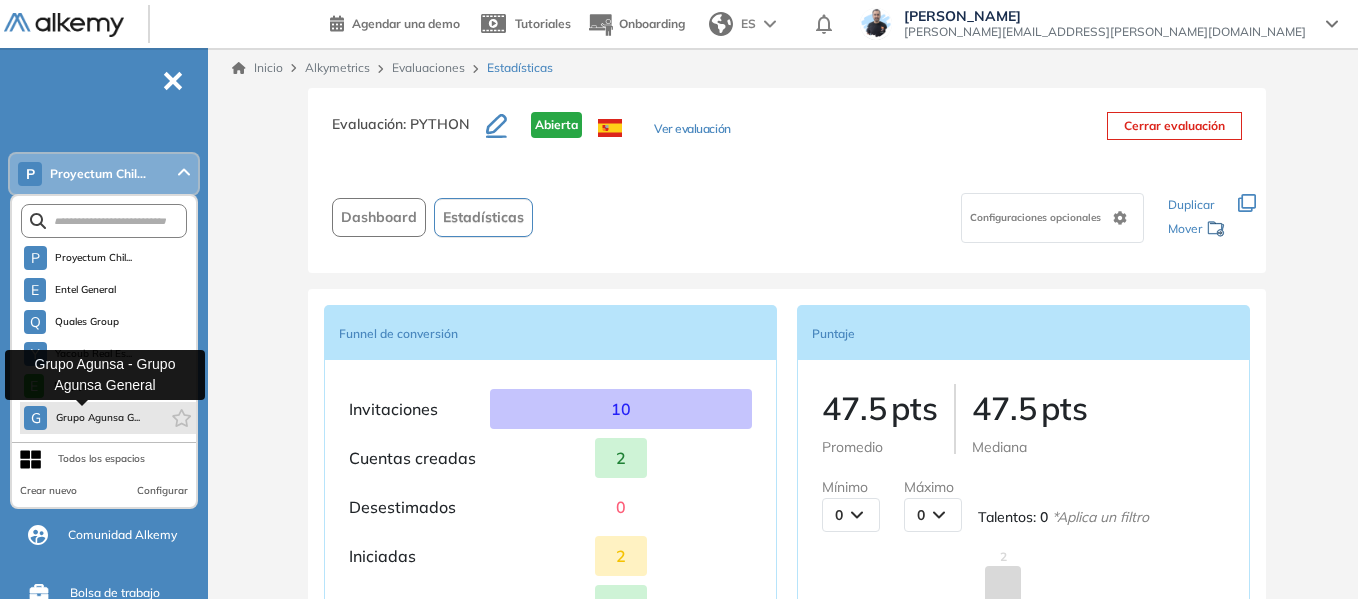 click on "Grupo Agunsa G..." at bounding box center [97, 418] 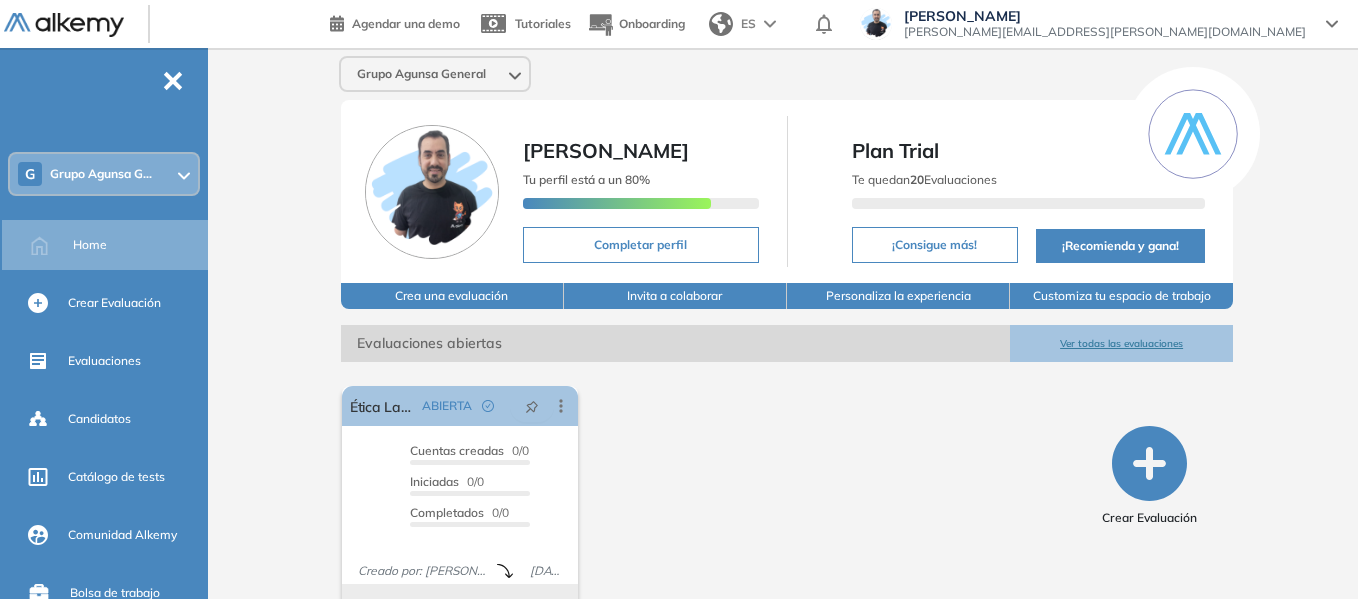 click on "Grupo Agunsa G..." at bounding box center [101, 174] 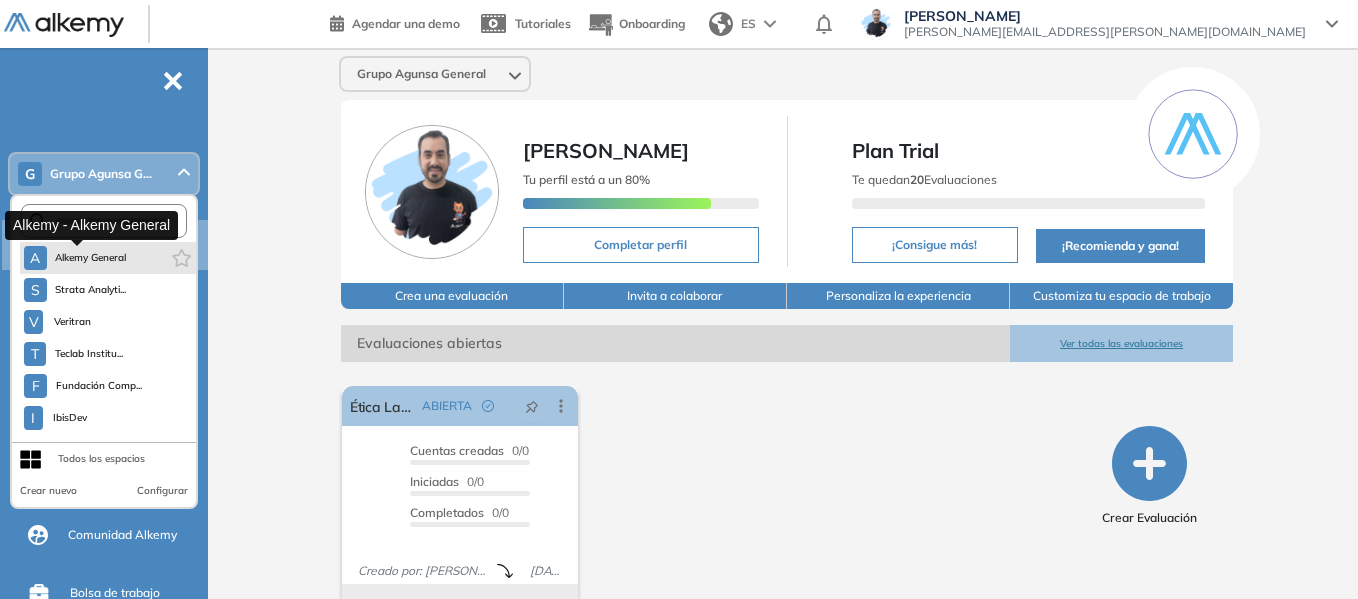 click on "Alkemy General" at bounding box center [91, 258] 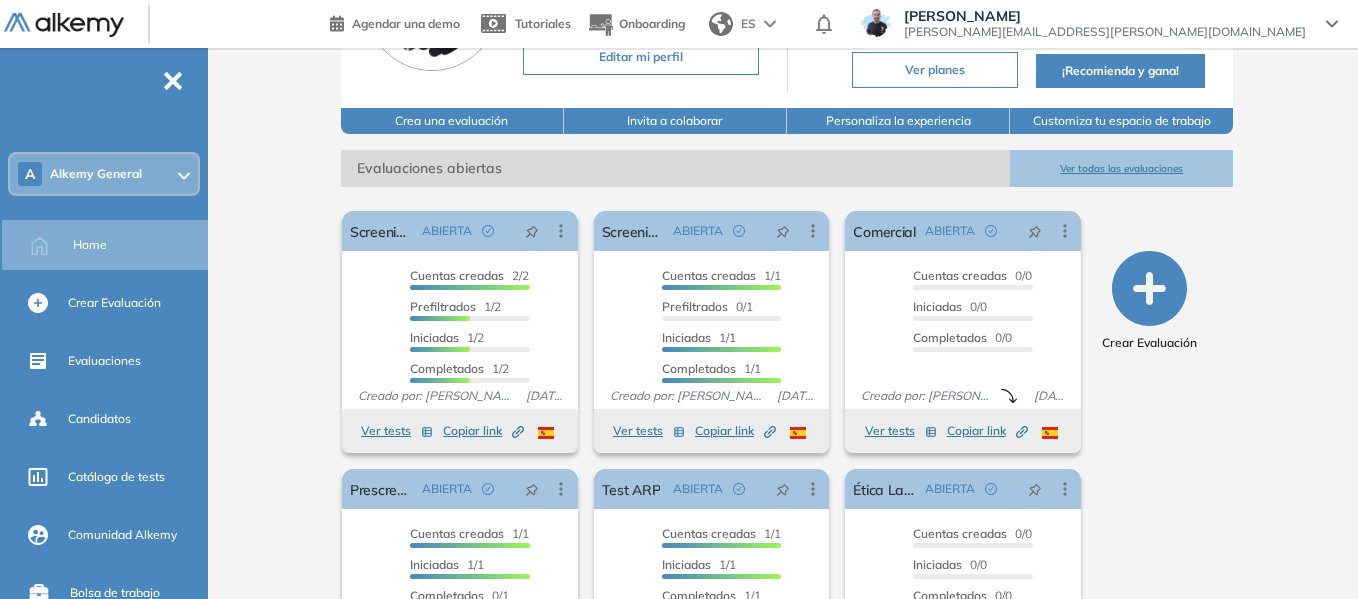 scroll, scrollTop: 300, scrollLeft: 0, axis: vertical 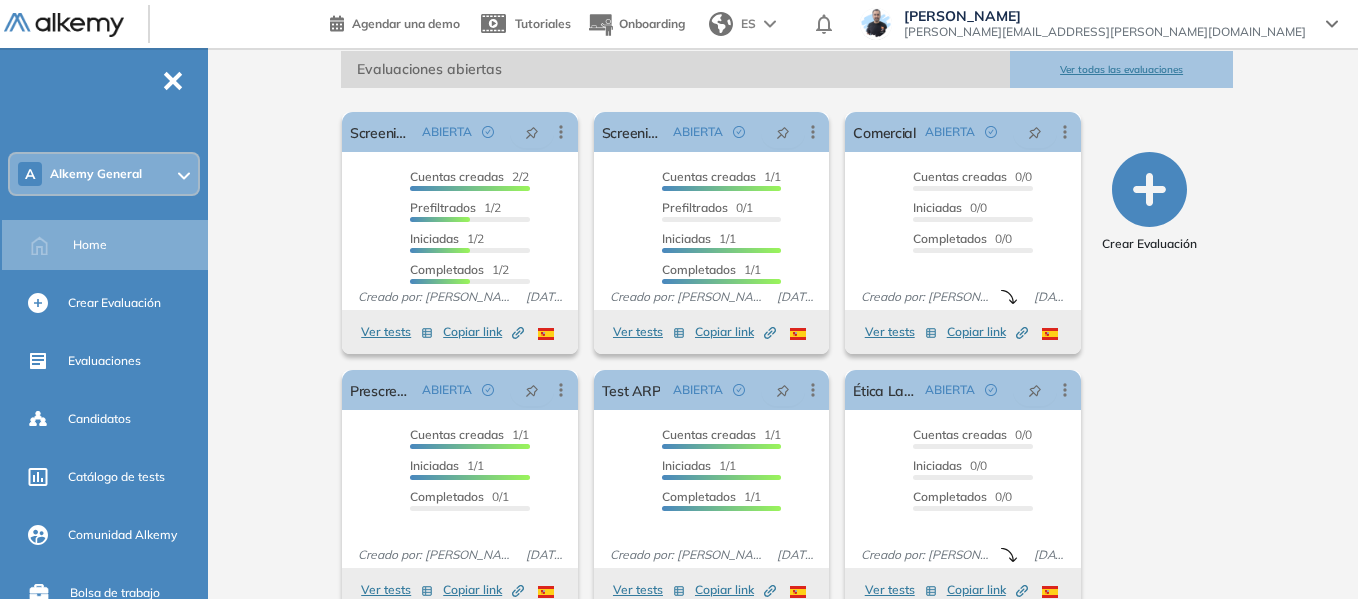 click on "Alkemy General" at bounding box center [96, 174] 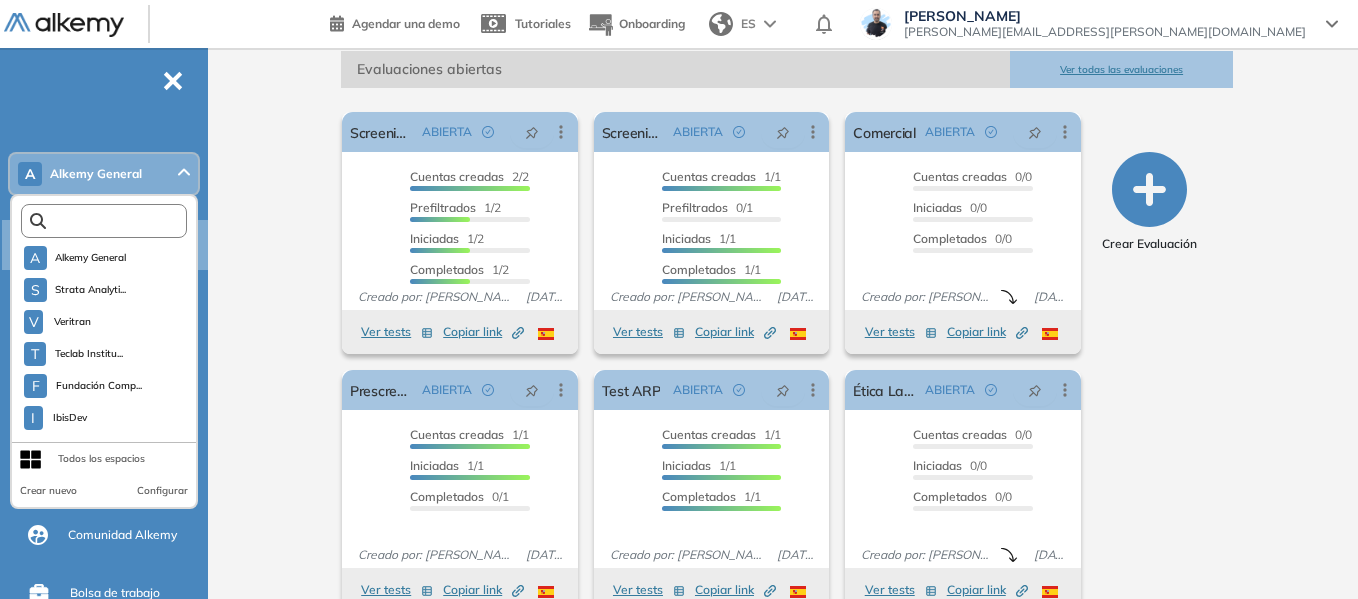 click at bounding box center [108, 221] 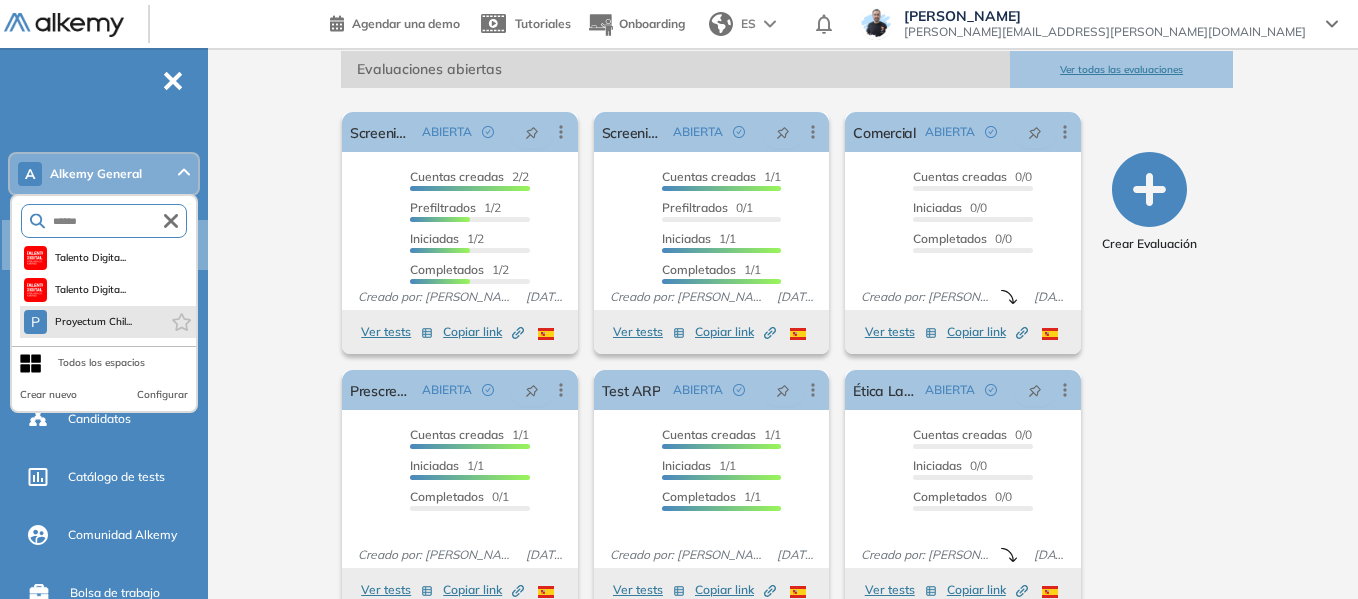 type on "******" 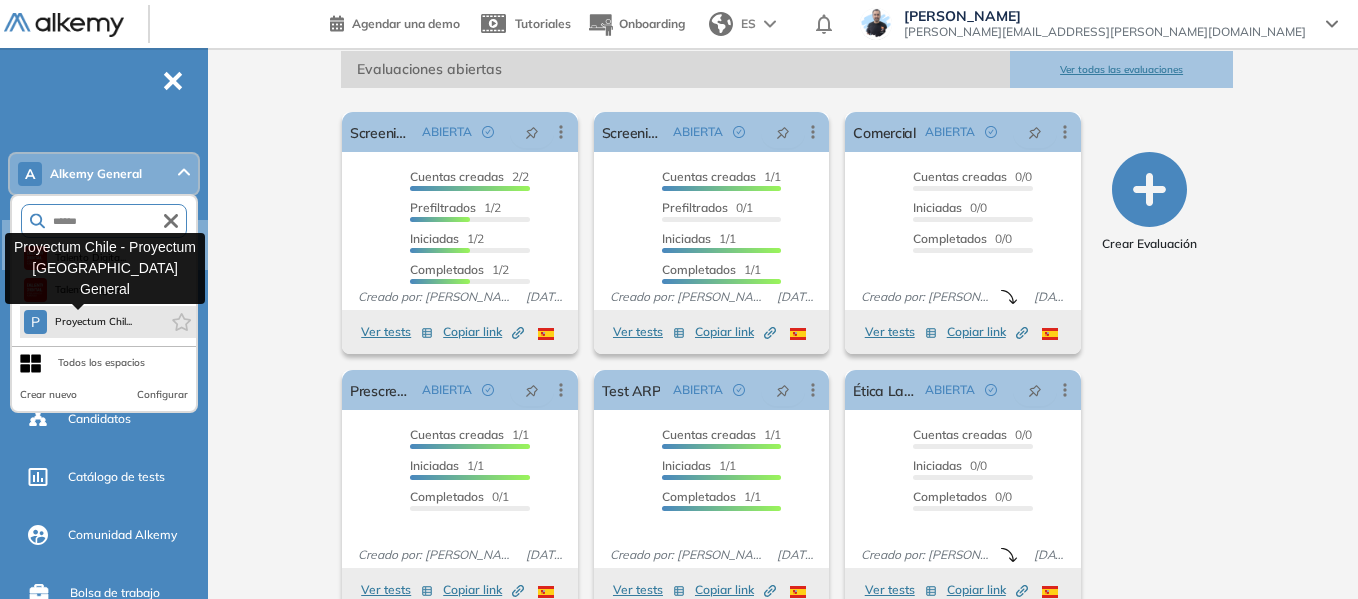click on "Proyectum Chil..." at bounding box center [94, 322] 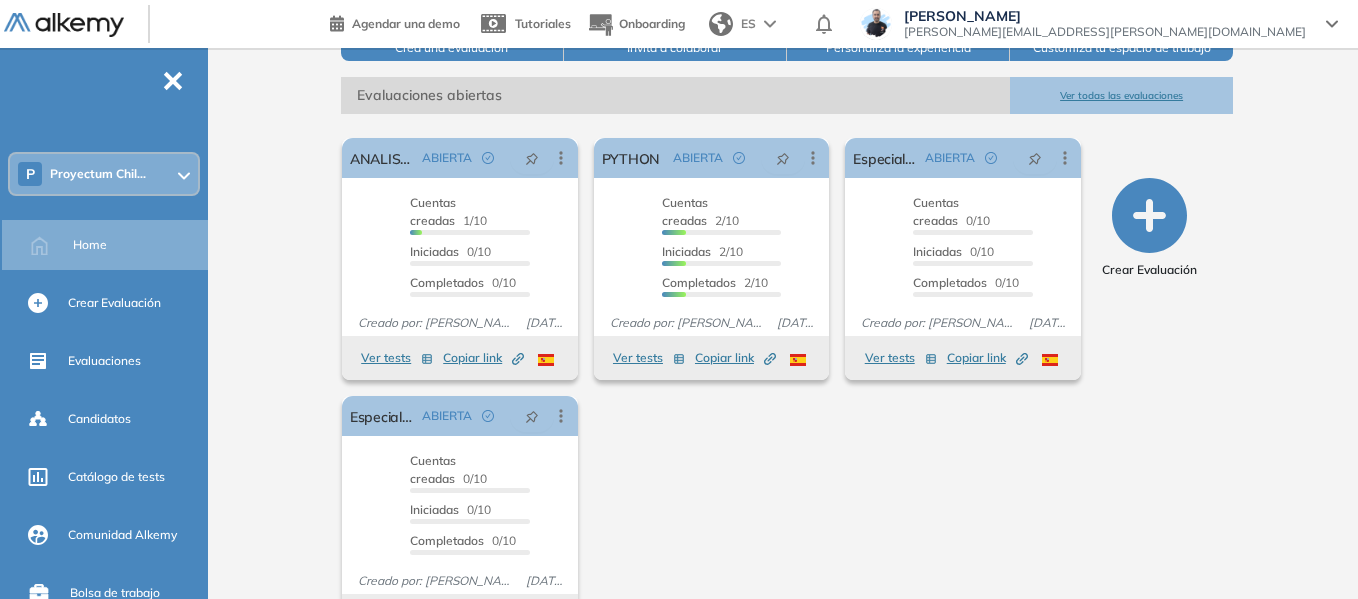 scroll, scrollTop: 300, scrollLeft: 0, axis: vertical 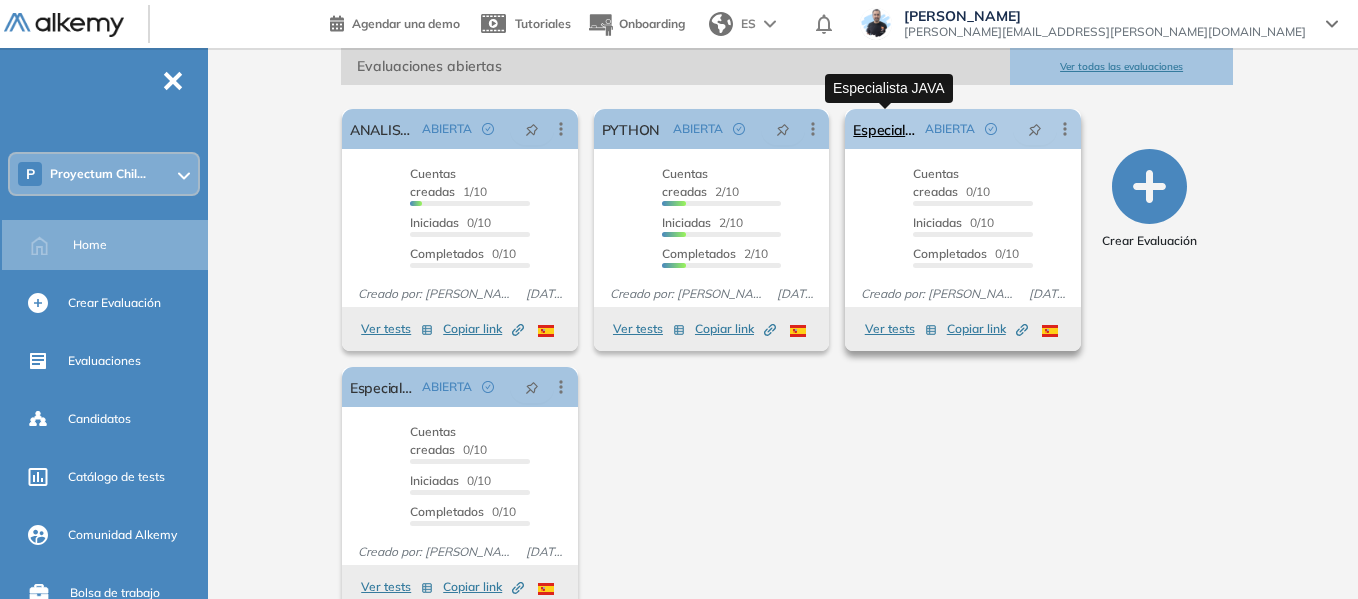click on "Especialista JAVA" at bounding box center [885, 129] 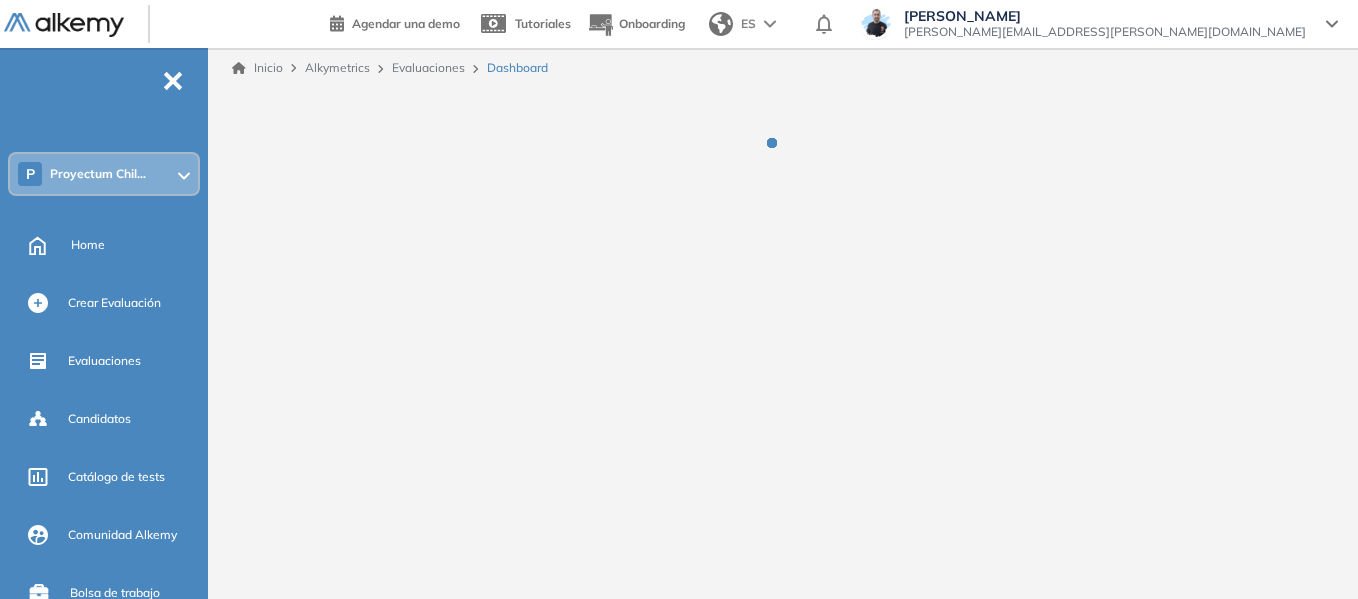 scroll, scrollTop: 0, scrollLeft: 0, axis: both 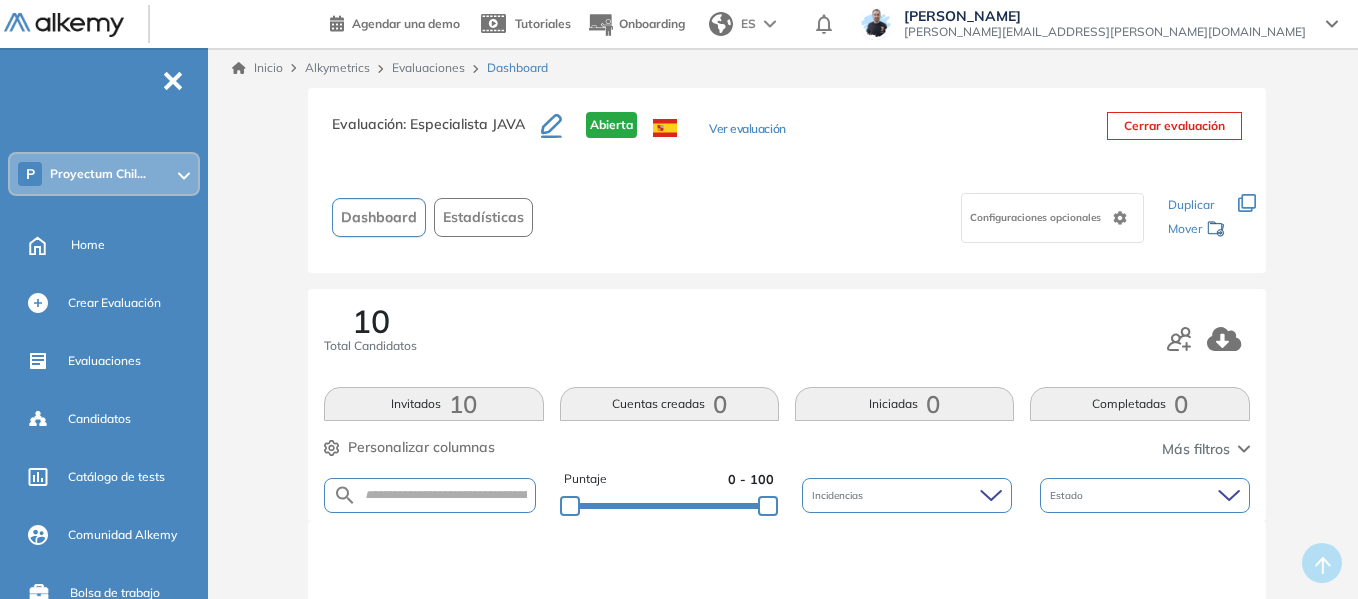 click on "Estadísticas" at bounding box center (483, 217) 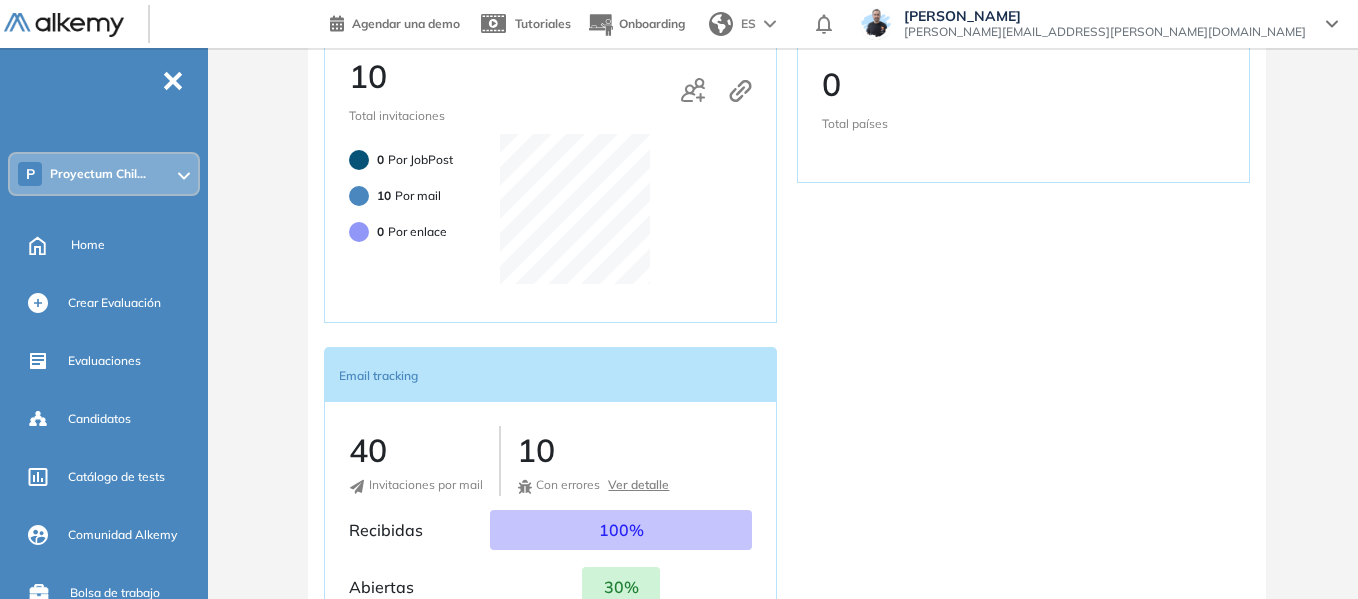 scroll, scrollTop: 868, scrollLeft: 0, axis: vertical 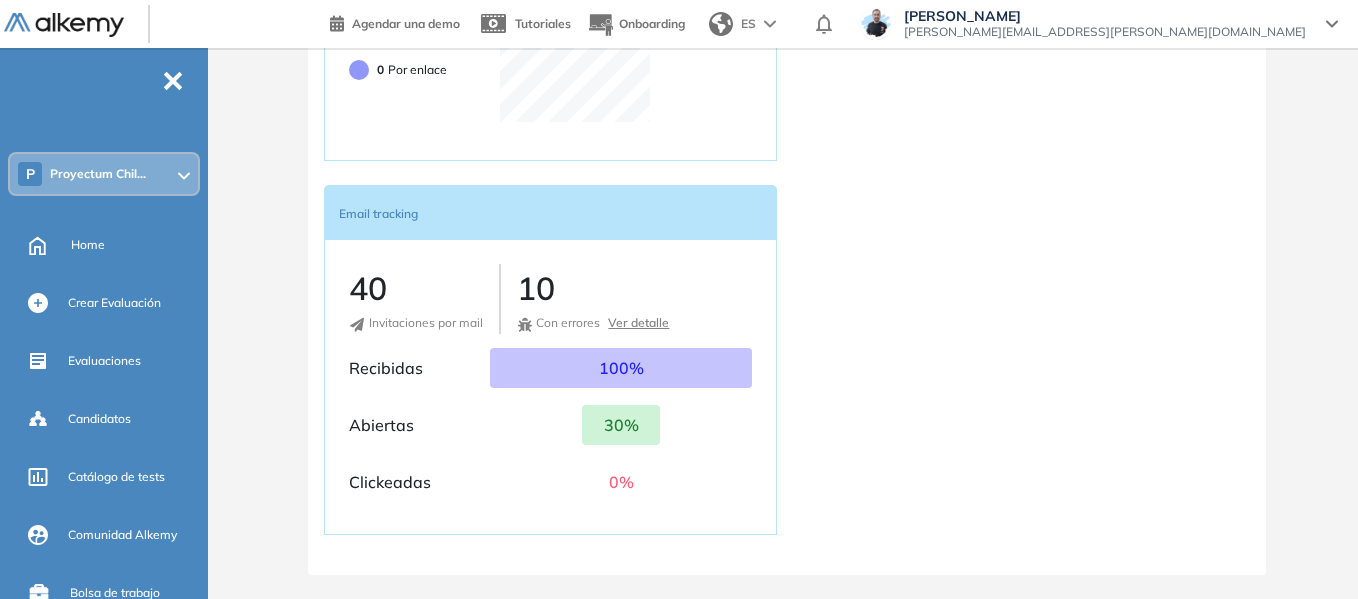 click on "Ver detalle" at bounding box center (638, 323) 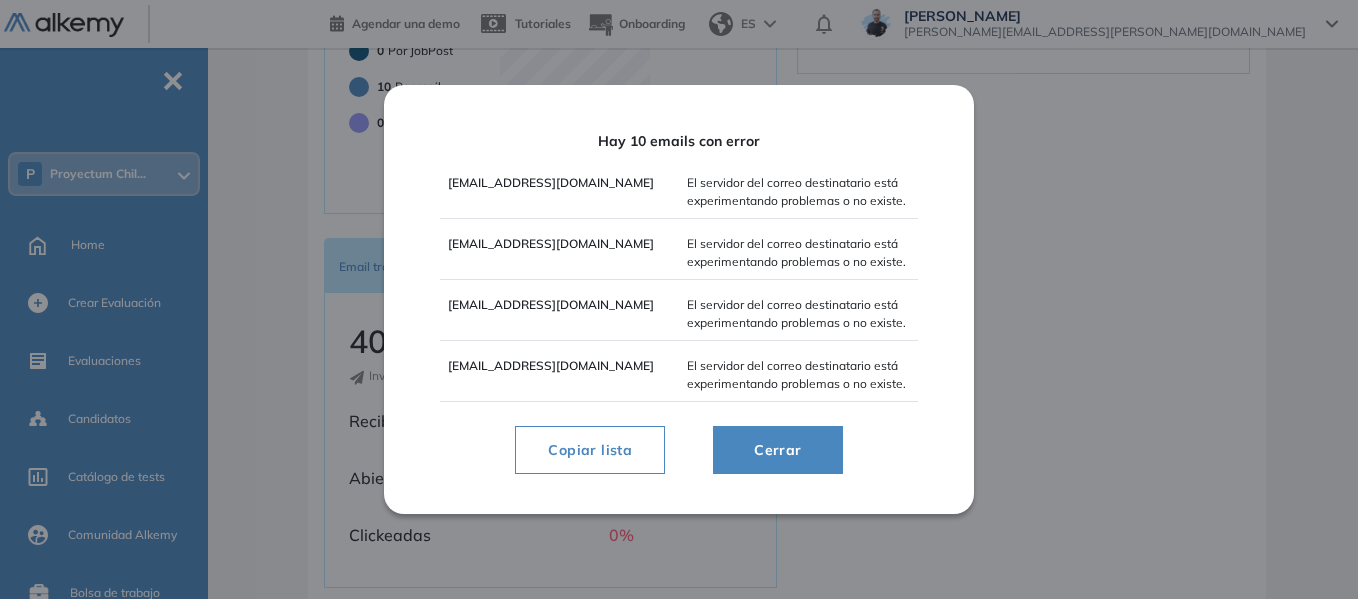 scroll, scrollTop: 868, scrollLeft: 0, axis: vertical 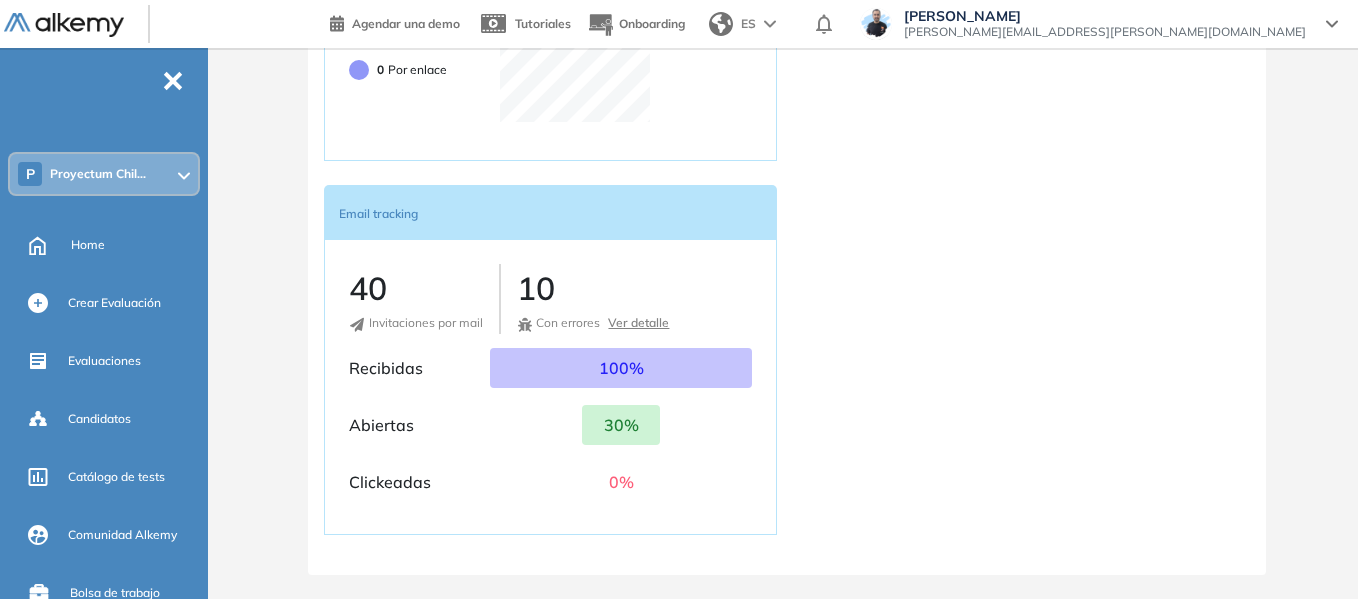 click on "Evaluación : Especialista JAVA Abierta Ver evaluación Cerrar evaluación Dashboard Estadísticas Configuraciones opcionales Los siguientes tests ya no están disponibles o tienen una nueva versión Revisa en el catálogo otras opciones o su detalle. Entendido Duplicar Mover Hay 10 emails con error draco_120_piscis@hotmail.com El servidor del correo destinatario está experimentando problemas o no existe. gusgusnorieg@gmail.com El servidor del correo destinatario está experimentando problemas o no existe. ivanascencio@outlook.es El servidor del correo destinatario está experimentando problemas o no existe. johuaya@hotmail.com El servidor del correo destinatario está experimentando problemas o no existe. Copiar lista Cerrar Funnel de conversión Invitaciones 10 Cuentas creadas 0 Desestimados 0 Iniciadas 0 Completadas 0 Canales de invitación 10 Total invitaciones Created by potrace 1.16, written by Peter Selinger 2001-2019 0 Por JobPost 10 Por mail 0 Por enlace Email tracking 40 Invitaciones por mail 10 0%" at bounding box center [787, -91] 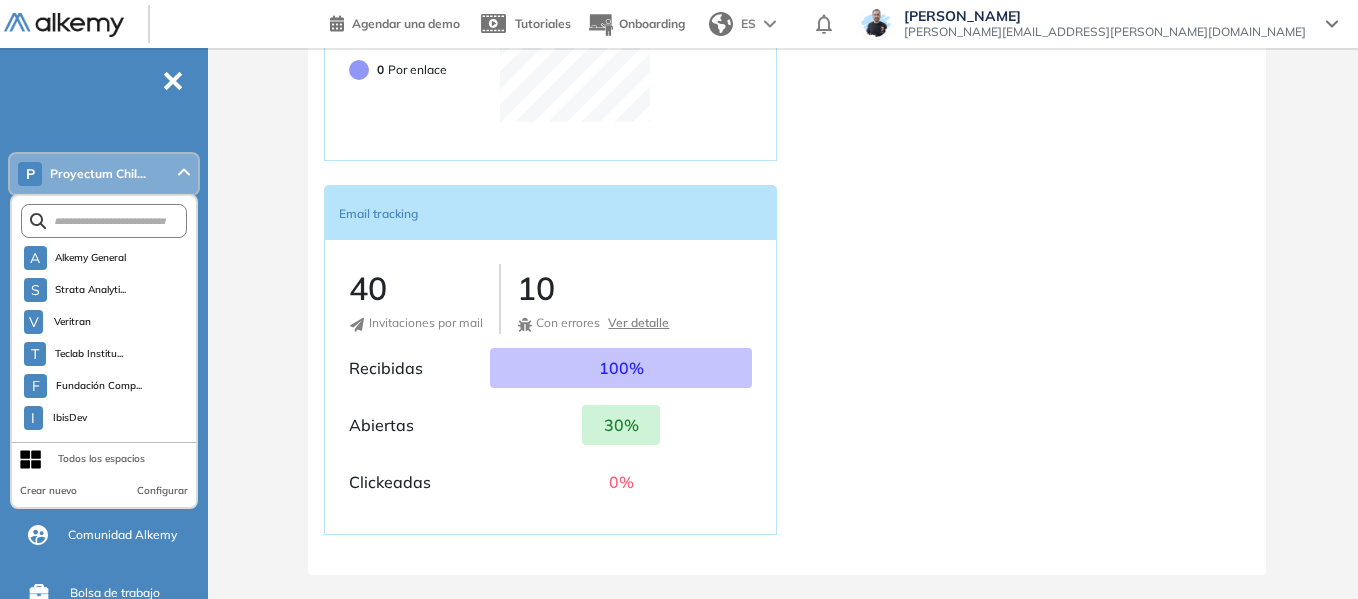 scroll, scrollTop: 4965, scrollLeft: 0, axis: vertical 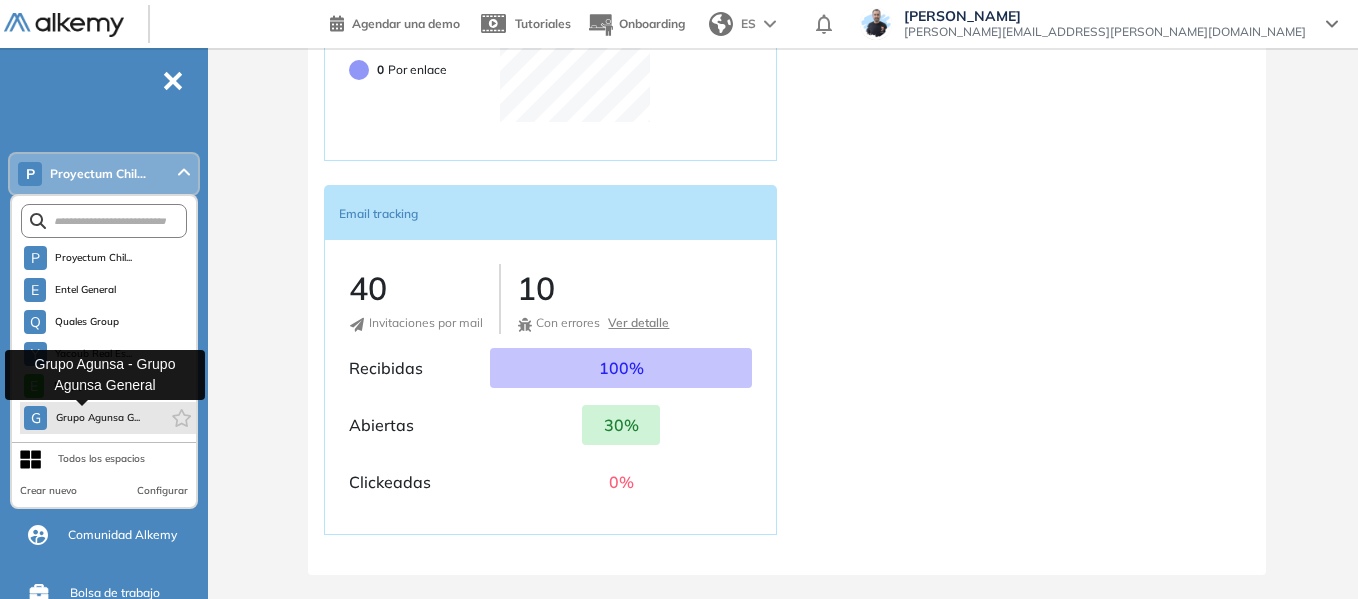 click on "Grupo Agunsa G..." at bounding box center (97, 418) 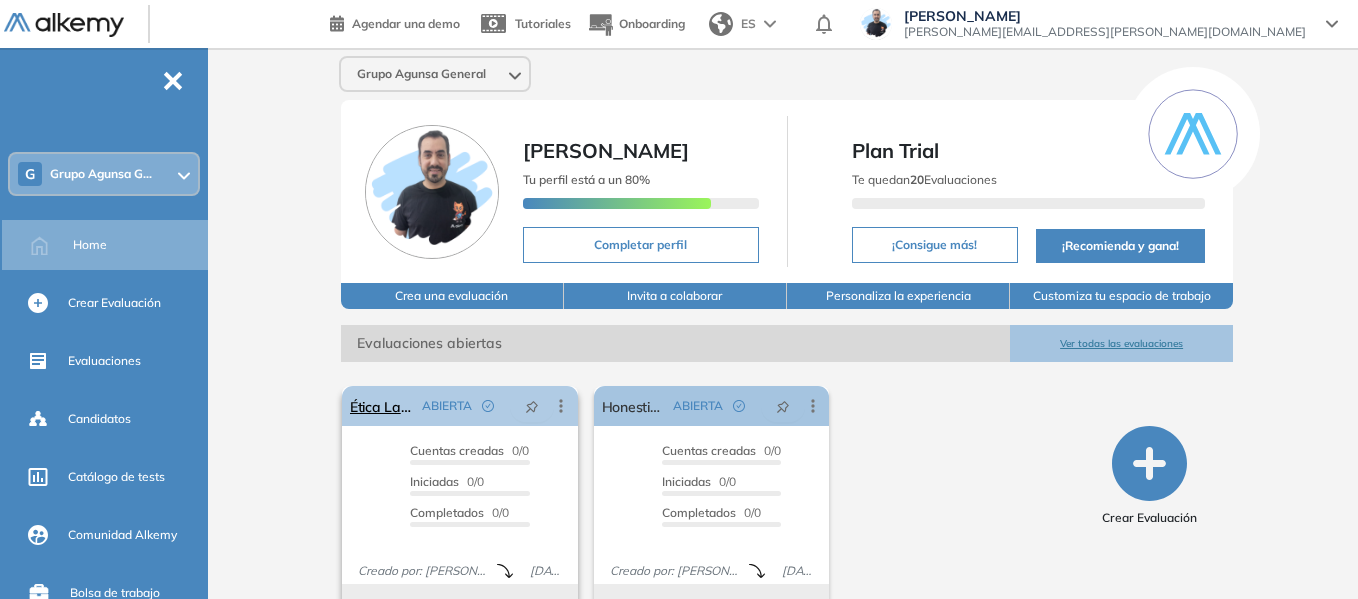 scroll, scrollTop: 53, scrollLeft: 0, axis: vertical 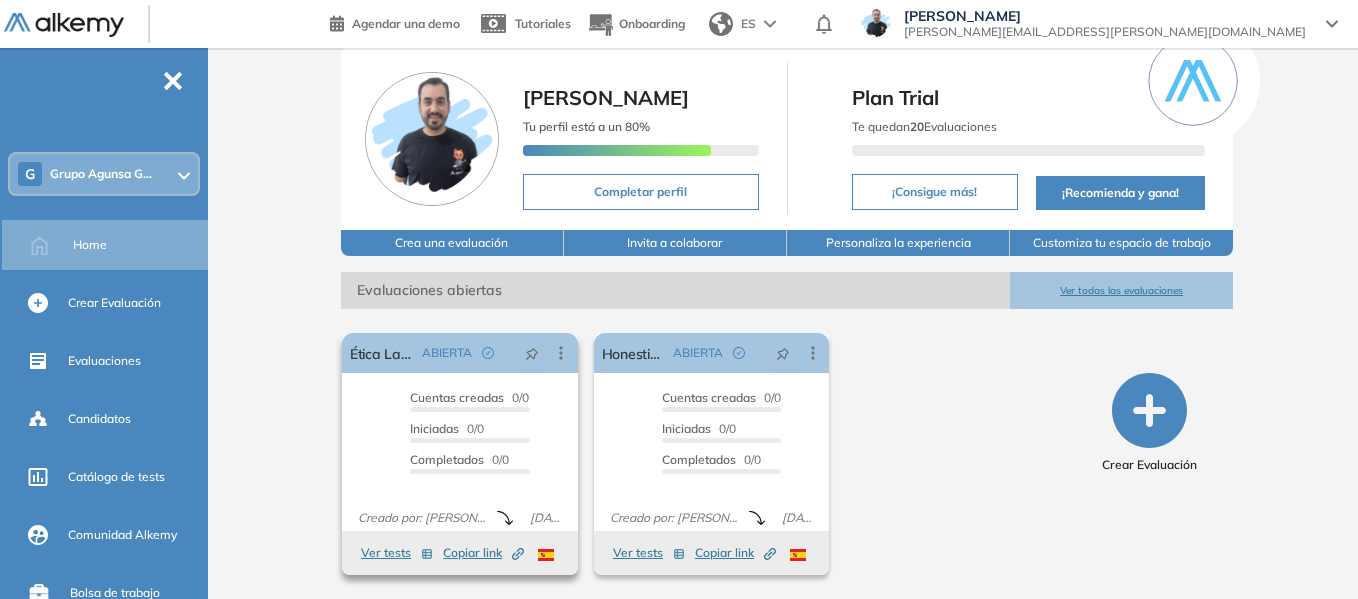 click on "Copiar link Created by potrace 1.16, written by Peter Selinger 2001-2019" at bounding box center (483, 553) 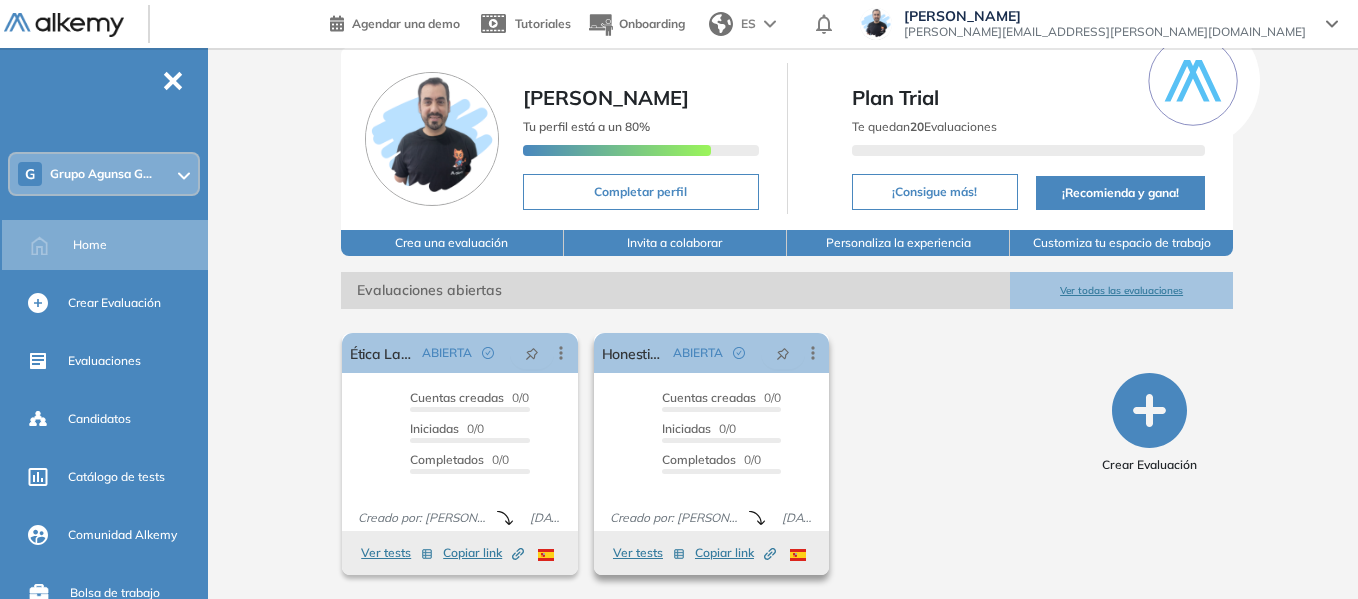 click on "Copiar link Created by potrace 1.16, written by Peter Selinger 2001-2019" at bounding box center (735, 553) 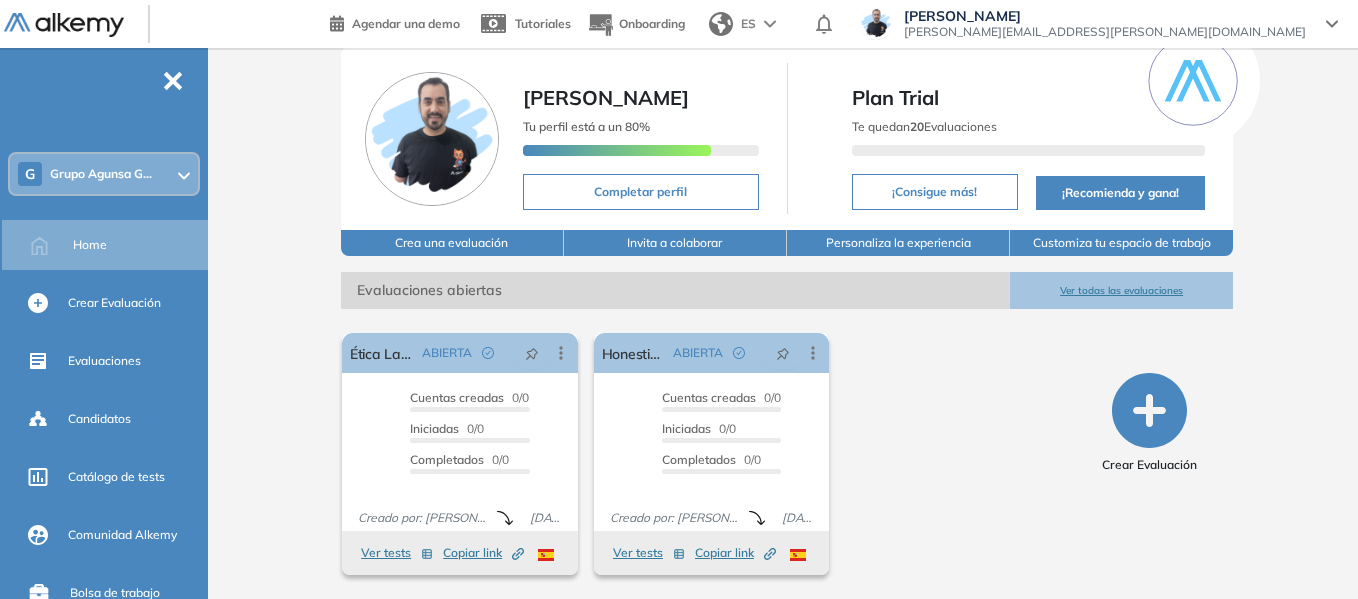 click on "Grupo Agunsa G..." at bounding box center [101, 174] 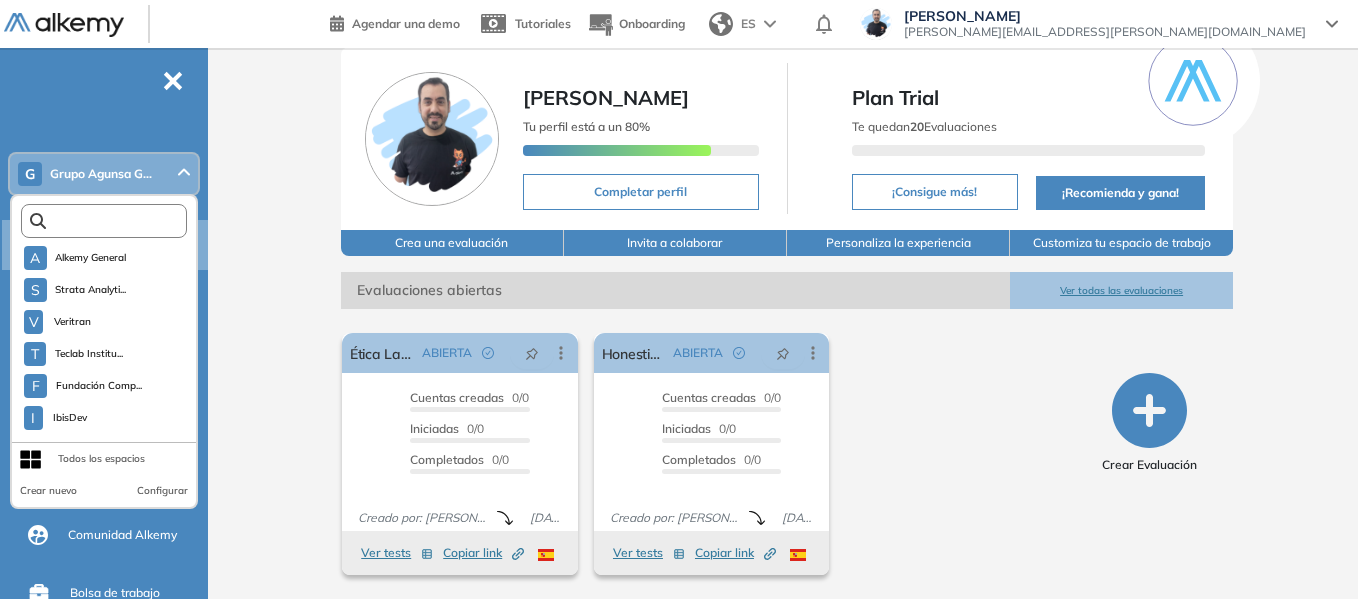click at bounding box center (108, 221) 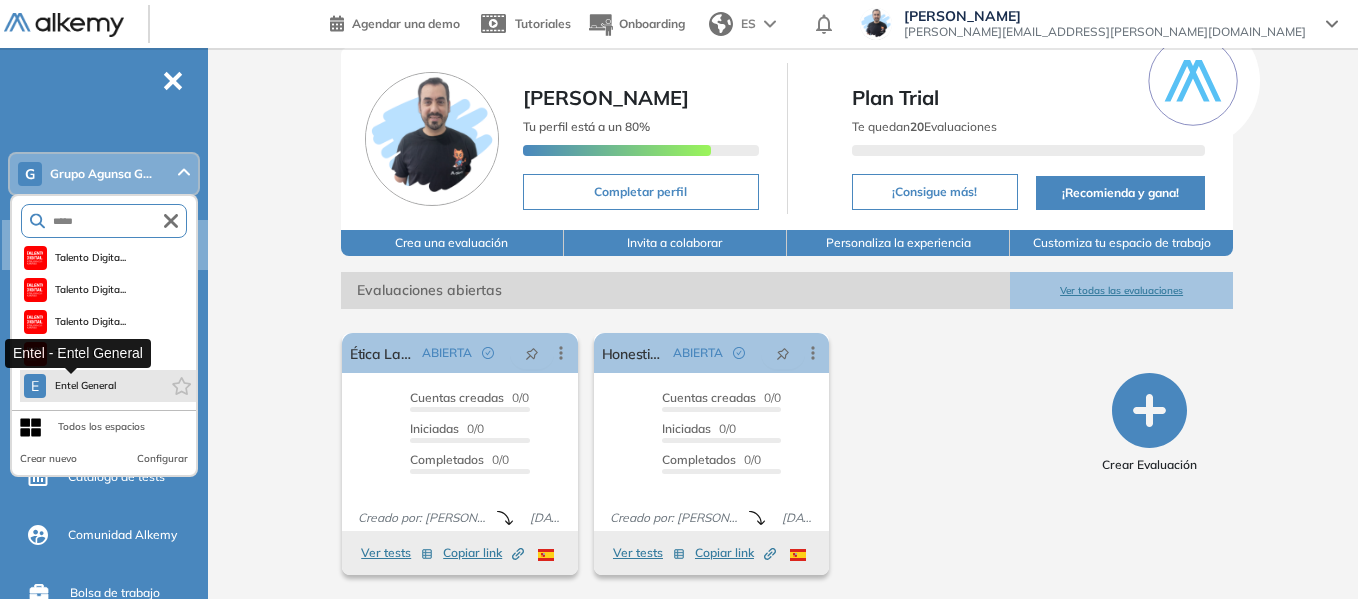 type on "*****" 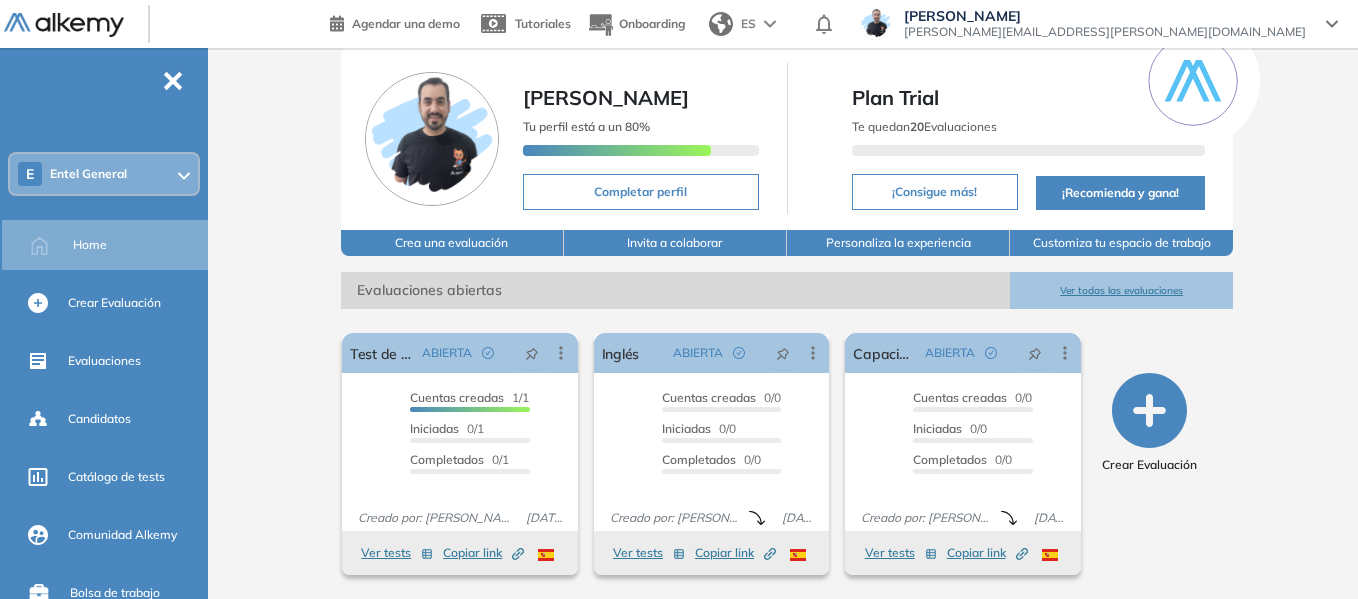 scroll, scrollTop: 0, scrollLeft: 0, axis: both 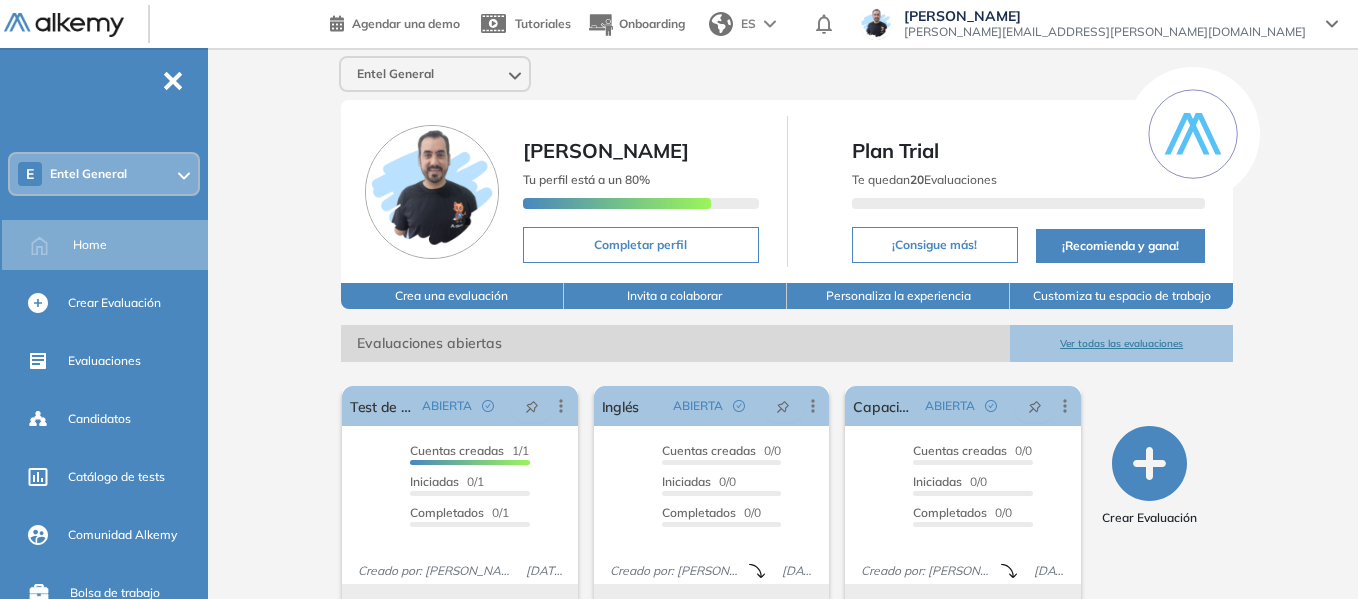 click on "E Entel General" at bounding box center [104, 174] 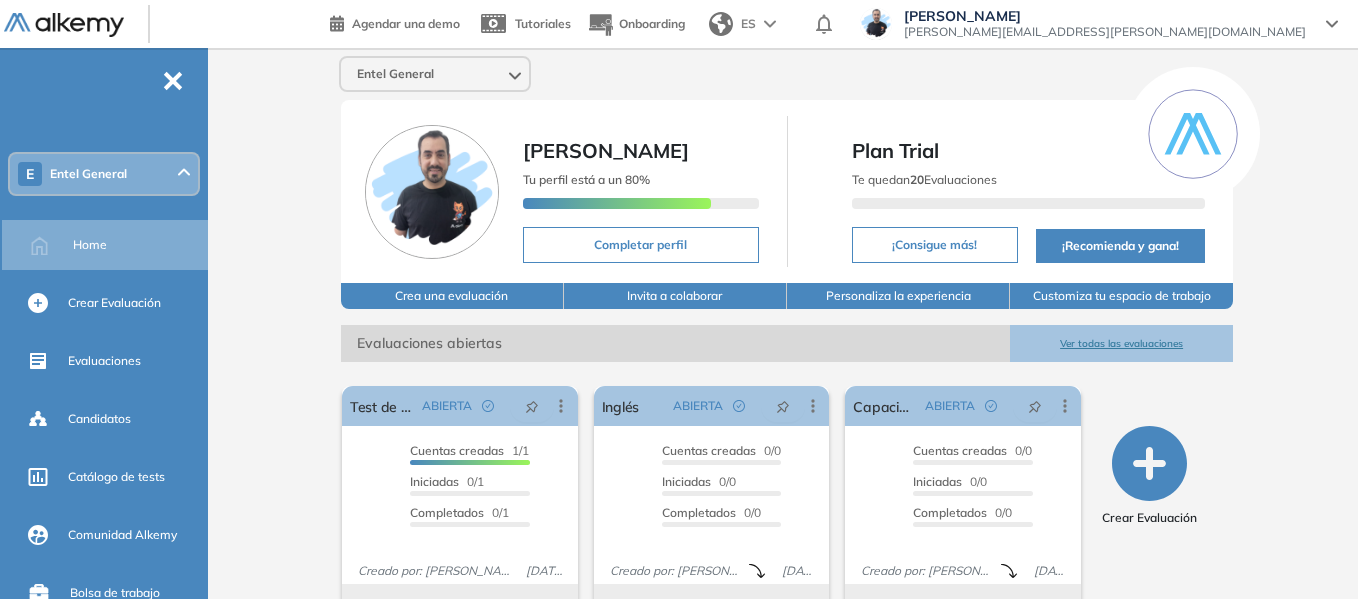 click on "Entel General Miguel Gomez Tu perfil está a un  80% Completar perfil Plan Trial Te quedan  20  Evaluaciones ¡Consigue más! ¡Recomienda y gana! Crea una evaluación Invita a colaborar Personaliza la experiencia Customiza tu espacio de trabajo Evaluaciones abiertas Ver todas las evaluaciones El proctoring será activado ¡Importante!: Los usuarios que ya realizaron la evaluación no tendrán registros del proctoring Cancelar operación Activar Test de Personalidad ABIERTA Editar Los siguientes tests ya no están disponibles o tienen una nueva versión Revisa en el catálogo otras opciones o su detalle. Entendido Duplicar Reabrir Eliminar Ver candidatos Ver estadísticas Desactivar Proctoring Finalizar evaluación Mover de workspace Created by potrace 1.16, written by Peter Selinger 2001-2019 Copiar ID Publico Cuentas creadas 1/1 Prefiltrados 0/1 Iniciadas 0/1 Completados 0/1 Invitaciones enviadas 1 Invitados Evaluación completada 0 veces Fecha límite Sin fecha límite Creado por:  Karem Reich 27 jun. 2025" at bounding box center (787, 350) 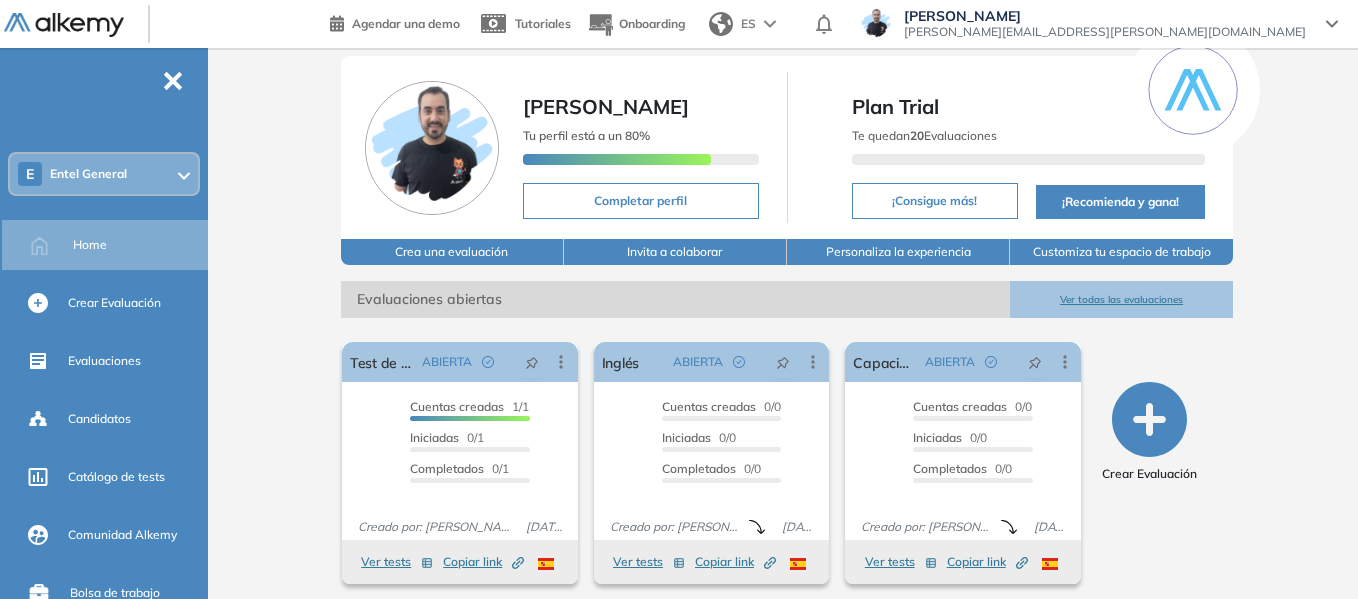 scroll, scrollTop: 53, scrollLeft: 0, axis: vertical 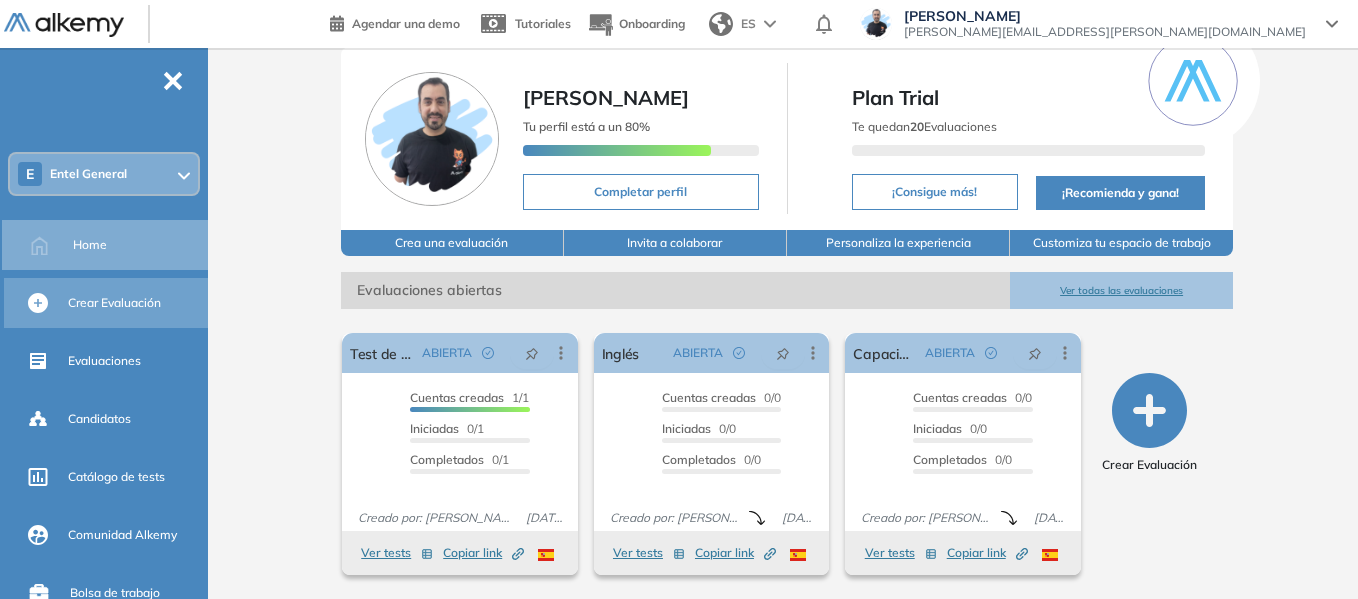 click on "Crear Evaluación" at bounding box center [114, 303] 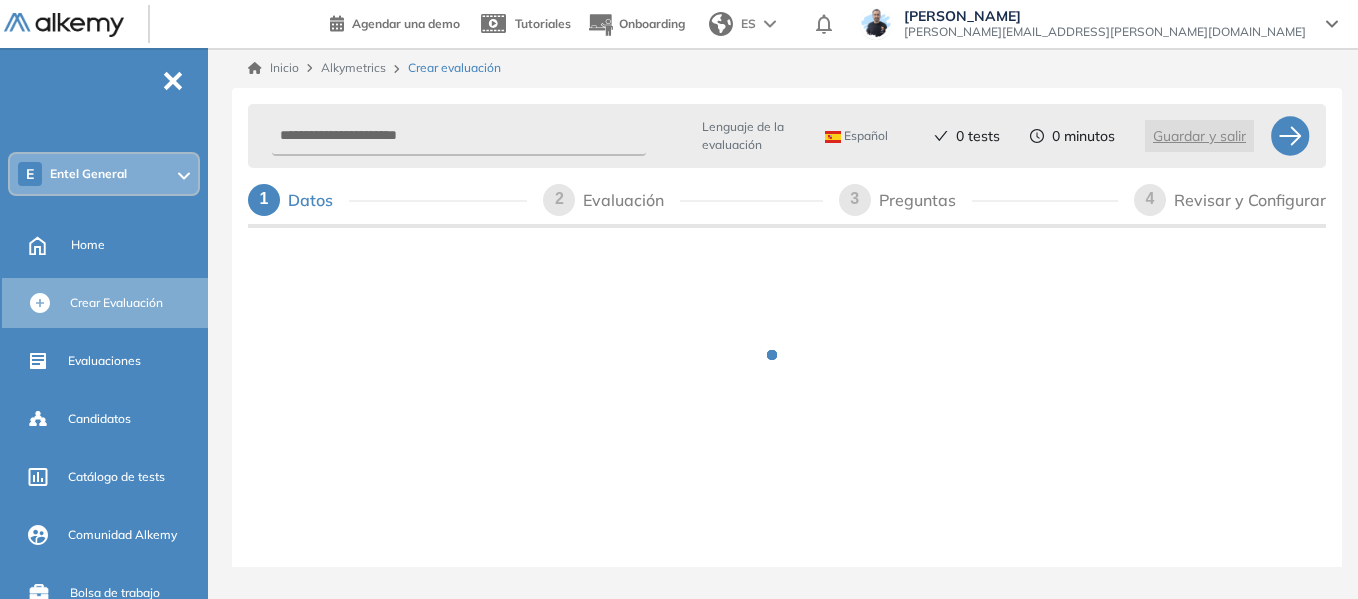 scroll, scrollTop: 0, scrollLeft: 0, axis: both 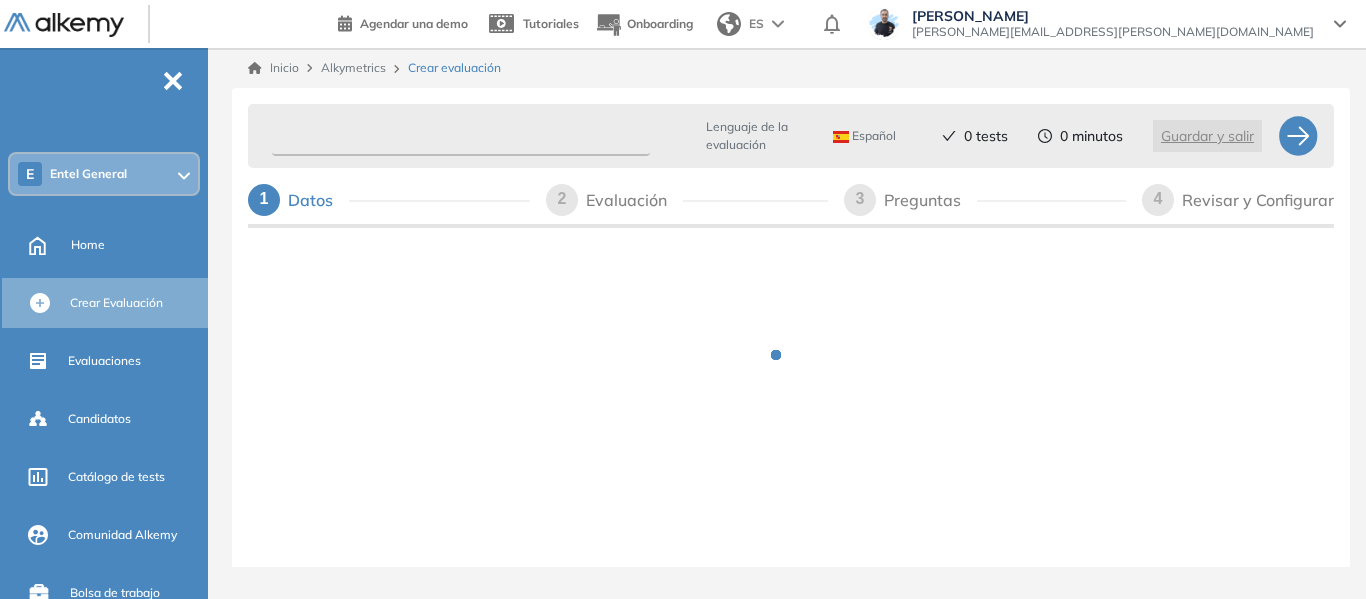 click at bounding box center (461, 136) 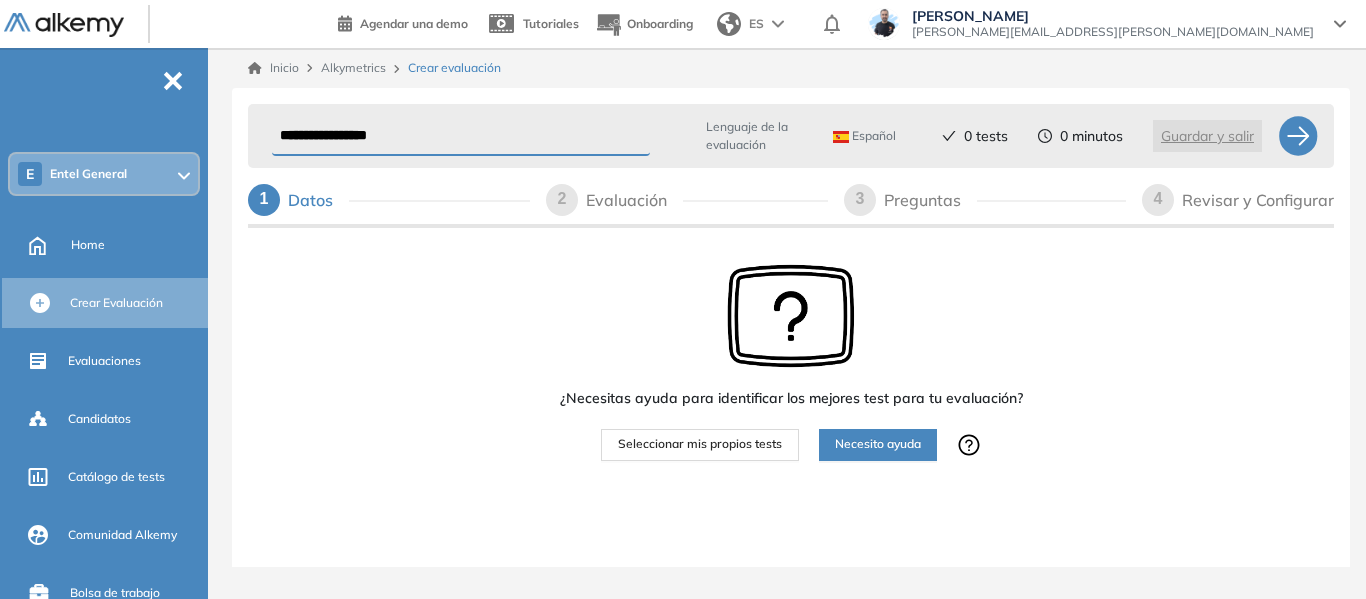 type on "**********" 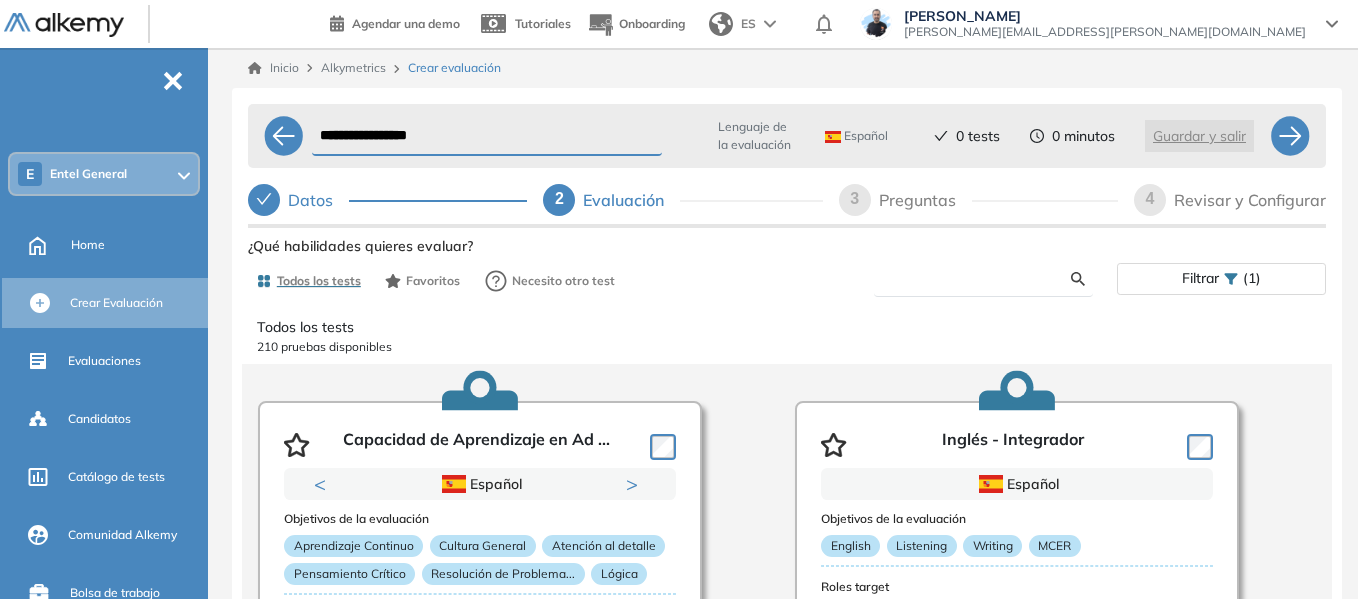 click at bounding box center (980, 279) 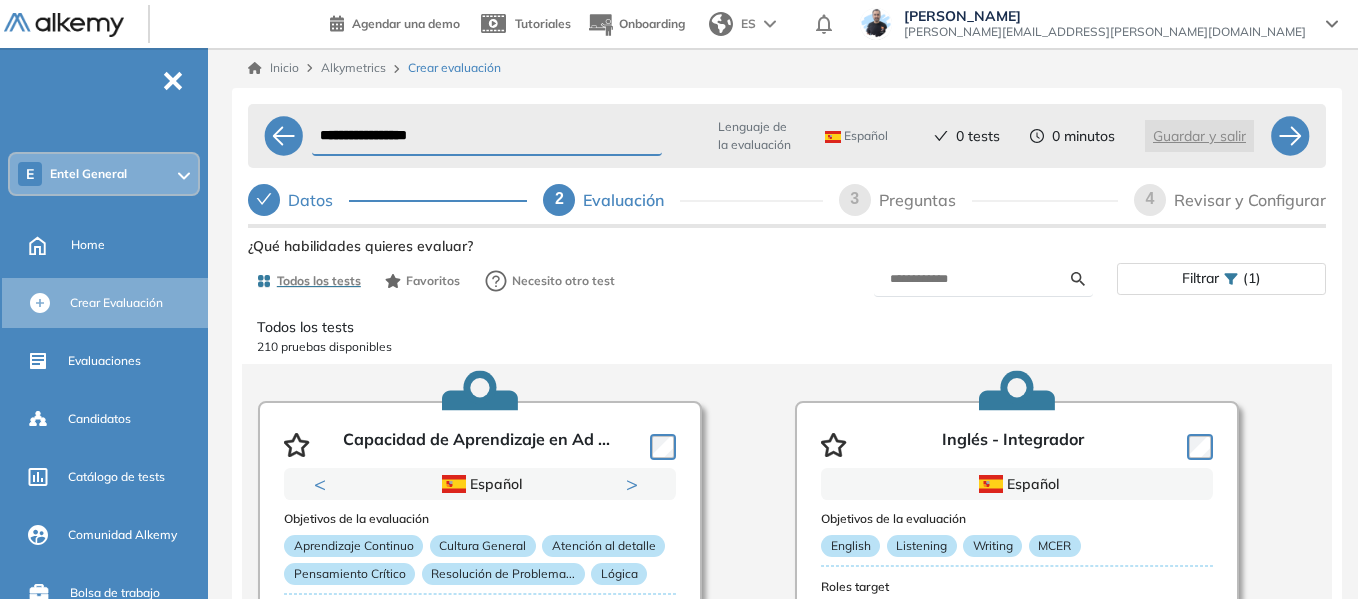click on "Filtrar  (1)" at bounding box center (1221, 278) 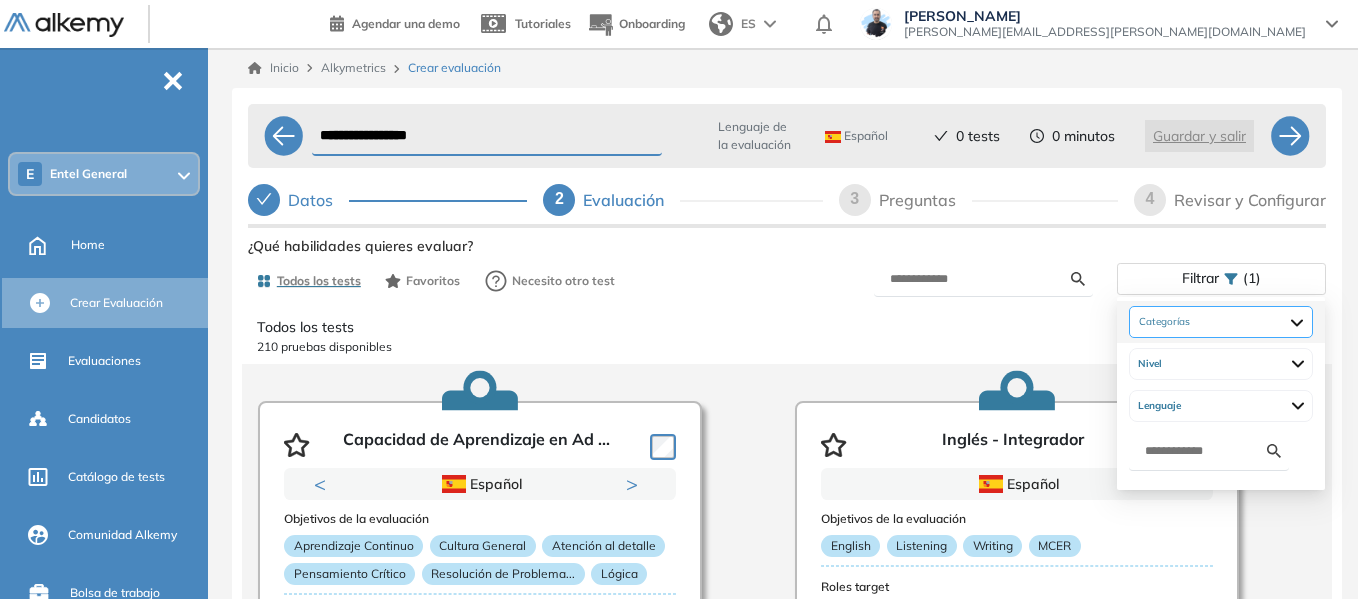 click at bounding box center (1221, 322) 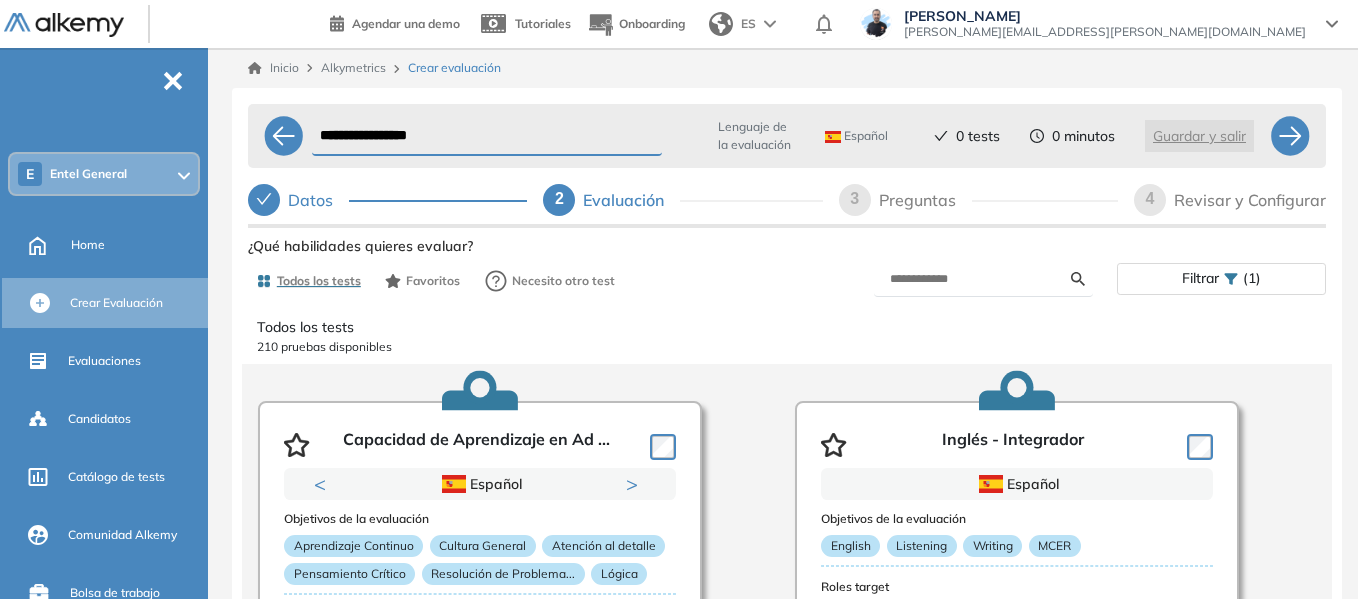 click on "Todos los tests 210 pruebas disponibles" at bounding box center [787, 336] 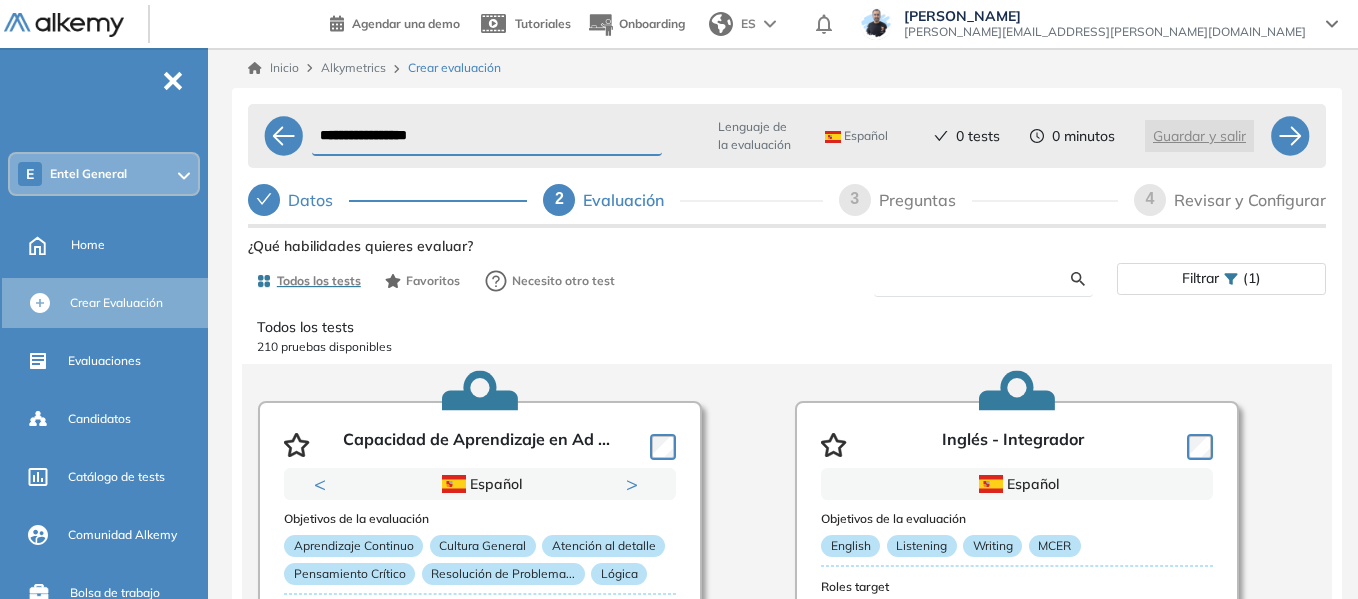 click at bounding box center (980, 279) 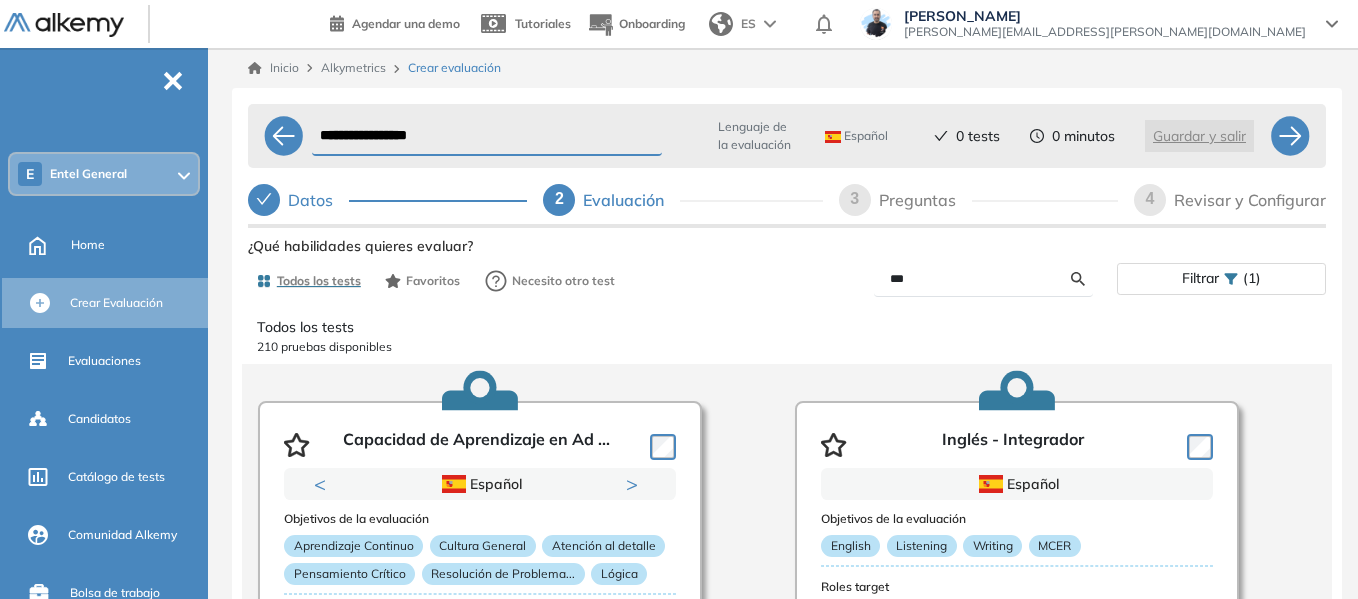 type on "***" 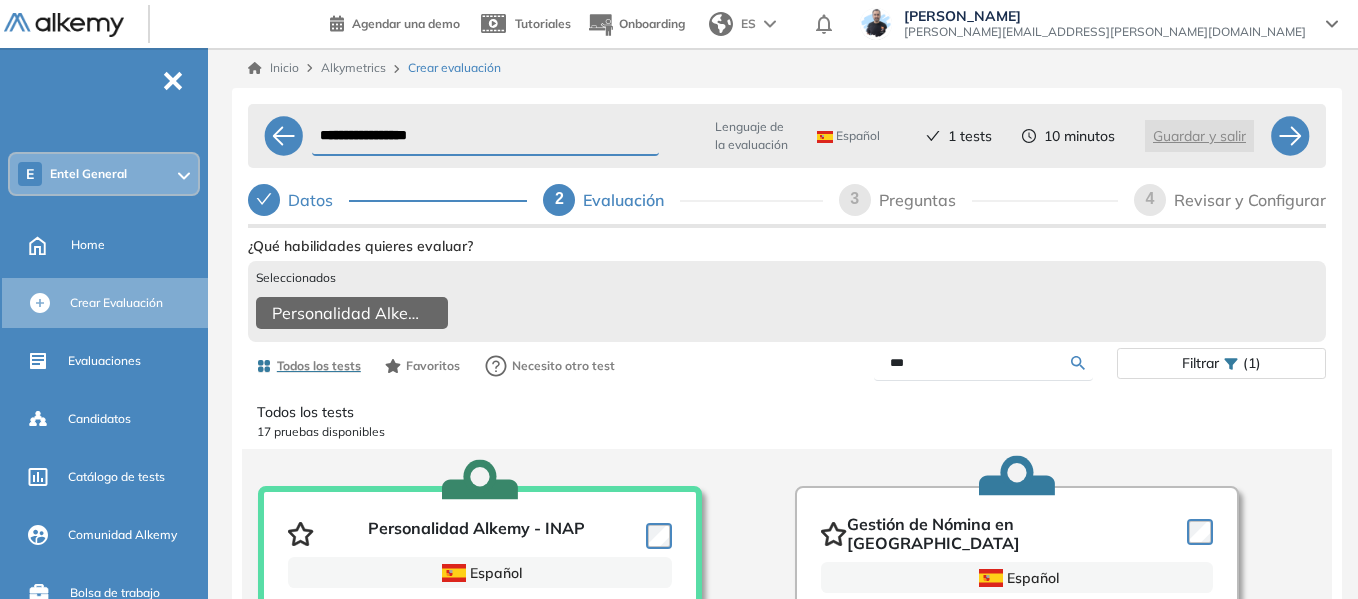drag, startPoint x: 933, startPoint y: 386, endPoint x: 850, endPoint y: 373, distance: 84.0119 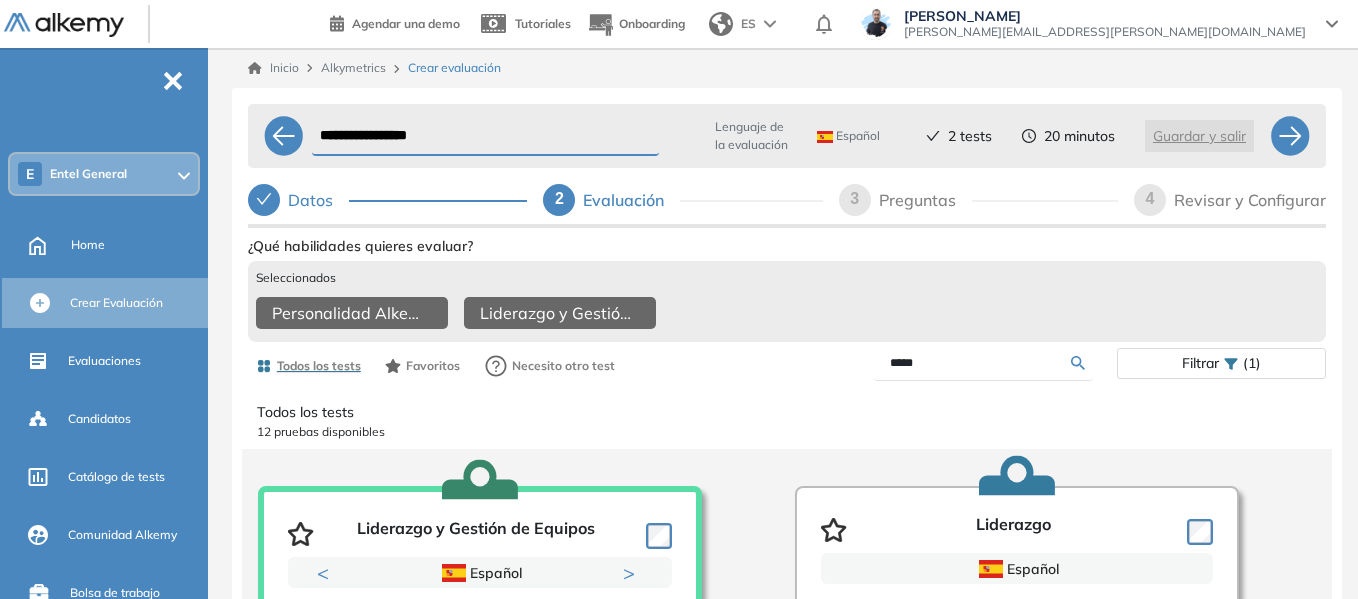 drag, startPoint x: 927, startPoint y: 379, endPoint x: 807, endPoint y: 388, distance: 120.33703 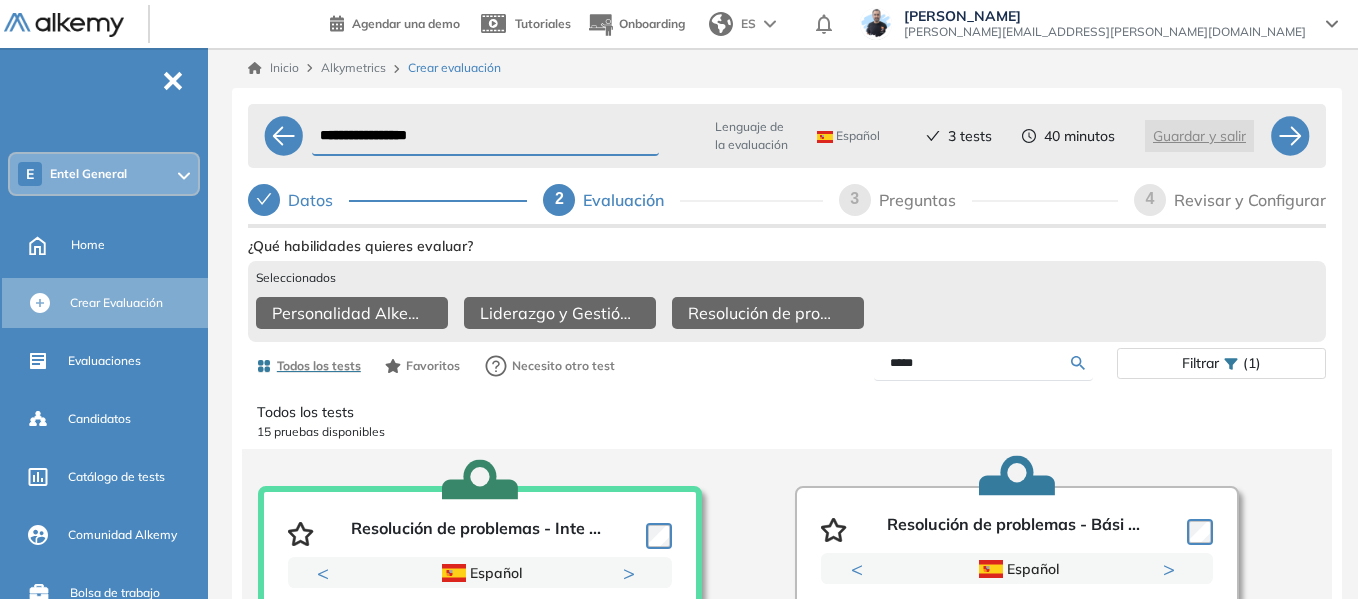 drag, startPoint x: 940, startPoint y: 379, endPoint x: 854, endPoint y: 375, distance: 86.09297 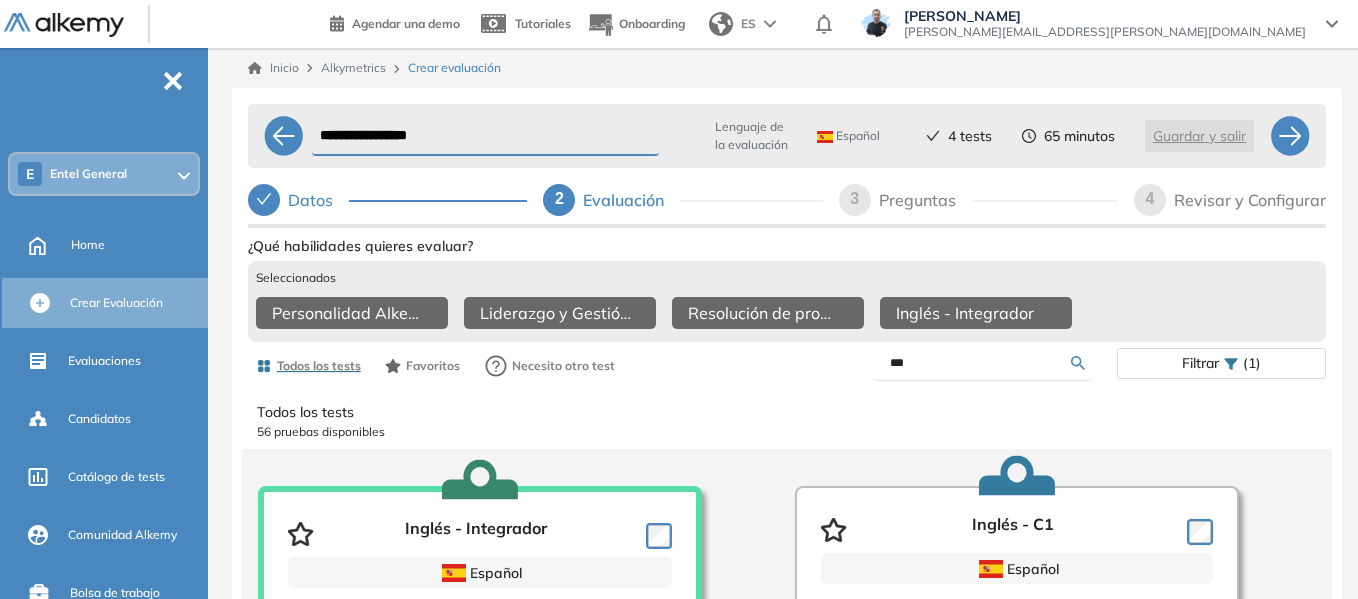 drag, startPoint x: 928, startPoint y: 376, endPoint x: 858, endPoint y: 391, distance: 71.5891 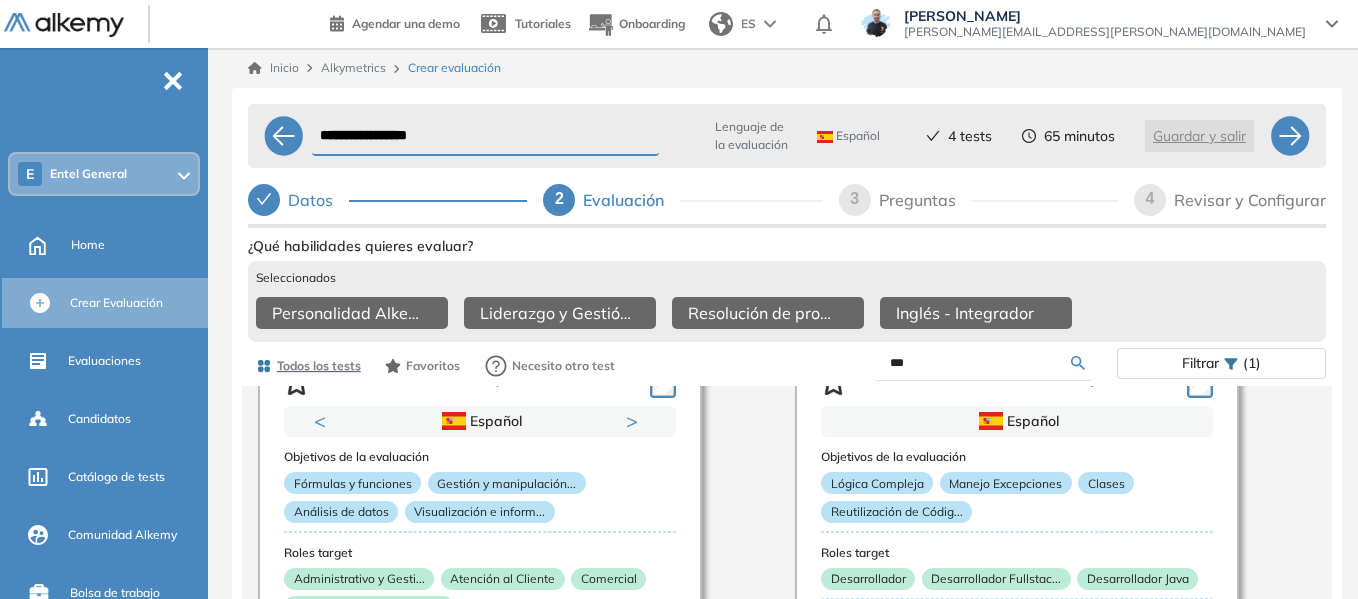 scroll, scrollTop: 500, scrollLeft: 0, axis: vertical 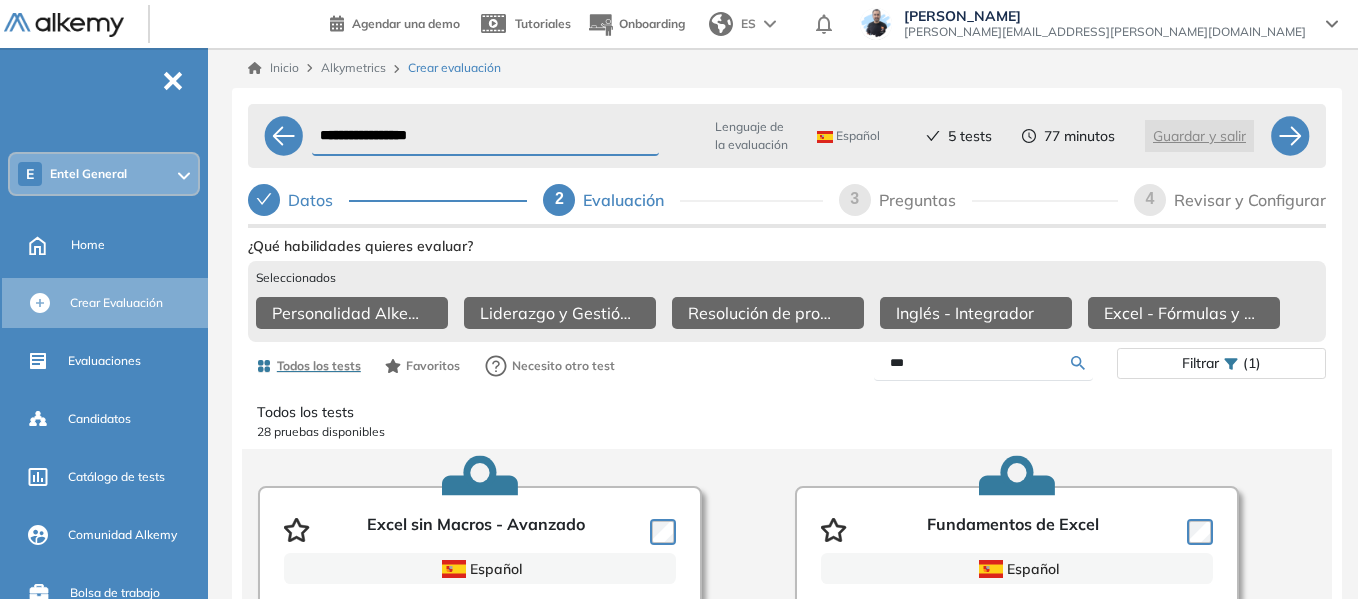 drag, startPoint x: 918, startPoint y: 376, endPoint x: 843, endPoint y: 387, distance: 75.802376 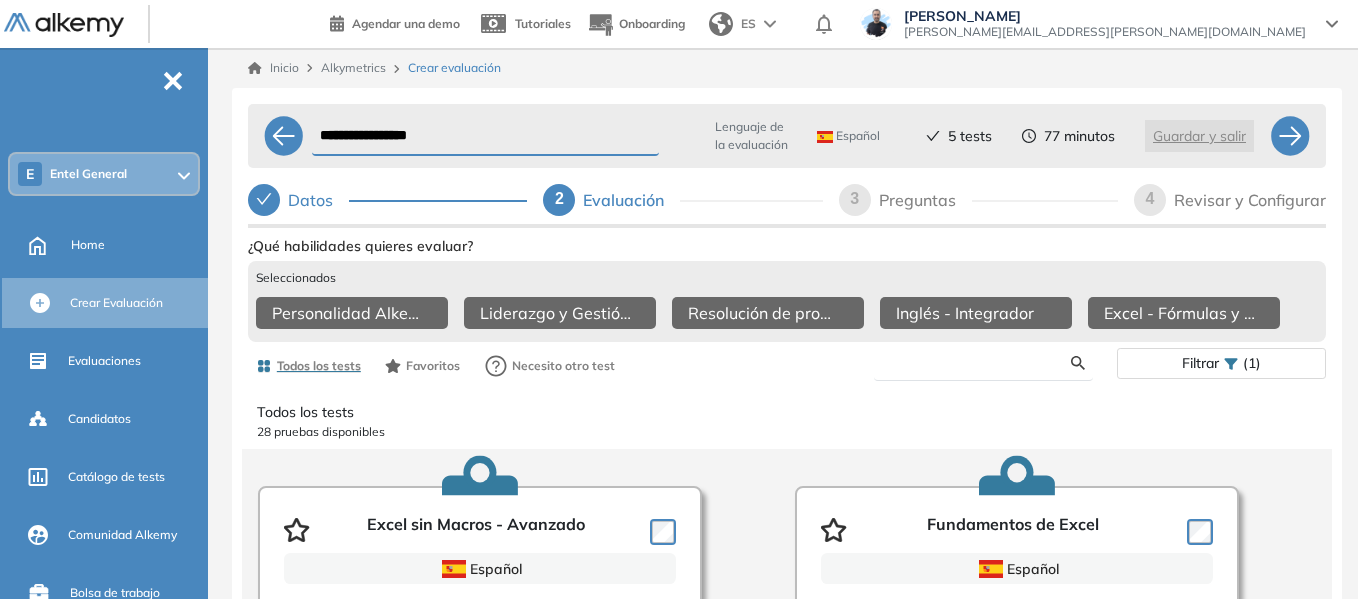 scroll, scrollTop: 100, scrollLeft: 0, axis: vertical 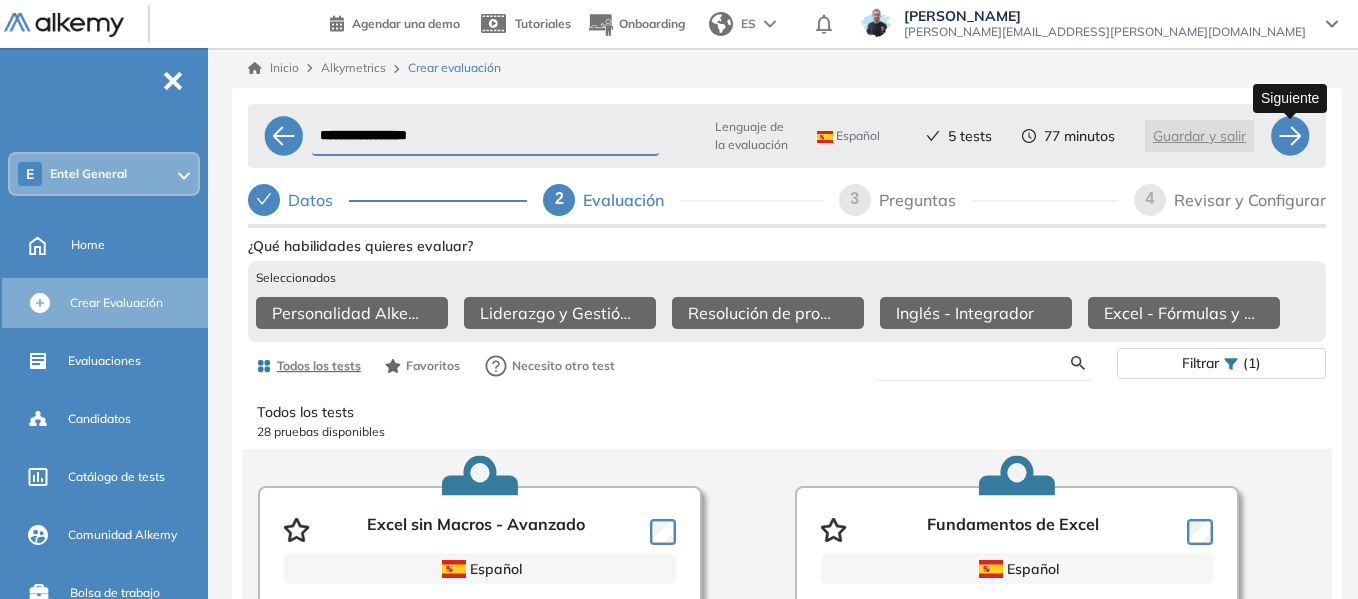 type 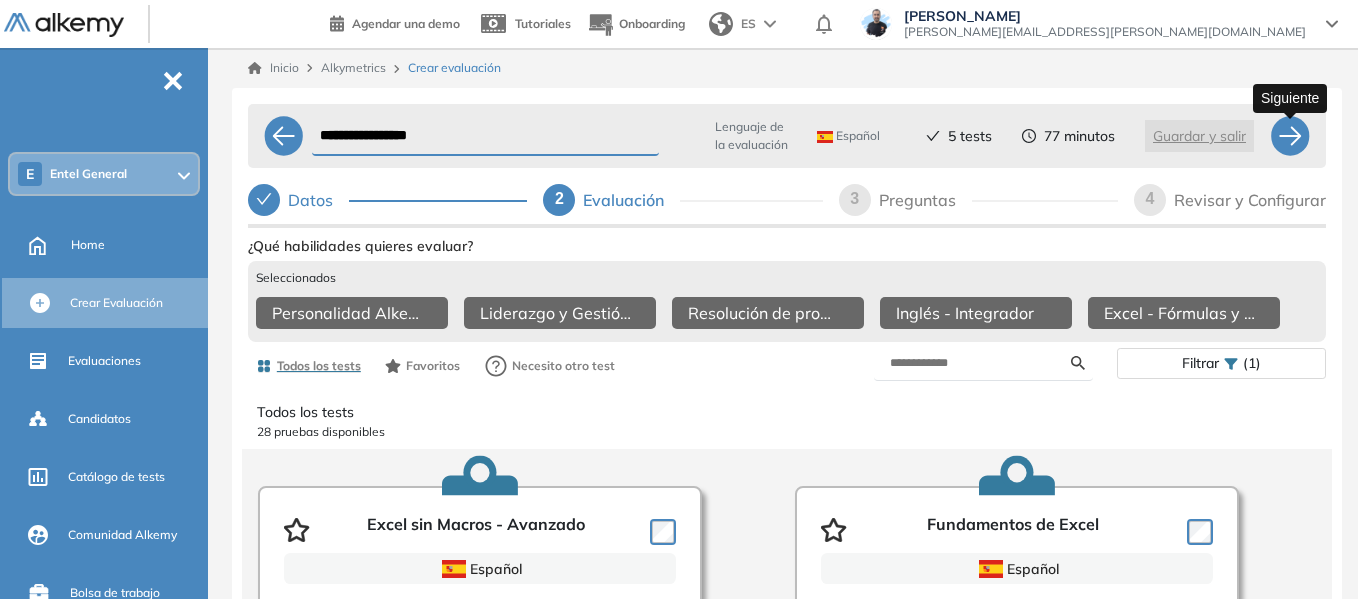 click on "**********" at bounding box center (787, 414) 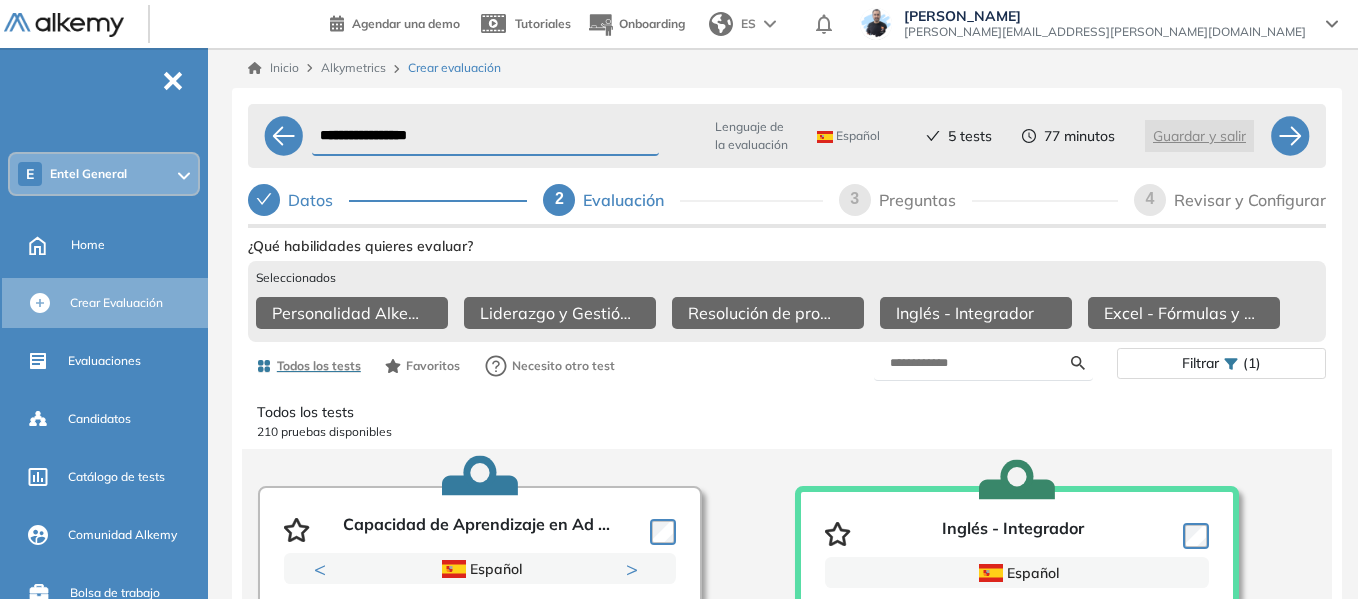click on "Preguntas" at bounding box center [925, 200] 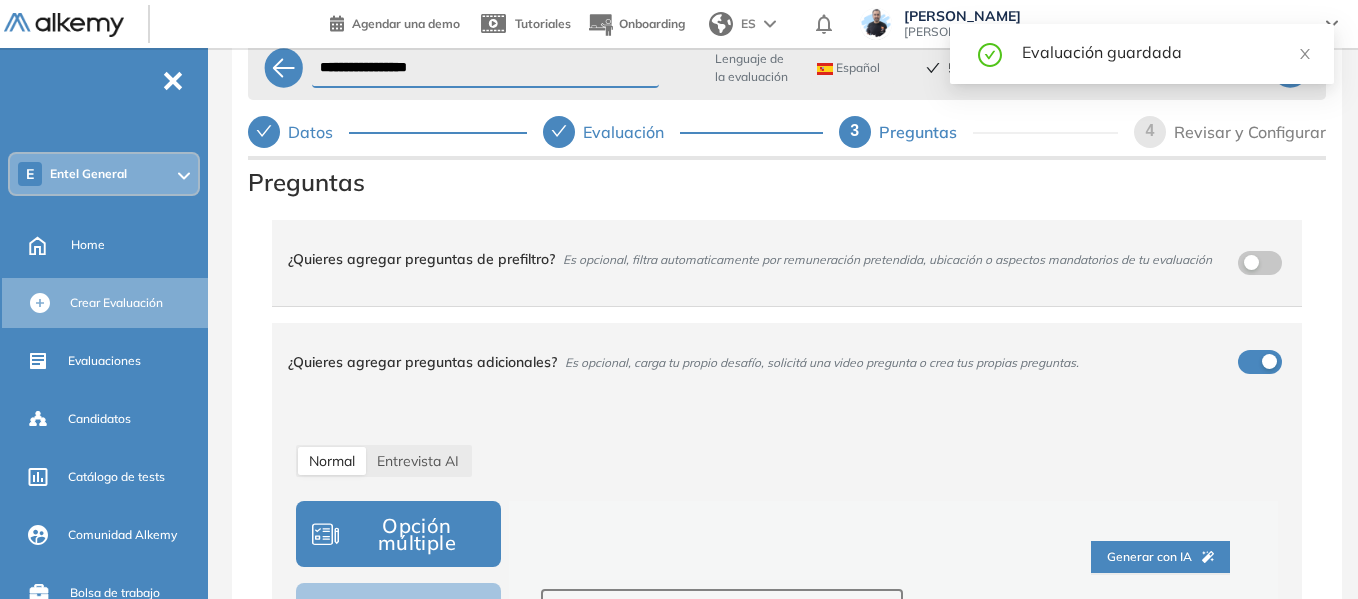 scroll, scrollTop: 127, scrollLeft: 0, axis: vertical 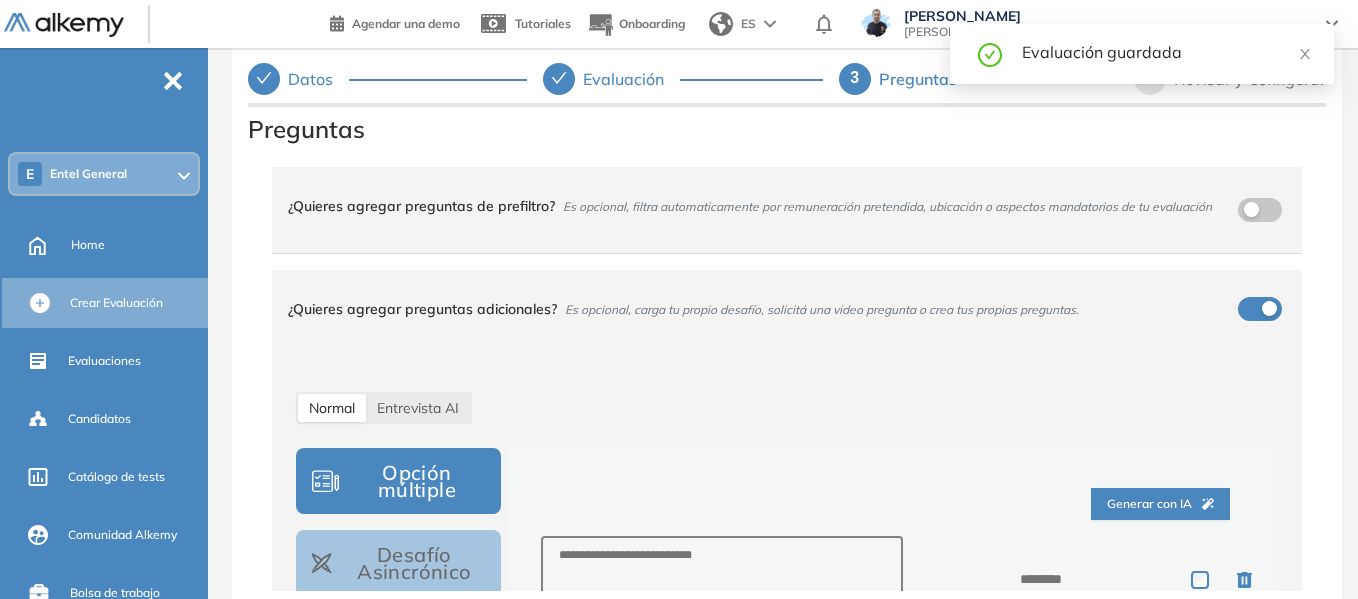 click on "**********" at bounding box center [787, 303] 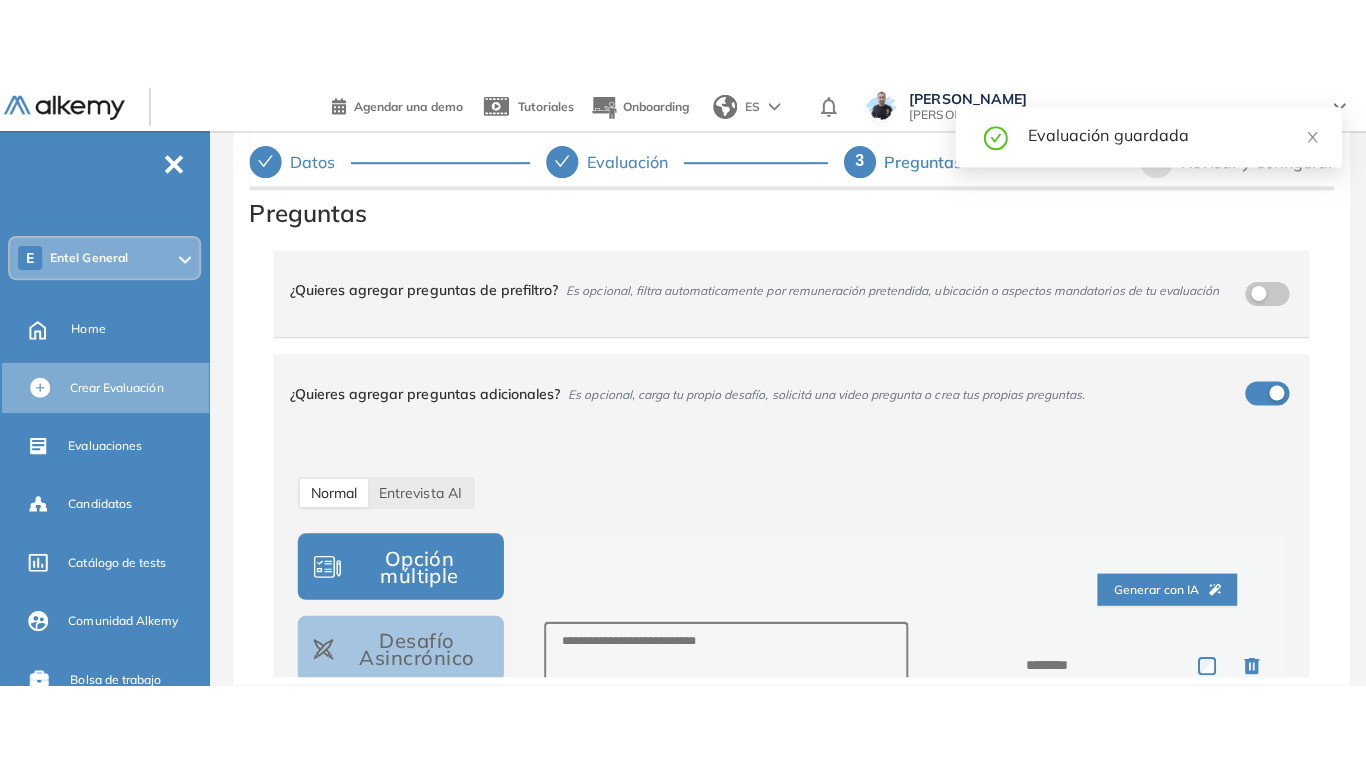 scroll, scrollTop: 0, scrollLeft: 0, axis: both 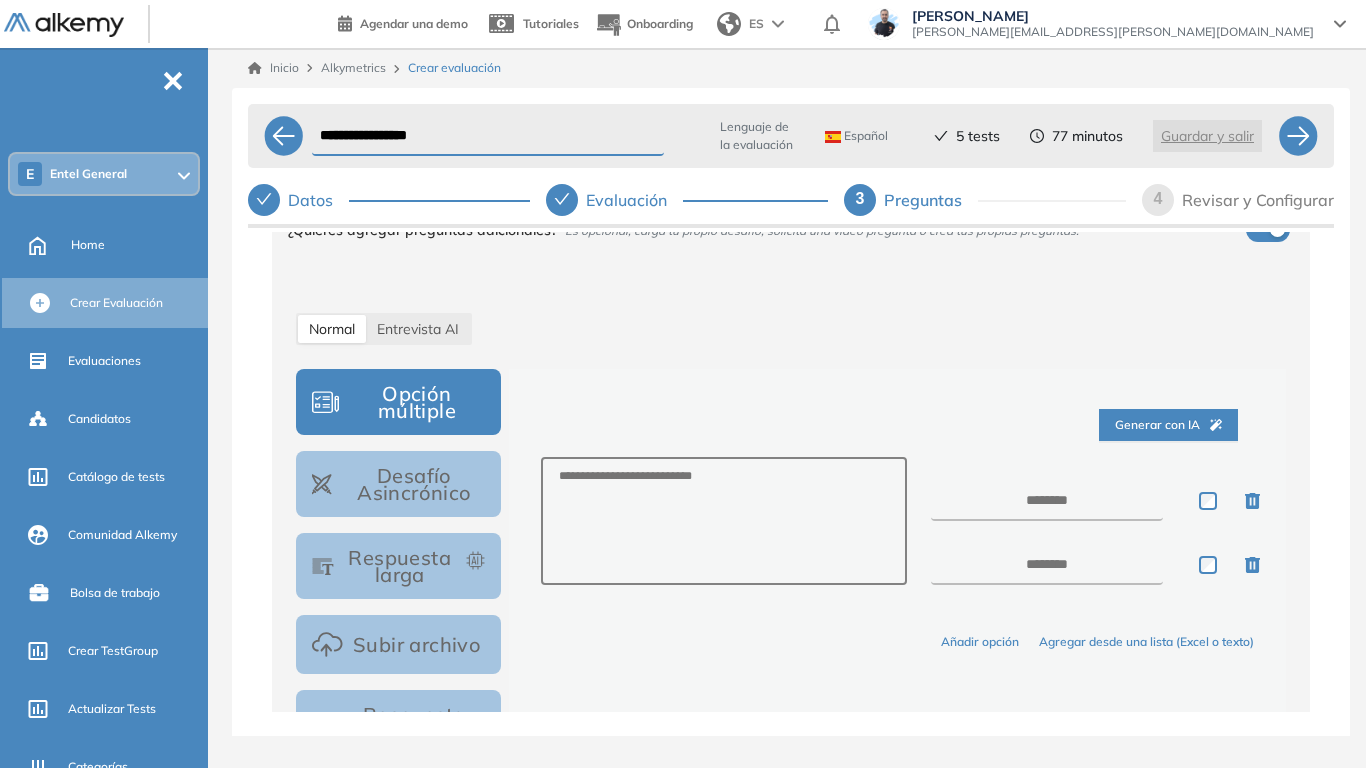 click on "Opción múltiple" at bounding box center (398, 402) 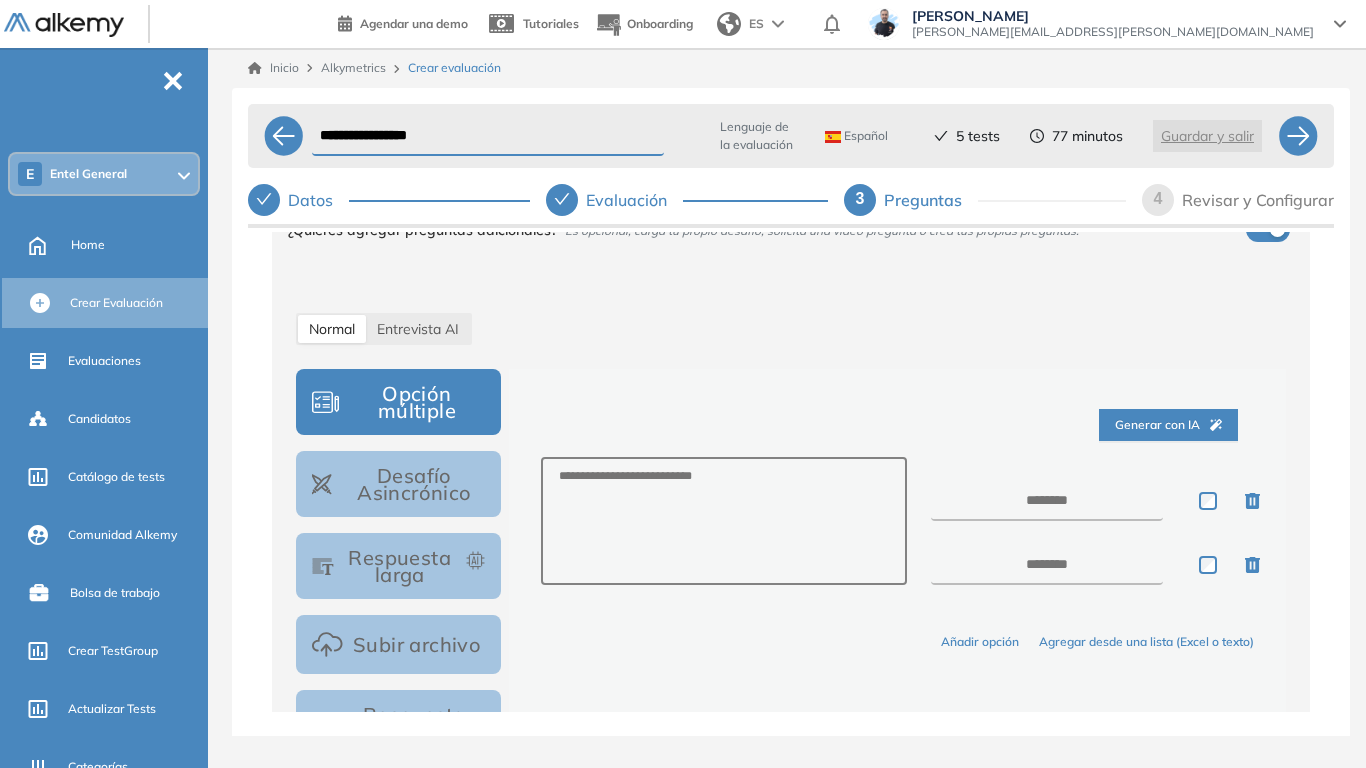 click on "Generar con IA" at bounding box center (1168, 425) 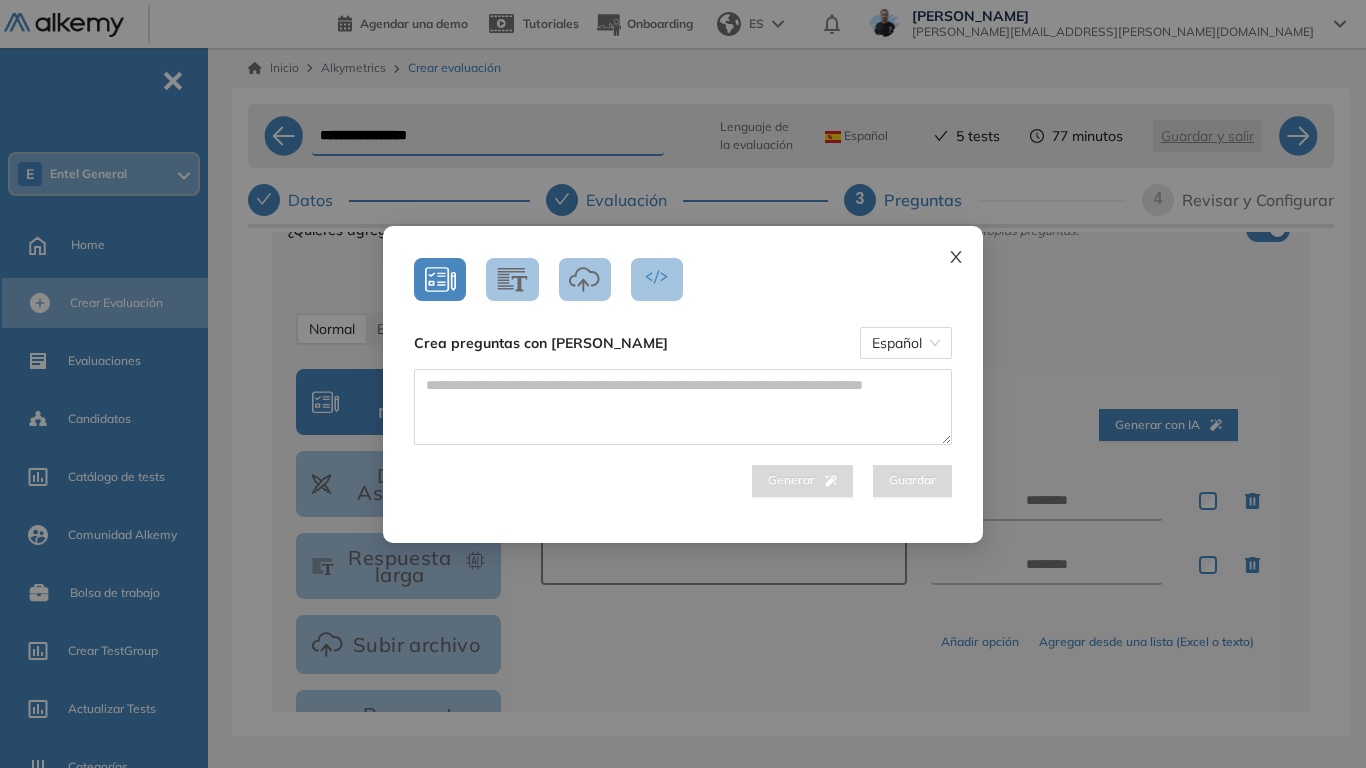 click 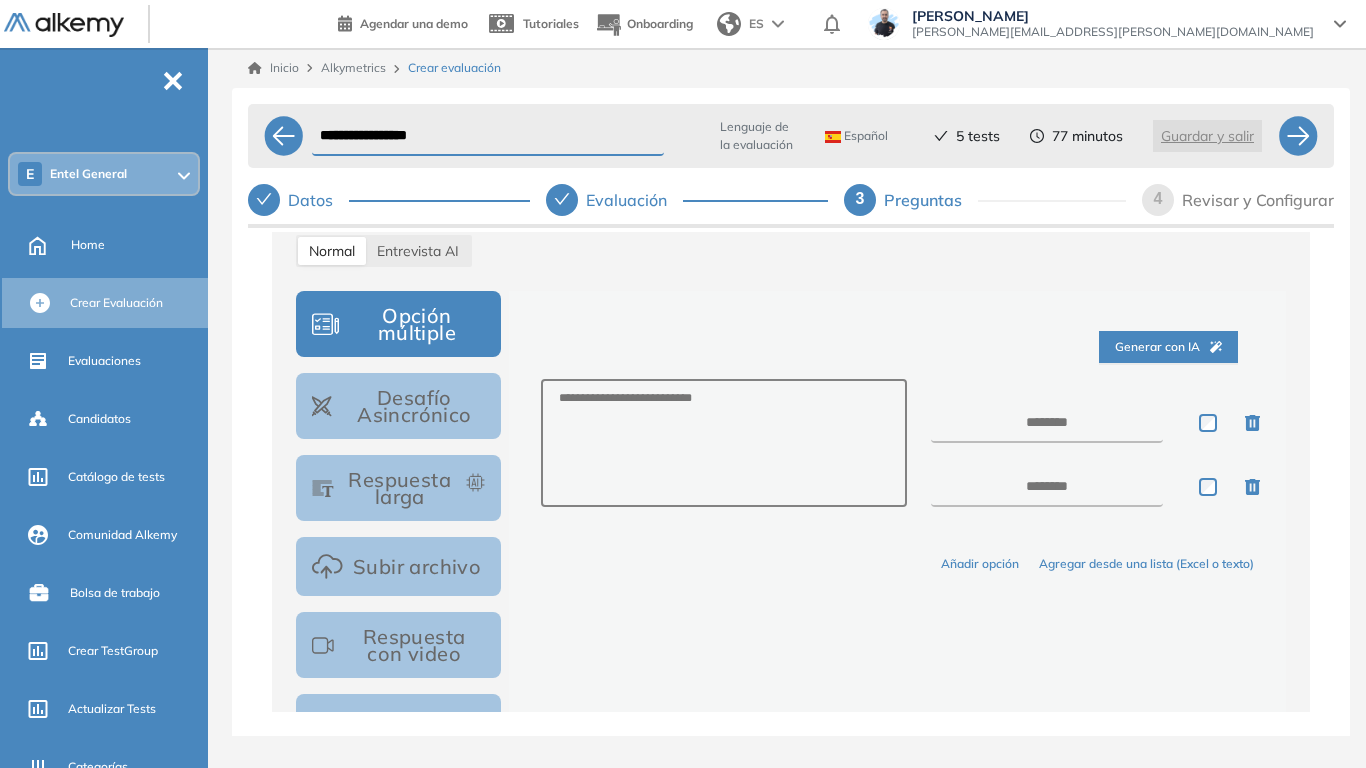 scroll, scrollTop: 400, scrollLeft: 0, axis: vertical 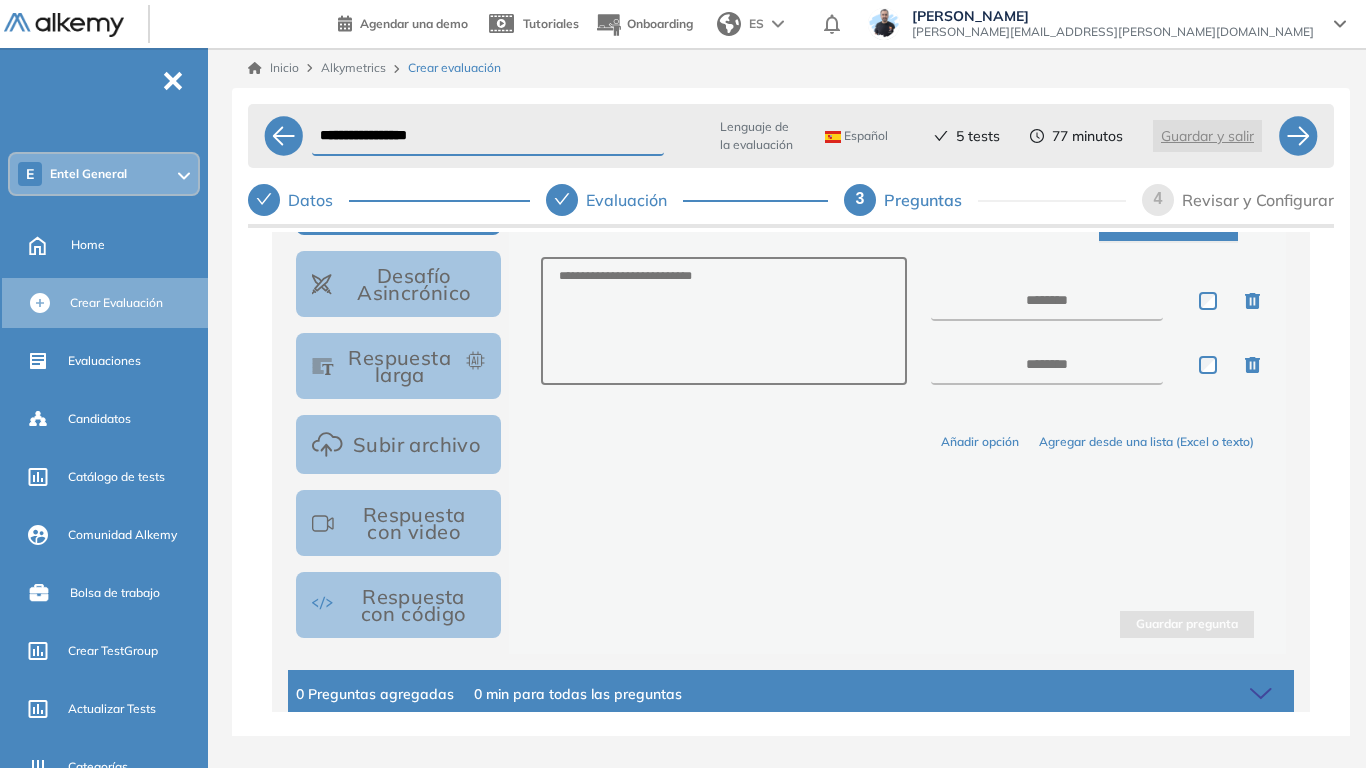 click on "Desafío Asincrónico" at bounding box center [398, 284] 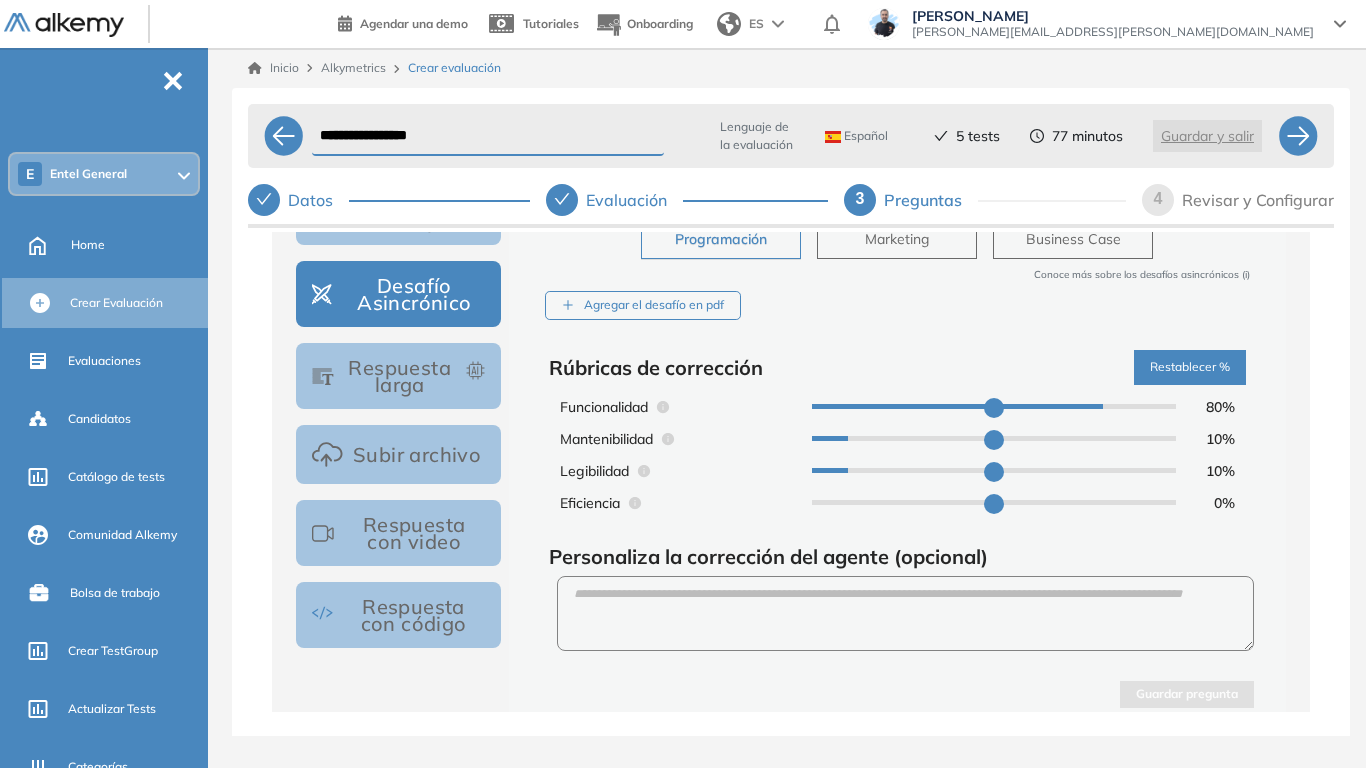 scroll, scrollTop: 400, scrollLeft: 0, axis: vertical 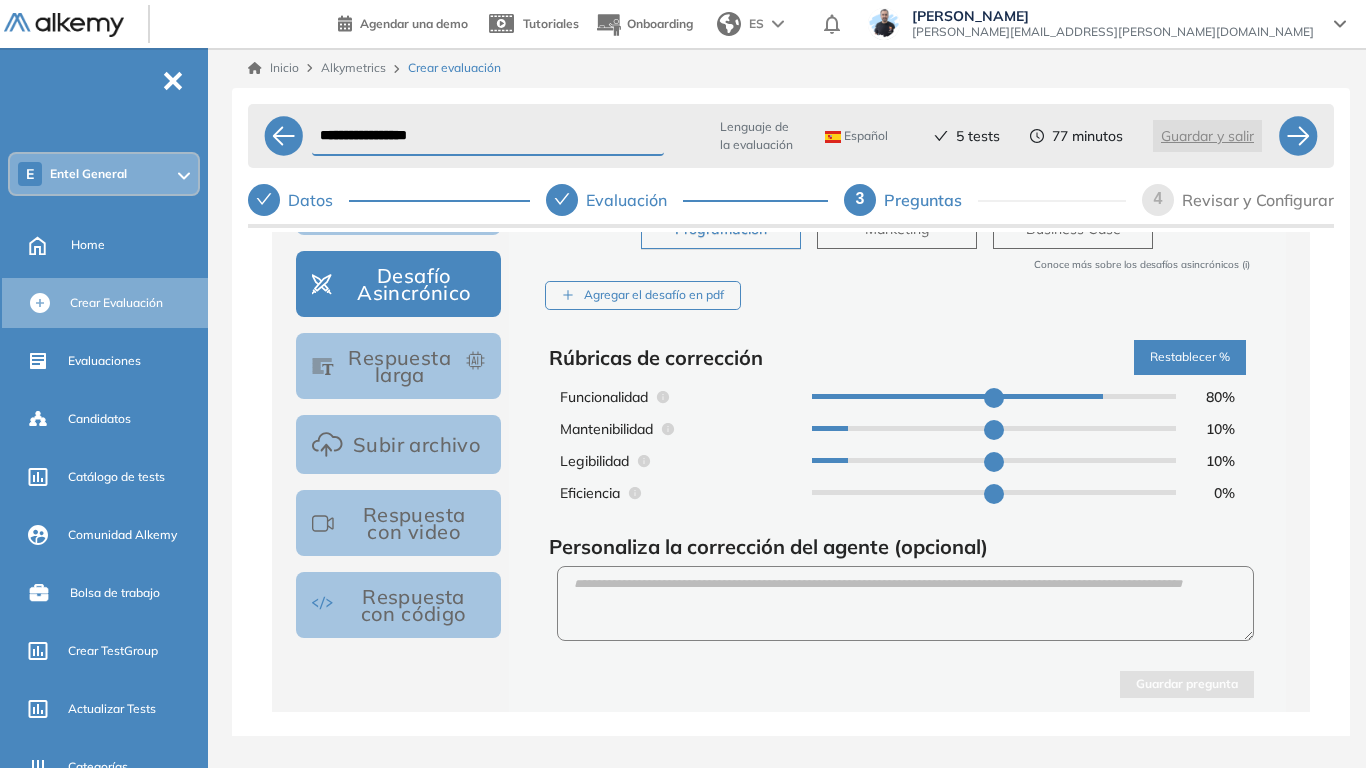 click on "Respuesta larga" at bounding box center [398, 366] 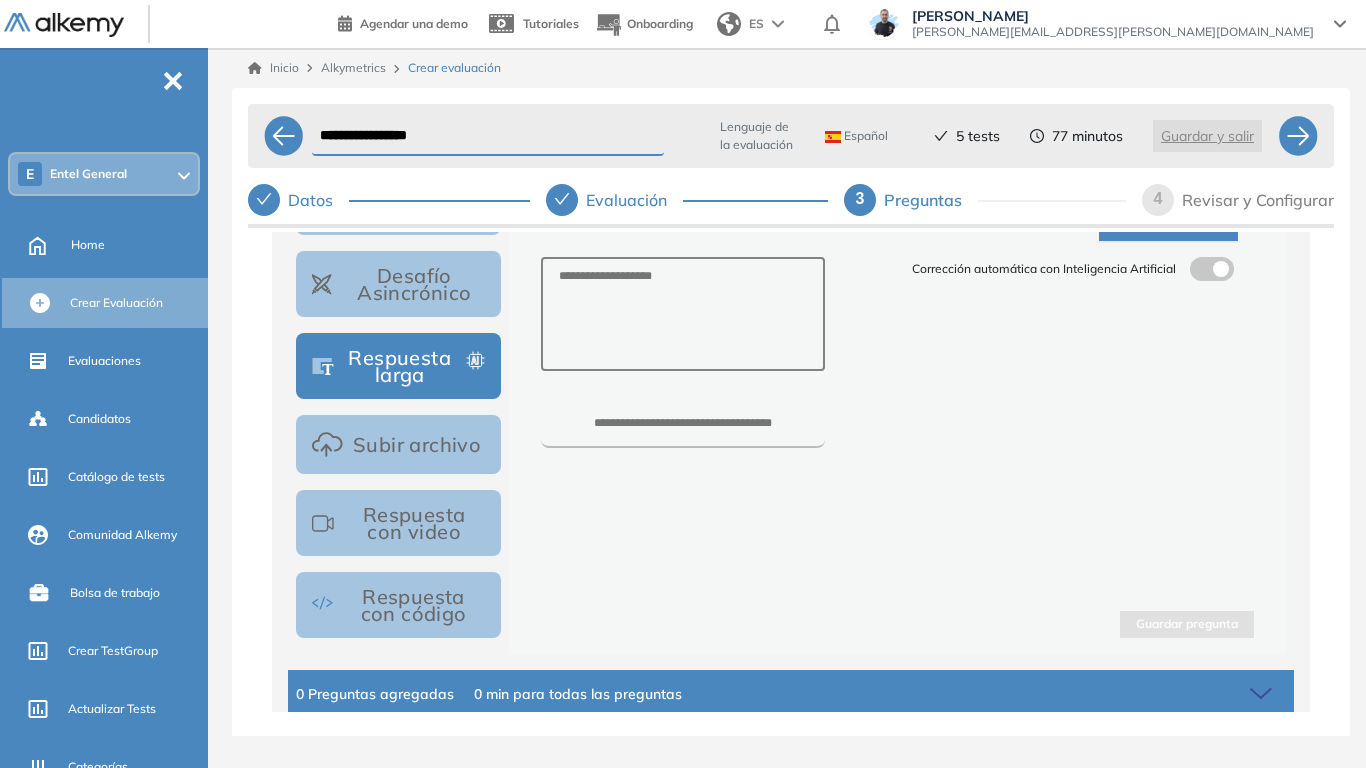 click on "Subir archivo" at bounding box center (398, 444) 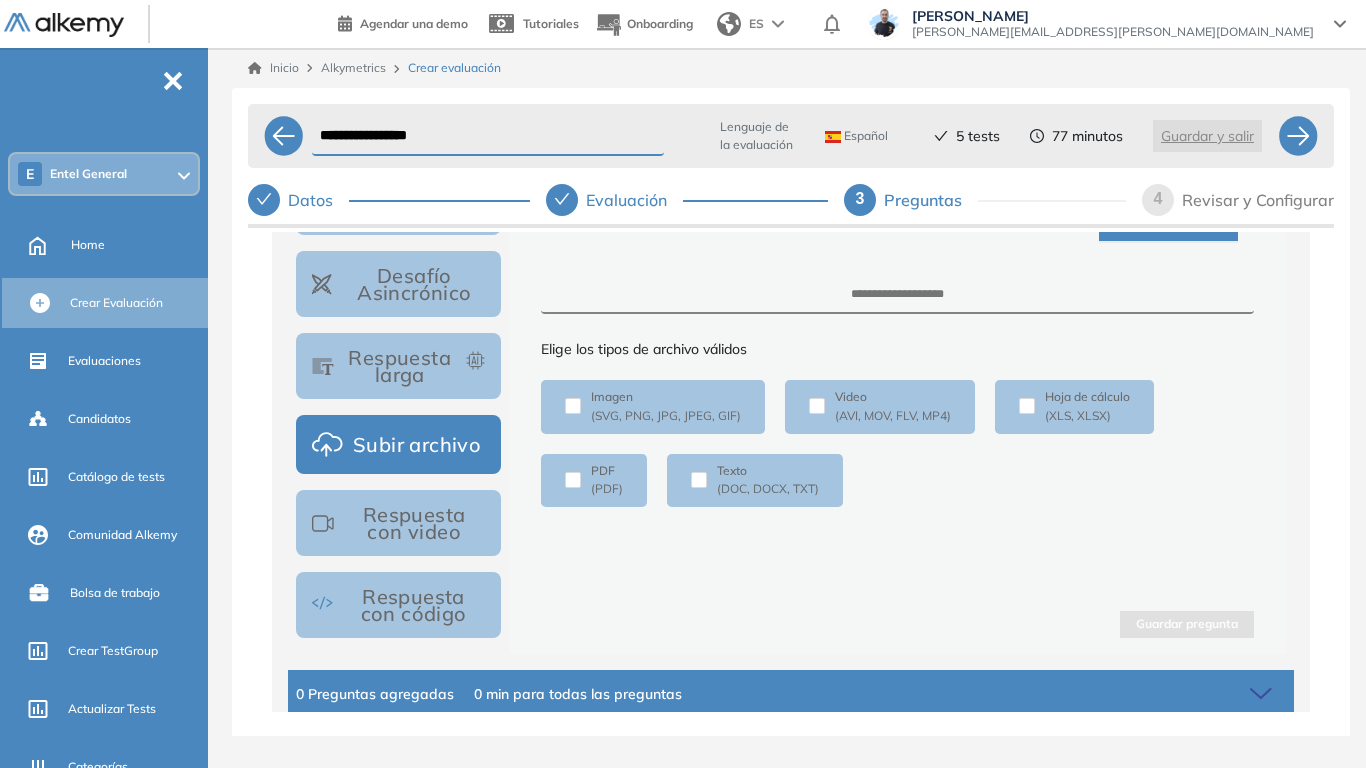 scroll, scrollTop: 407, scrollLeft: 0, axis: vertical 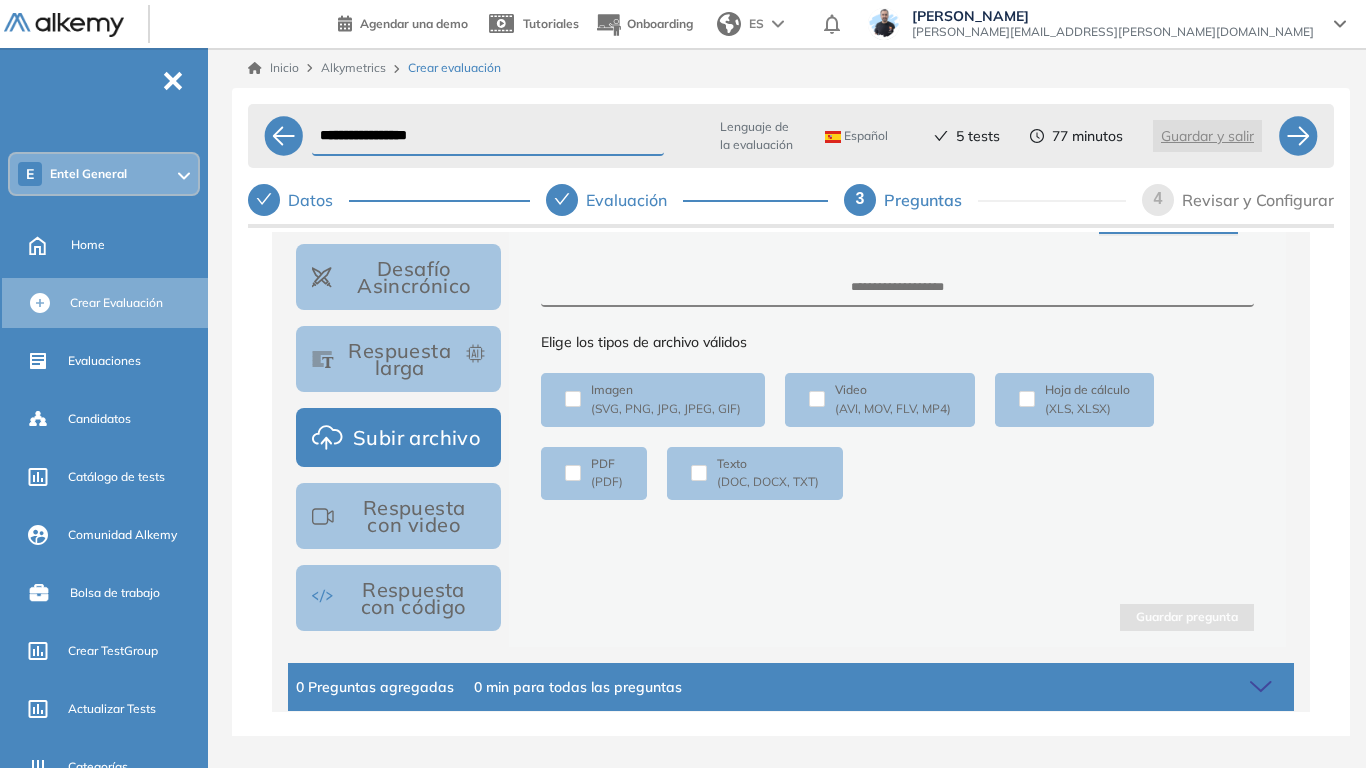 click on "Respuesta con video" at bounding box center [398, 516] 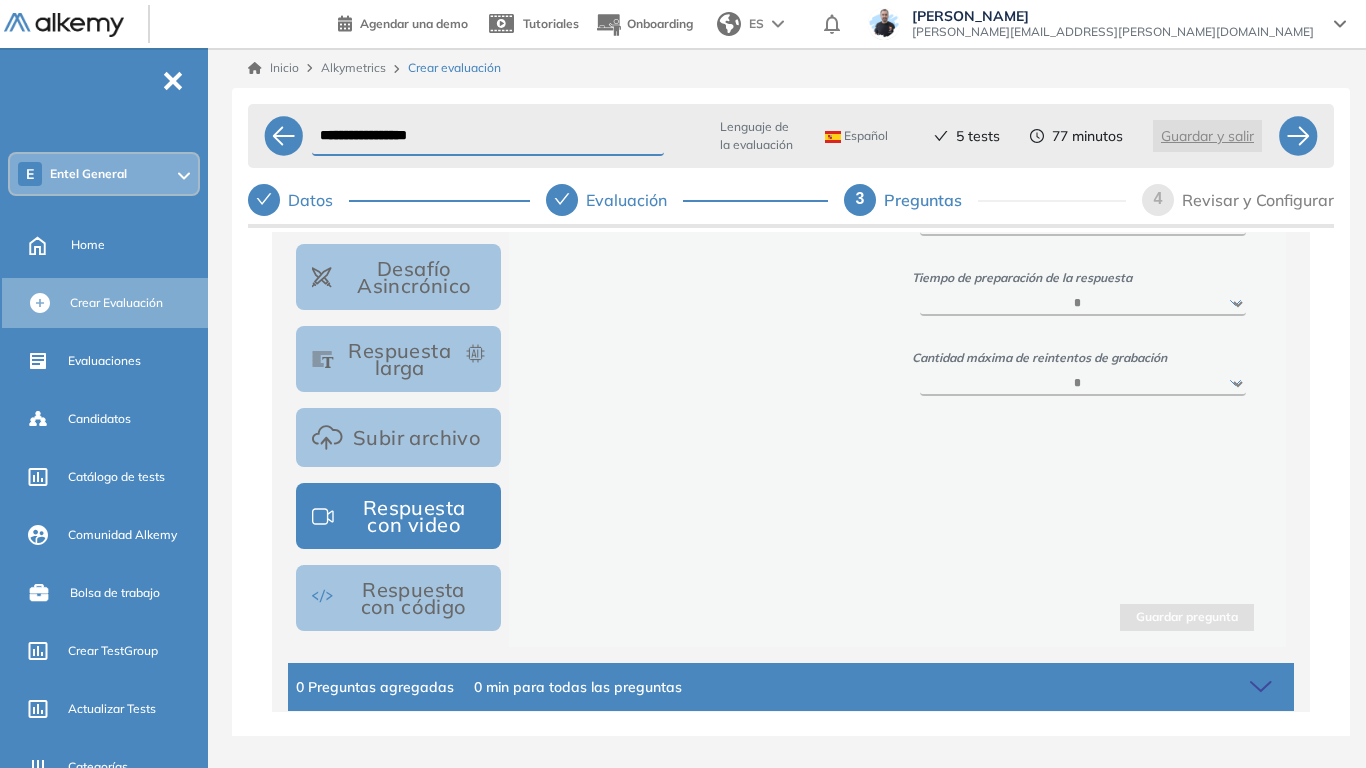 click on "Respuesta con código" at bounding box center (398, 598) 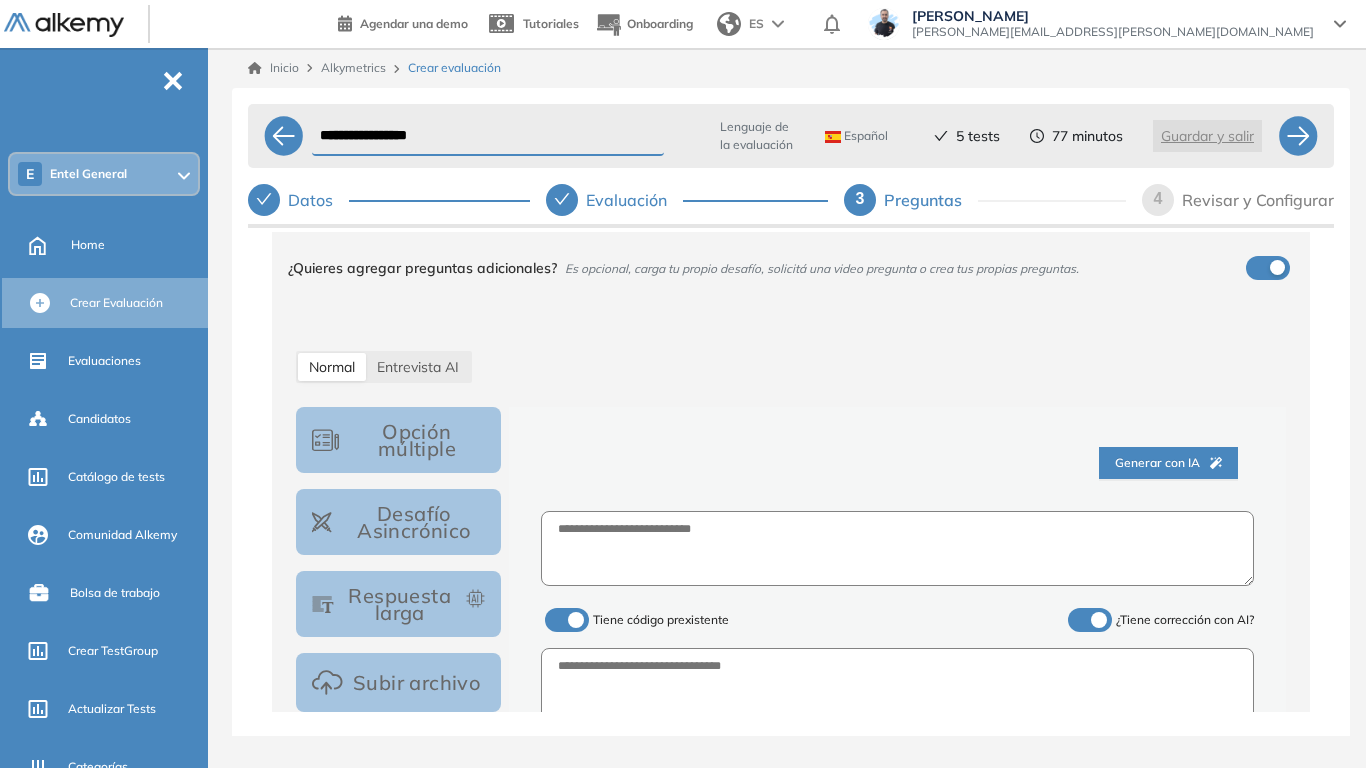 scroll, scrollTop: 107, scrollLeft: 0, axis: vertical 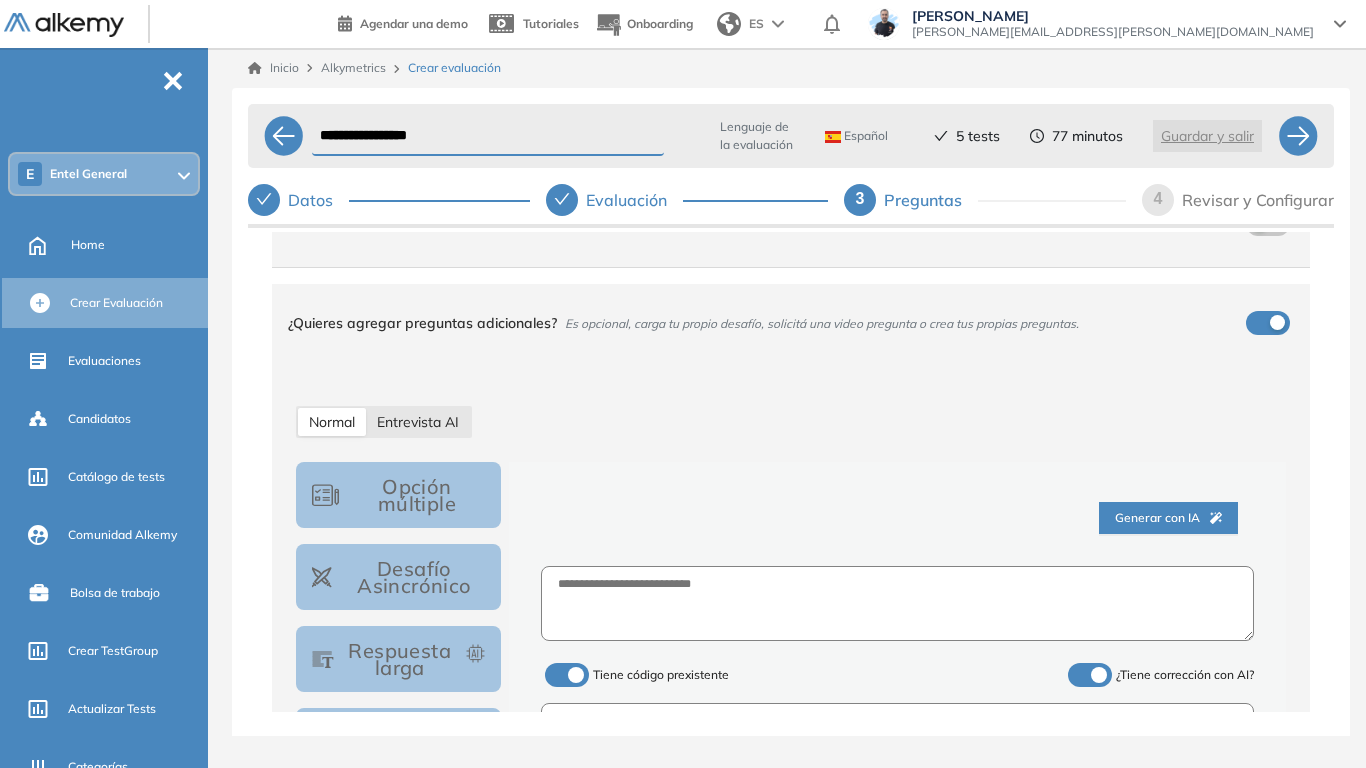 click on "Entrevista AI" at bounding box center (418, 422) 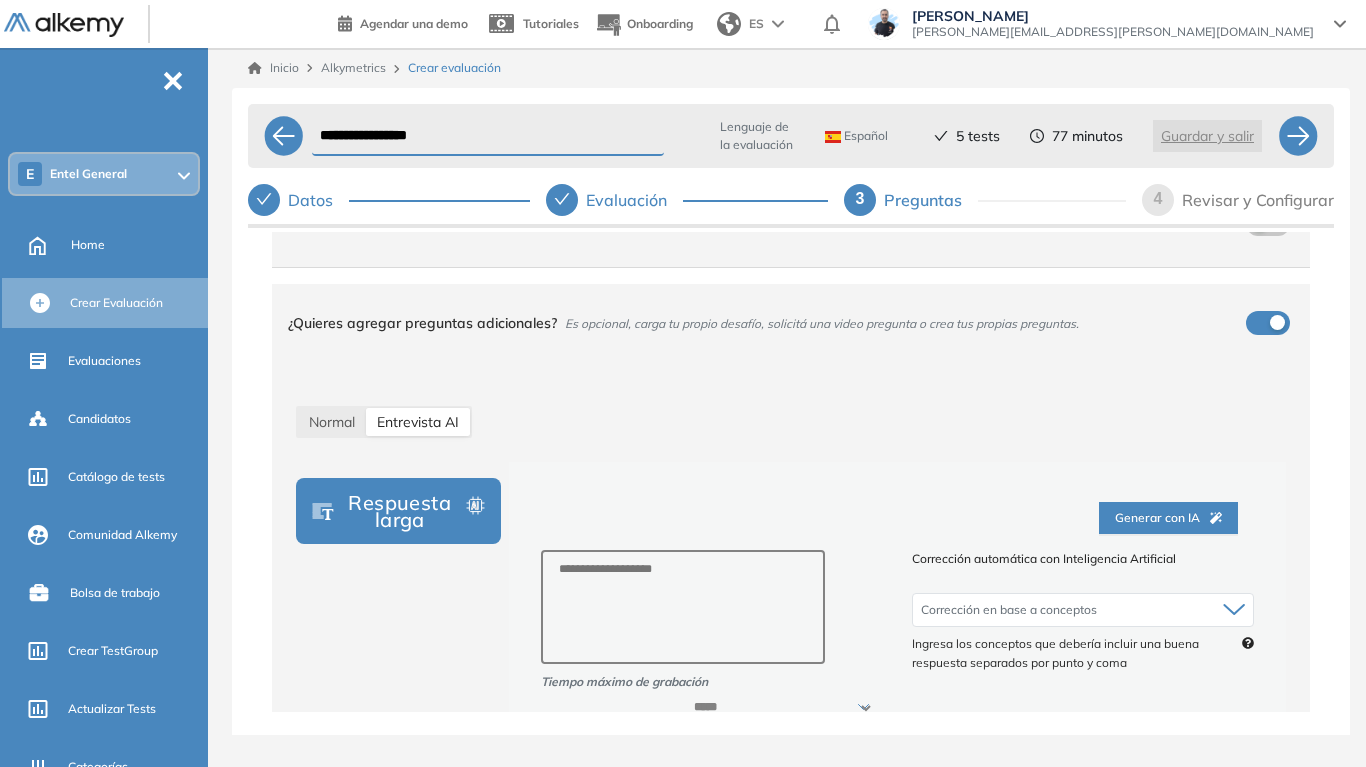drag, startPoint x: 343, startPoint y: 422, endPoint x: 1356, endPoint y: 55, distance: 1077.4312 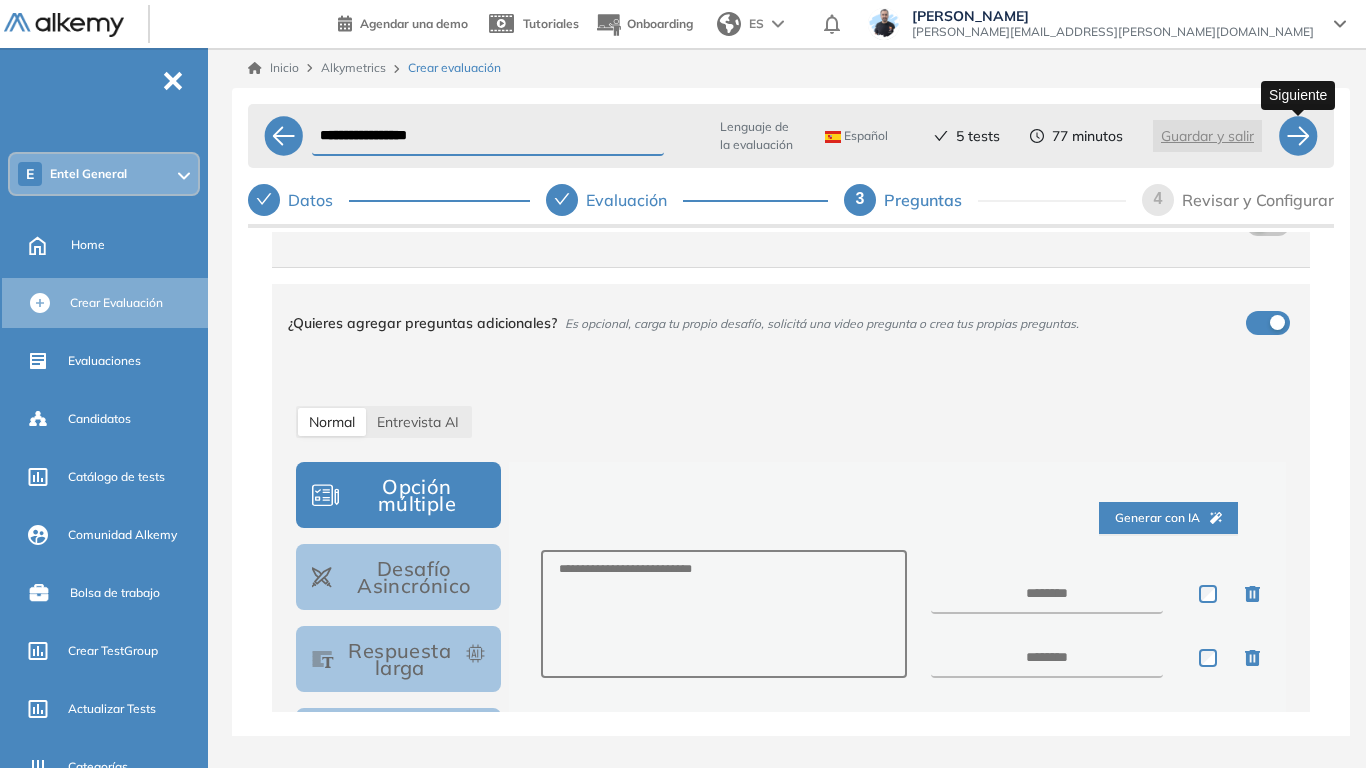 click at bounding box center [1298, 136] 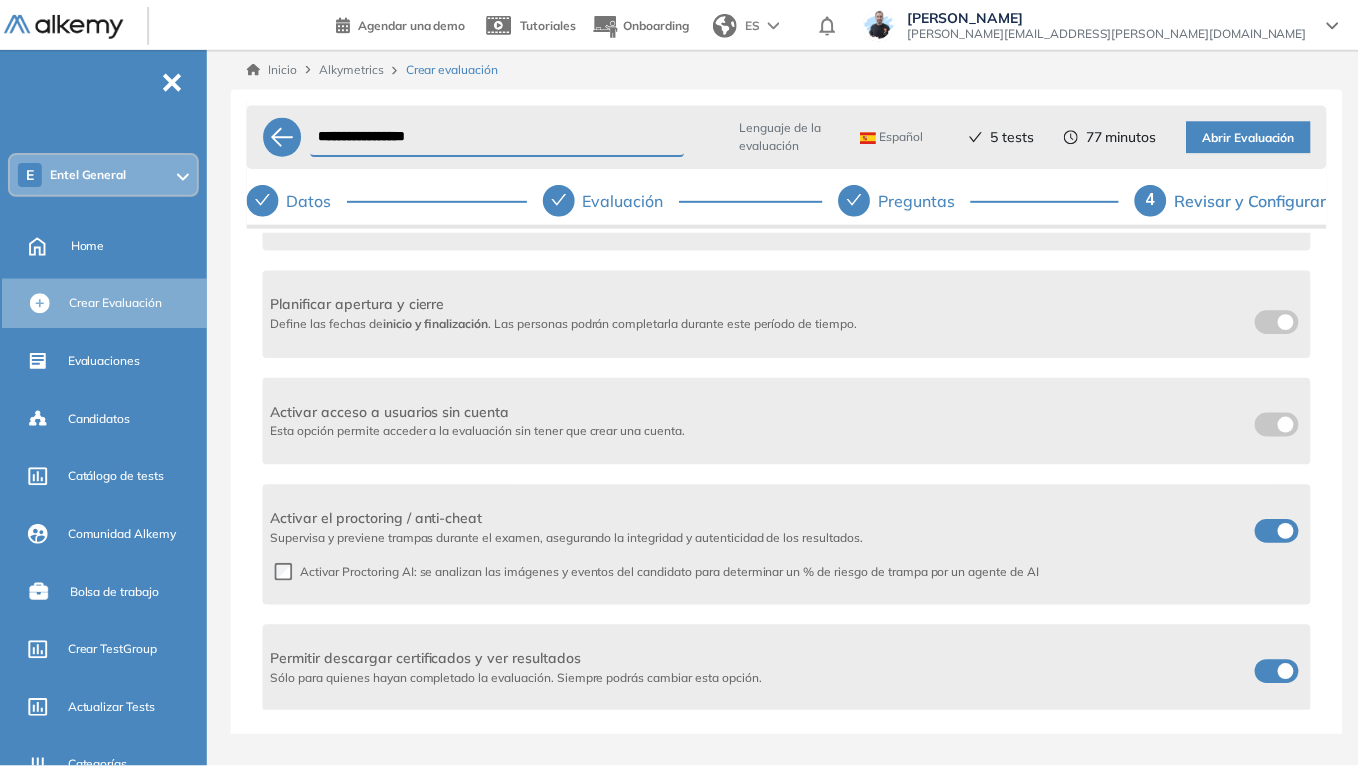 scroll, scrollTop: 700, scrollLeft: 0, axis: vertical 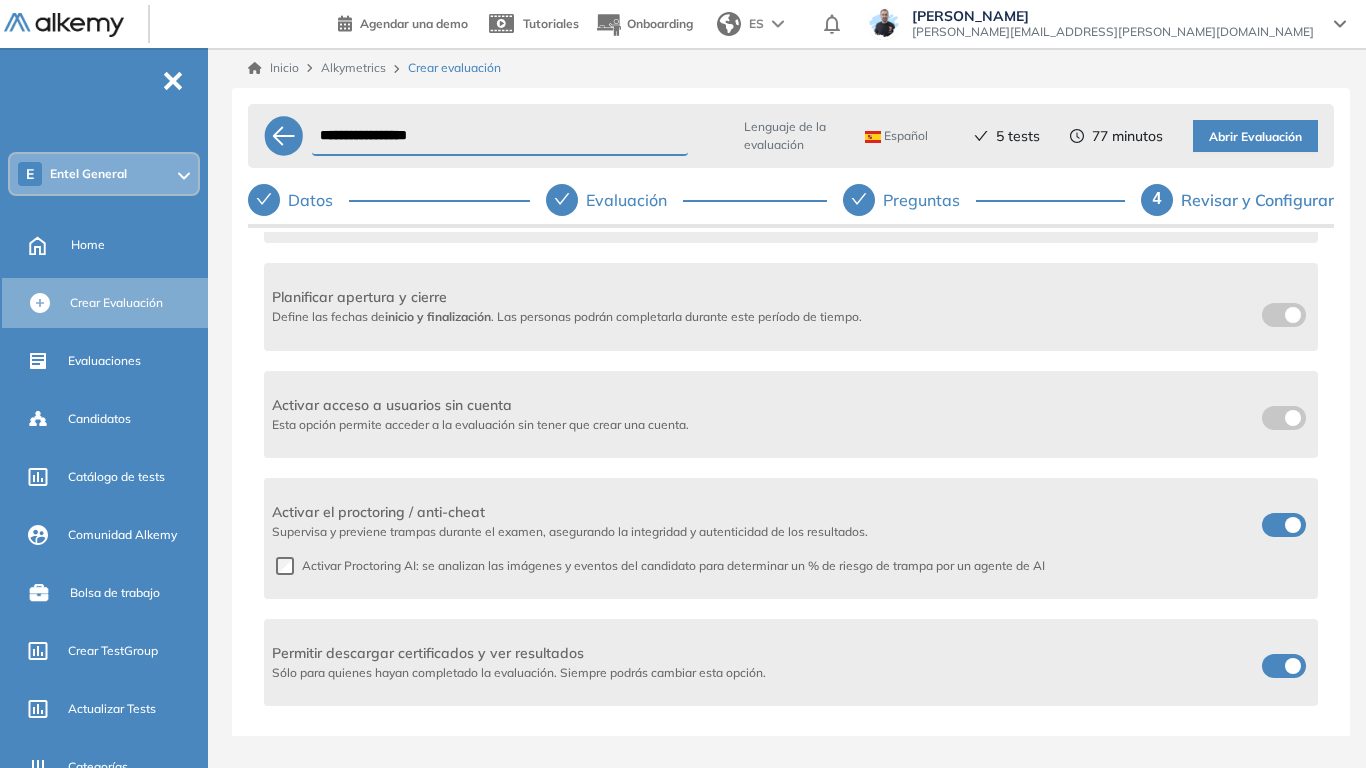 click at bounding box center [1270, 662] 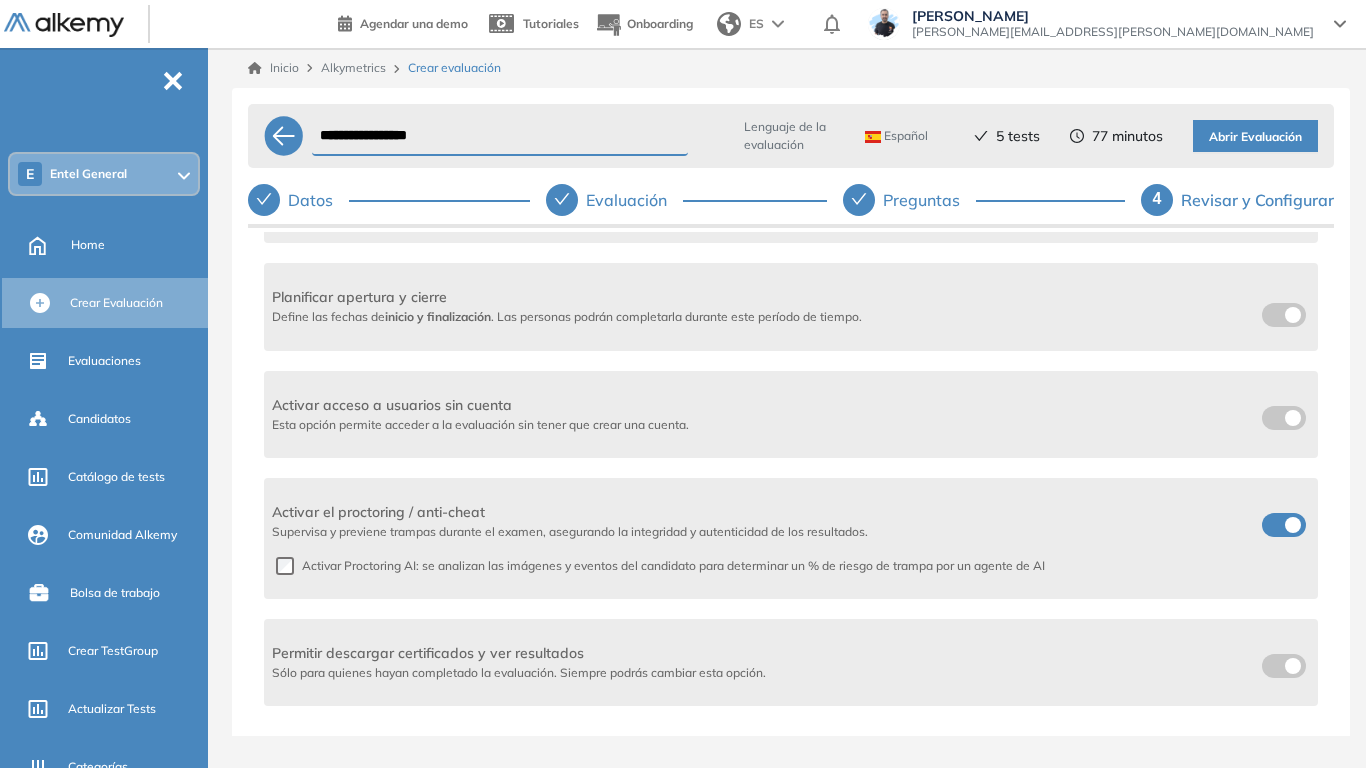 click on "Abrir Evaluación" at bounding box center [1255, 137] 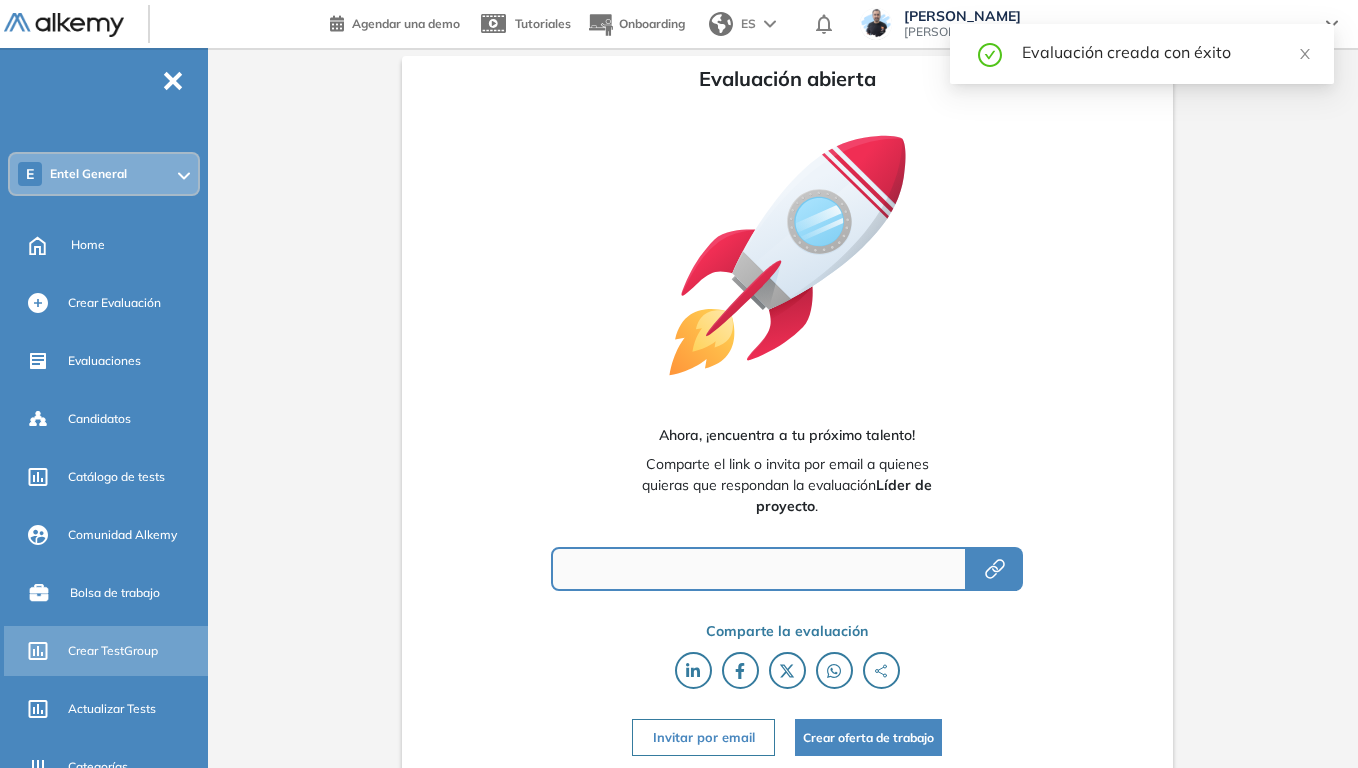 type on "**********" 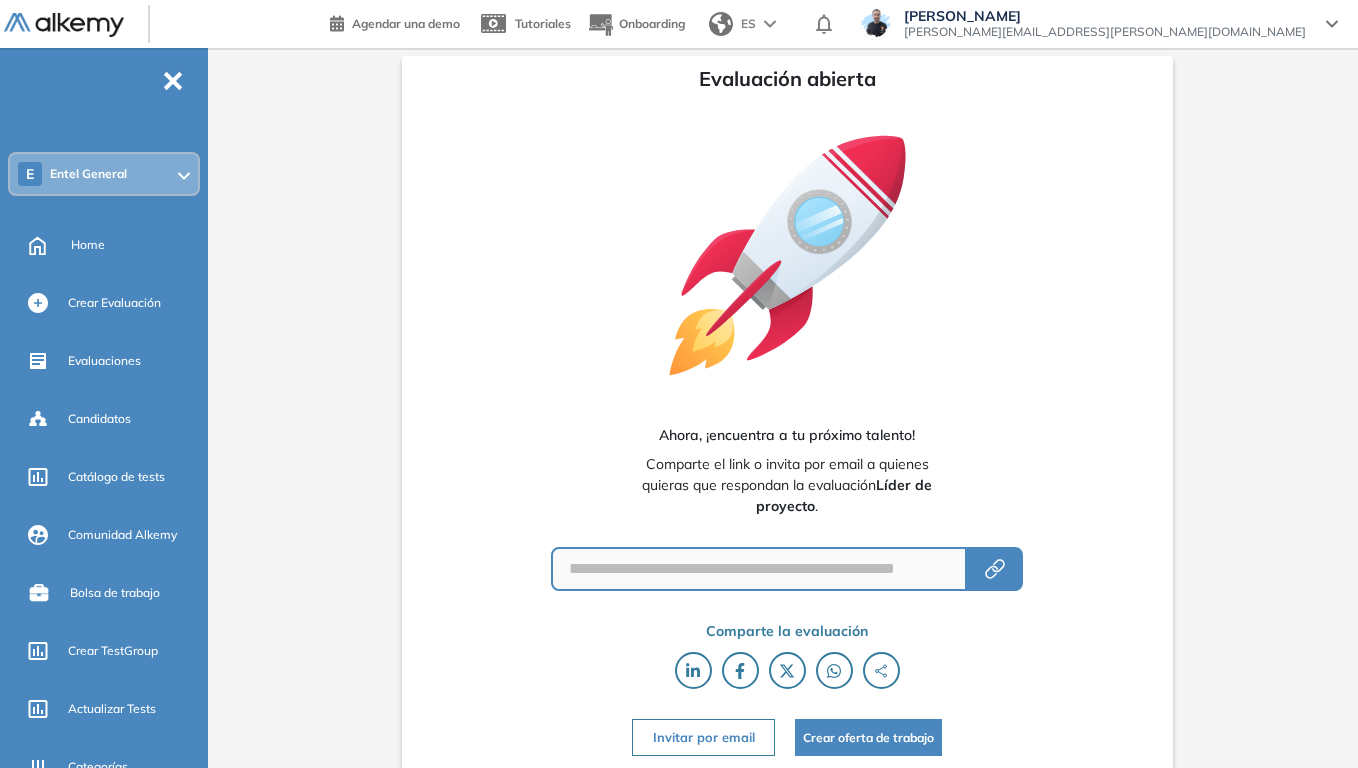 drag, startPoint x: 114, startPoint y: 163, endPoint x: 317, endPoint y: 247, distance: 219.69296 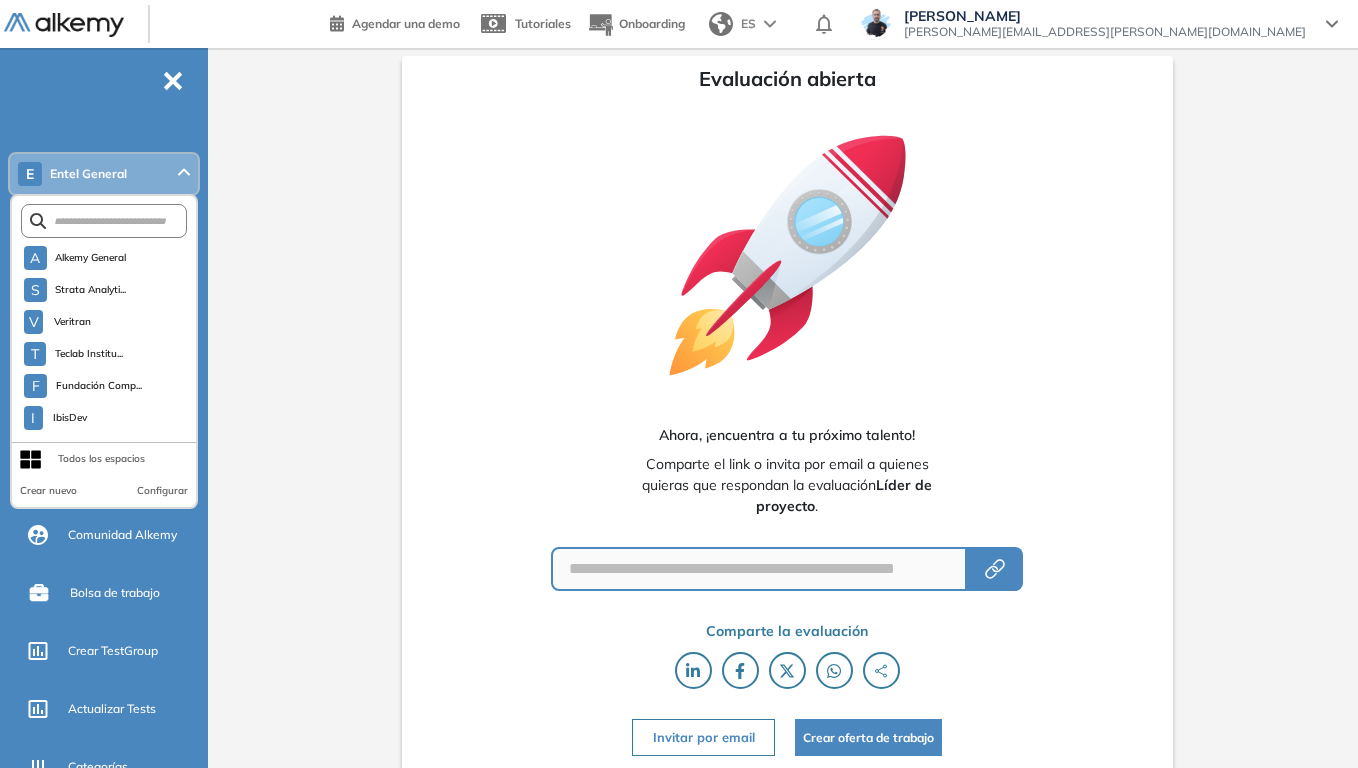 click on "**********" at bounding box center [787, 410] 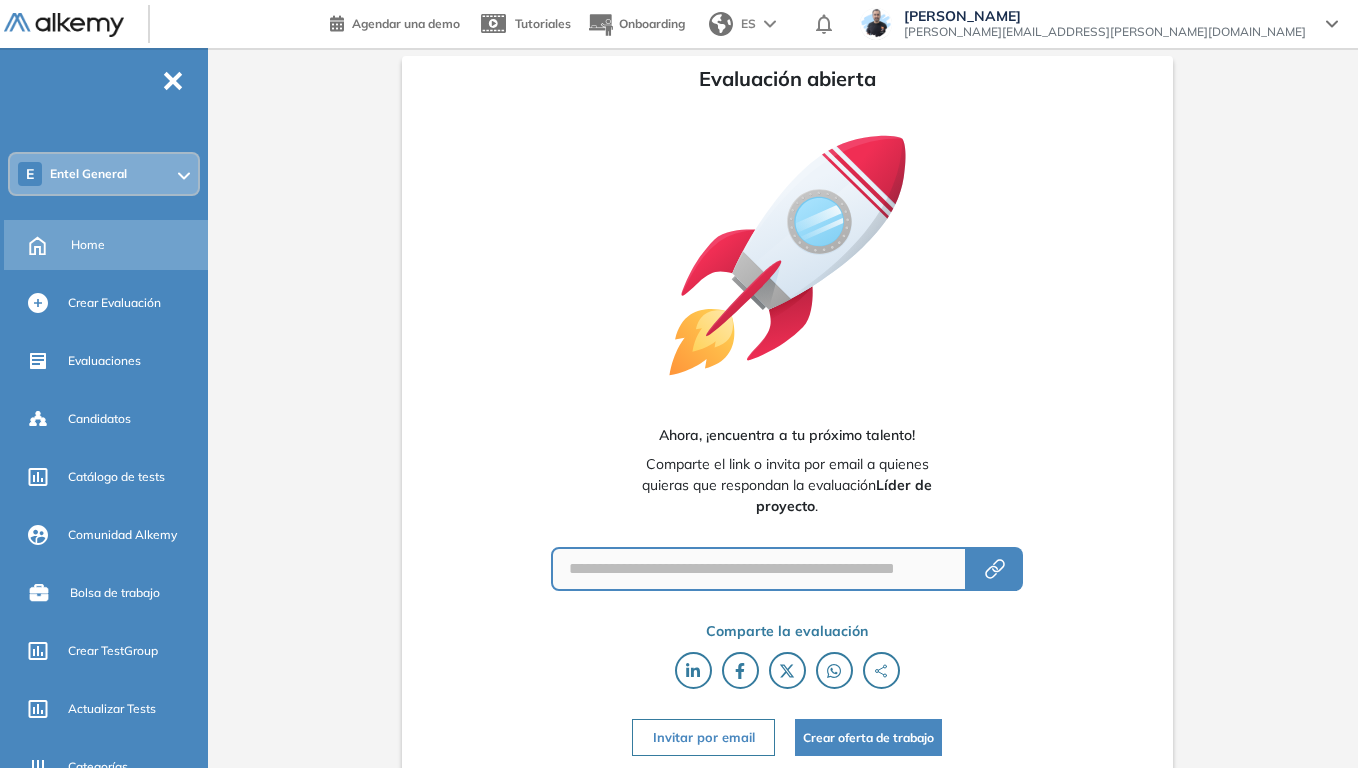 click on "Home" at bounding box center (88, 245) 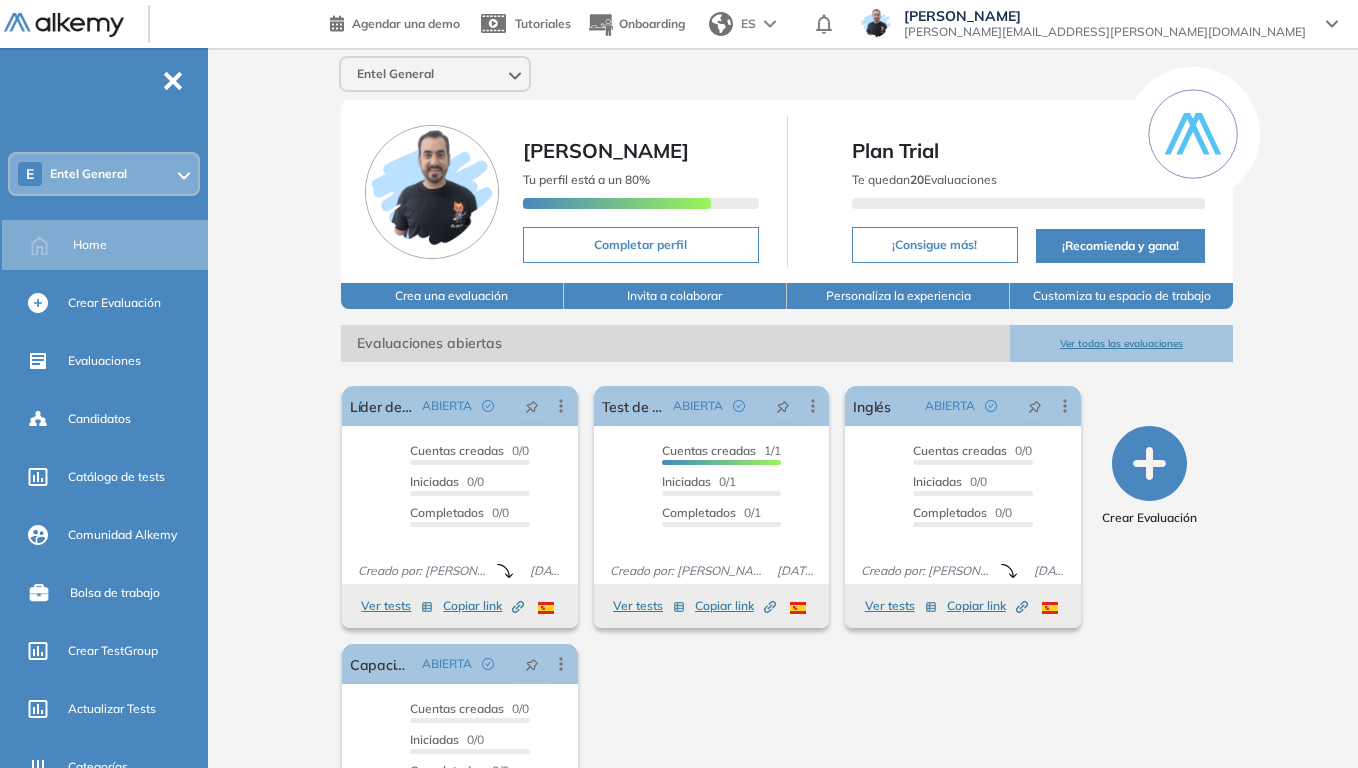click on "Entel General" at bounding box center [88, 174] 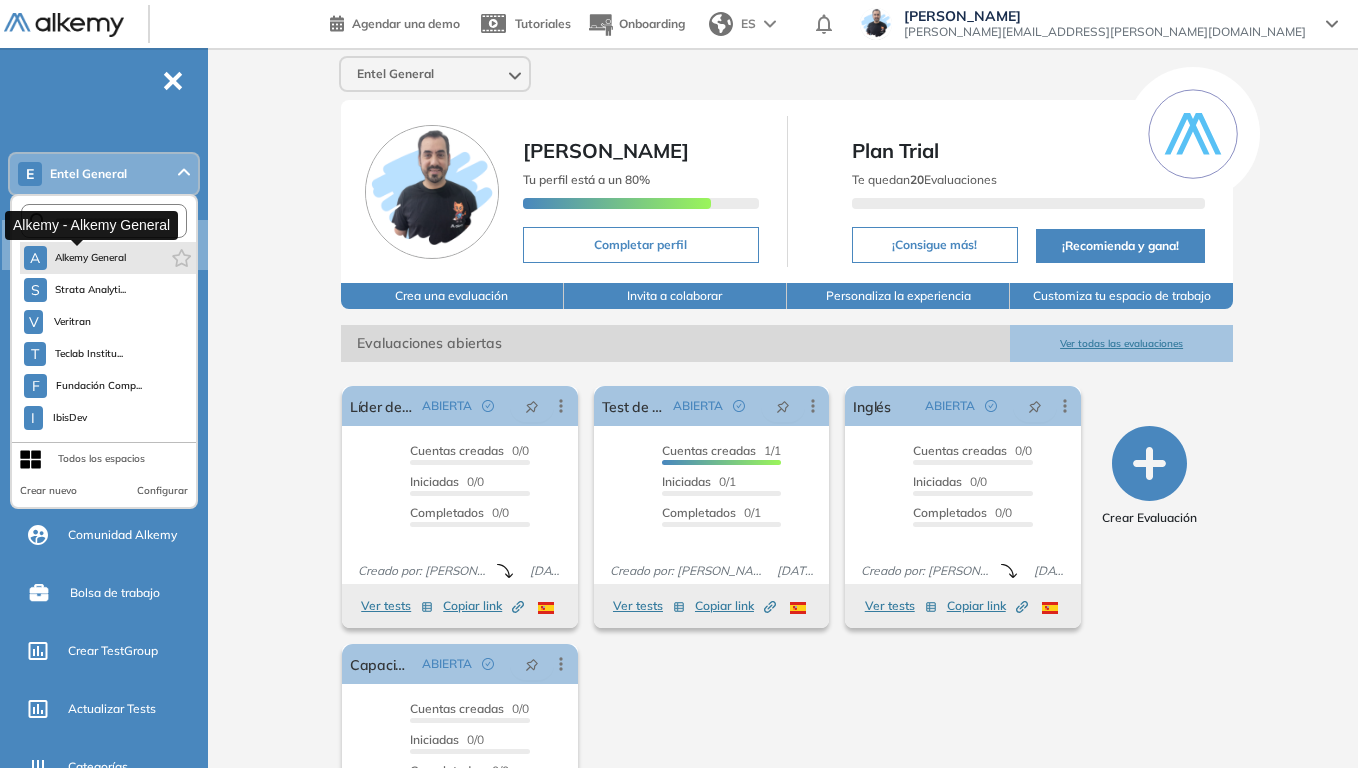 click on "Alkemy General" at bounding box center [91, 258] 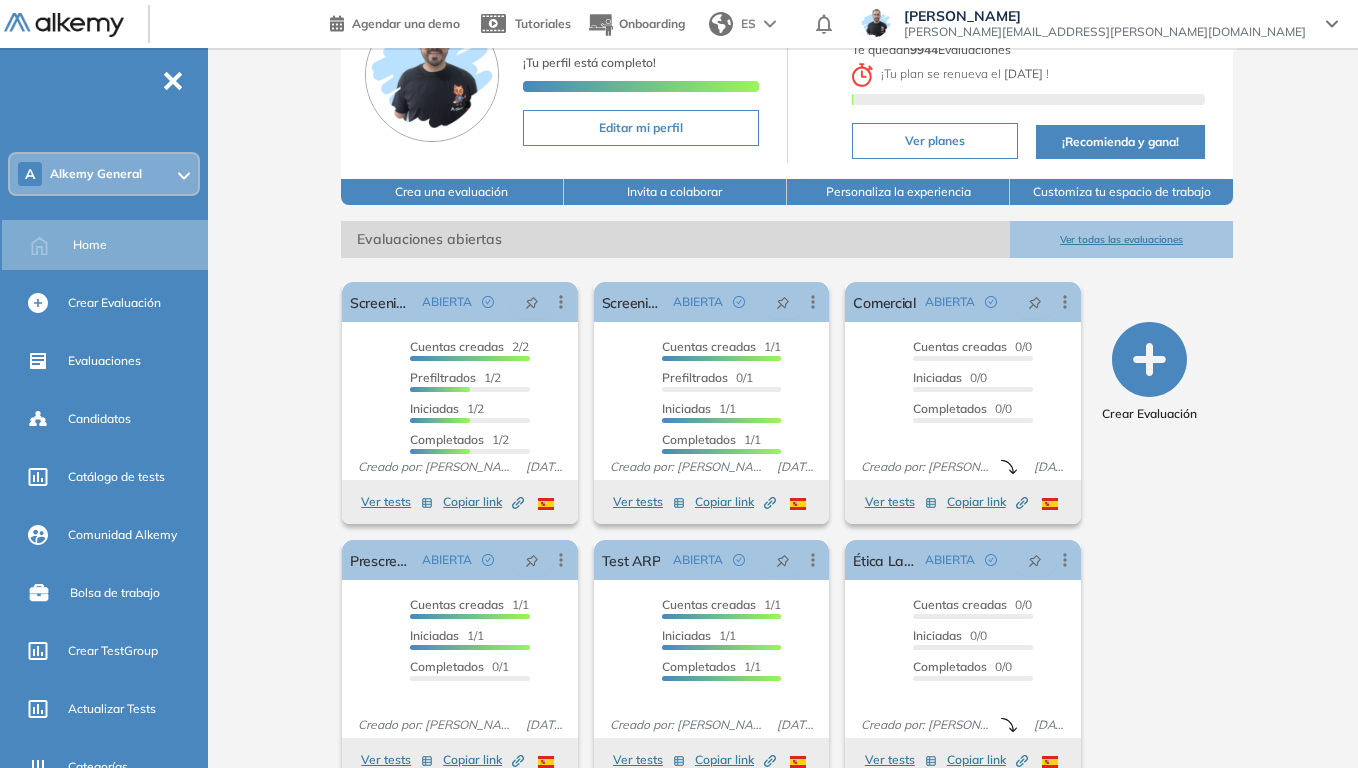 scroll, scrollTop: 168, scrollLeft: 0, axis: vertical 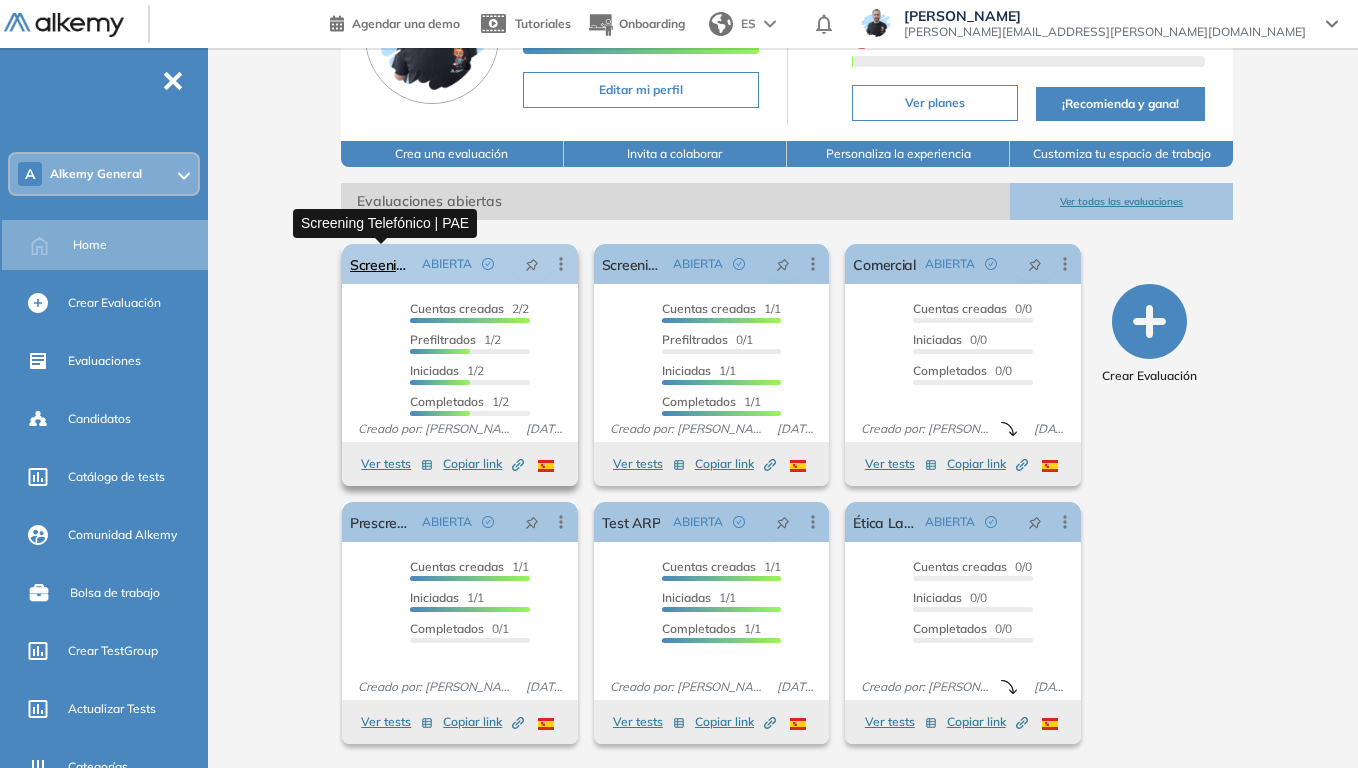 click on "Screening Telefónico | PAE" at bounding box center (382, 264) 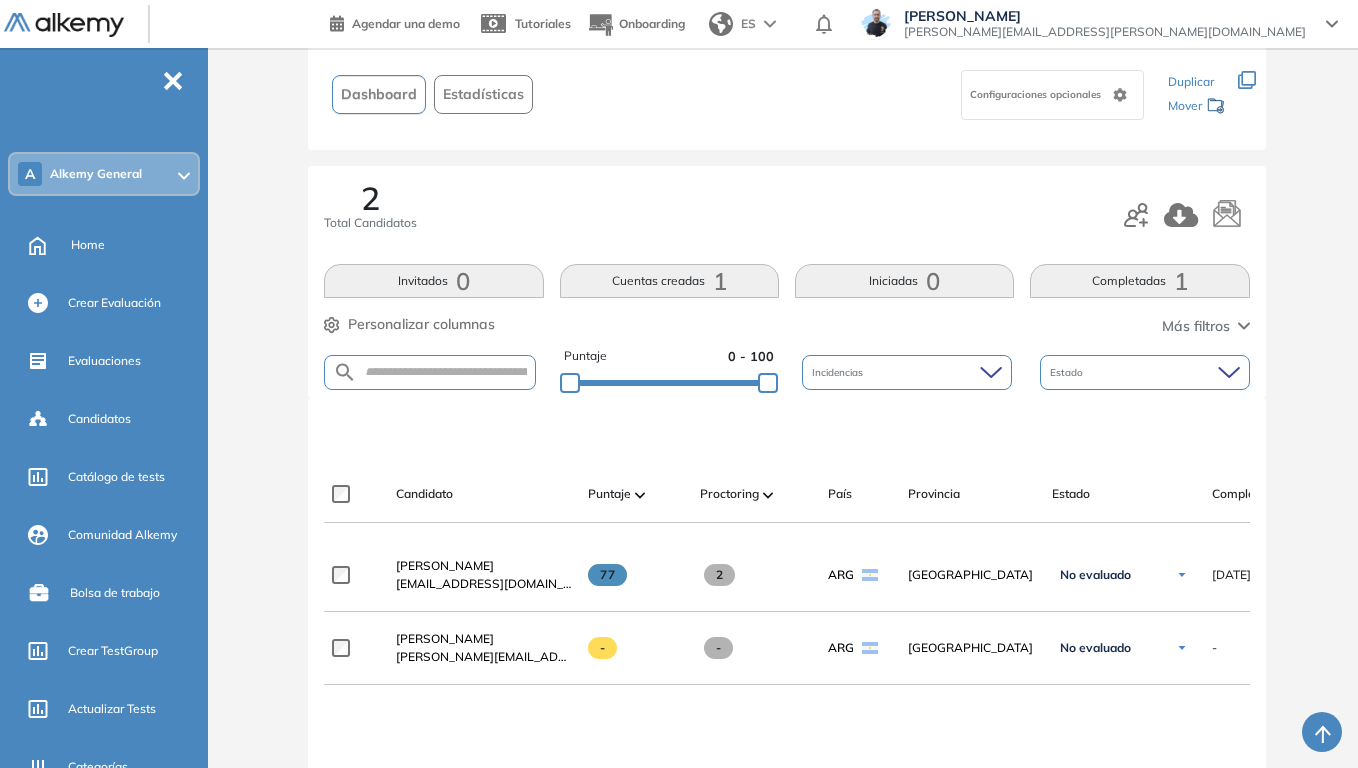 scroll, scrollTop: 200, scrollLeft: 0, axis: vertical 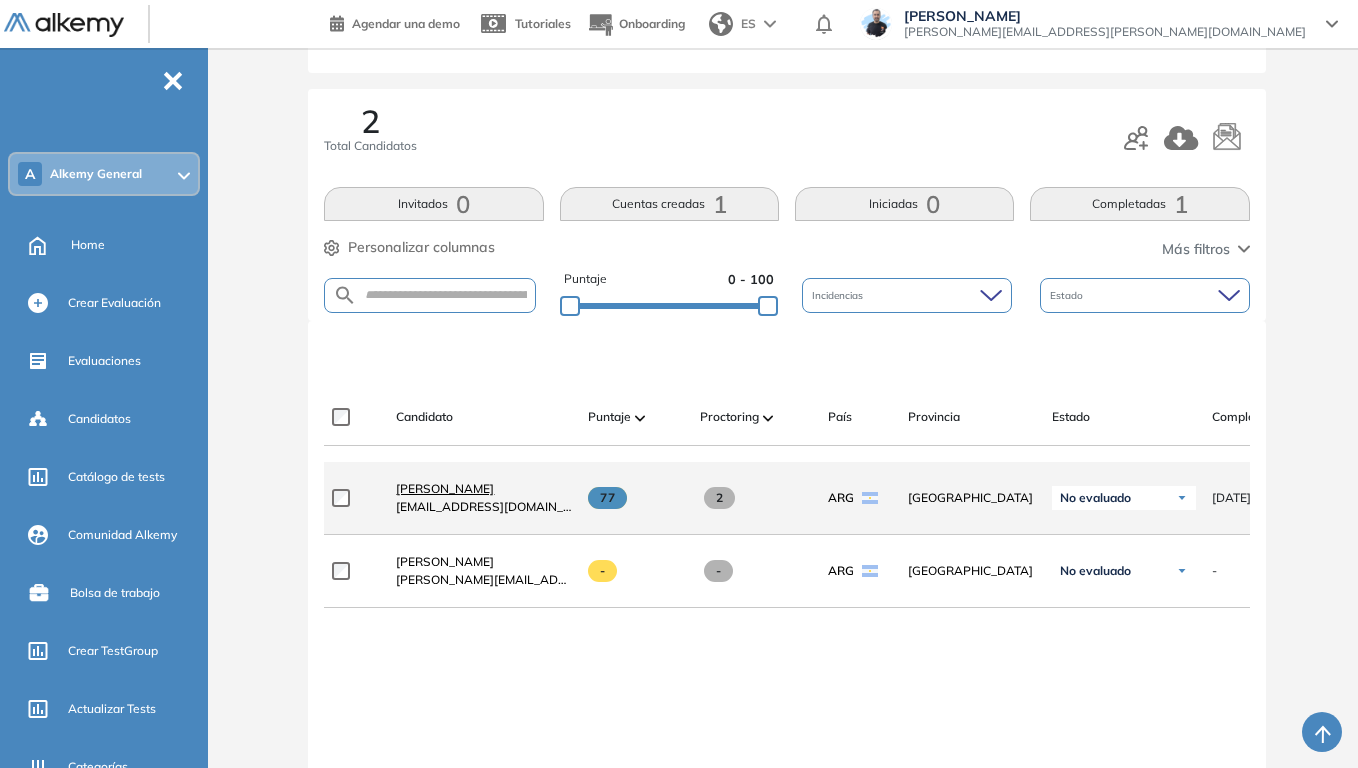 click on "[PERSON_NAME]" at bounding box center [445, 488] 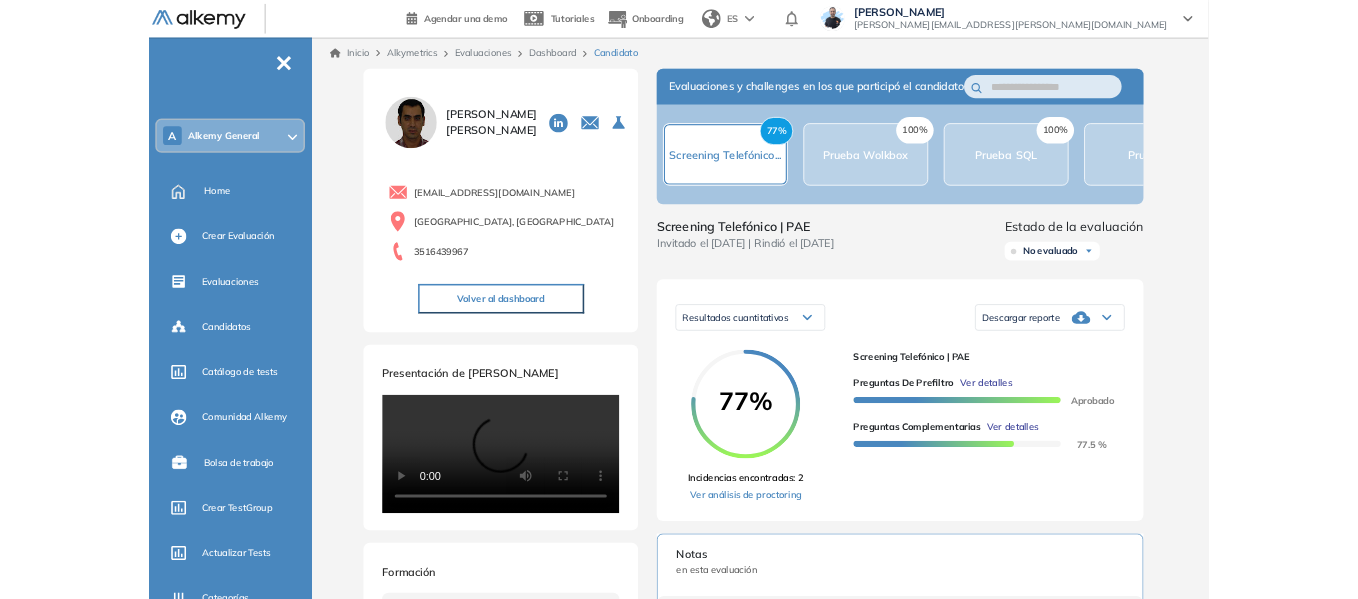 scroll, scrollTop: 100, scrollLeft: 0, axis: vertical 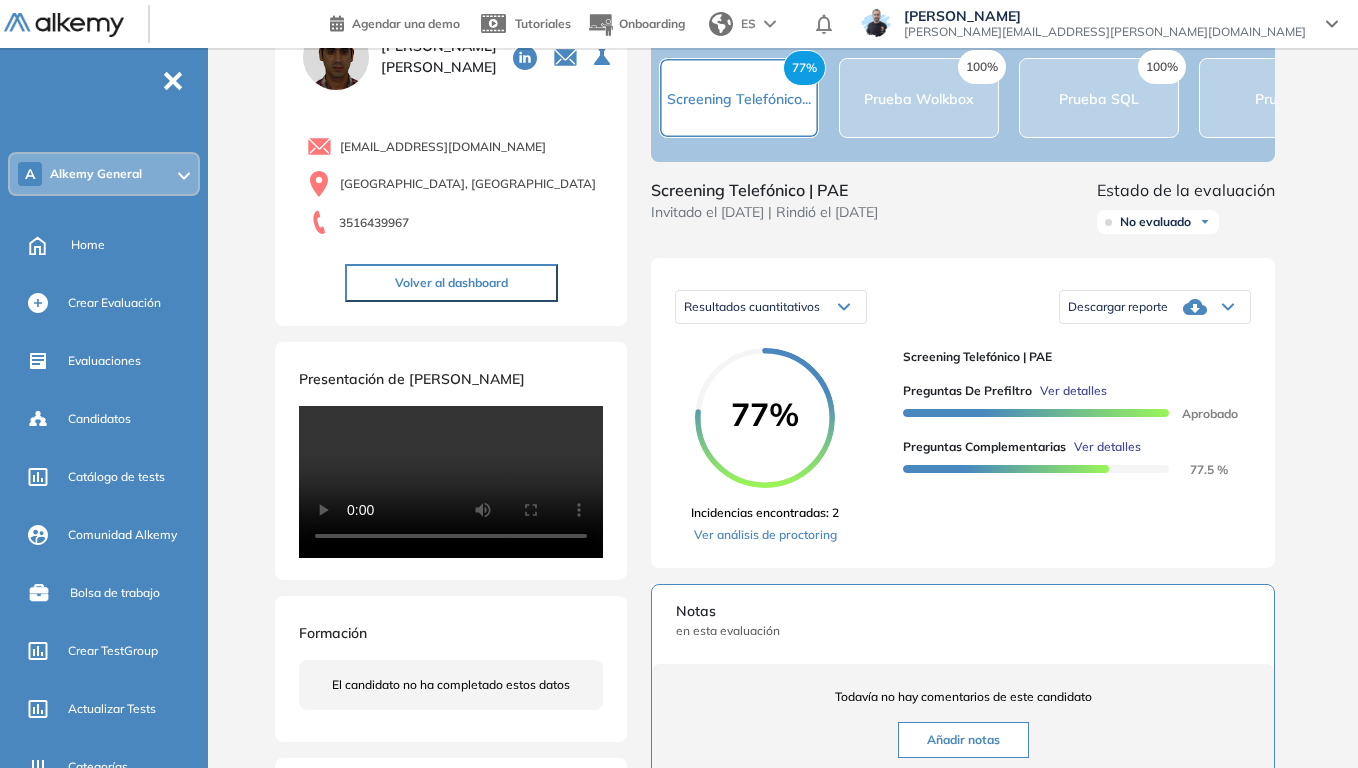 click 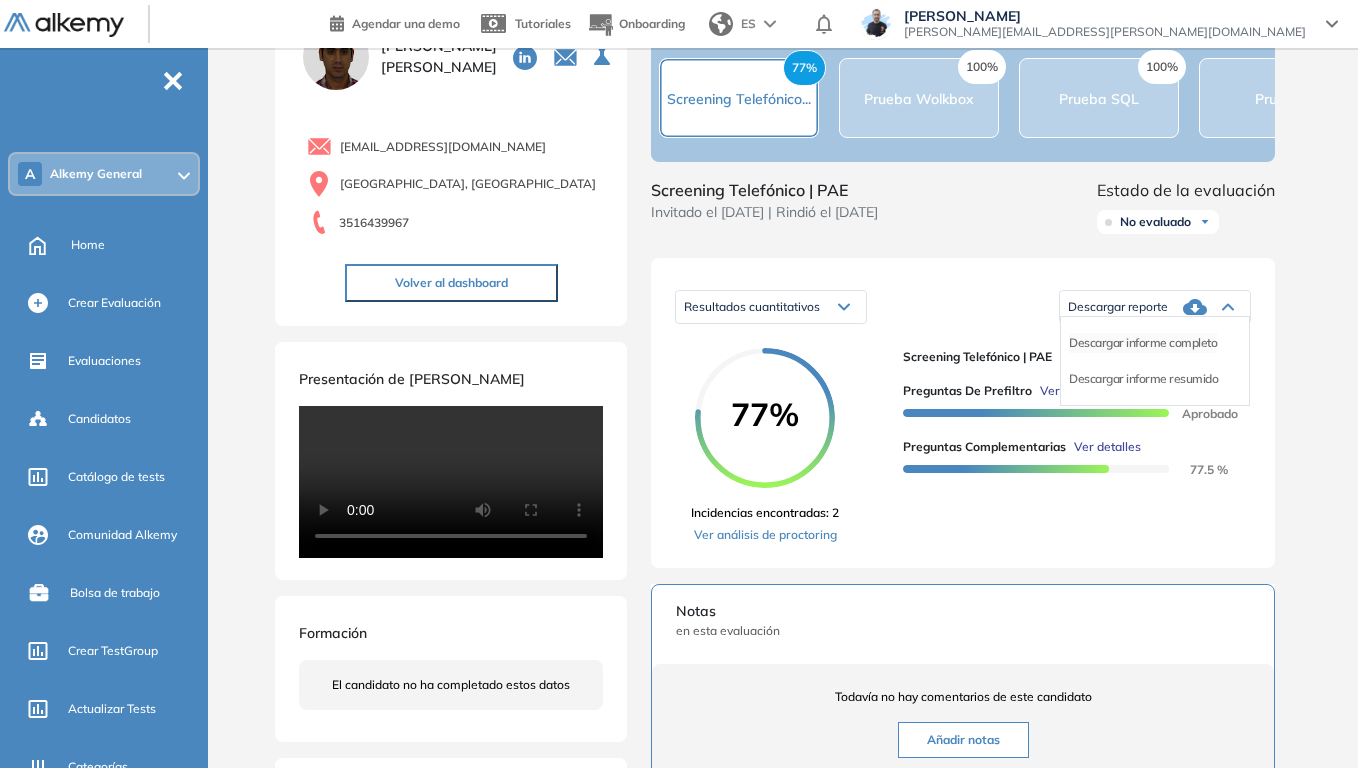click on "Descargar informe completo" at bounding box center (1143, 343) 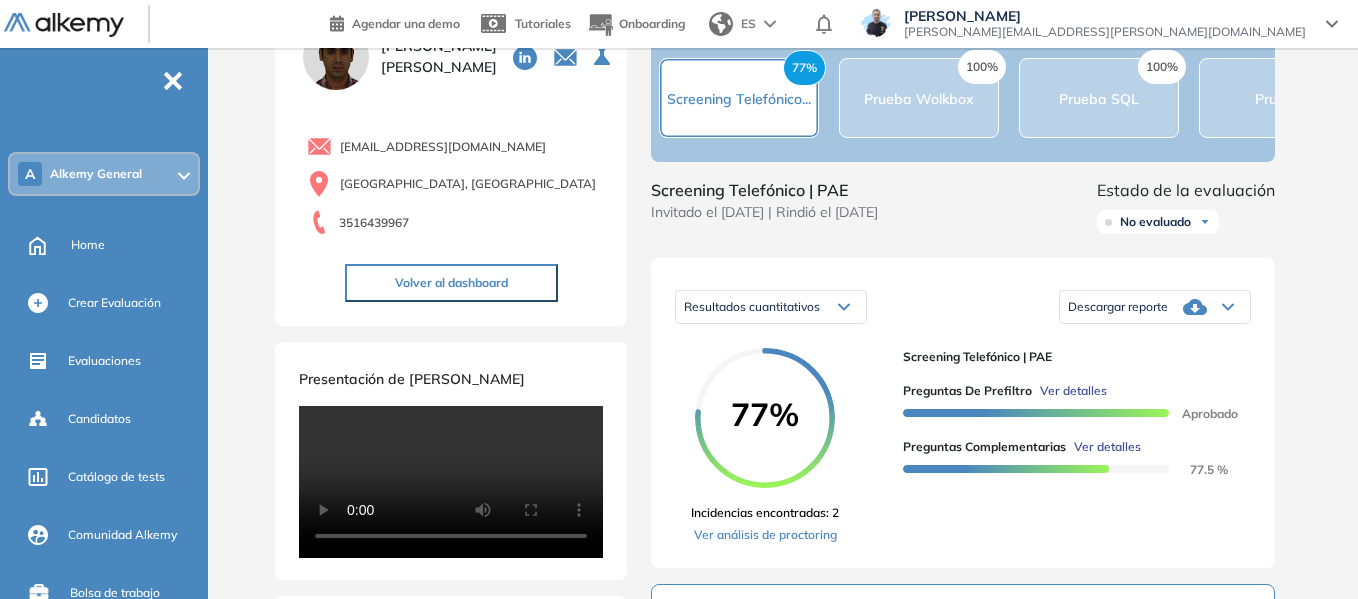 click on "Ver detalles" at bounding box center (1107, 447) 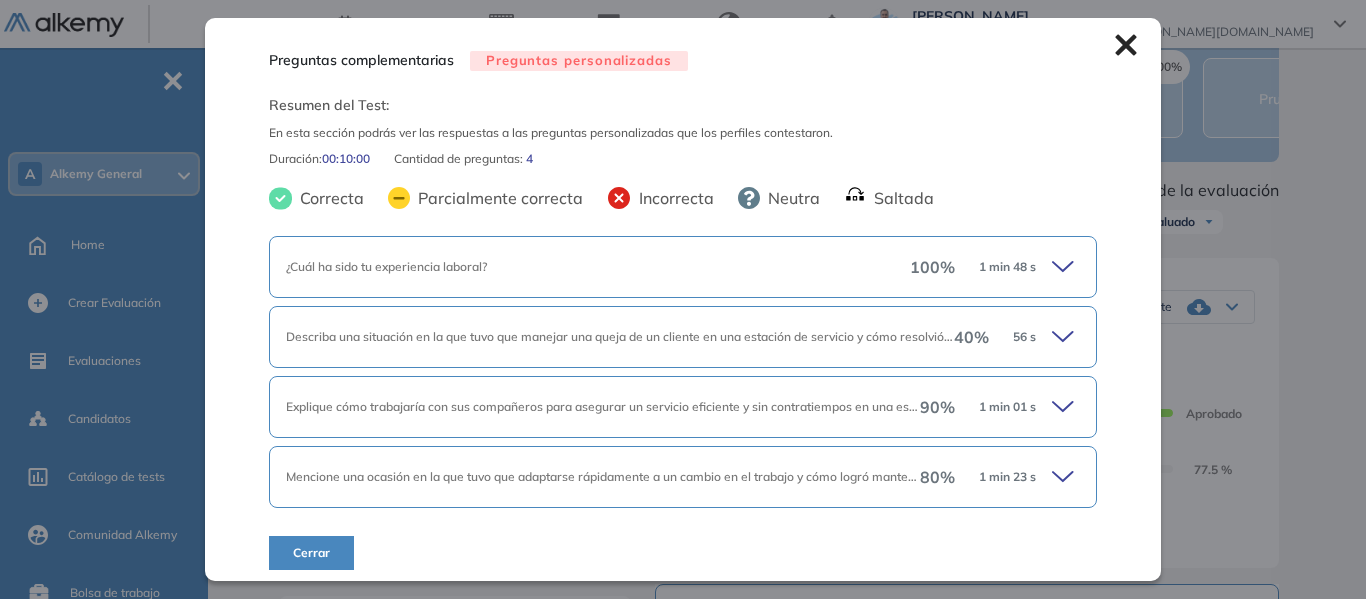 click on "Preguntas complementarias Preguntas personalizadas Resumen del Test: En esta sección podrás ver las respuestas a las preguntas personalizadas que los perfiles contestaron. Duración :  00:10:00 Cantidad de preguntas:   4 Correcta Parcialmente correcta Incorrecta Neutra Saltada ¿Cuál ha sido tu experiencia laboral? 100 % 1 min  48 s ¿Cuál ha sido tu experiencia laboral? -- Corrección AI en función de conceptos clave -- Los conceptos a considerar son: Ideal: haber trabajado en cadena de comida rápida o tiendas de retail
Deseable: alguna experiencia en atención al publico.
Desaprobado: Sin experiencia Respuesta Trabajé un año en McDonald's en cocina y en caja, luego pasé a Burger King donde estuve en caja y luego como promotor y este último año estuve atendiendo un quiosco propio en mi barrio. Puntaje 100 % Detalles de evaluación Describa una situación en la que tuvo que manejar una queja de un cliente en una estación de servicio y cómo resolvió el problema. 40 % 56 s Atención al cliente %" at bounding box center [791, 603] 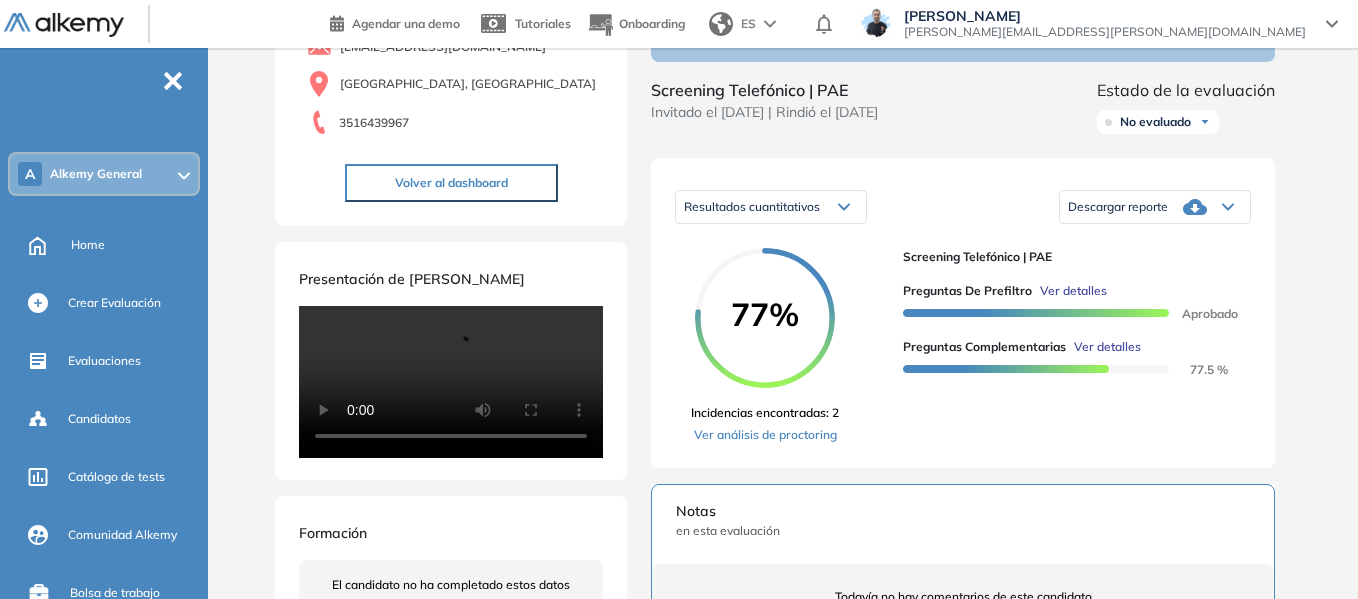 scroll, scrollTop: 0, scrollLeft: 0, axis: both 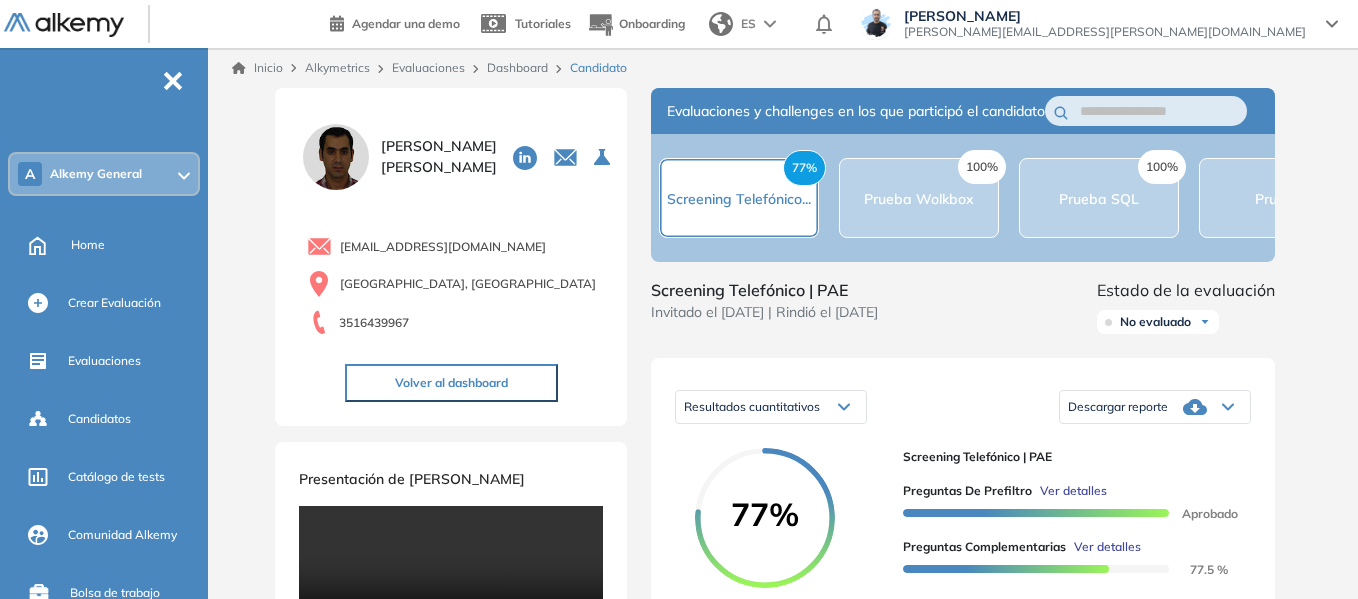 click on "Alkemy General" at bounding box center [96, 174] 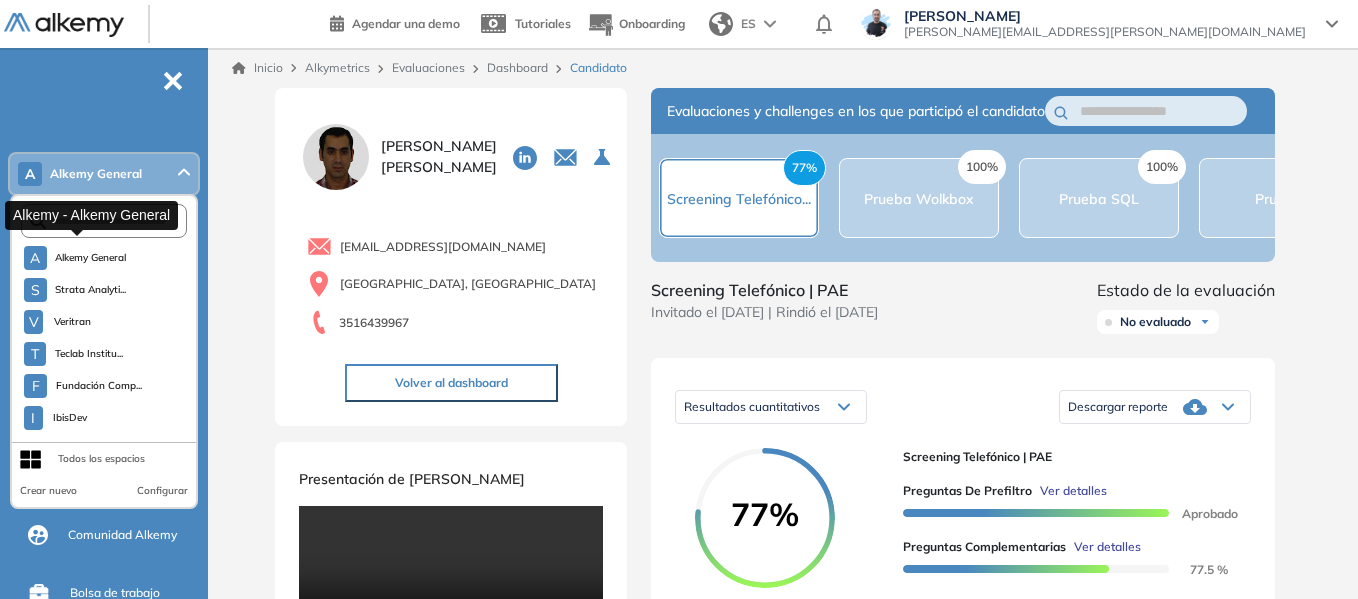 click on "Alkemy General" at bounding box center (91, 258) 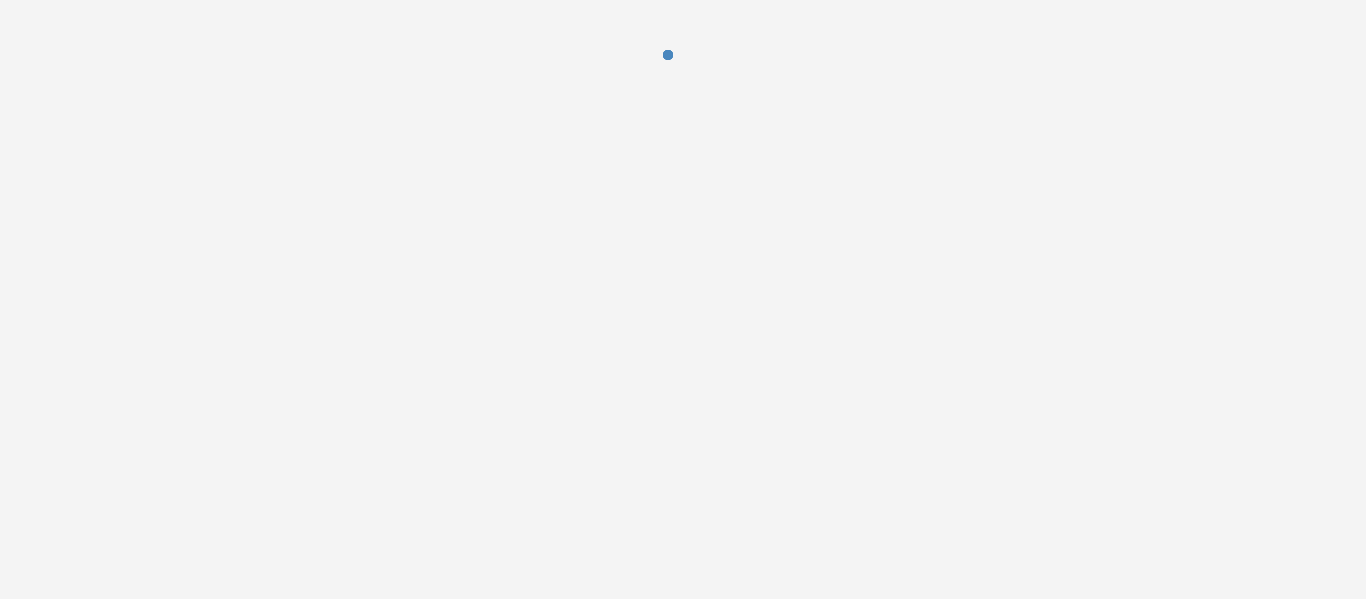 scroll, scrollTop: 0, scrollLeft: 0, axis: both 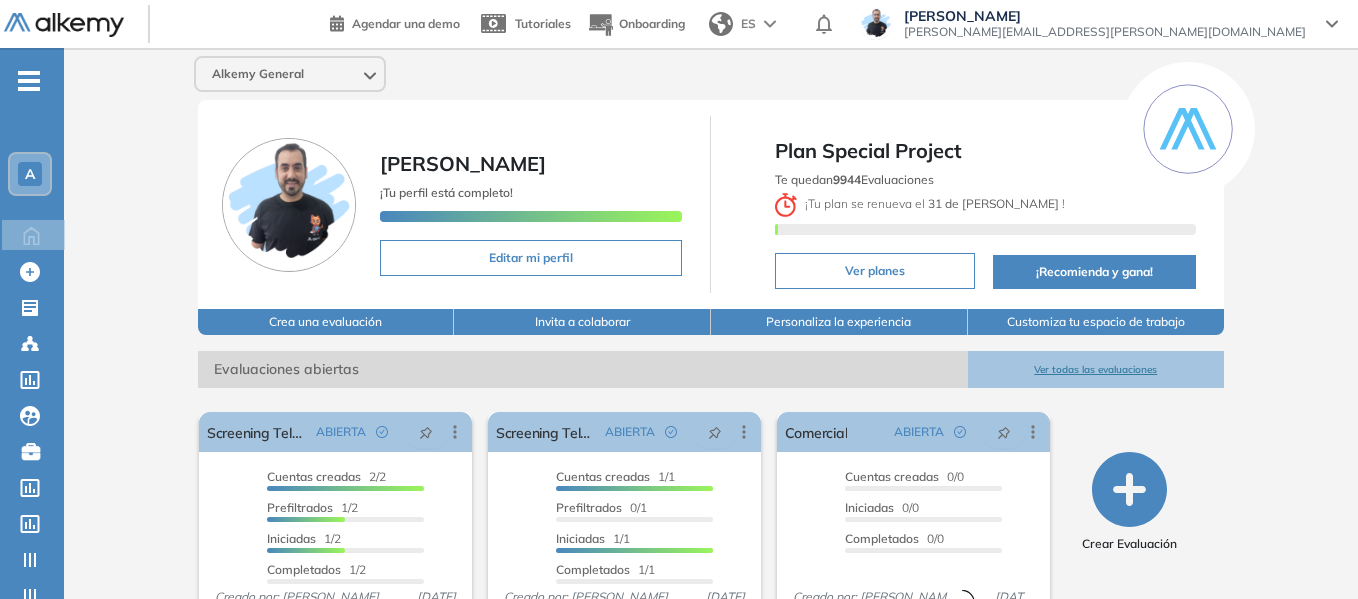 click on "-" at bounding box center (29, 81) 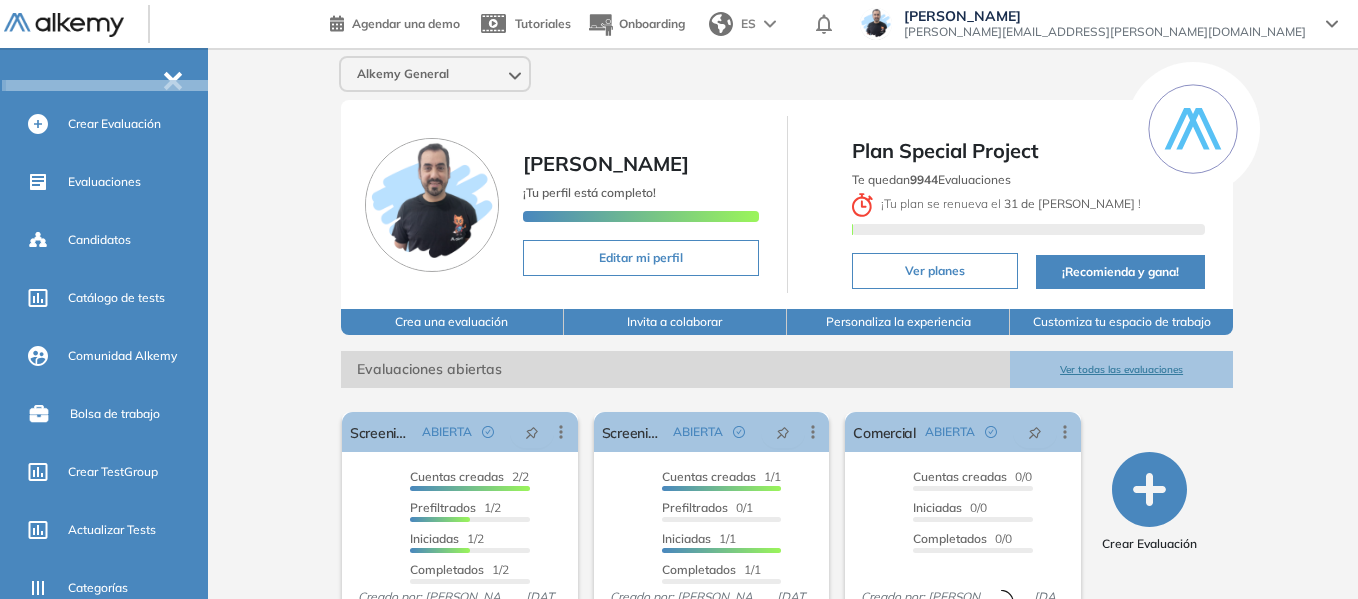 scroll, scrollTop: 0, scrollLeft: 0, axis: both 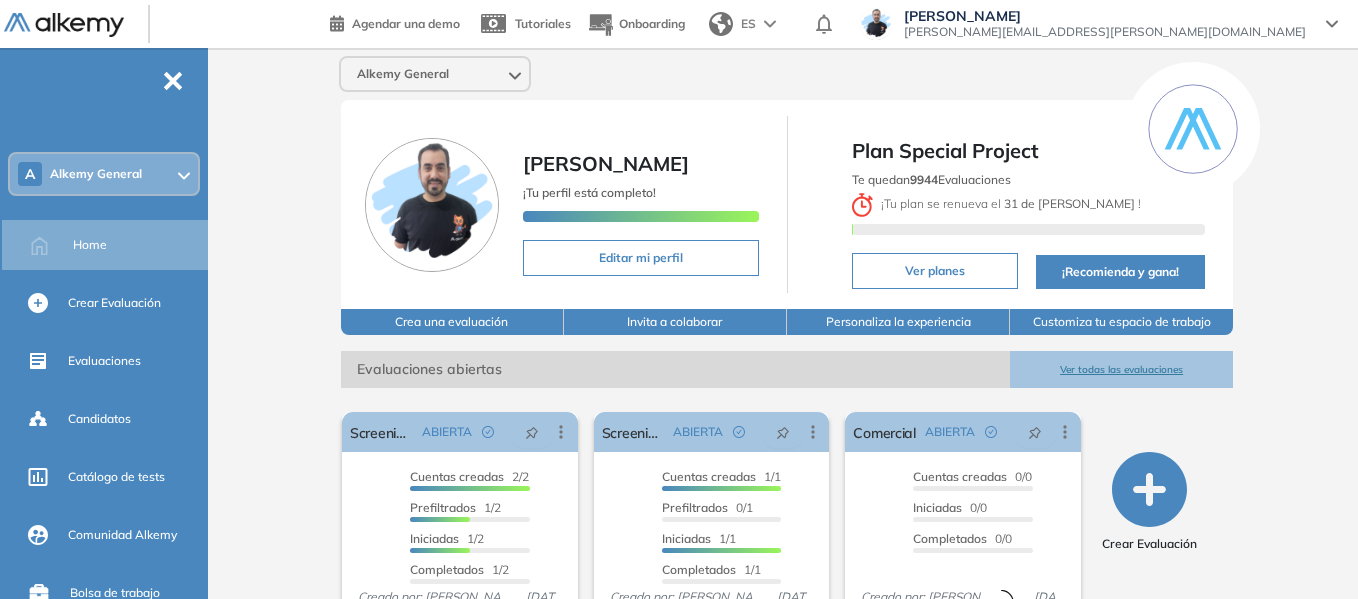 click on "Alkemy General" at bounding box center (96, 174) 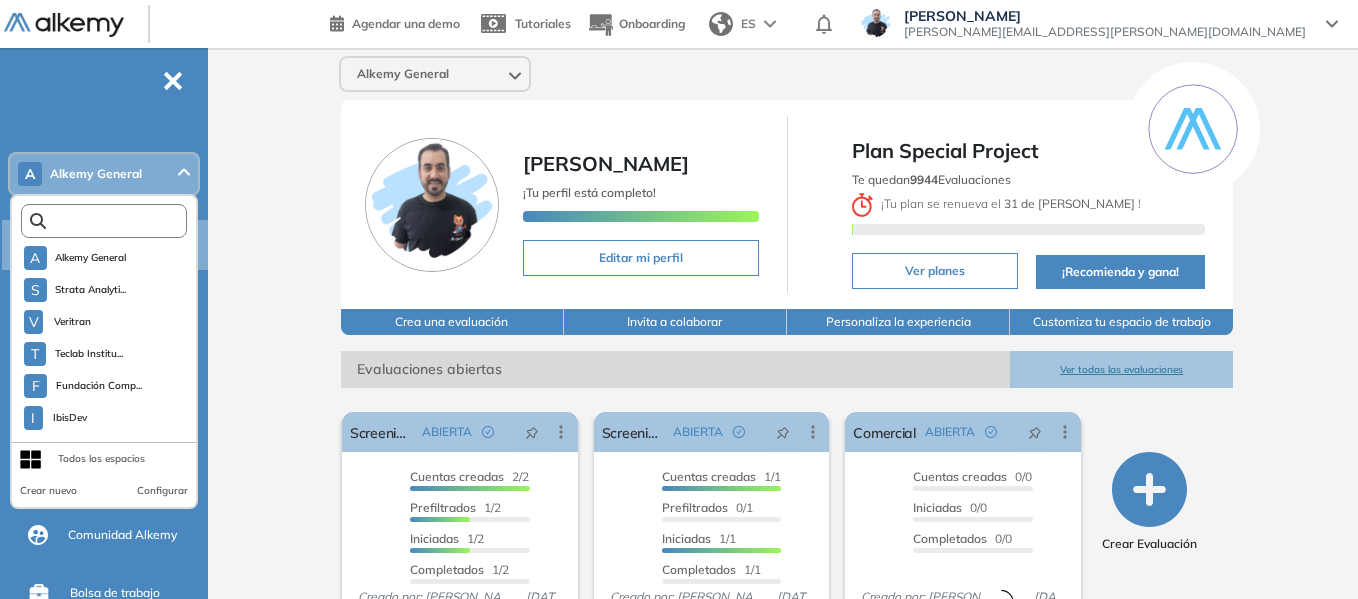 click at bounding box center [108, 221] 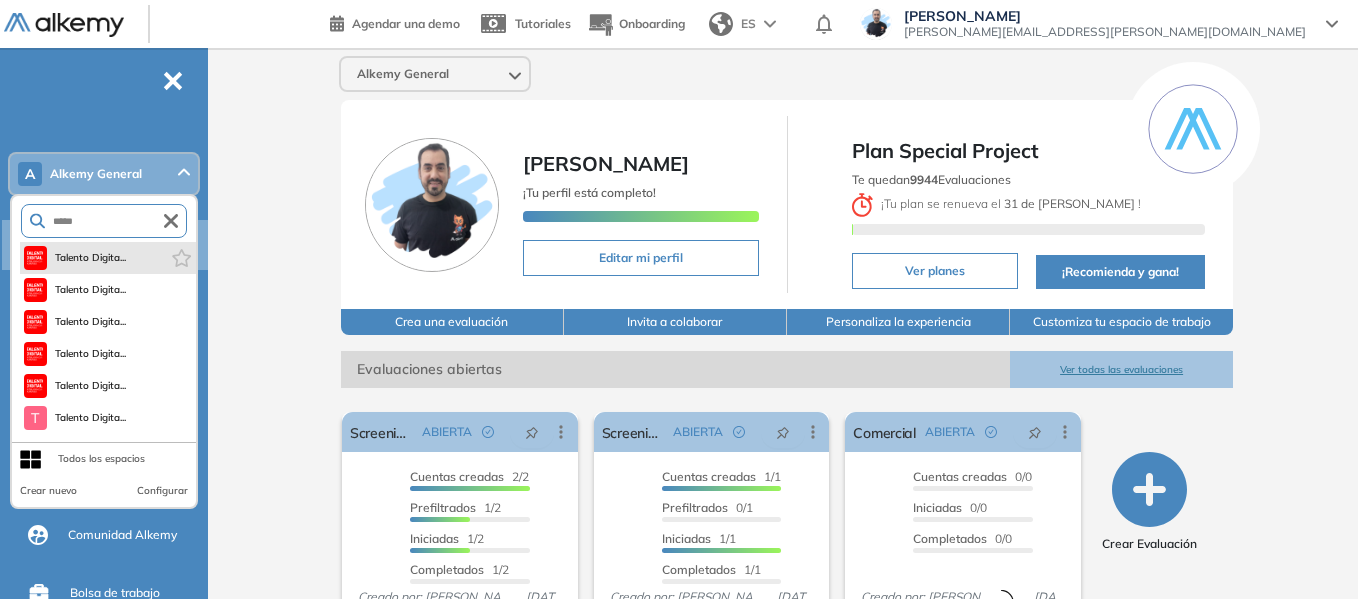 type on "*****" 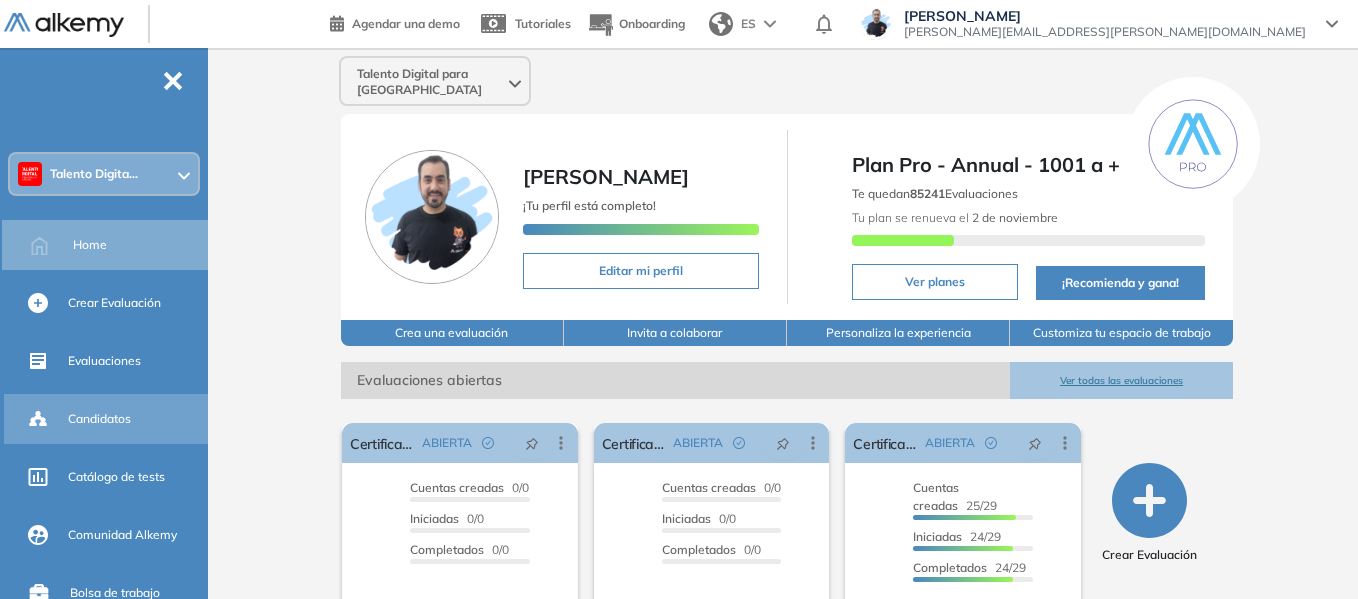 click on "Candidatos" at bounding box center (99, 419) 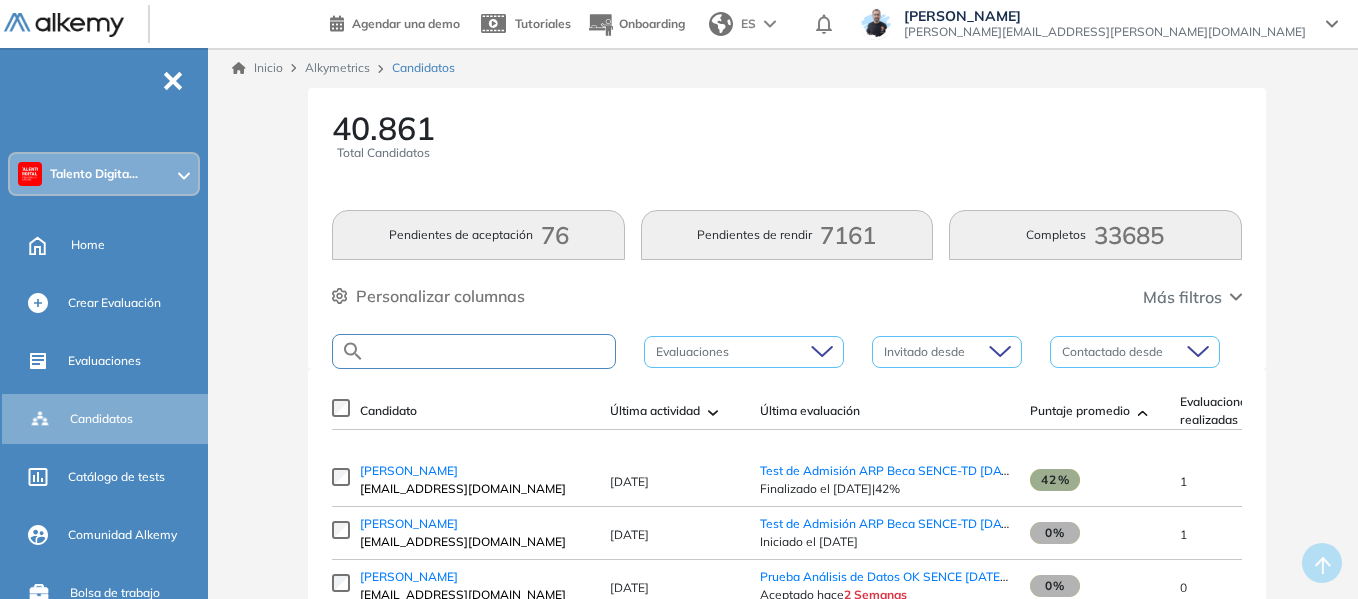 click at bounding box center [490, 351] 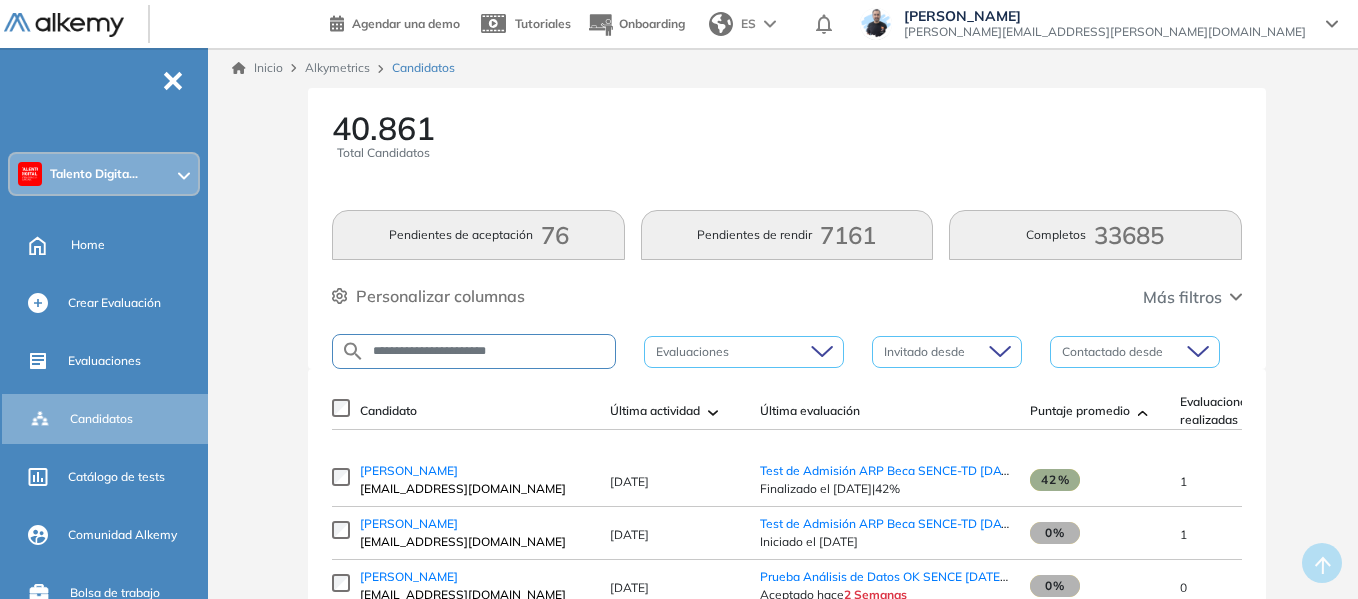 type on "**********" 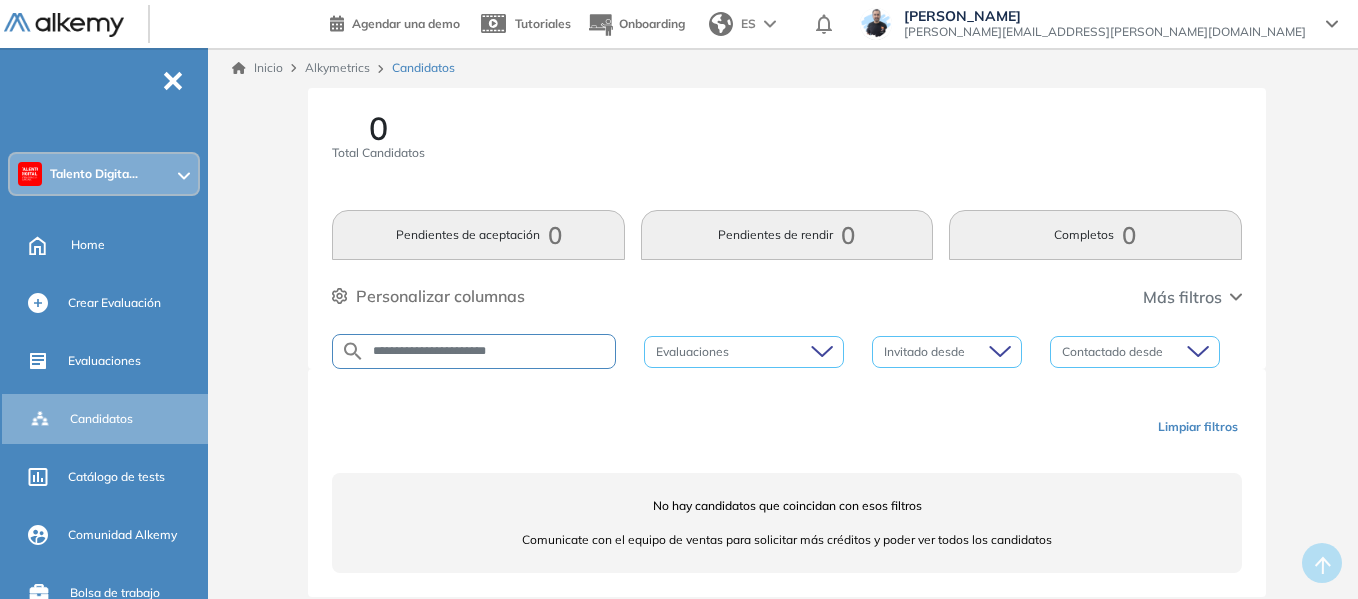 click on "Talento Digita..." at bounding box center (104, 174) 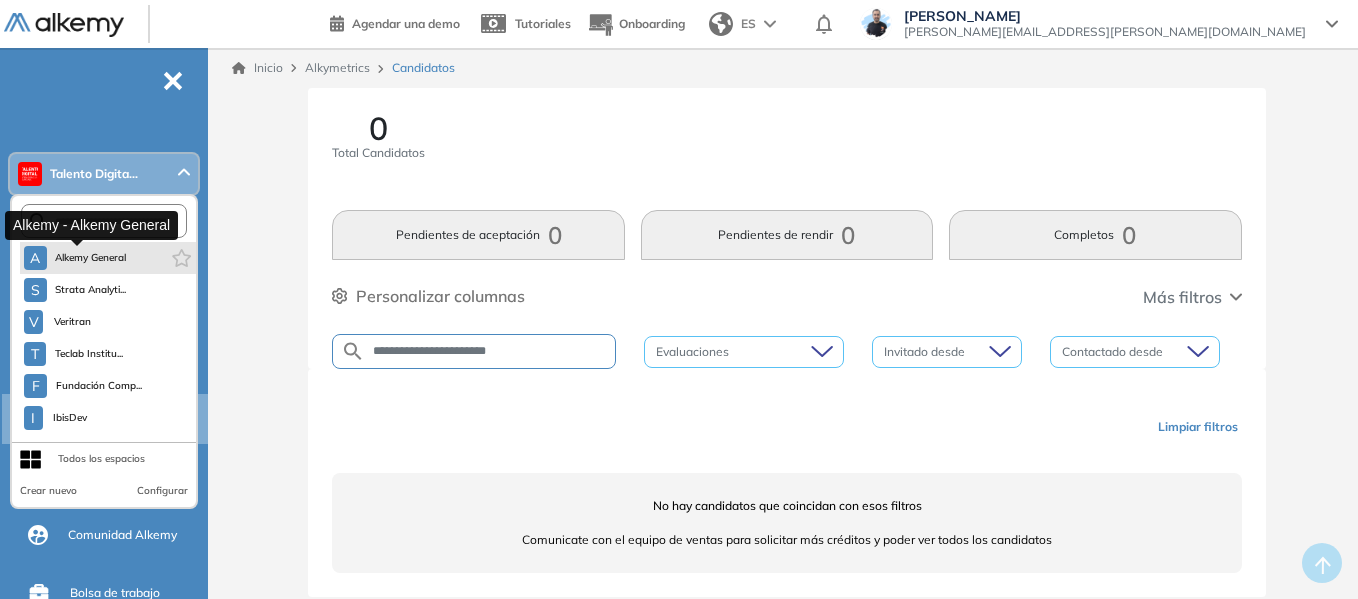 click on "Alkemy General" at bounding box center (91, 258) 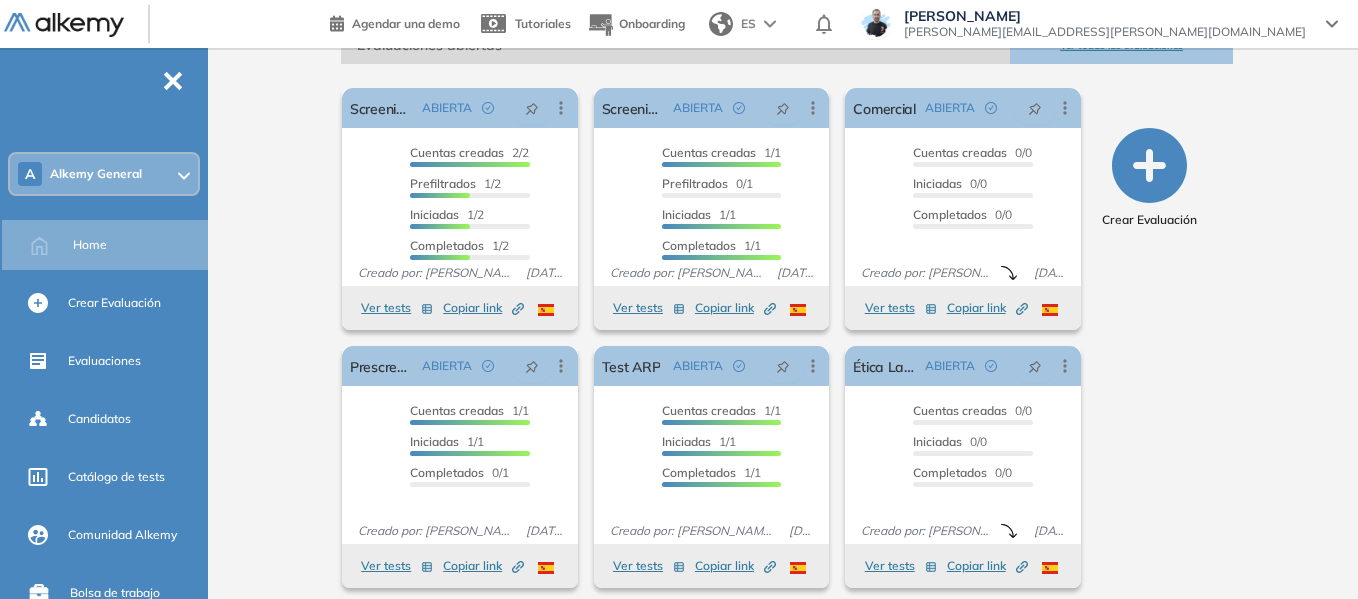 scroll, scrollTop: 337, scrollLeft: 0, axis: vertical 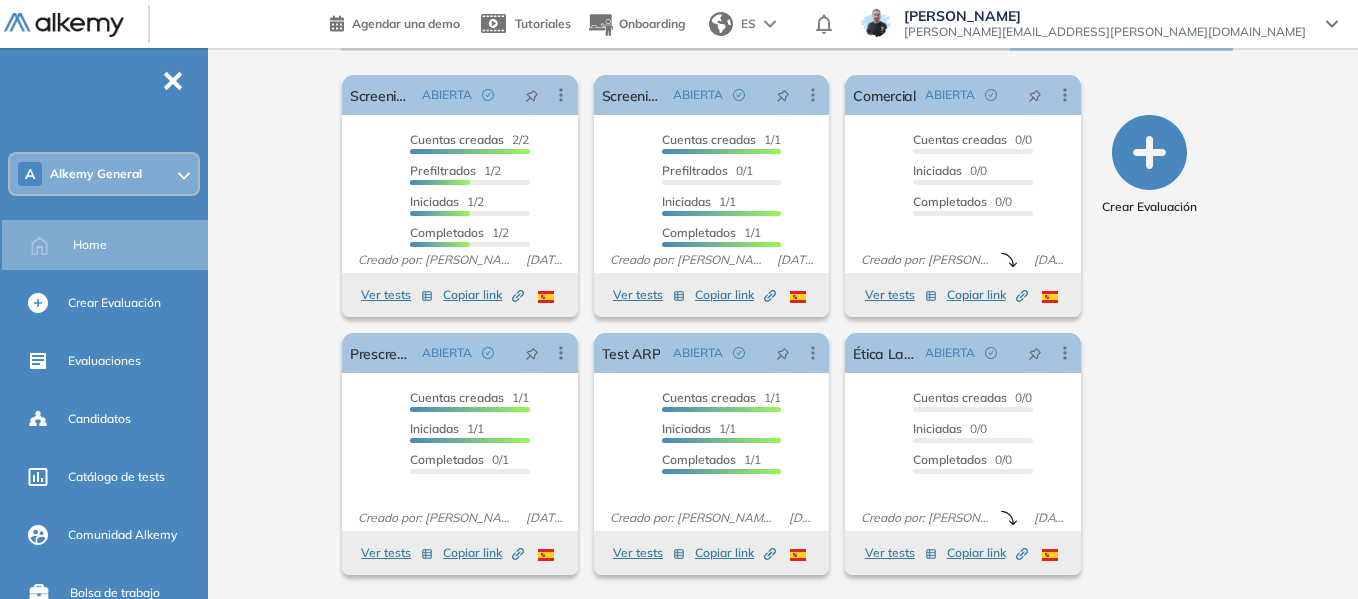 click on "A Alkemy General" at bounding box center (104, 174) 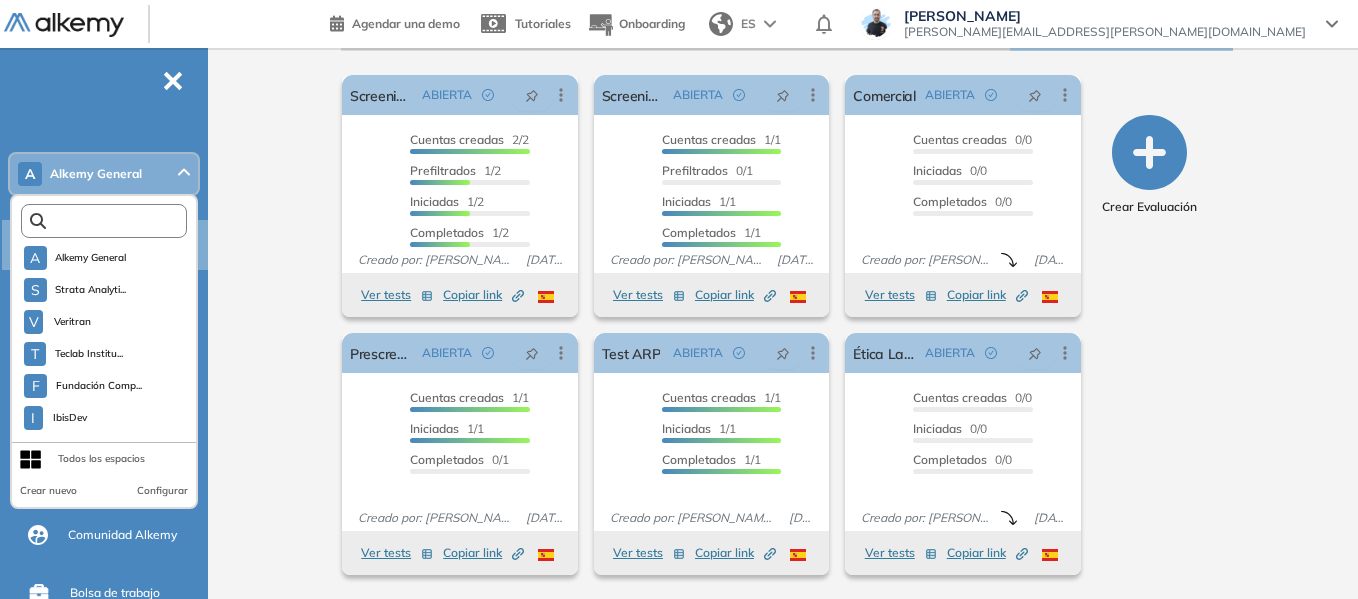 click at bounding box center (108, 221) 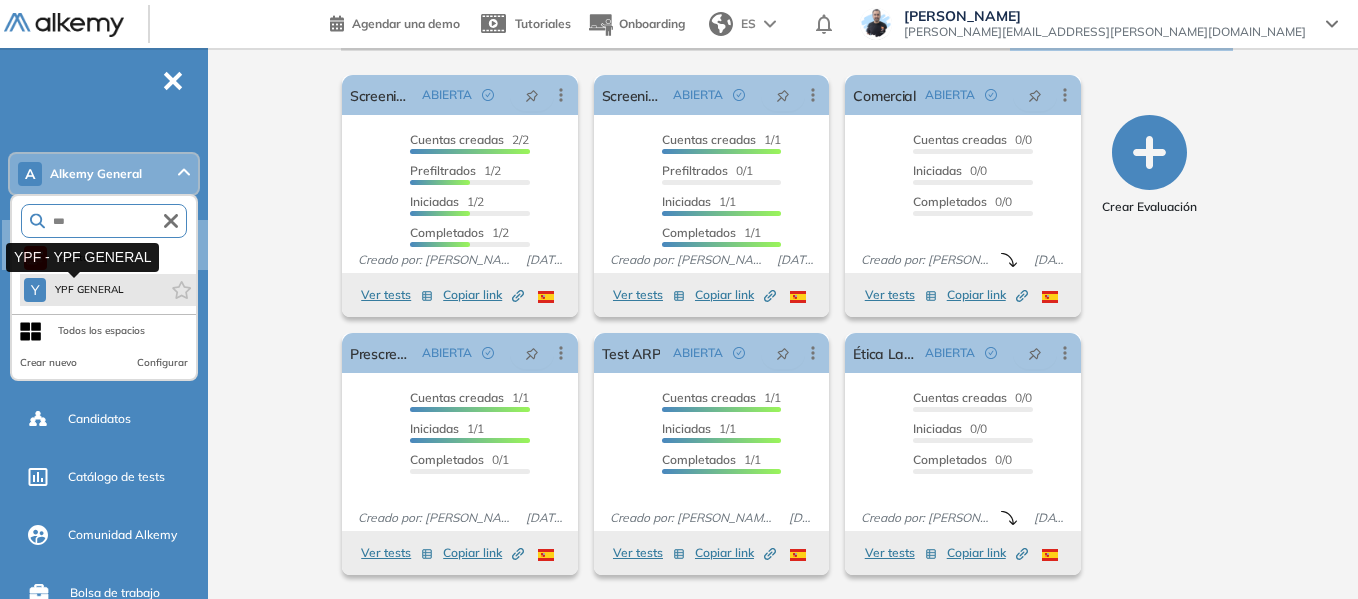 type on "***" 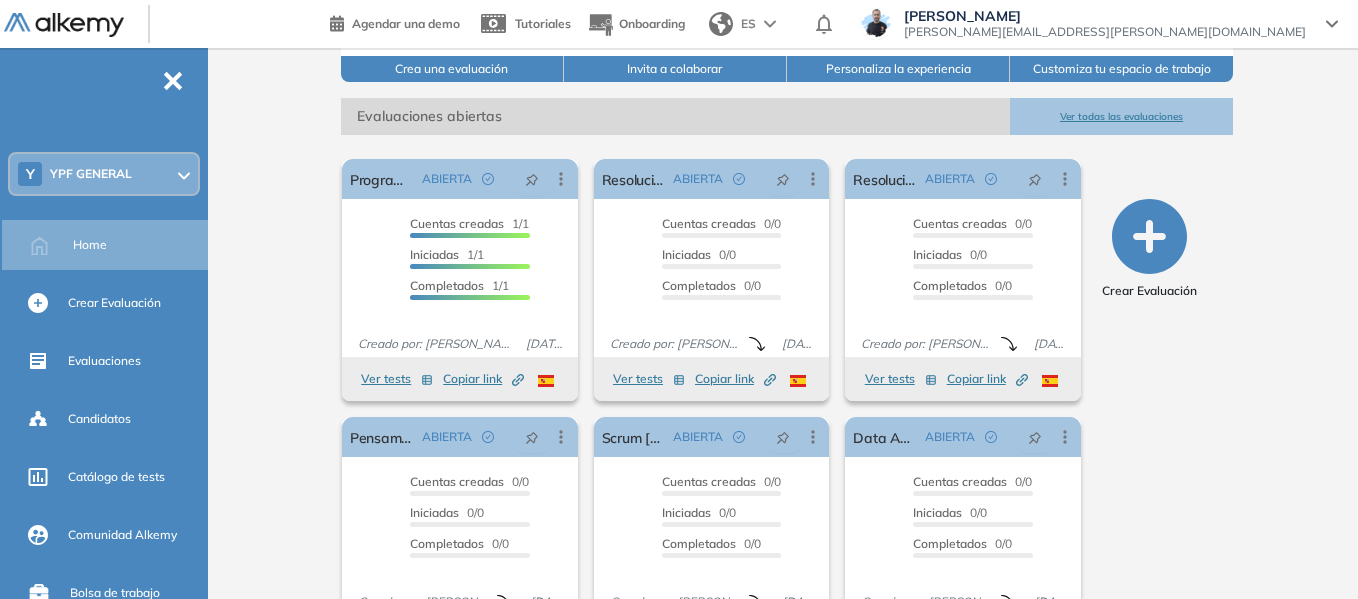 scroll, scrollTop: 300, scrollLeft: 0, axis: vertical 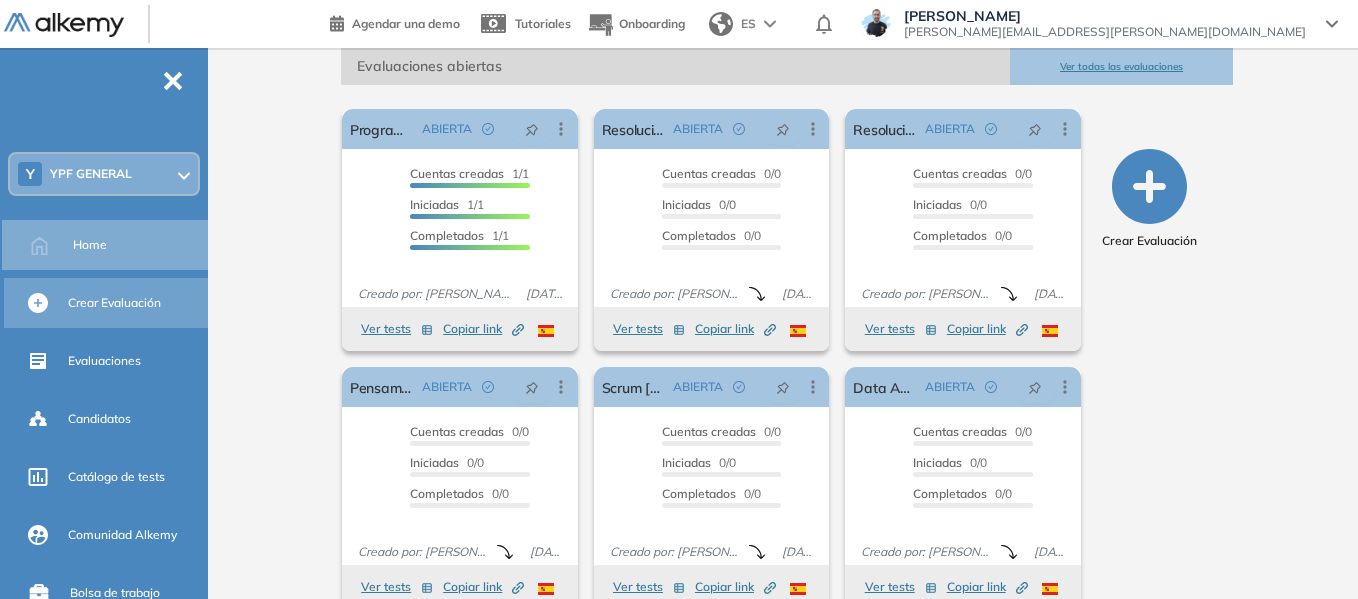 click on "Crear Evaluación" at bounding box center [114, 303] 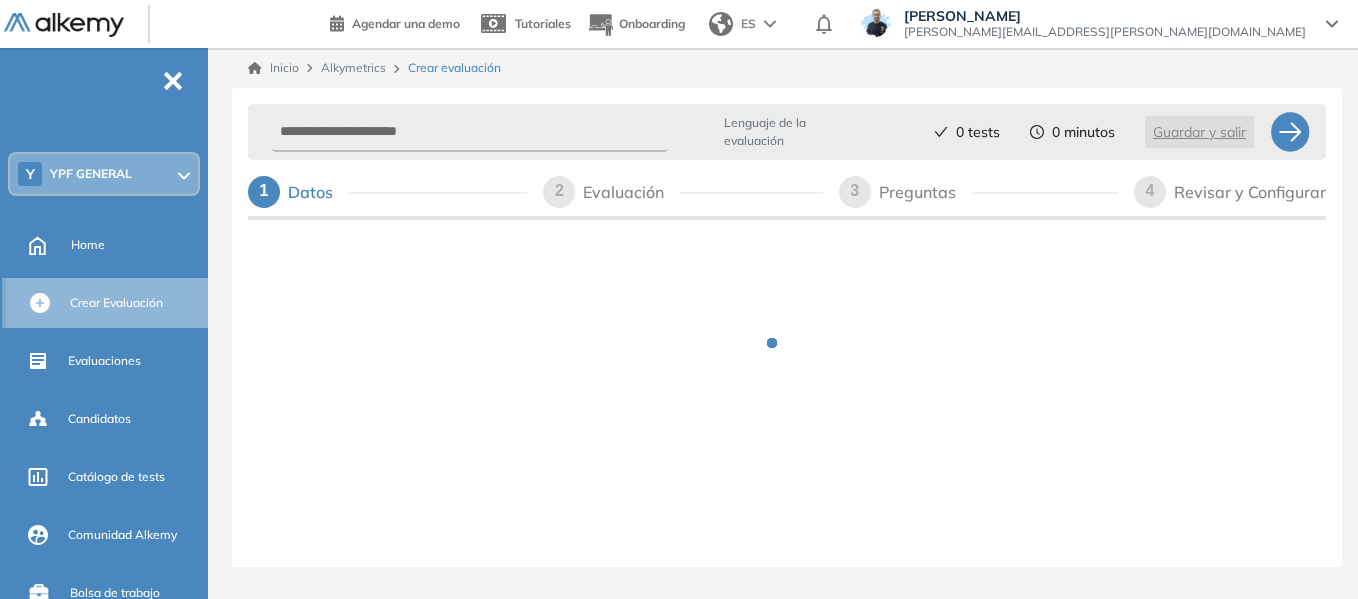 scroll, scrollTop: 0, scrollLeft: 0, axis: both 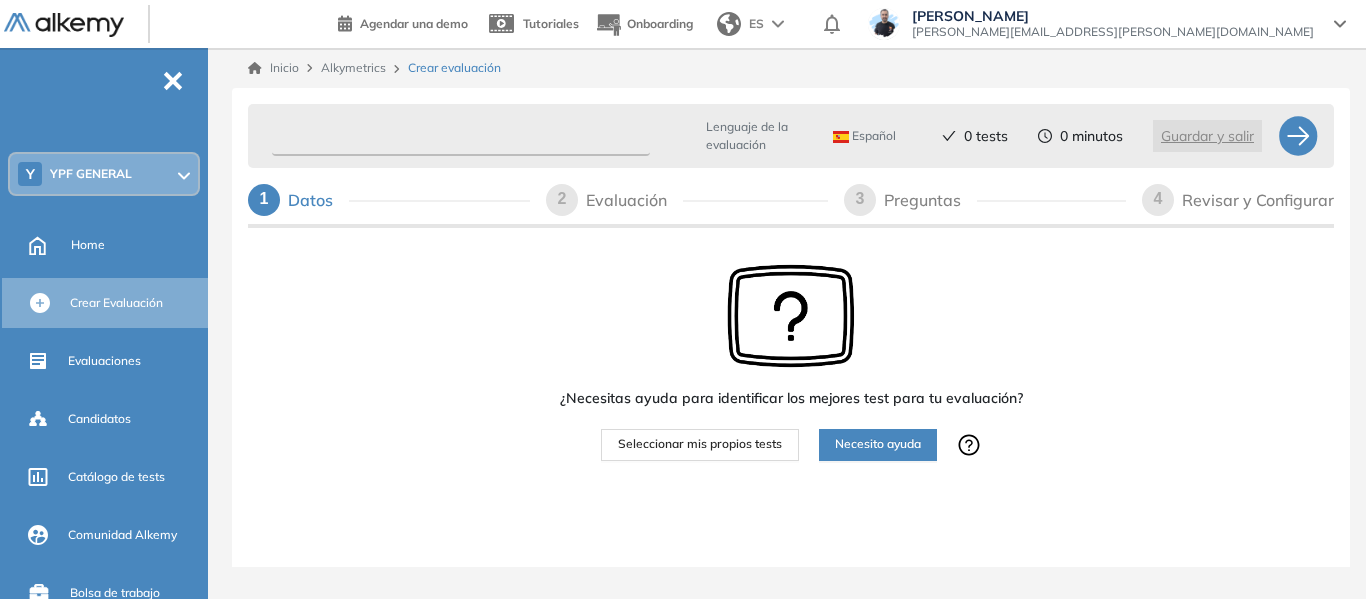 click at bounding box center (461, 136) 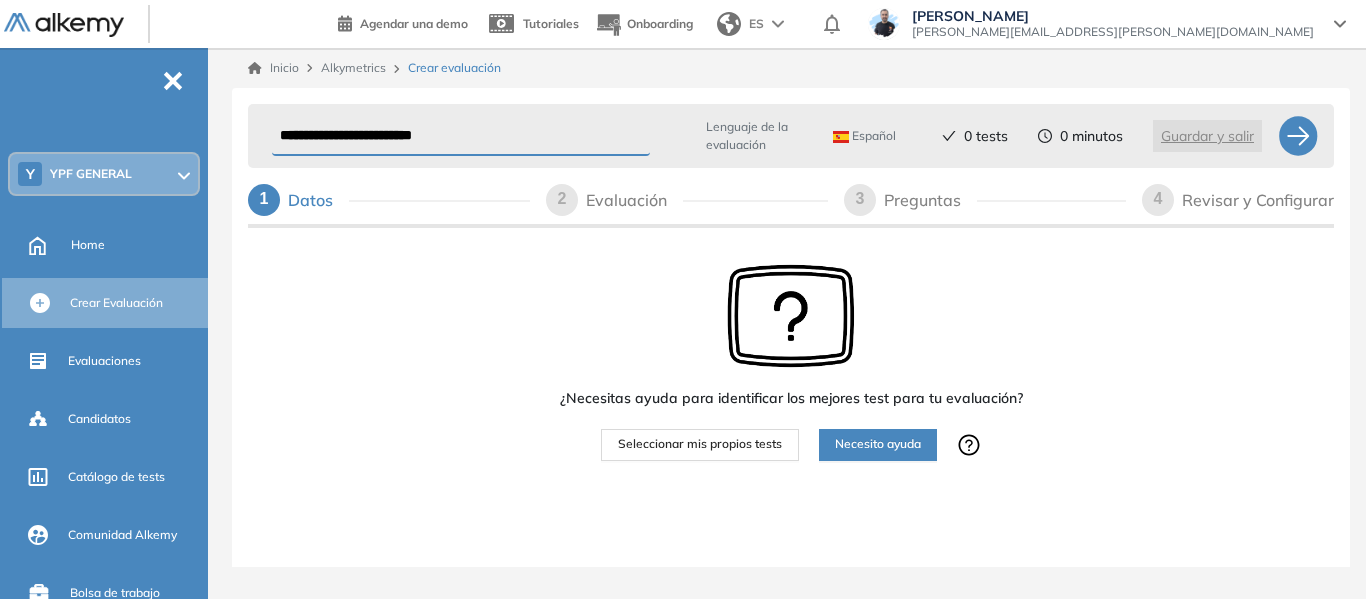 type on "**********" 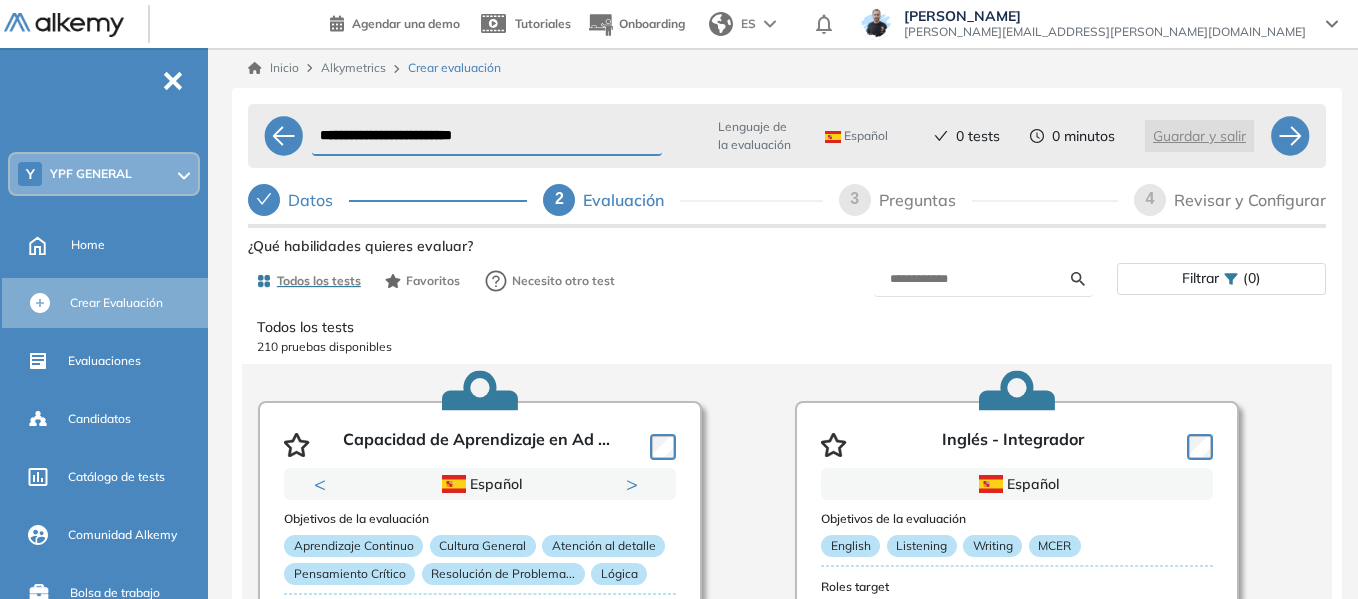 click on "Preguntas" at bounding box center [925, 200] 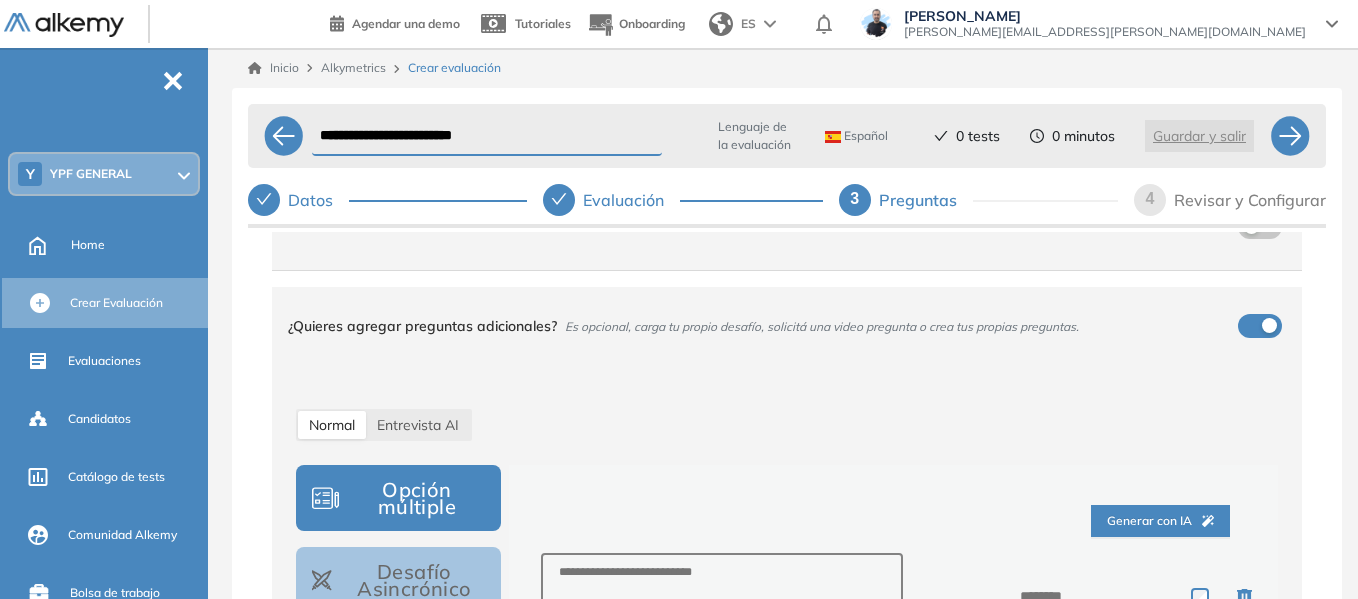 scroll, scrollTop: 200, scrollLeft: 0, axis: vertical 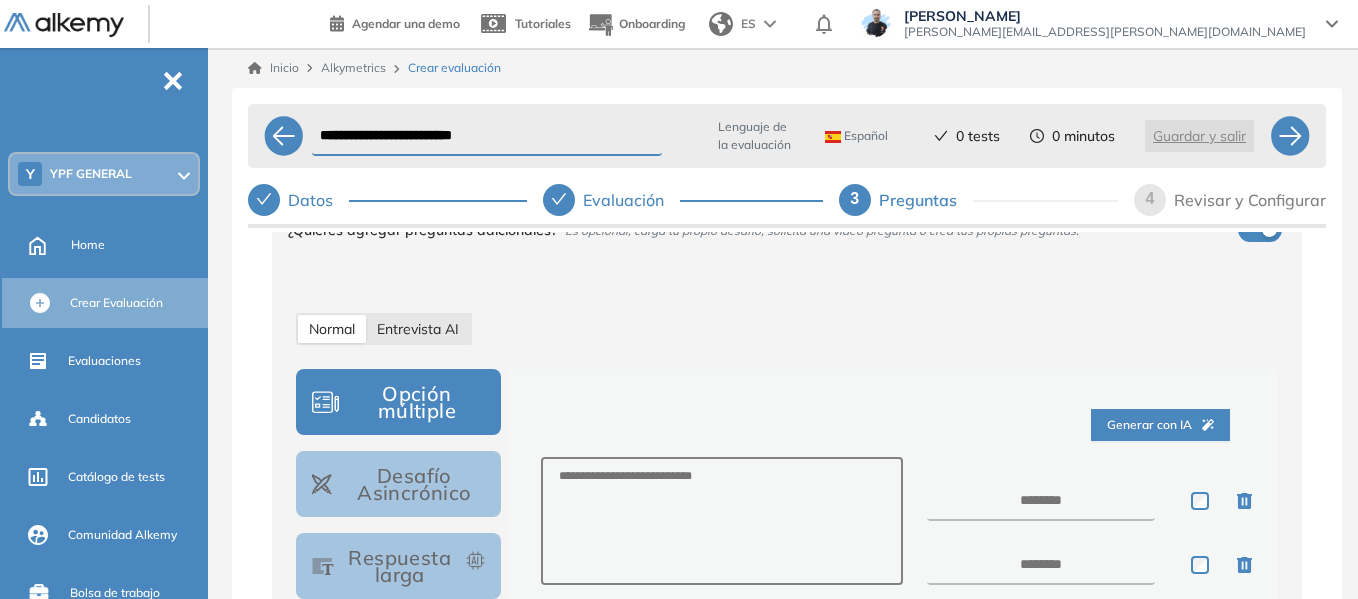 click on "Entrevista AI" at bounding box center (418, 329) 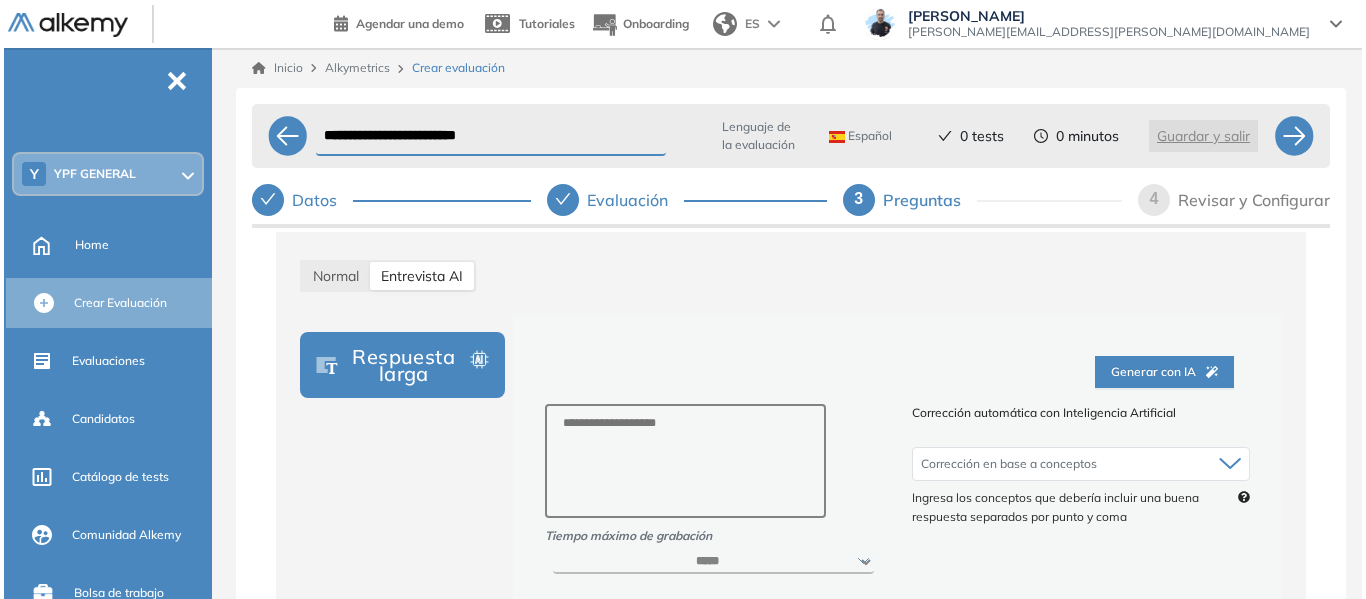 scroll, scrollTop: 300, scrollLeft: 0, axis: vertical 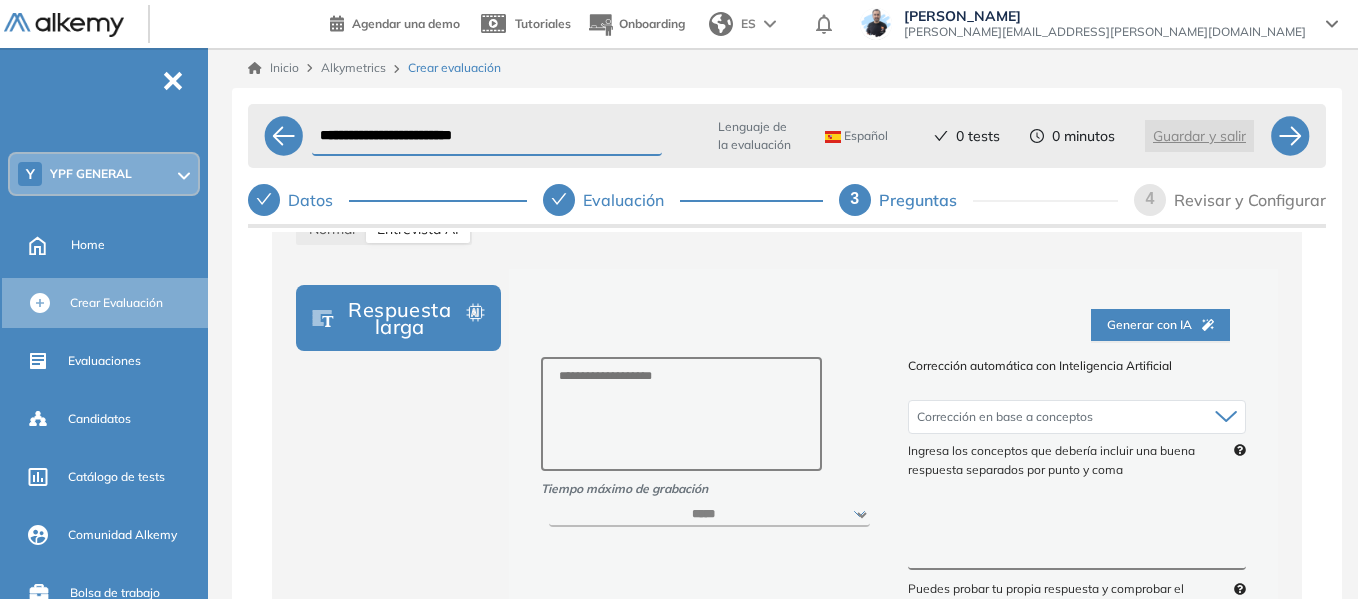 click on "Generar con IA" at bounding box center (1160, 325) 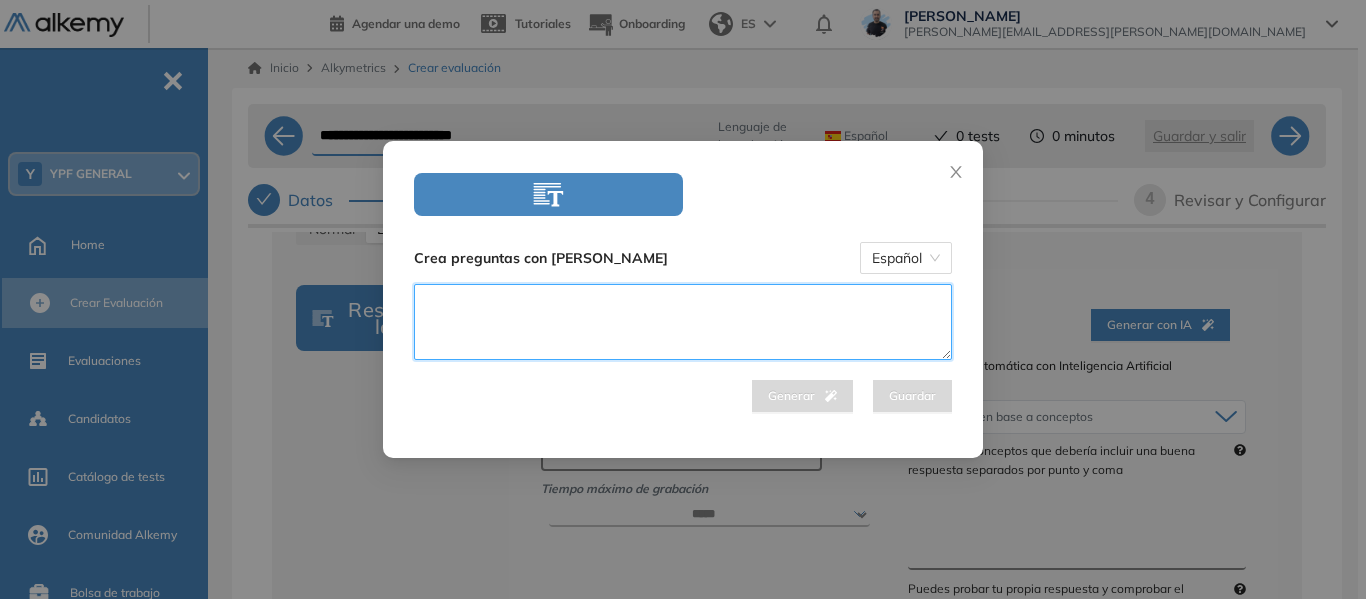 click at bounding box center [683, 322] 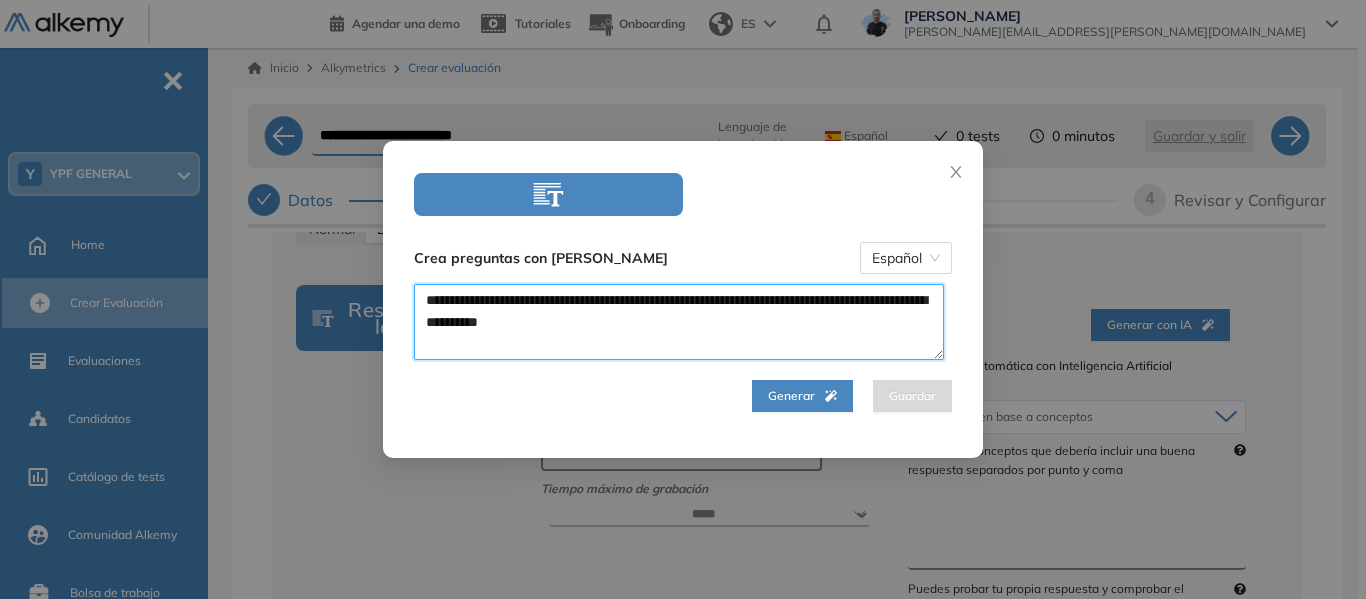 paste on "**********" 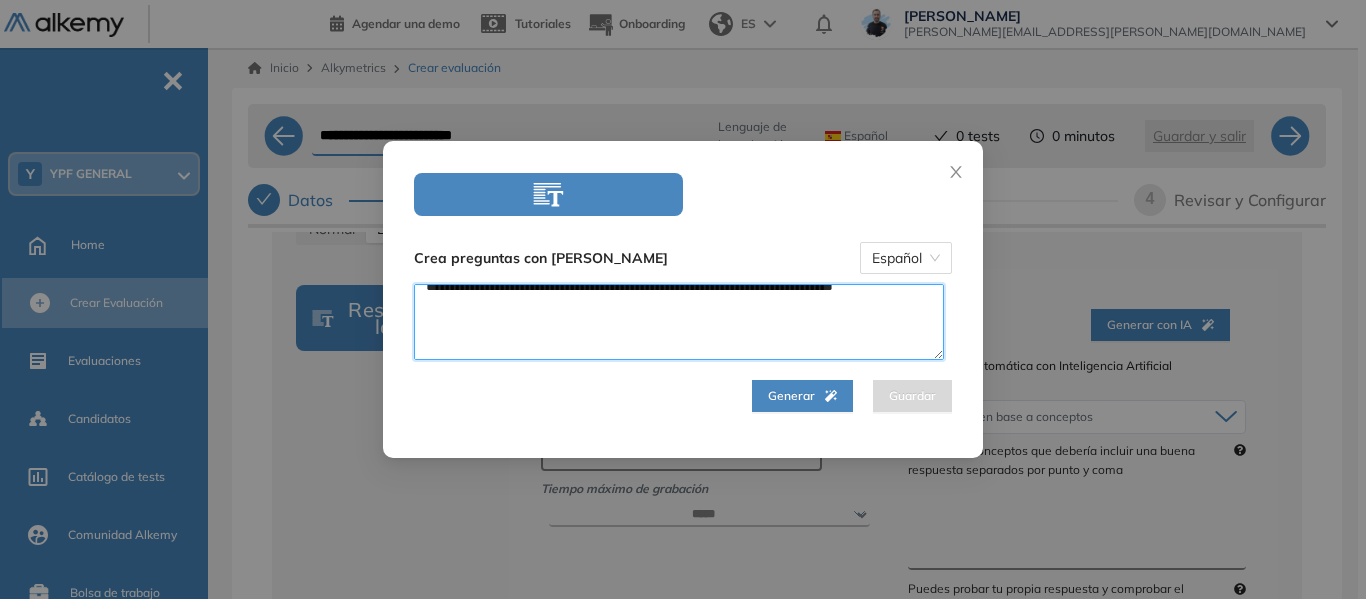 scroll, scrollTop: 0, scrollLeft: 0, axis: both 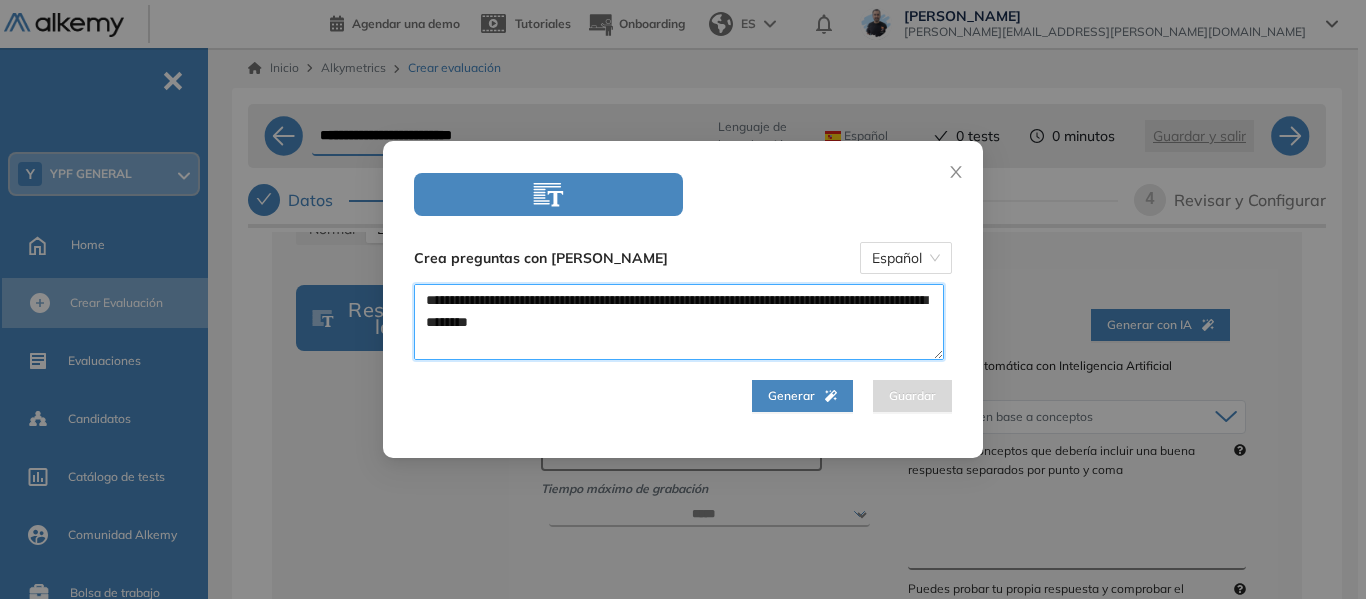 type on "**********" 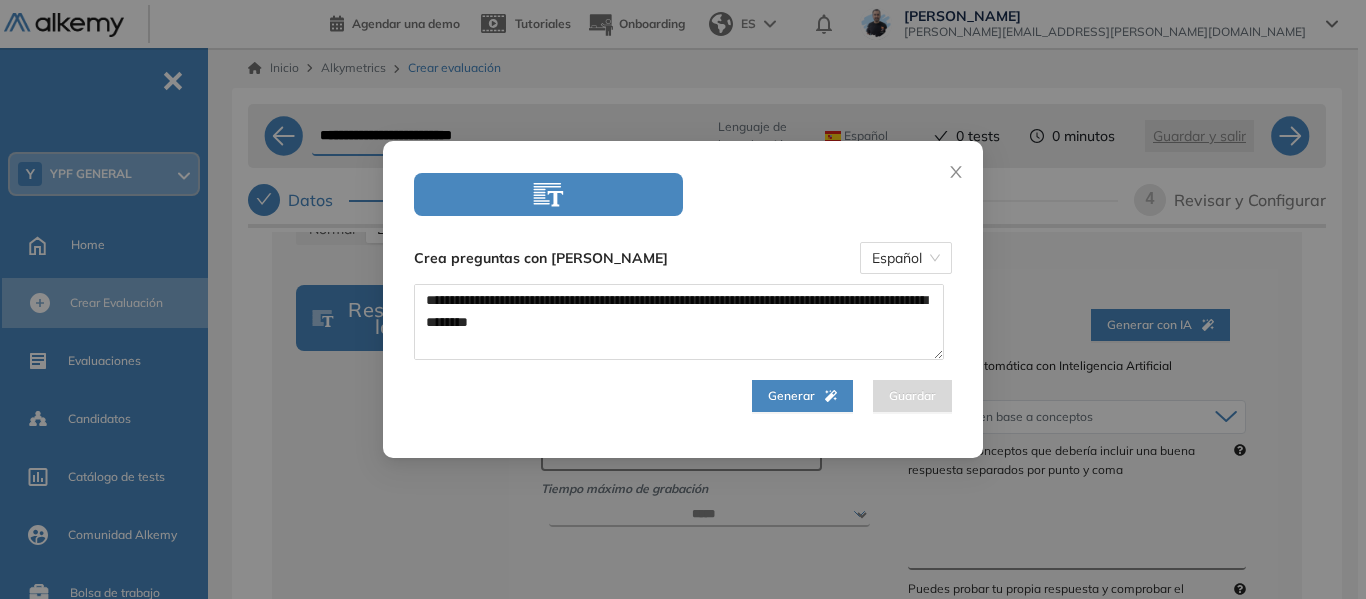 click on "Generar" at bounding box center [802, 396] 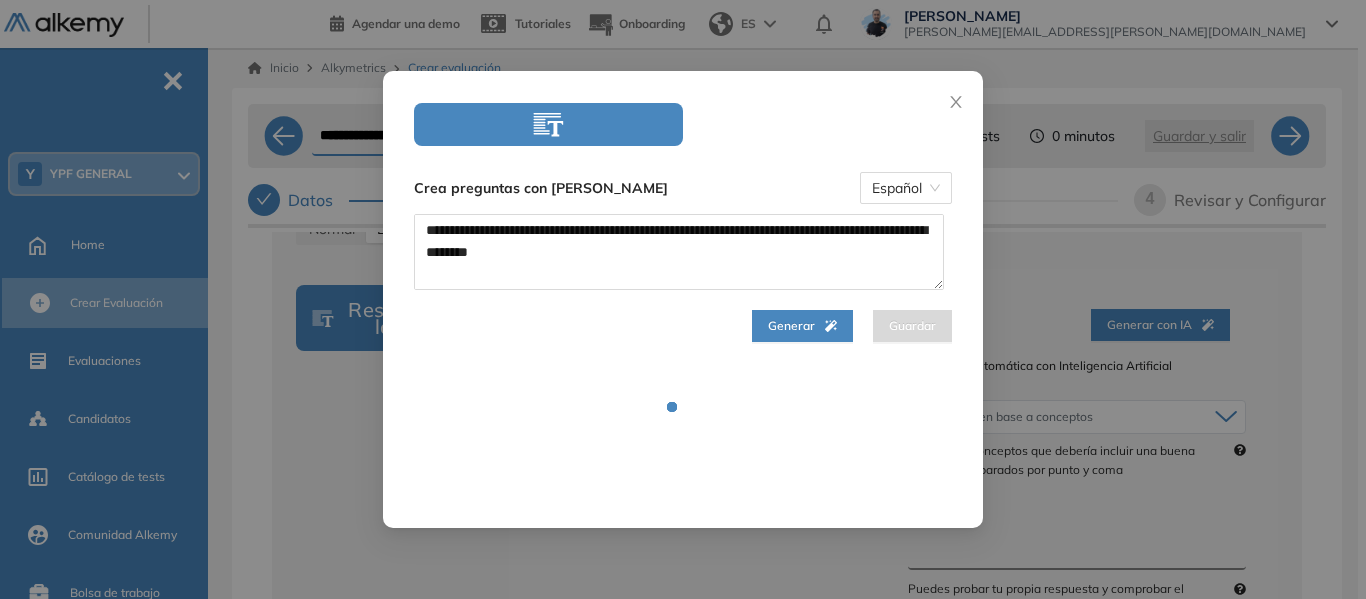 select on "***" 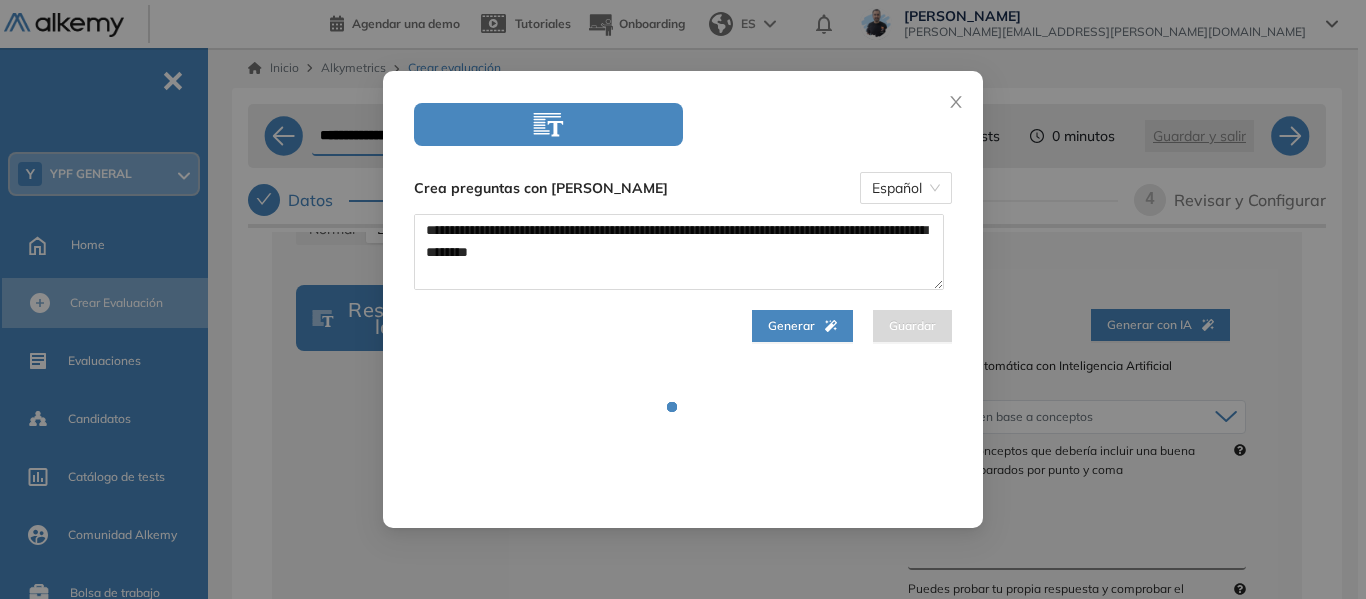 select on "***" 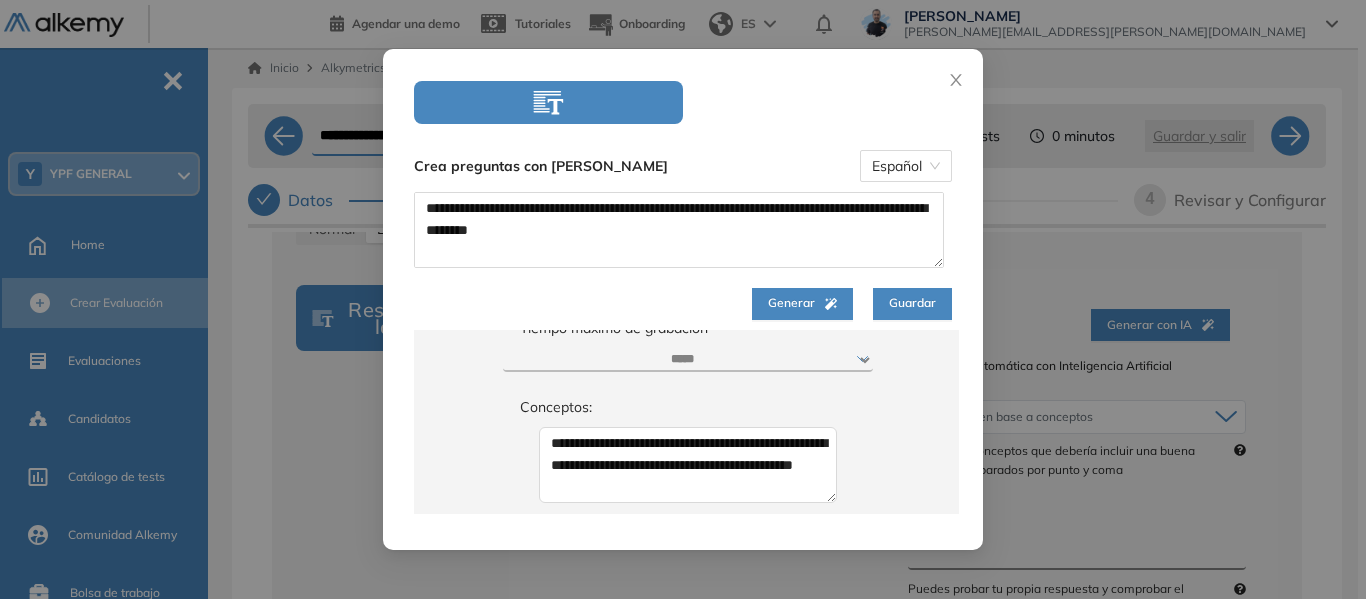 scroll, scrollTop: 1051, scrollLeft: 0, axis: vertical 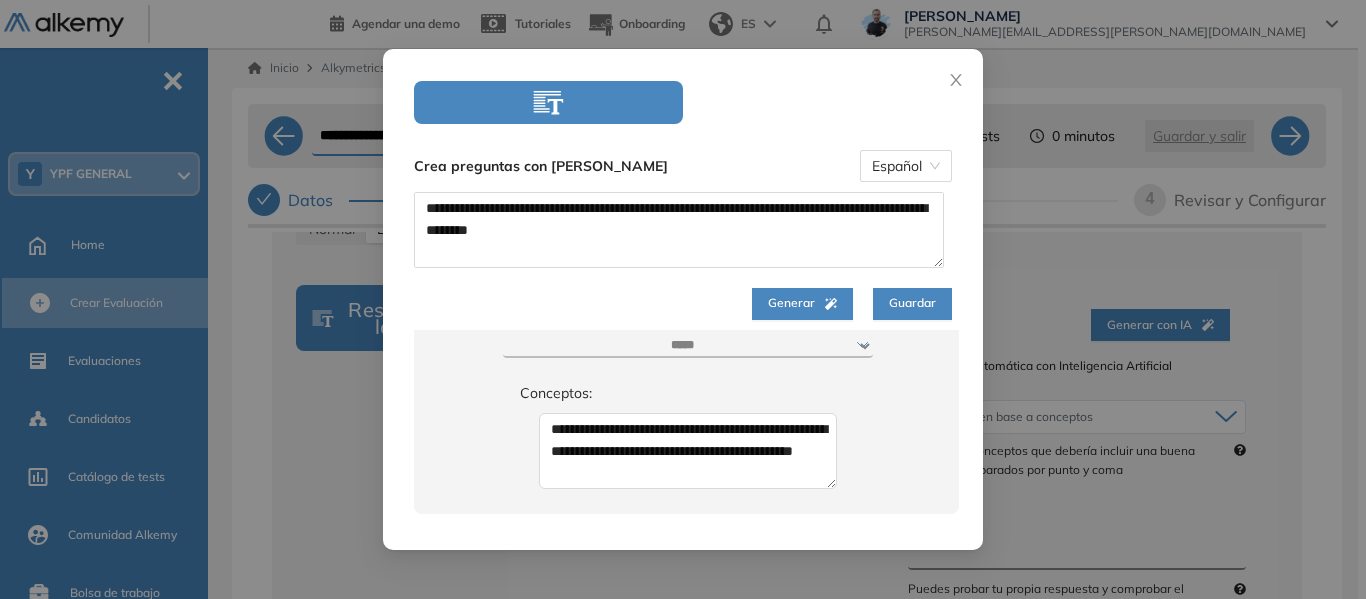 drag, startPoint x: 820, startPoint y: 301, endPoint x: 879, endPoint y: 351, distance: 77.33692 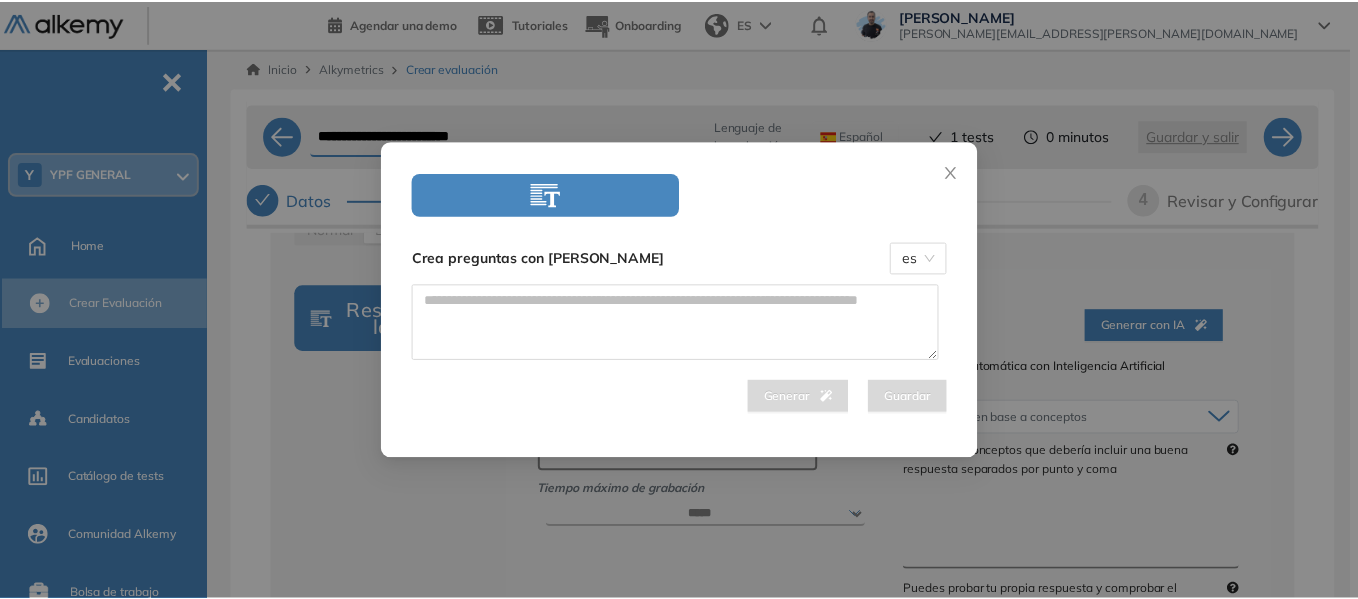 scroll, scrollTop: 0, scrollLeft: 0, axis: both 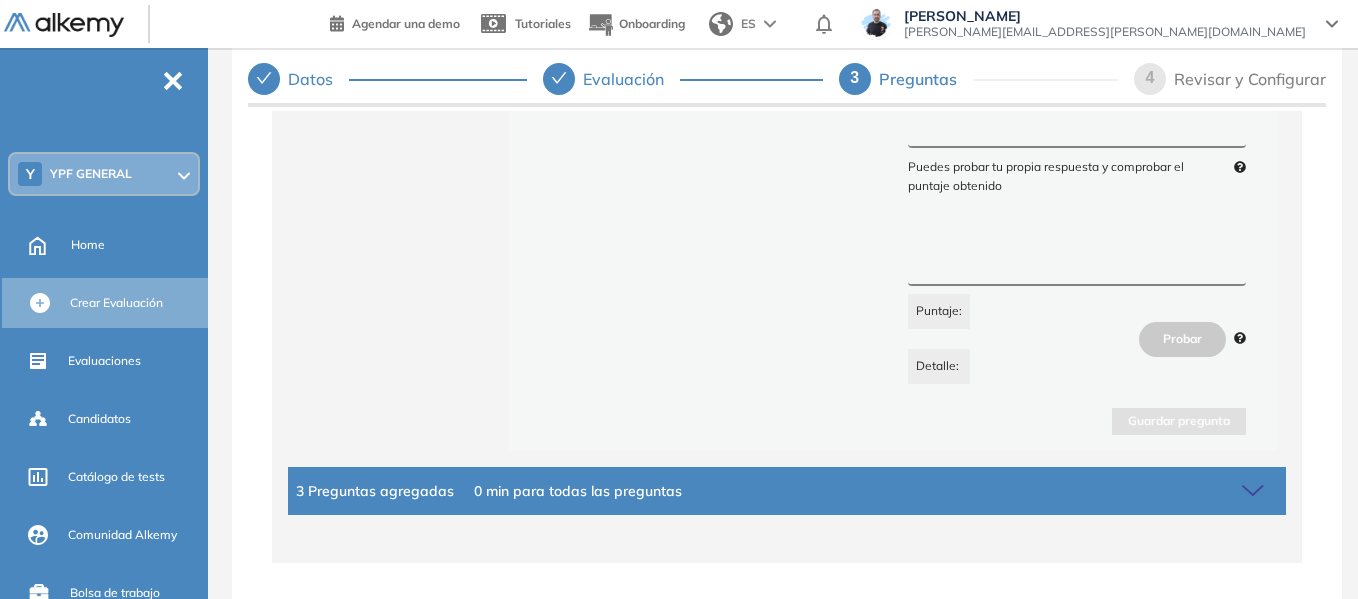 click 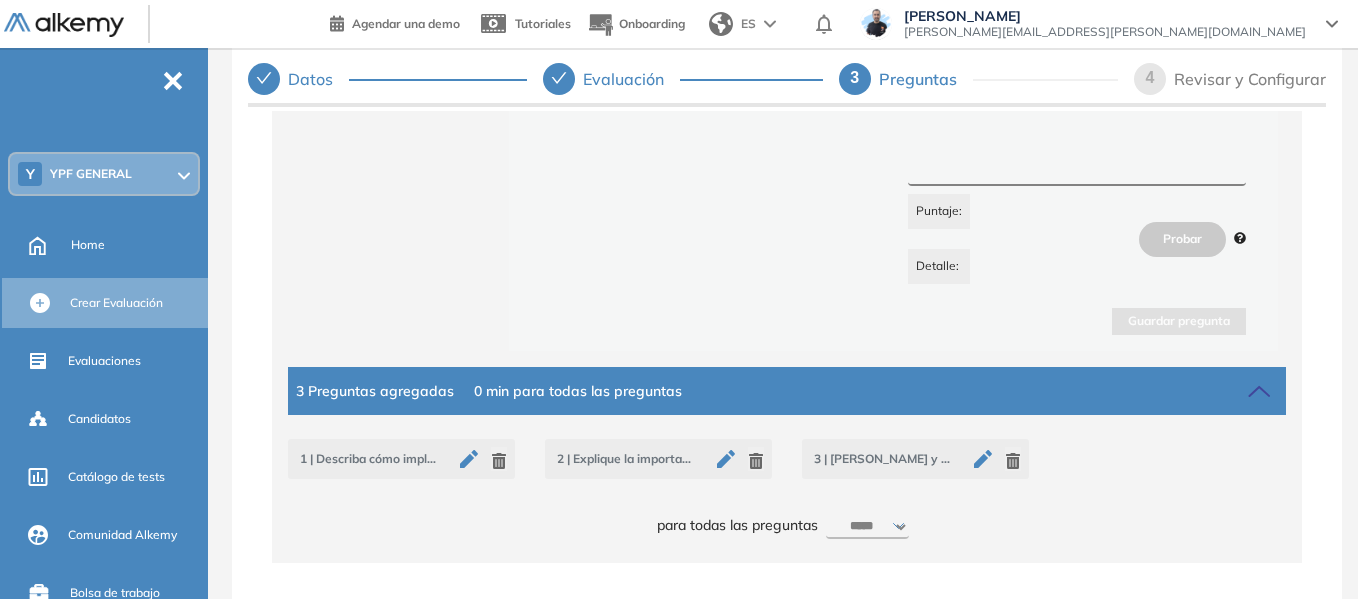 scroll, scrollTop: 706, scrollLeft: 0, axis: vertical 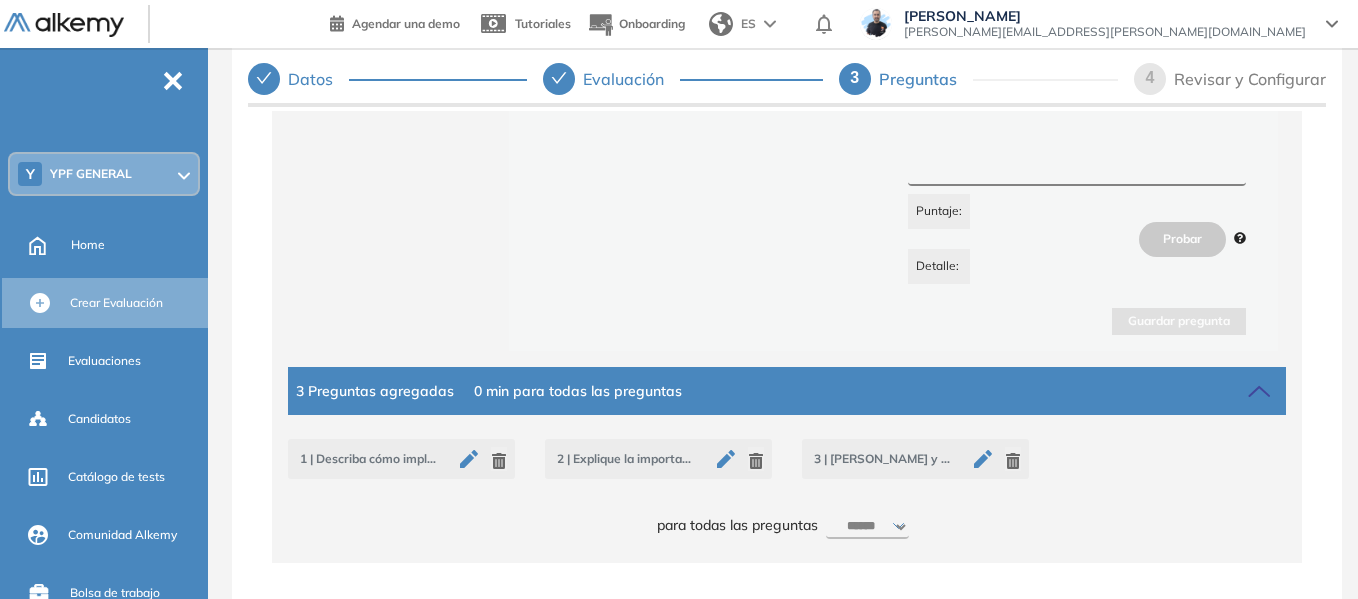 click on "***** ***** ****** ****** ****** ****** ****** ****** ****** ****** ****** ****** ****** ****** ****** ****** ****** ****** ****** ****** ******* ******* ******* ******* *******" at bounding box center [868, 527] 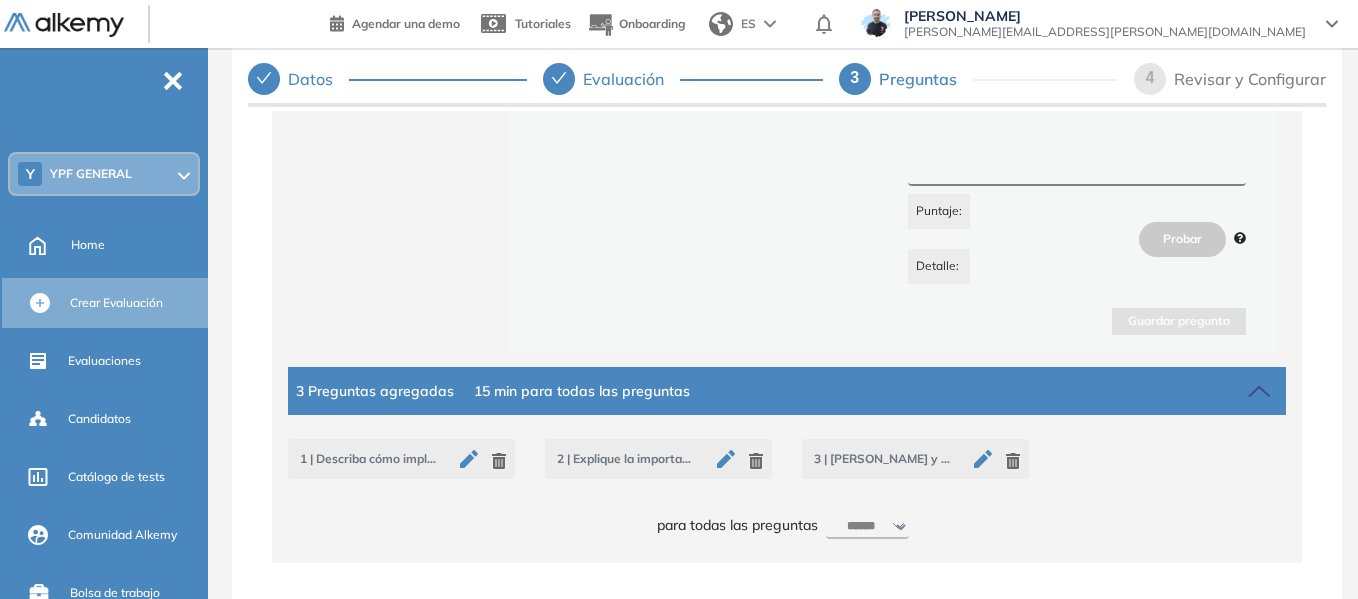 scroll, scrollTop: 124, scrollLeft: 0, axis: vertical 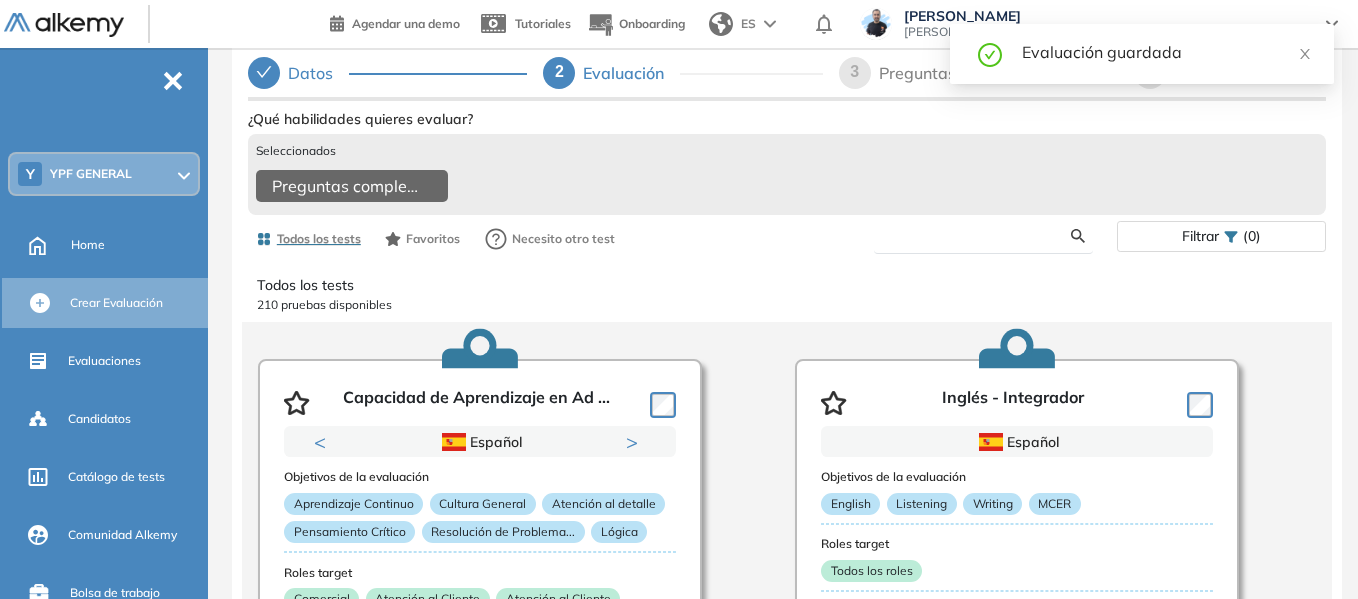 click at bounding box center [980, 236] 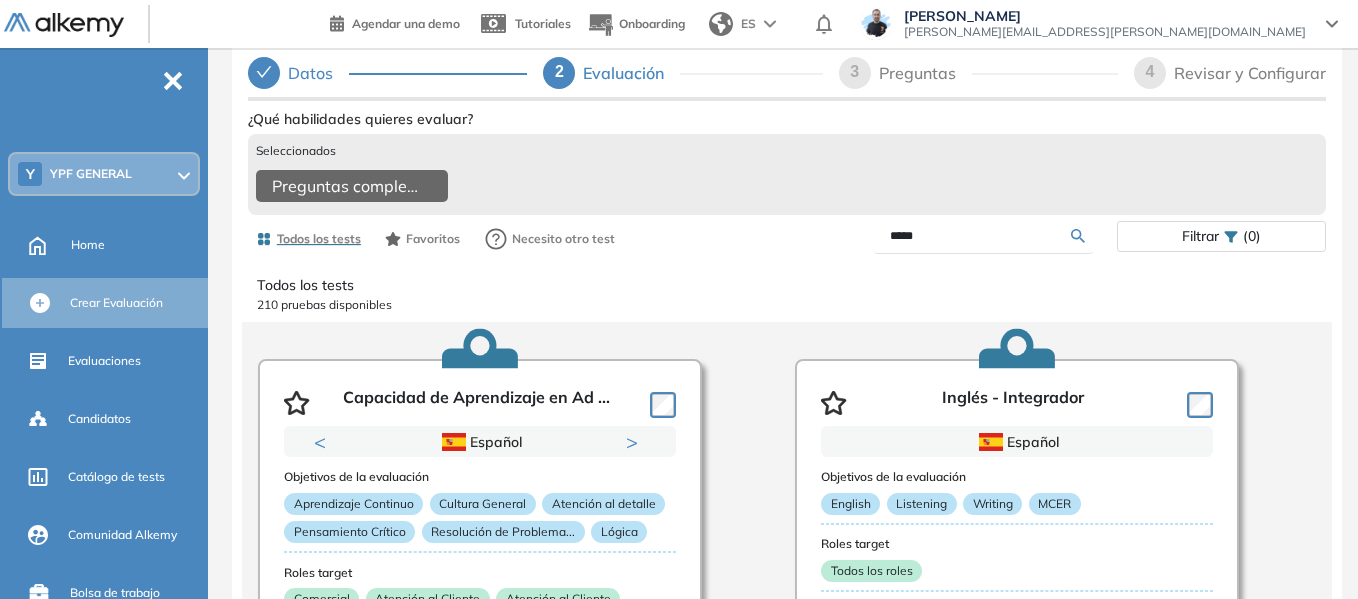 type on "*****" 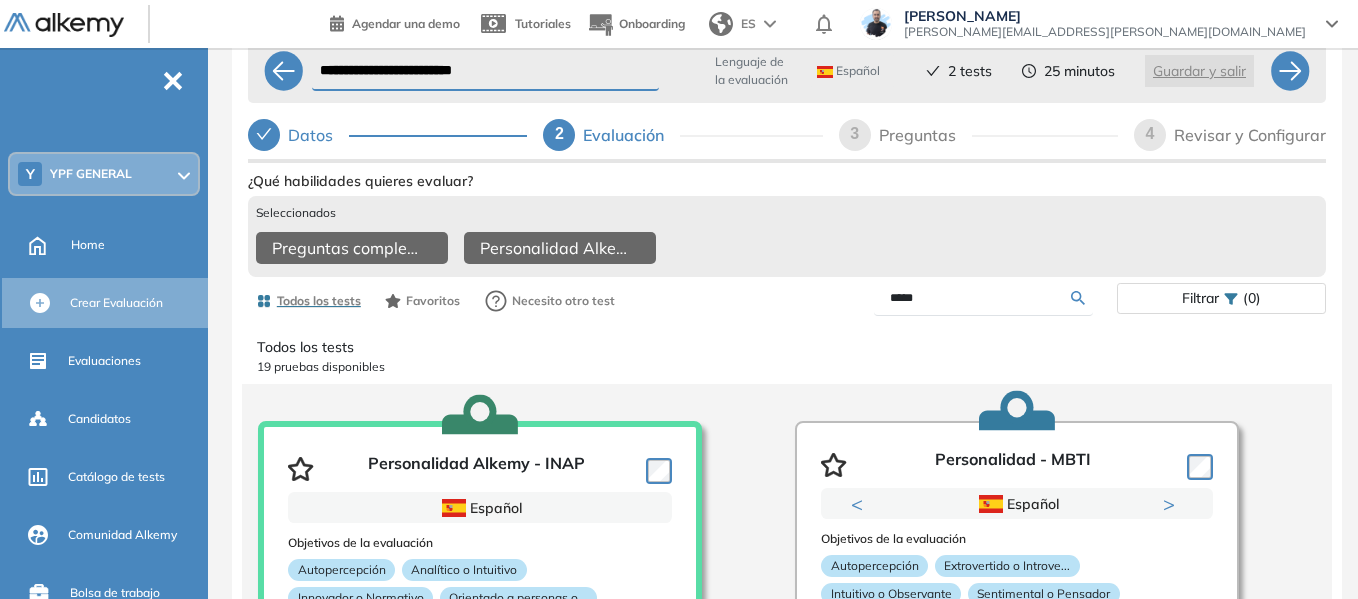 scroll, scrollTop: 0, scrollLeft: 0, axis: both 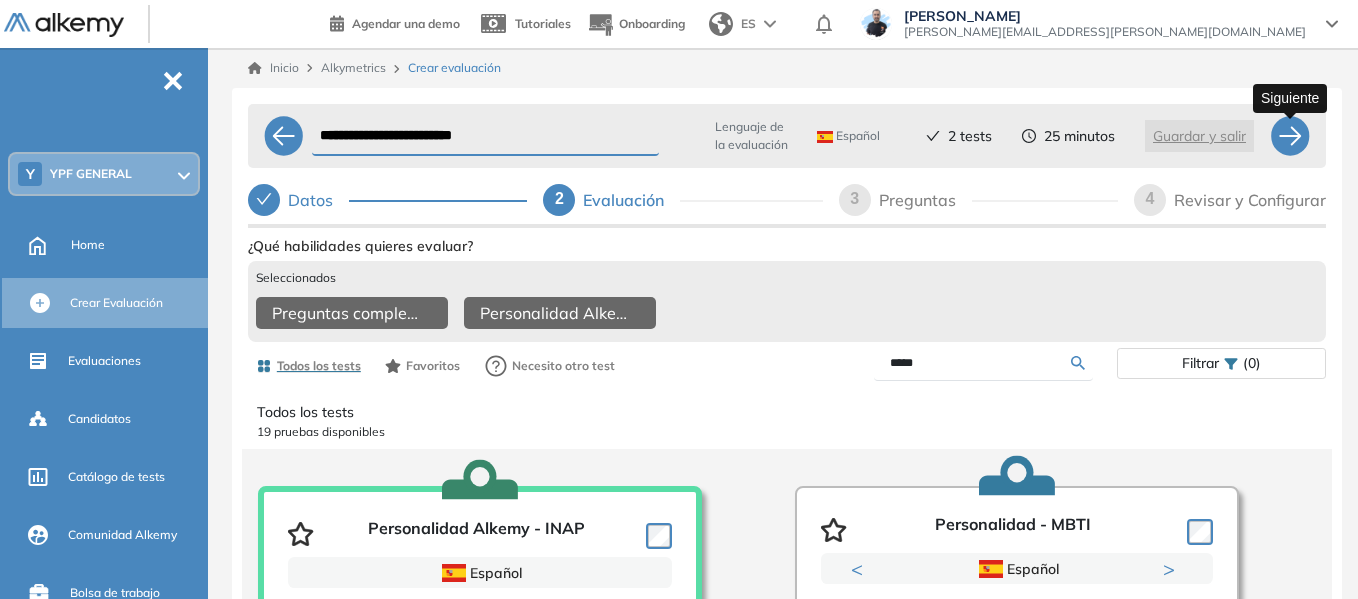 click at bounding box center (1290, 136) 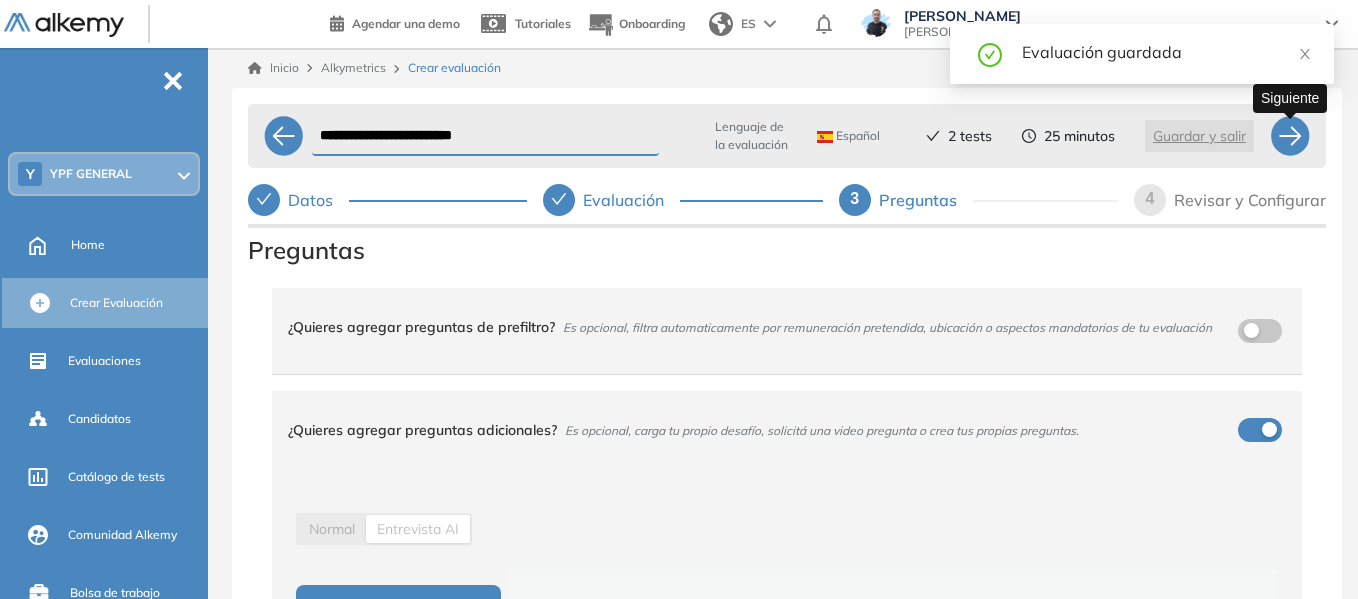 click at bounding box center (1290, 136) 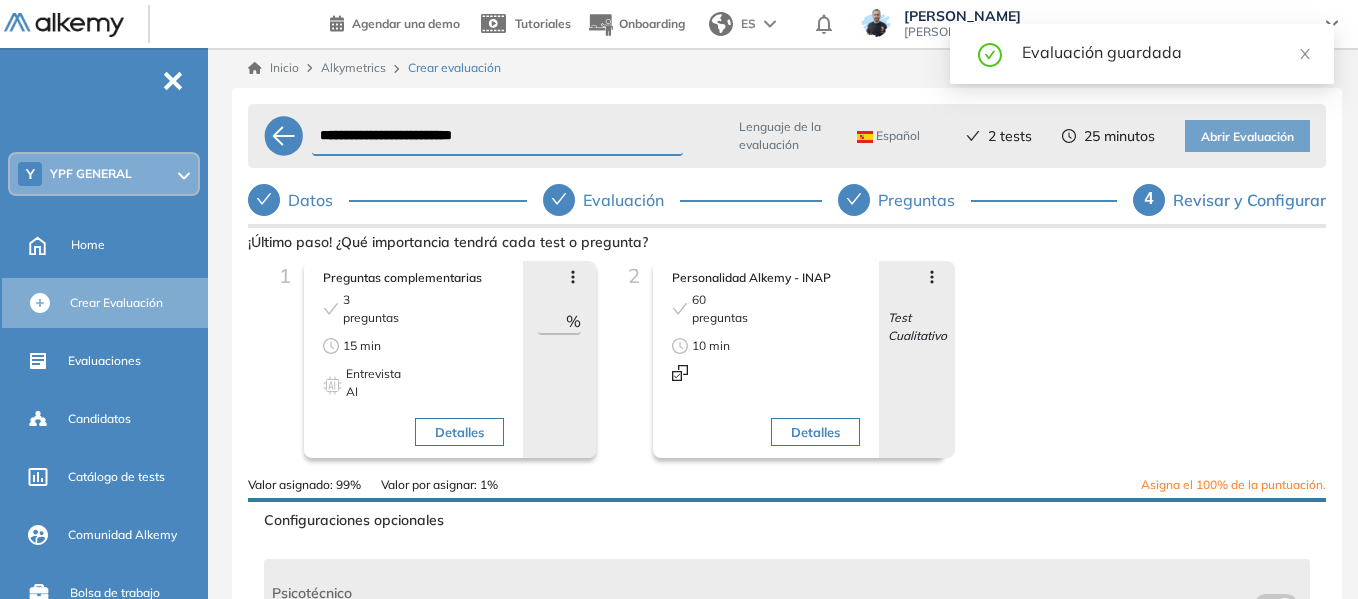 click 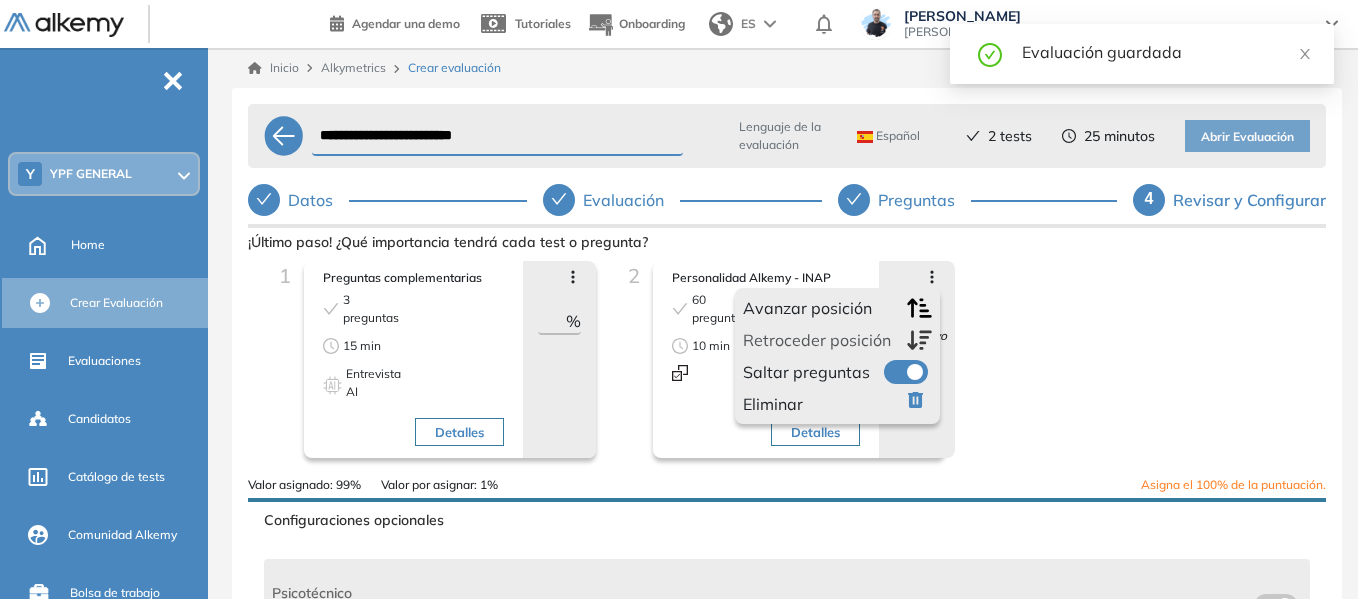 click 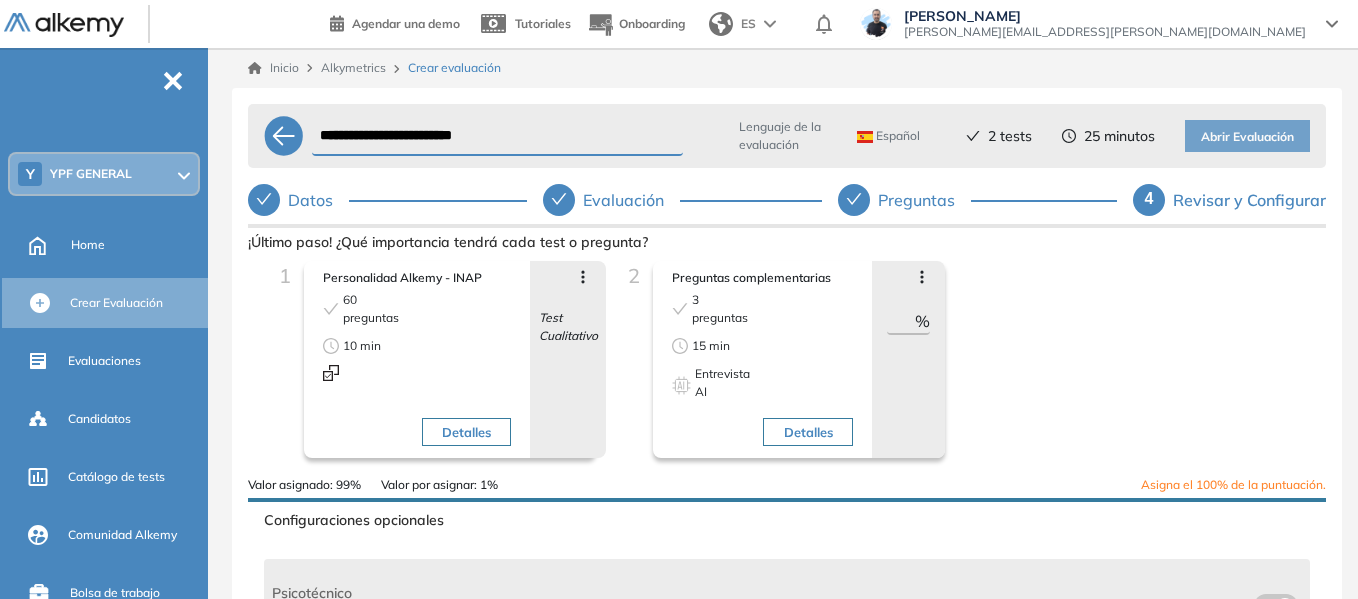 click on "1 Personalidad Alkemy - INAP 60 preguntas 10 min Detalles Avanzar posición Retroceder posición Saltar preguntas Eliminar Test Cualitativo Objetivos de la evaluación Autopercepción Analítico o Intu... Innovador o Norm... Orientado a pers... Planificador o P... Roles target Todos los roles 2 Preguntas complementarias 3 preguntas 15 min Entrevista AI Detalles Avanzar posición Retroceder posición Saltar preguntas Eliminar ** % Objetivos de la evaluación Velocidad Atención visual Precisión operat... Capacidad de con... Roles target Todos los roles" at bounding box center (787, 368) 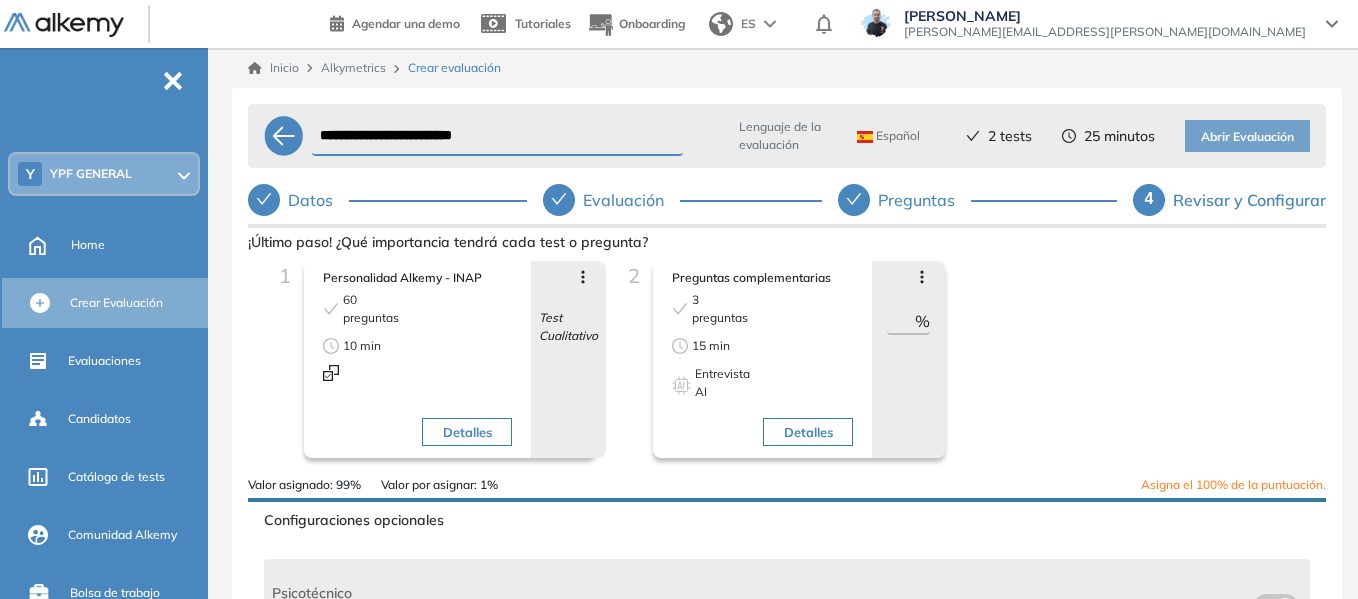 drag, startPoint x: 888, startPoint y: 322, endPoint x: 943, endPoint y: 320, distance: 55.03635 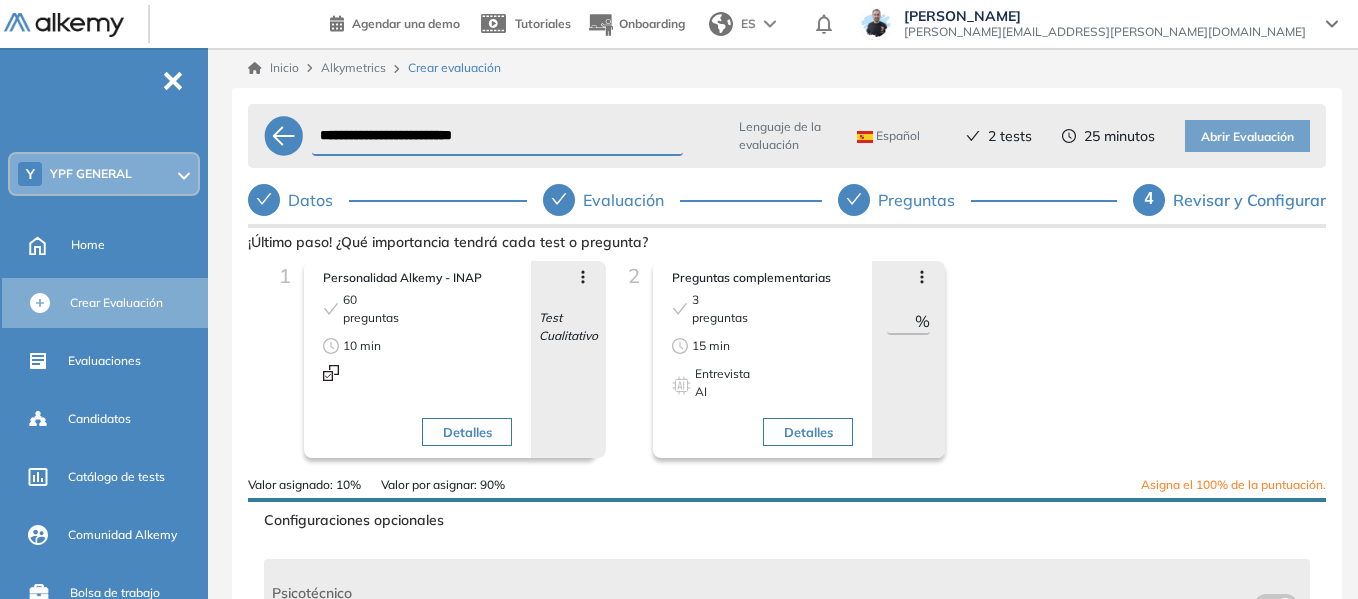 scroll, scrollTop: 0, scrollLeft: 1, axis: horizontal 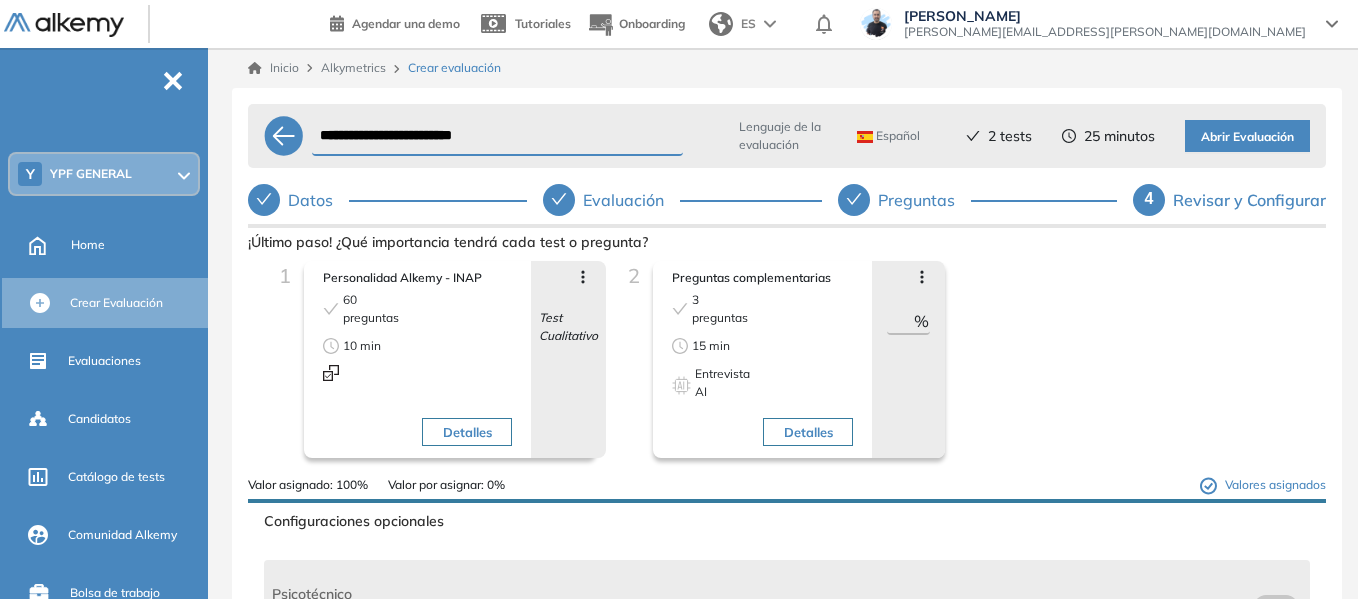 type on "***" 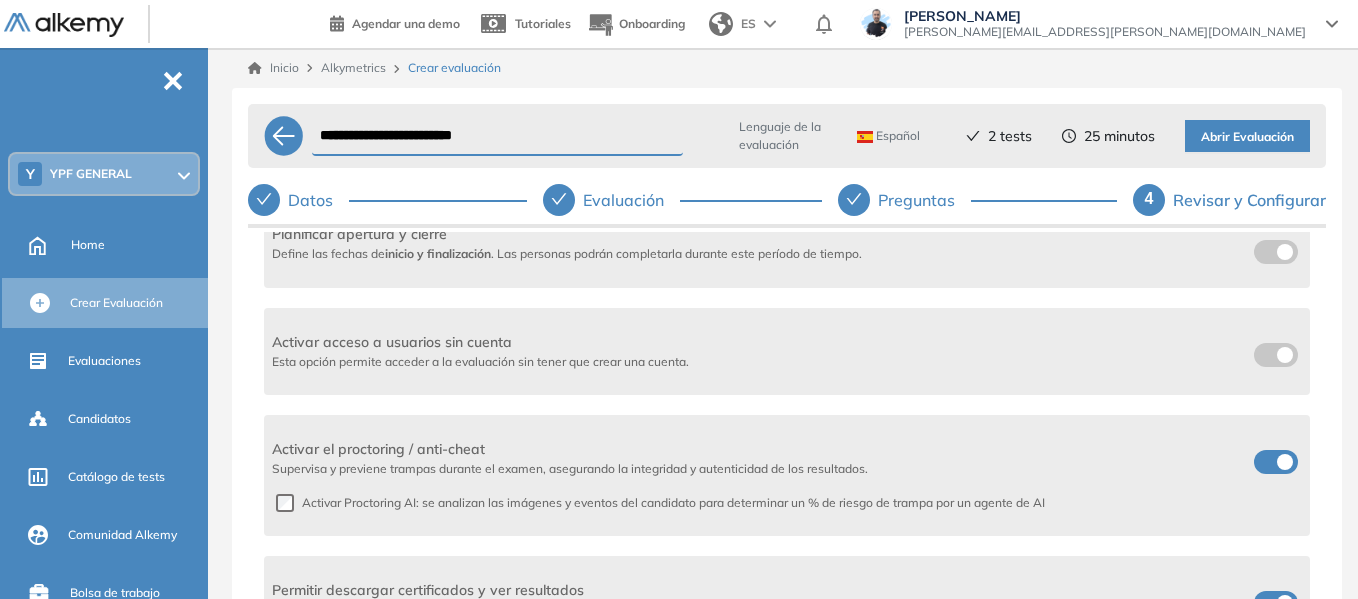 scroll, scrollTop: 500, scrollLeft: 0, axis: vertical 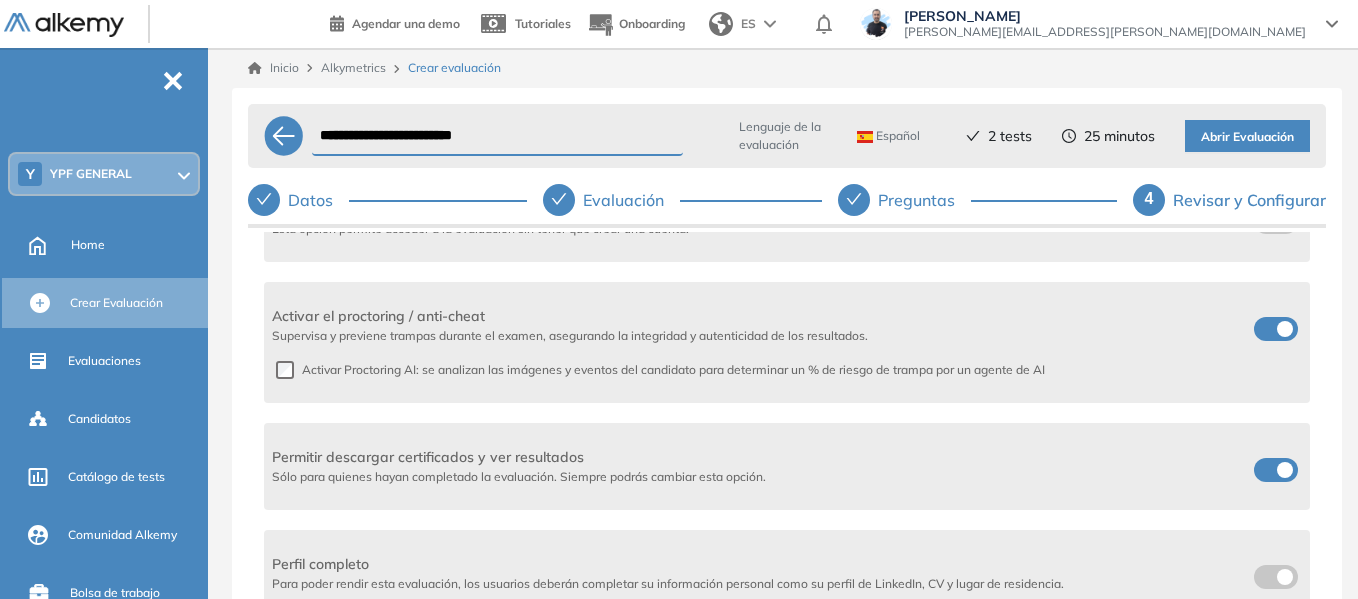 click at bounding box center (1262, 466) 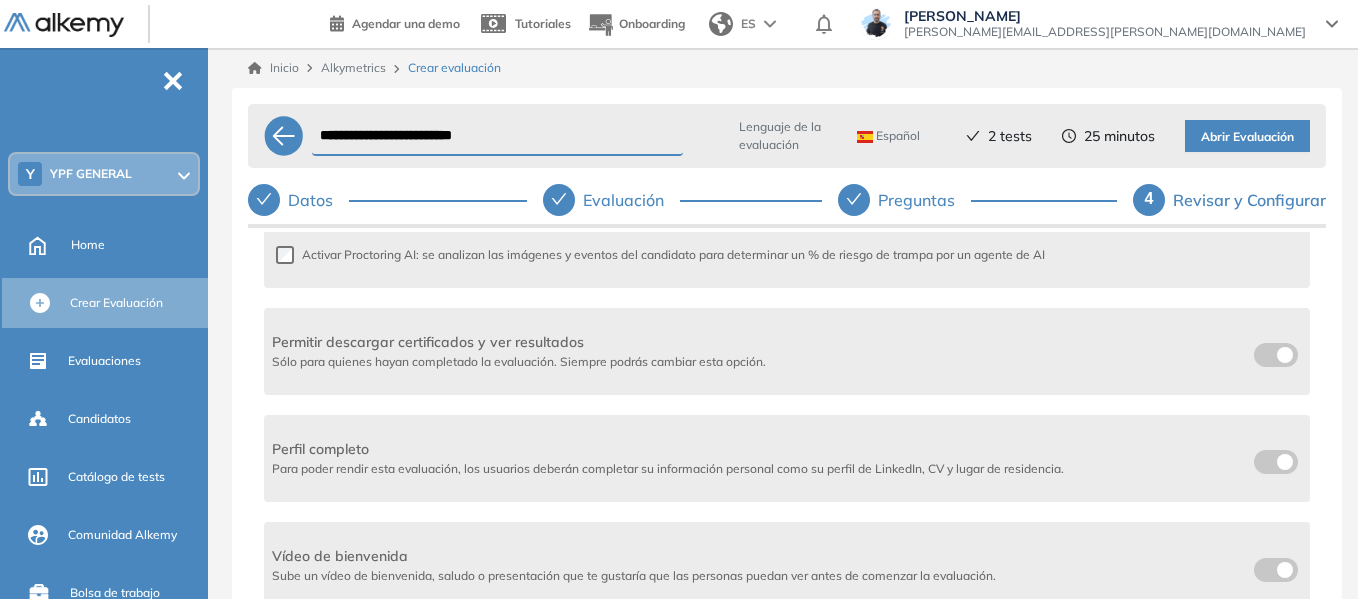 scroll, scrollTop: 720, scrollLeft: 0, axis: vertical 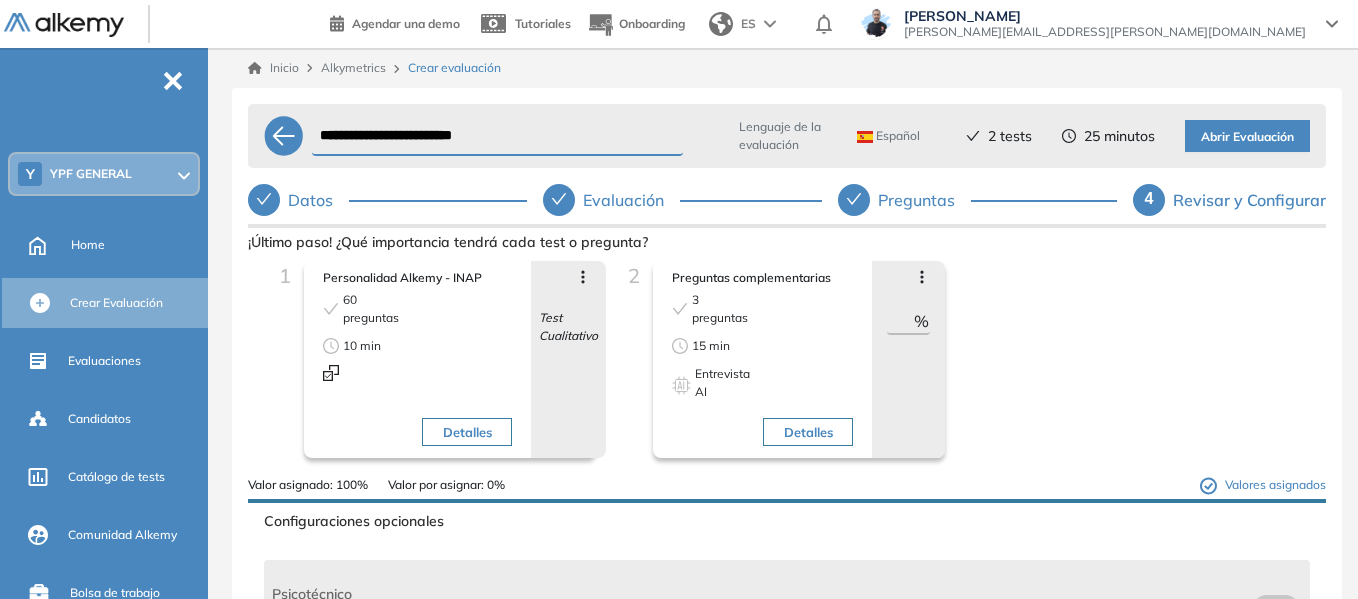 click on "Abrir Evaluación" at bounding box center (1247, 137) 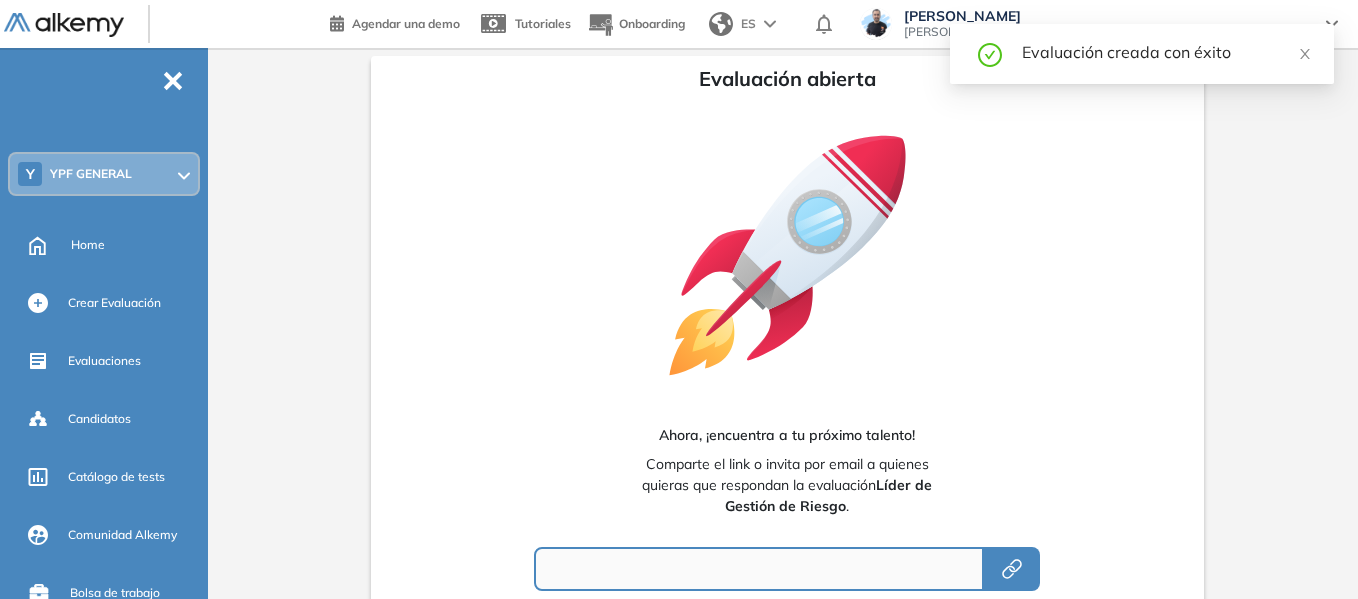 type on "**********" 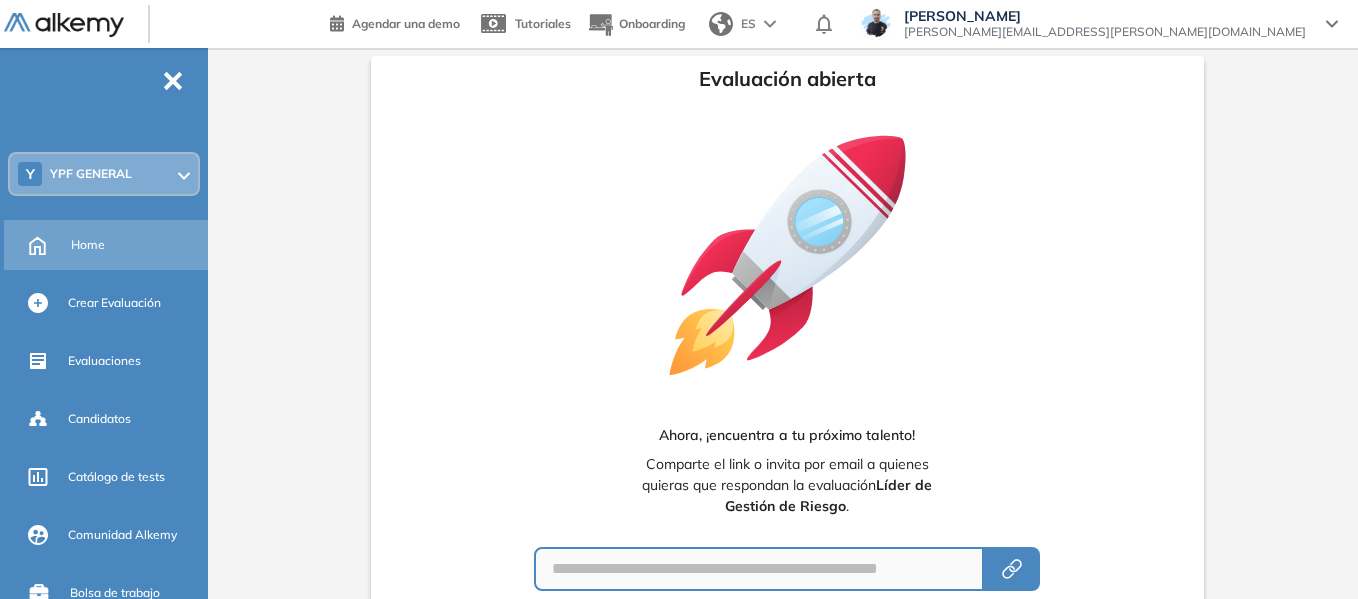 click on "Home" at bounding box center [137, 245] 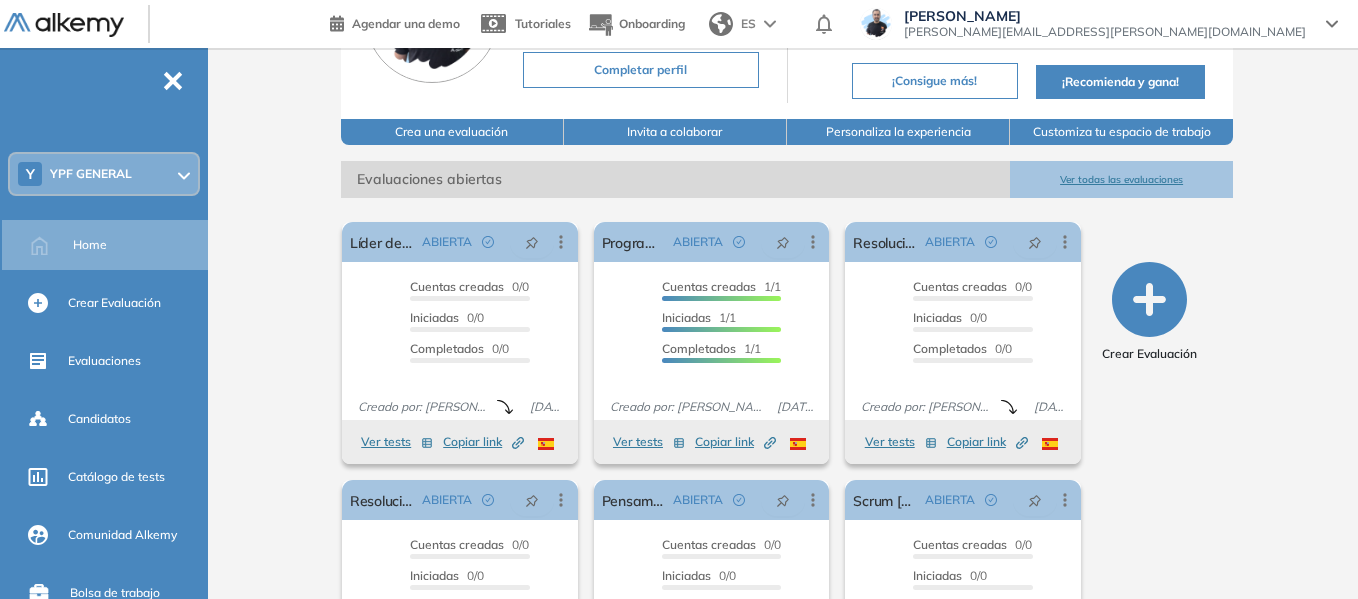 scroll, scrollTop: 200, scrollLeft: 0, axis: vertical 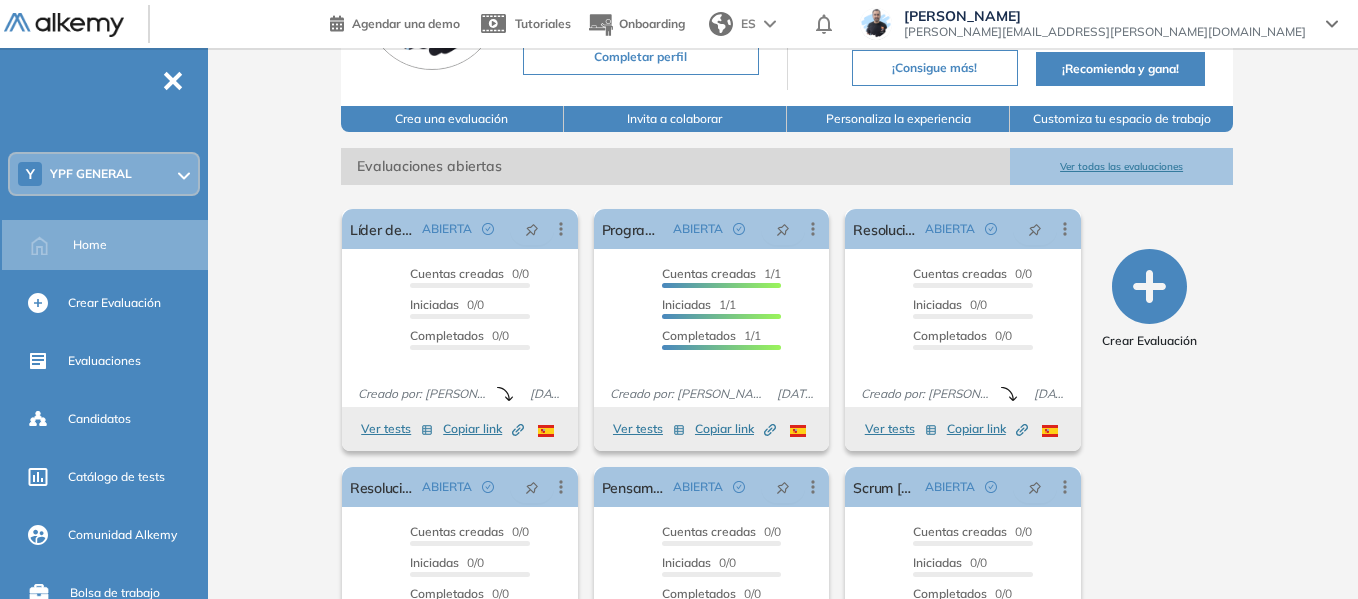 click 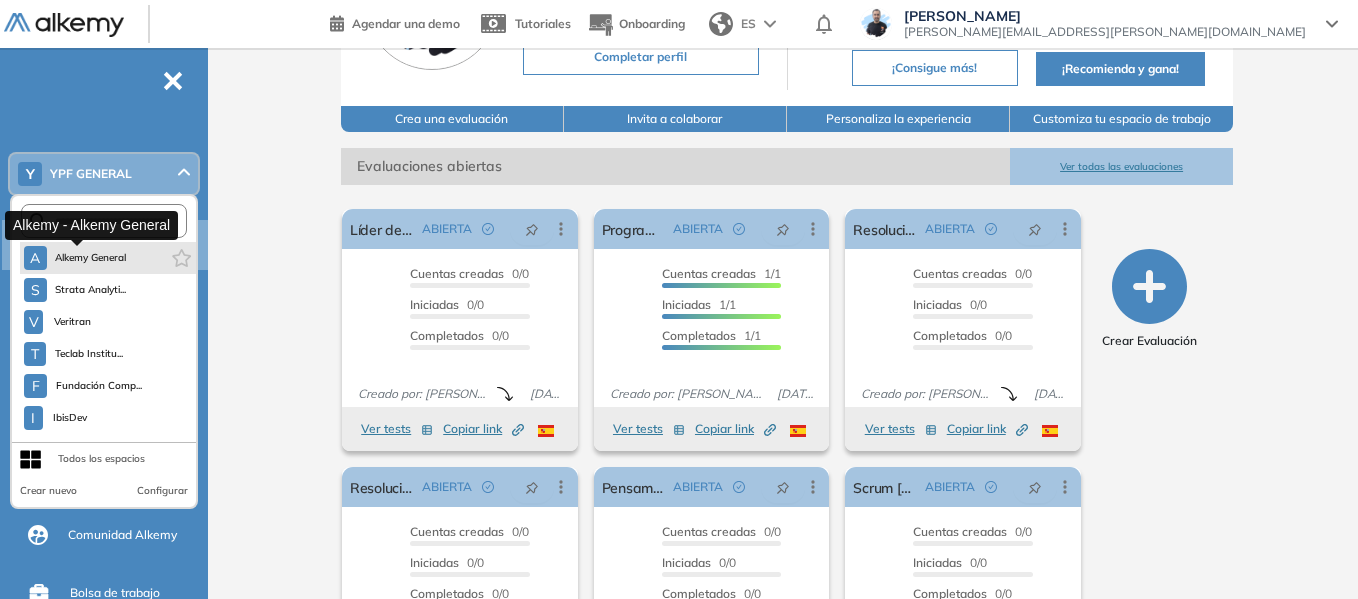 click on "Alkemy General" at bounding box center (91, 258) 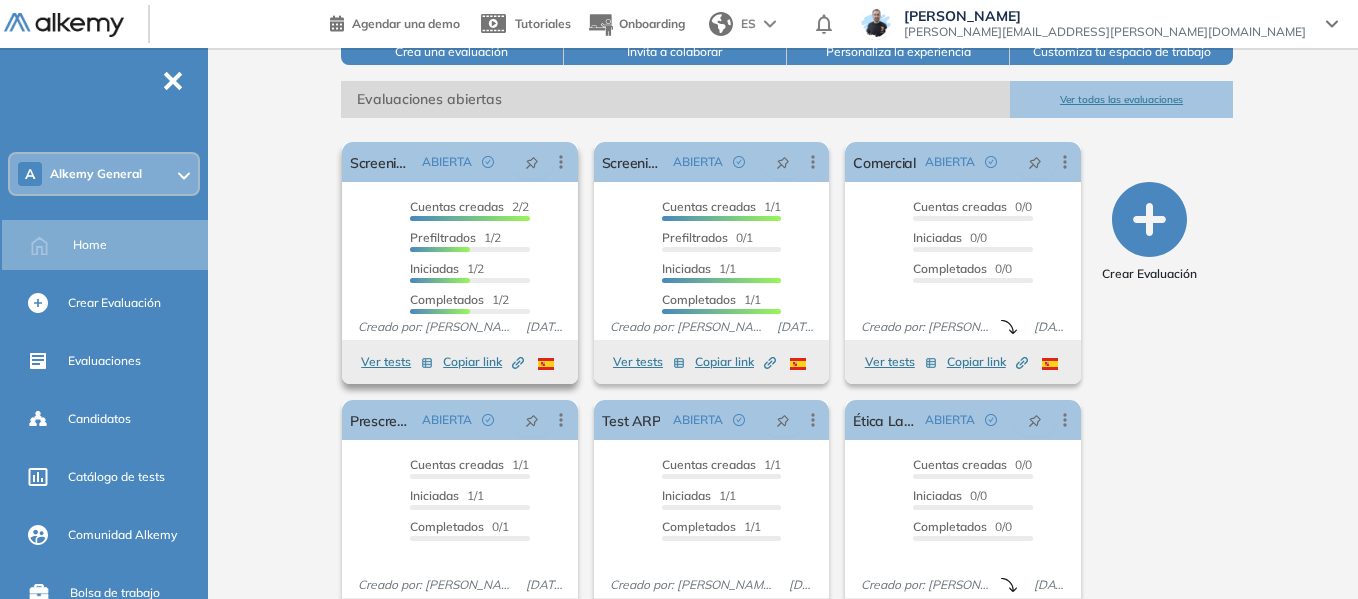 scroll, scrollTop: 300, scrollLeft: 0, axis: vertical 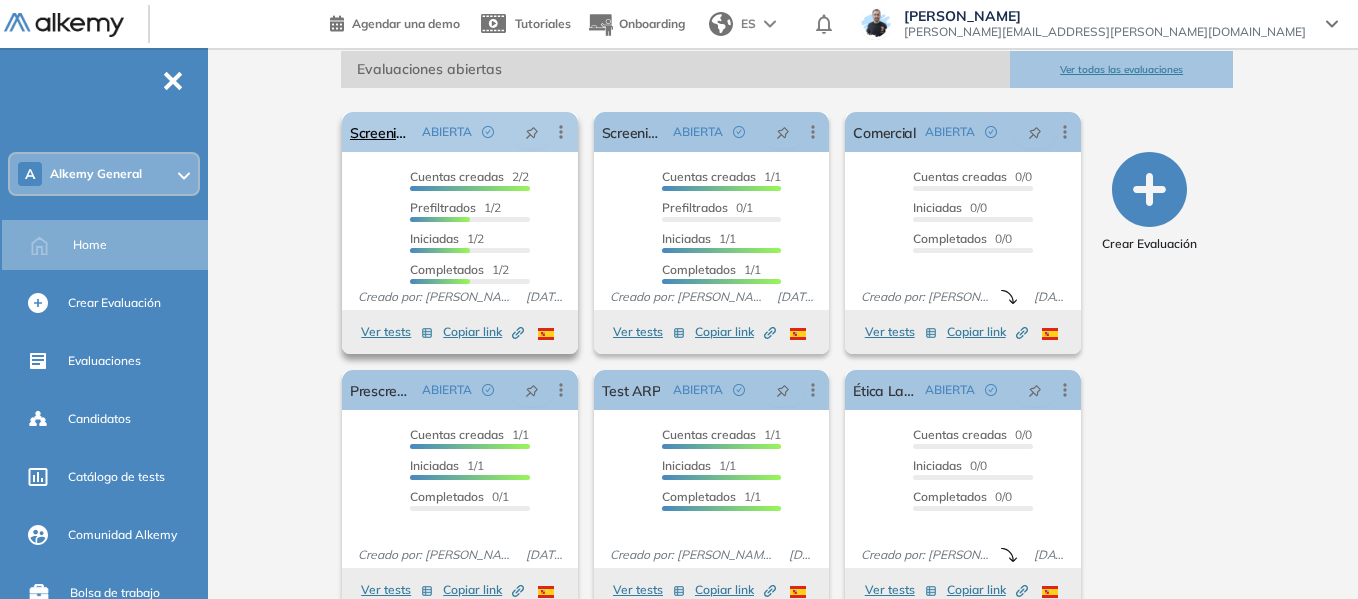 click 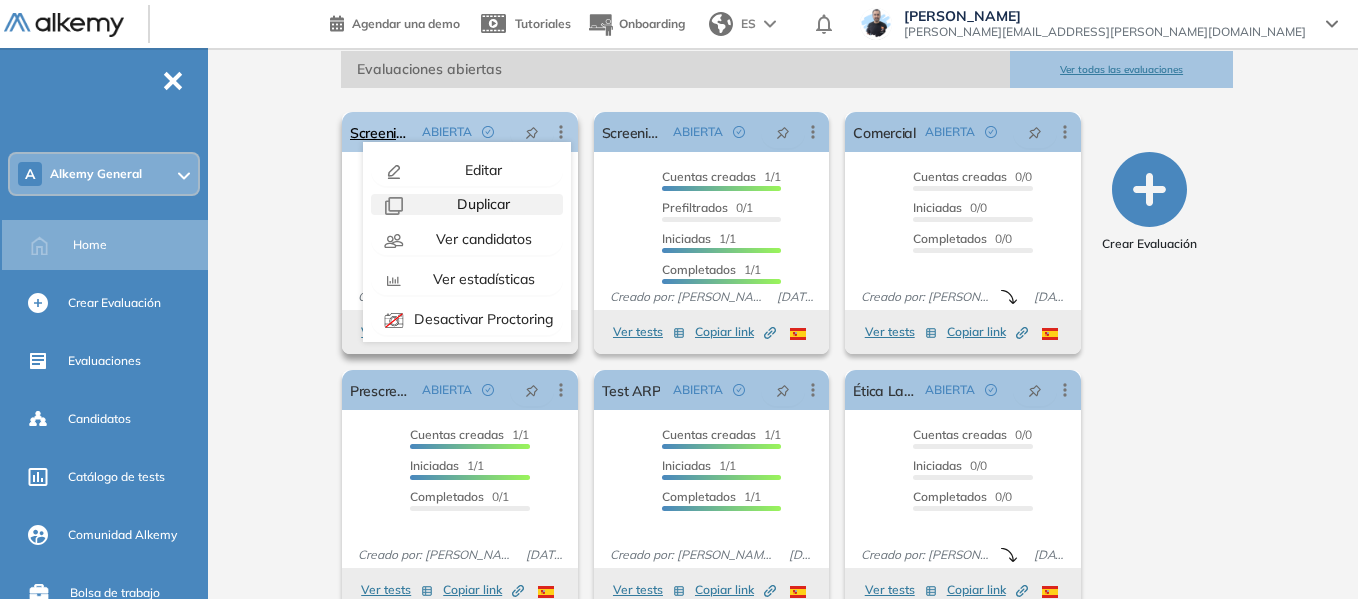 click on "Duplicar" at bounding box center (481, 204) 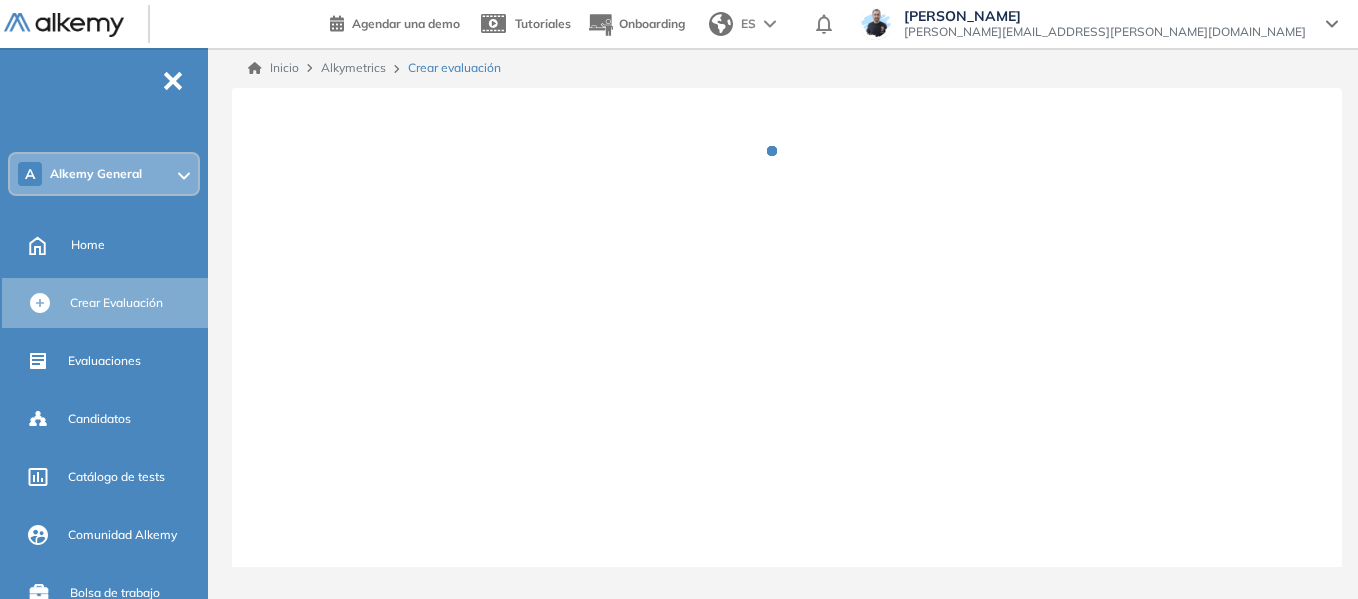 scroll, scrollTop: 0, scrollLeft: 0, axis: both 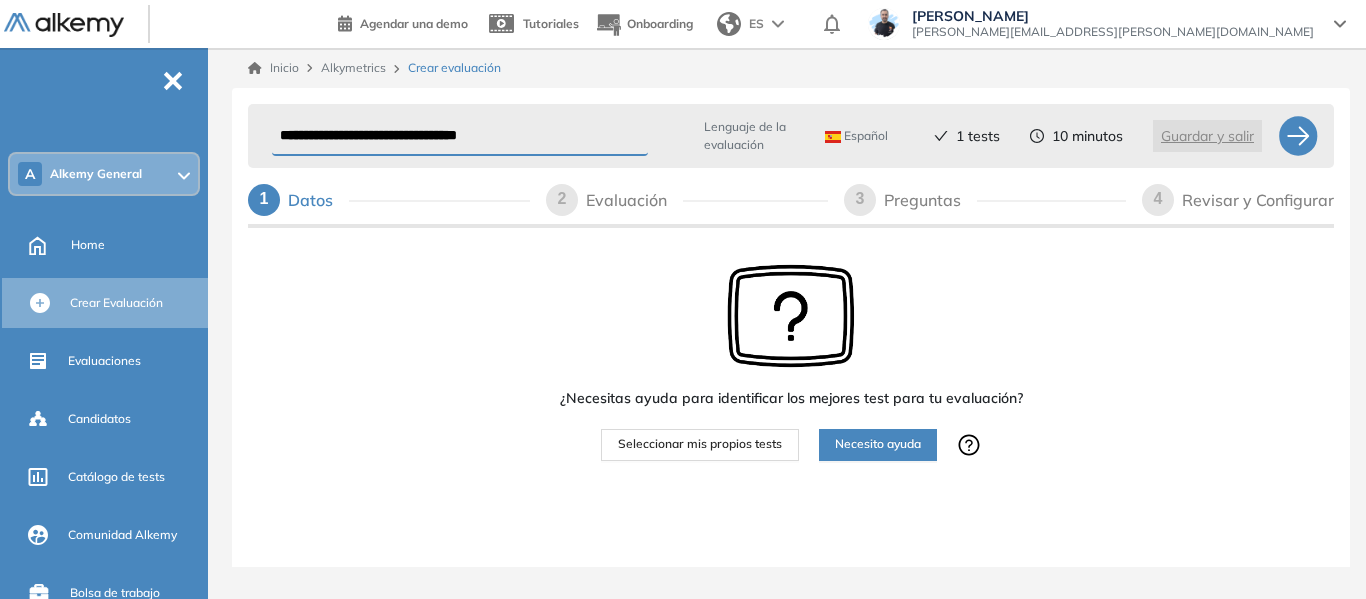 click on "**********" at bounding box center (460, 136) 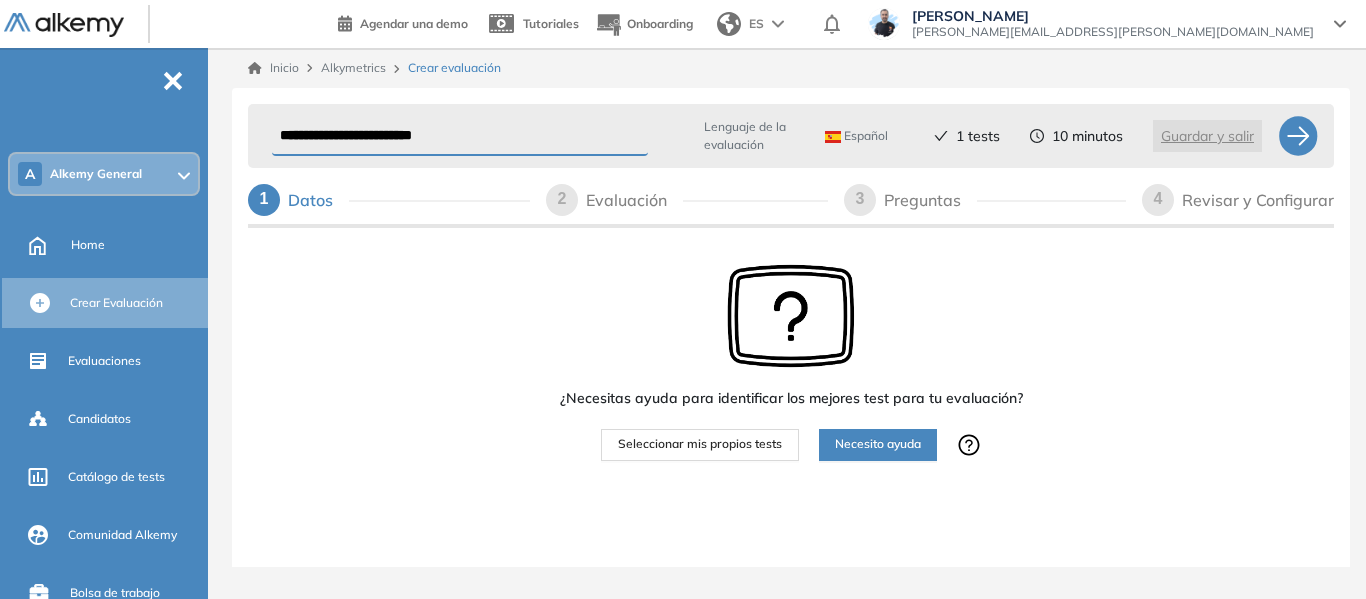 type on "**********" 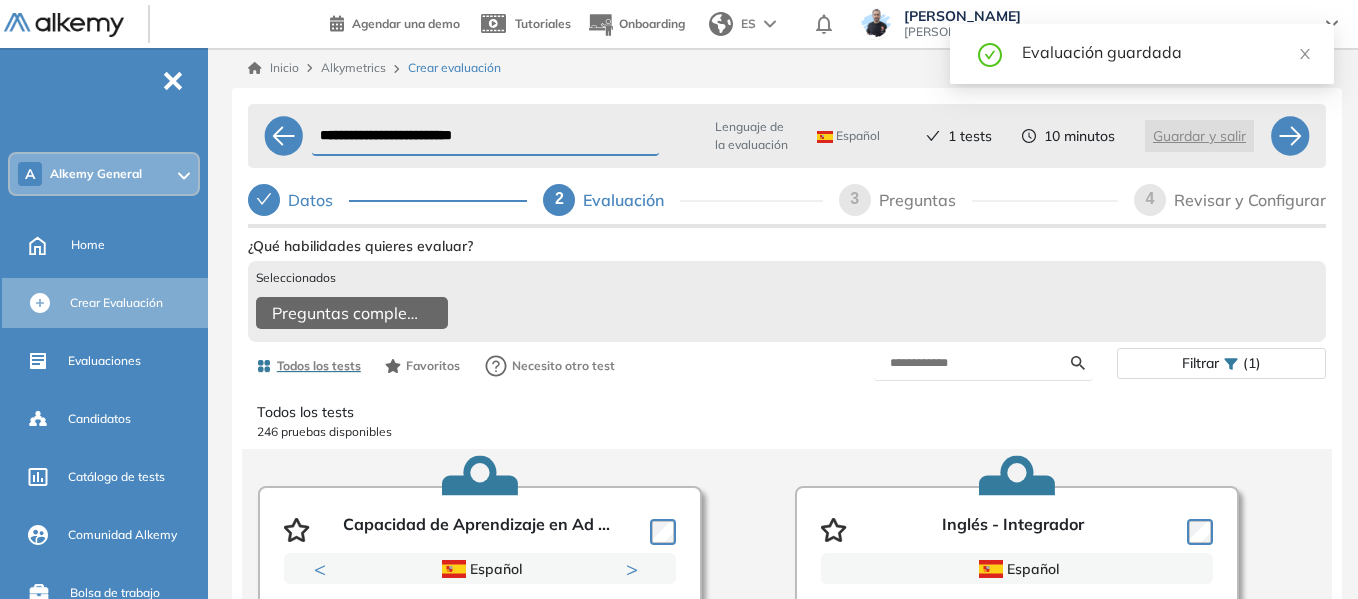 click on "Preguntas" at bounding box center (925, 200) 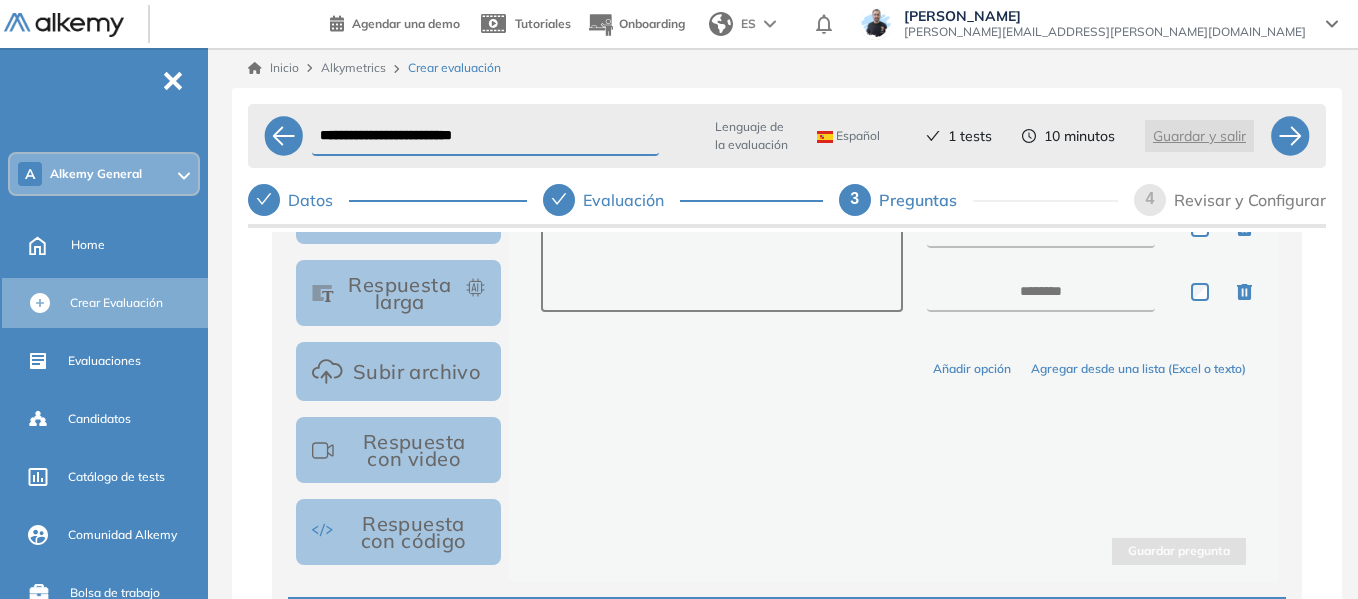scroll, scrollTop: 482, scrollLeft: 0, axis: vertical 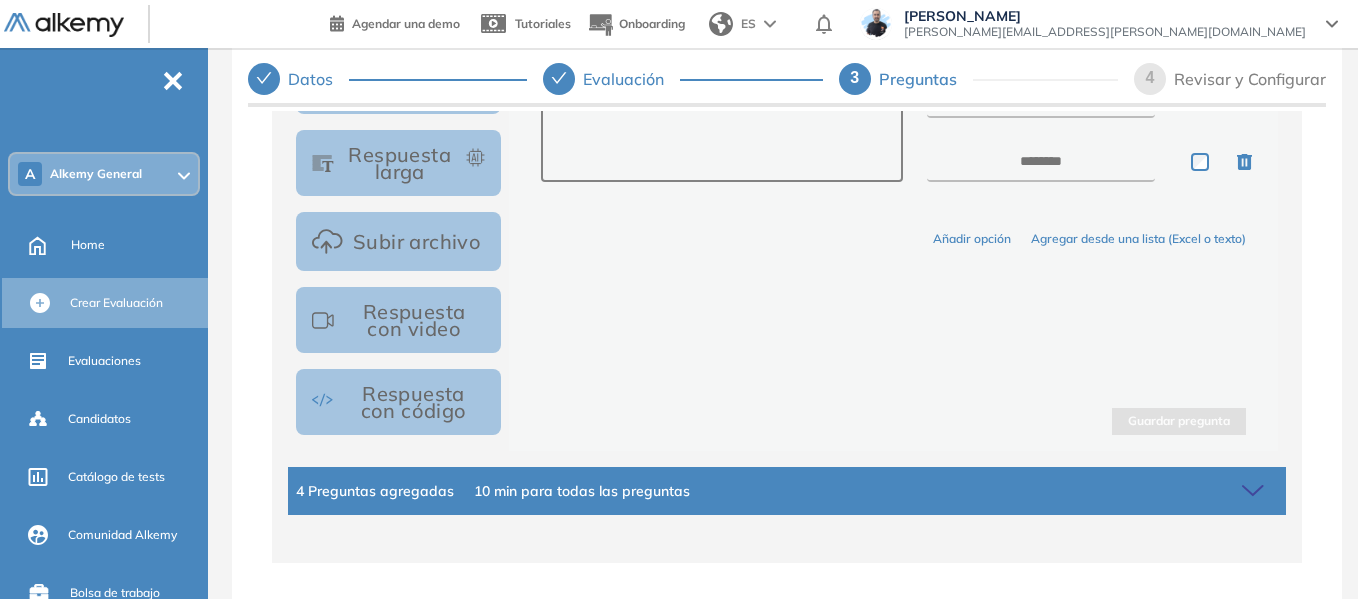 click on "4 Preguntas agregadas 10 min  para todas las preguntas" 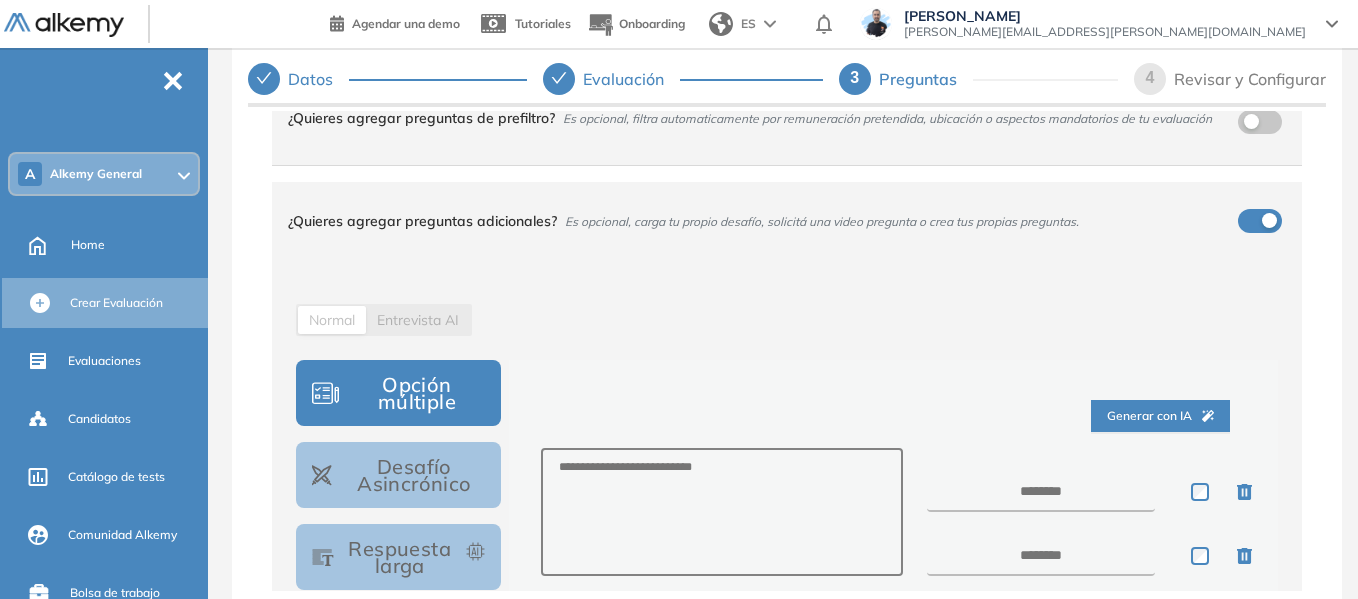 scroll, scrollTop: 0, scrollLeft: 0, axis: both 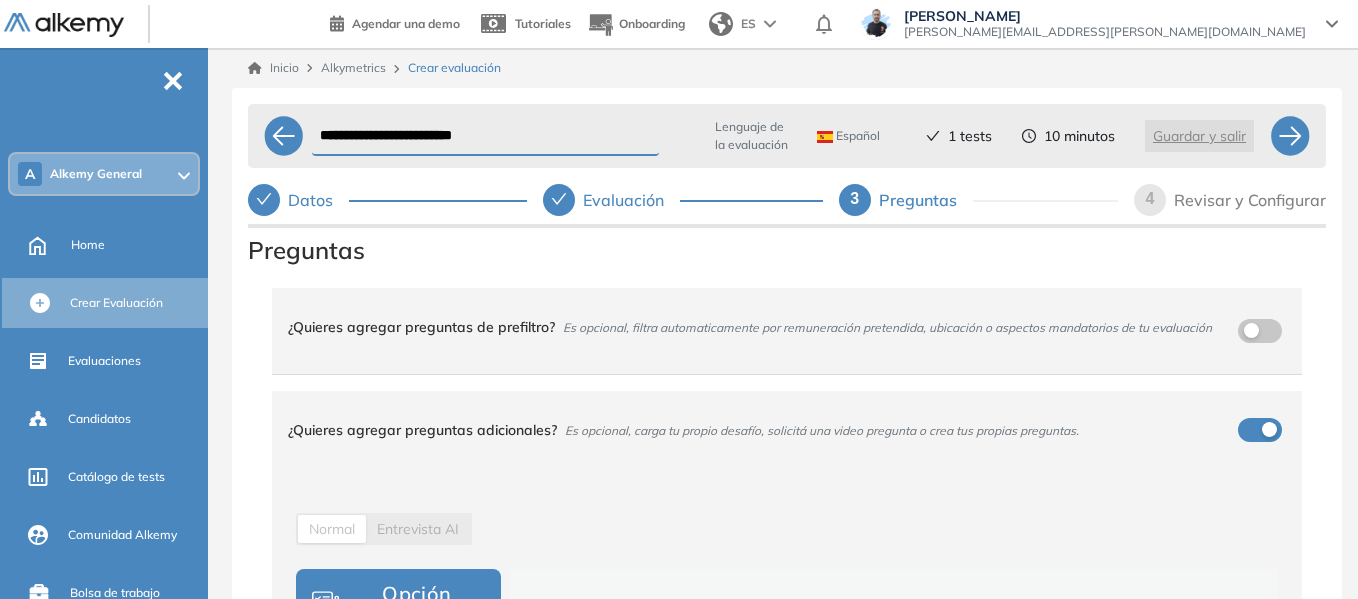 click on "¿Quieres agregar preguntas de prefiltro? Es opcional, filtra automaticamente por remuneración pretendida, ubicación o aspectos mandatorios de tu evaluación" at bounding box center [775, 327] 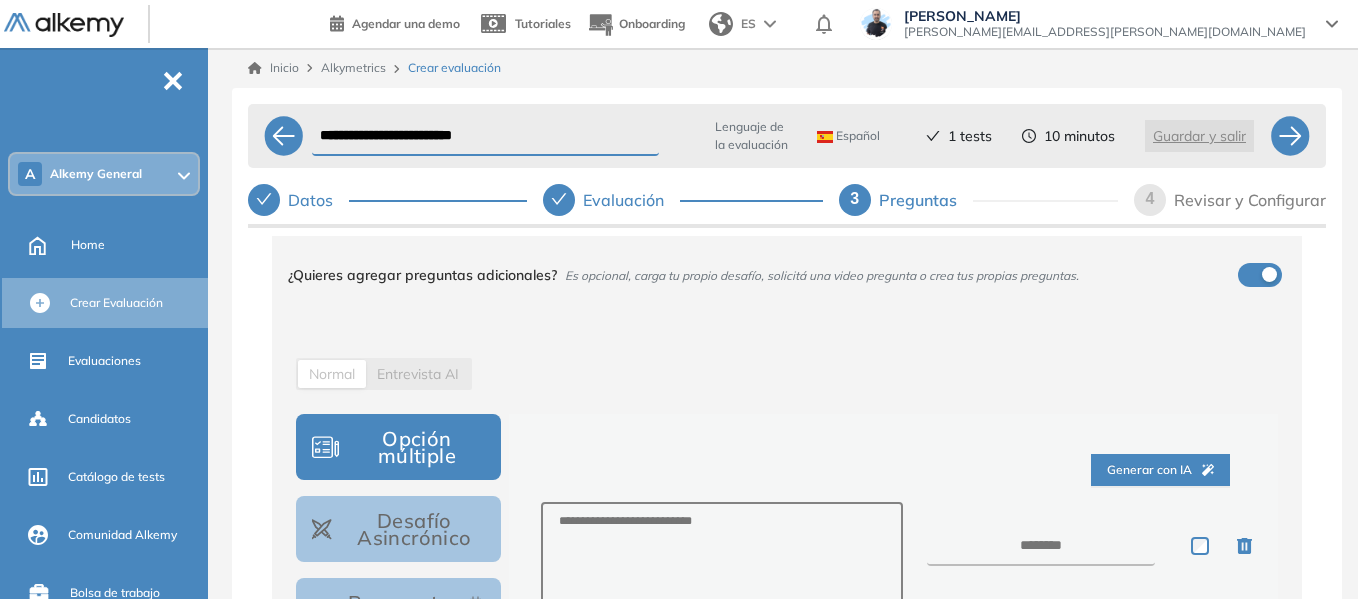 scroll, scrollTop: 200, scrollLeft: 0, axis: vertical 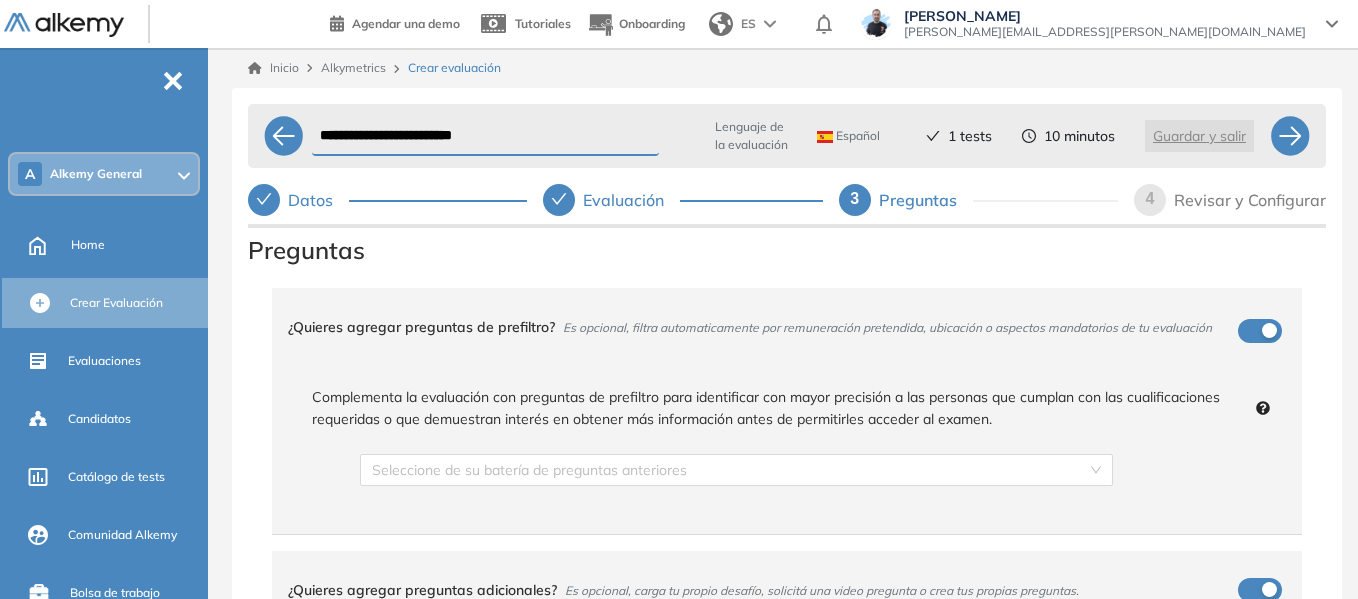 click on "Lenguaje de la evaluación   Español   Español   Inglés   Portugués 1 tests 10 minutos Guardar y salir" at bounding box center (968, 136) 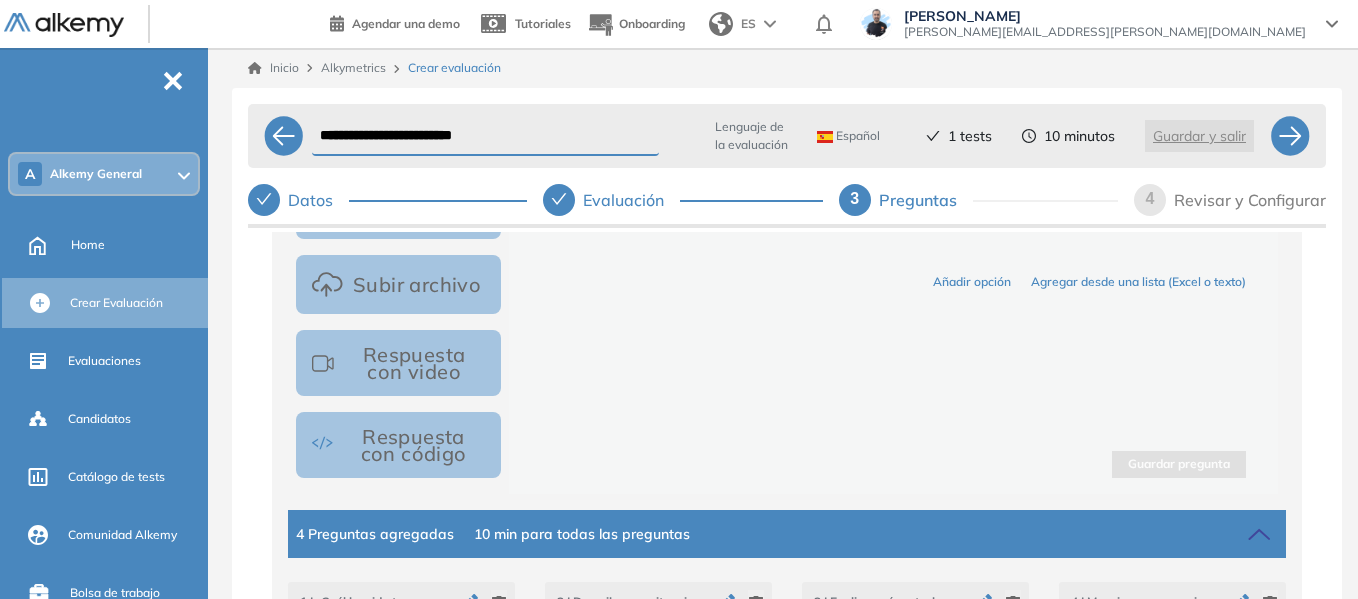 scroll, scrollTop: 588, scrollLeft: 0, axis: vertical 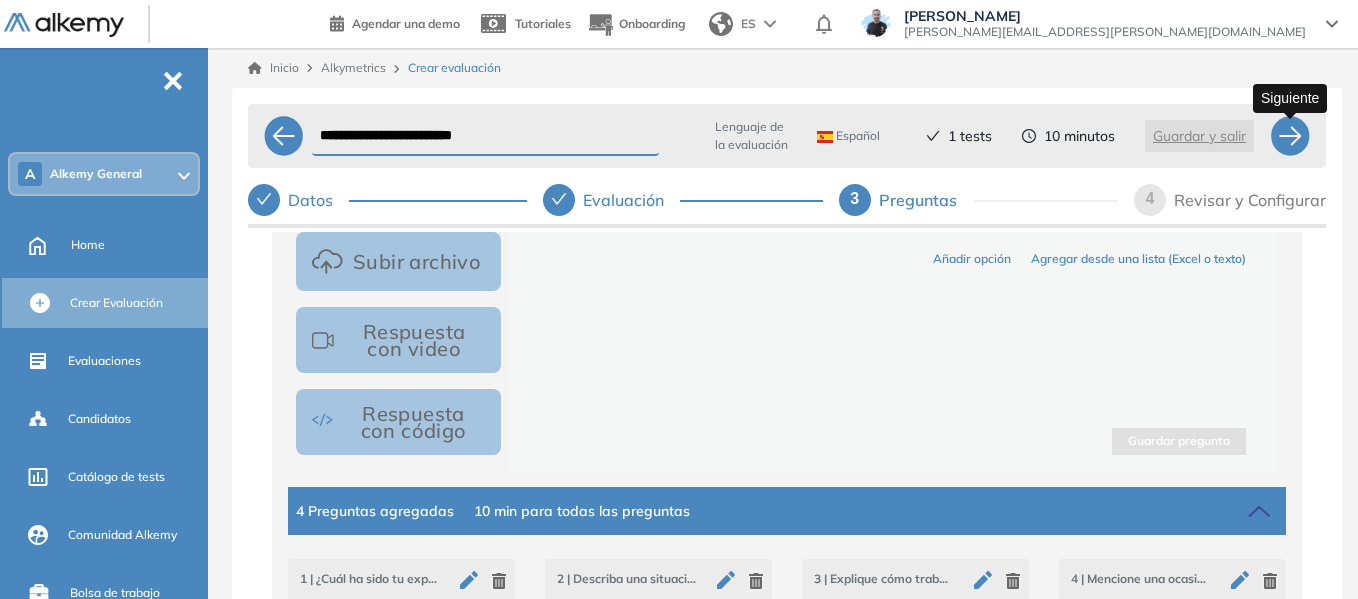click at bounding box center (1290, 136) 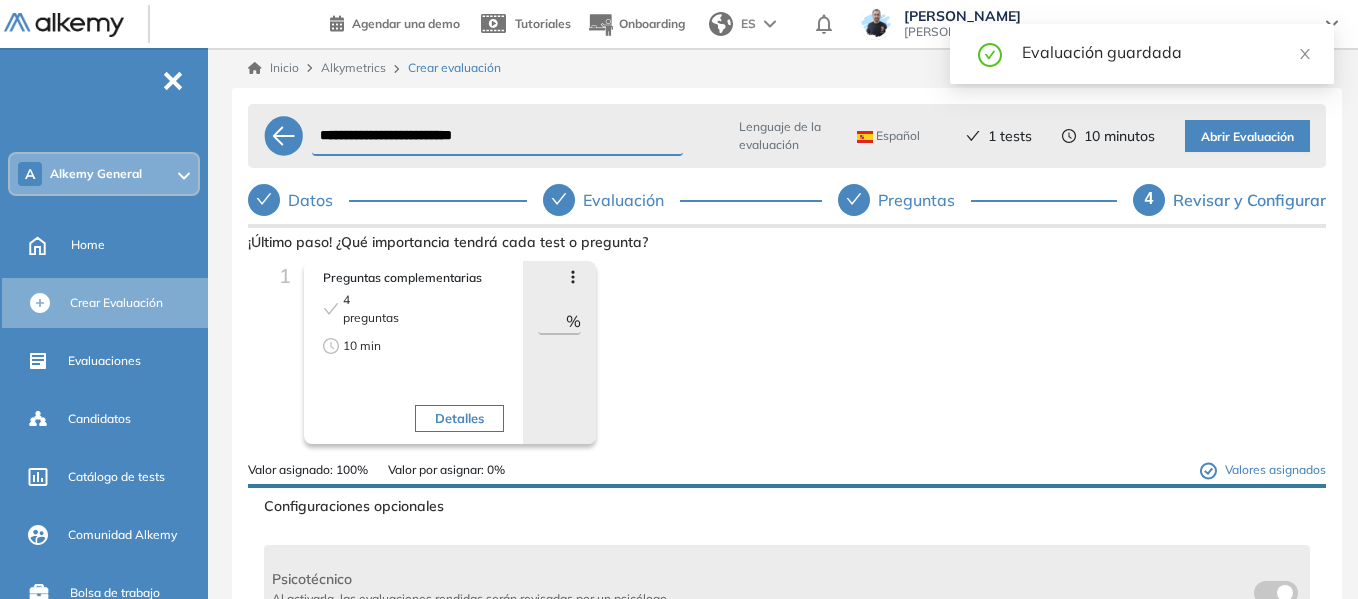 click on "Preguntas" at bounding box center (924, 200) 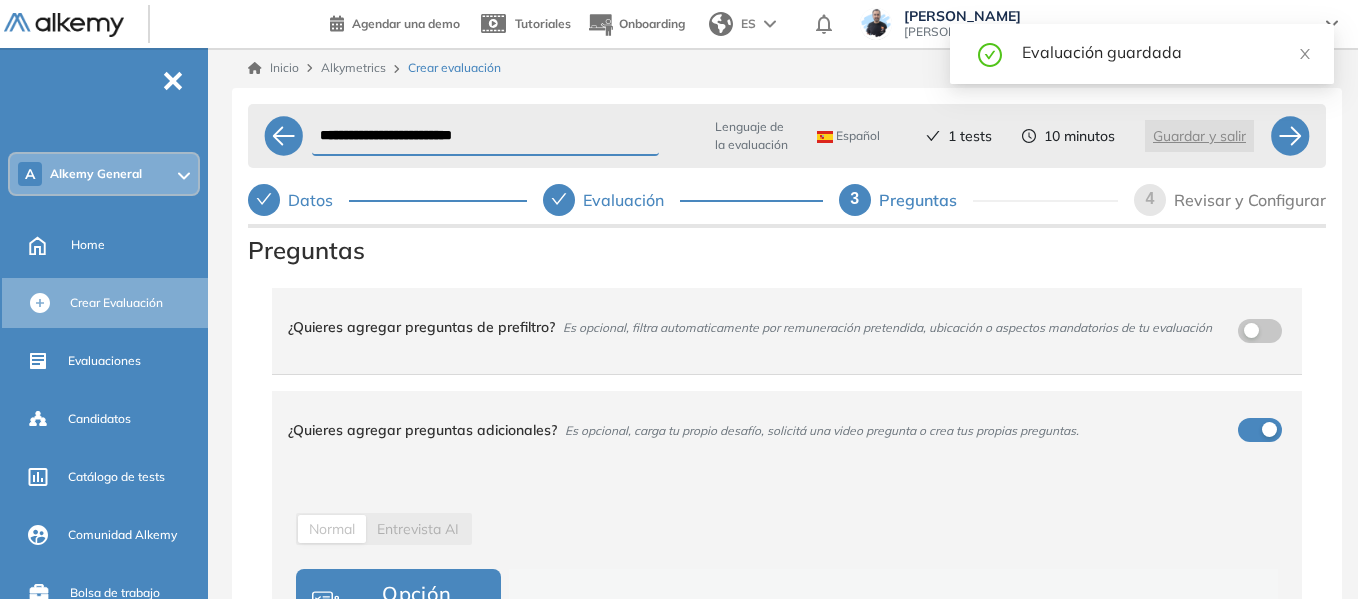 click on "Lenguaje de la evaluación   Español   Español   Inglés   Portugués 1 tests 10 minutos Guardar y salir" at bounding box center [968, 136] 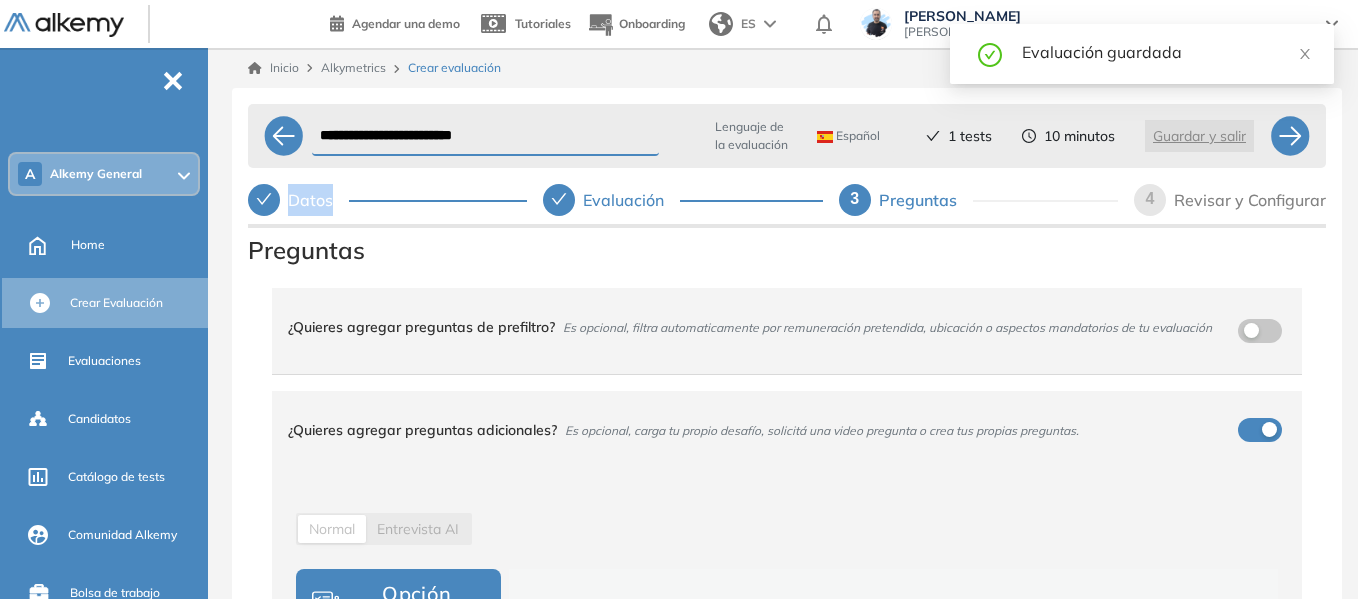 click on "Lenguaje de la evaluación   Español   Español   Inglés   Portugués 1 tests 10 minutos Guardar y salir" at bounding box center [968, 136] 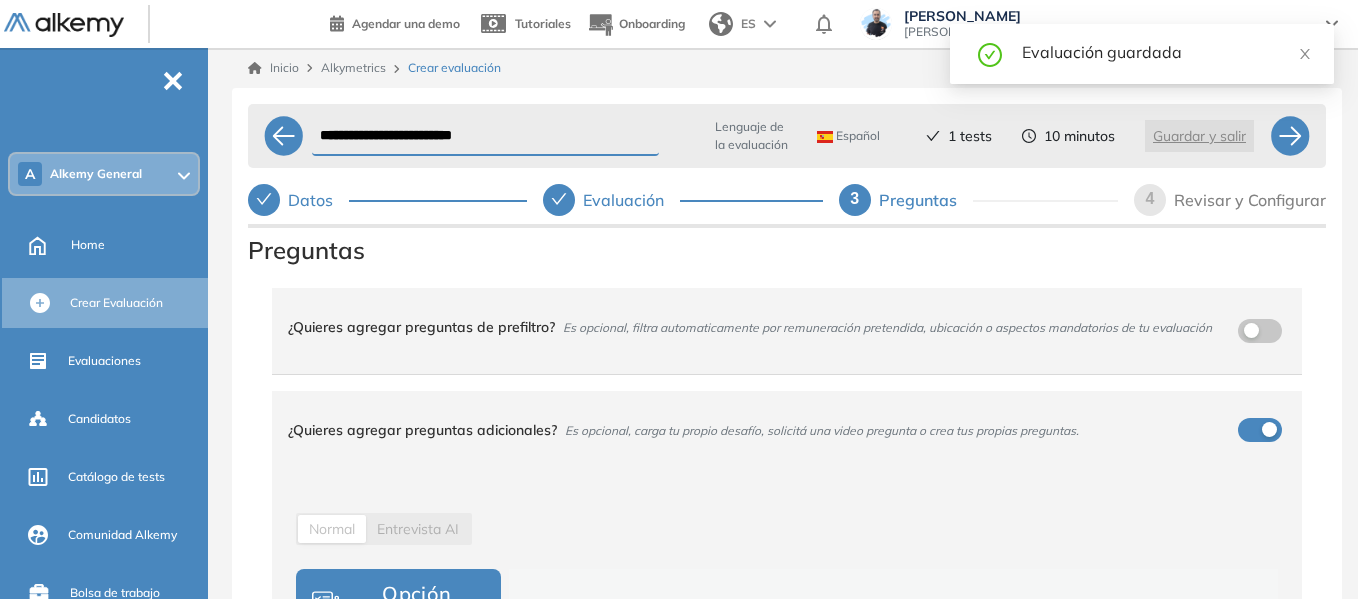 click on "¿Quieres agregar preguntas de prefiltro? Es opcional, filtra automaticamente por remuneración pretendida, ubicación o aspectos mandatorios de tu evaluación" at bounding box center [775, 327] 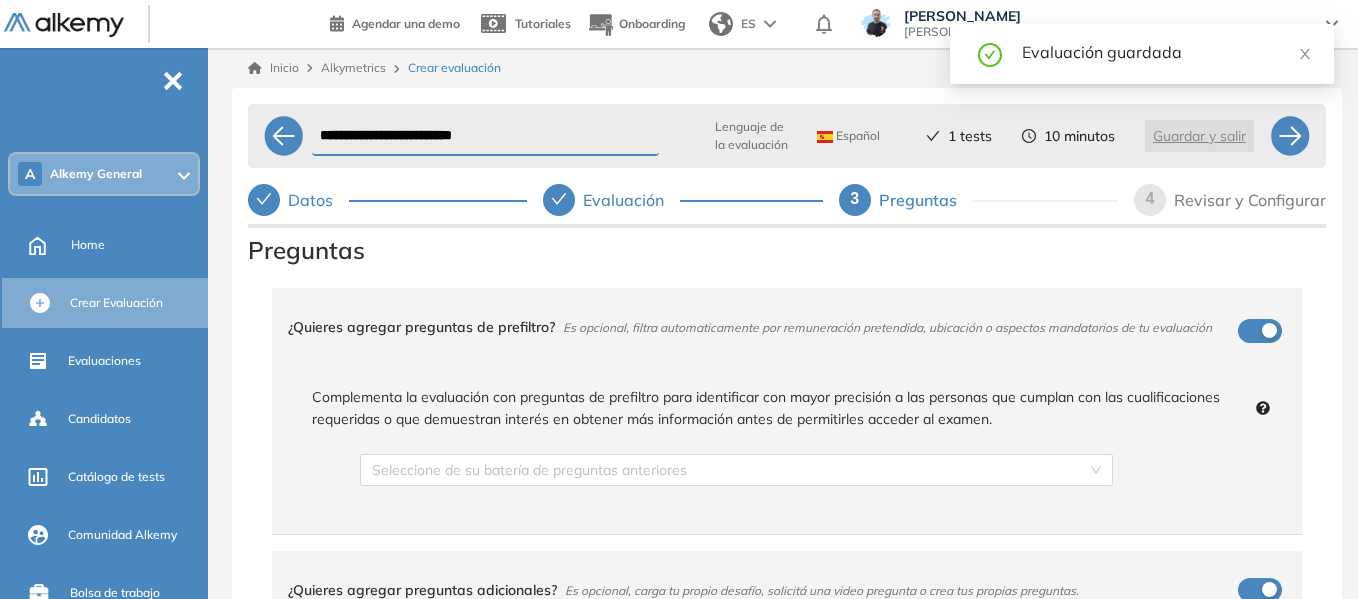 click on "¿Quieres agregar preguntas de prefiltro? Es opcional, filtra automaticamente por remuneración pretendida, ubicación o aspectos mandatorios de tu evaluación Complementa la evaluación con preguntas de prefiltro para identificar con mayor precisión a las personas que cumplan con las cualificaciones requeridas o que demuestran interés en obtener más información antes de permitirles acceder al examen. Seleccione de su batería de preguntas anteriores ¿Quieres agregar preguntas adicionales? Es opcional, carga tu propio desafío, solicitá una video pregunta o crea tus propias preguntas.  Normal Entrevista AI Opción múltiple Desafío Asincrónico Respuesta larga Subir archivo Respuesta con video Respuesta con código Generar con IA   Añadir opción Agregar desde una lista (Excel o texto) Guardar pregunta 4 Preguntas agregadas 10 min  para todas las preguntas para todas las preguntas ***** ***** ****** ****** ****** ****** ****** ****** ****** ****** ****** ****** ****** ****** ****** ****** ******" at bounding box center (787, 815) 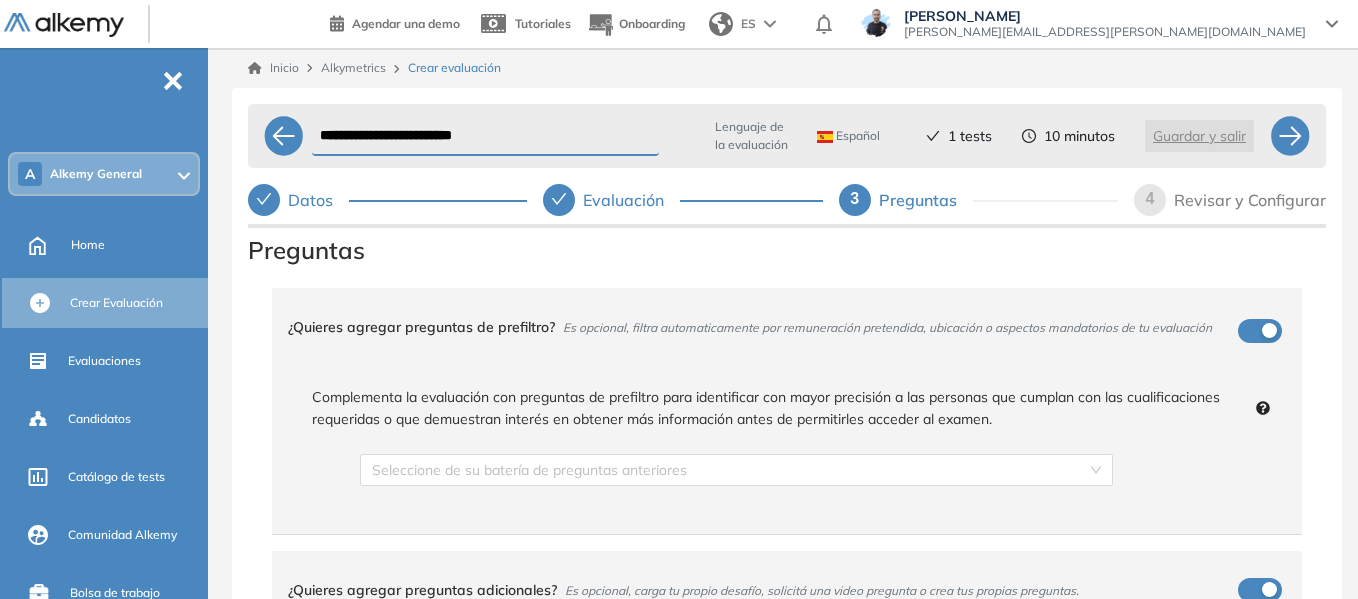 click on "¿Quieres agregar preguntas de prefiltro? Es opcional, filtra automaticamente por remuneración pretendida, ubicación o aspectos mandatorios de tu evaluación" at bounding box center [775, 327] 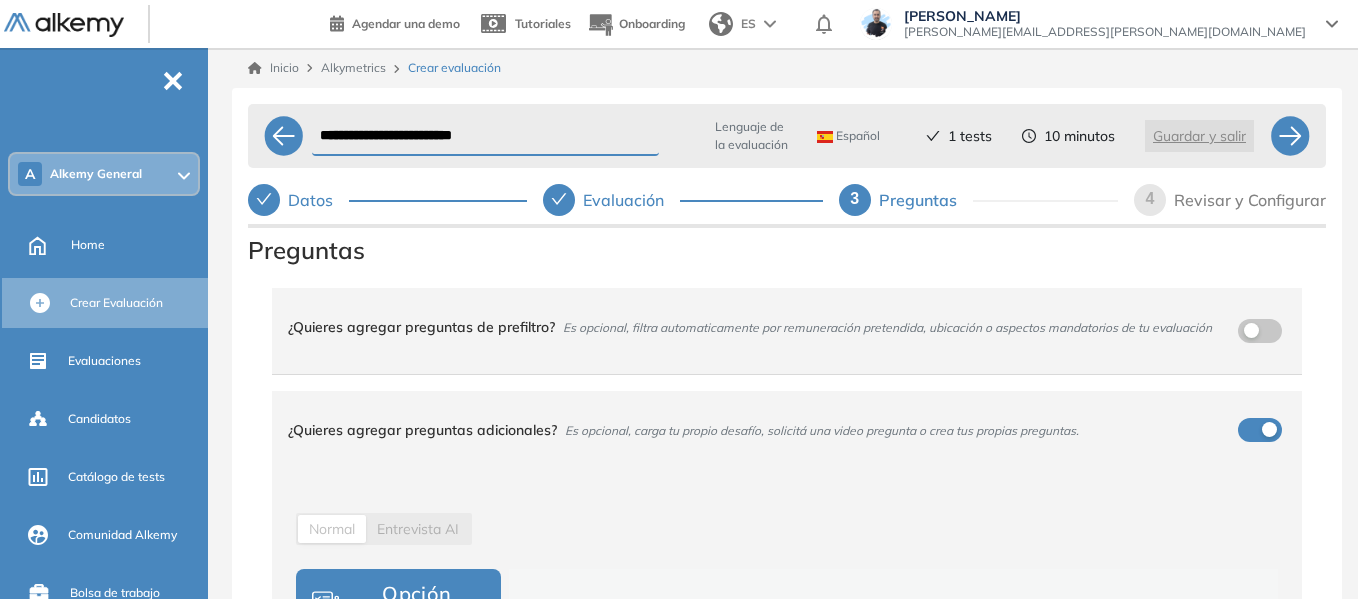 click on "¿Quieres agregar preguntas de prefiltro? Es opcional, filtra automaticamente por remuneración pretendida, ubicación o aspectos mandatorios de tu evaluación" at bounding box center (775, 327) 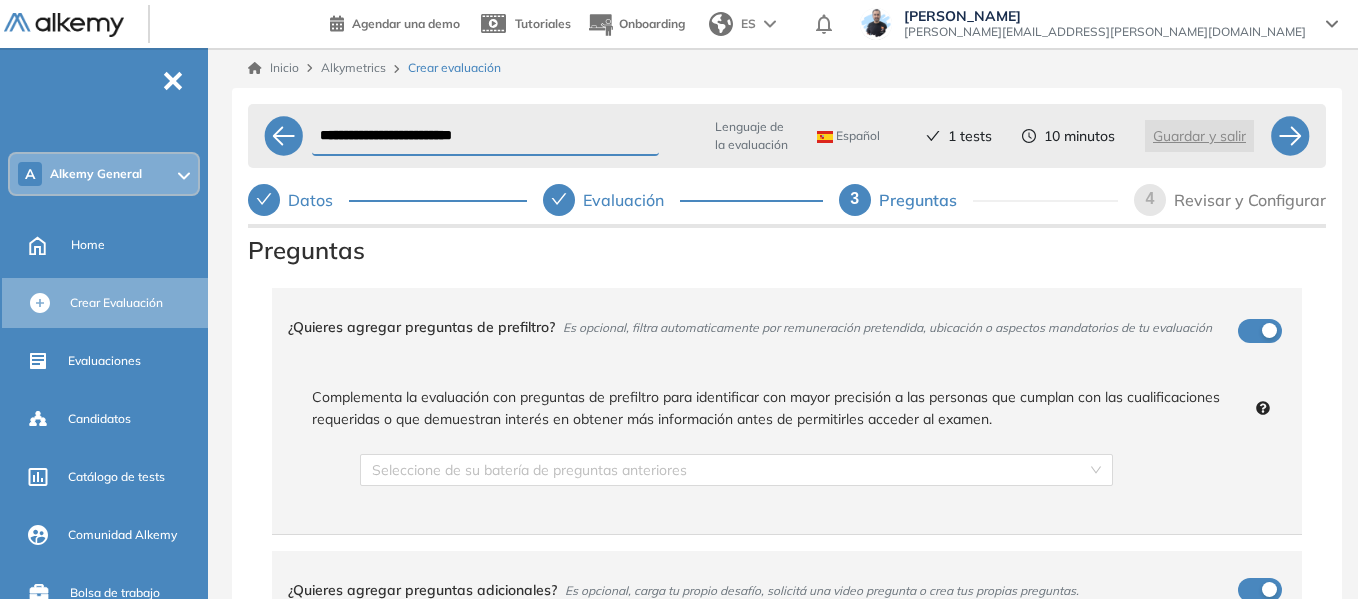 click on "¿Quieres agregar preguntas de prefiltro? Es opcional, filtra automaticamente por remuneración pretendida, ubicación o aspectos mandatorios de tu evaluación" at bounding box center (775, 327) 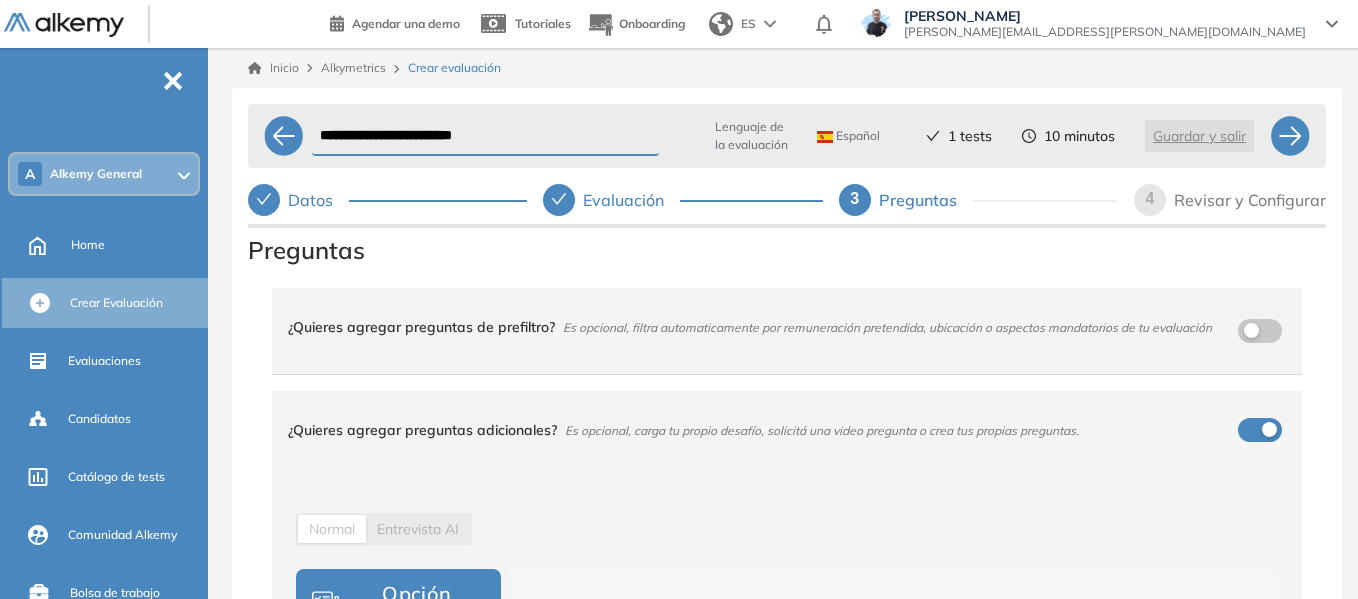 click on "Lenguaje de la evaluación   Español   Español   Inglés   Portugués 1 tests 10 minutos Guardar y salir" at bounding box center [968, 136] 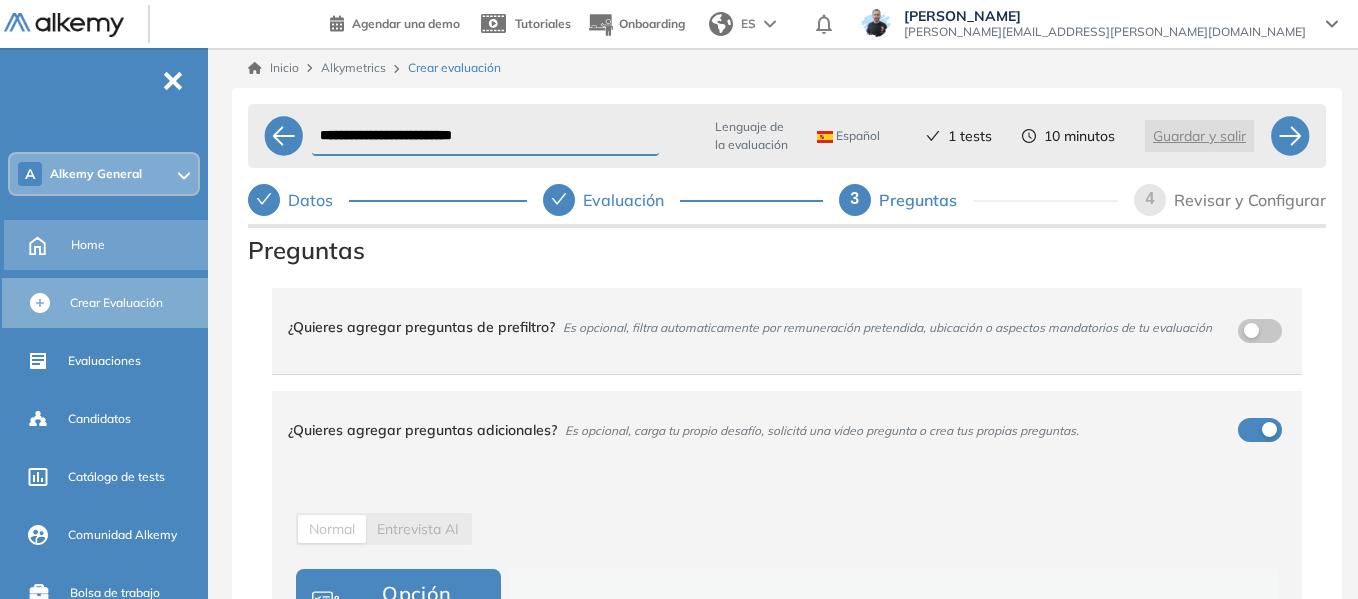 click on "Home" at bounding box center (88, 245) 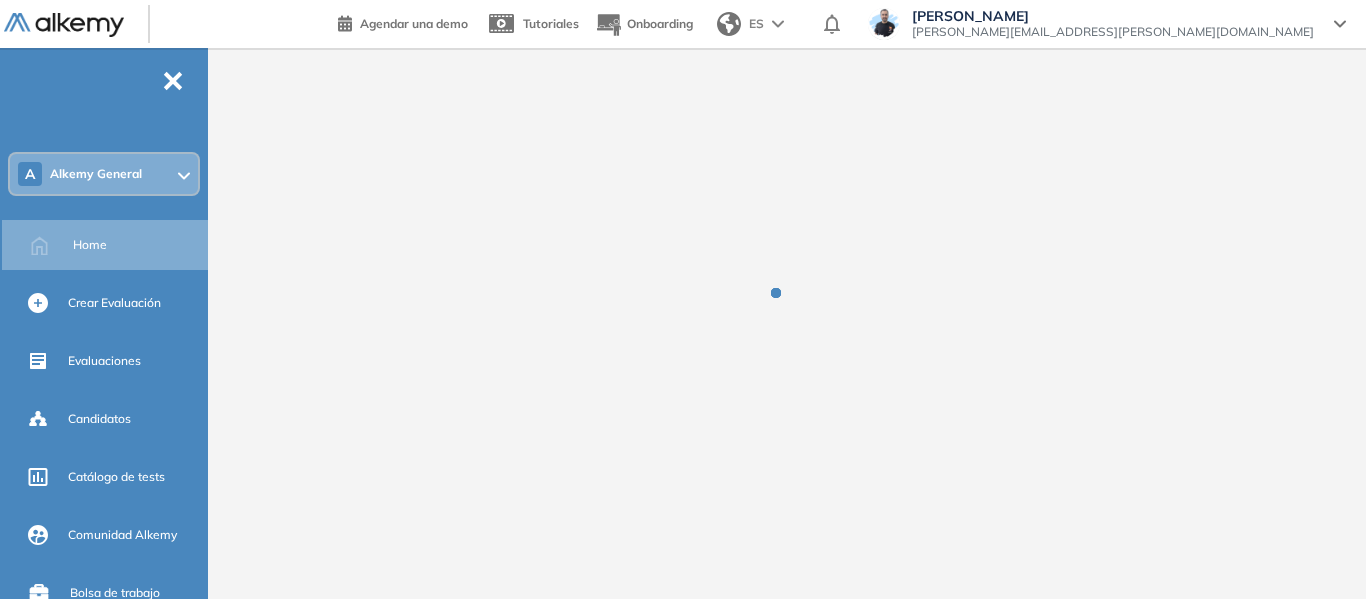 click on "A Alkemy General" at bounding box center (104, 174) 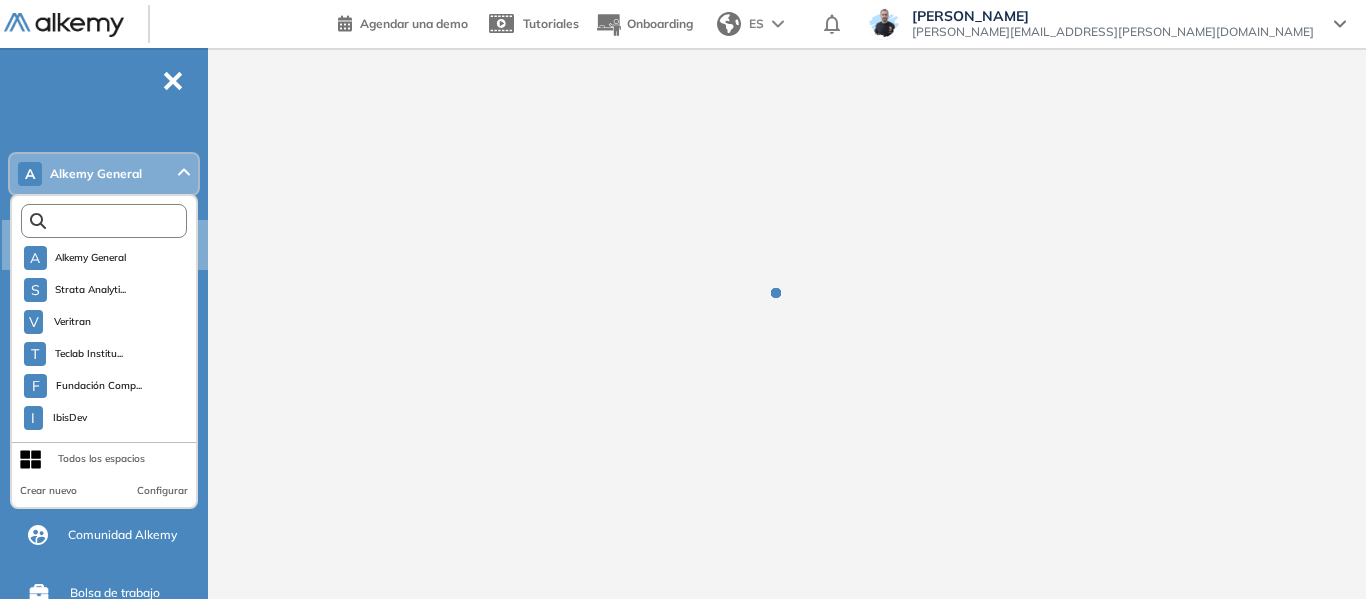 click at bounding box center (108, 221) 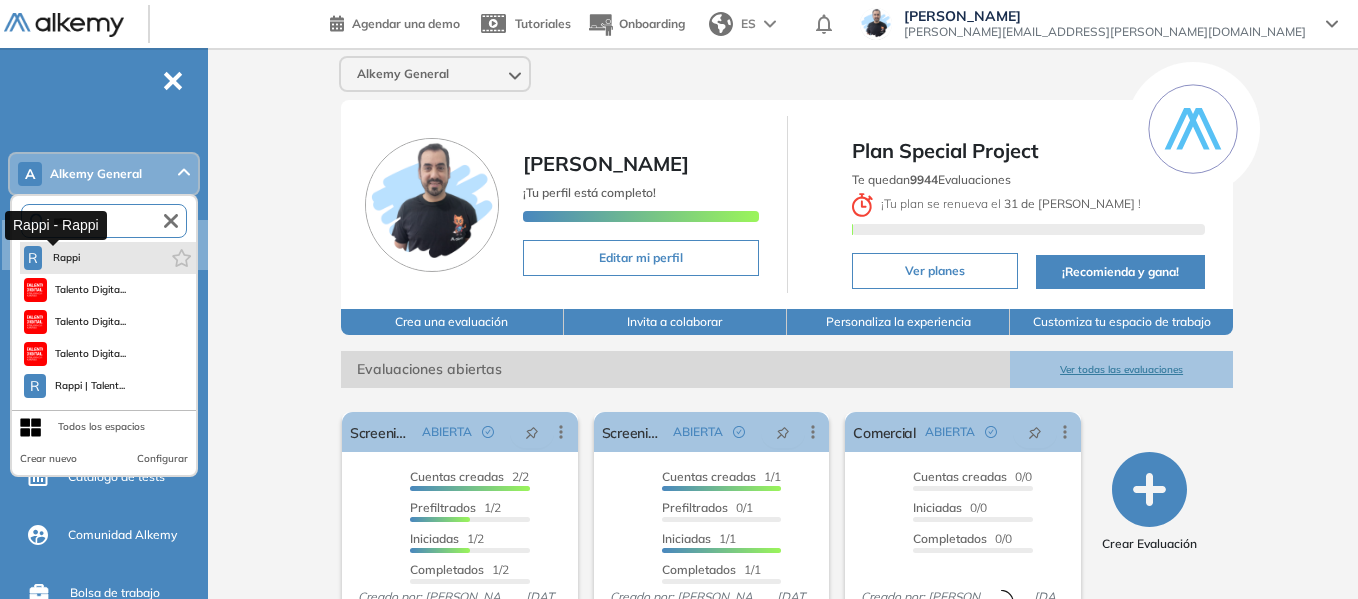 type on "*****" 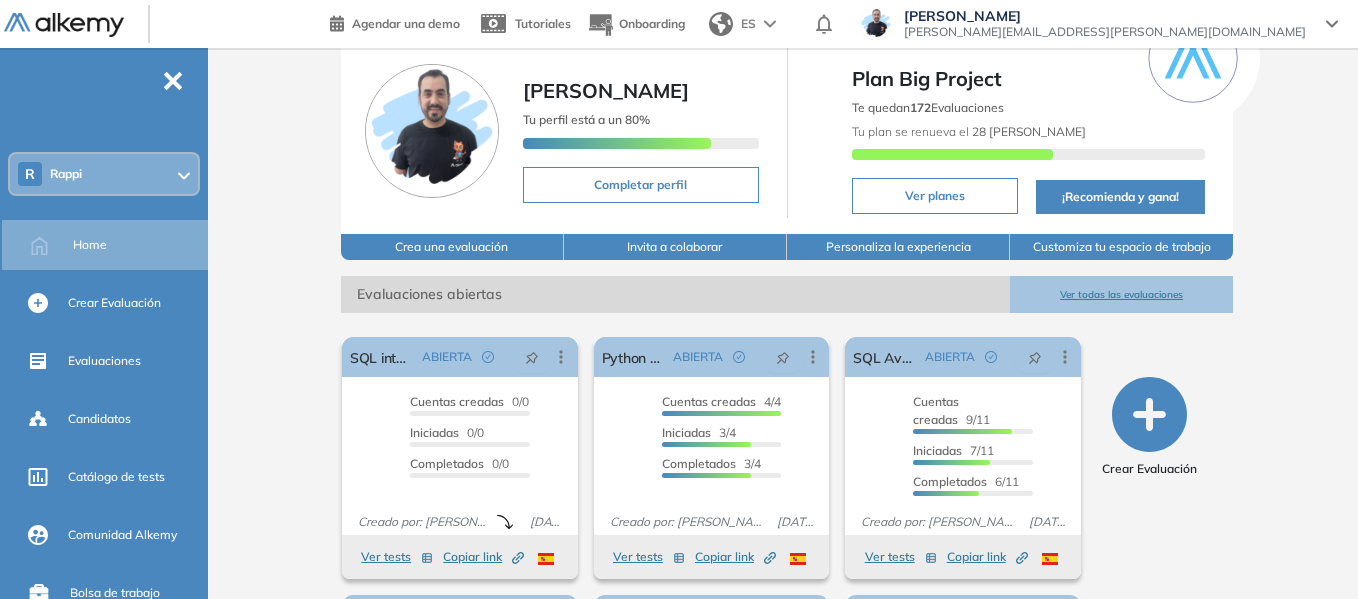 scroll, scrollTop: 200, scrollLeft: 0, axis: vertical 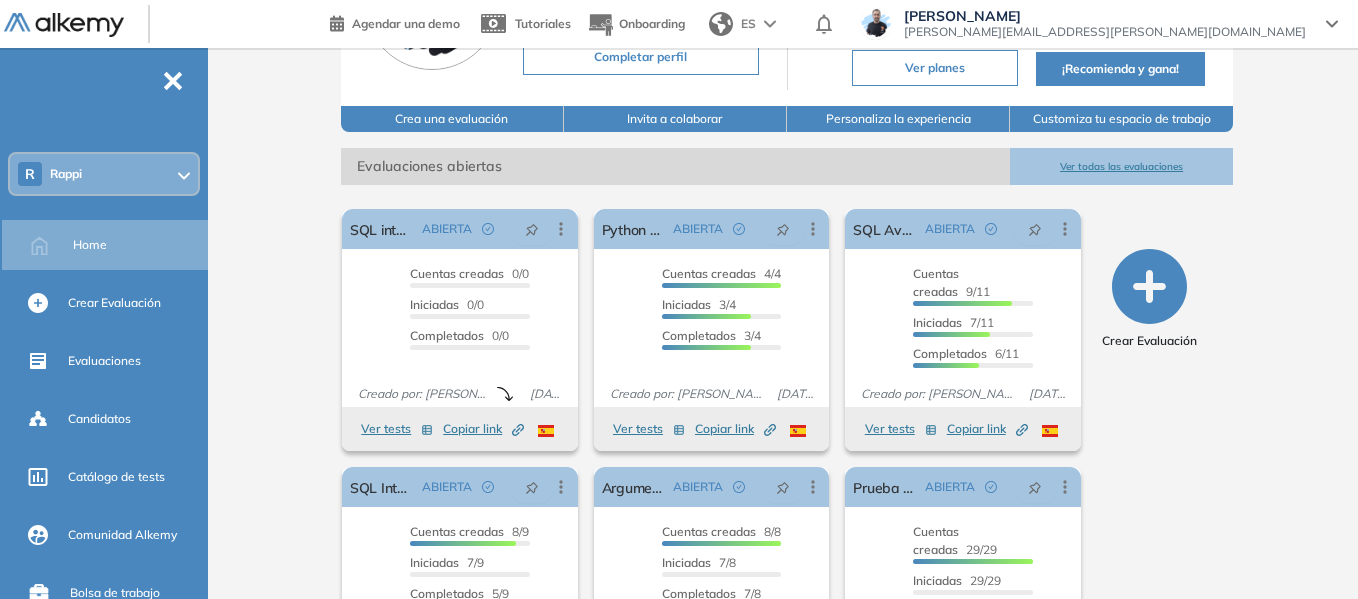 click on "R Rappi" at bounding box center (104, 174) 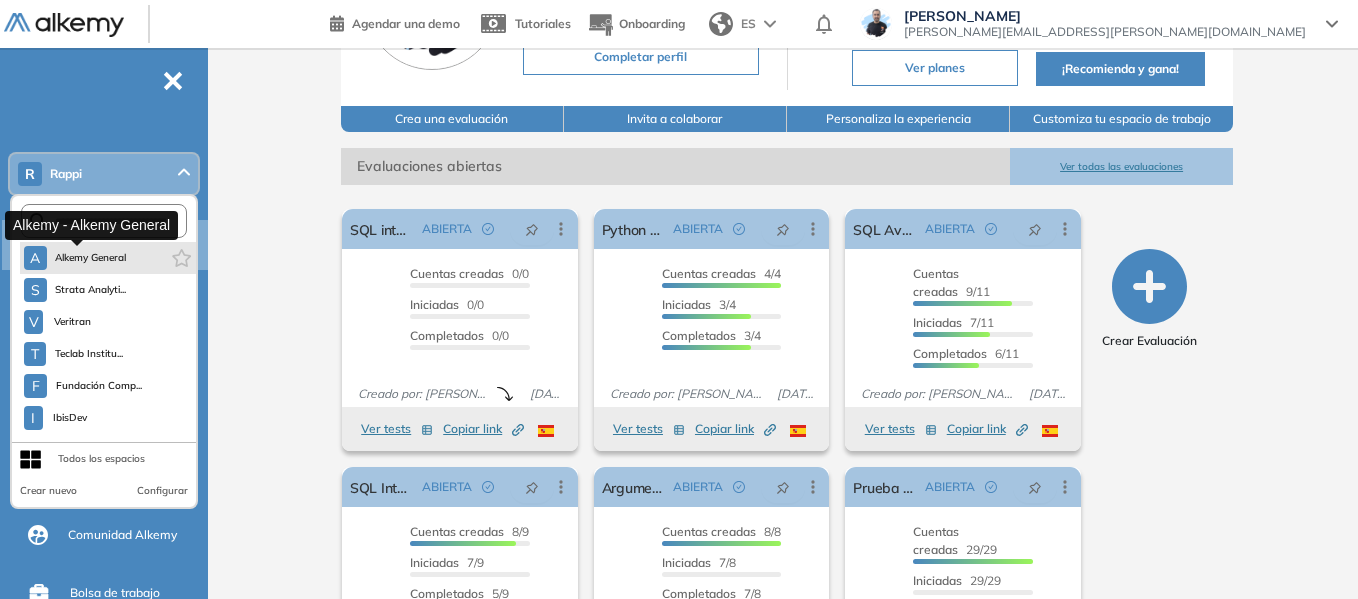 click on "Alkemy General" at bounding box center (91, 258) 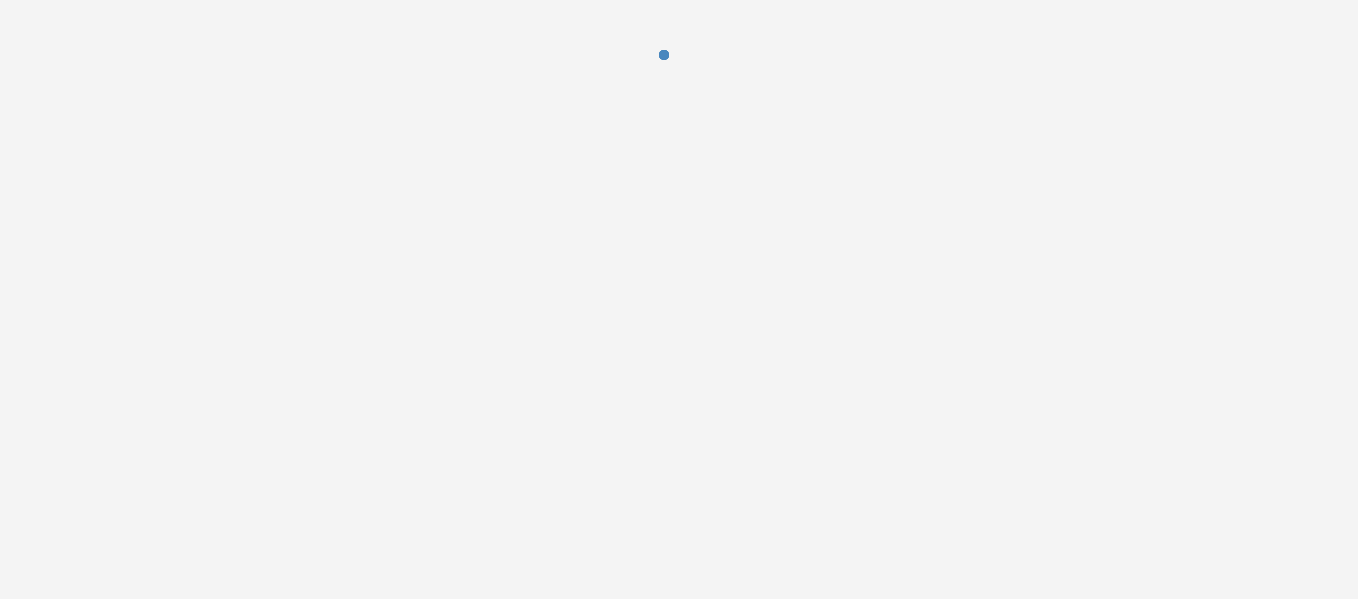 scroll, scrollTop: 0, scrollLeft: 0, axis: both 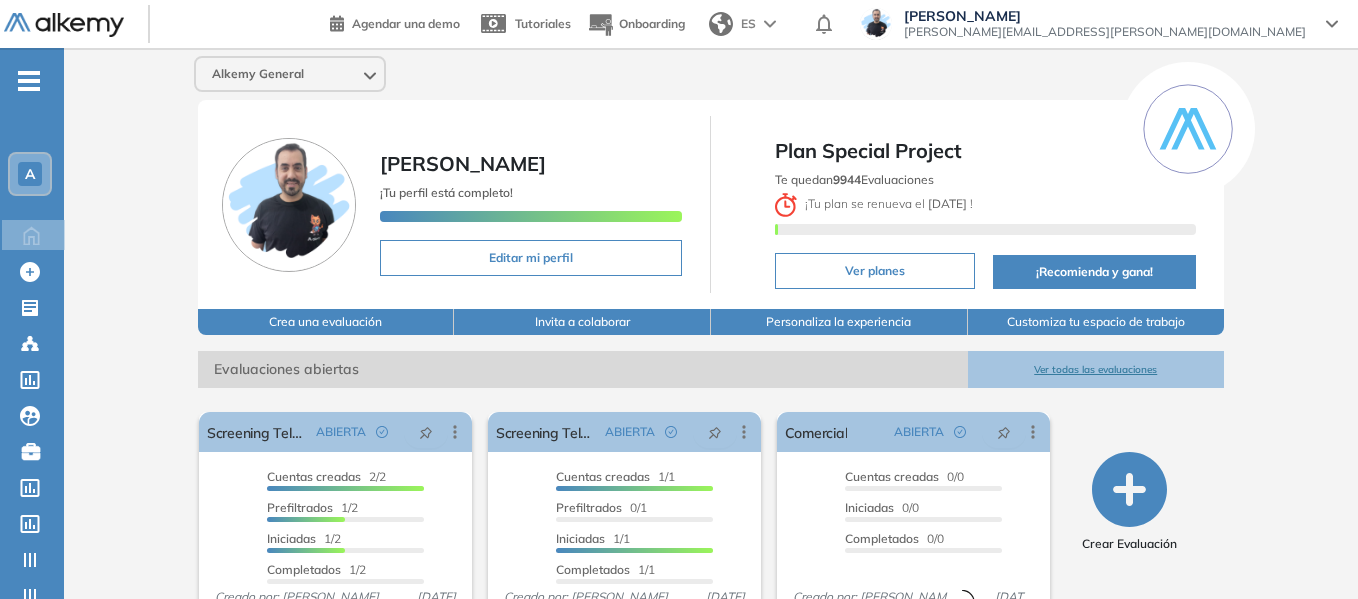 click on "A" at bounding box center (30, 174) 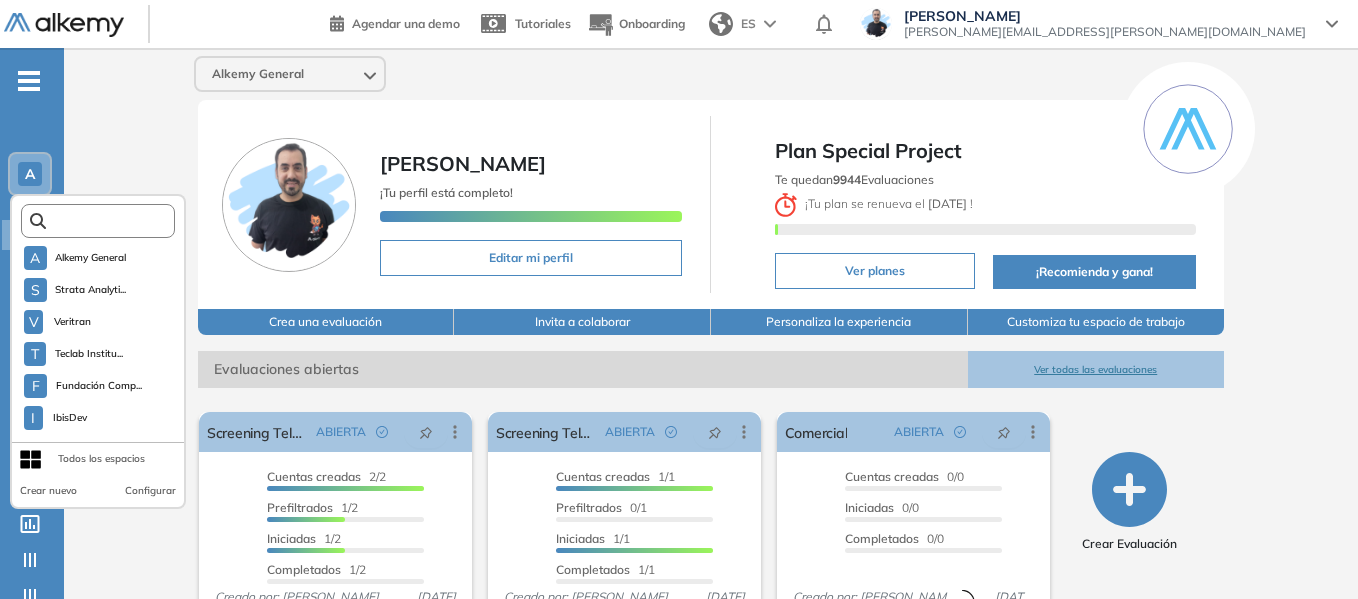 click at bounding box center (104, 221) 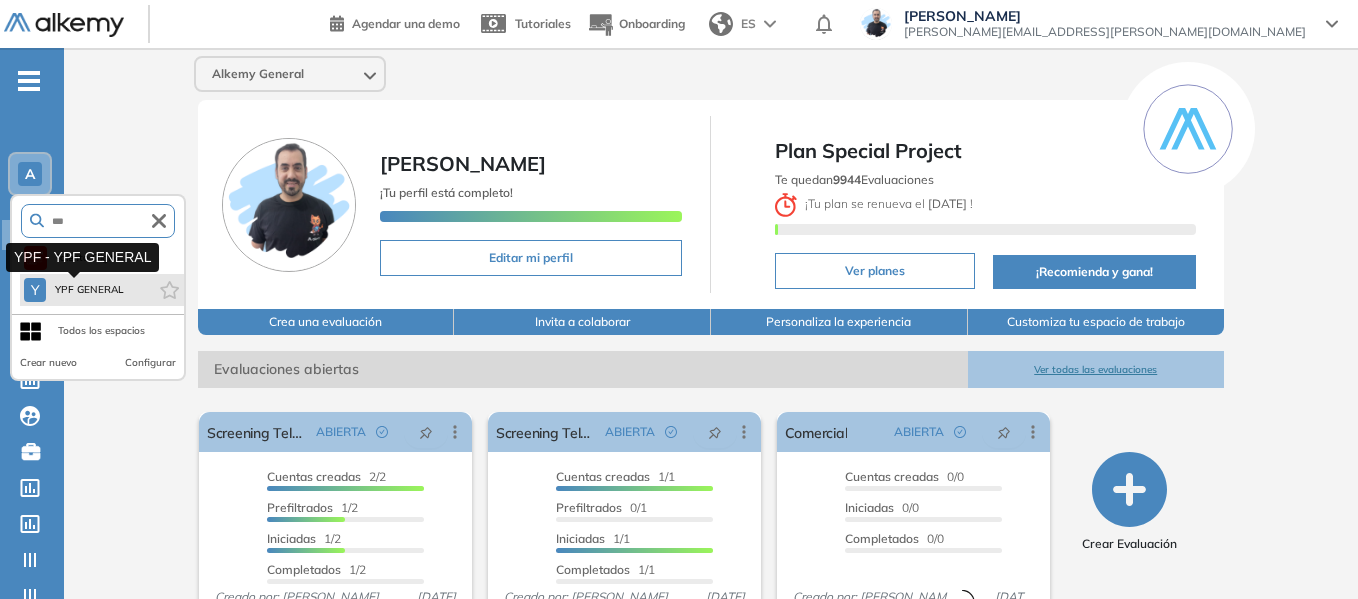 type on "***" 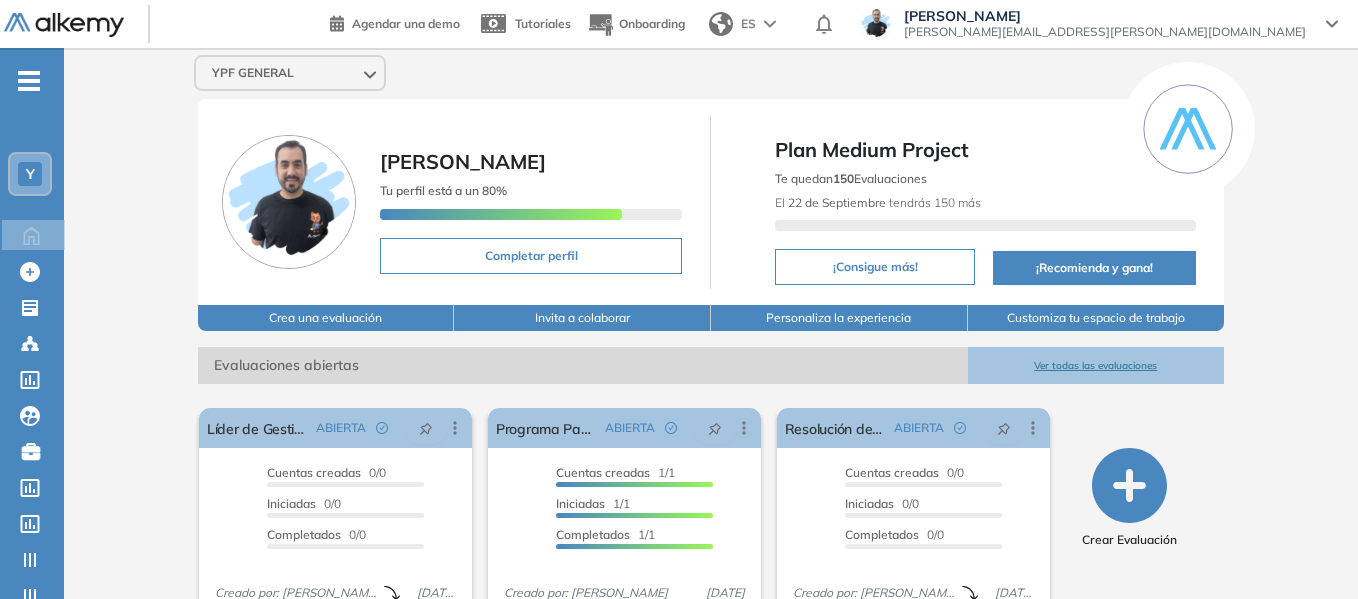 scroll, scrollTop: 0, scrollLeft: 0, axis: both 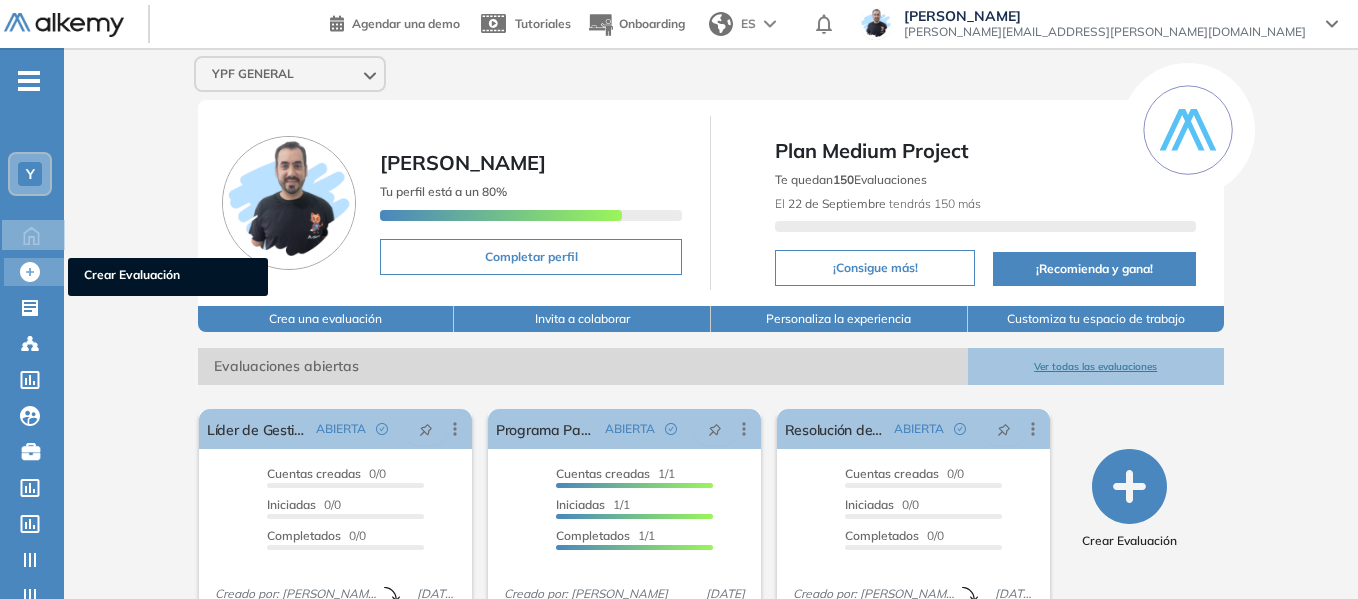 click on "Crear Evaluación" at bounding box center (168, 277) 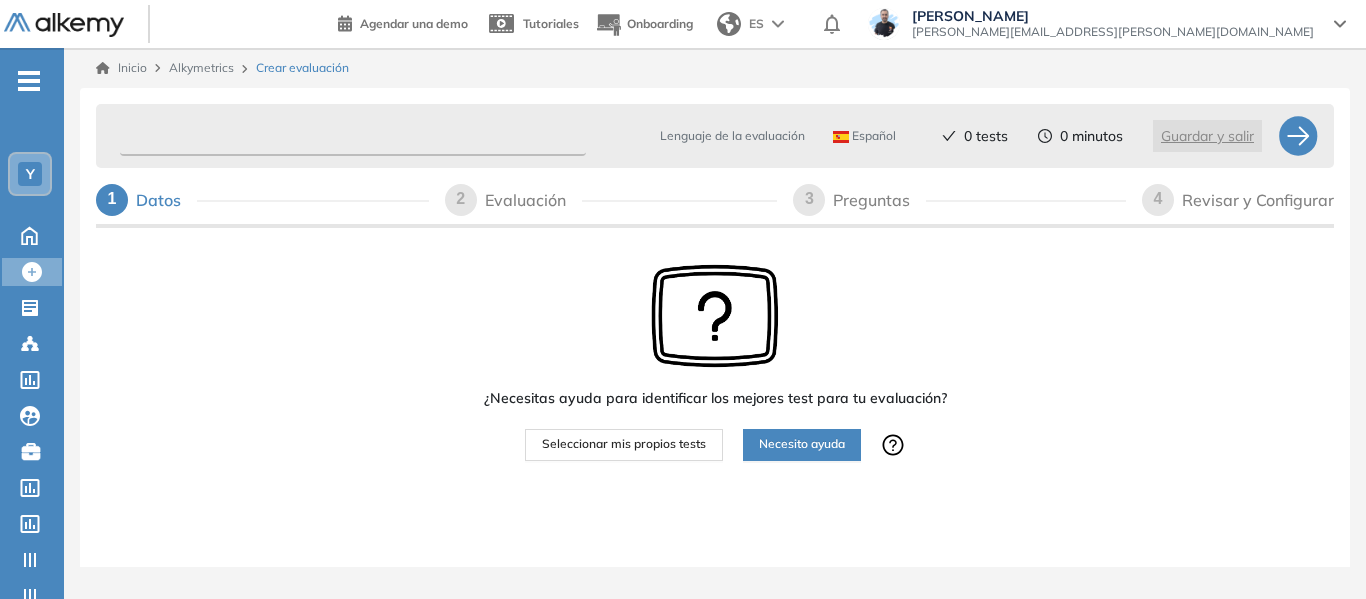 click at bounding box center [353, 136] 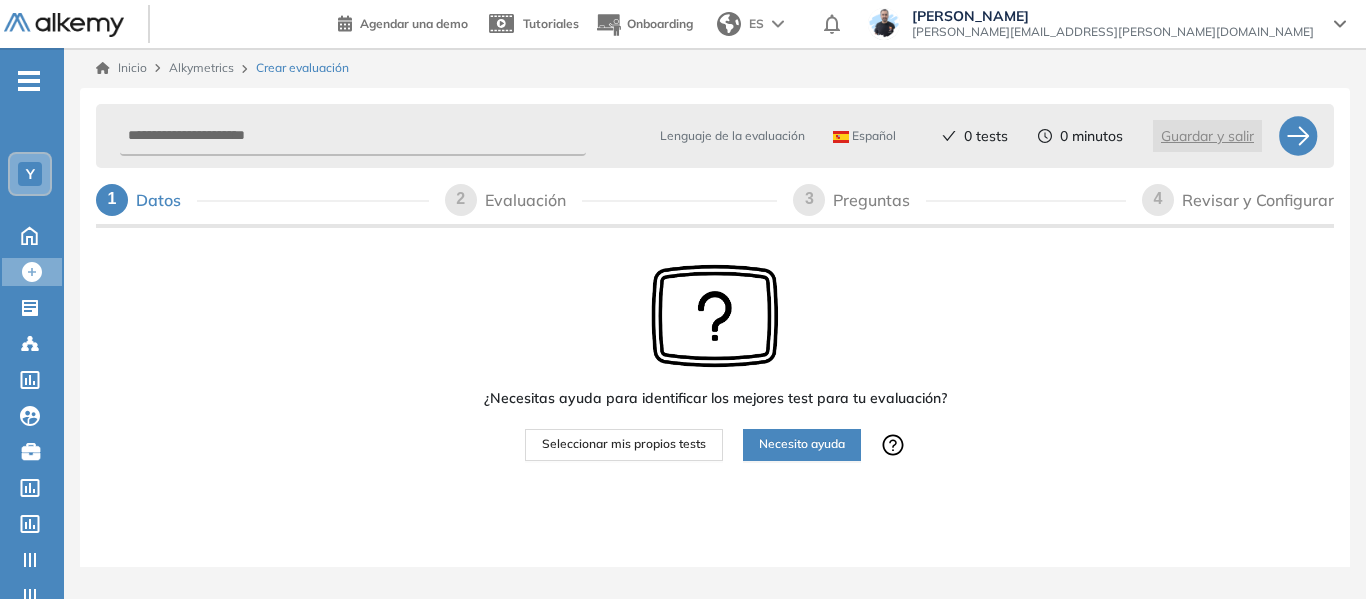 click on "Y" at bounding box center [30, 174] 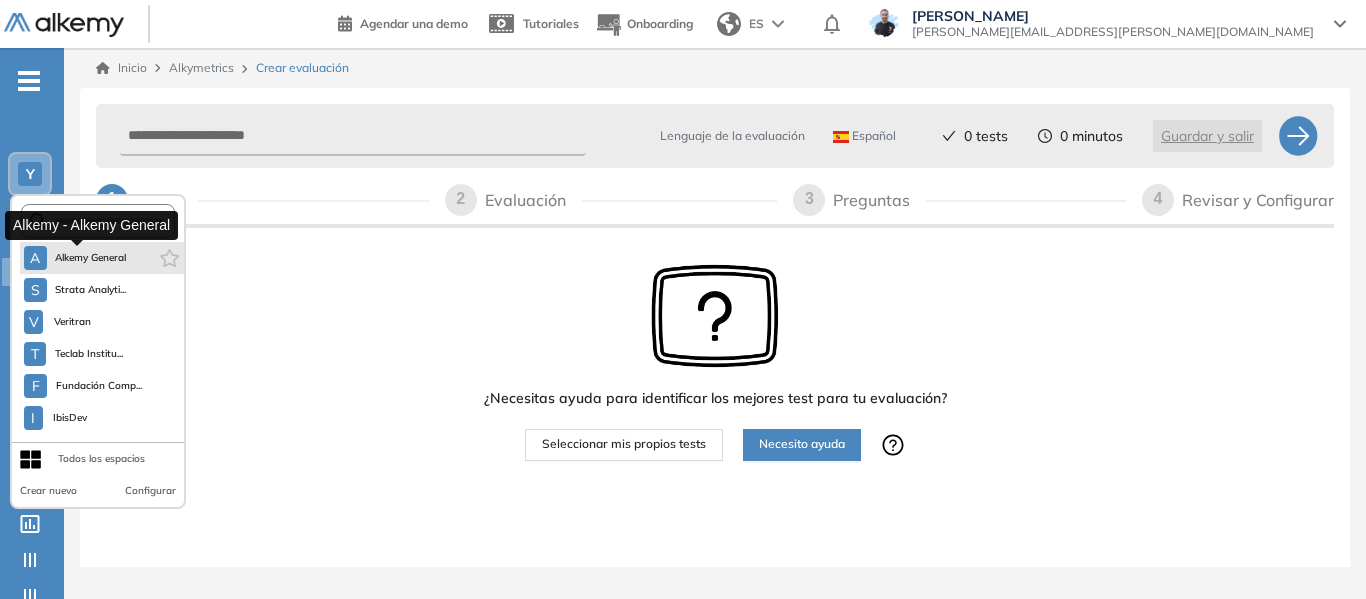 click on "Alkemy General" at bounding box center (91, 258) 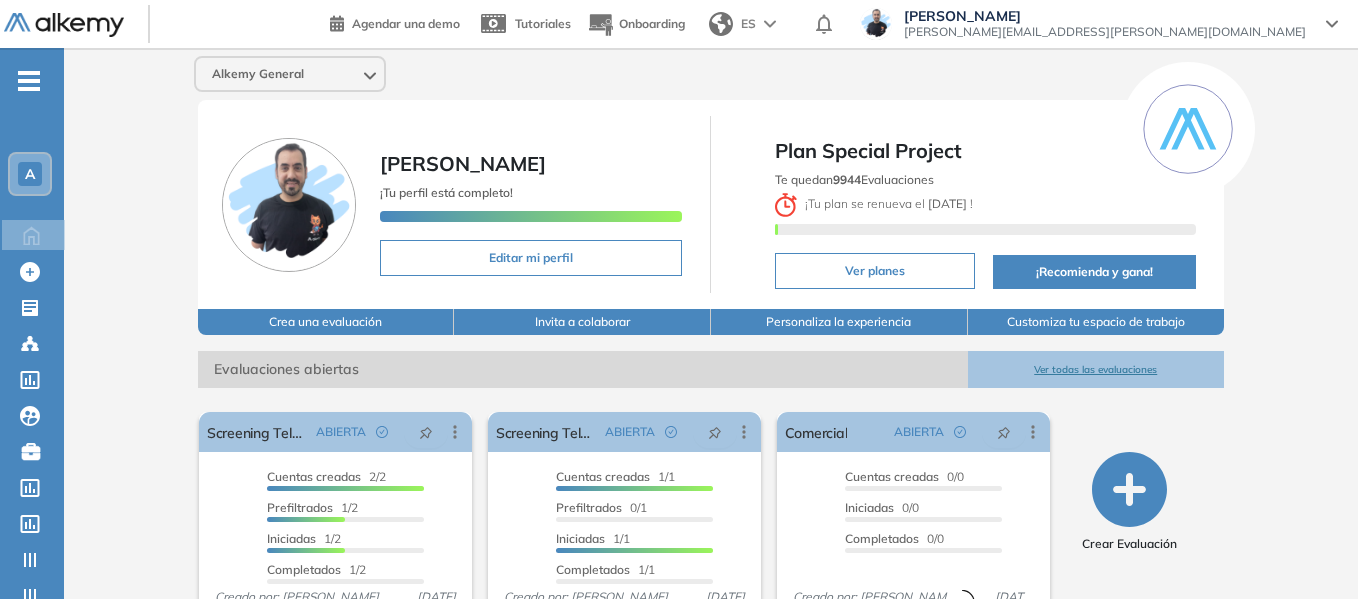 click on "-" at bounding box center [29, 79] 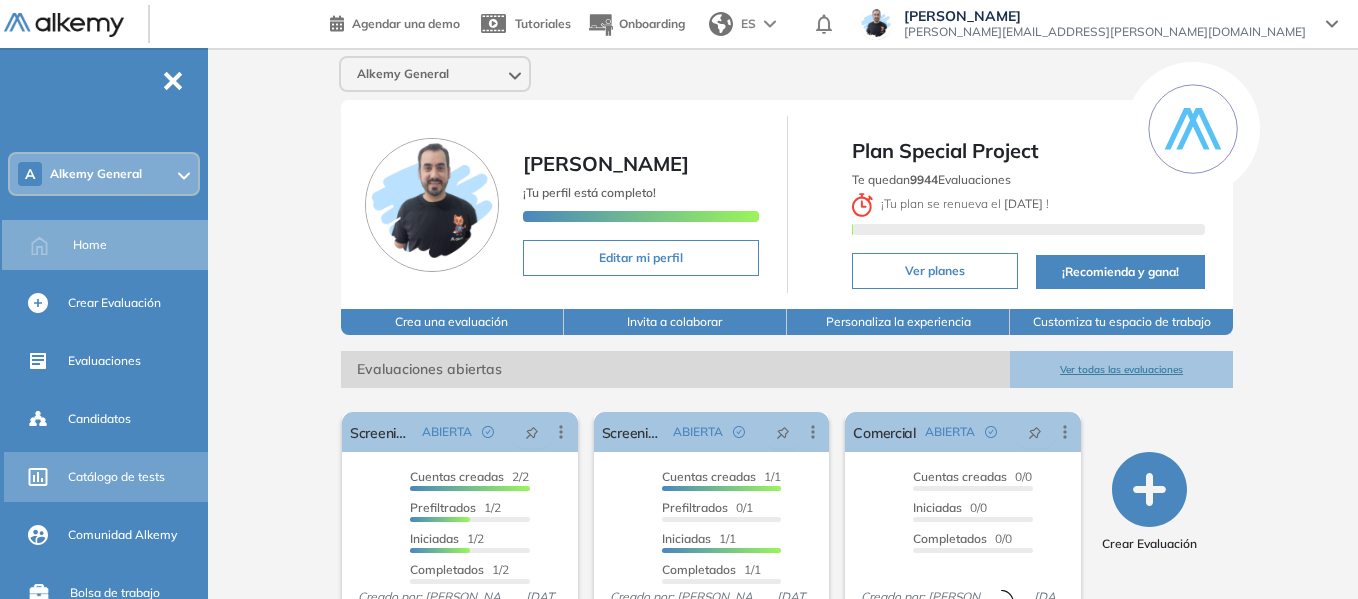 click on "Catálogo de tests" at bounding box center (116, 477) 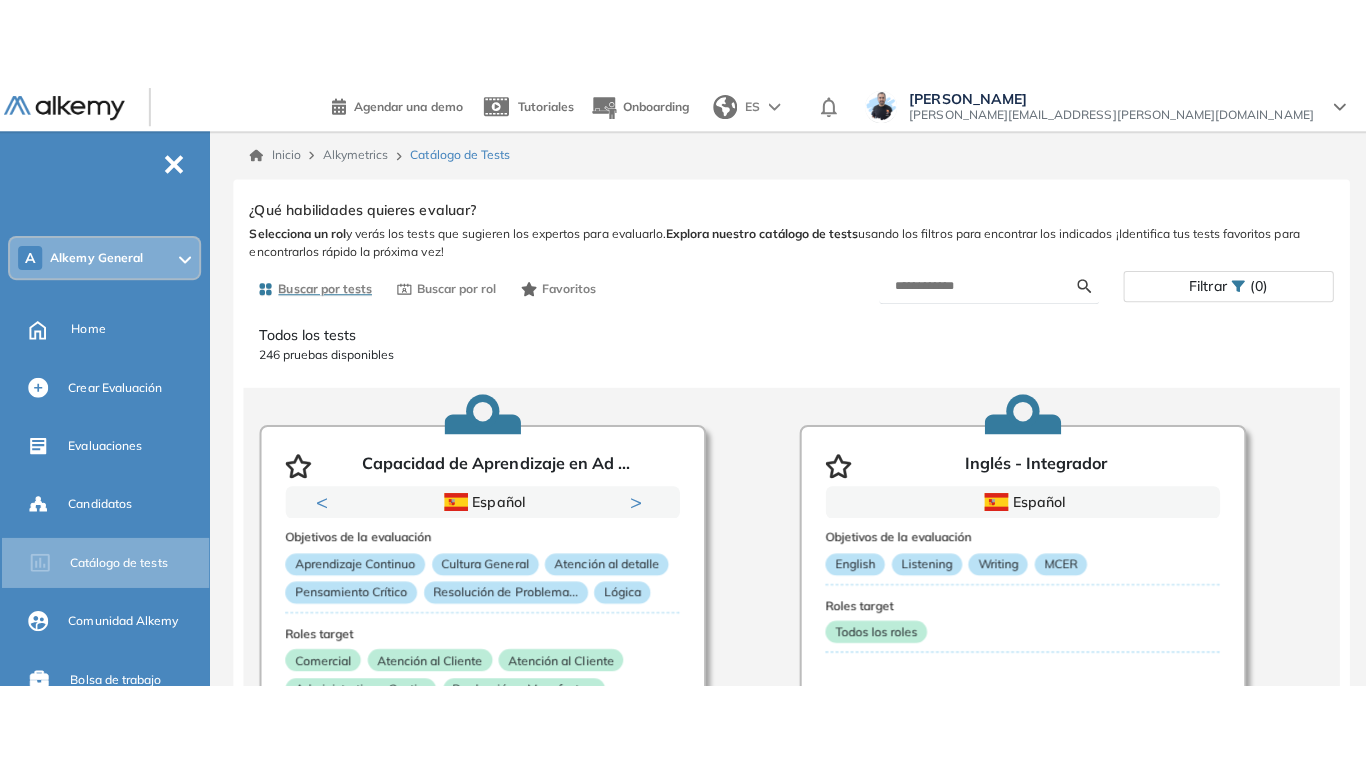 scroll, scrollTop: 100, scrollLeft: 0, axis: vertical 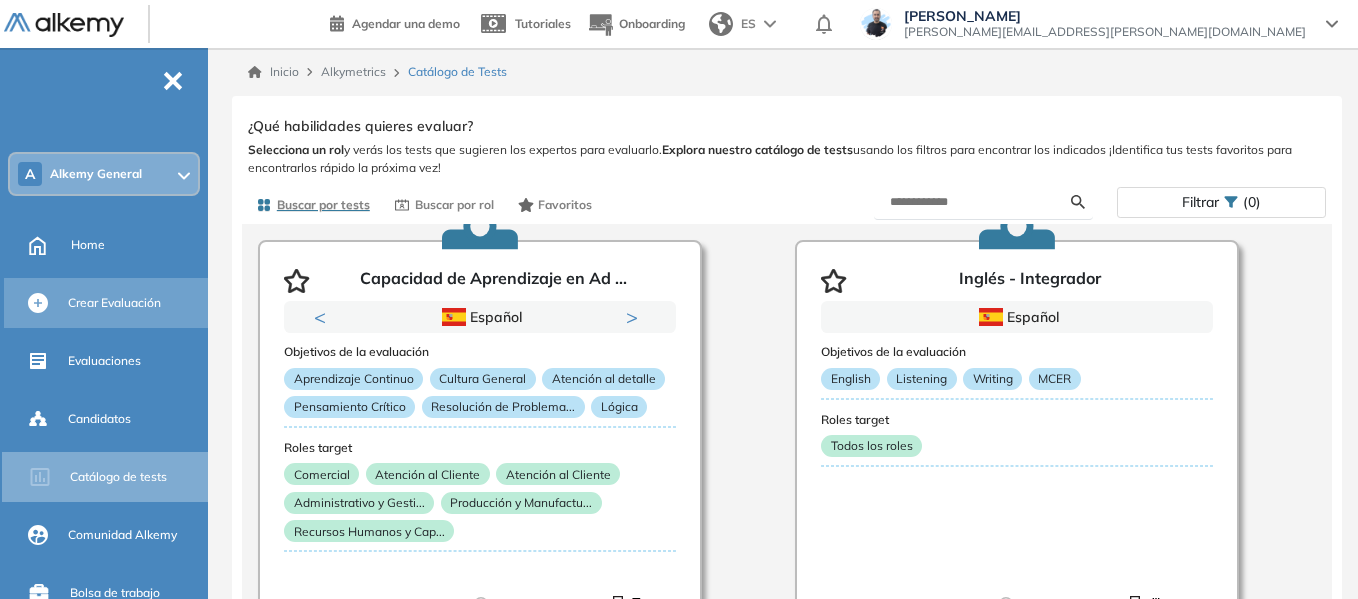click on "Crear Evaluación" at bounding box center [114, 303] 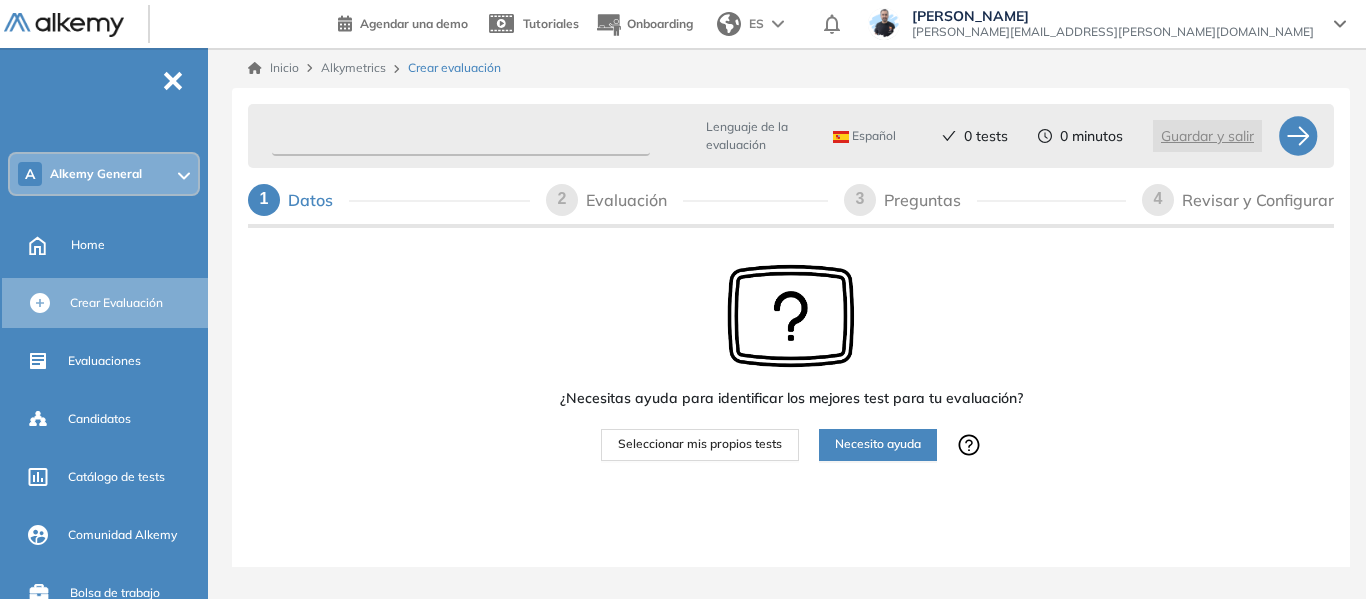 click at bounding box center (461, 136) 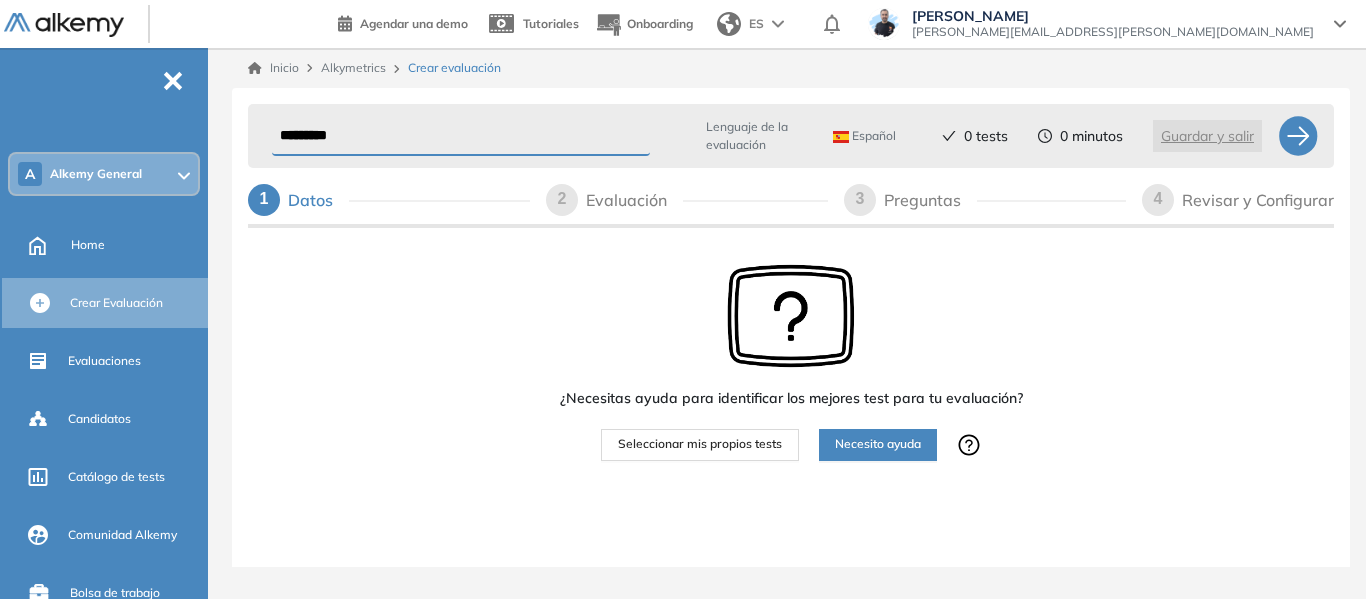type on "*********" 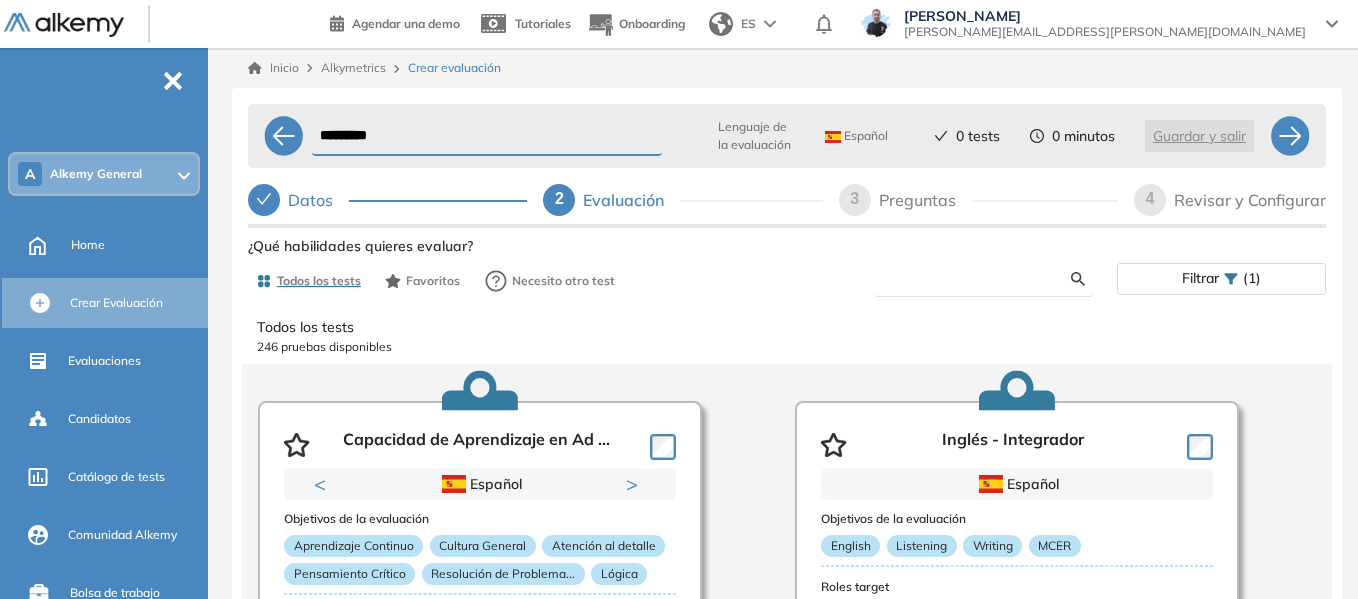 click at bounding box center [980, 279] 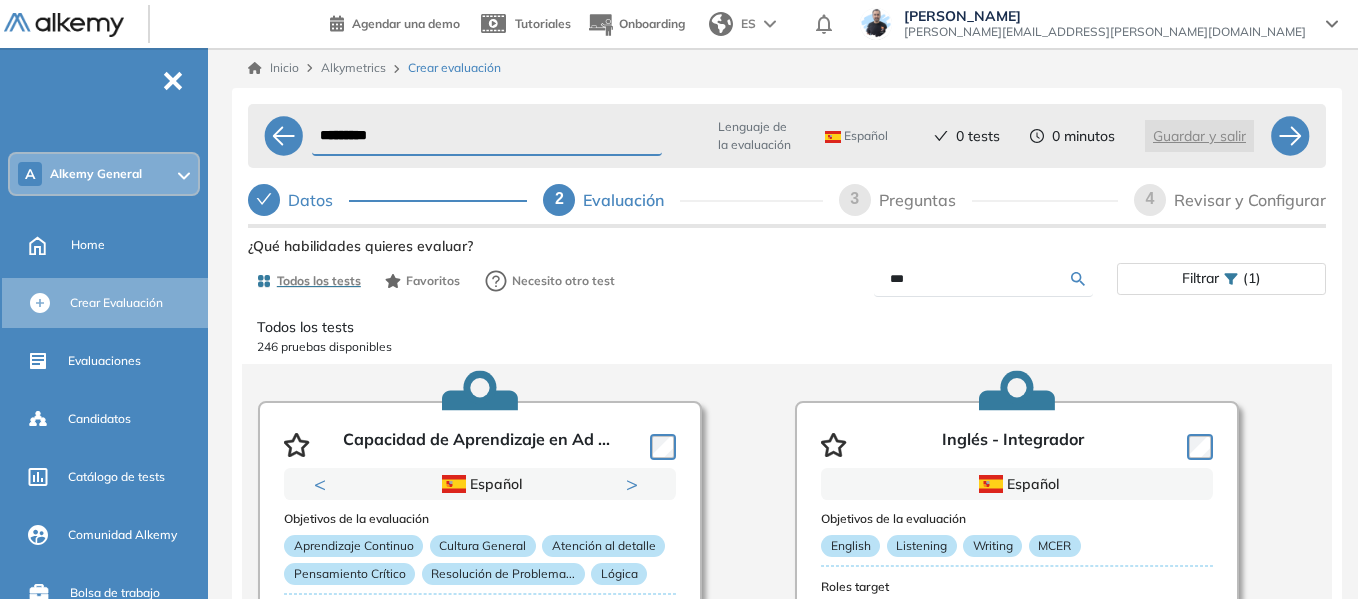 type on "***" 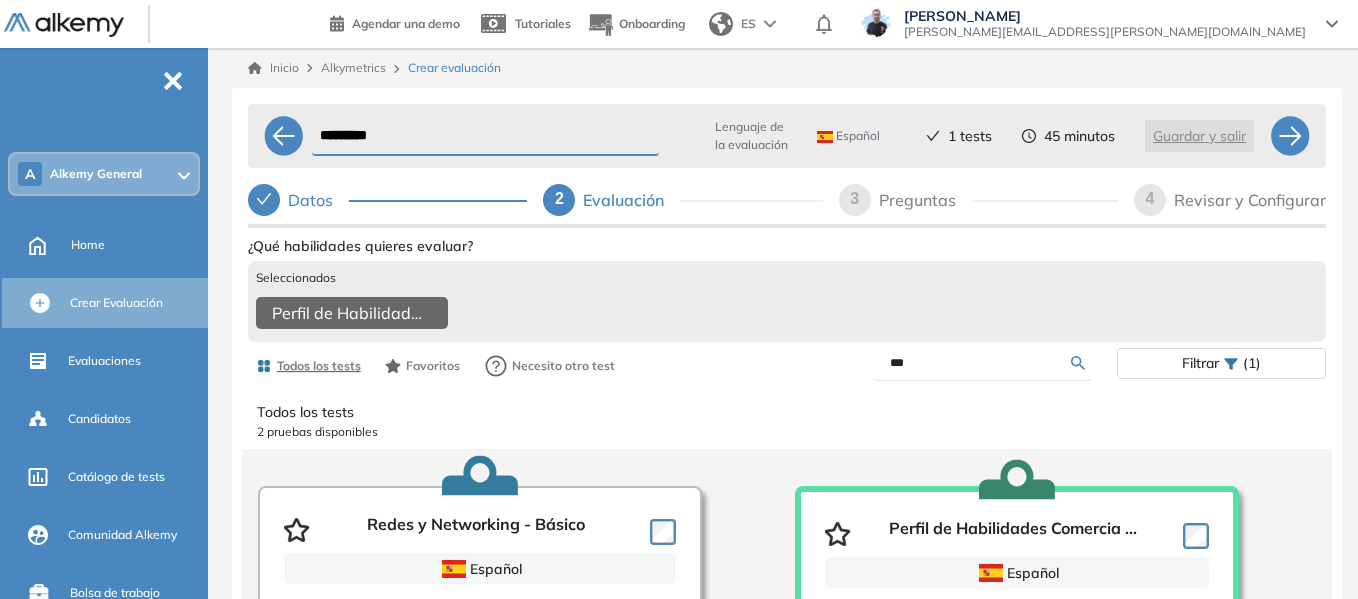 click on "***" at bounding box center [983, 363] 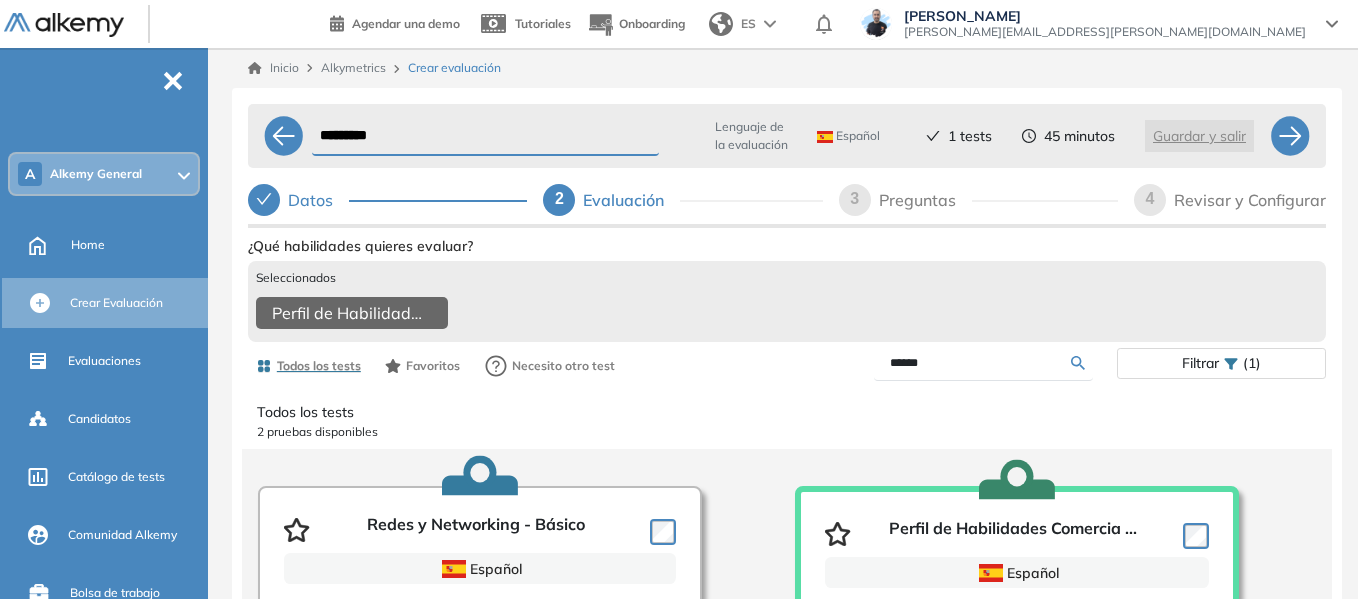type on "******" 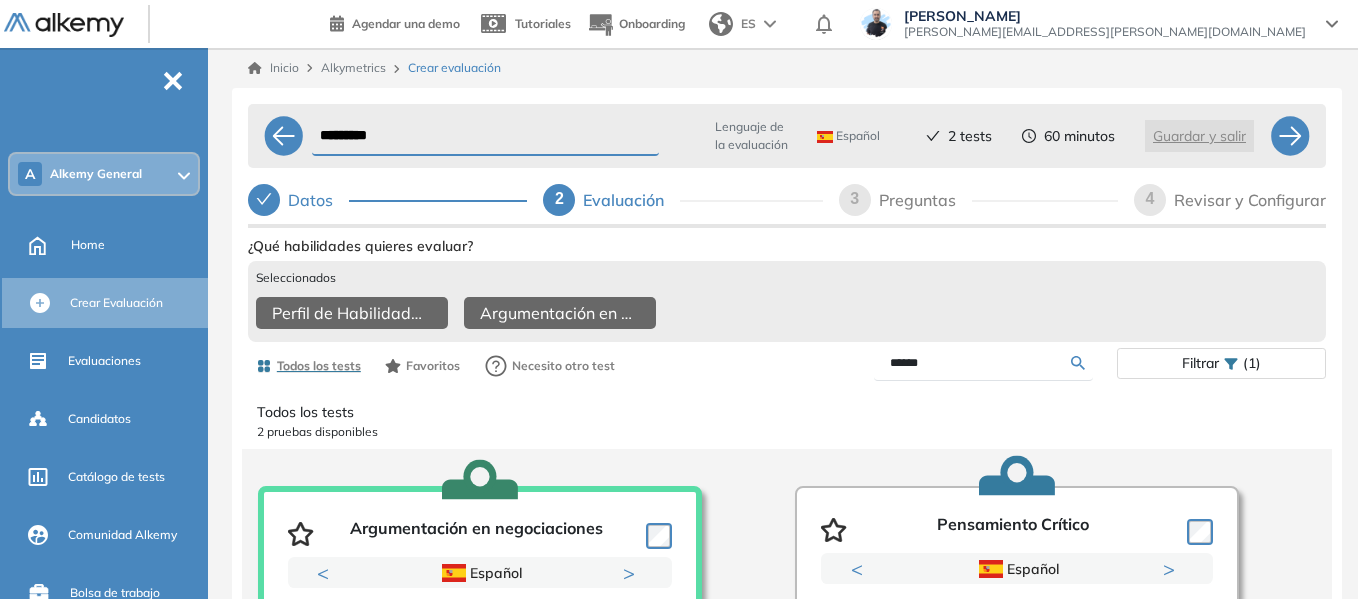drag, startPoint x: 961, startPoint y: 382, endPoint x: 823, endPoint y: 378, distance: 138.05795 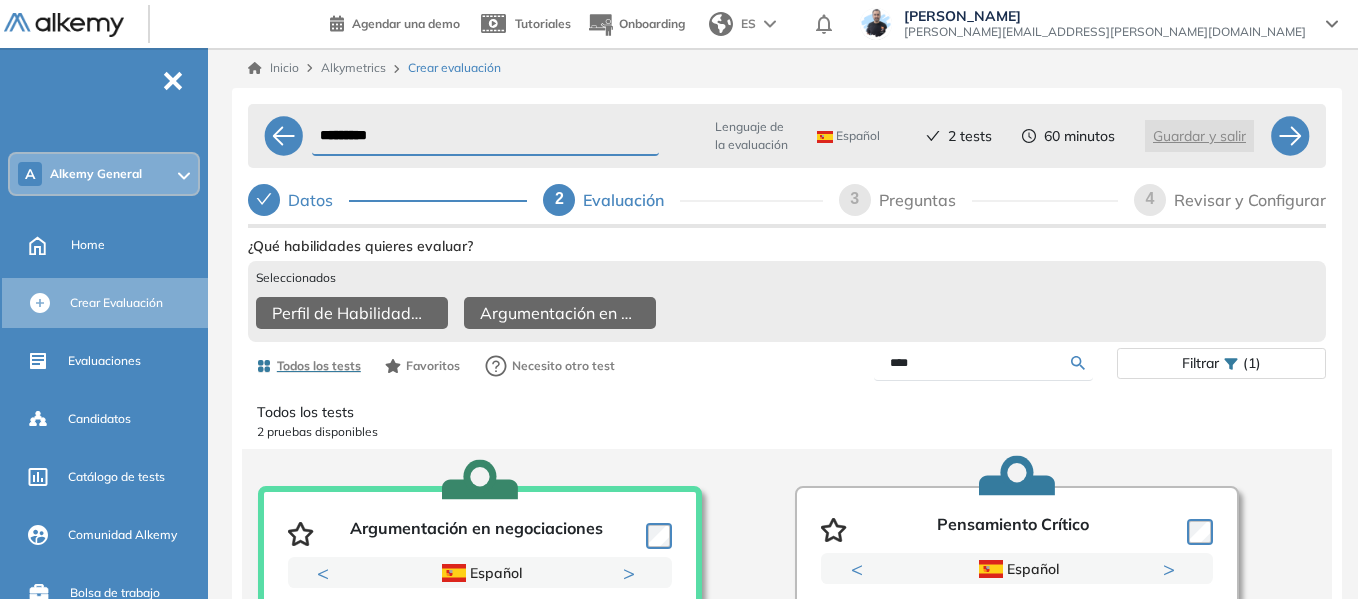type on "****" 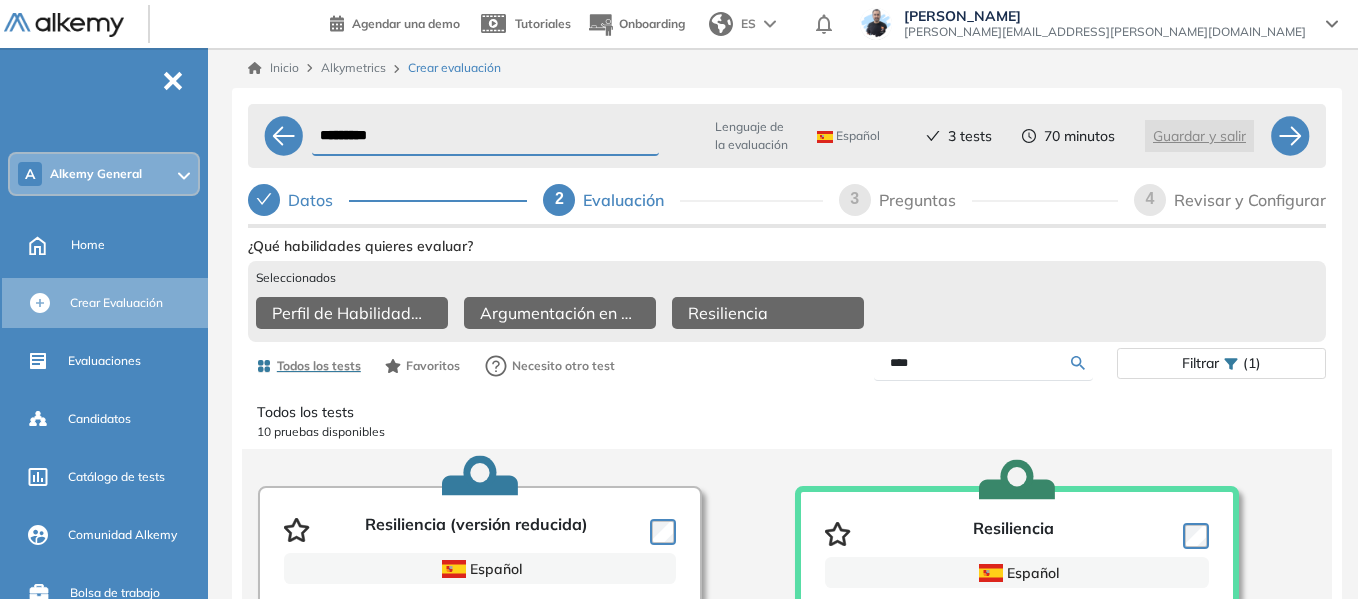 drag, startPoint x: 931, startPoint y: 370, endPoint x: 825, endPoint y: 357, distance: 106.7942 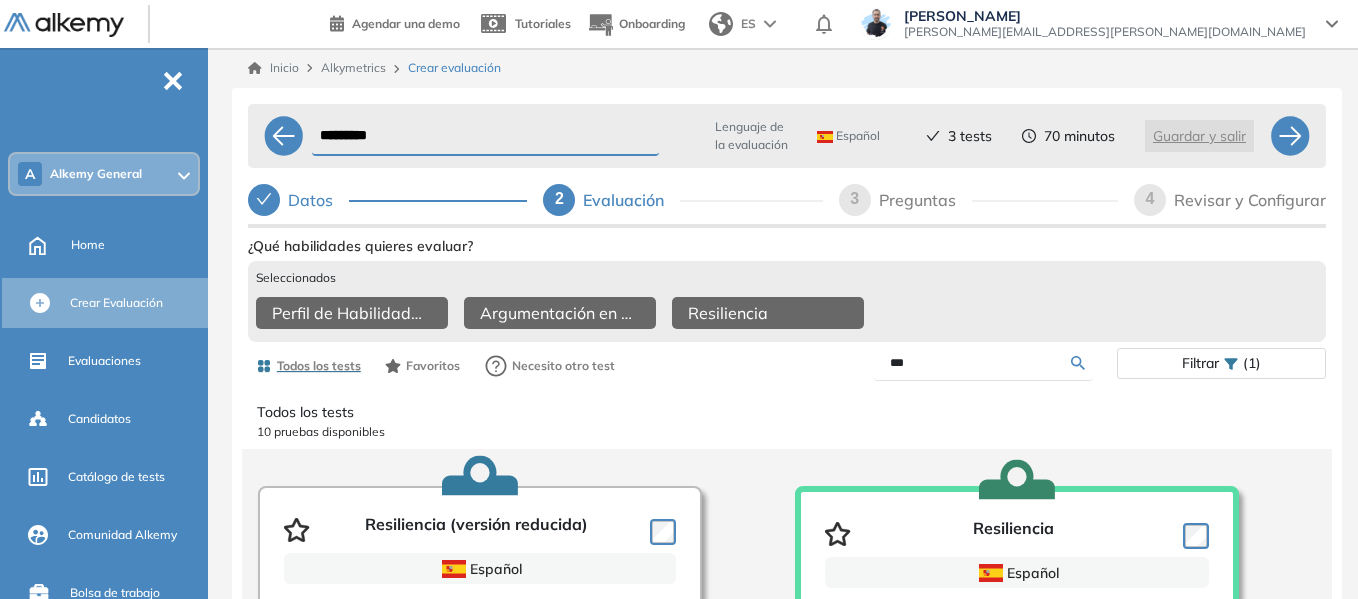 type on "***" 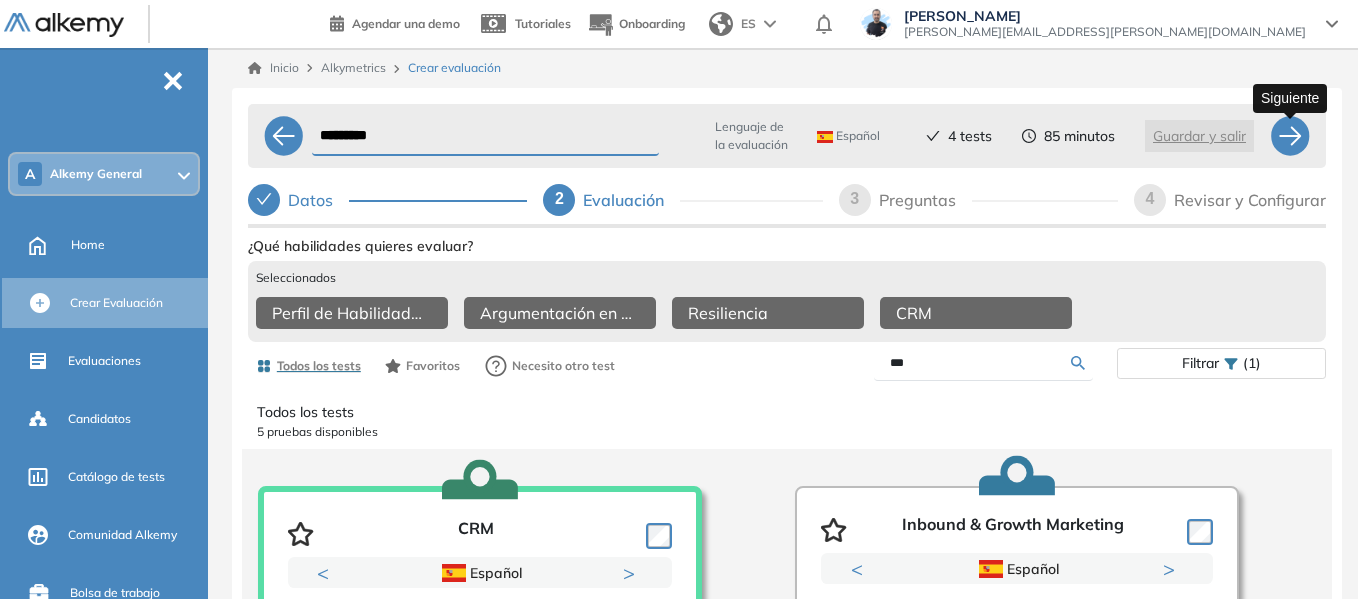 click at bounding box center [1290, 136] 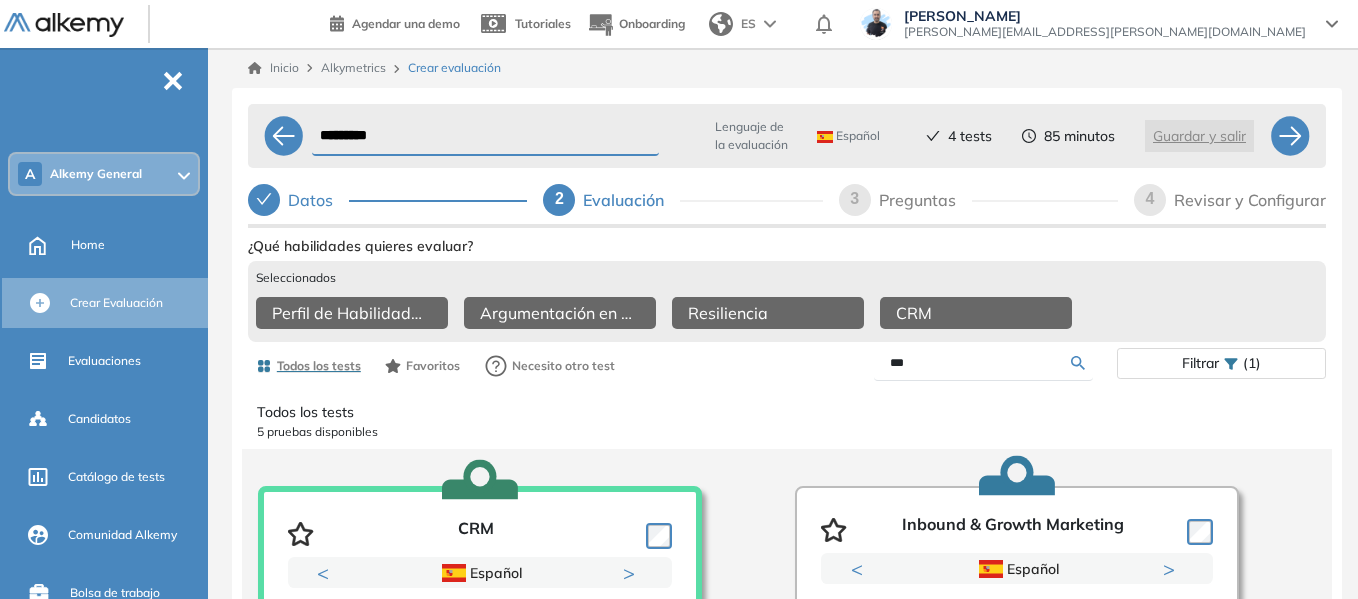 select on "*****" 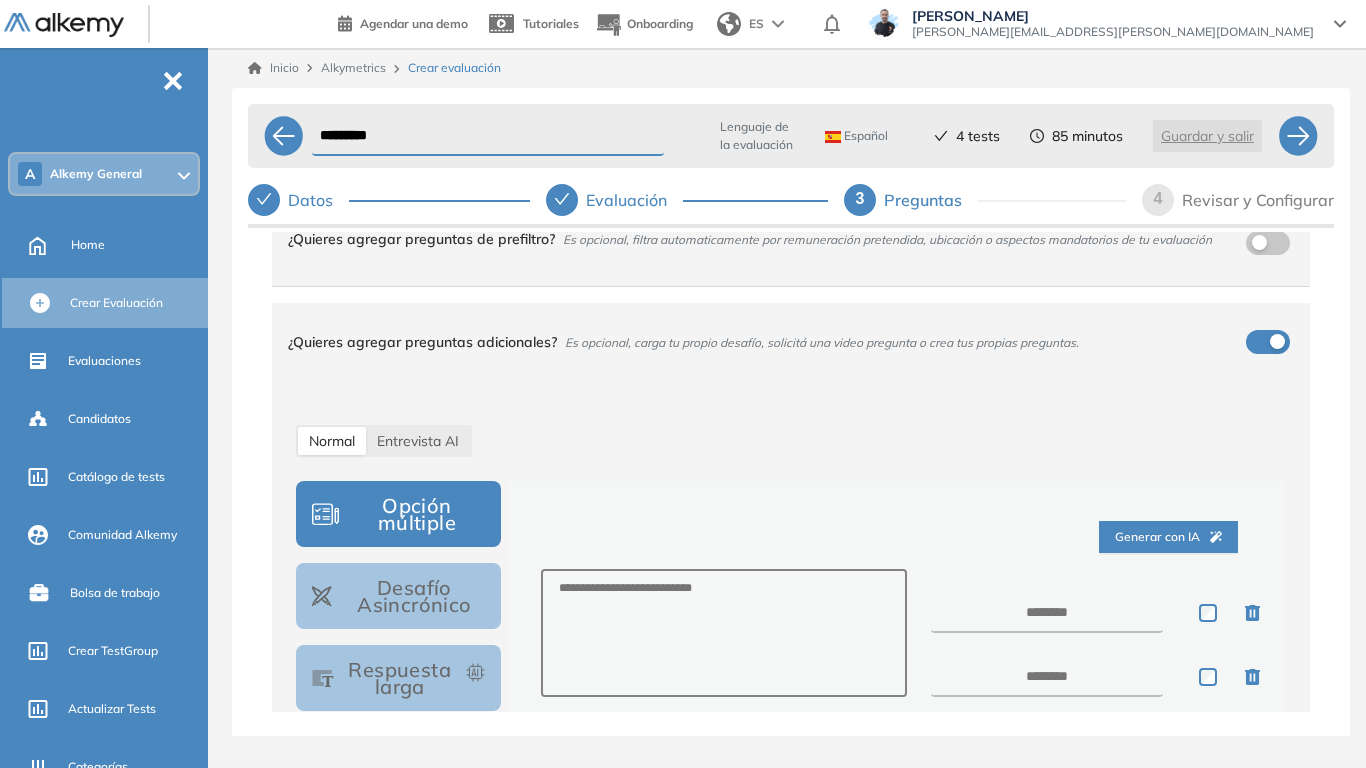 scroll, scrollTop: 100, scrollLeft: 0, axis: vertical 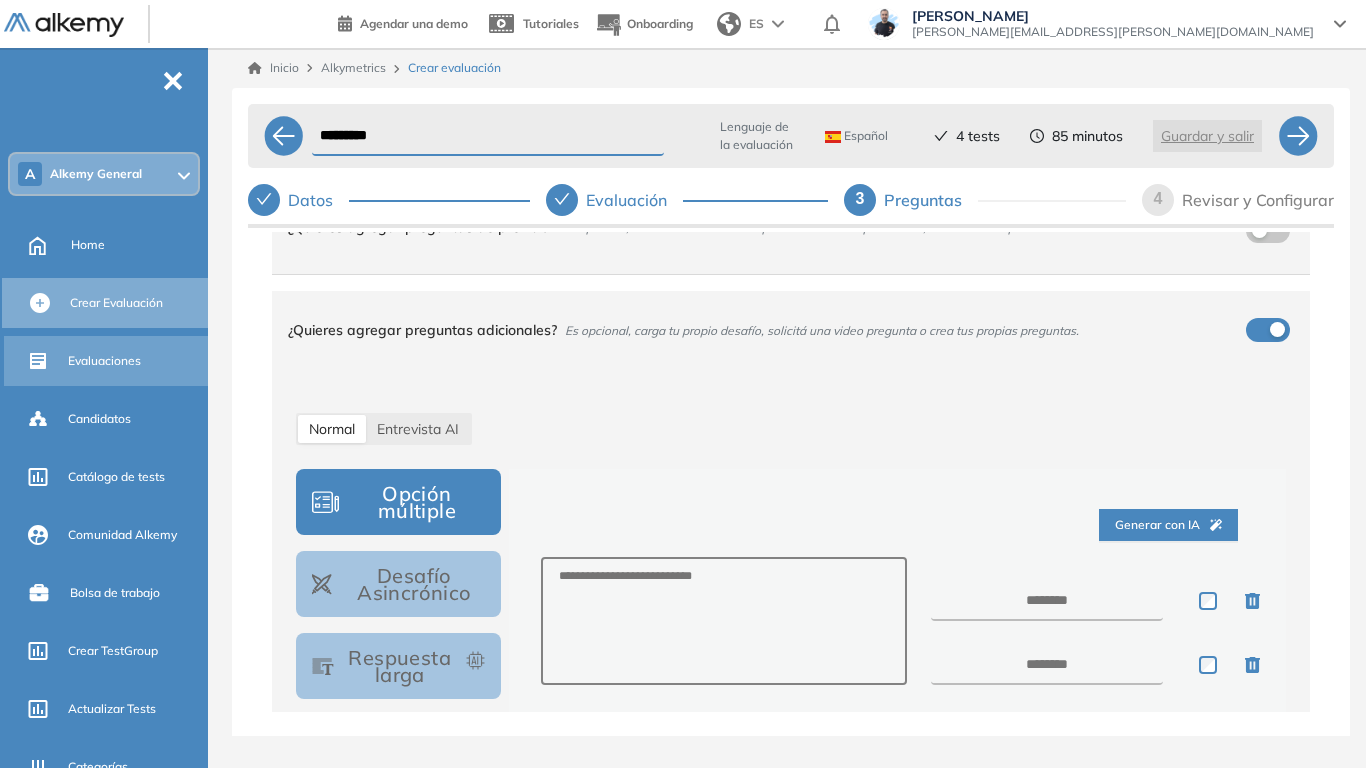 drag, startPoint x: 443, startPoint y: 428, endPoint x: 161, endPoint y: 336, distance: 296.62772 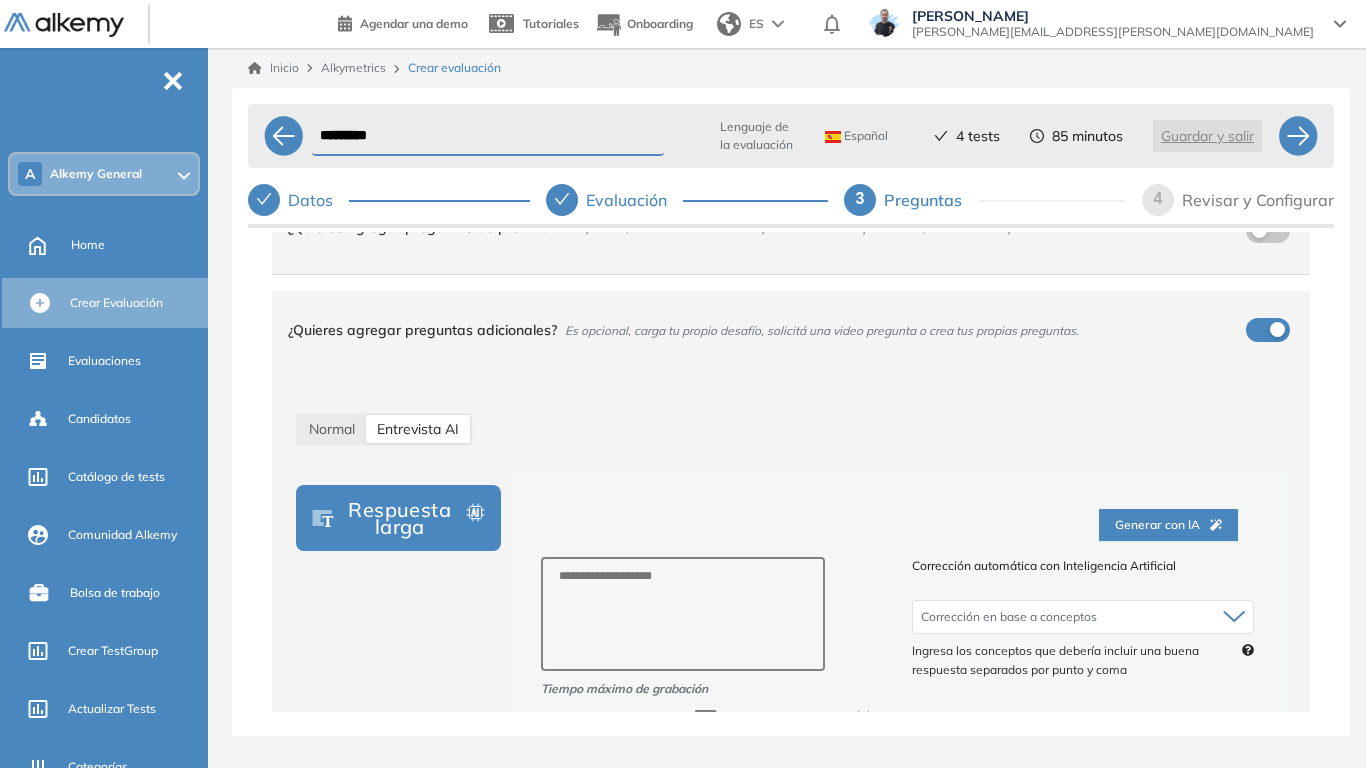 scroll, scrollTop: 200, scrollLeft: 0, axis: vertical 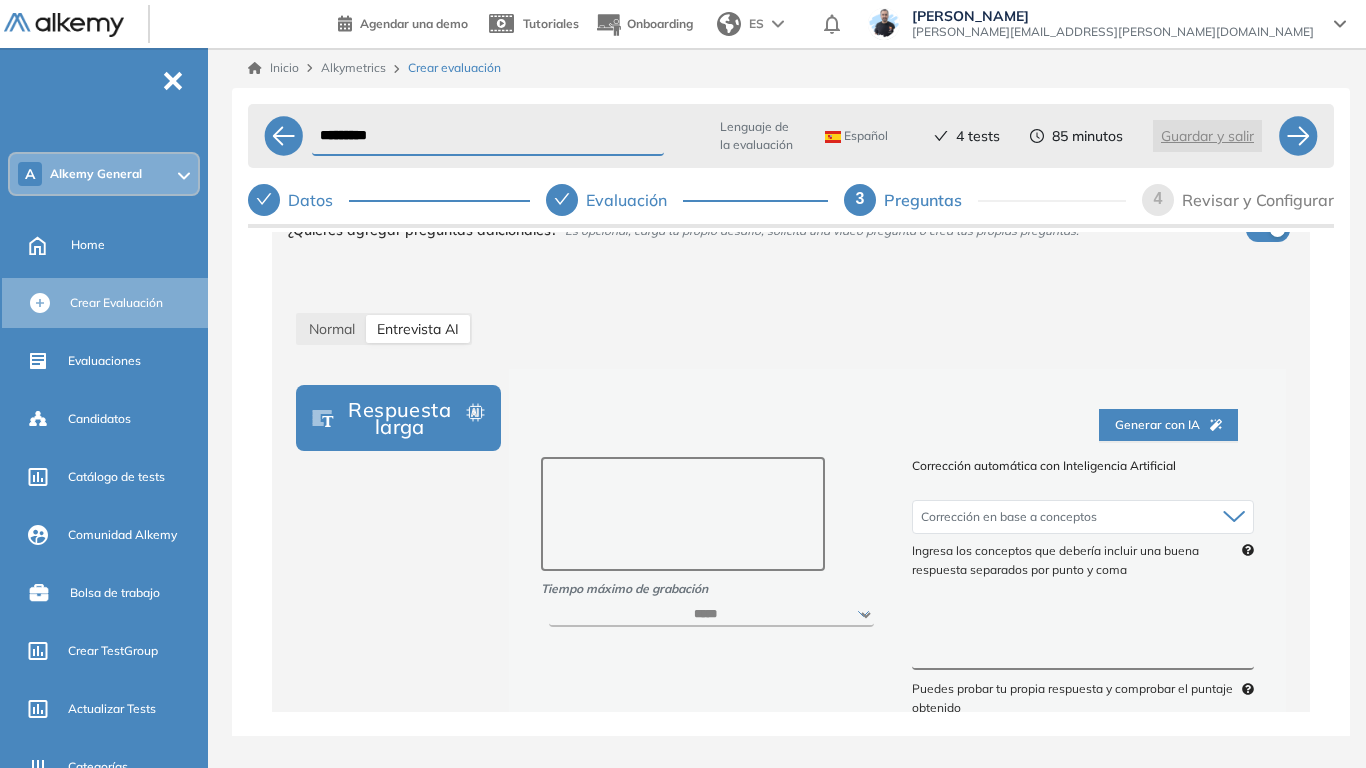 click at bounding box center [683, 514] 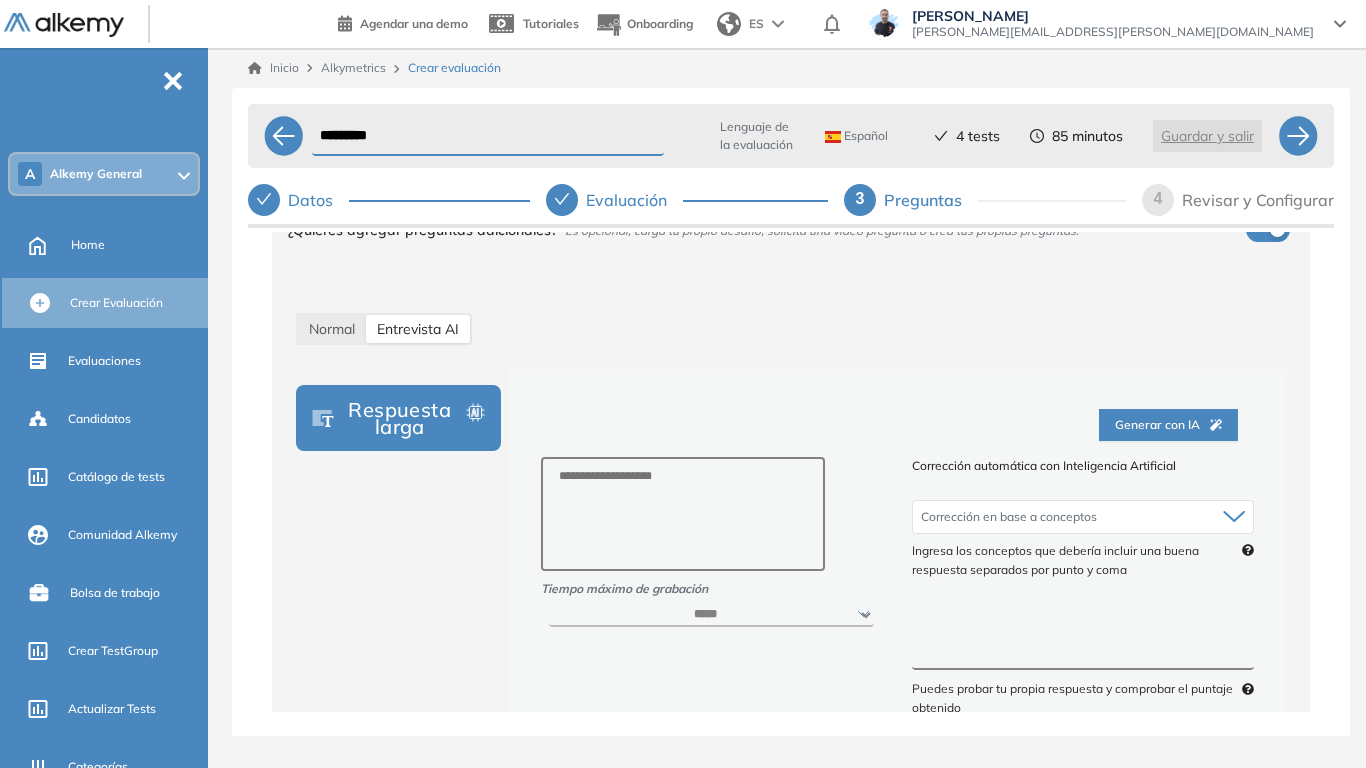click at bounding box center (1083, 633) 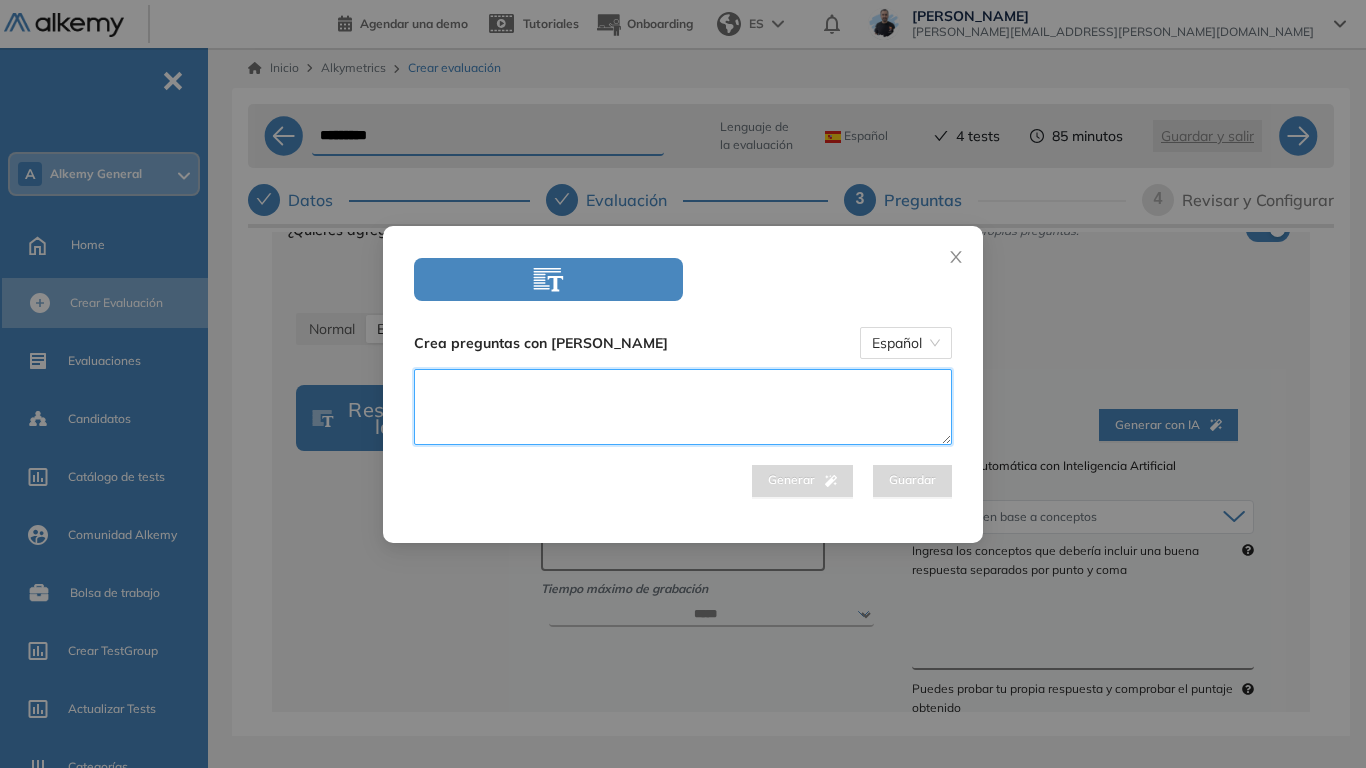 click at bounding box center [683, 407] 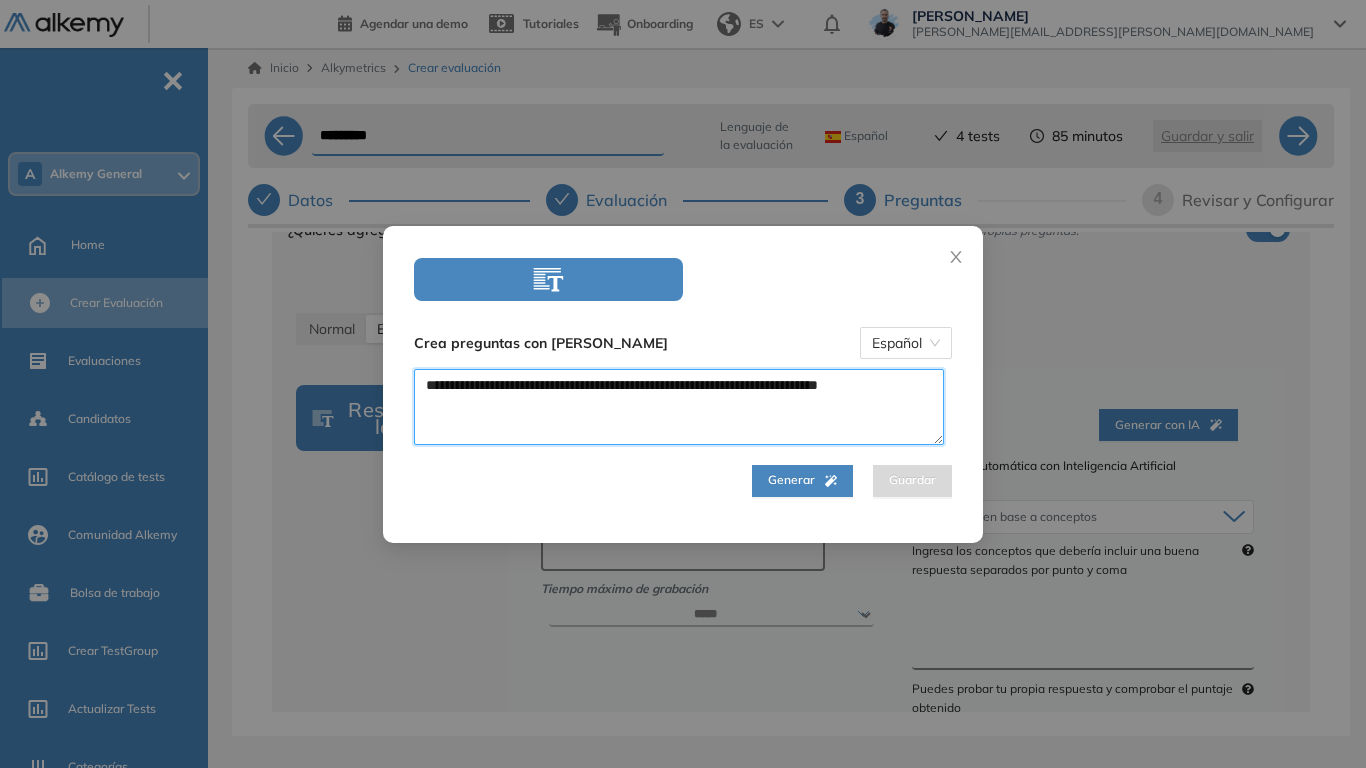 type on "**********" 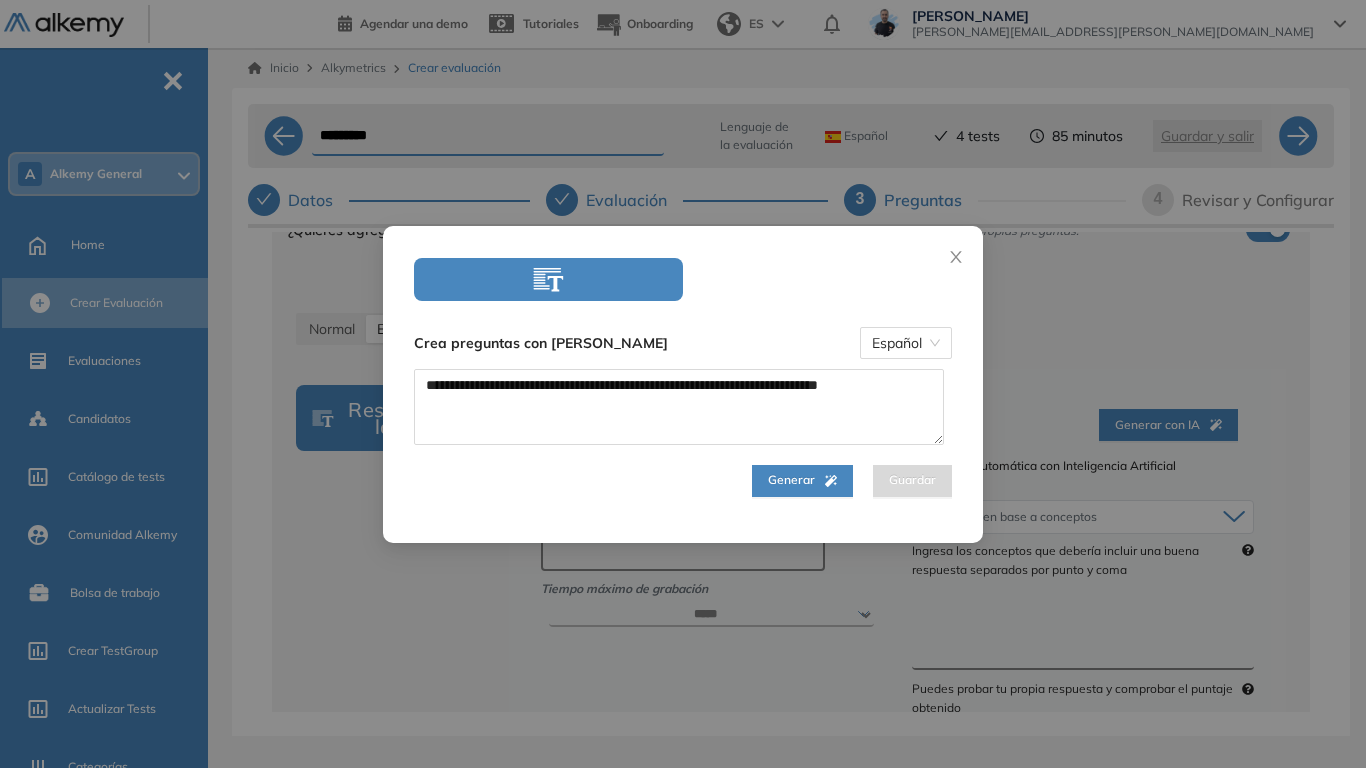 click on "Generar" at bounding box center (802, 480) 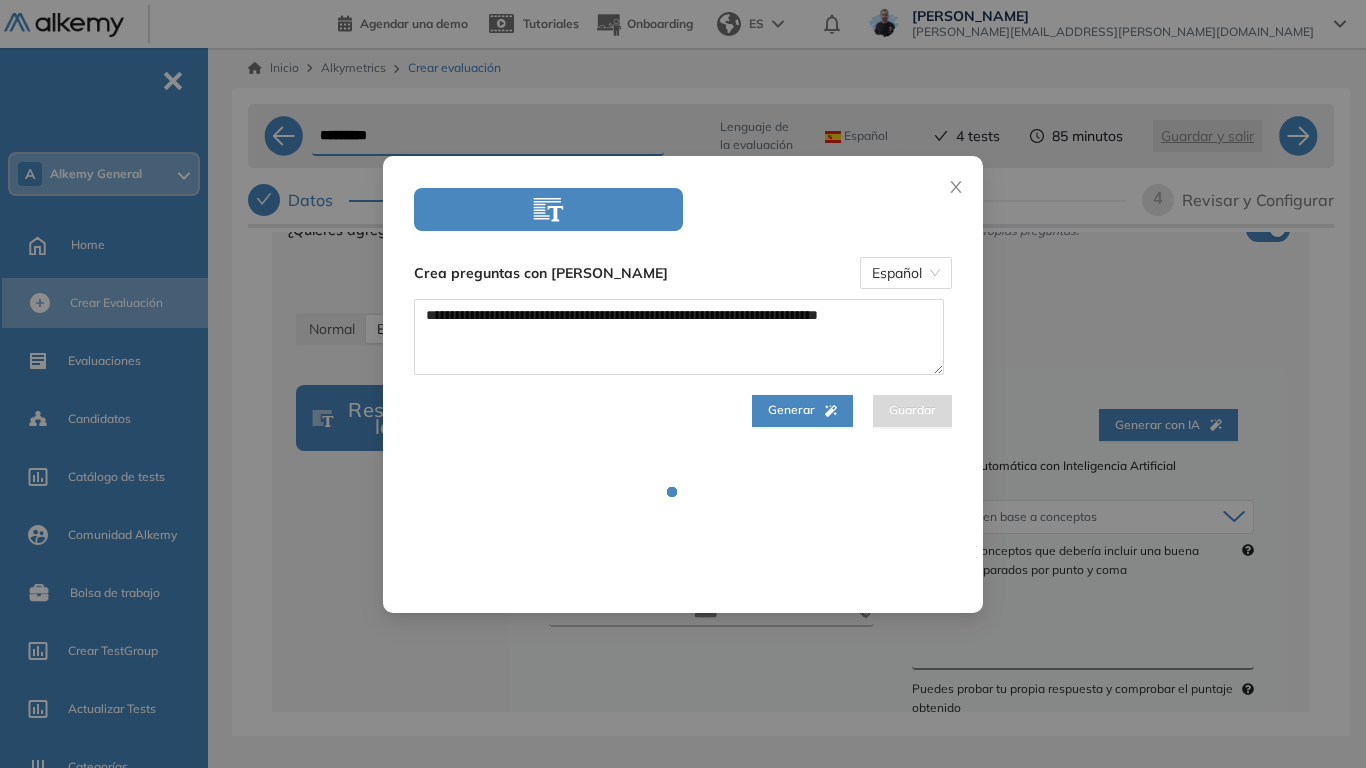 select on "***" 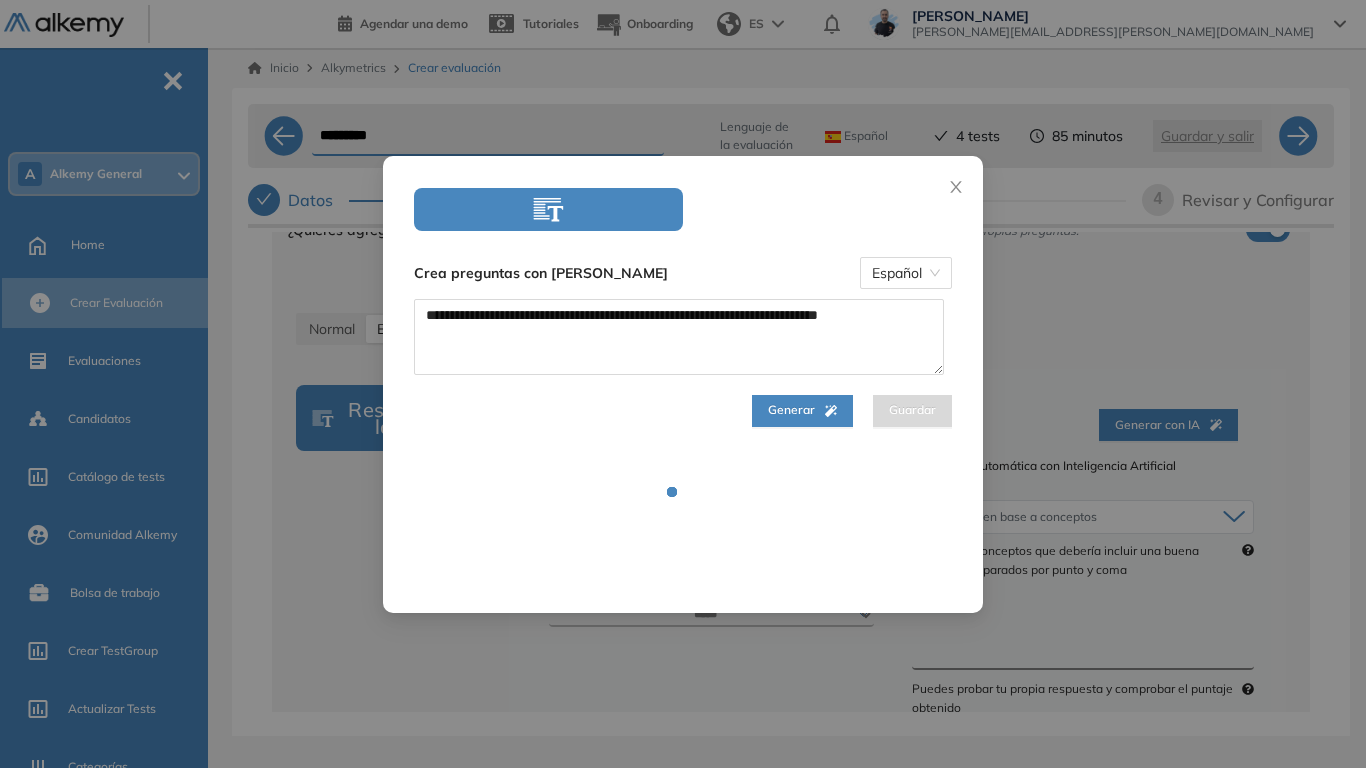 select on "***" 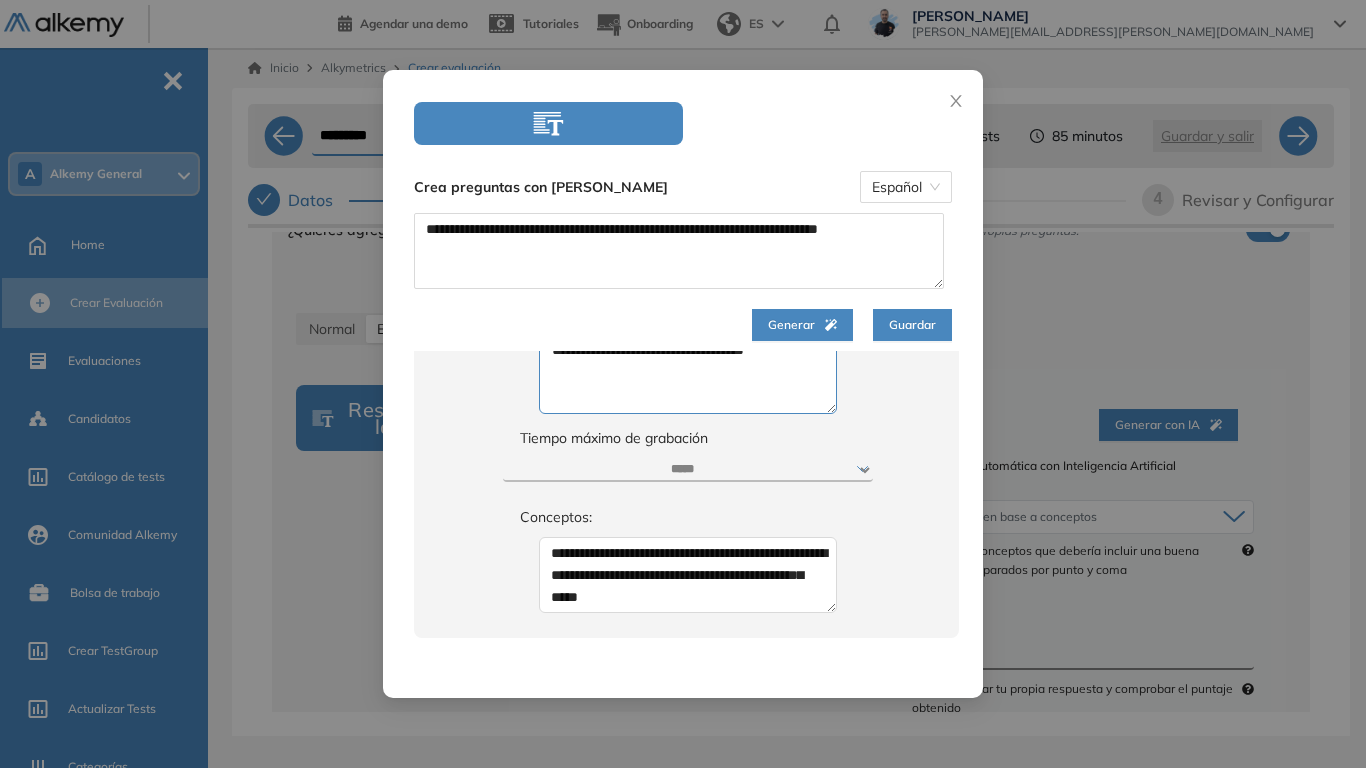 scroll, scrollTop: 200, scrollLeft: 0, axis: vertical 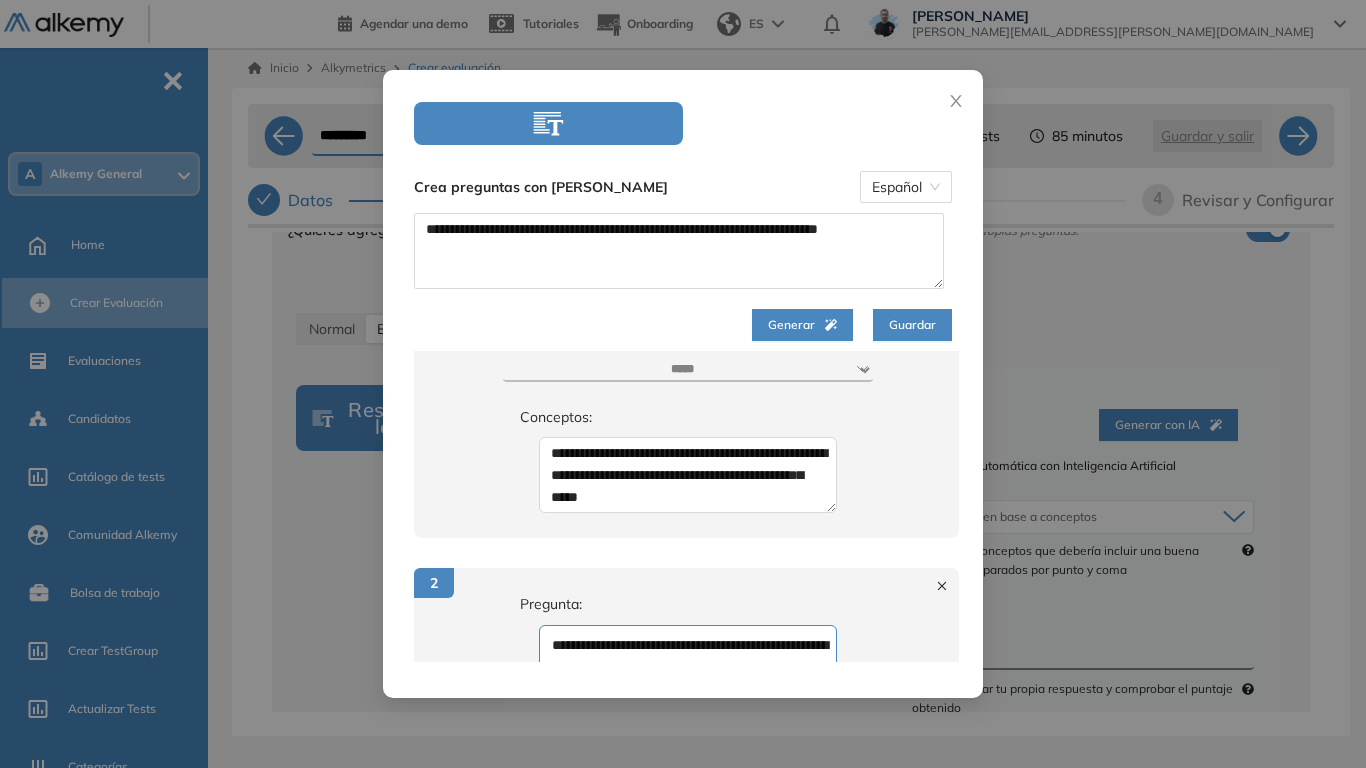 click on "Guardar" at bounding box center (912, 325) 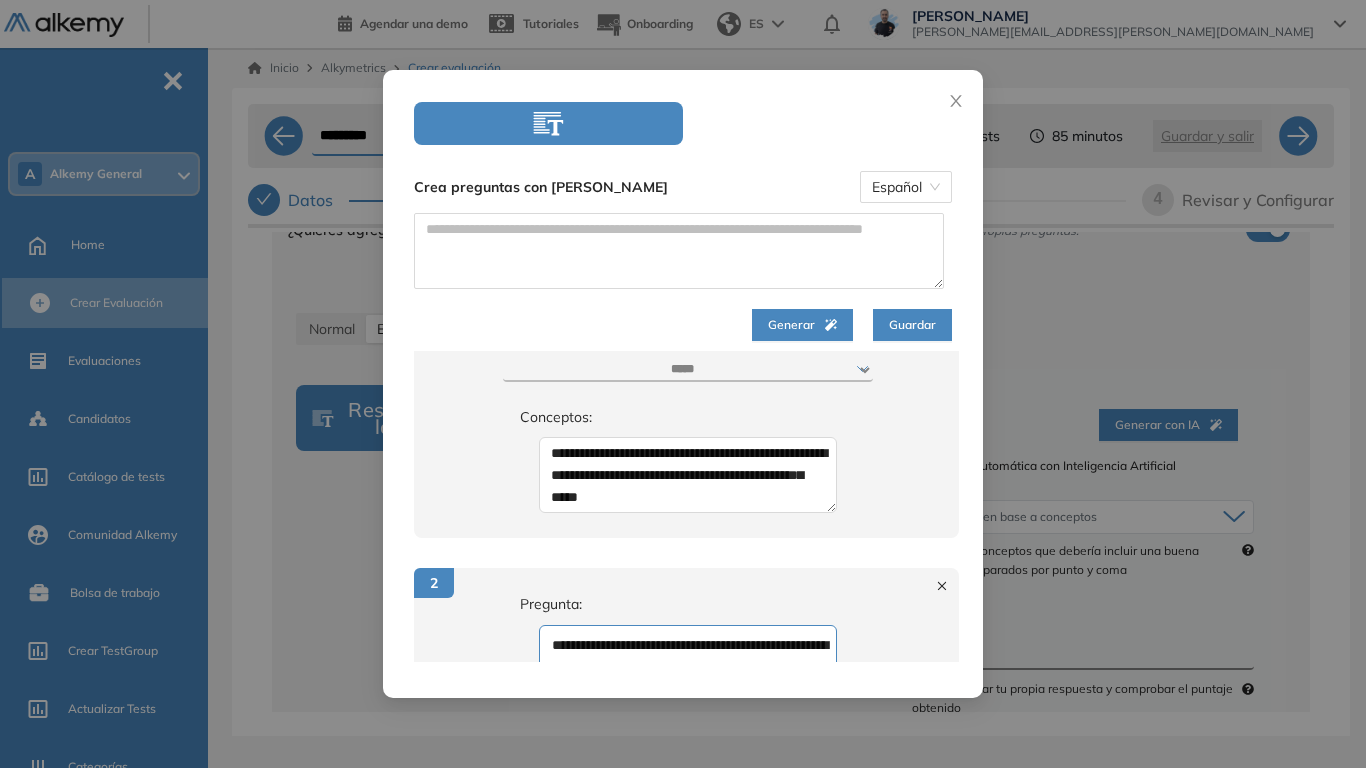 scroll, scrollTop: 0, scrollLeft: 0, axis: both 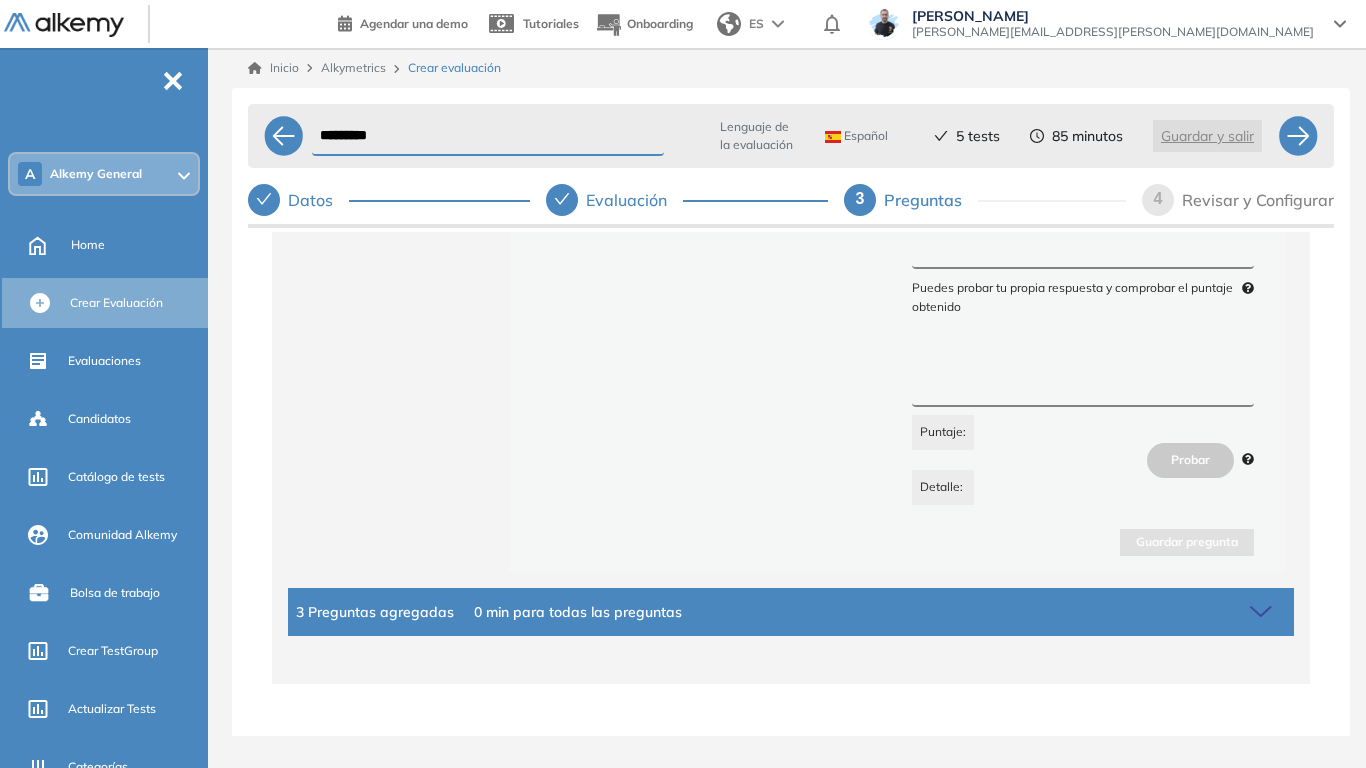 click 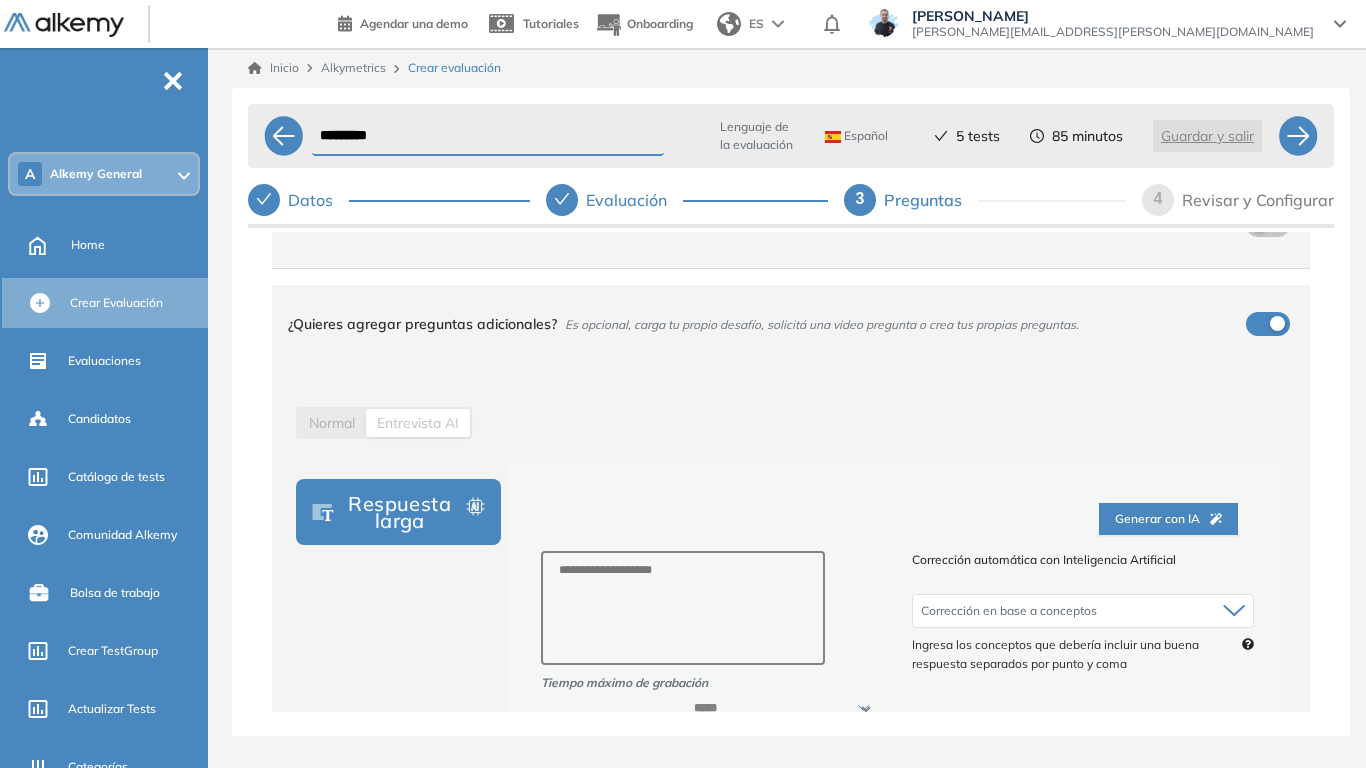 scroll, scrollTop: 6, scrollLeft: 0, axis: vertical 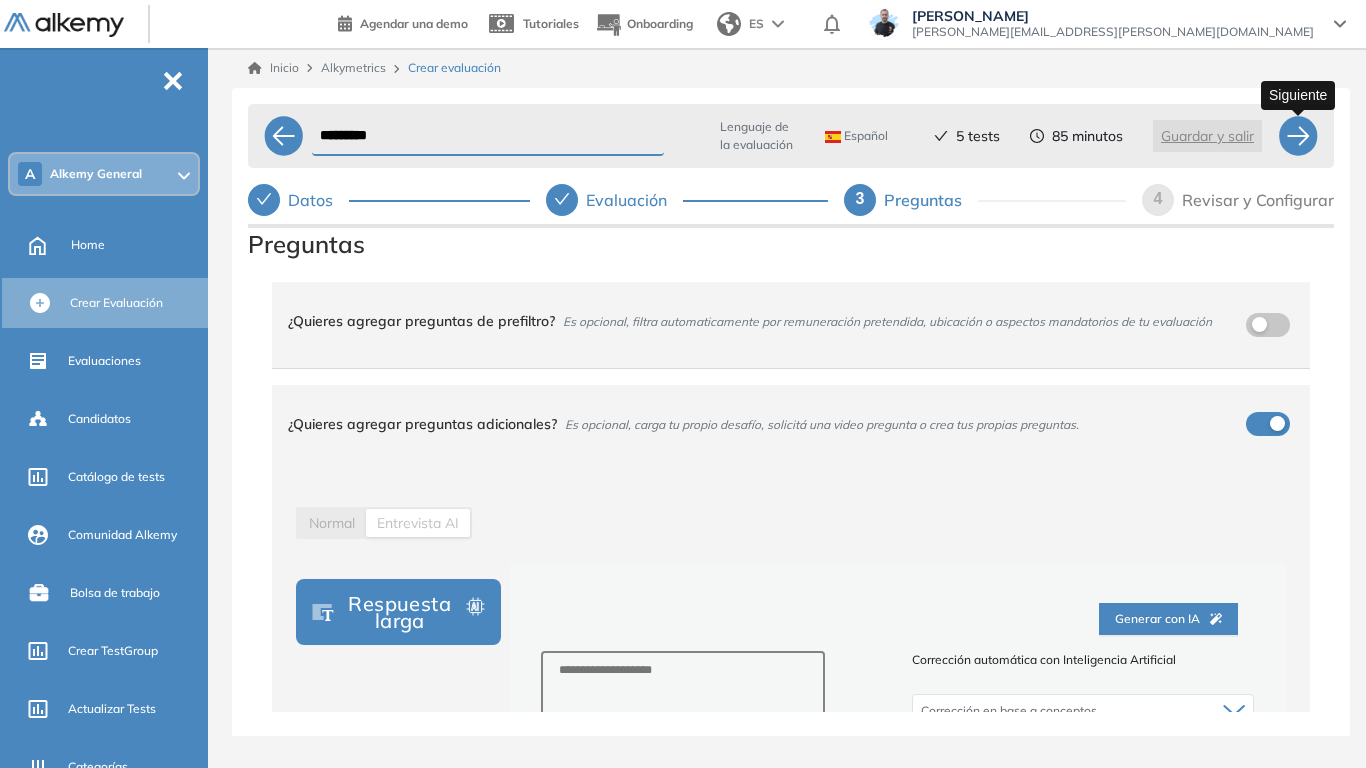 click at bounding box center [1298, 136] 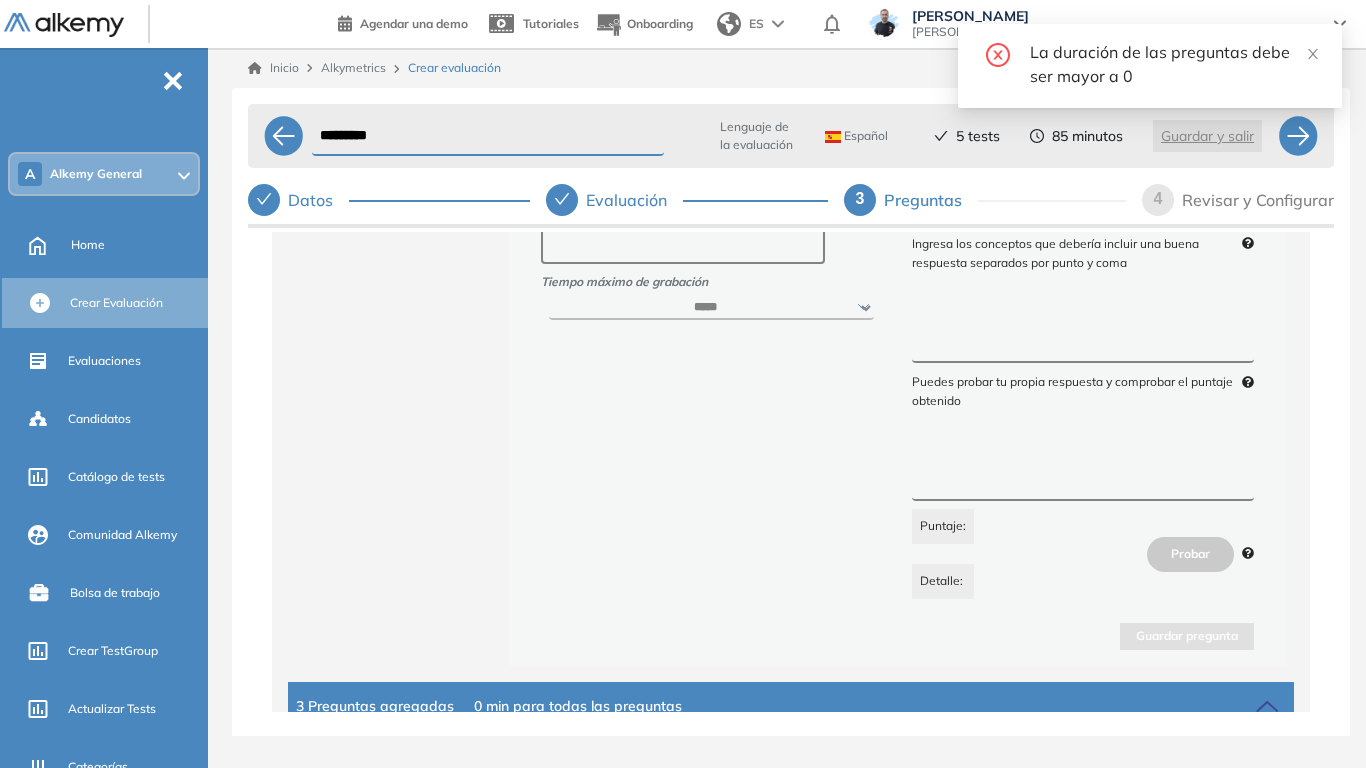 scroll, scrollTop: 706, scrollLeft: 0, axis: vertical 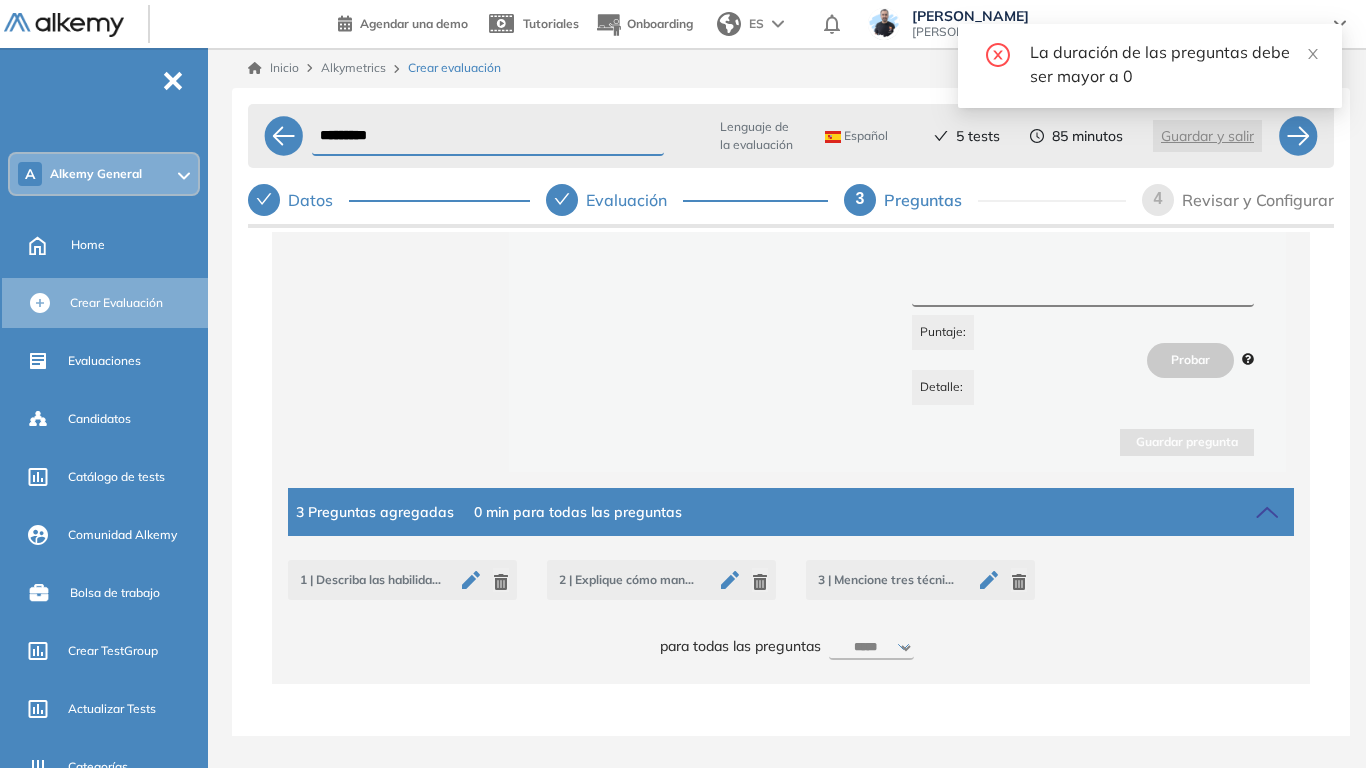 click on "***** ***** ****** ****** ****** ****** ****** ****** ****** ****** ****** ****** ****** ****** ****** ****** ****** ****** ****** ****** ******* ******* ******* ******* *******" at bounding box center (871, 648) 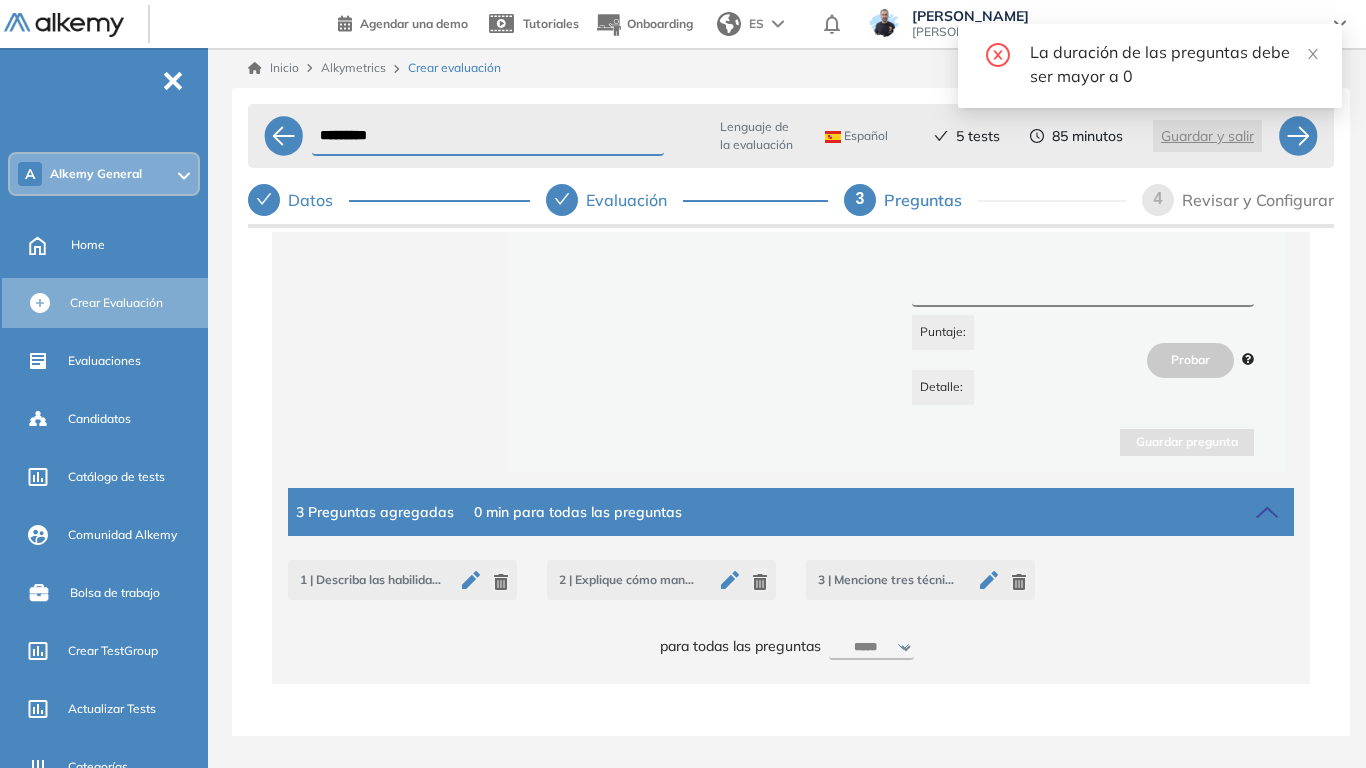 select on "******" 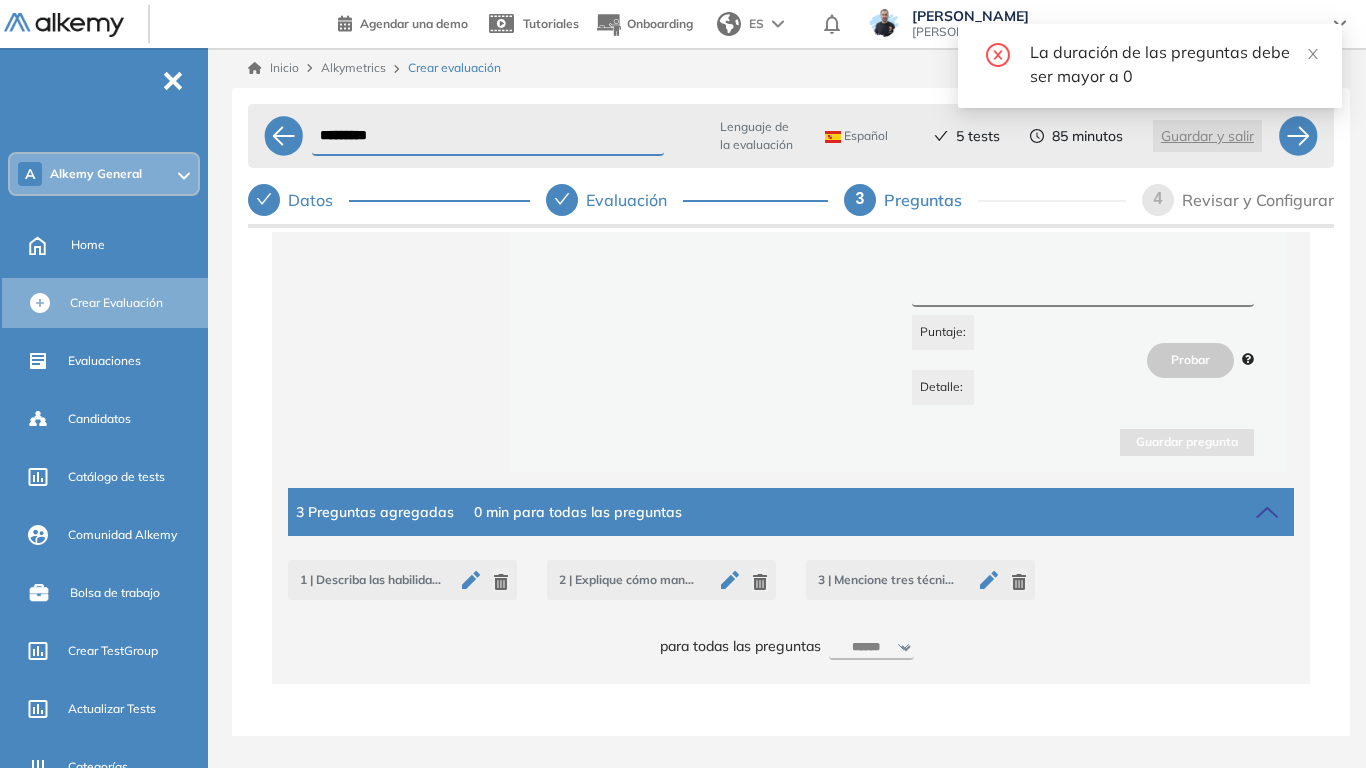 click on "***** ***** ****** ****** ****** ****** ****** ****** ****** ****** ****** ****** ****** ****** ****** ****** ****** ****** ****** ****** ******* ******* ******* ******* *******" at bounding box center [871, 648] 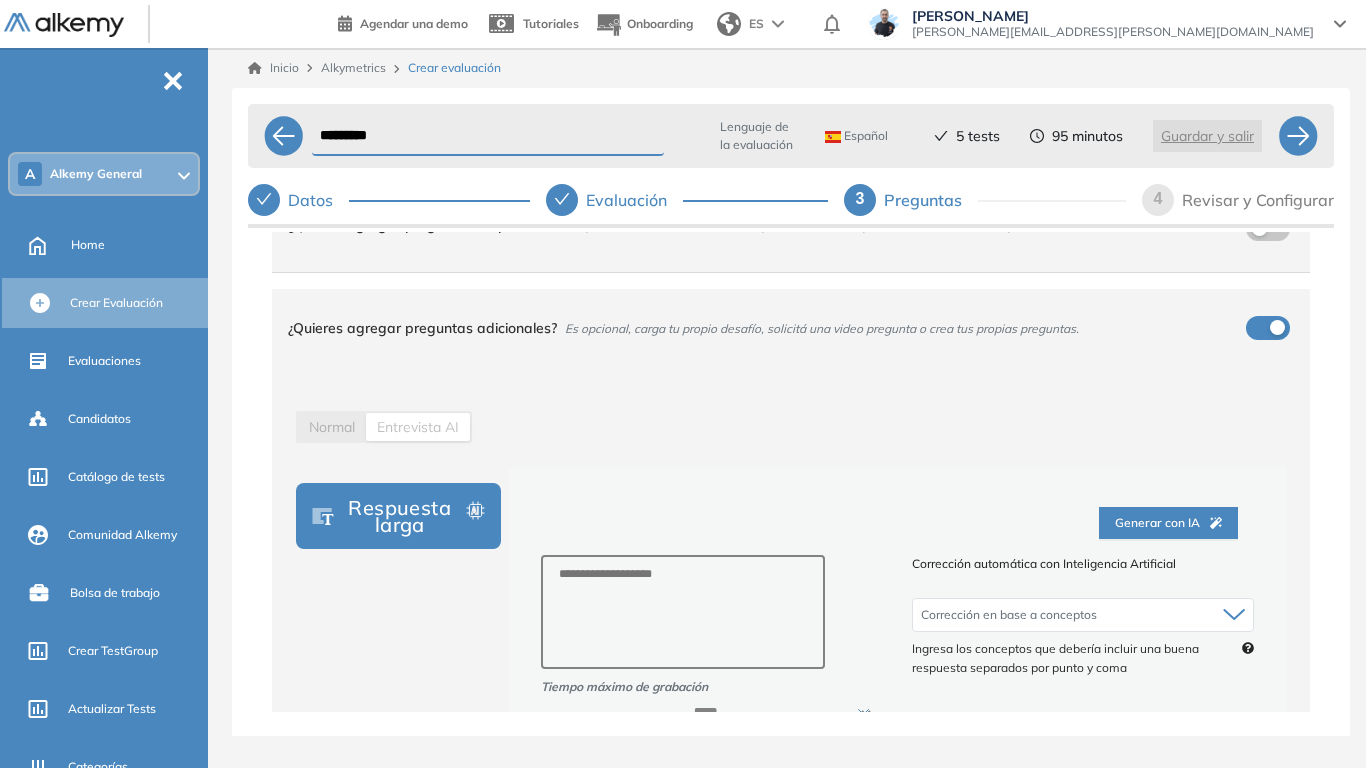 scroll, scrollTop: 0, scrollLeft: 0, axis: both 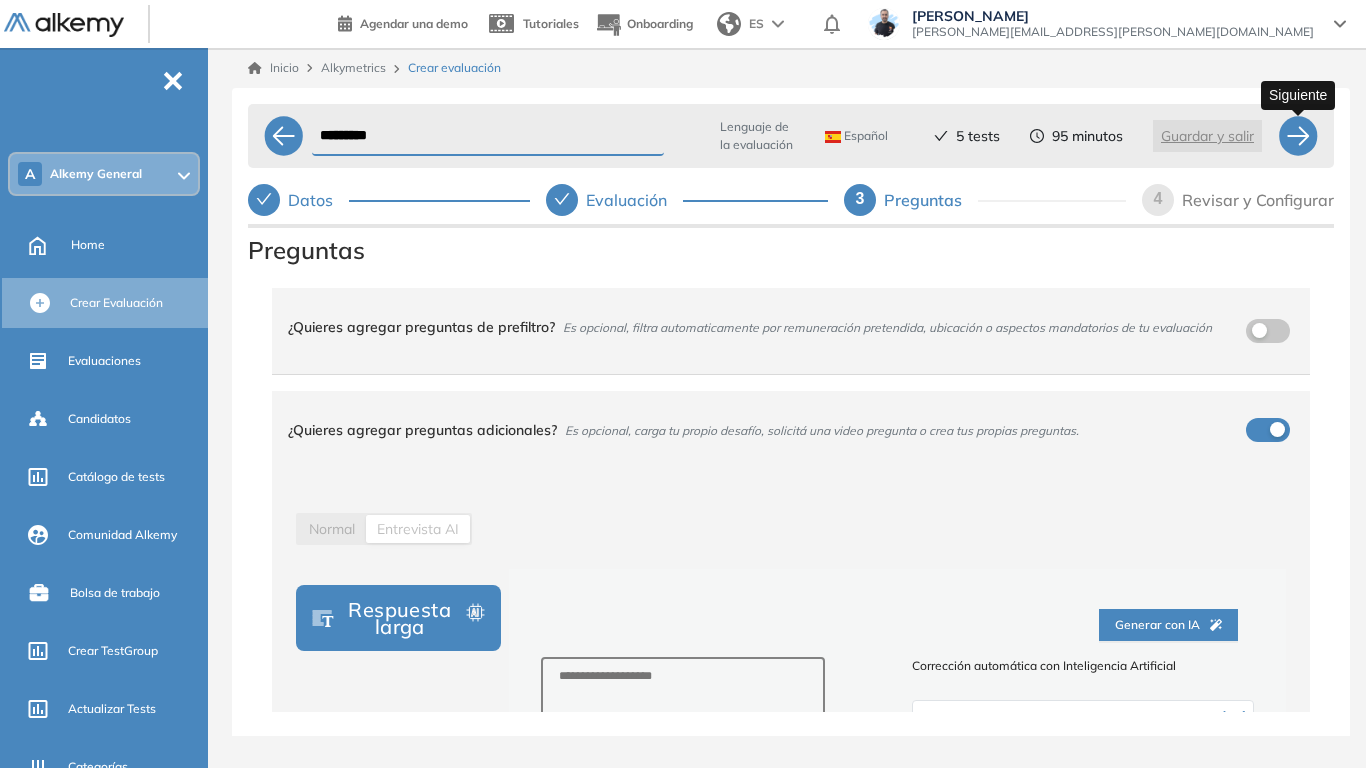 click at bounding box center (1298, 136) 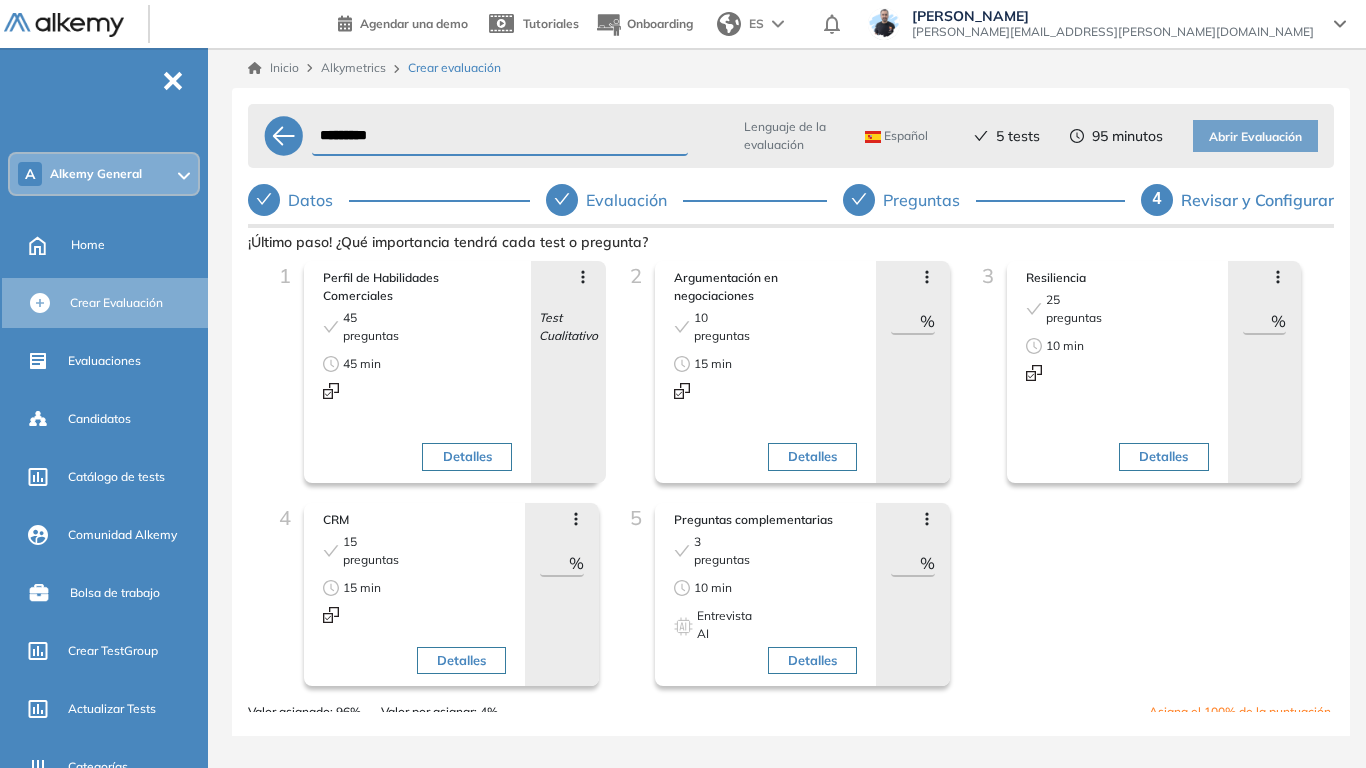 drag, startPoint x: 892, startPoint y: 323, endPoint x: 920, endPoint y: 325, distance: 28.071337 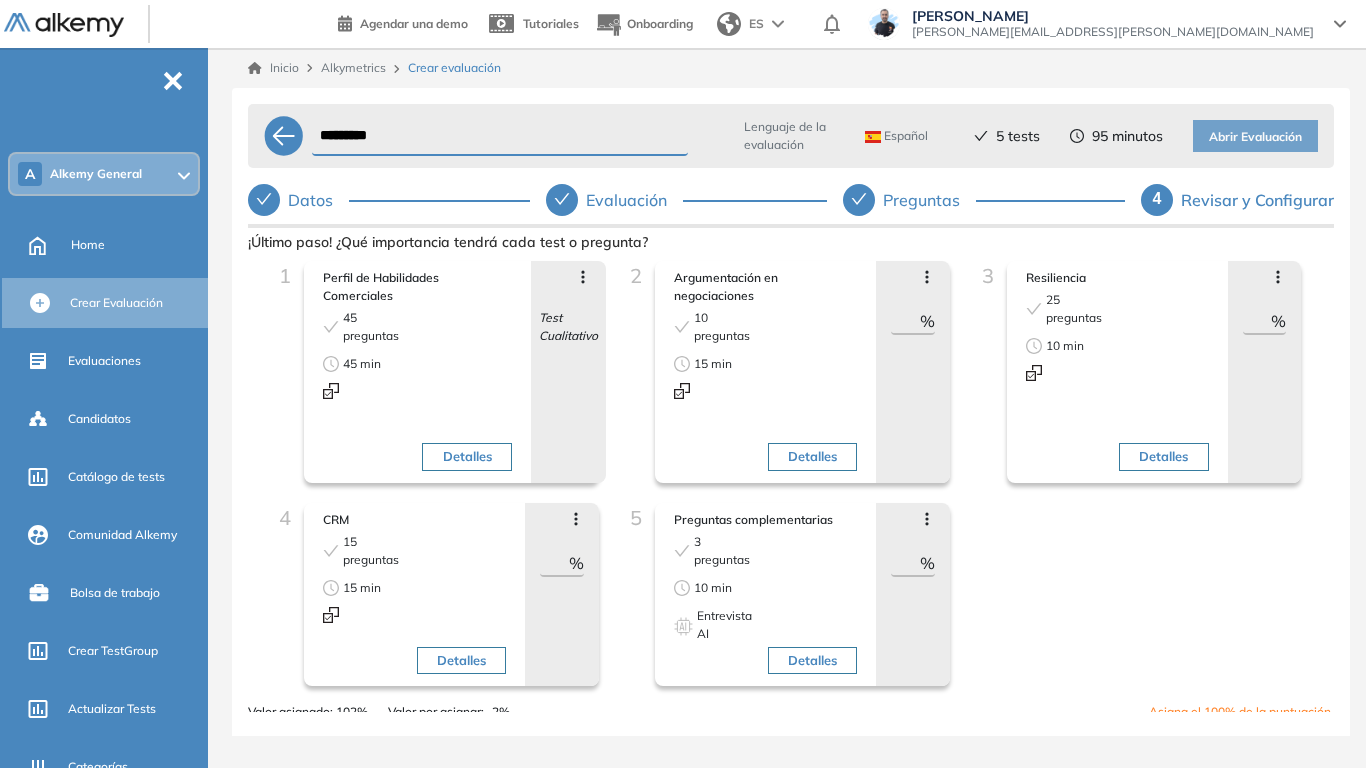 type on "**" 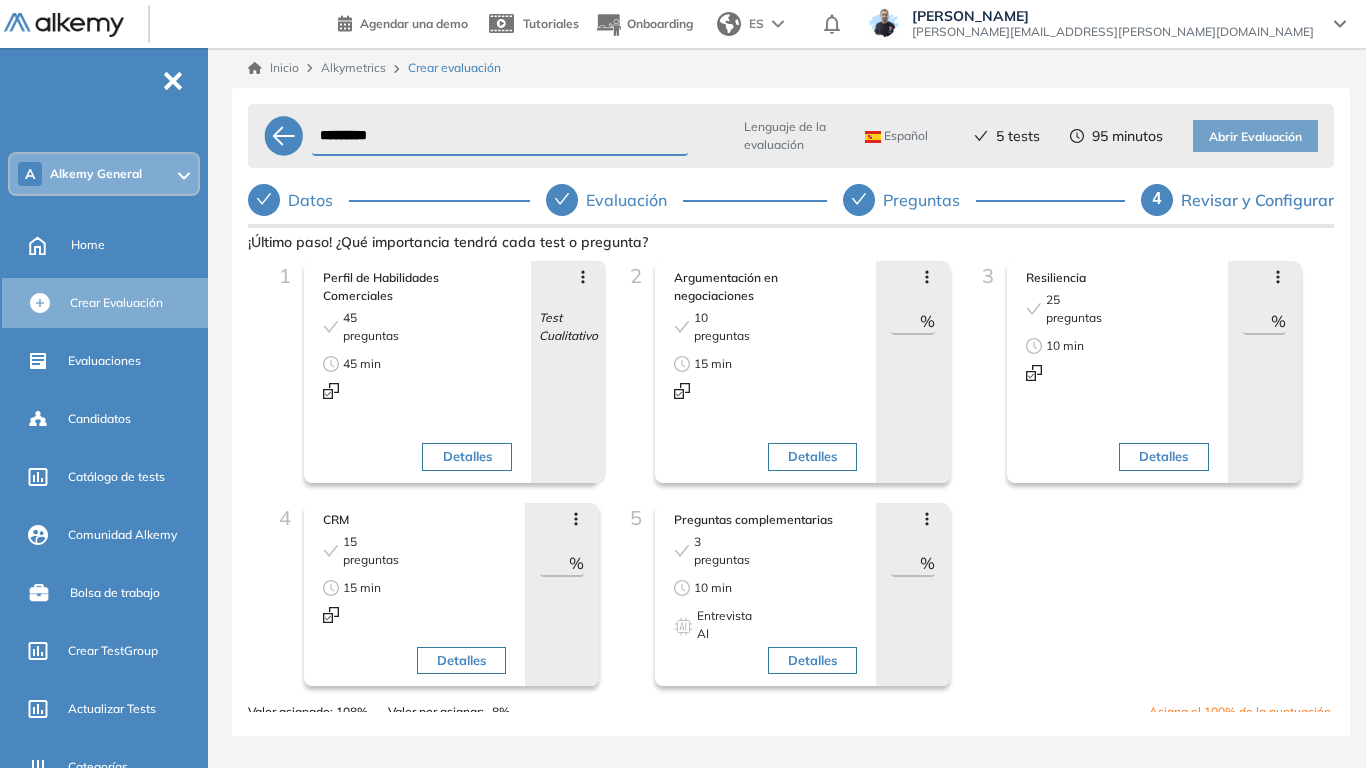type on "**" 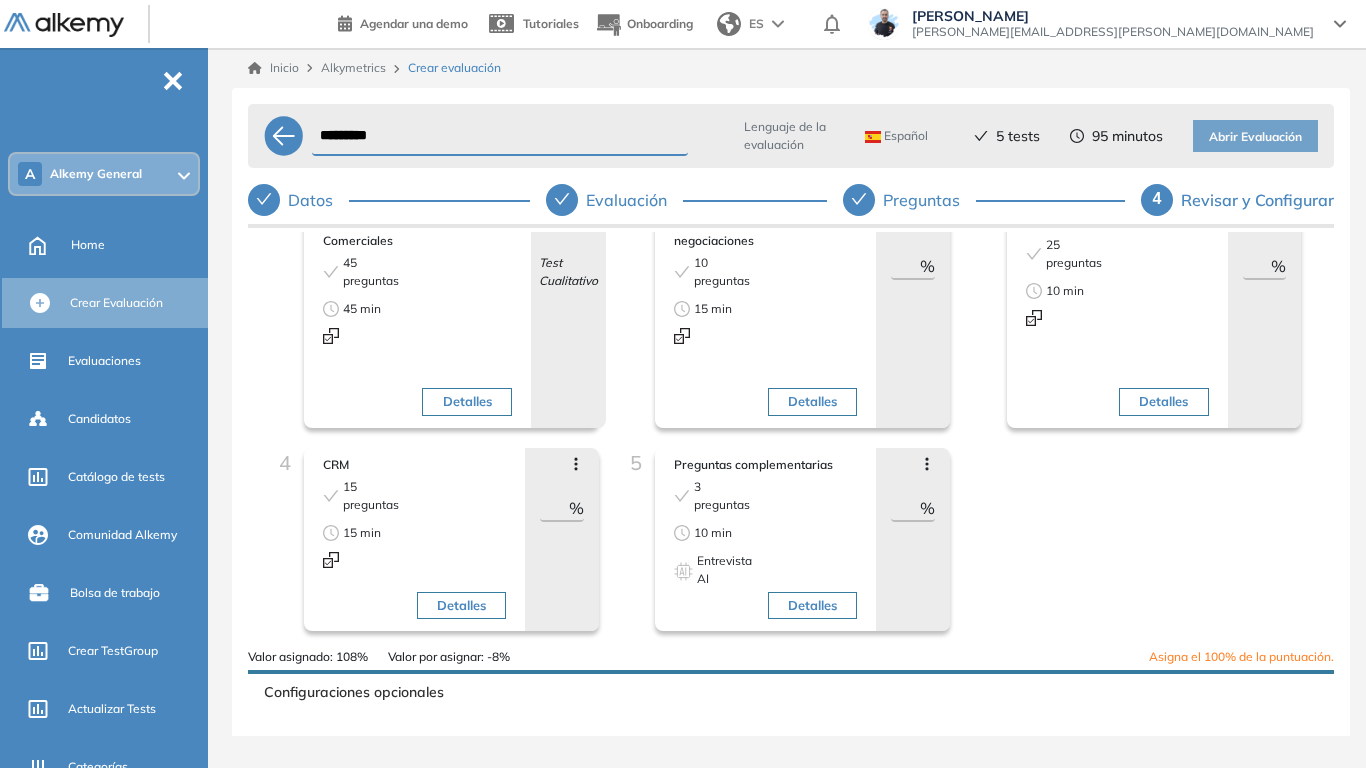scroll, scrollTop: 100, scrollLeft: 0, axis: vertical 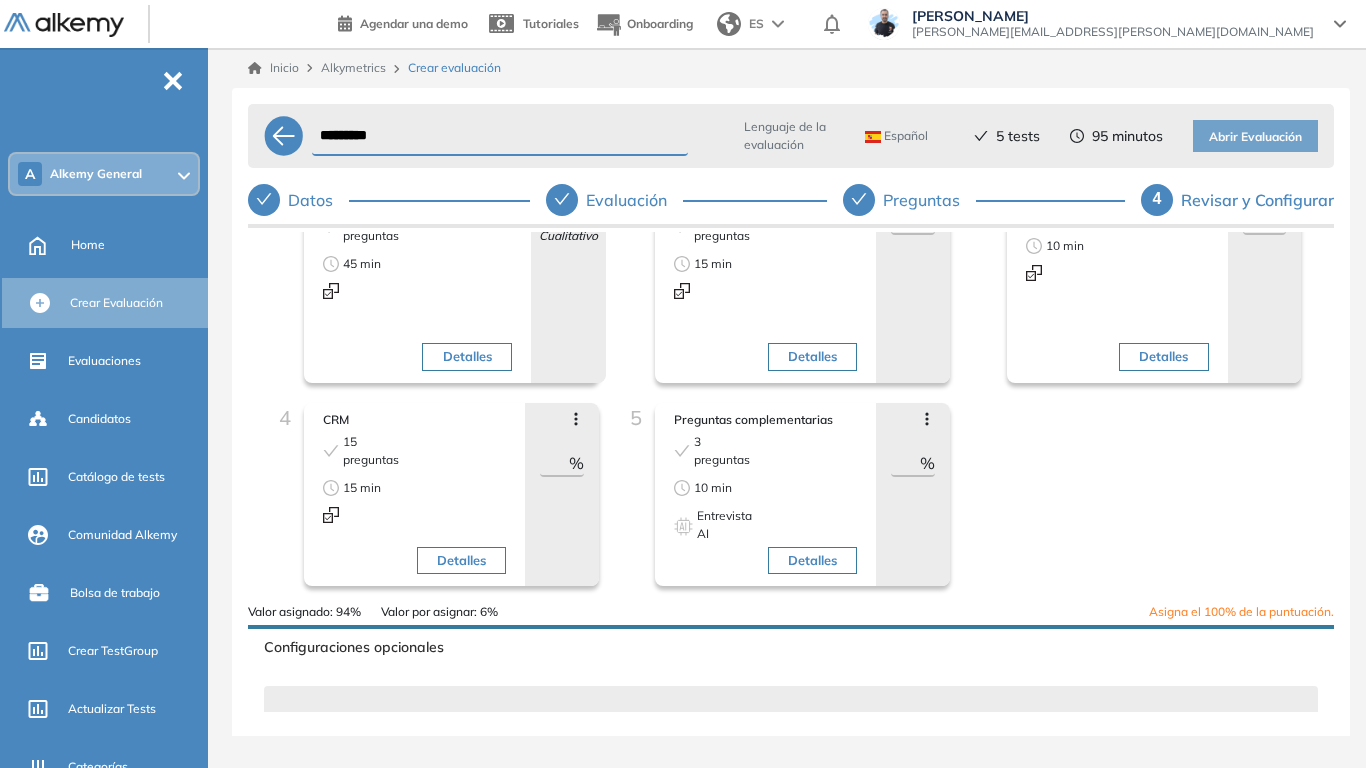 type on "**" 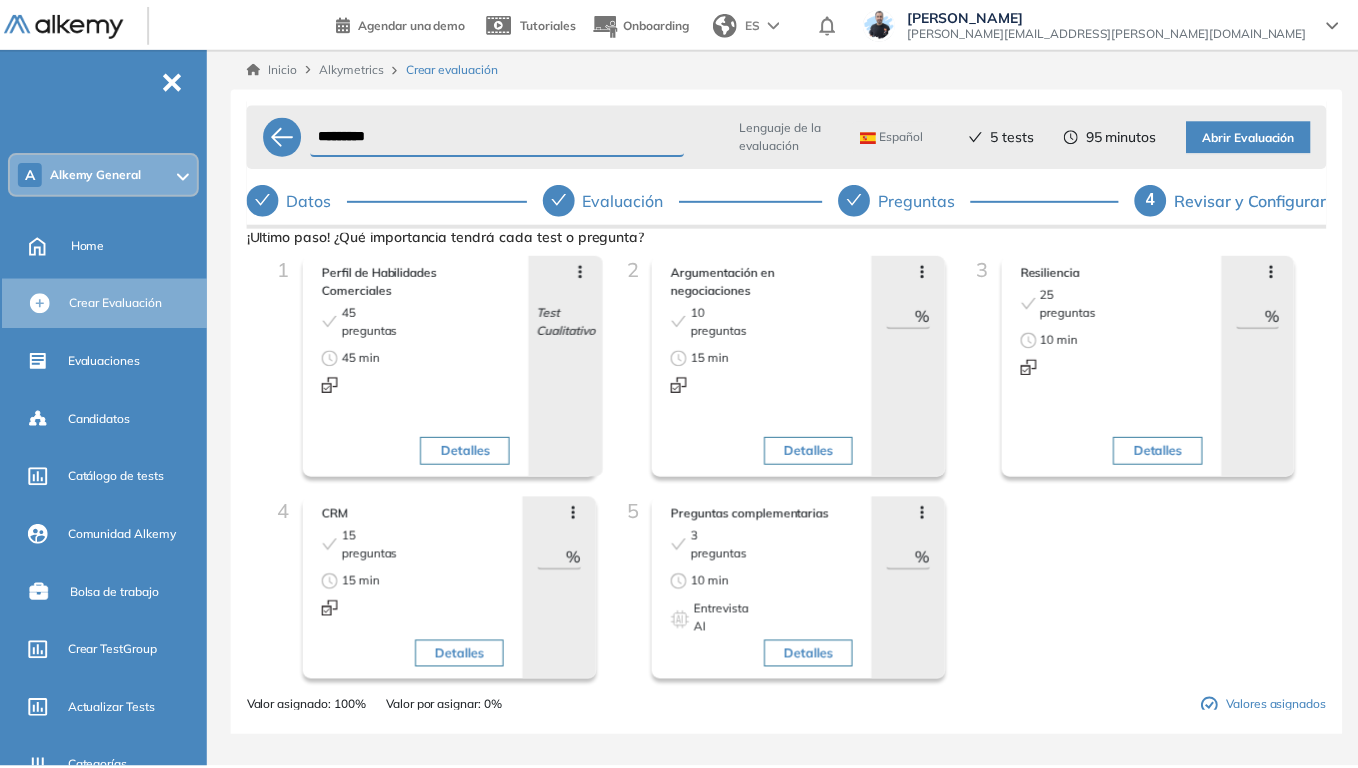 scroll, scrollTop: 0, scrollLeft: 0, axis: both 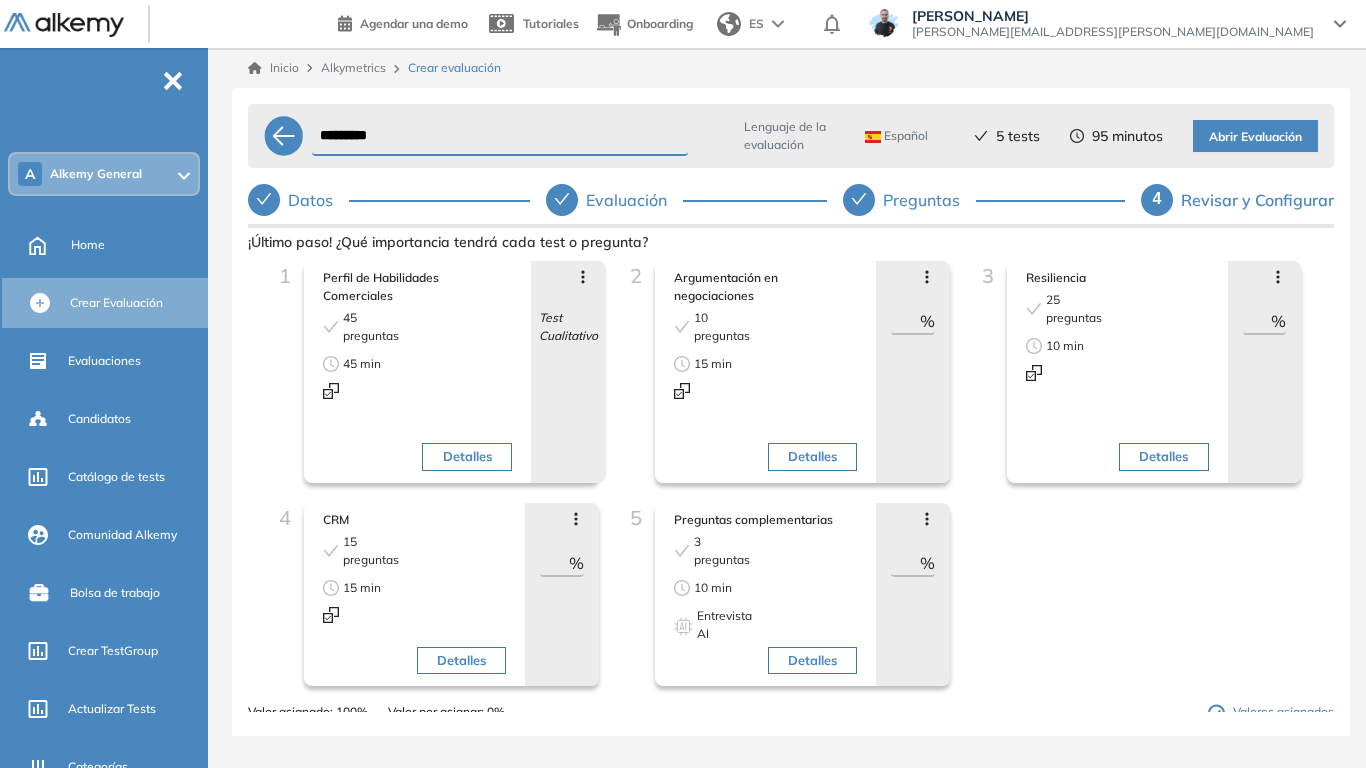type on "**" 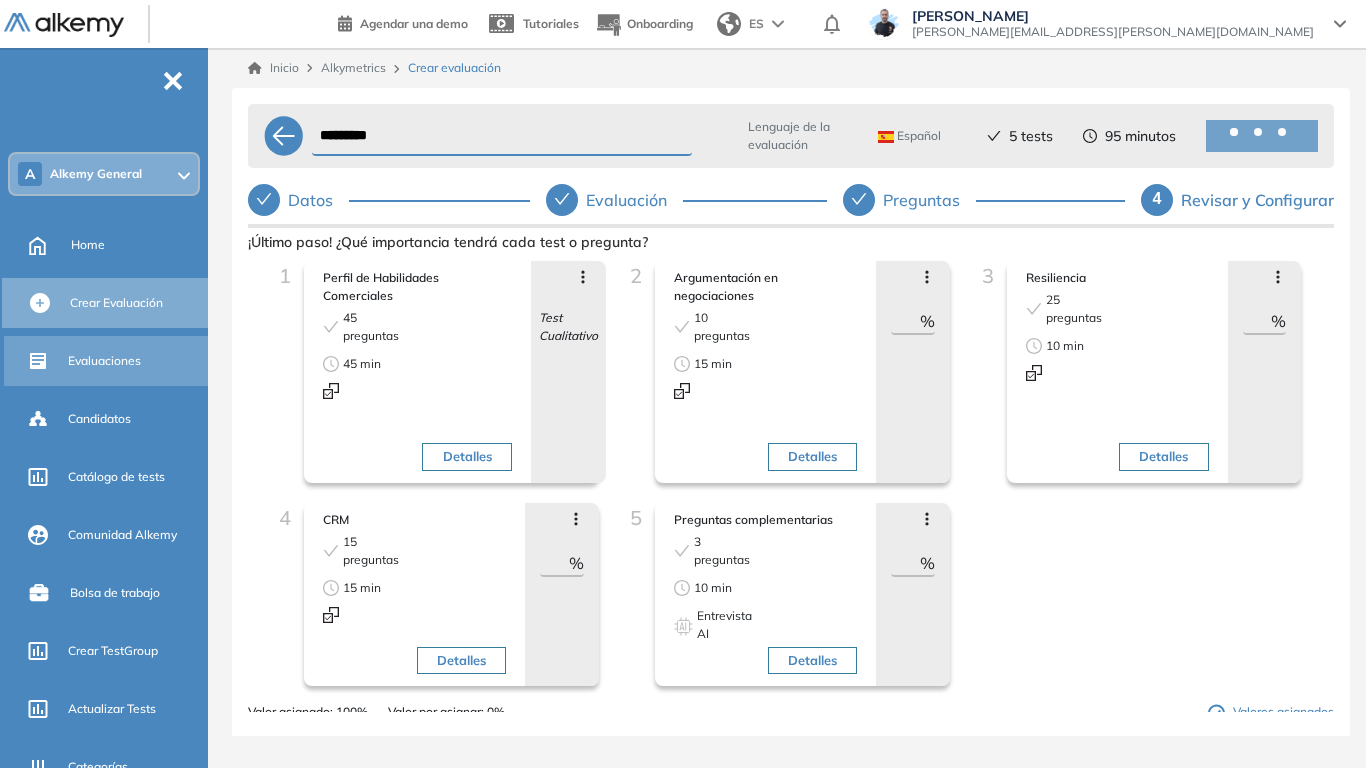 click on "Evaluaciones" at bounding box center (136, 361) 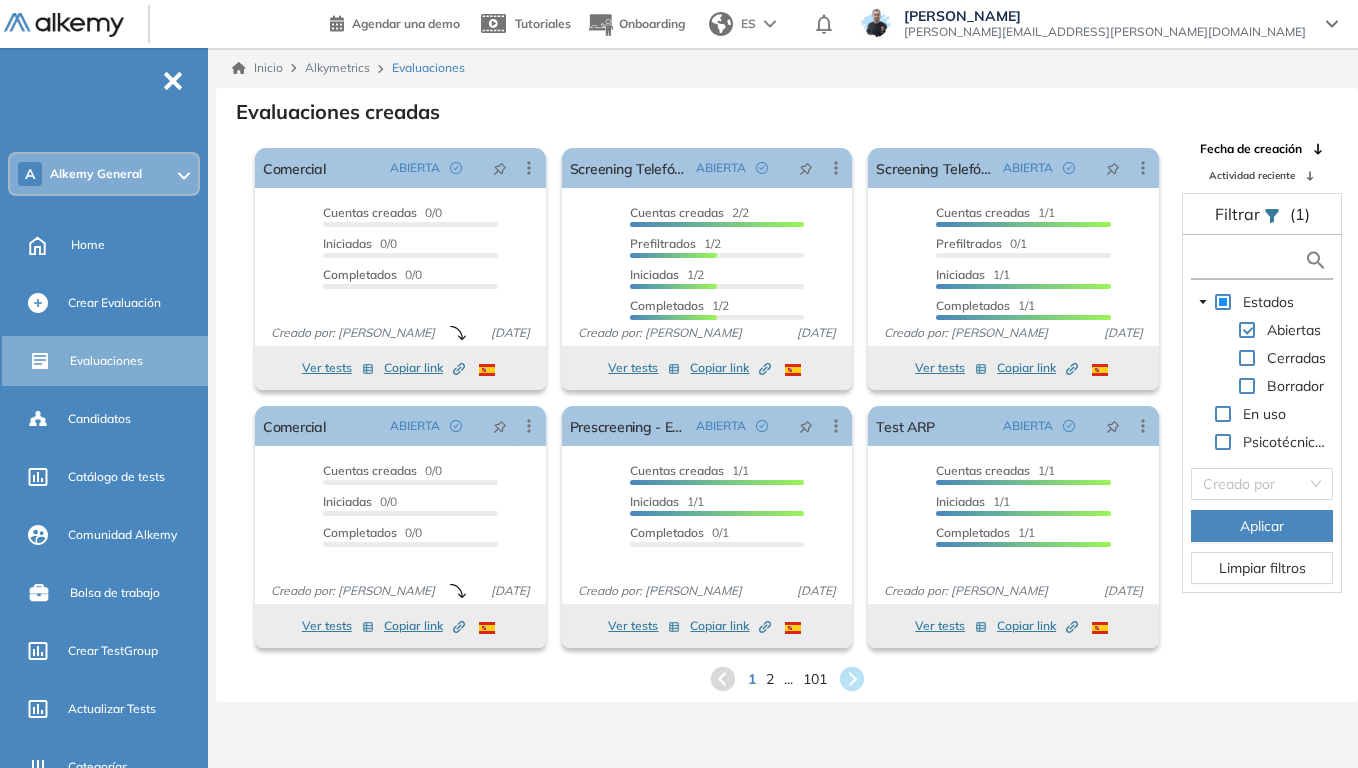 click at bounding box center (1250, 260) 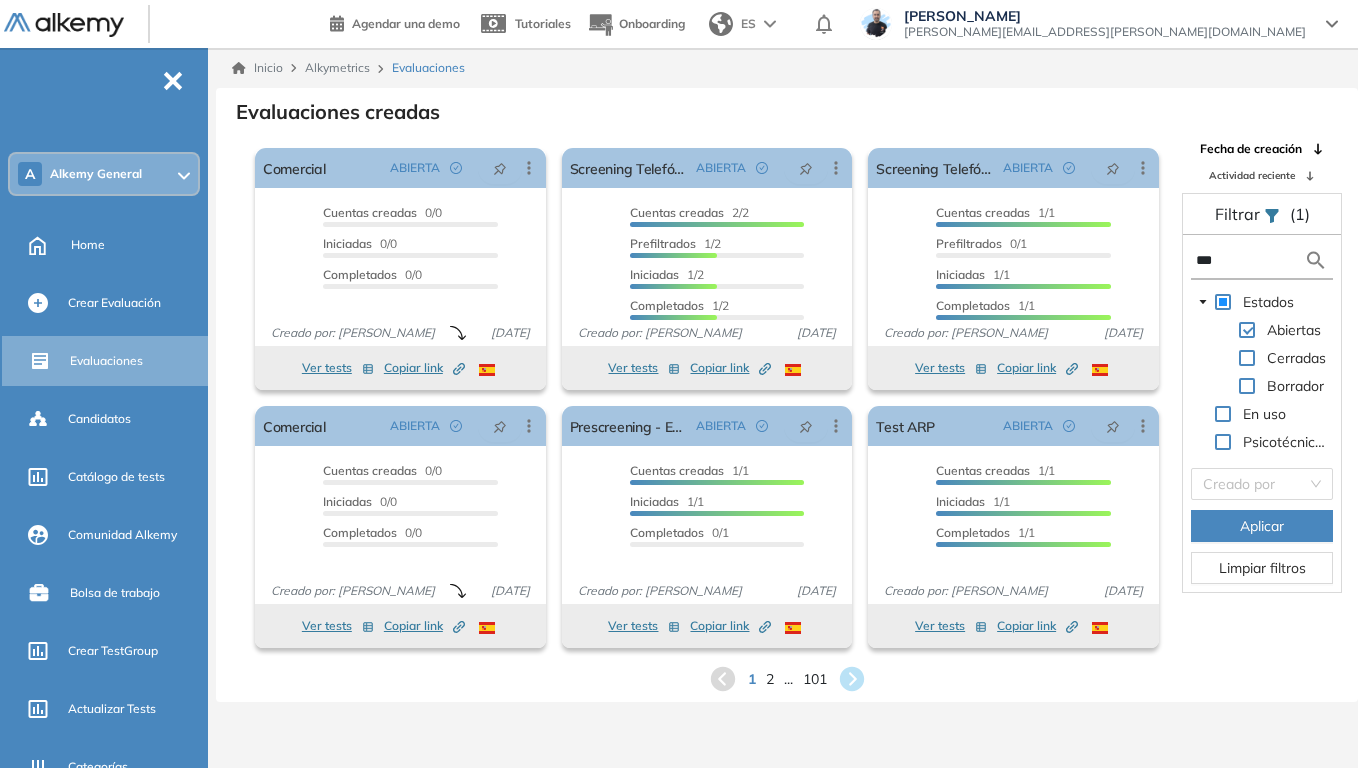 type on "****" 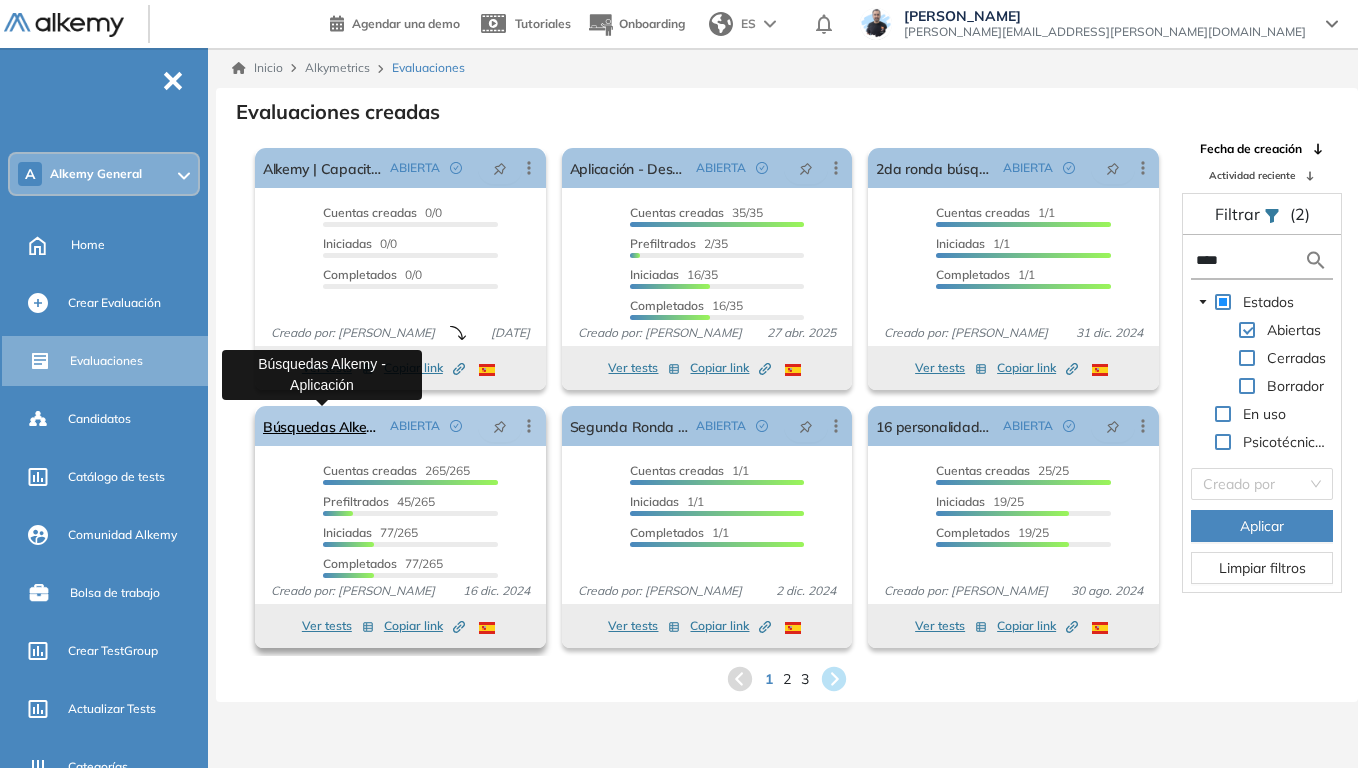 click on "Búsquedas Alkemy - Aplicación" at bounding box center (322, 426) 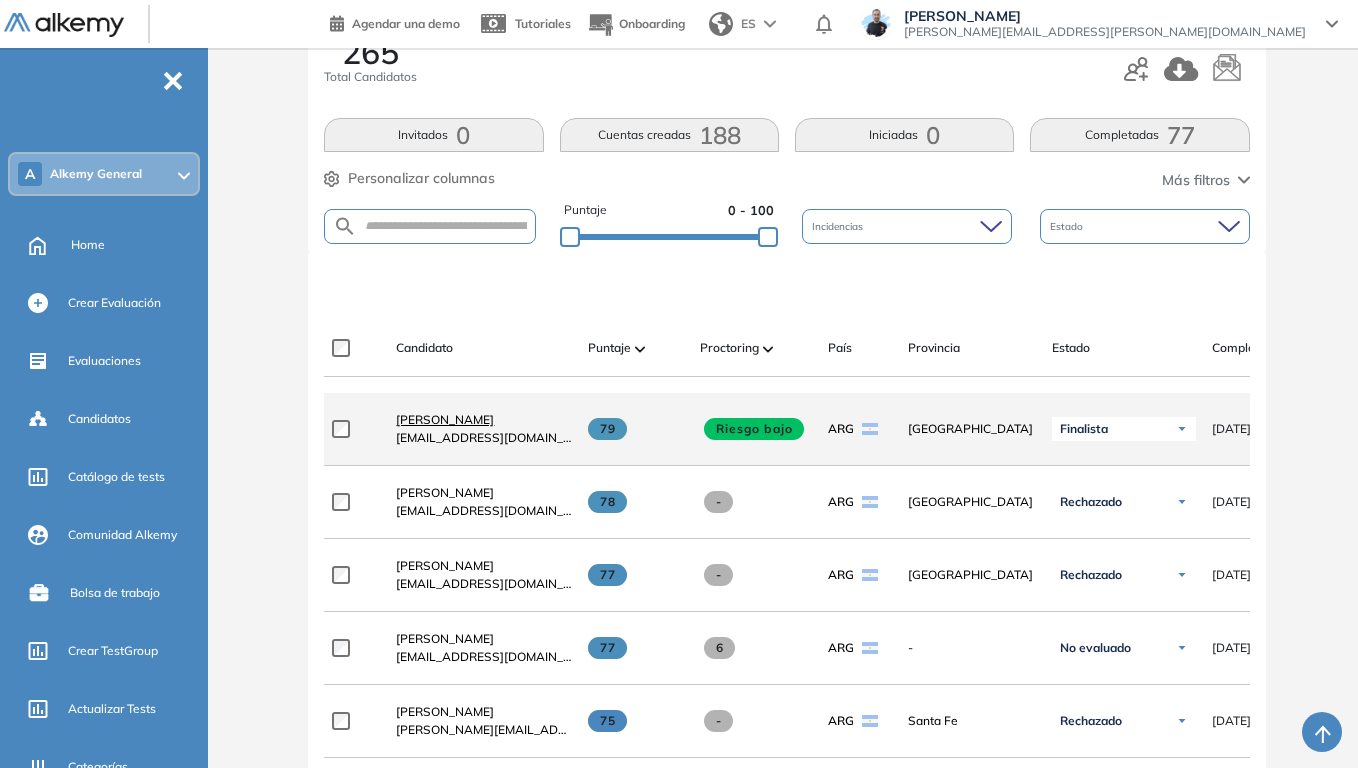 scroll, scrollTop: 300, scrollLeft: 0, axis: vertical 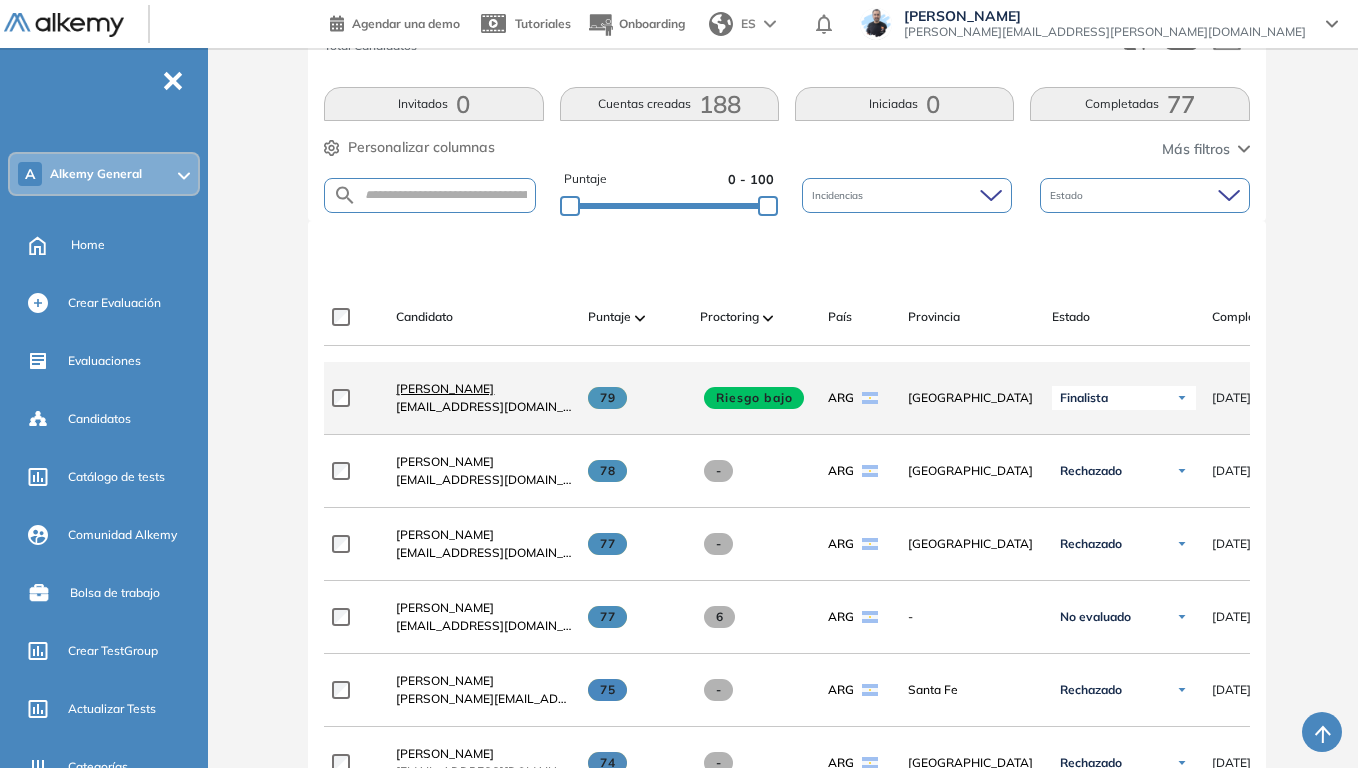 click on "[PERSON_NAME]" at bounding box center [445, 388] 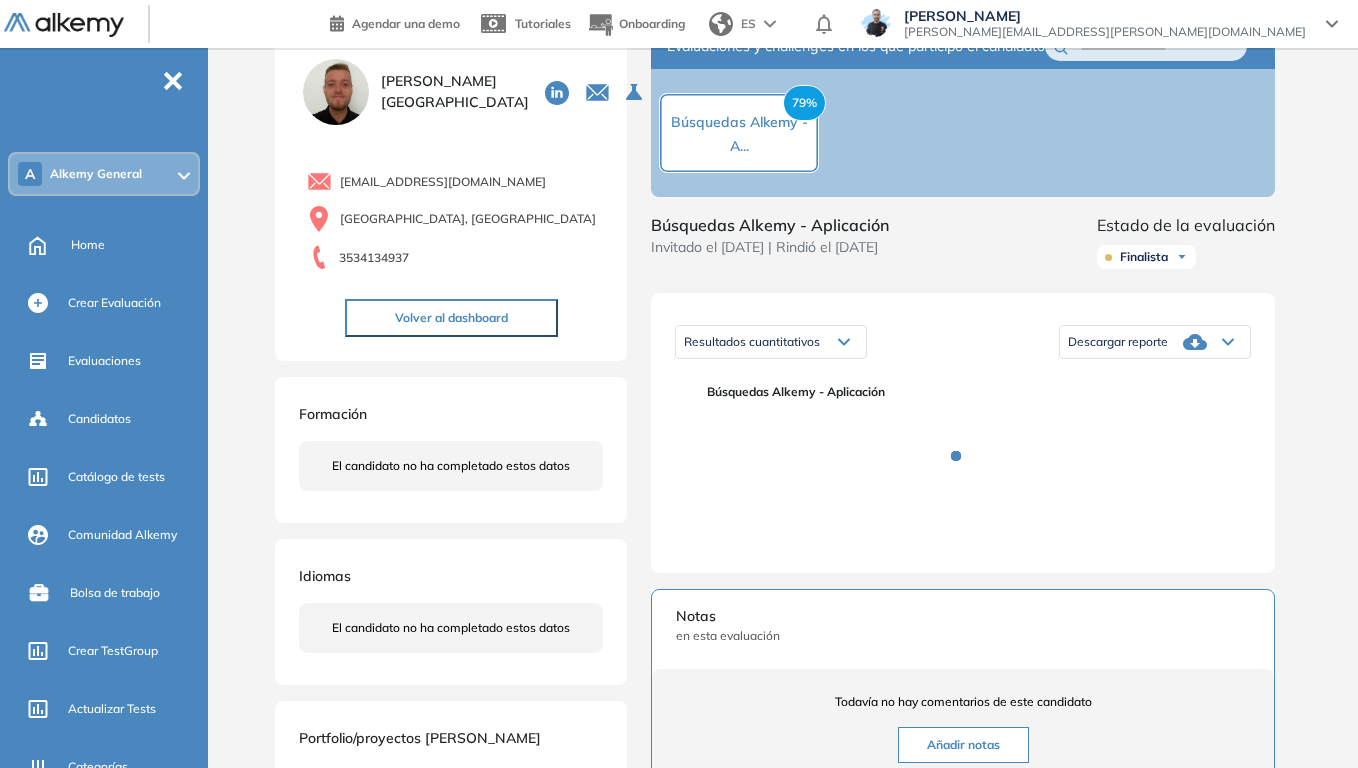 scroll, scrollTop: 100, scrollLeft: 0, axis: vertical 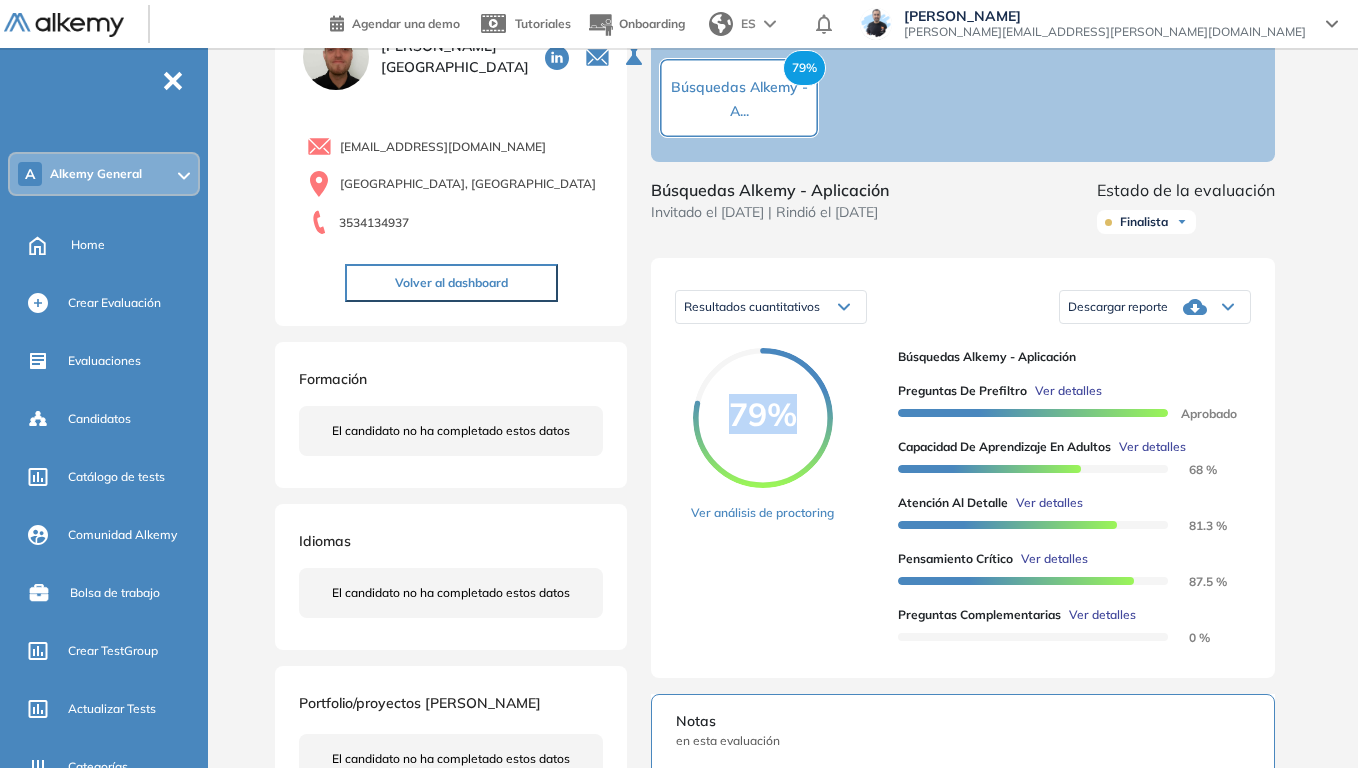 drag, startPoint x: 730, startPoint y: 427, endPoint x: 795, endPoint y: 431, distance: 65.12296 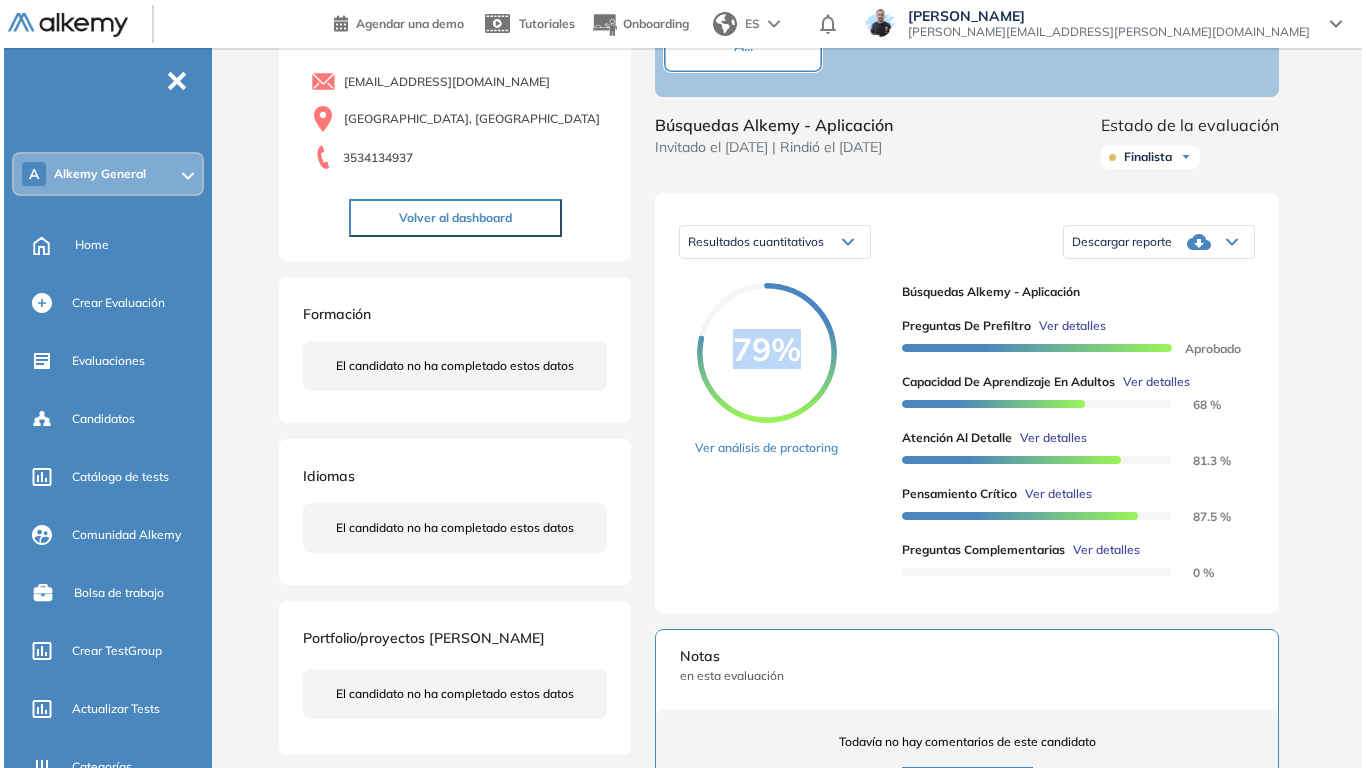 scroll, scrollTop: 200, scrollLeft: 0, axis: vertical 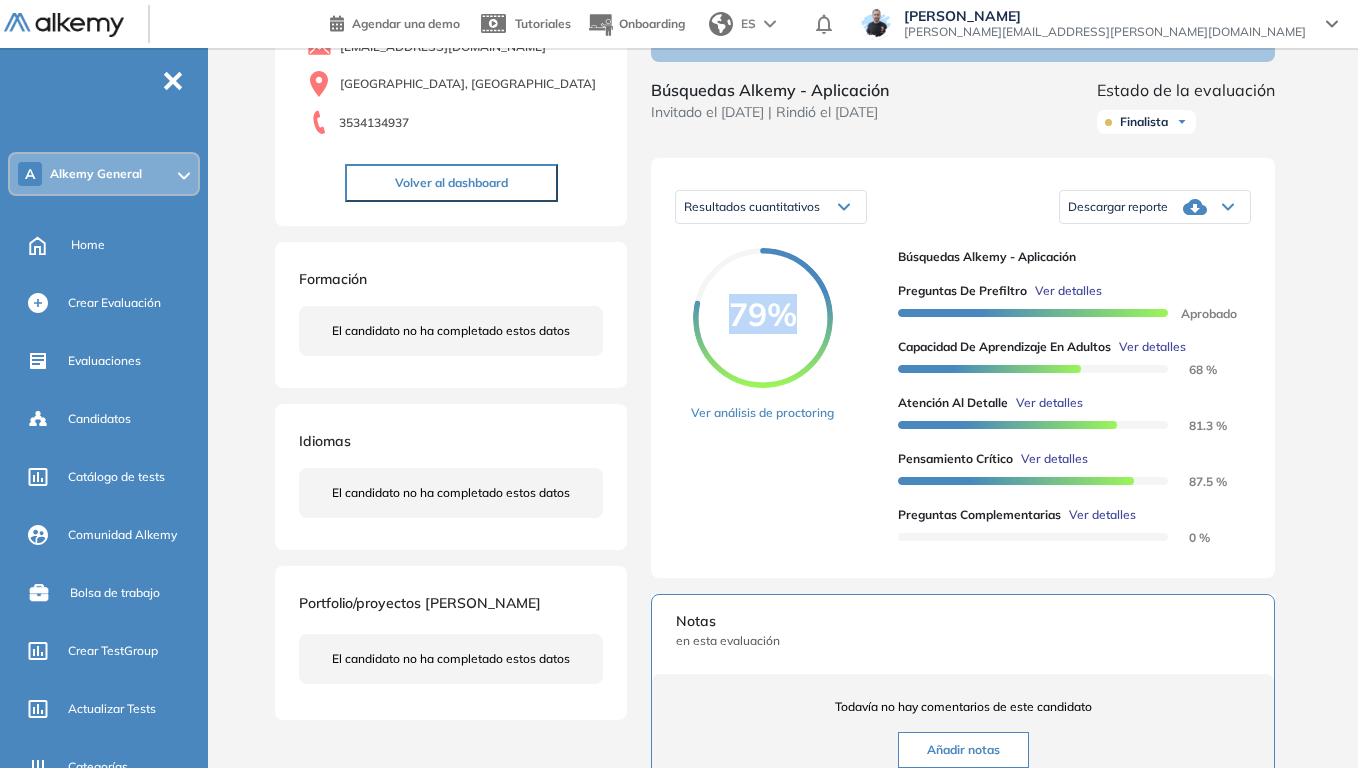 click on "Ver detalles" at bounding box center (1152, 347) 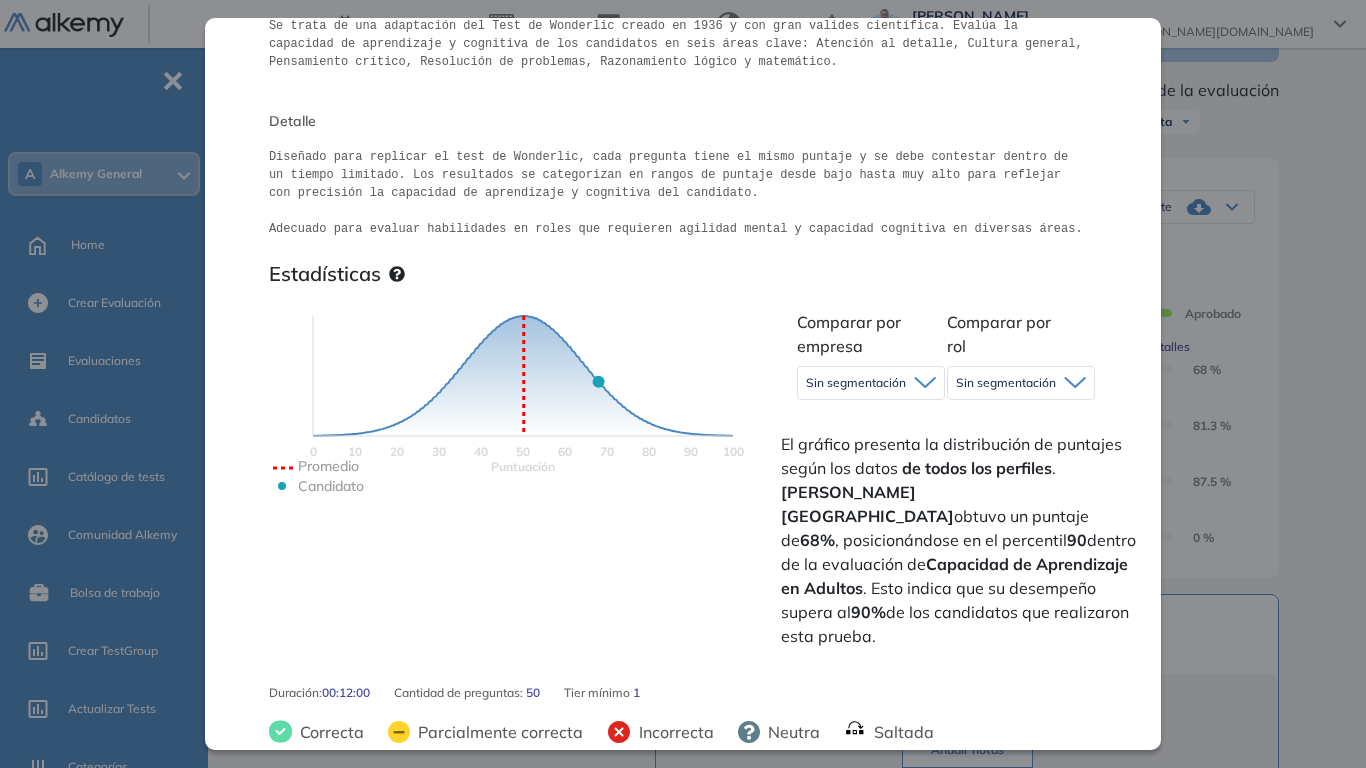 scroll, scrollTop: 300, scrollLeft: 0, axis: vertical 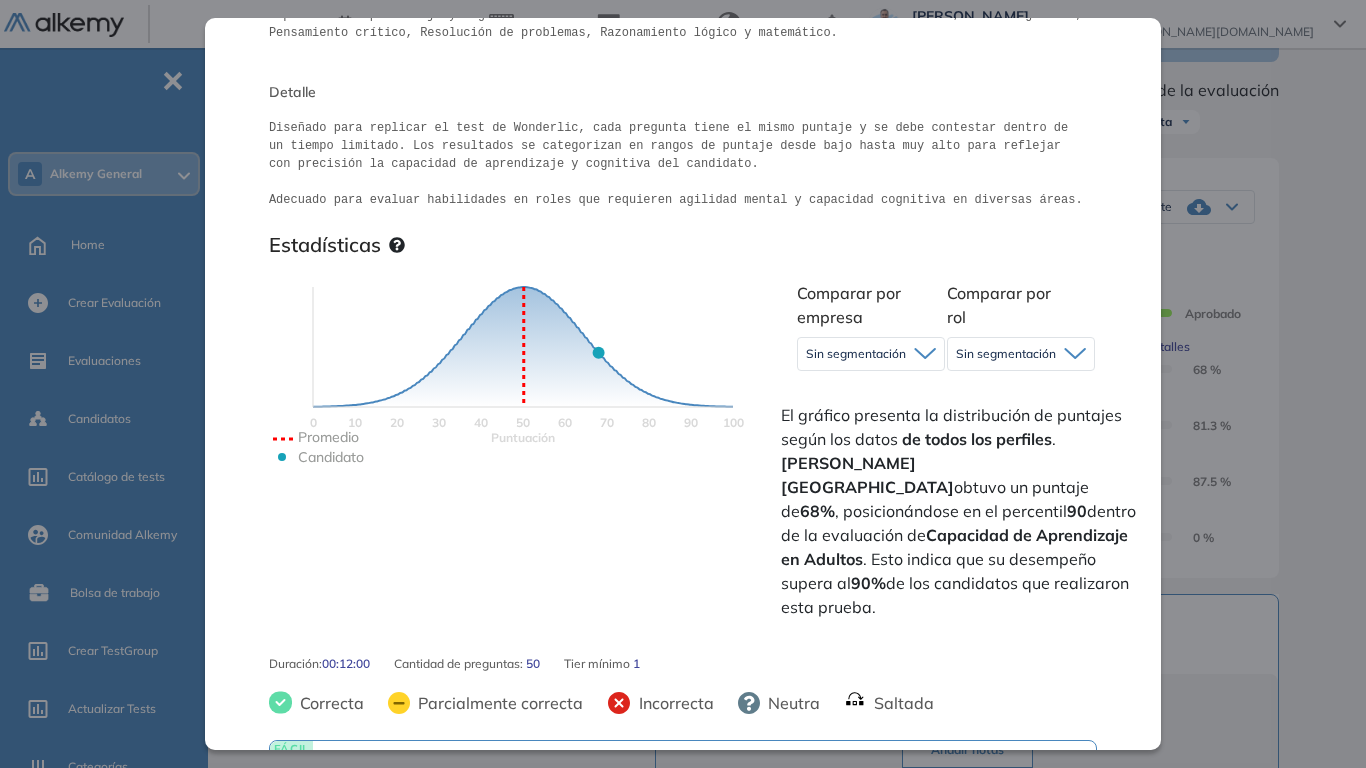 click 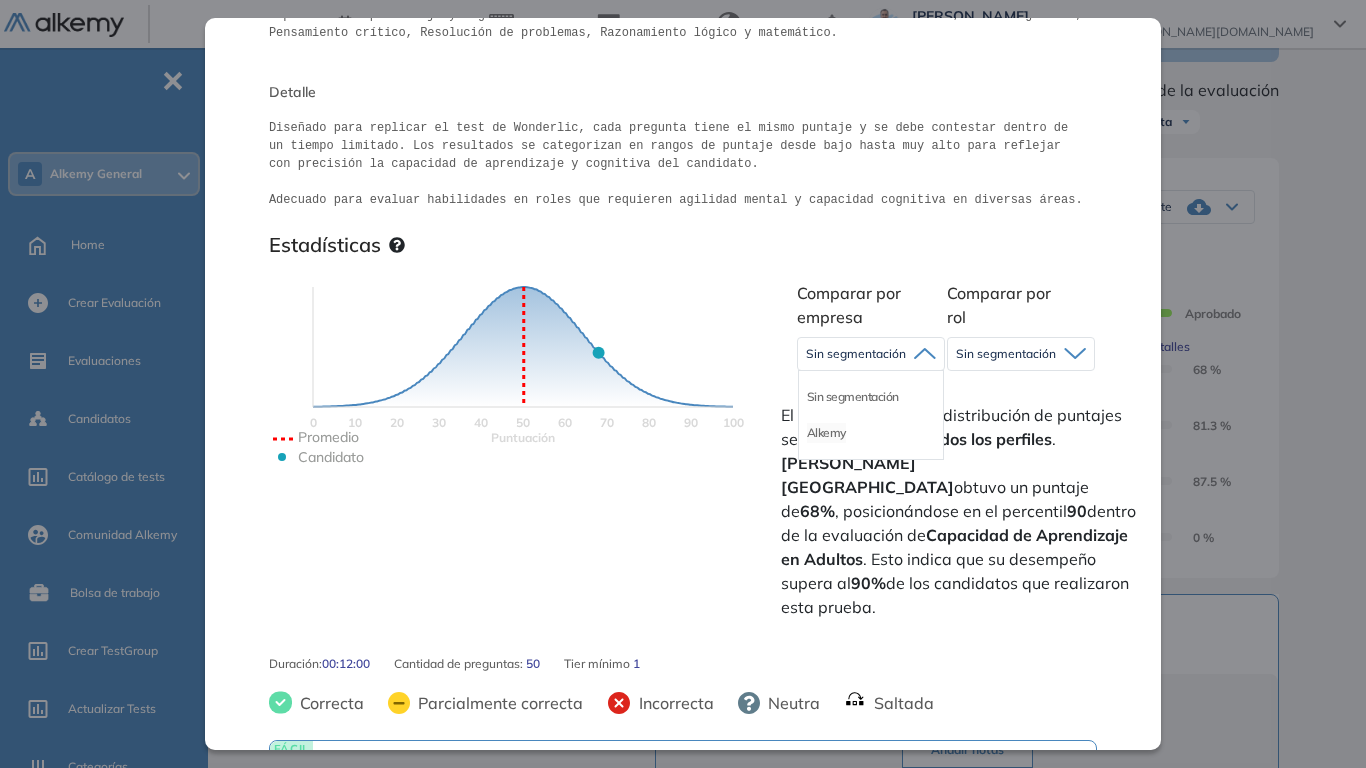 click on "Alkemy" at bounding box center (826, 433) 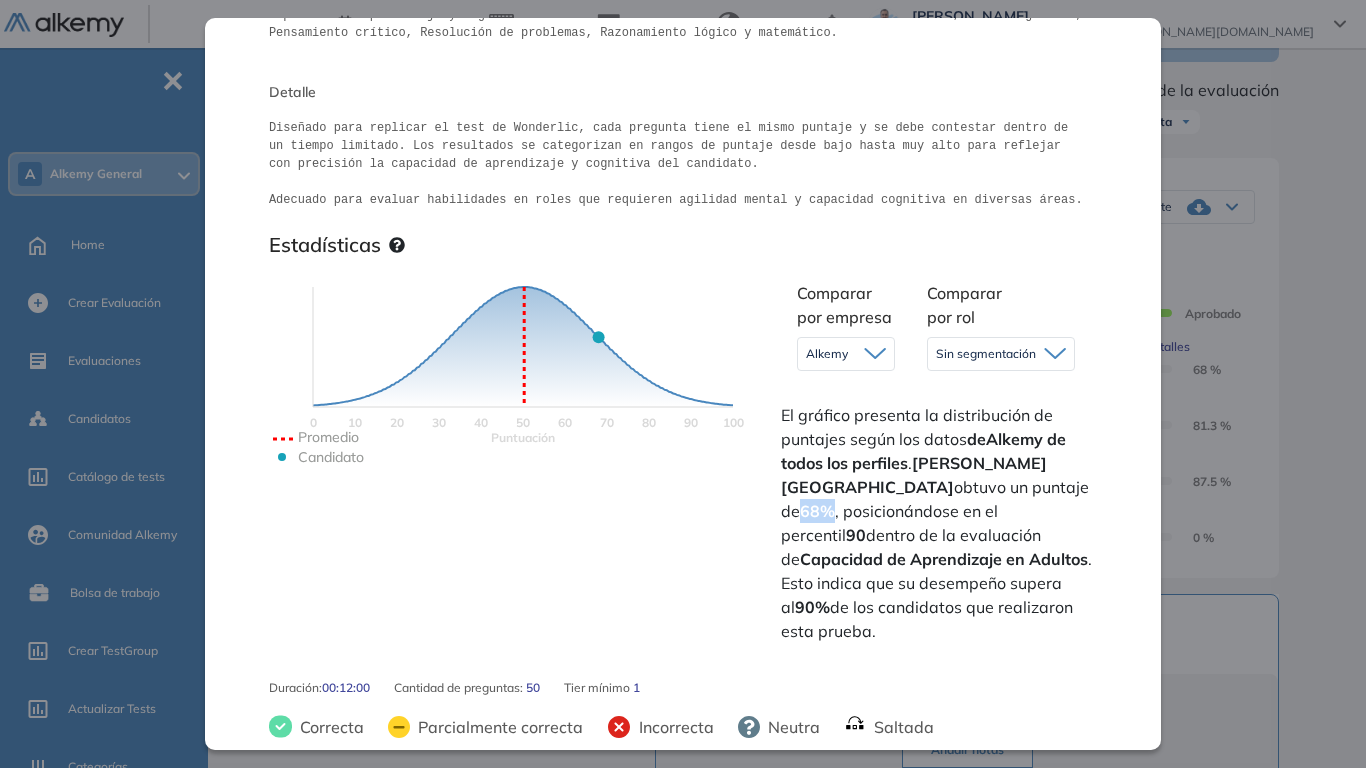 drag, startPoint x: 943, startPoint y: 511, endPoint x: 969, endPoint y: 520, distance: 27.513634 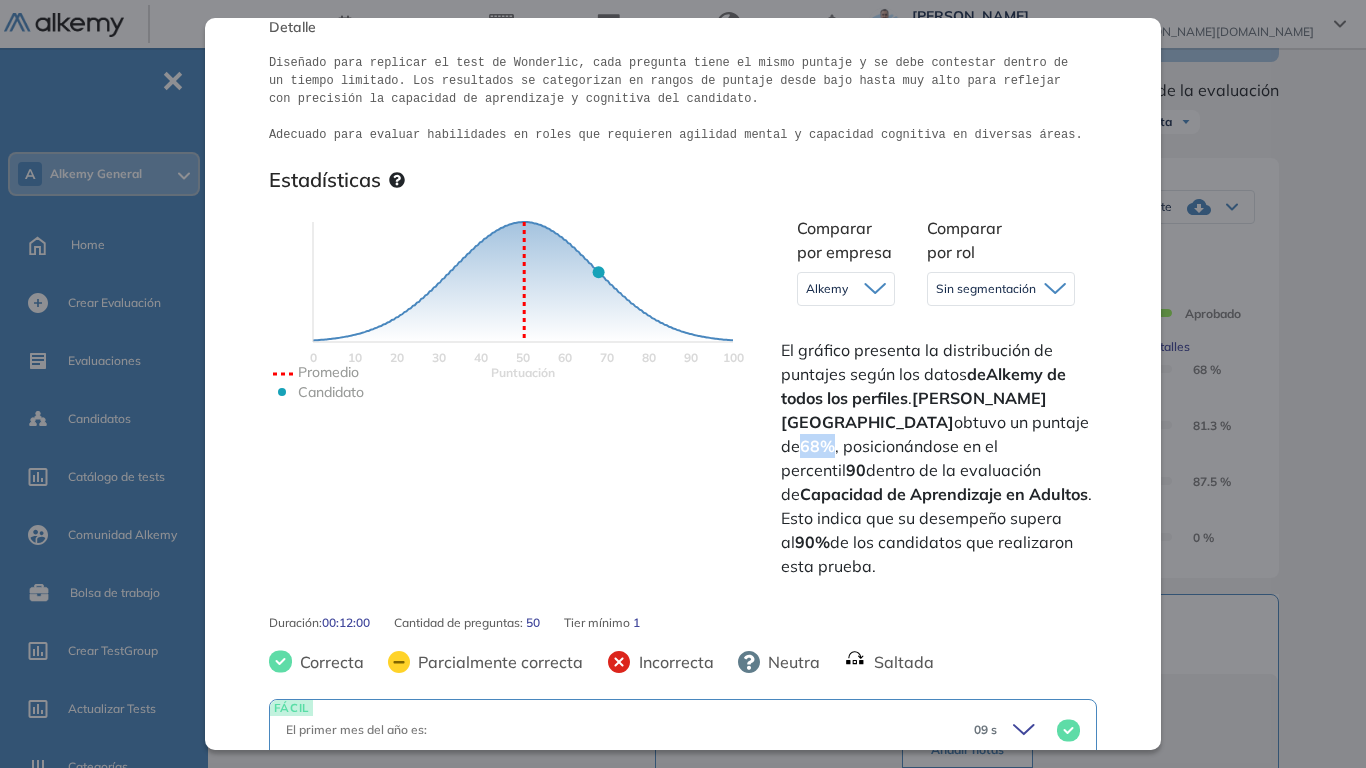 scroll, scrollTop: 400, scrollLeft: 0, axis: vertical 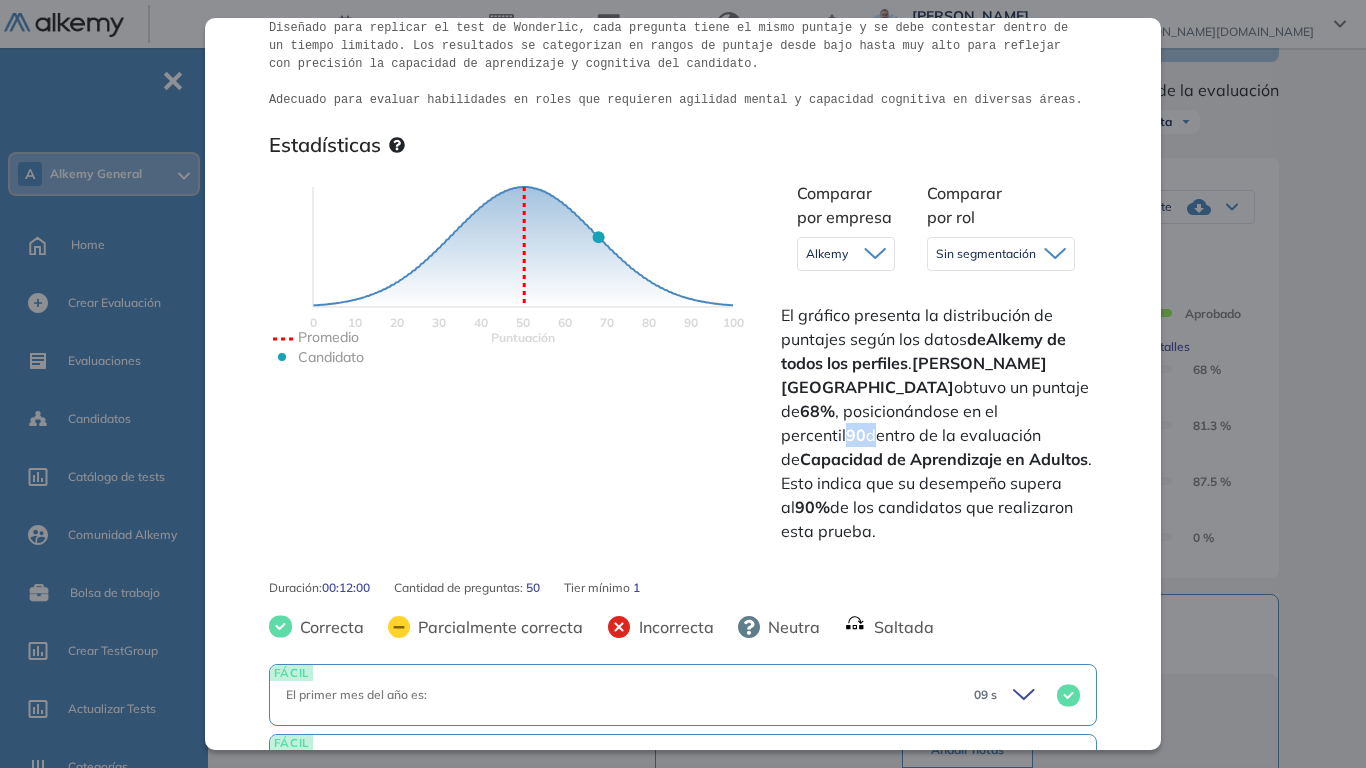 drag, startPoint x: 1008, startPoint y: 434, endPoint x: 1030, endPoint y: 437, distance: 22.203604 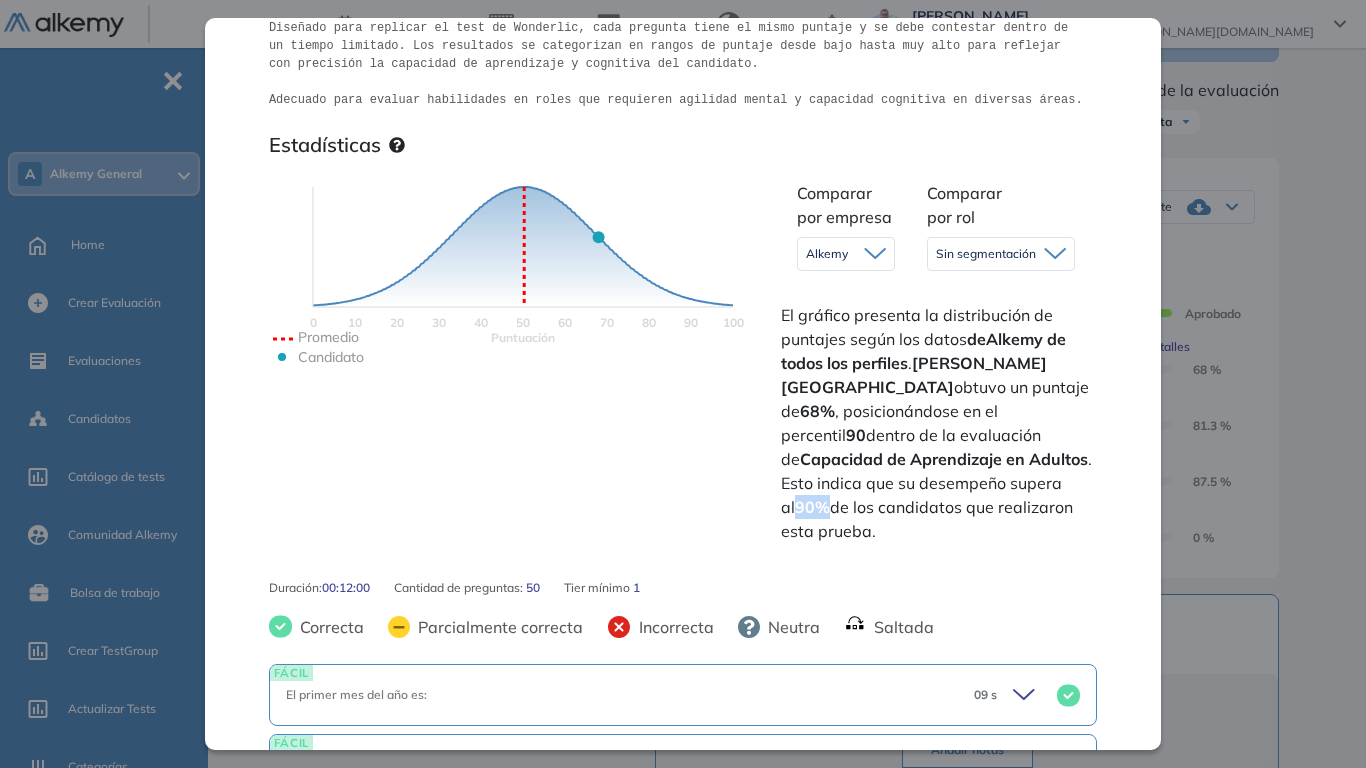 drag, startPoint x: 964, startPoint y: 508, endPoint x: 988, endPoint y: 501, distance: 25 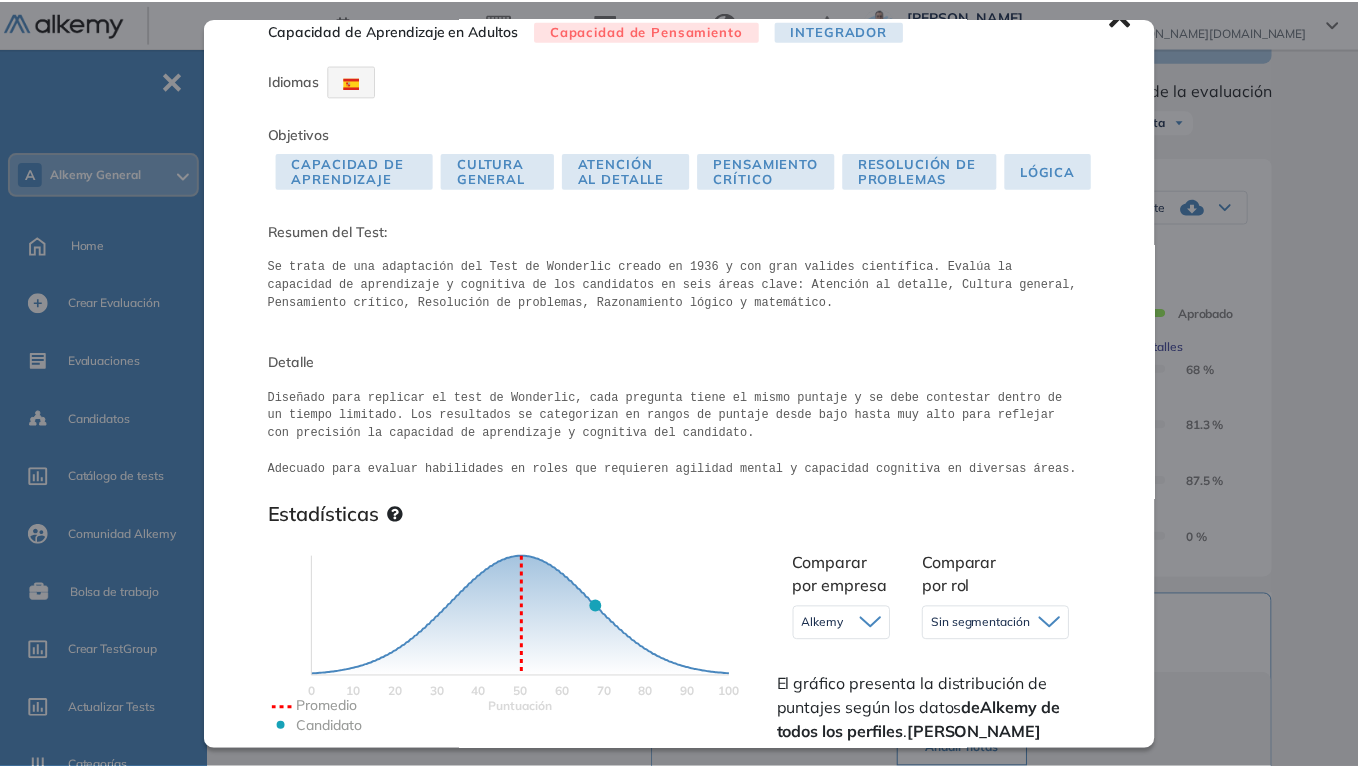 scroll, scrollTop: 0, scrollLeft: 0, axis: both 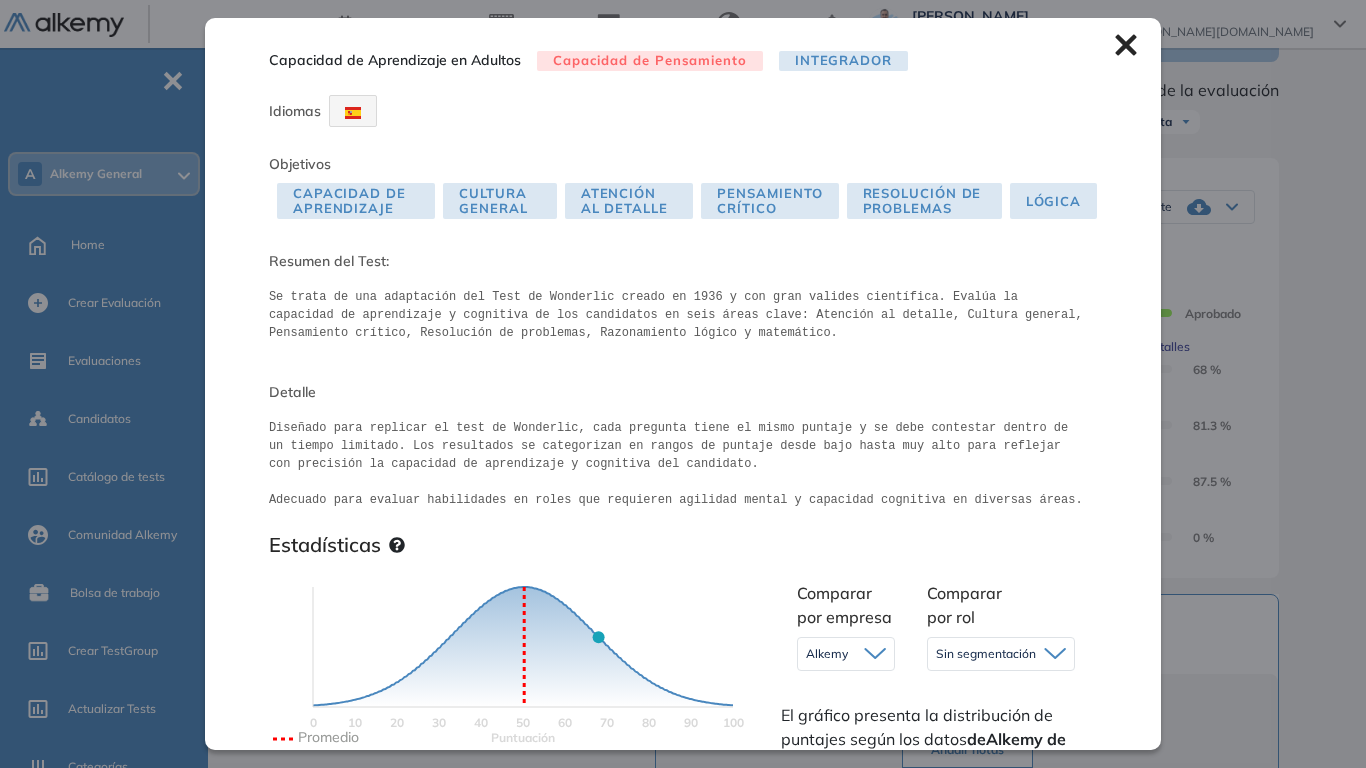 click 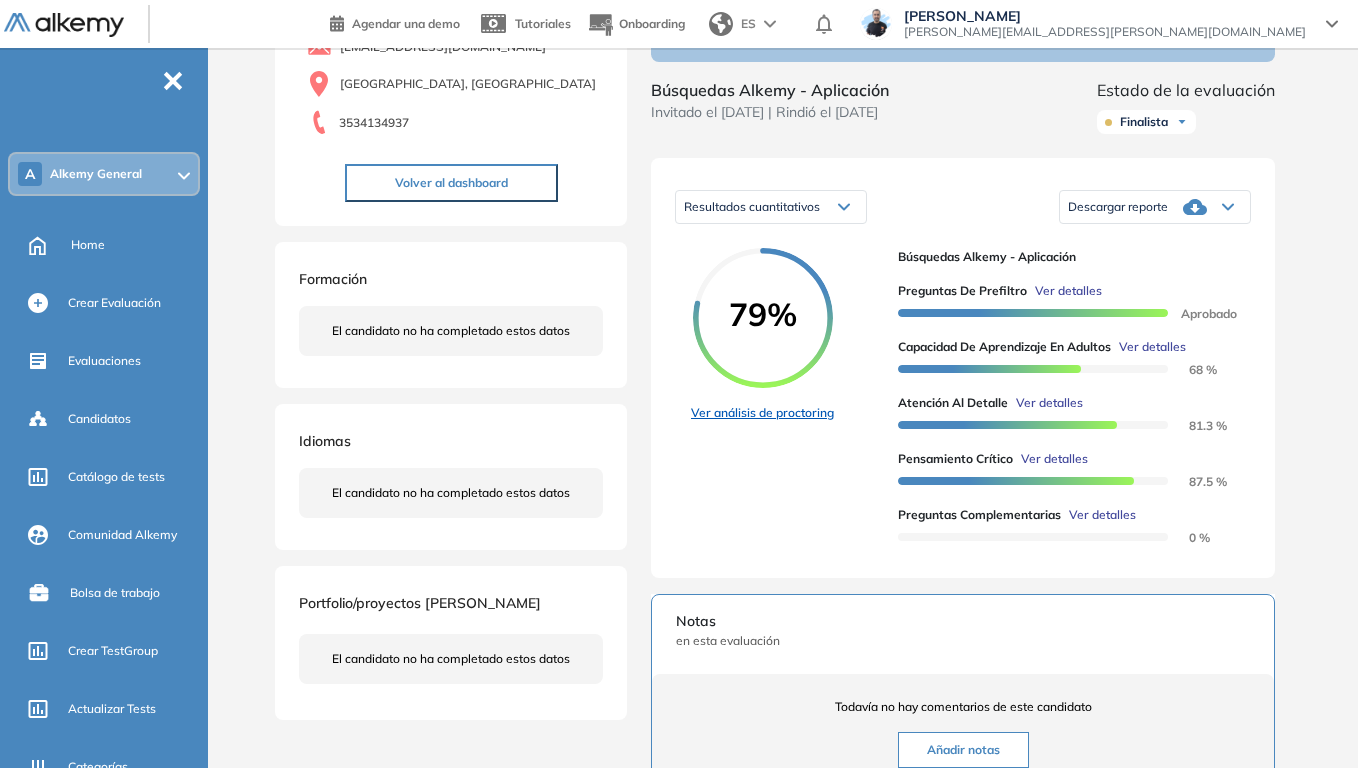 click on "Ver análisis de proctoring" at bounding box center [762, 413] 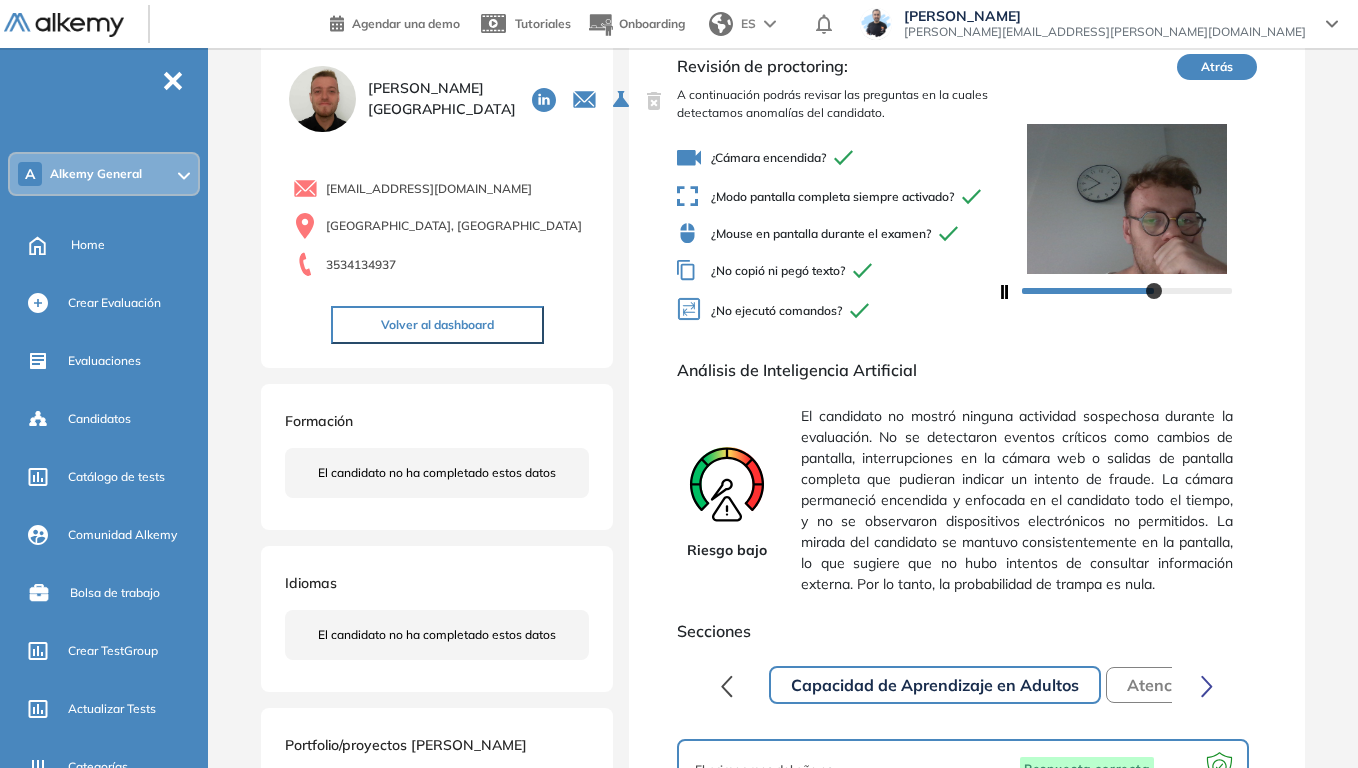 scroll, scrollTop: 100, scrollLeft: 0, axis: vertical 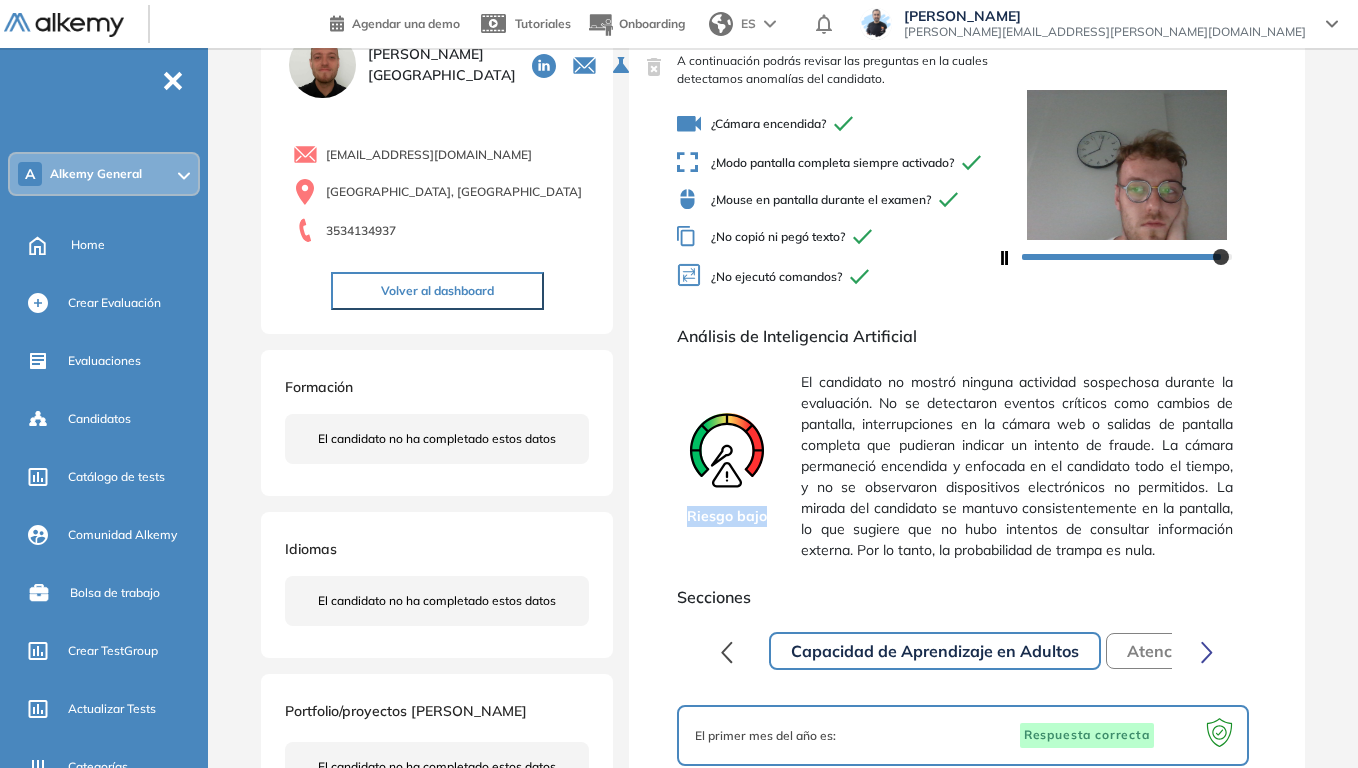 drag, startPoint x: 689, startPoint y: 538, endPoint x: 769, endPoint y: 534, distance: 80.09994 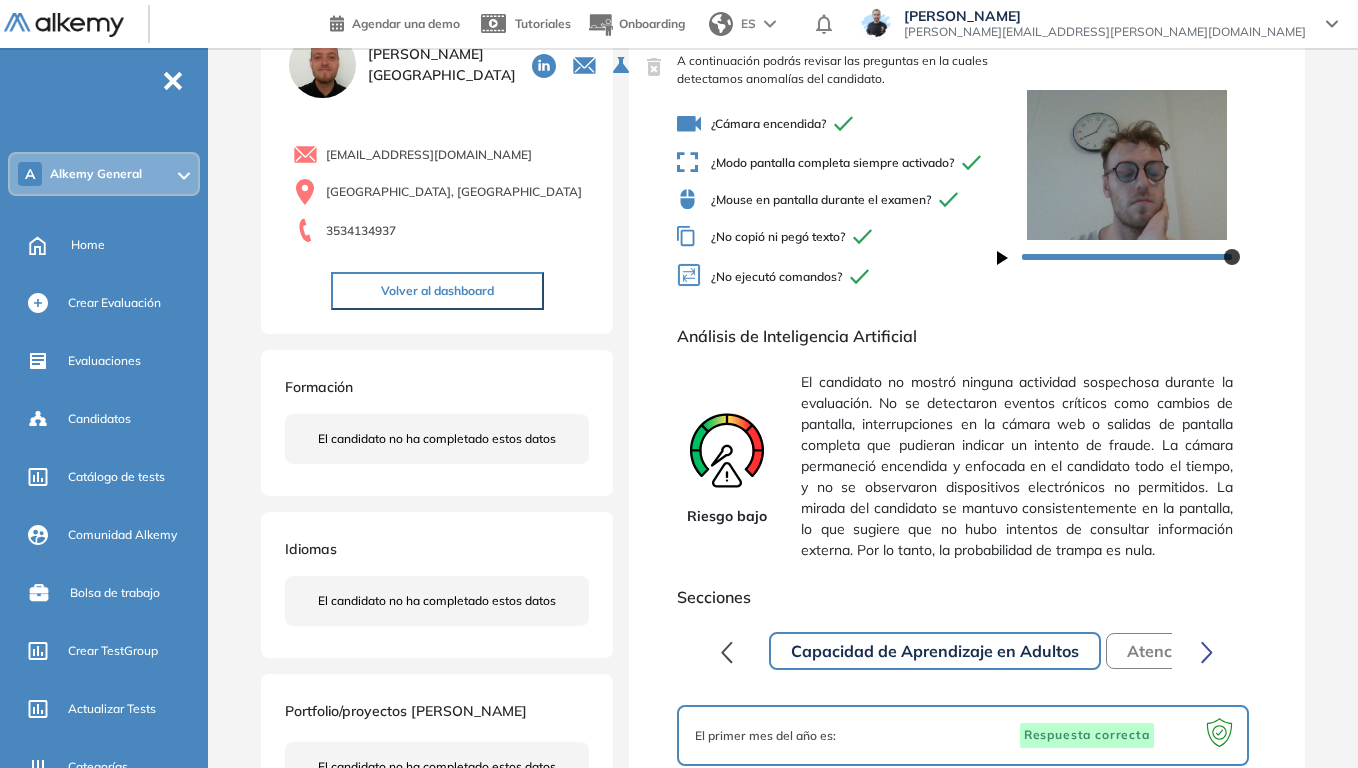 click 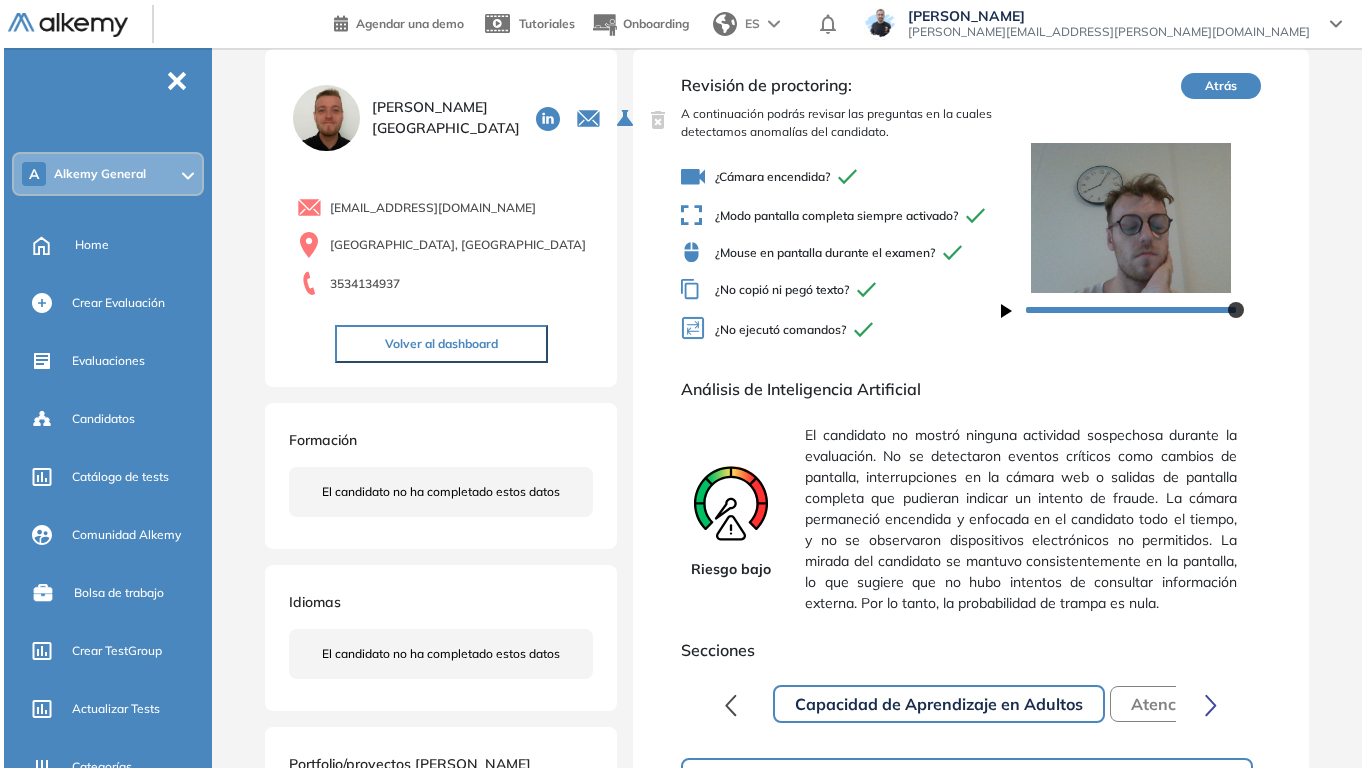scroll, scrollTop: 0, scrollLeft: 0, axis: both 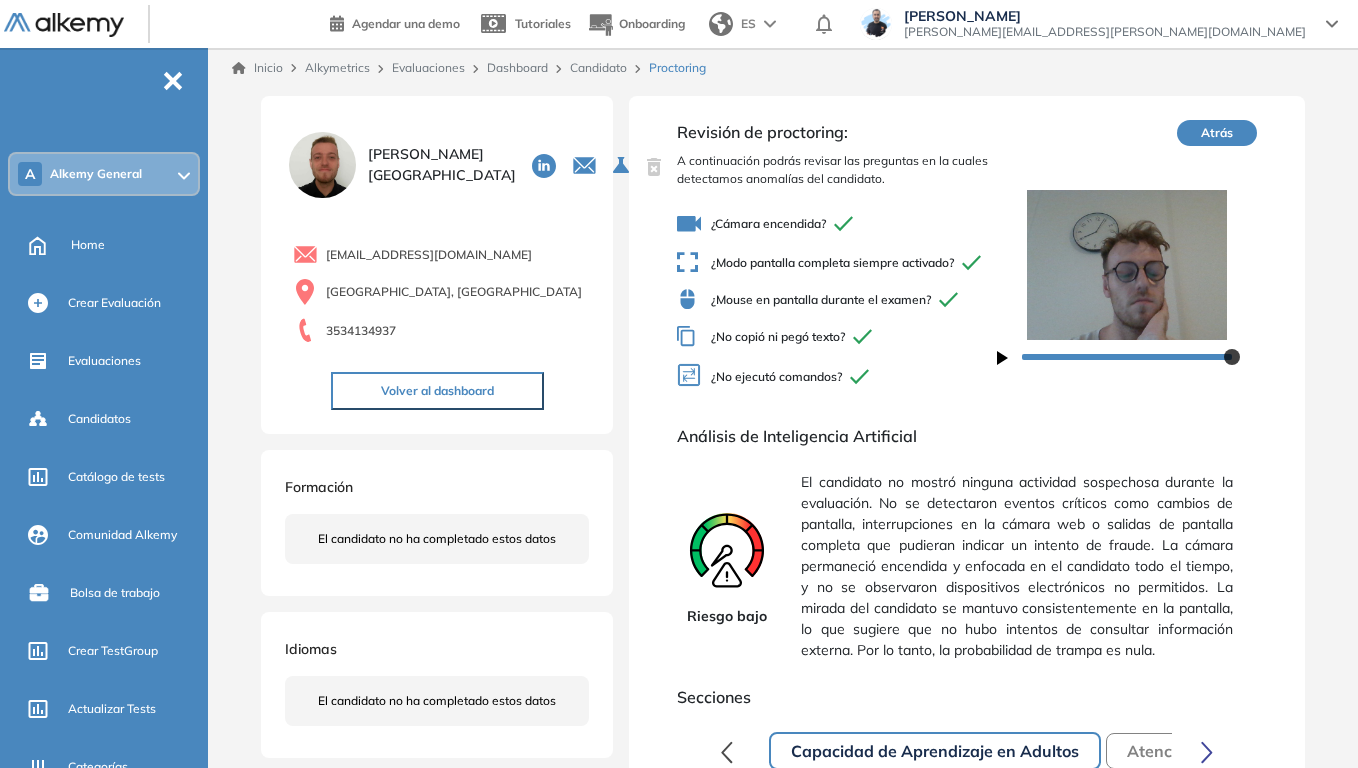 click on "Candidato" at bounding box center [598, 67] 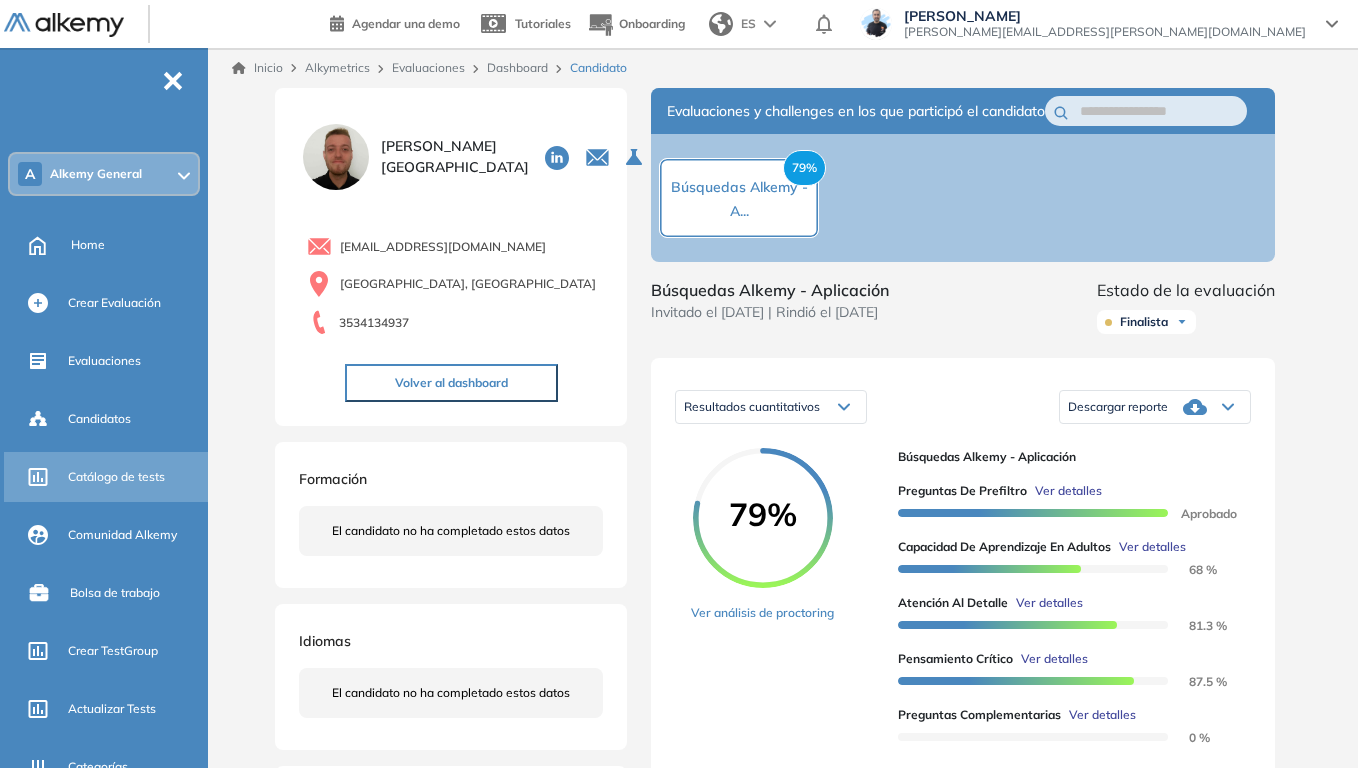click on "Catálogo de tests" at bounding box center [116, 477] 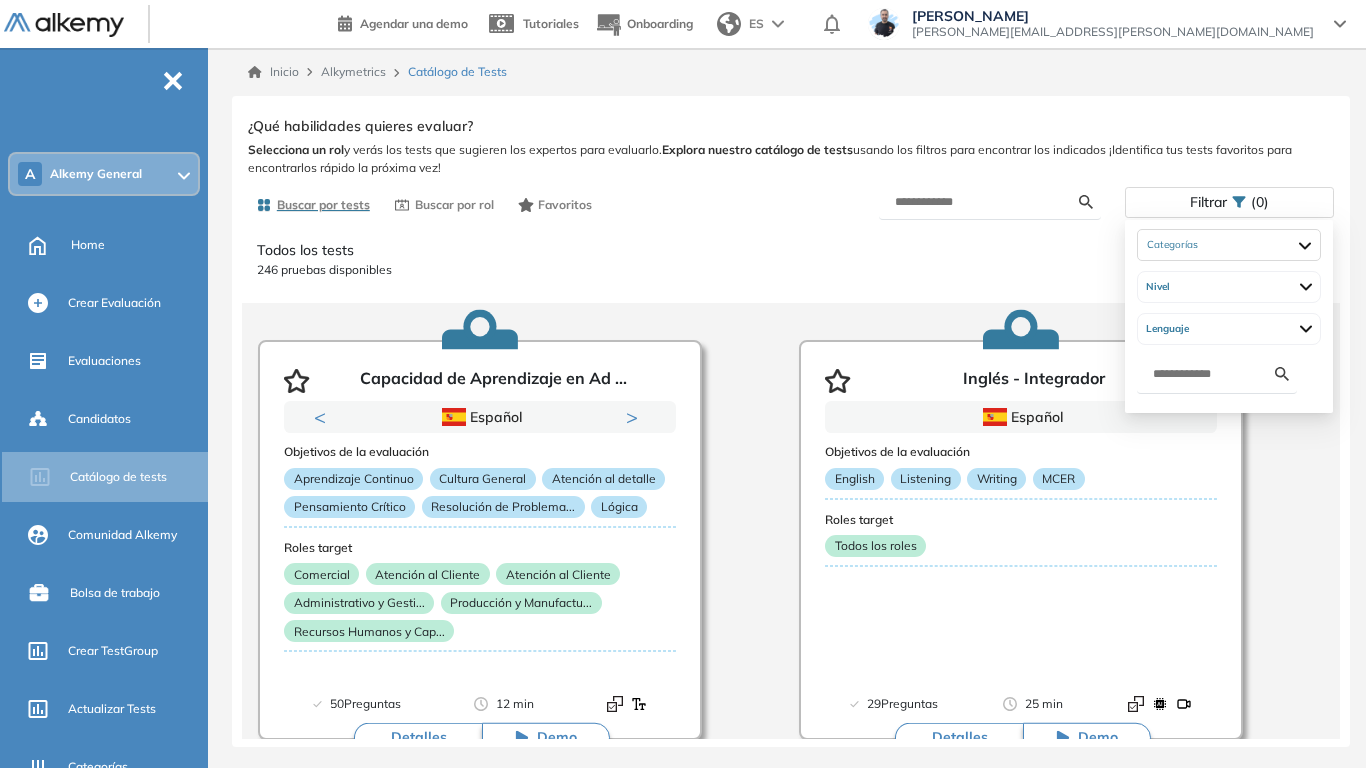 click on "Filtrar" at bounding box center (1208, 202) 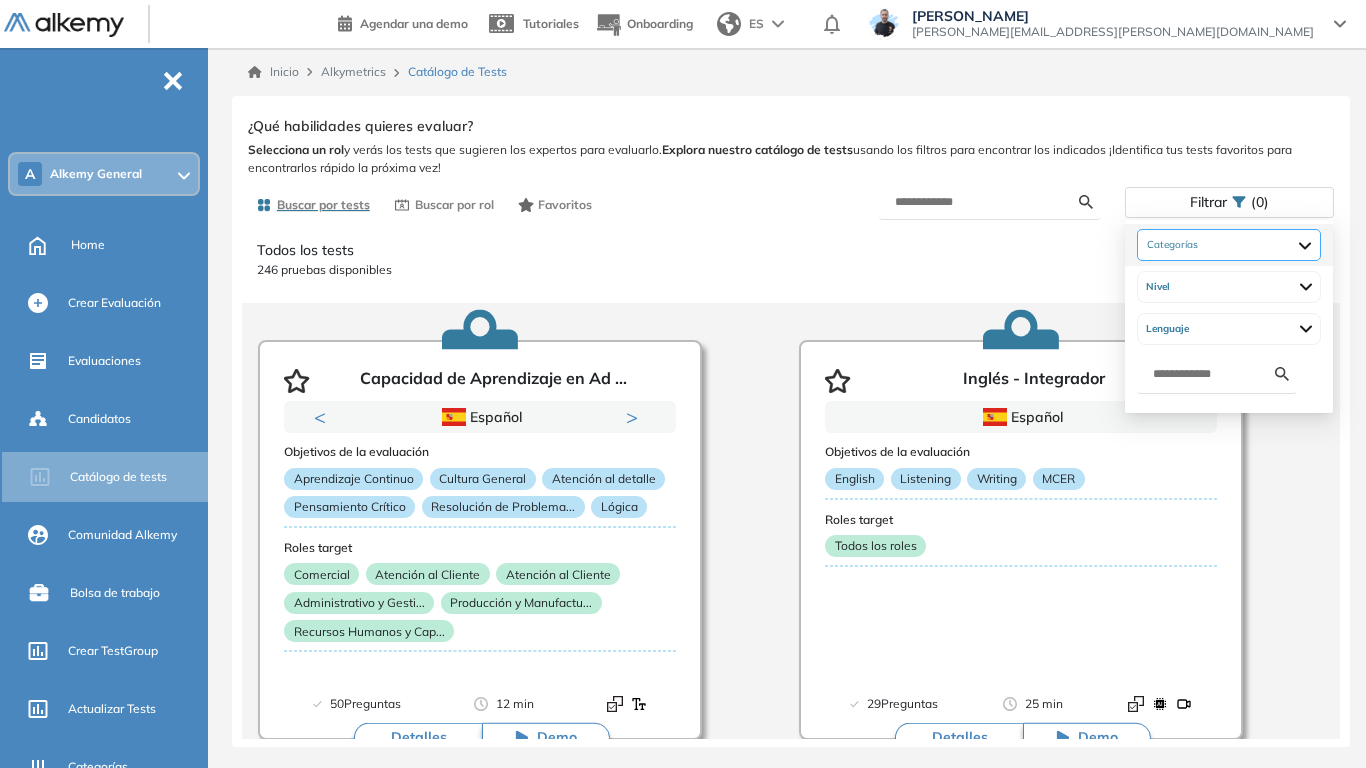 click at bounding box center [1229, 245] 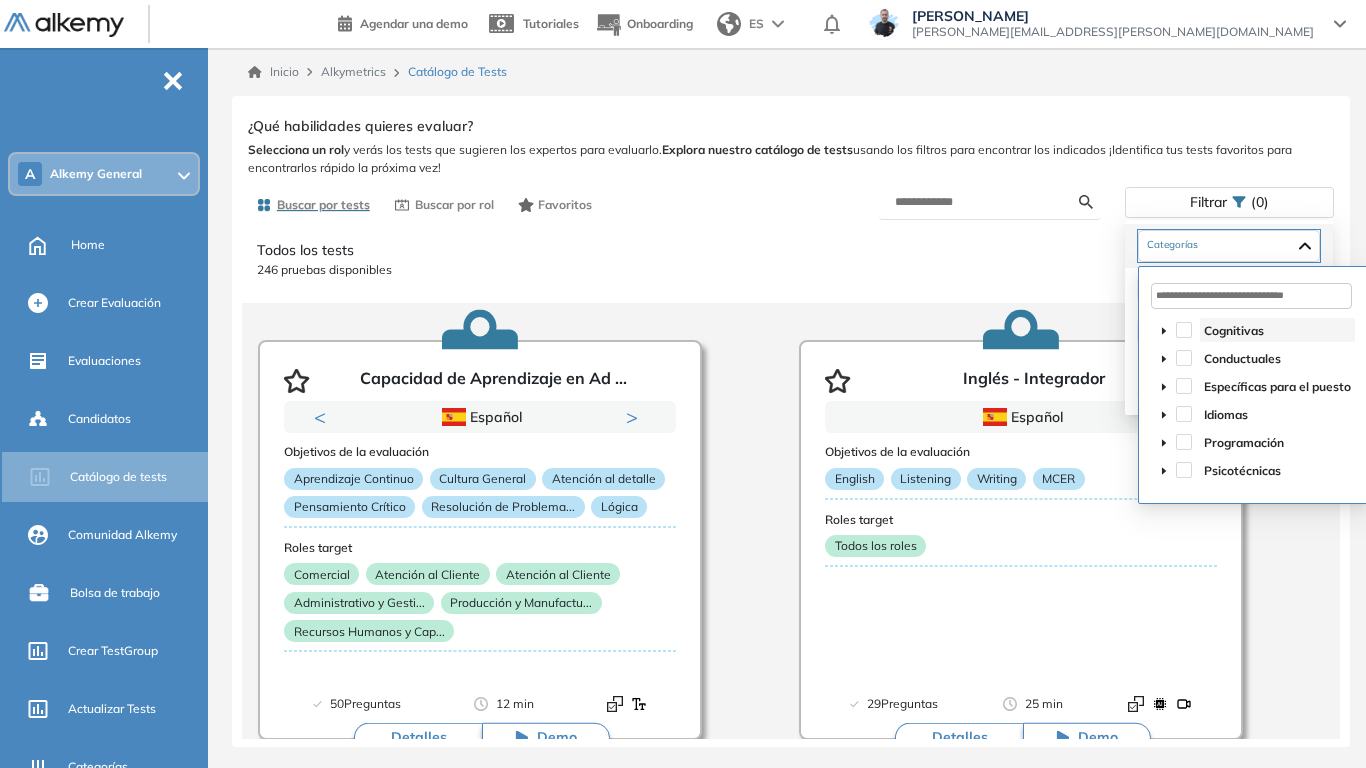 click on "Cognitivas" at bounding box center [1234, 330] 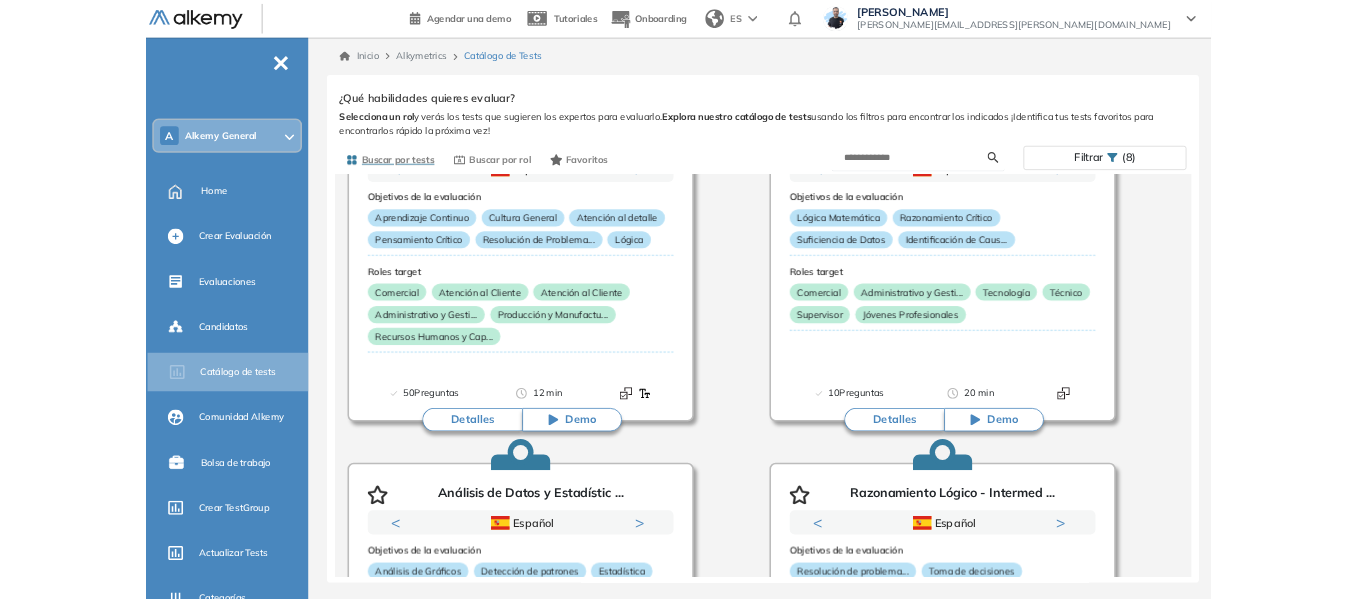 scroll, scrollTop: 0, scrollLeft: 0, axis: both 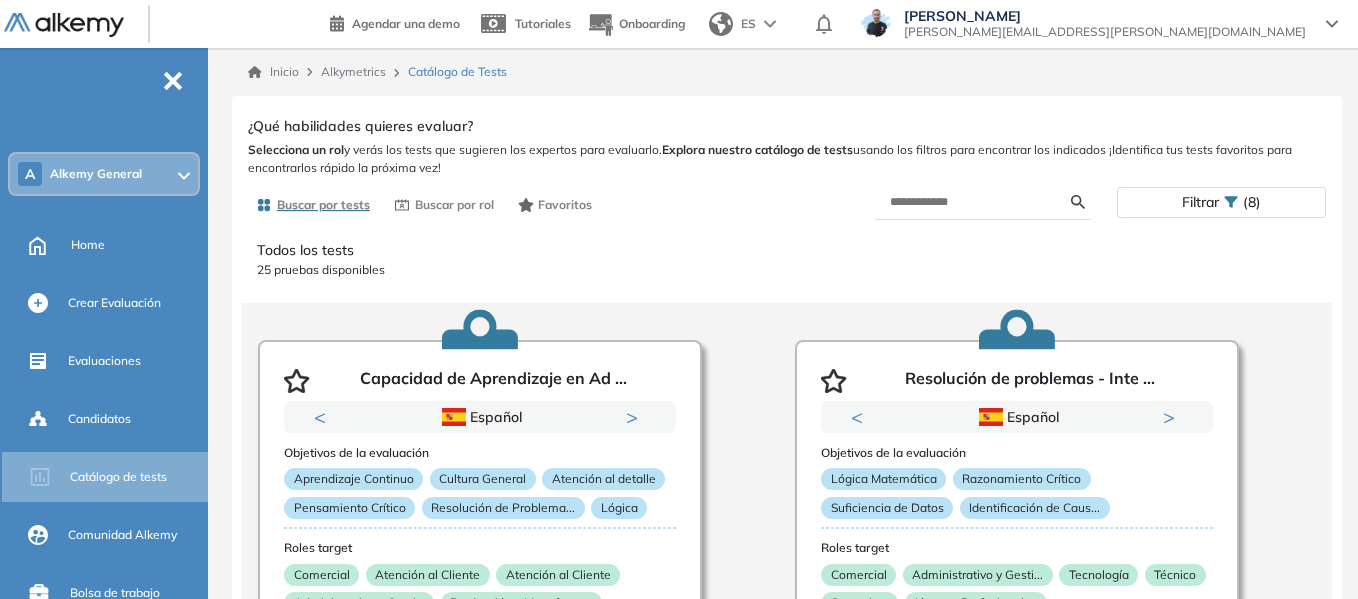 click on "A Alkemy General" at bounding box center [104, 174] 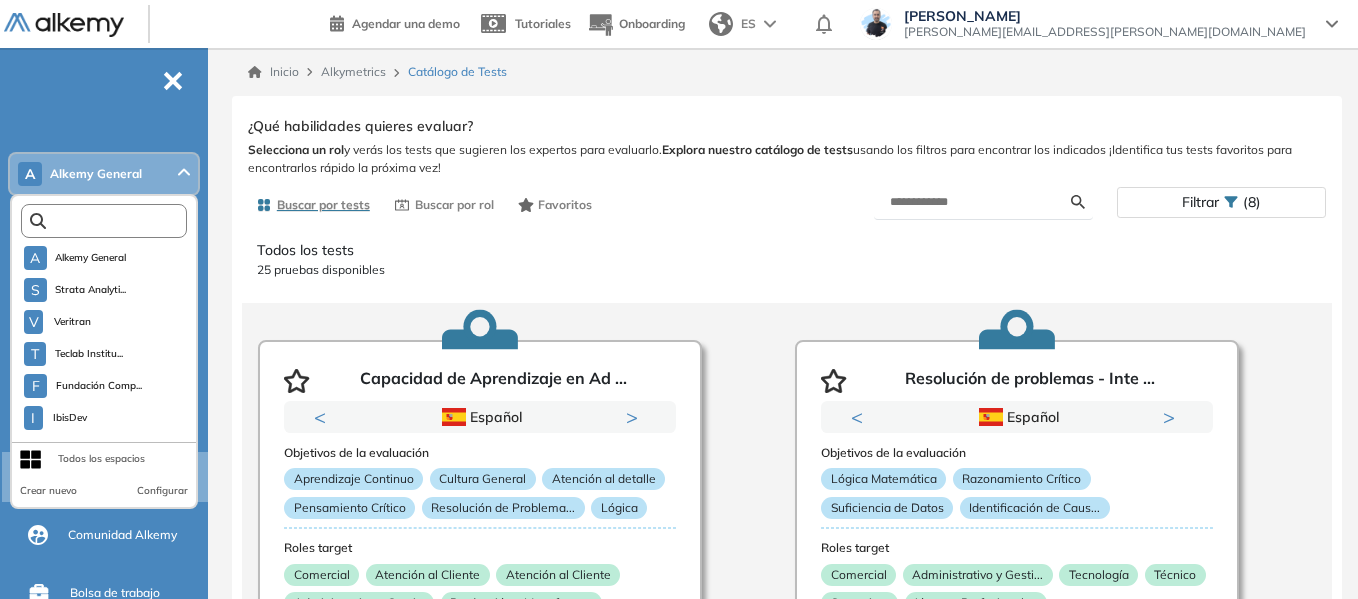 click at bounding box center (108, 221) 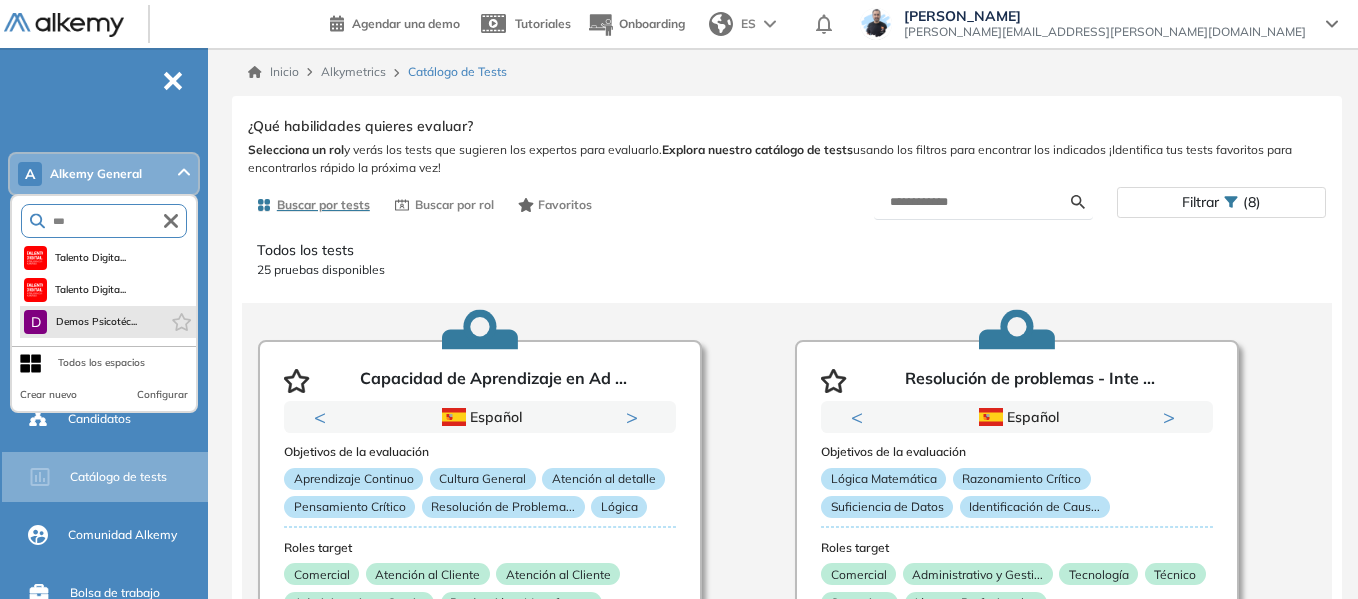type on "***" 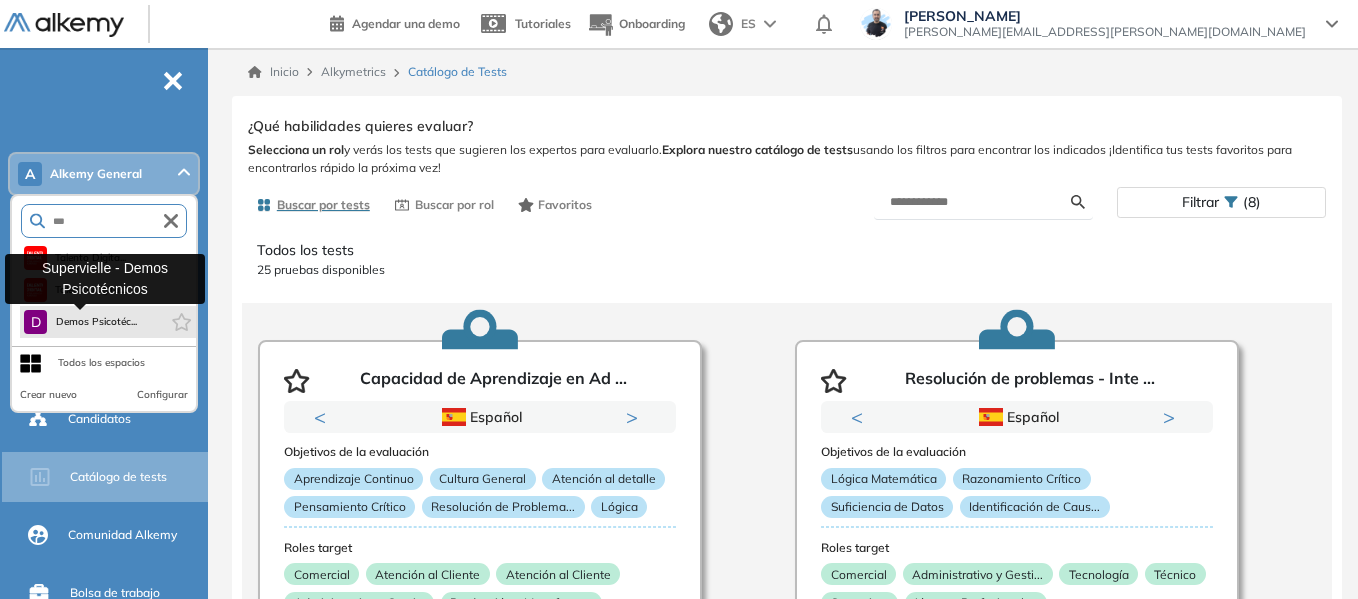 click on "Demos Psicotéc..." at bounding box center (96, 322) 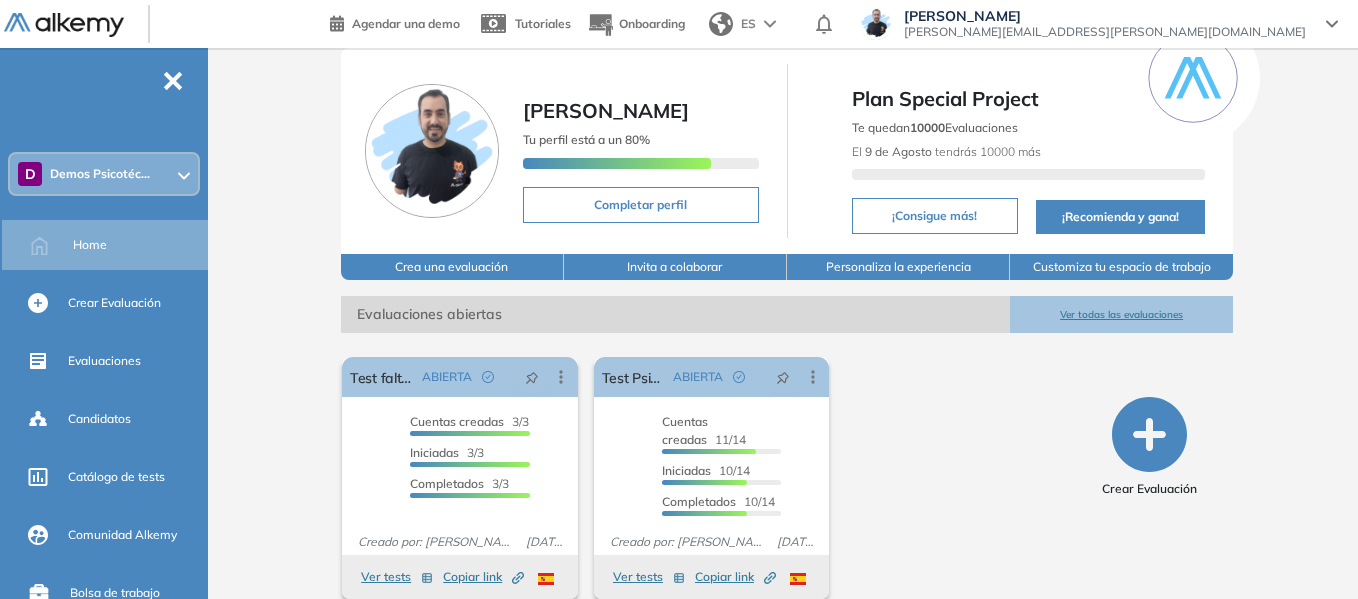 scroll, scrollTop: 76, scrollLeft: 0, axis: vertical 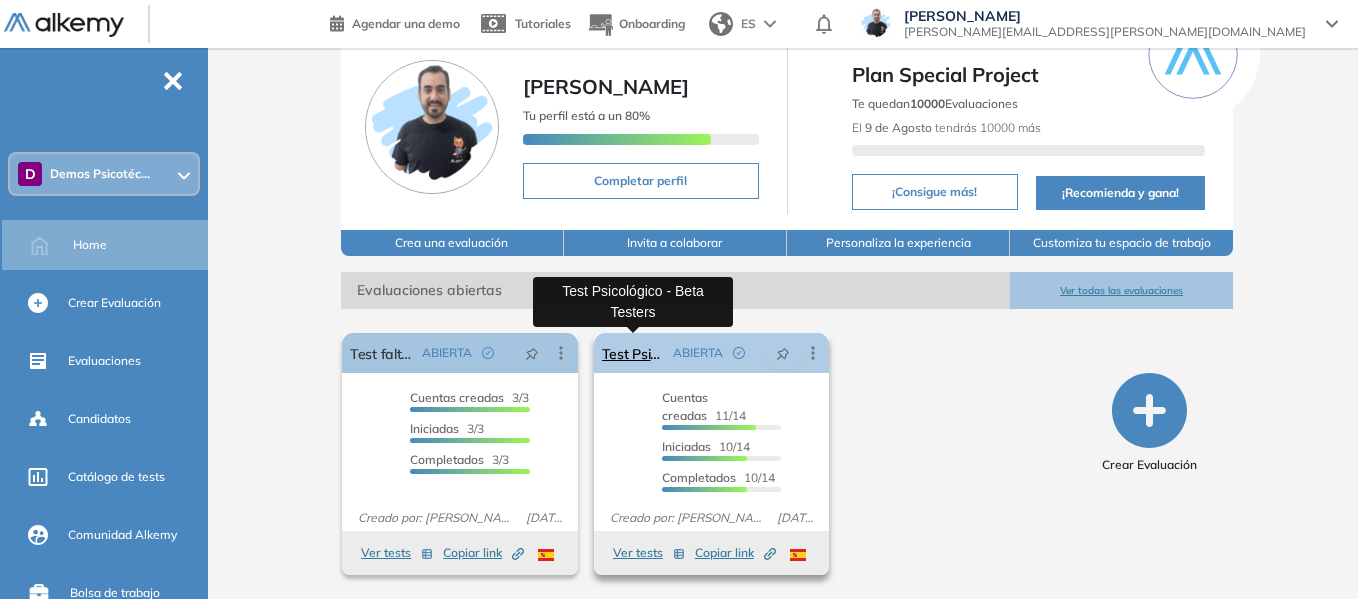 click on "Test Psicológico - Beta Testers" at bounding box center (634, 353) 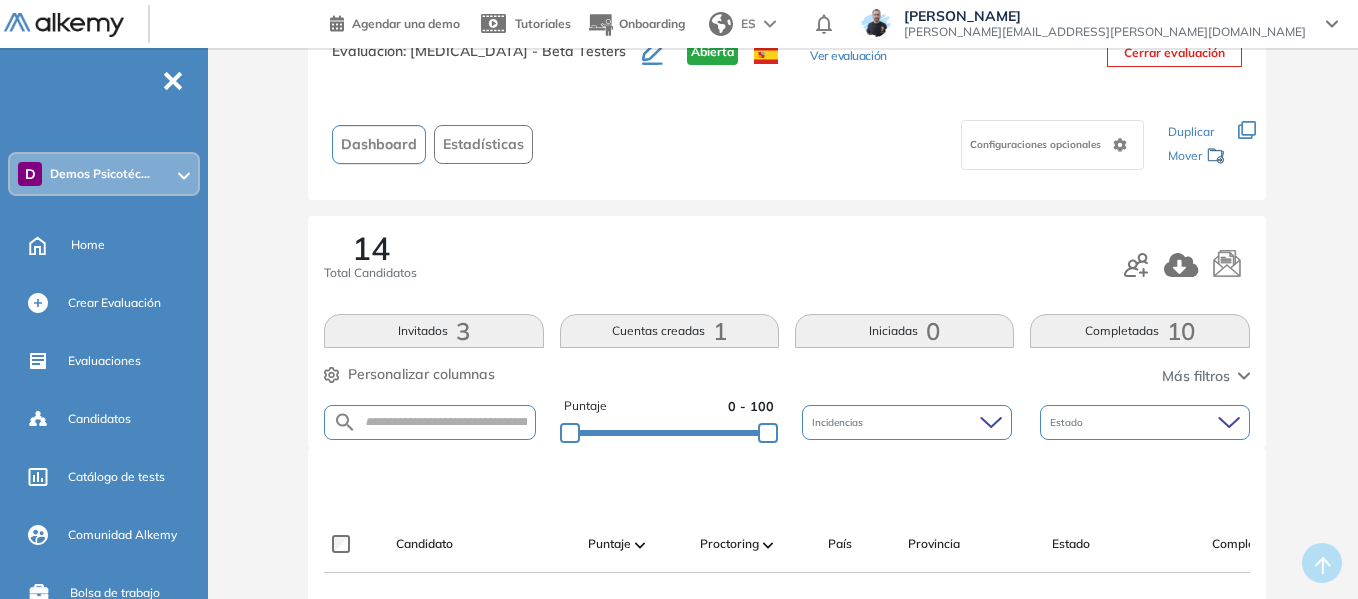 scroll, scrollTop: 0, scrollLeft: 0, axis: both 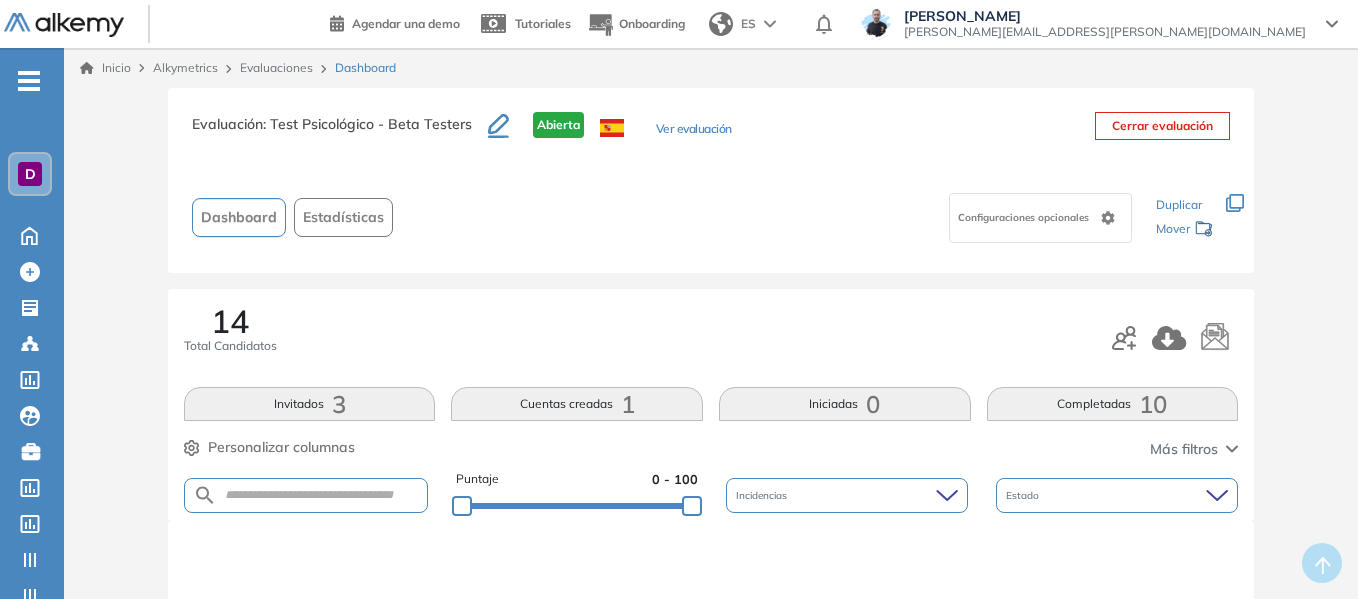 click on "D" at bounding box center (30, 174) 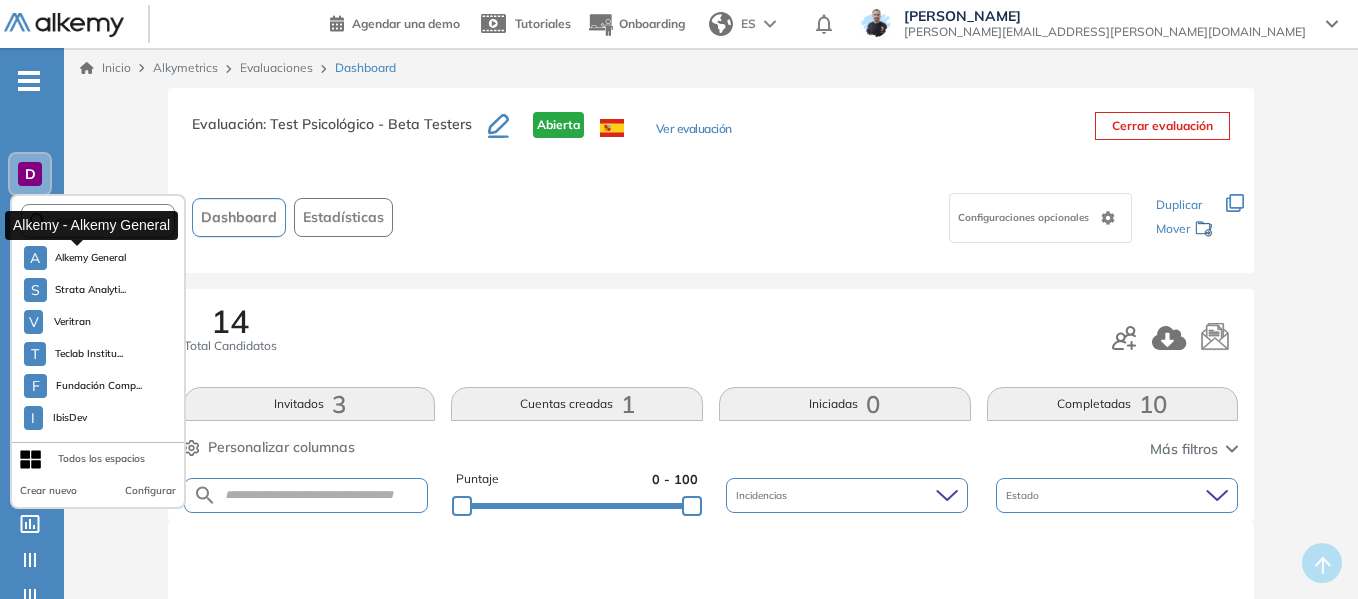 drag, startPoint x: 81, startPoint y: 261, endPoint x: 122, endPoint y: 134, distance: 133.45412 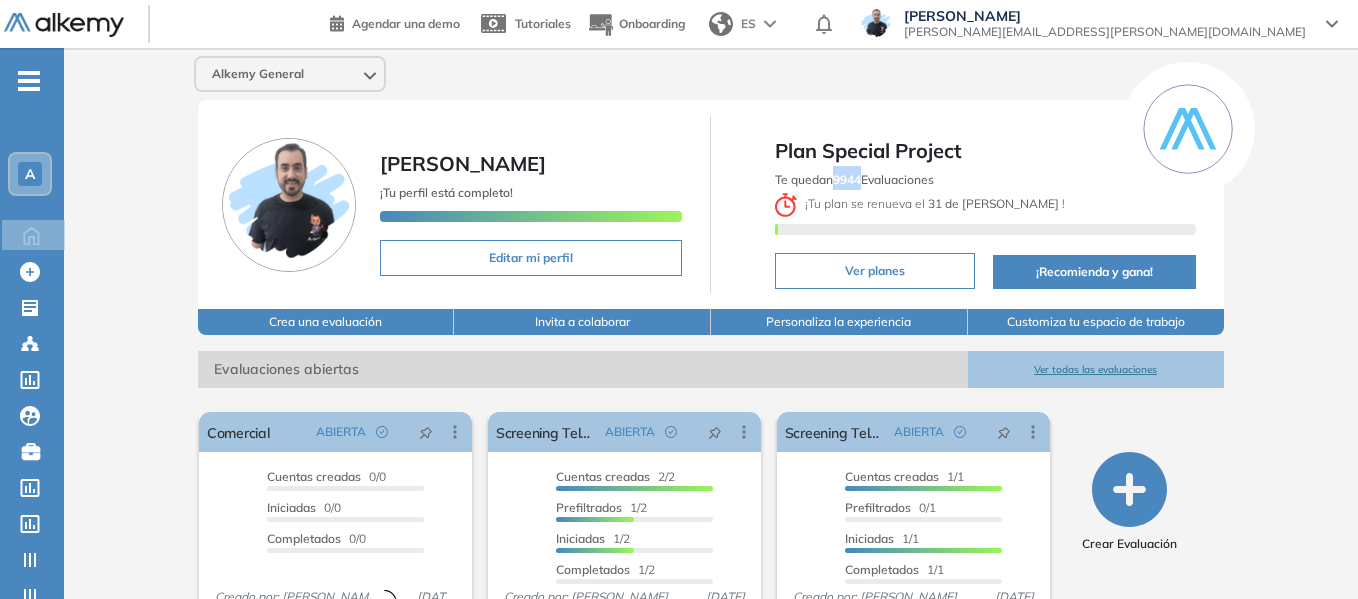 drag, startPoint x: 837, startPoint y: 181, endPoint x: 866, endPoint y: 185, distance: 29.274563 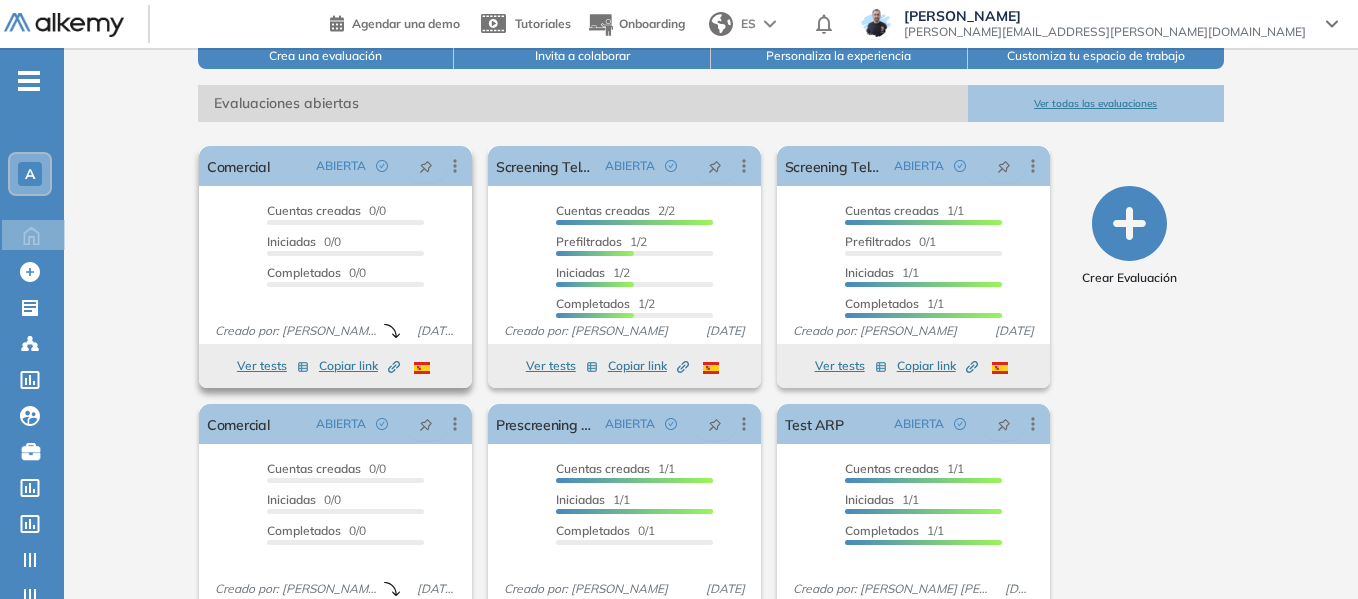 scroll, scrollTop: 300, scrollLeft: 0, axis: vertical 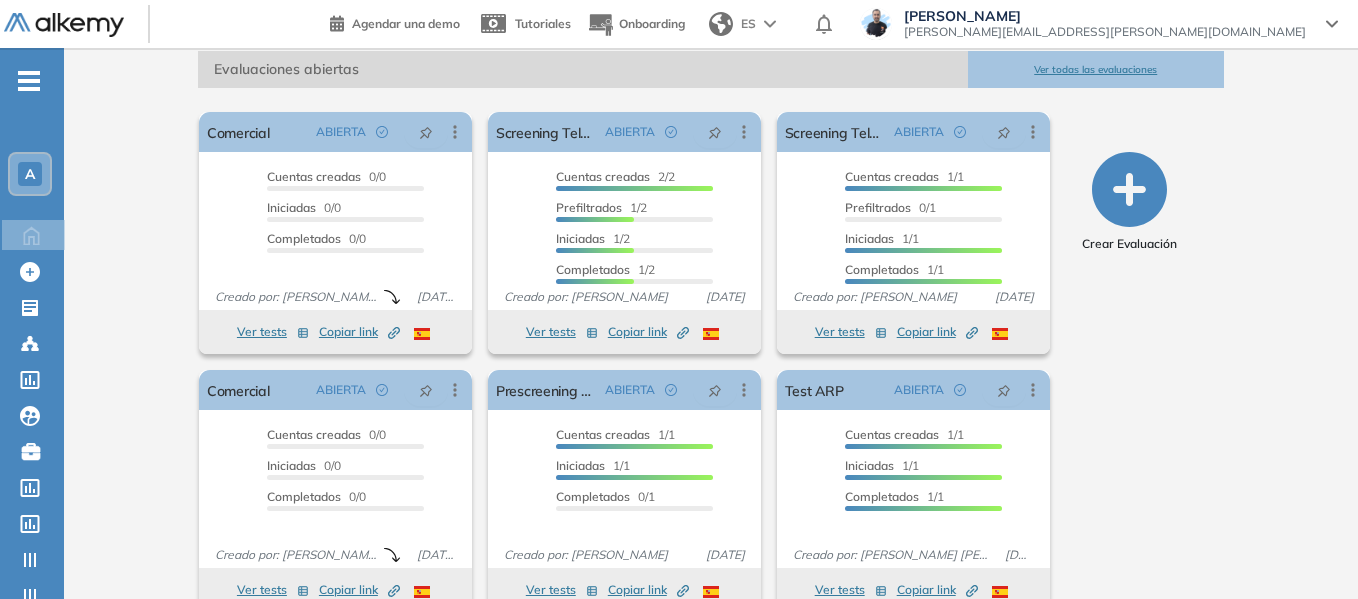 click on "-" at bounding box center (29, 79) 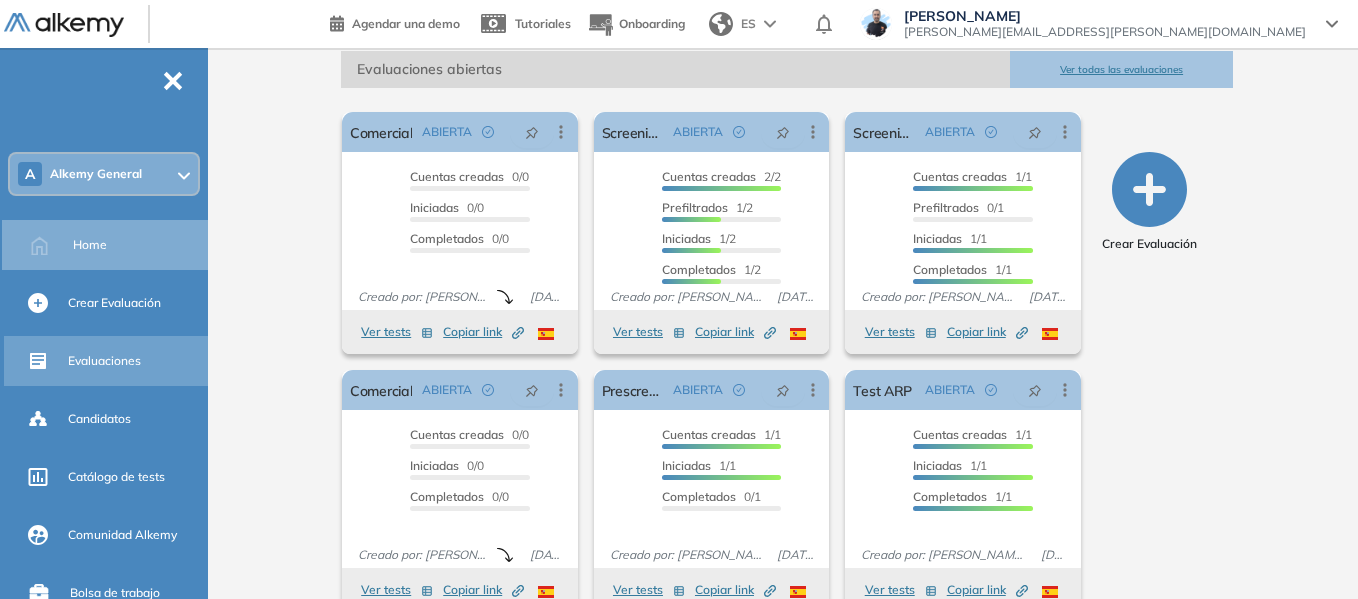click on "Evaluaciones" at bounding box center (104, 361) 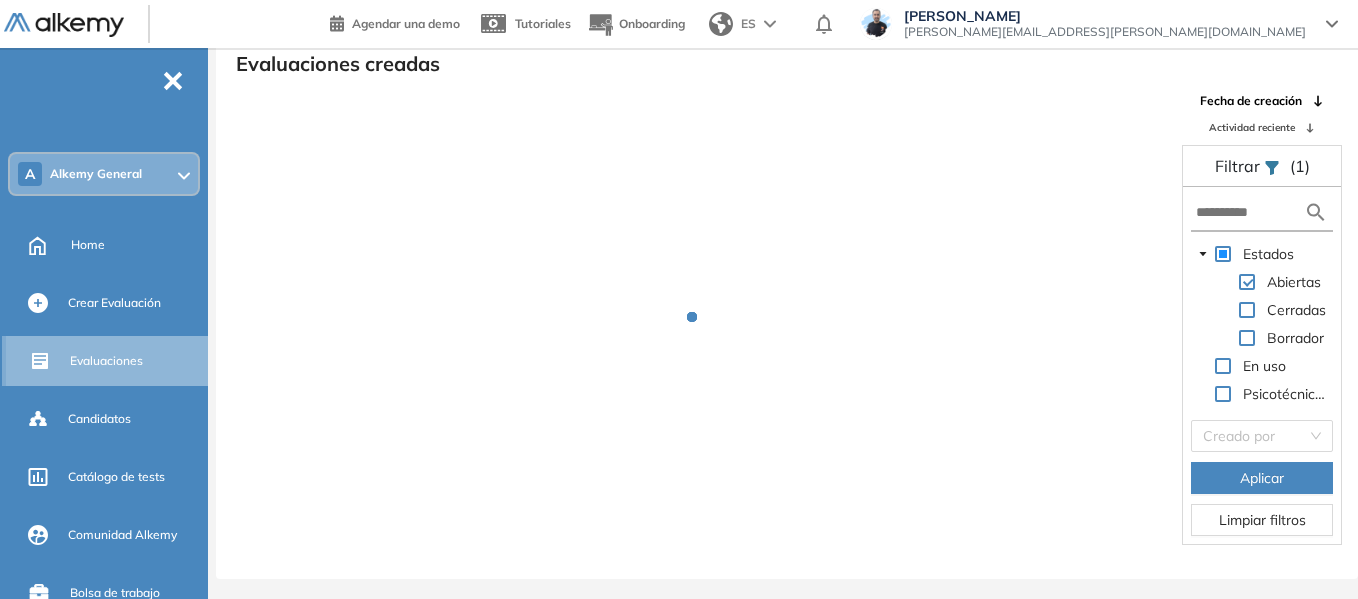 scroll, scrollTop: 48, scrollLeft: 0, axis: vertical 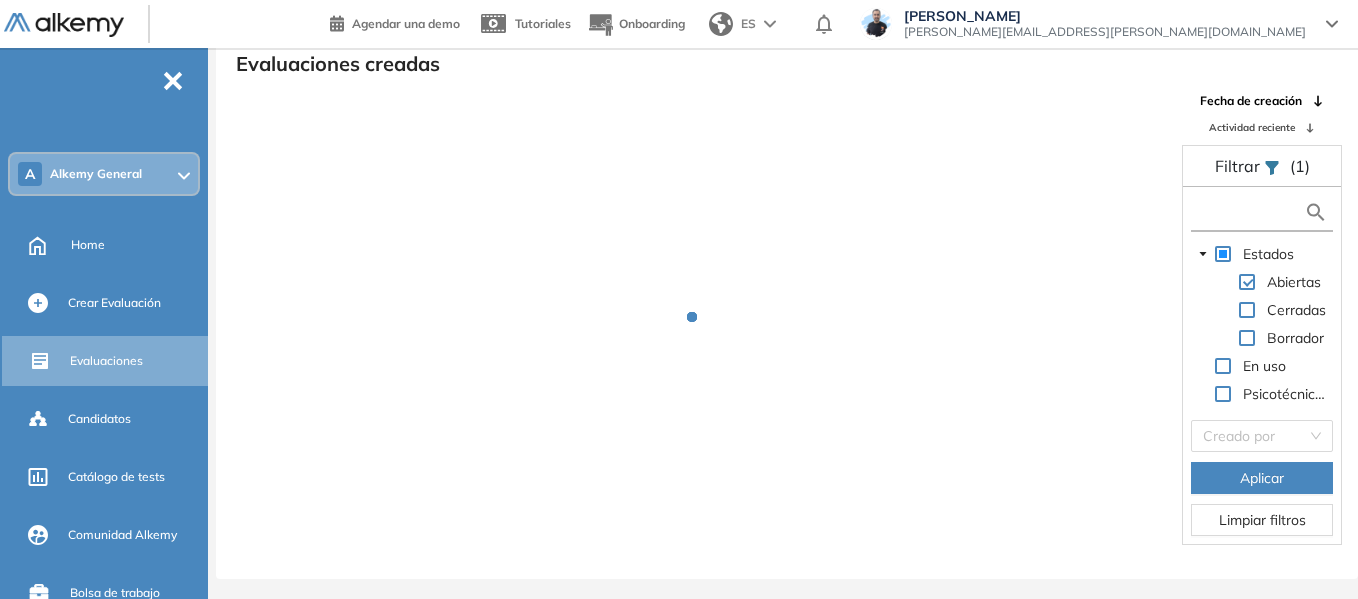 click at bounding box center [1250, 212] 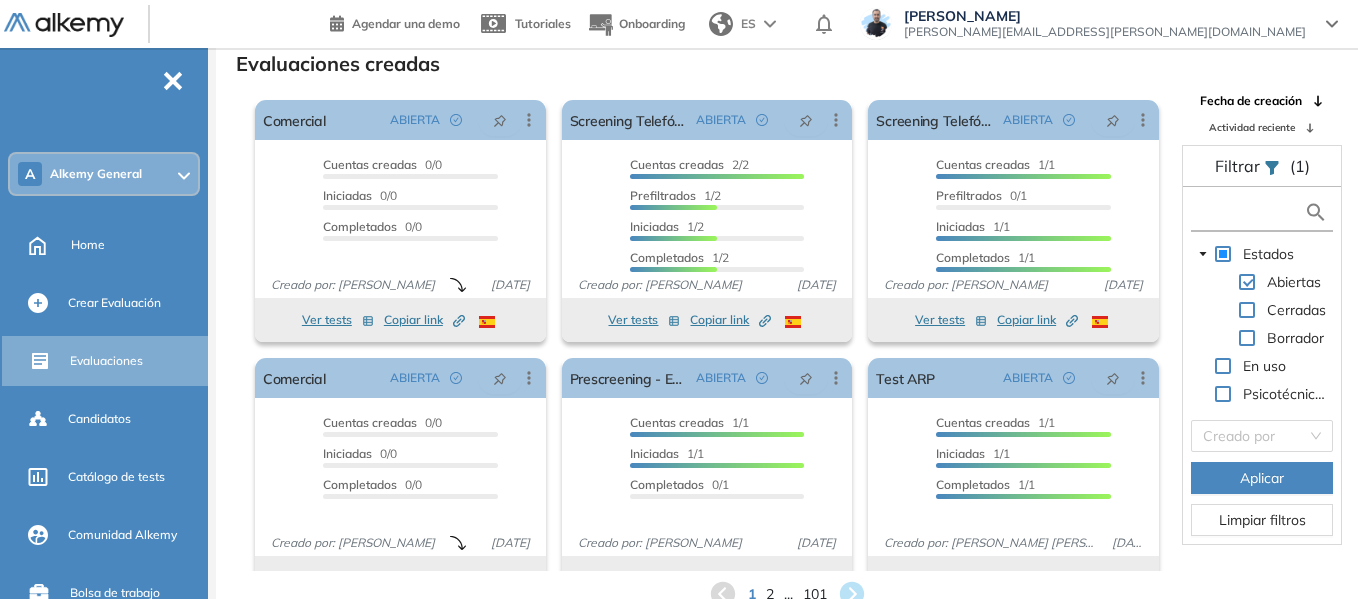 click at bounding box center (1250, 212) 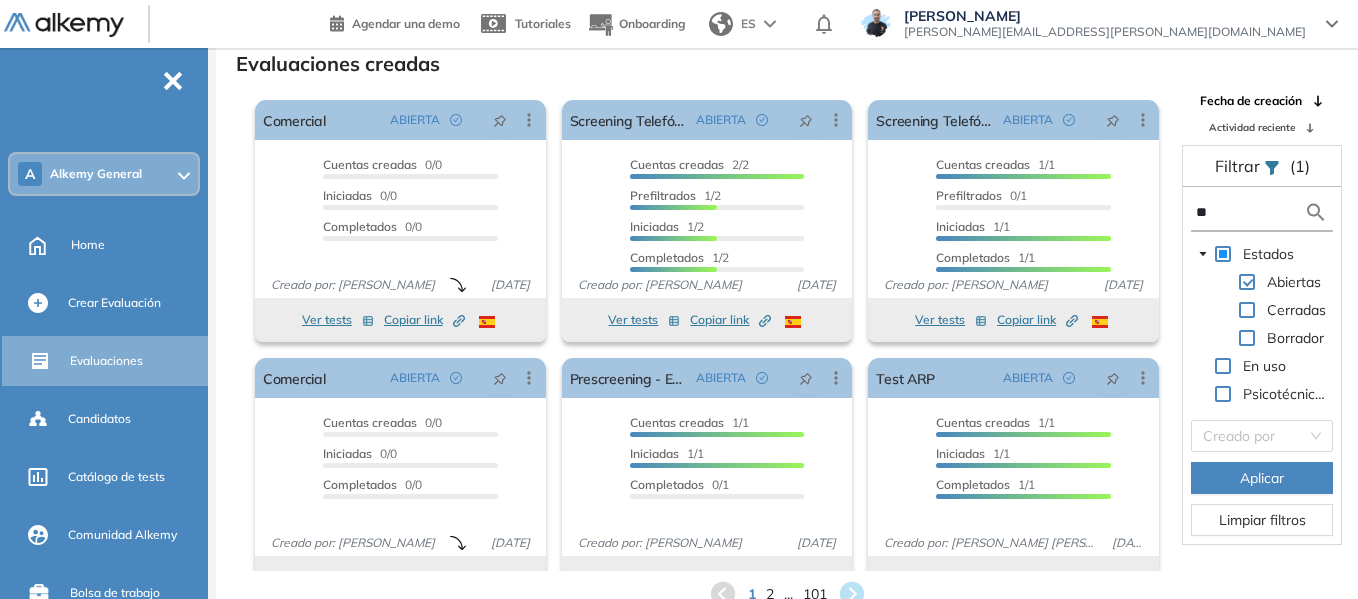type on "*" 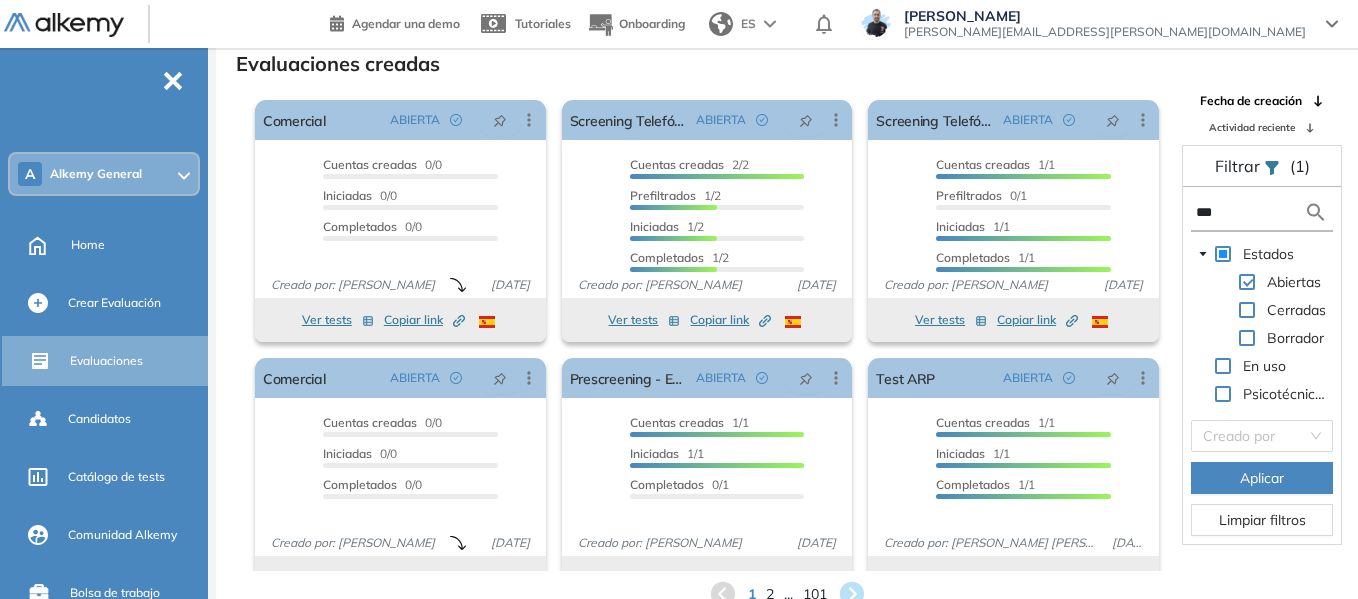 type on "****" 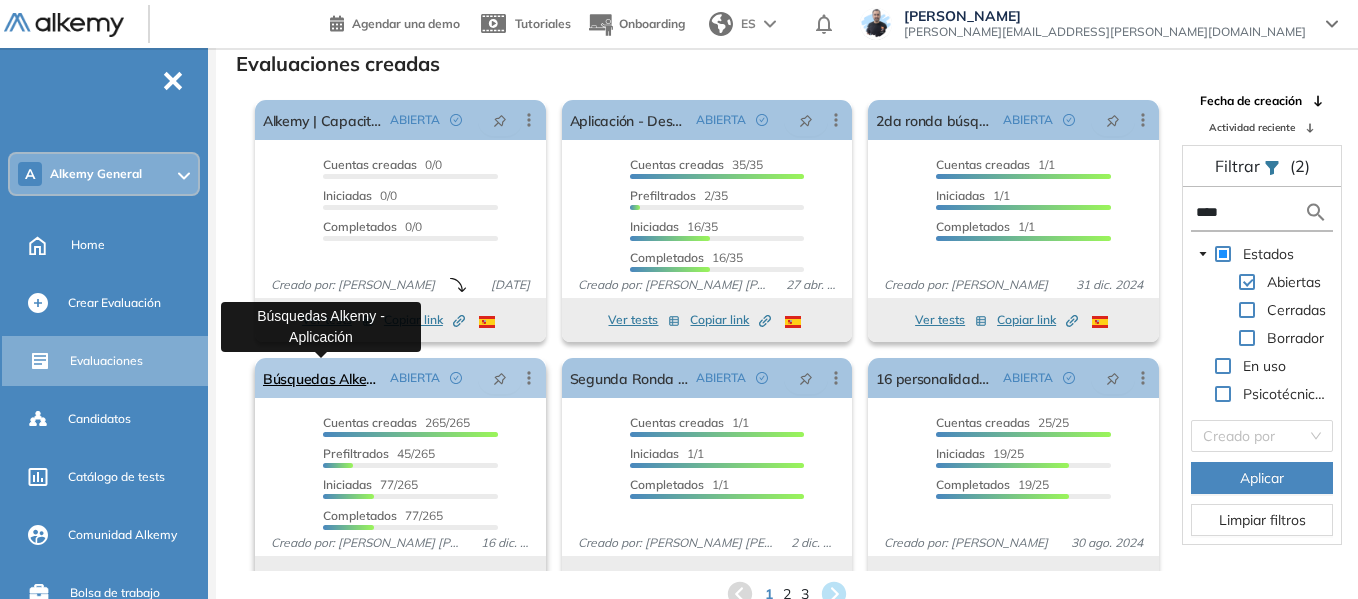 click on "Búsquedas Alkemy - Aplicación" at bounding box center [322, 378] 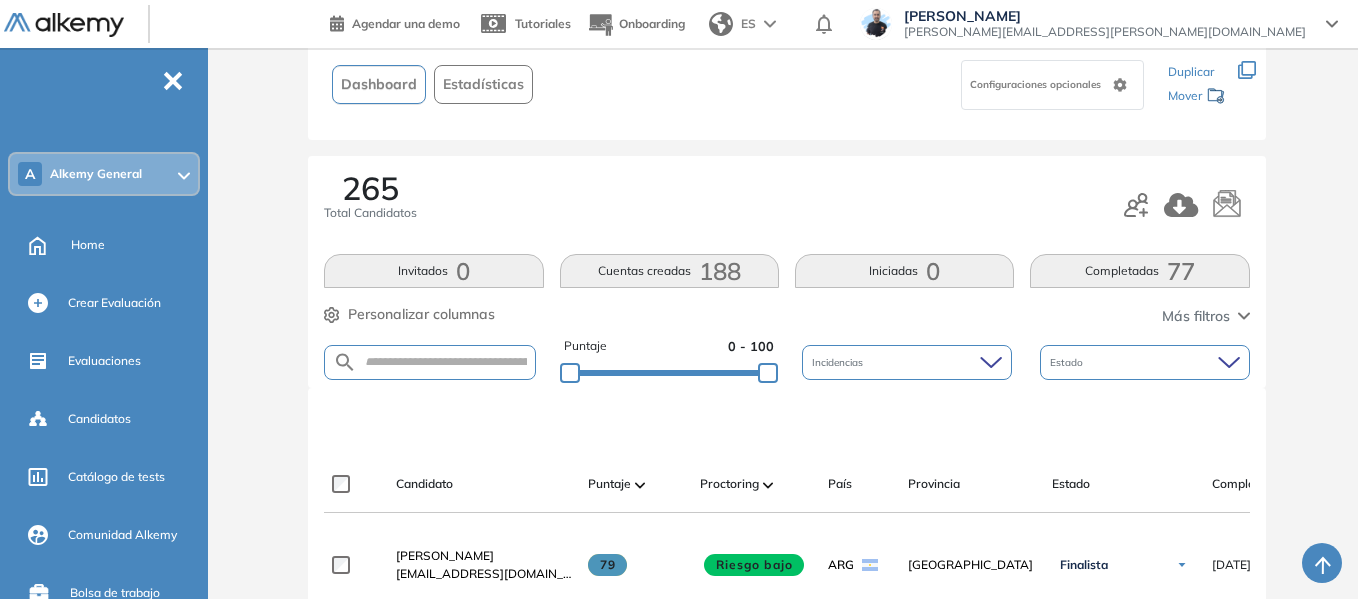 scroll, scrollTop: 0, scrollLeft: 0, axis: both 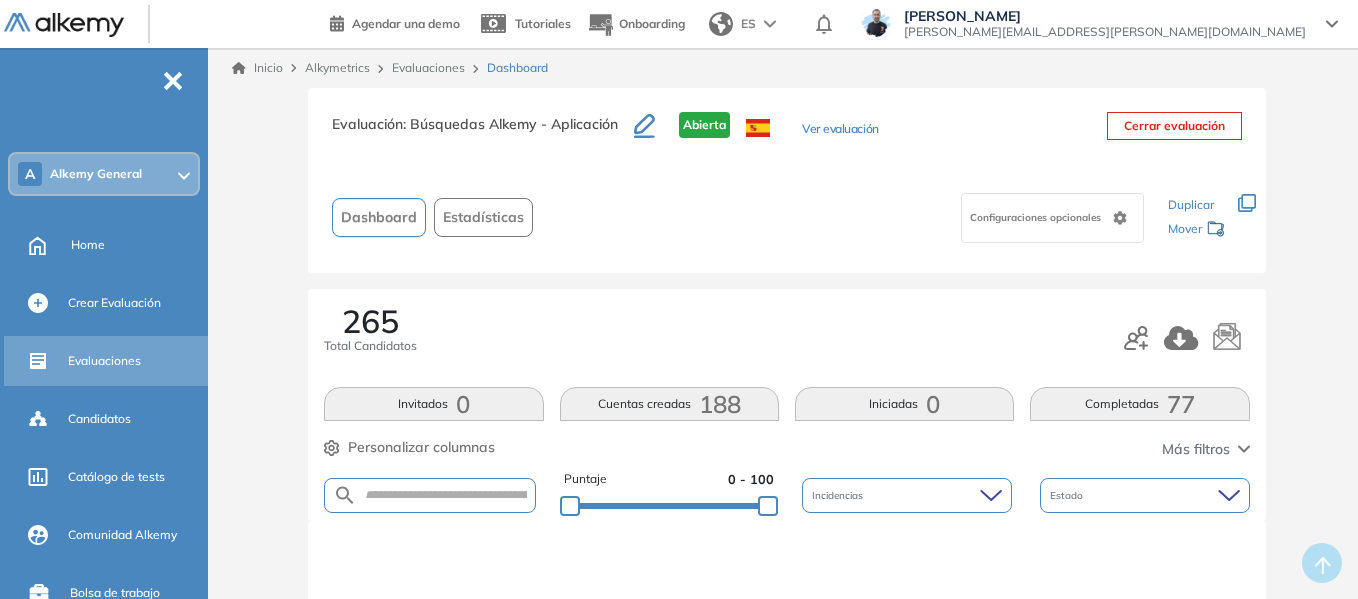 click on "Evaluaciones" at bounding box center [104, 361] 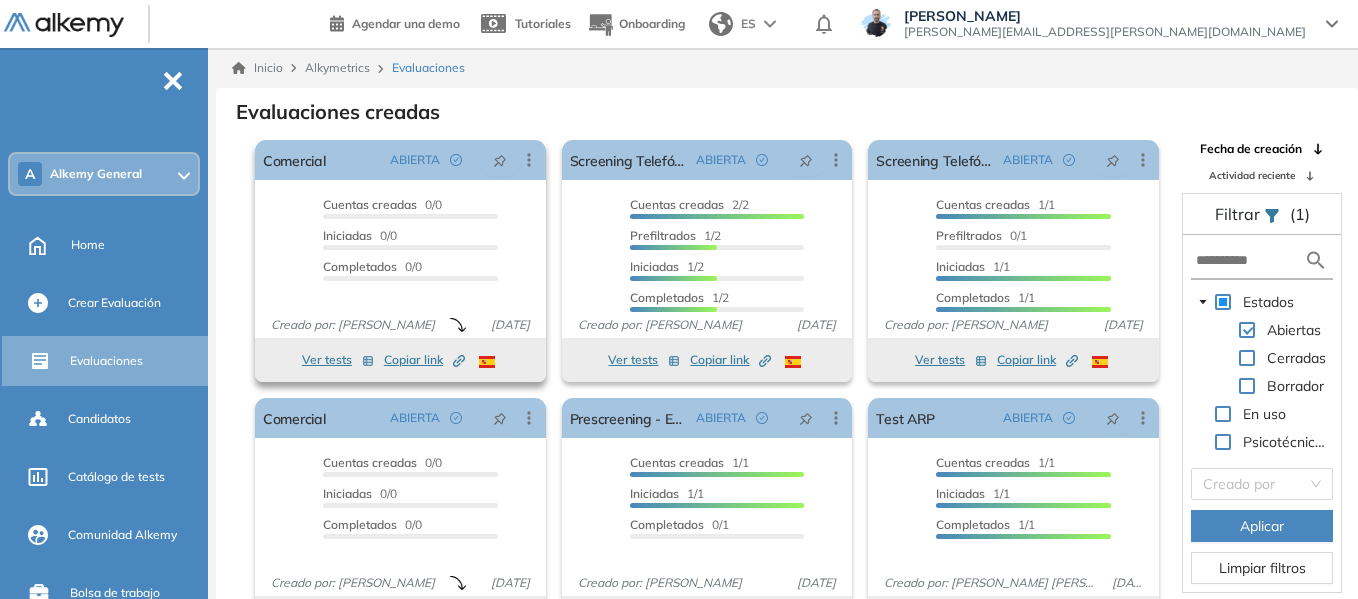 scroll, scrollTop: 0, scrollLeft: 0, axis: both 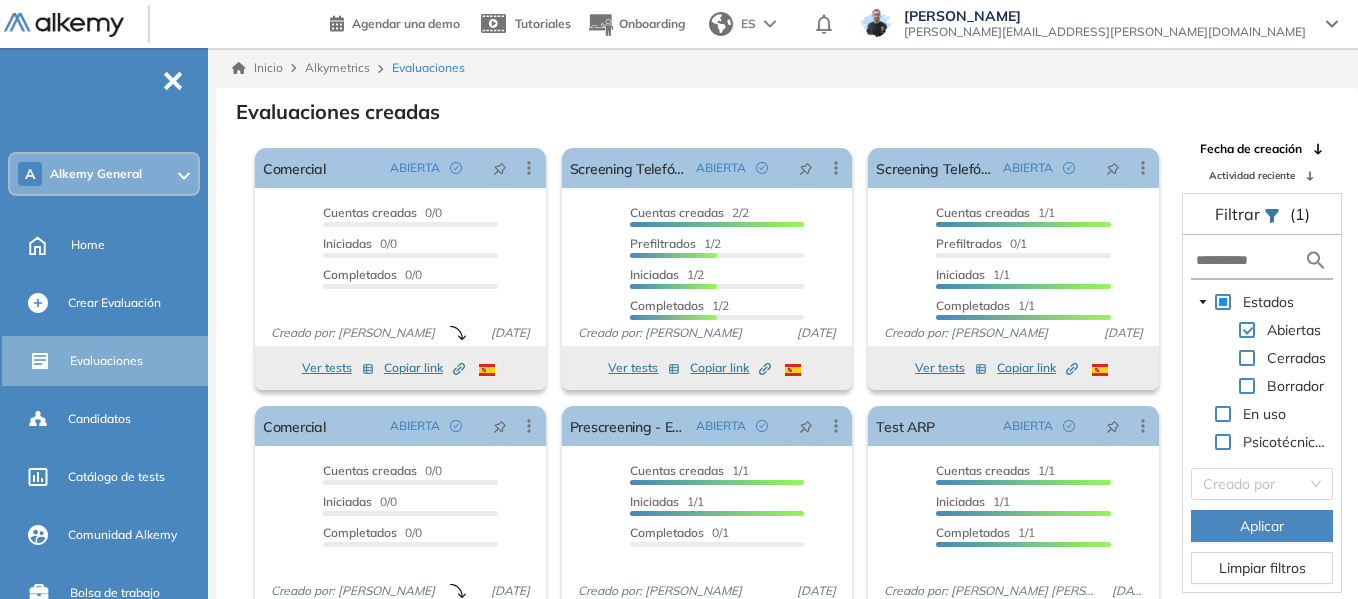 click on "A Alkemy General" at bounding box center [104, 174] 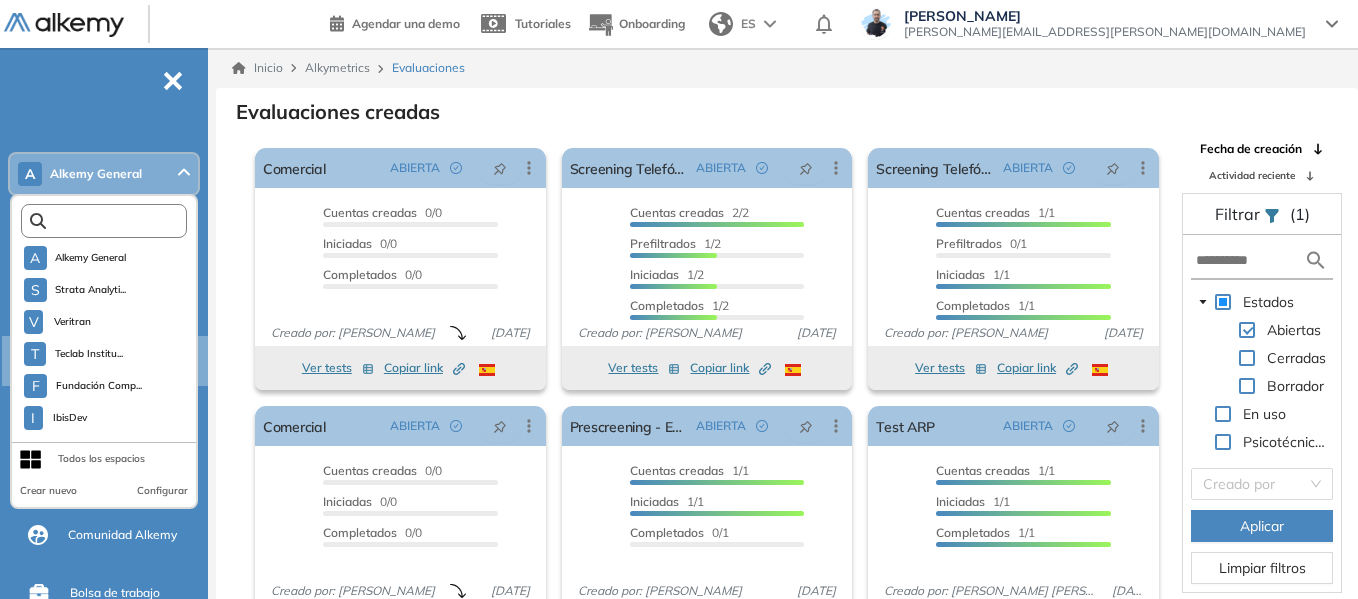 click at bounding box center (108, 221) 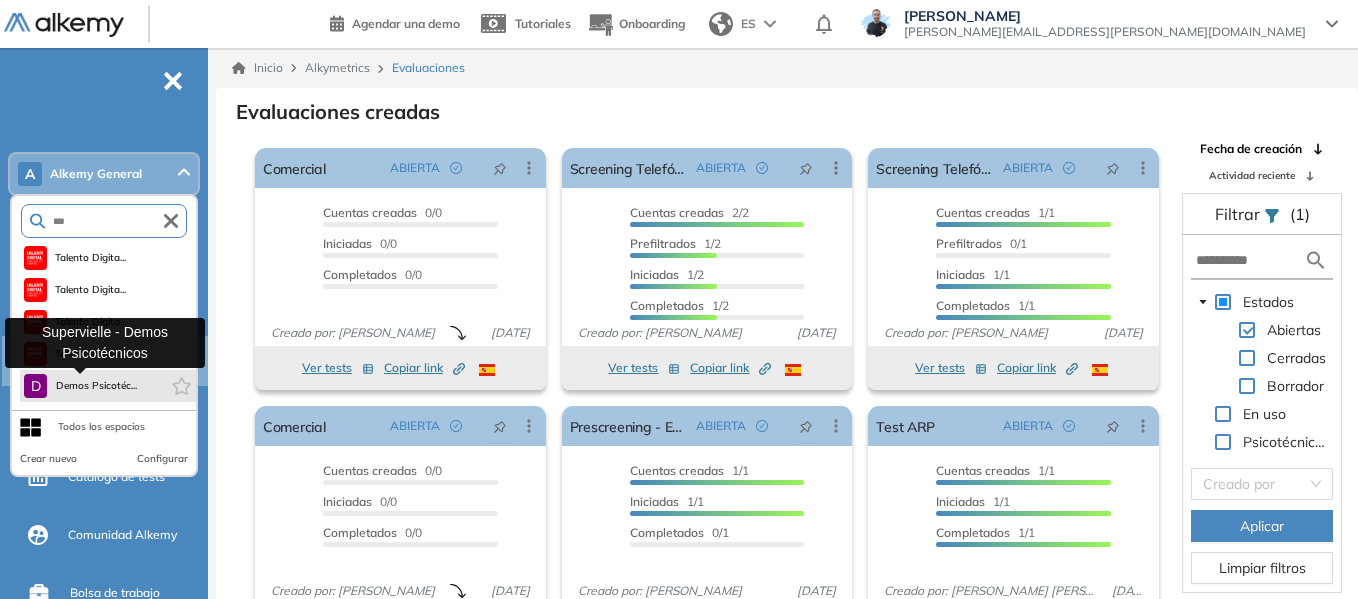 type on "***" 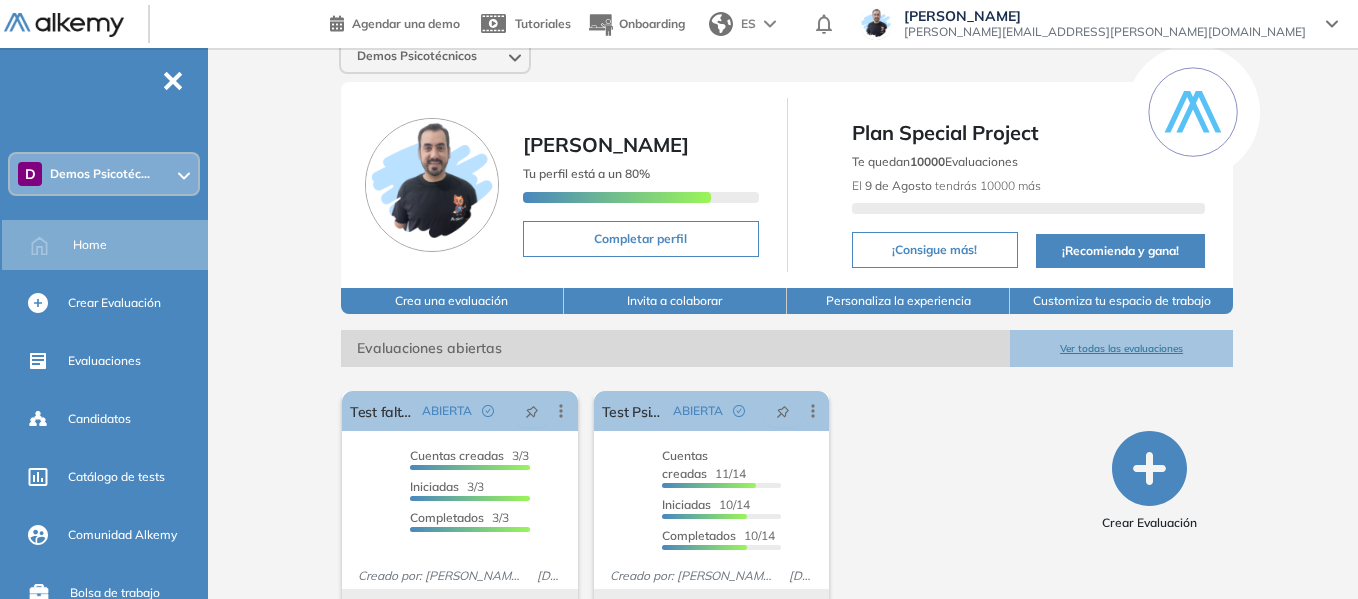 scroll, scrollTop: 76, scrollLeft: 0, axis: vertical 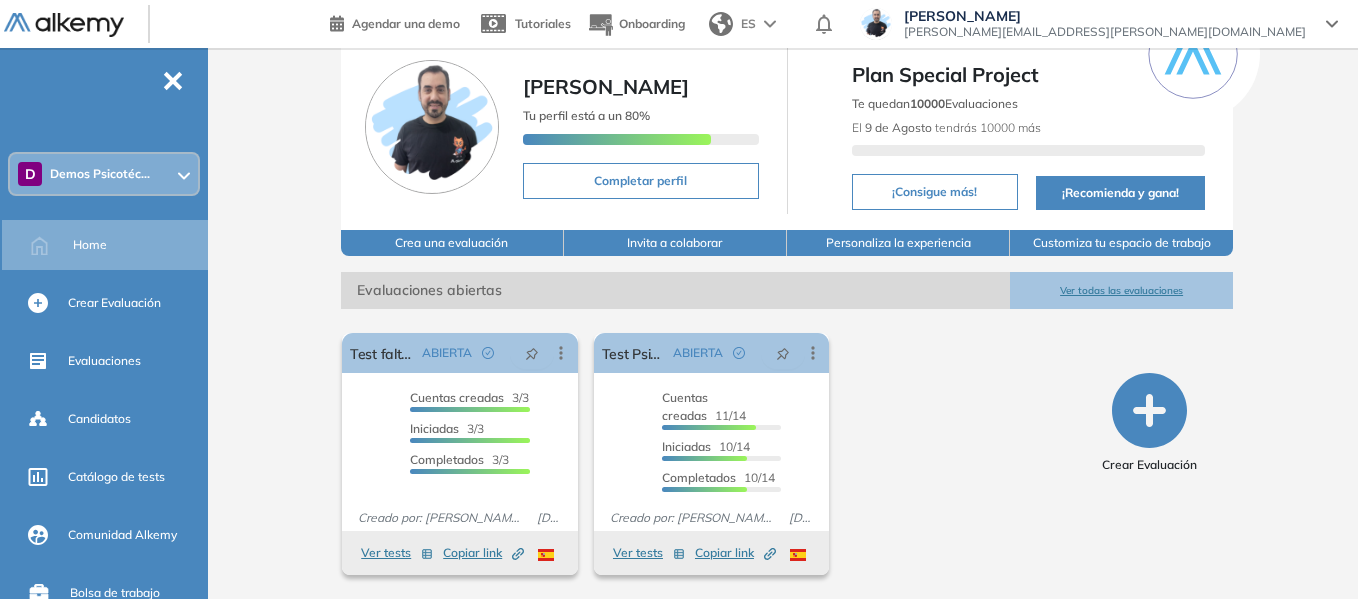 click on "Demos Psicotéc..." at bounding box center (100, 174) 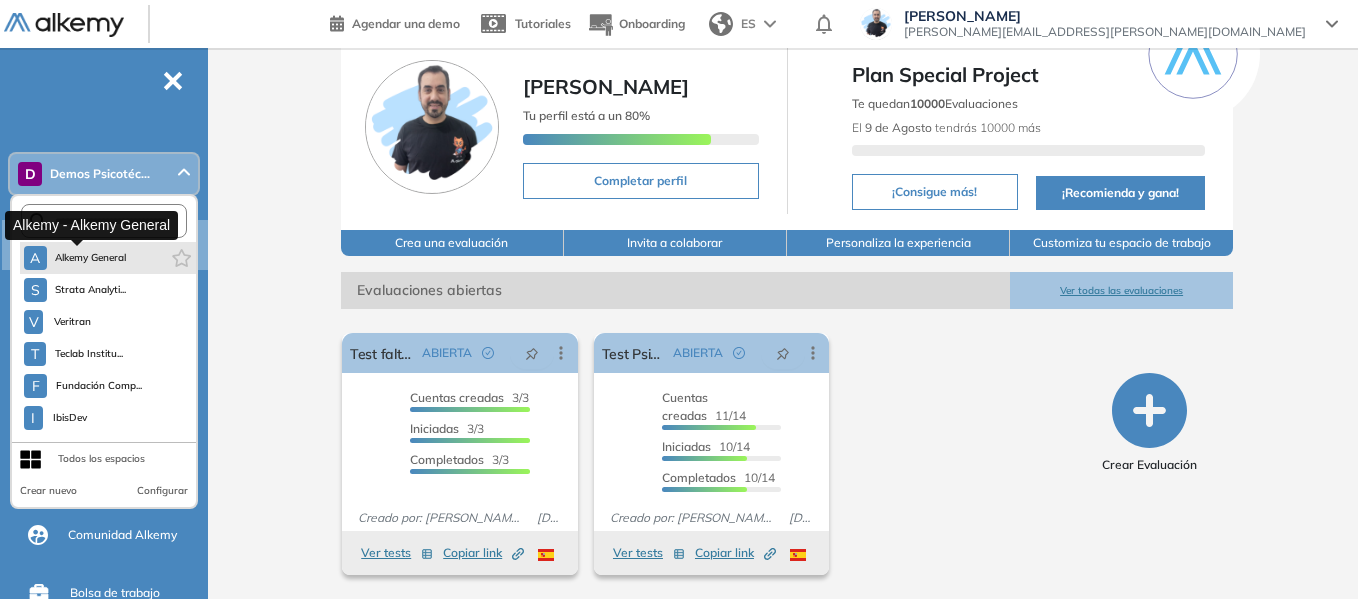 click on "Alkemy General" at bounding box center [91, 258] 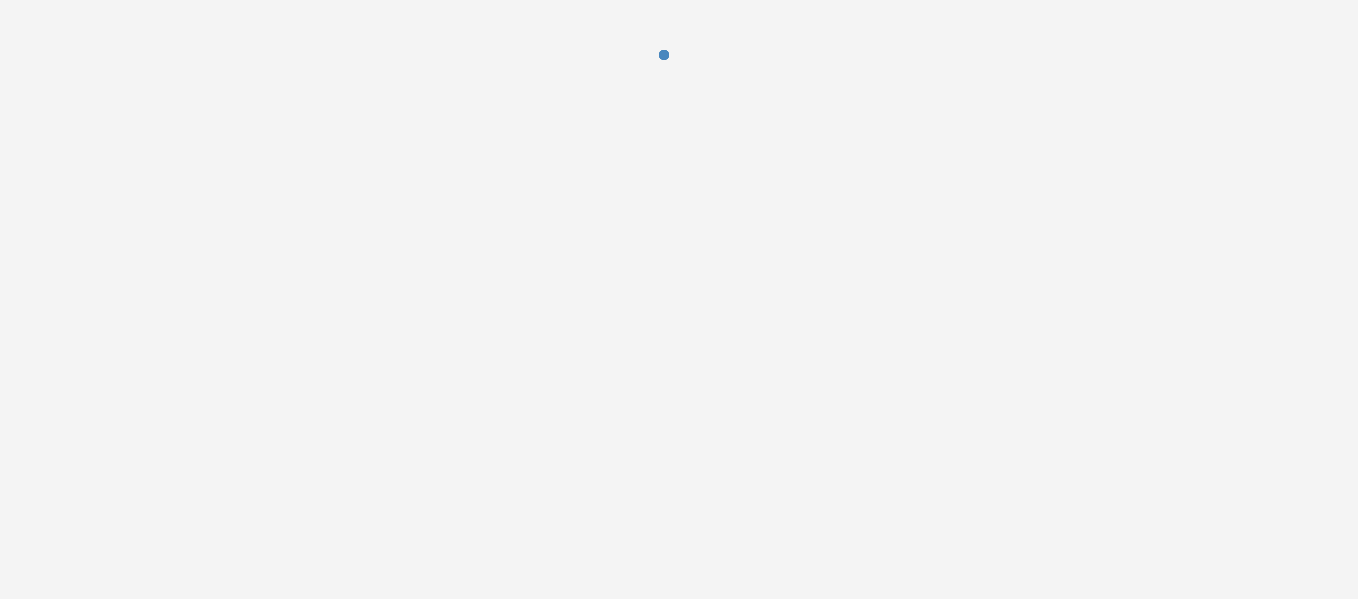 scroll, scrollTop: 0, scrollLeft: 0, axis: both 